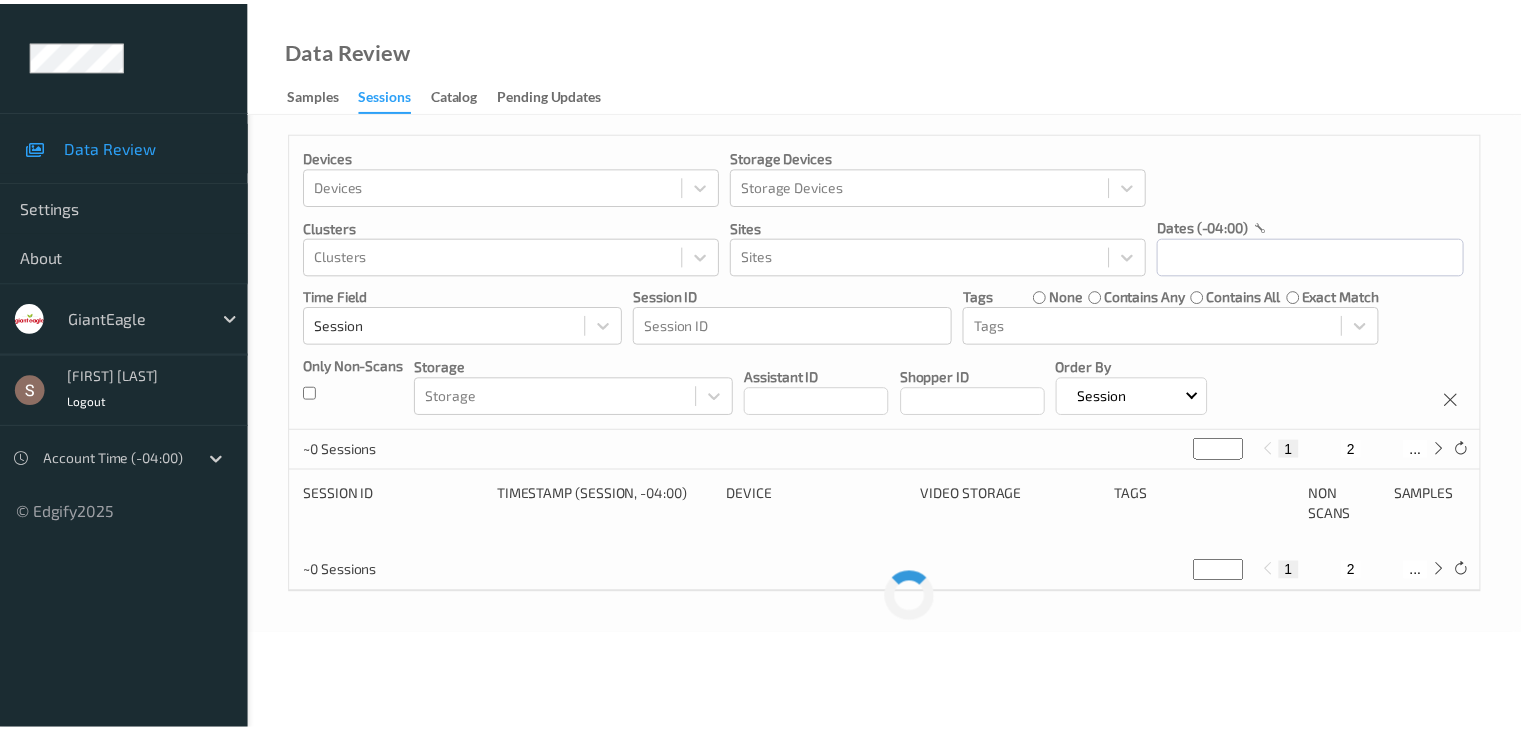 scroll, scrollTop: 0, scrollLeft: 0, axis: both 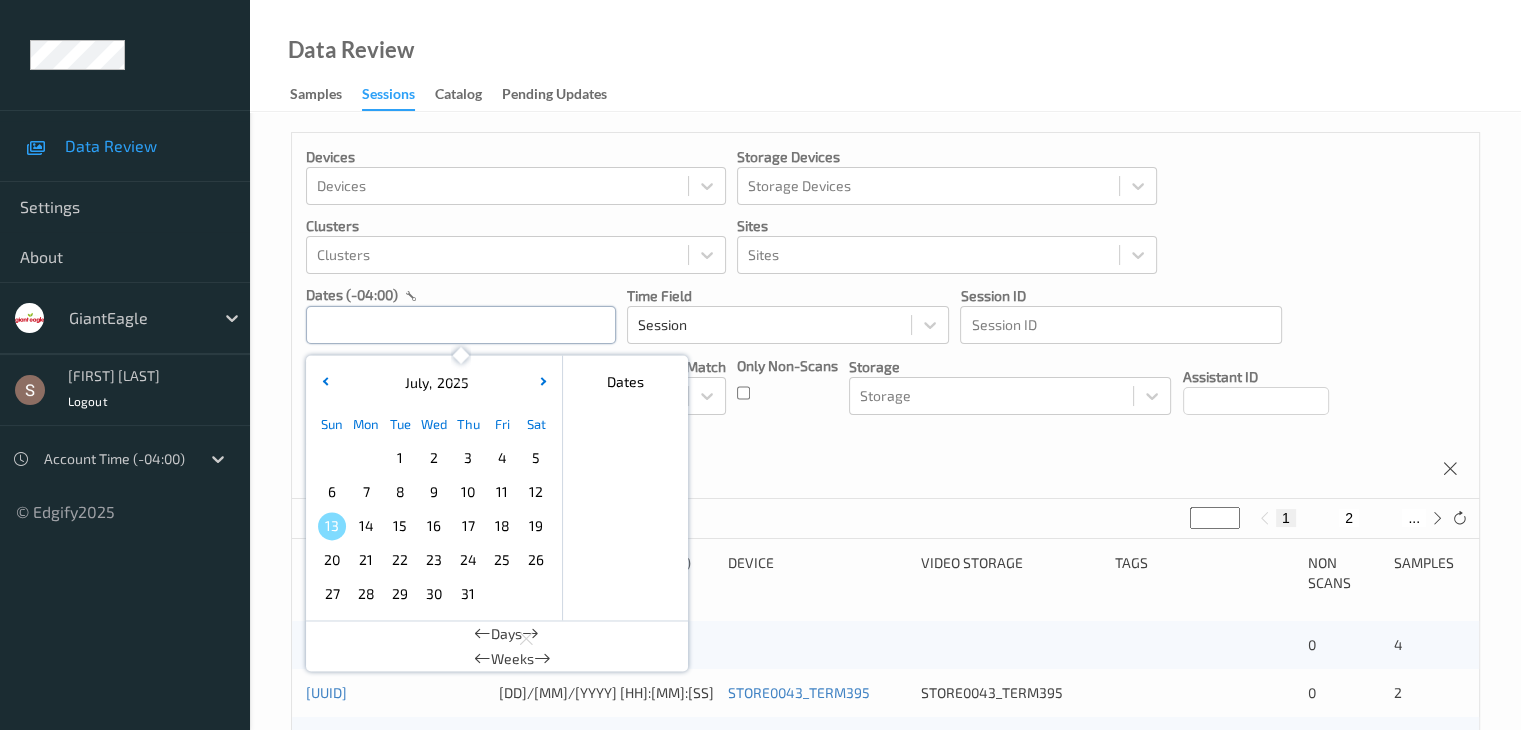 click at bounding box center (461, 325) 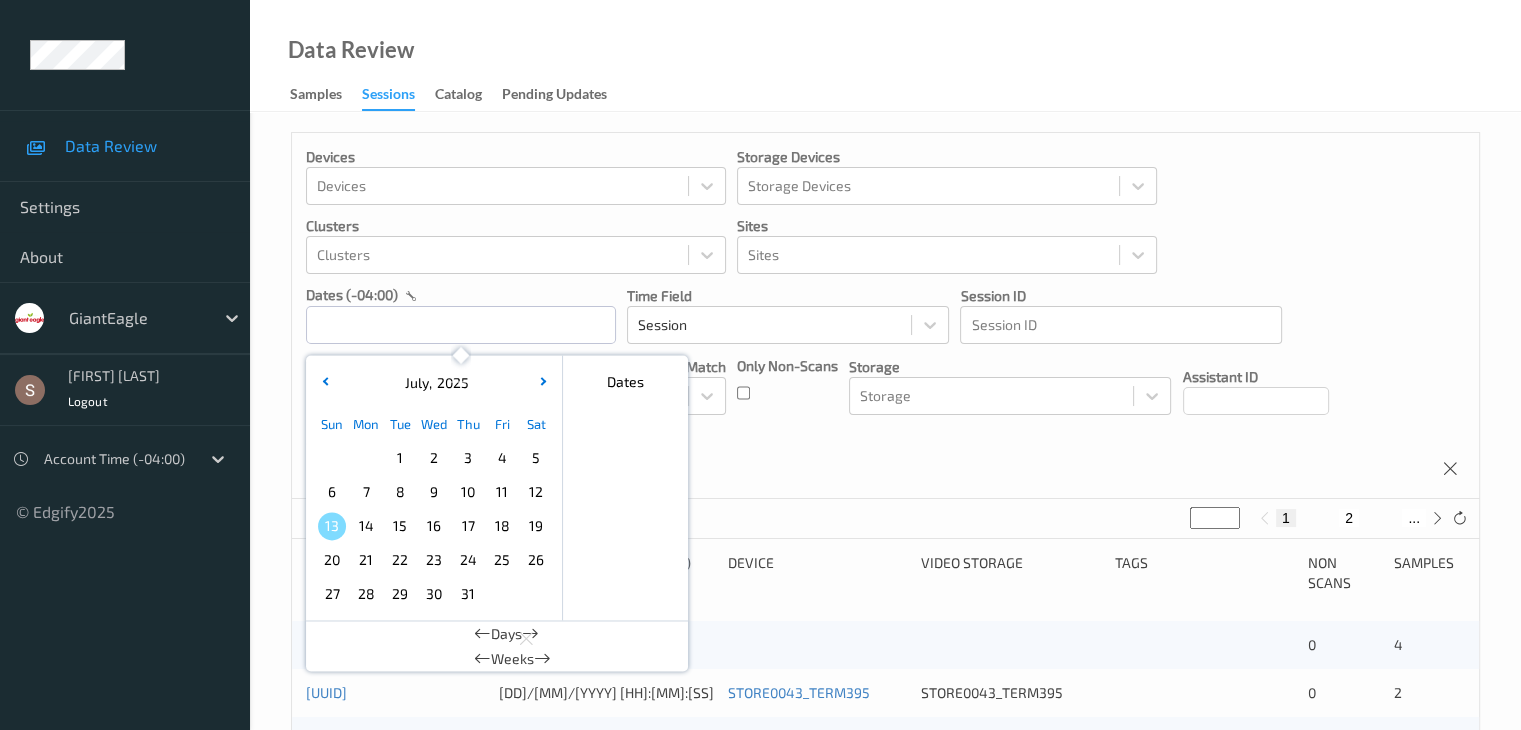 click on "8" at bounding box center [400, 492] 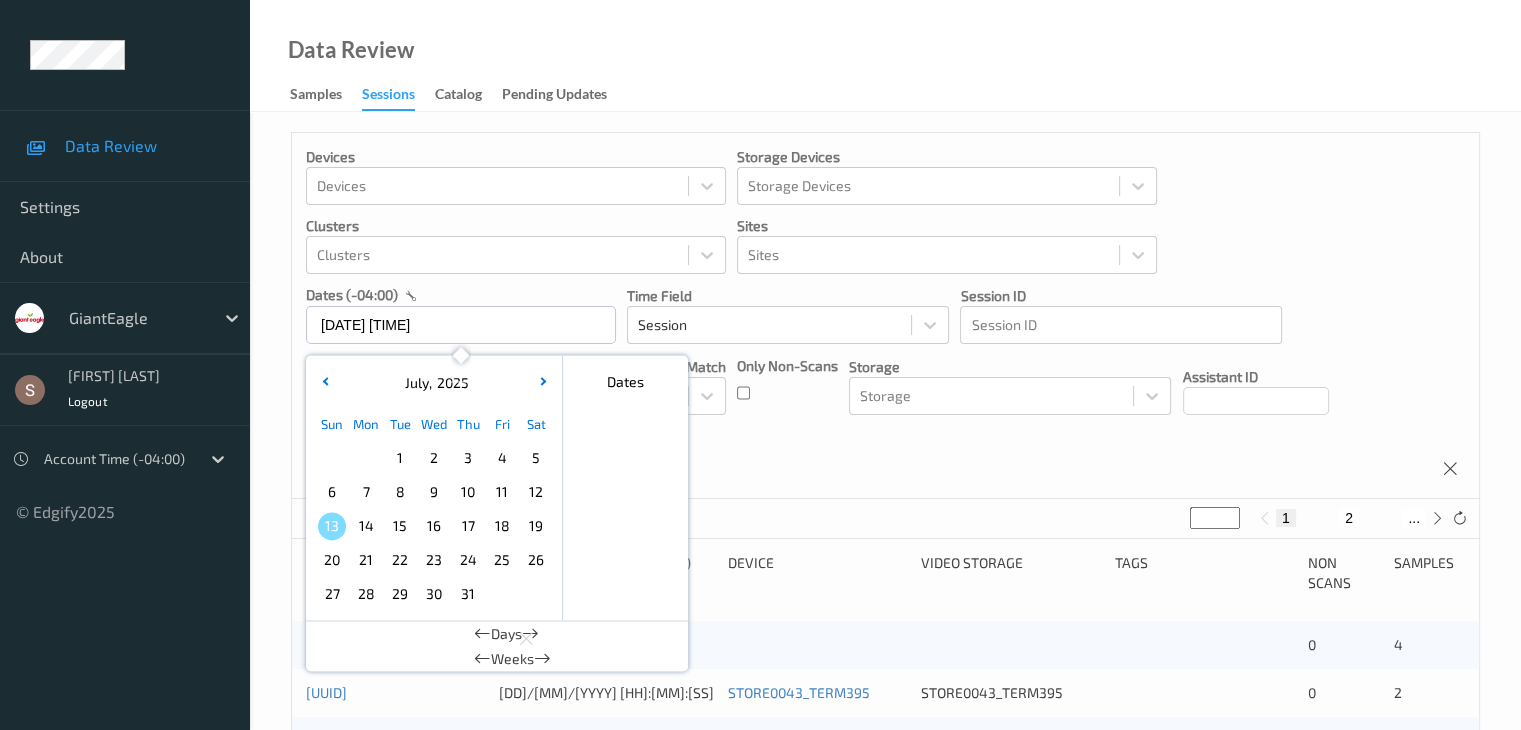 click on "8" at bounding box center [400, 492] 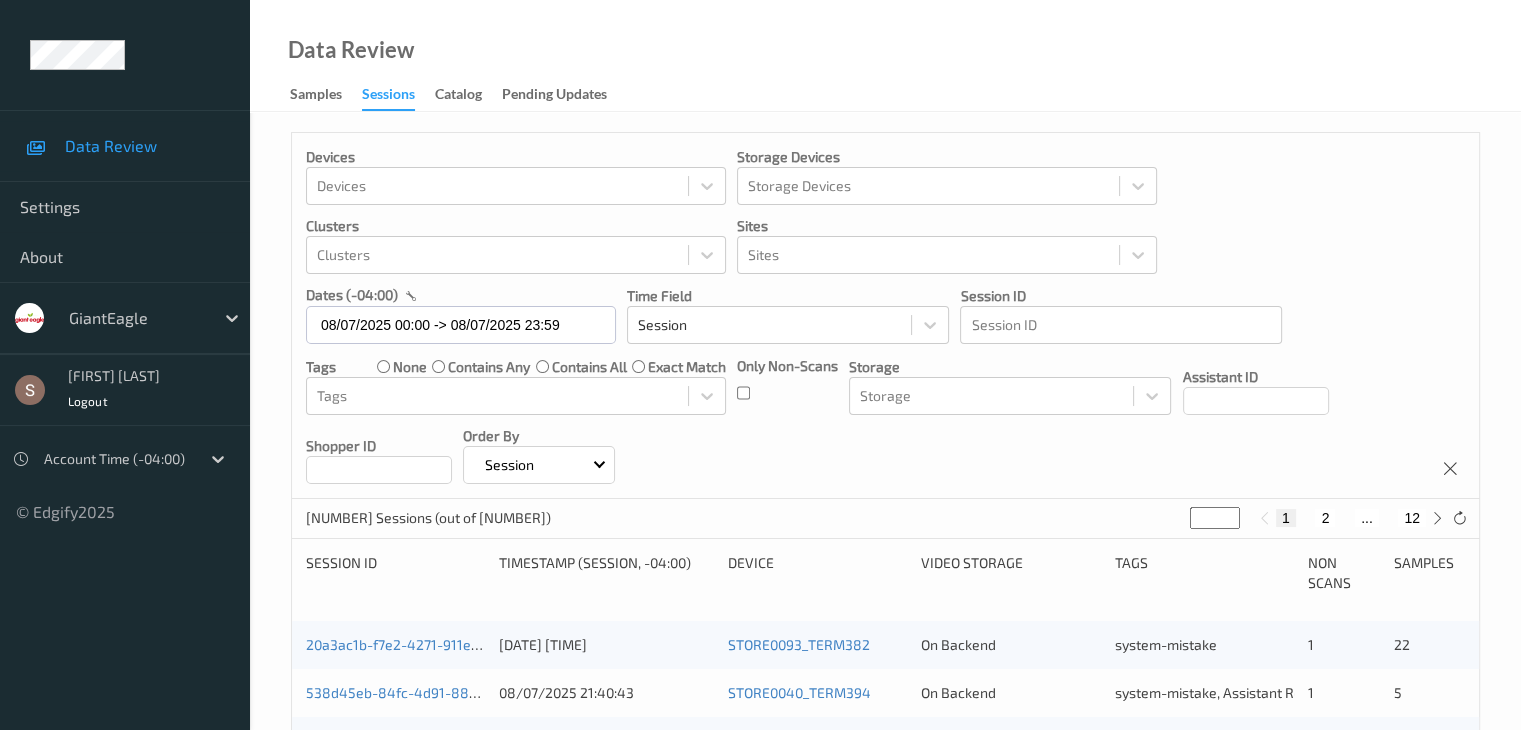 click on "2" at bounding box center [1325, 518] 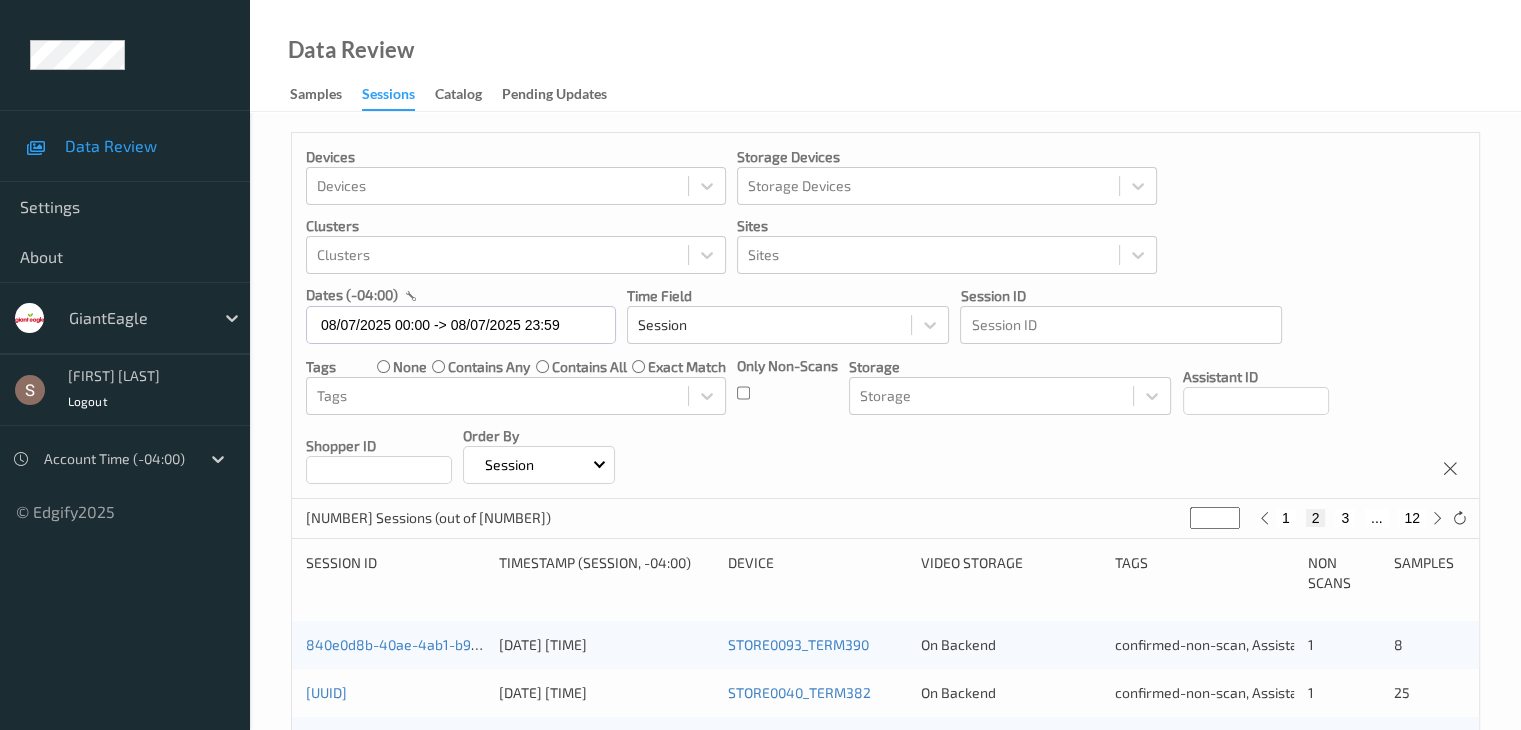 click on "3" at bounding box center [1345, 518] 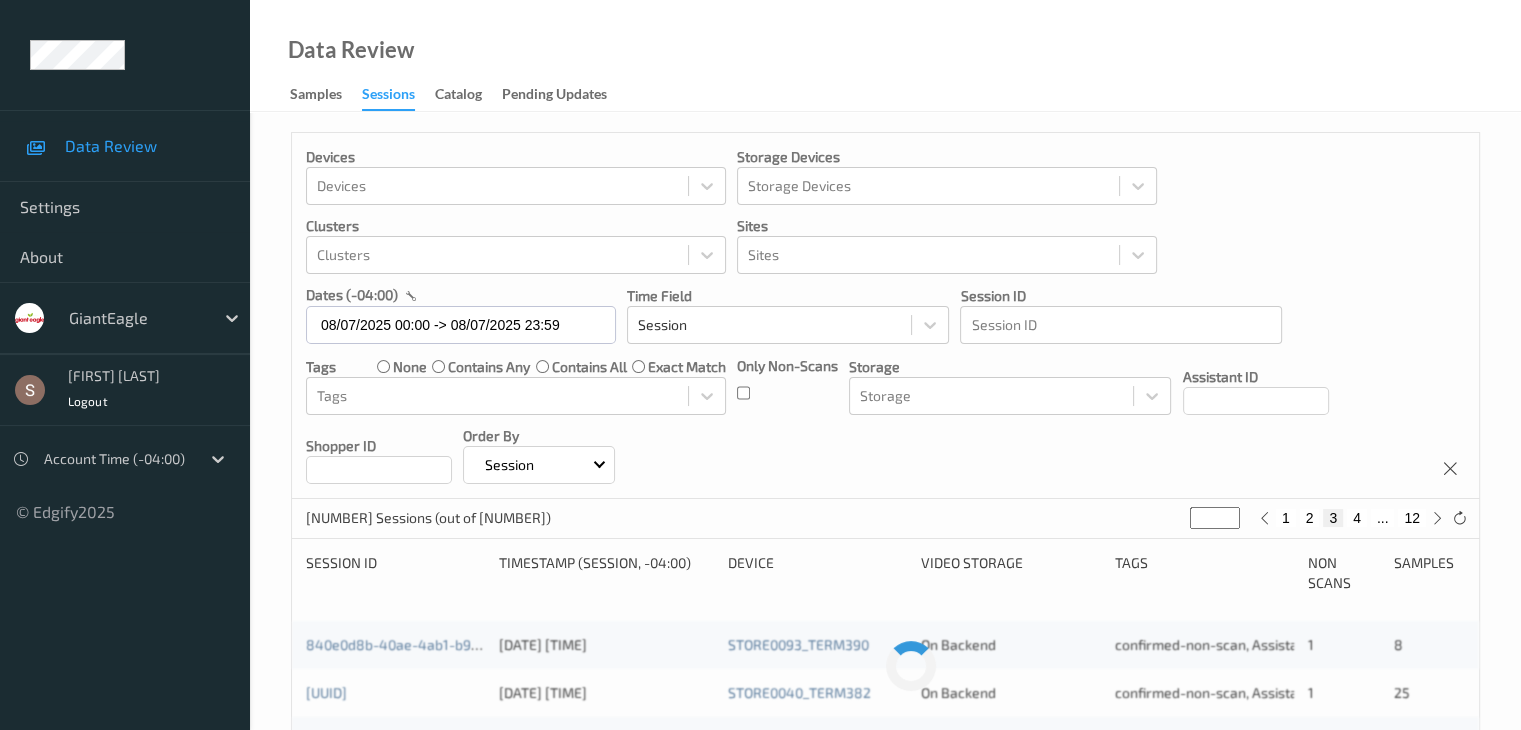 click on "4" at bounding box center [1357, 518] 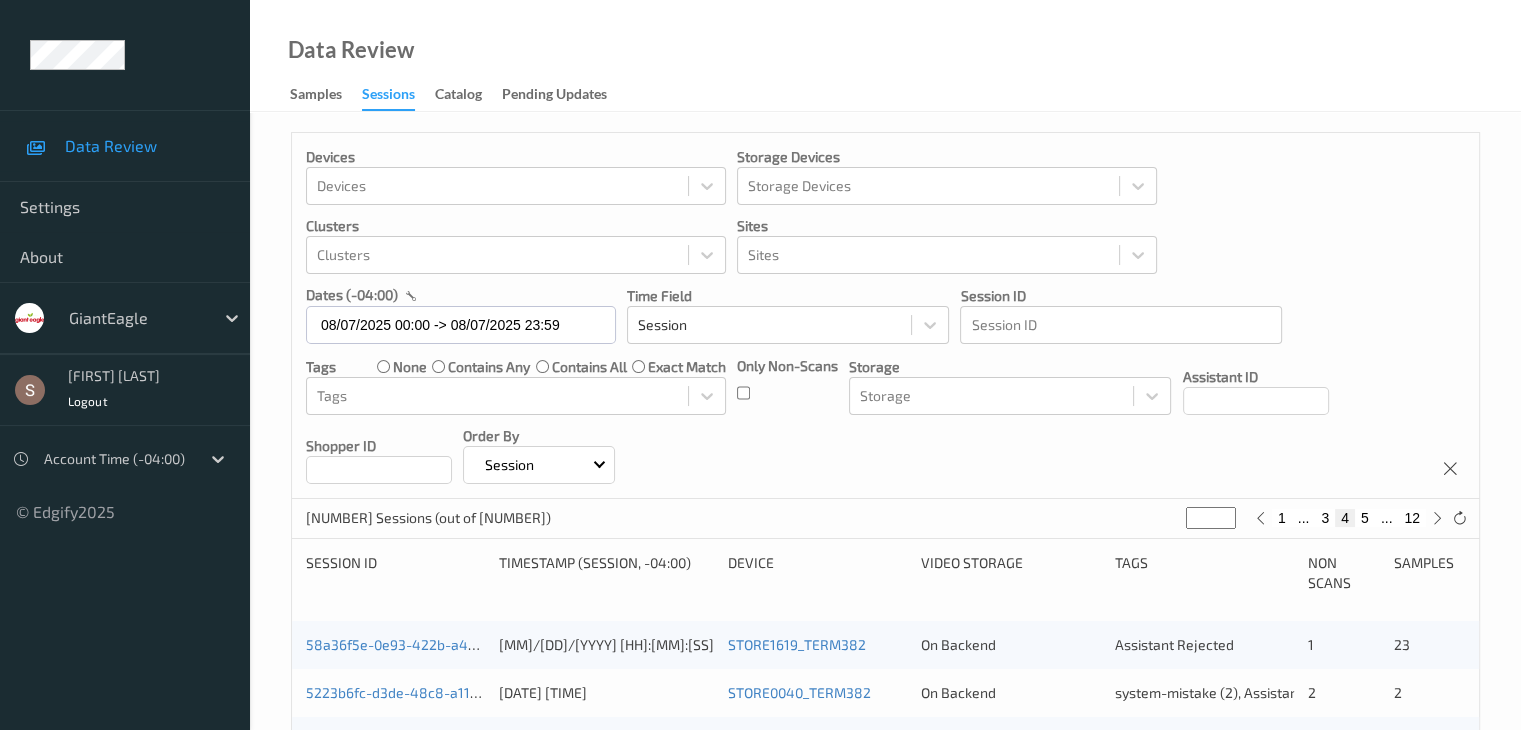 click on "5" at bounding box center (1365, 518) 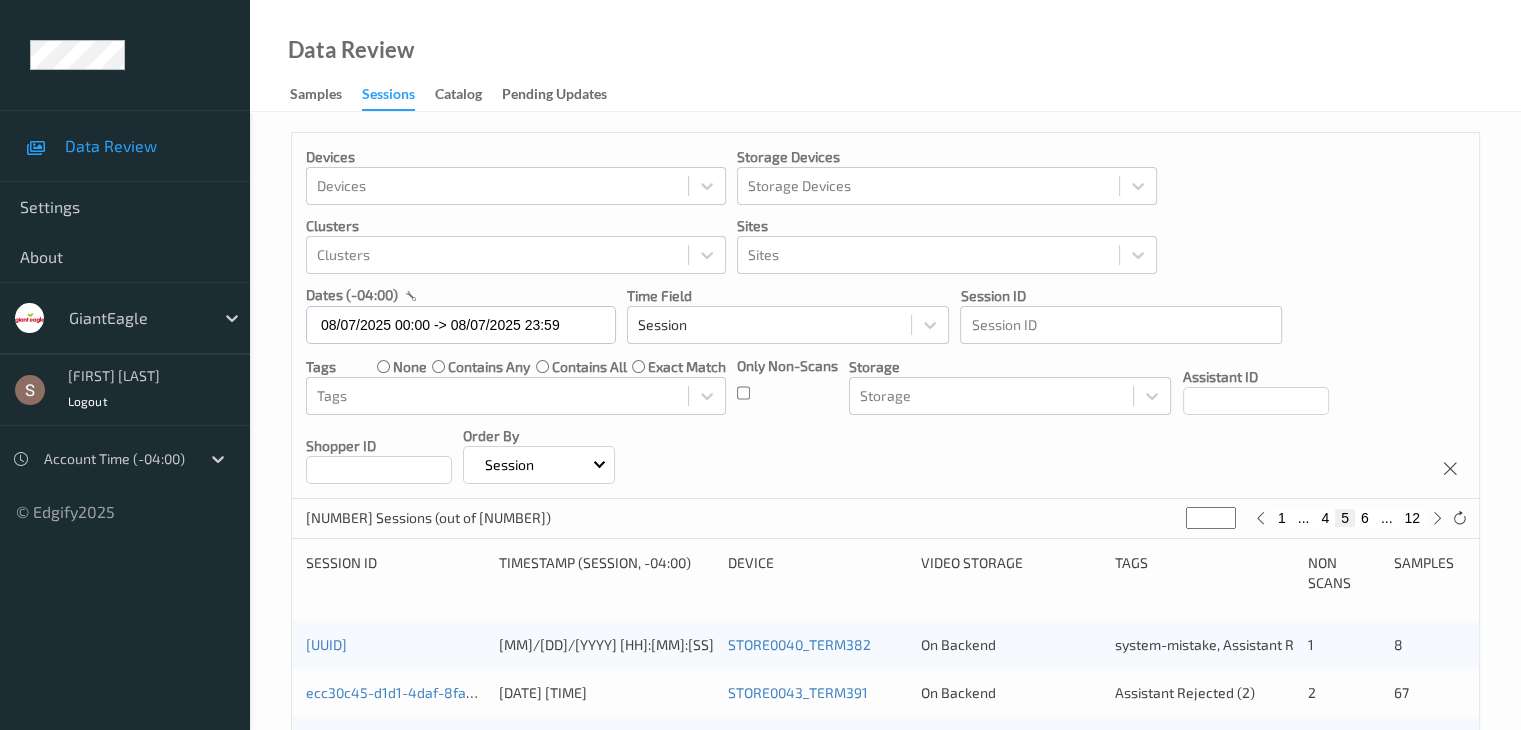 click on "6" at bounding box center [1365, 518] 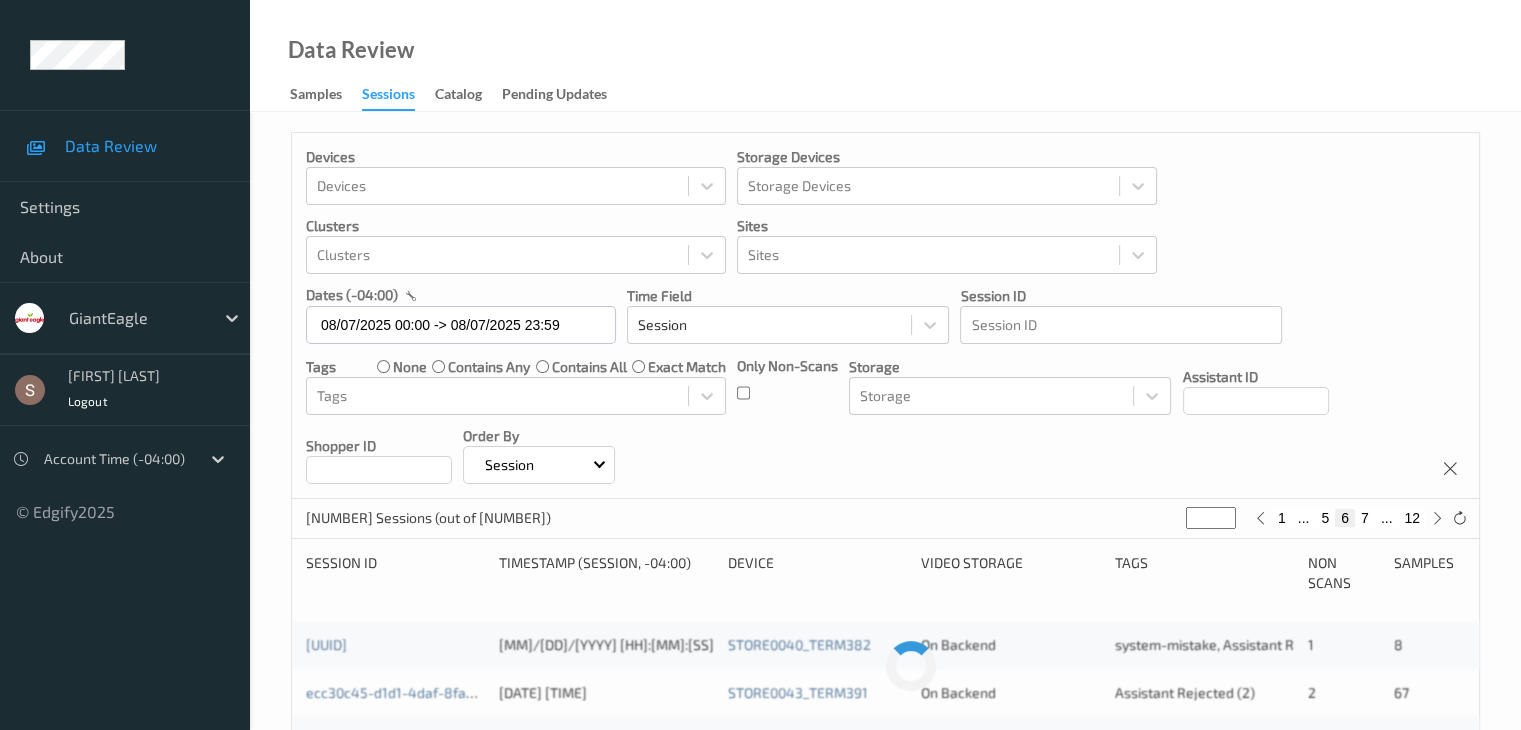 click on "7" at bounding box center [1365, 518] 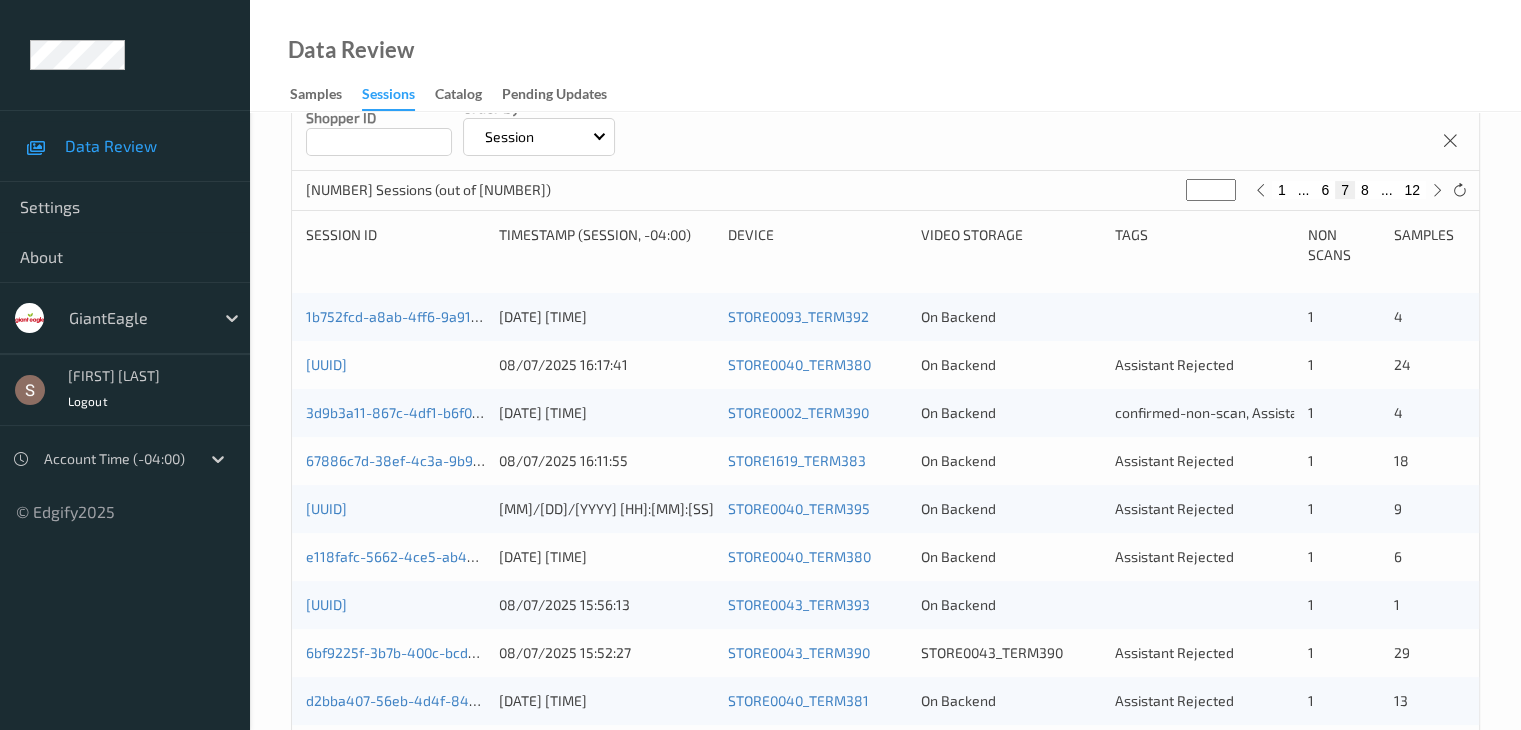 scroll, scrollTop: 336, scrollLeft: 0, axis: vertical 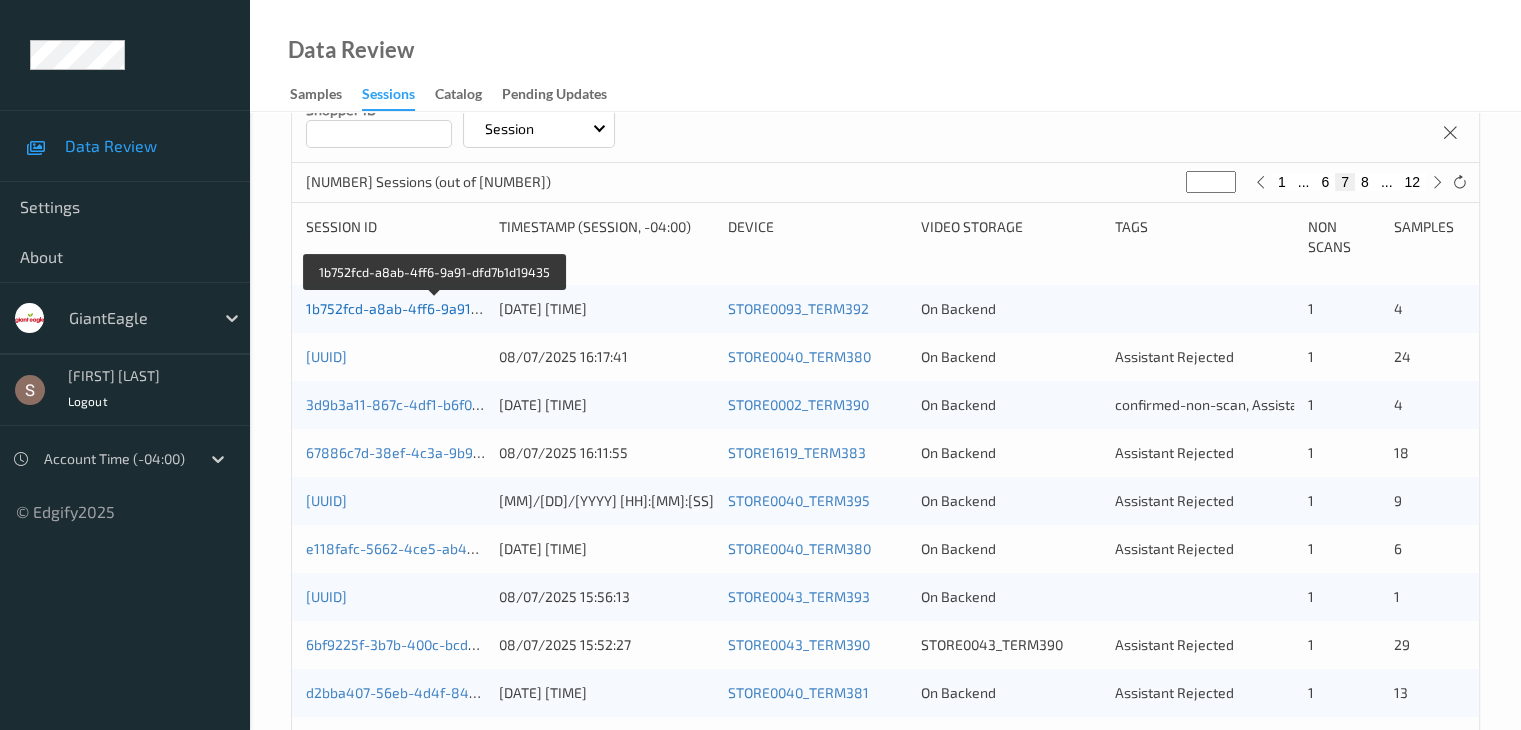 click on "1b752fcd-a8ab-4ff6-9a91-dfd7b1d19435" at bounding box center [436, 308] 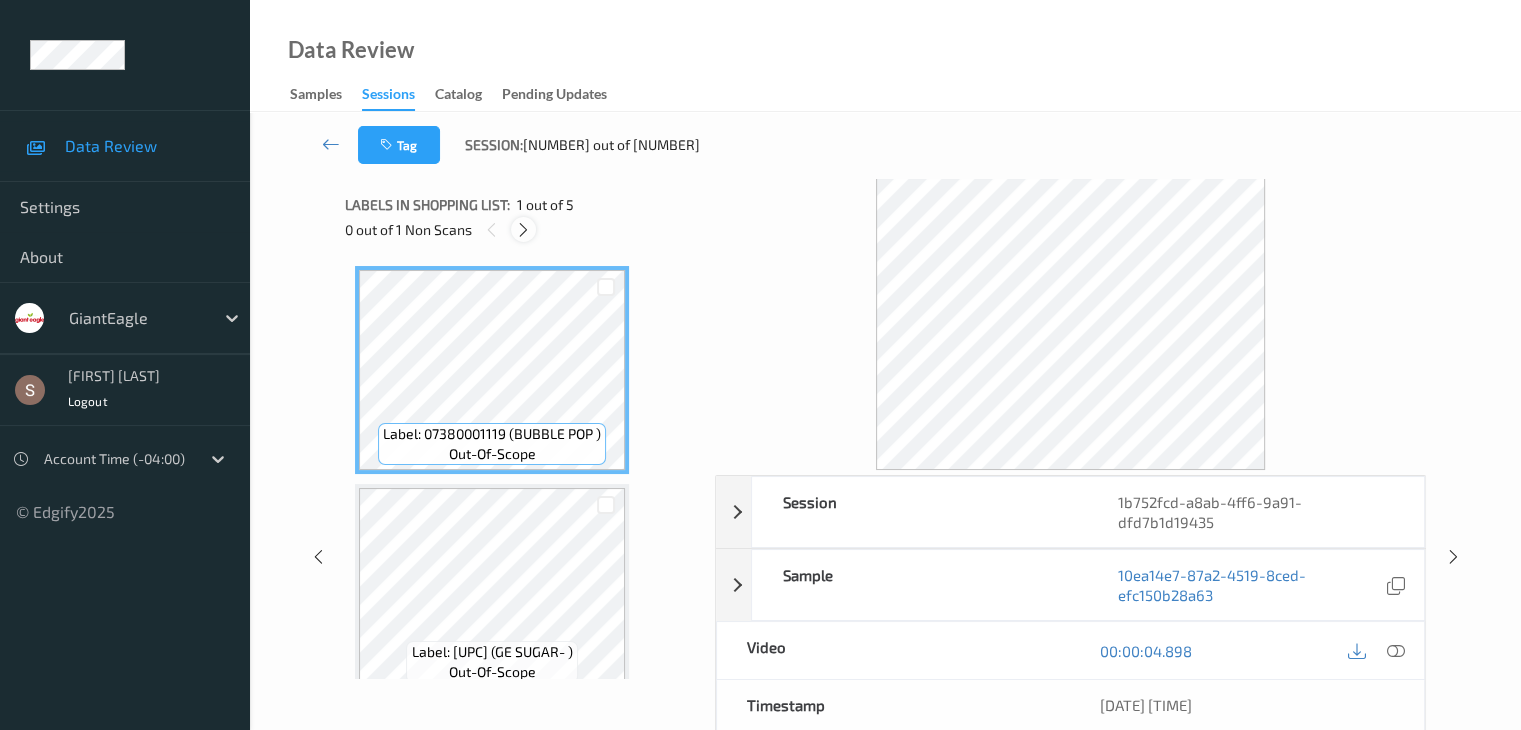 click at bounding box center (523, 230) 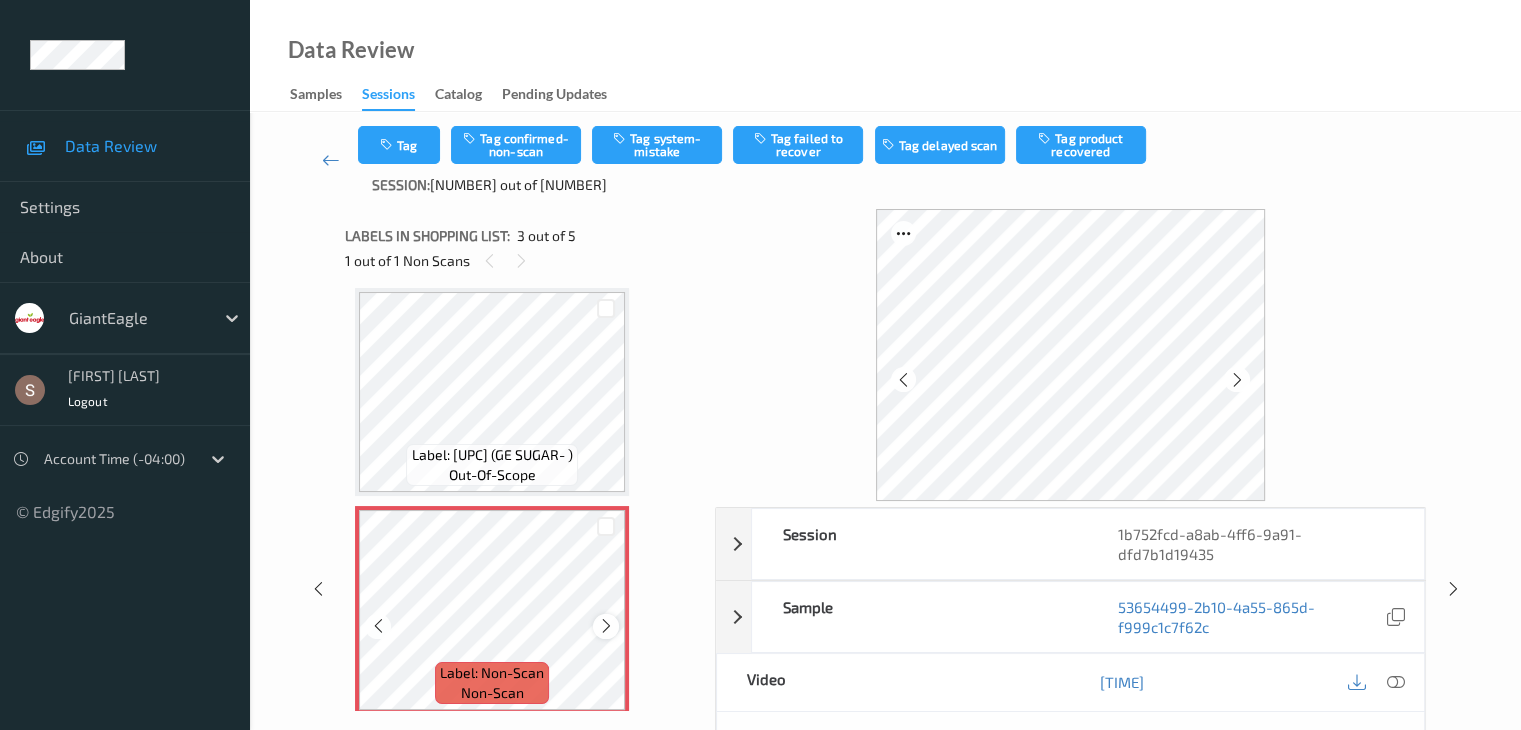 click at bounding box center (606, 626) 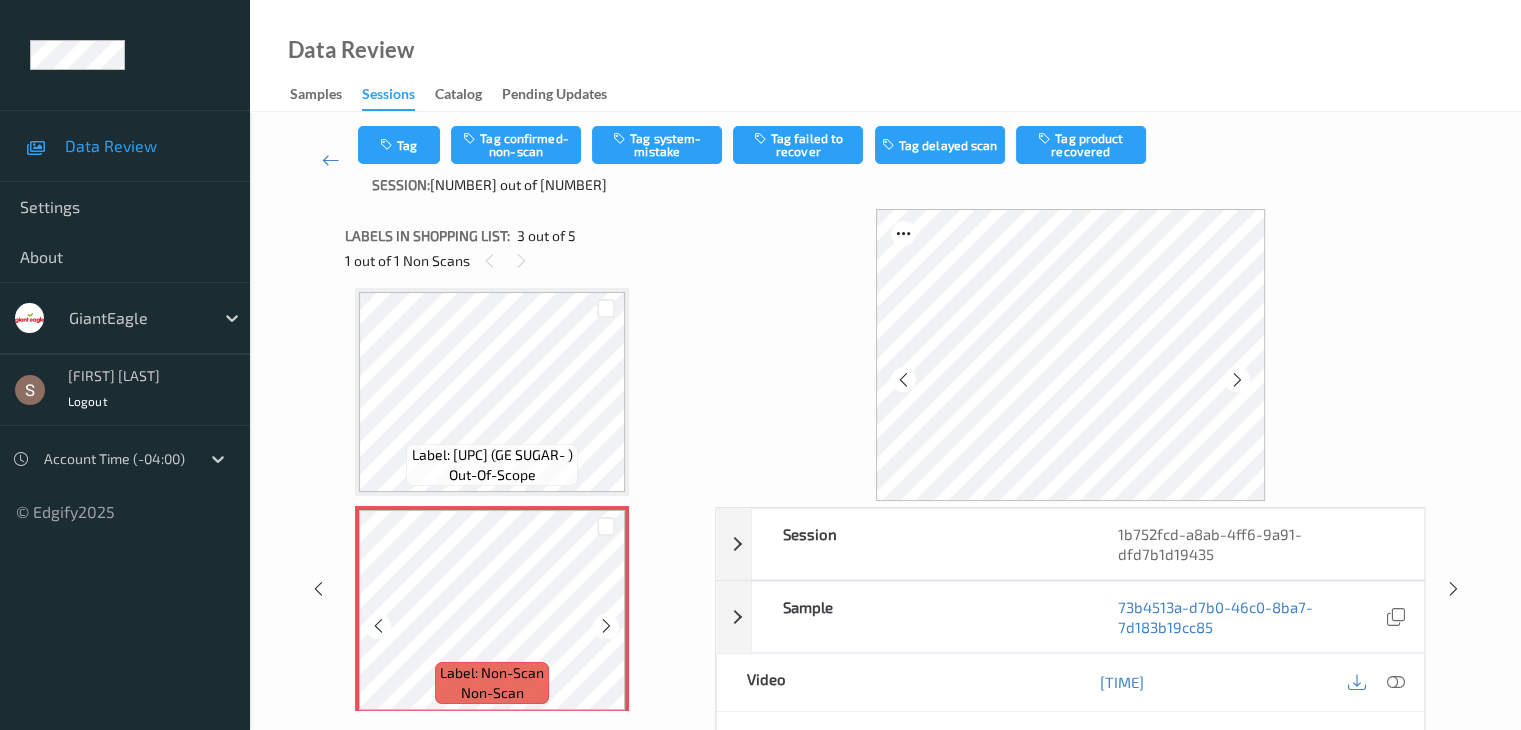 click at bounding box center [606, 626] 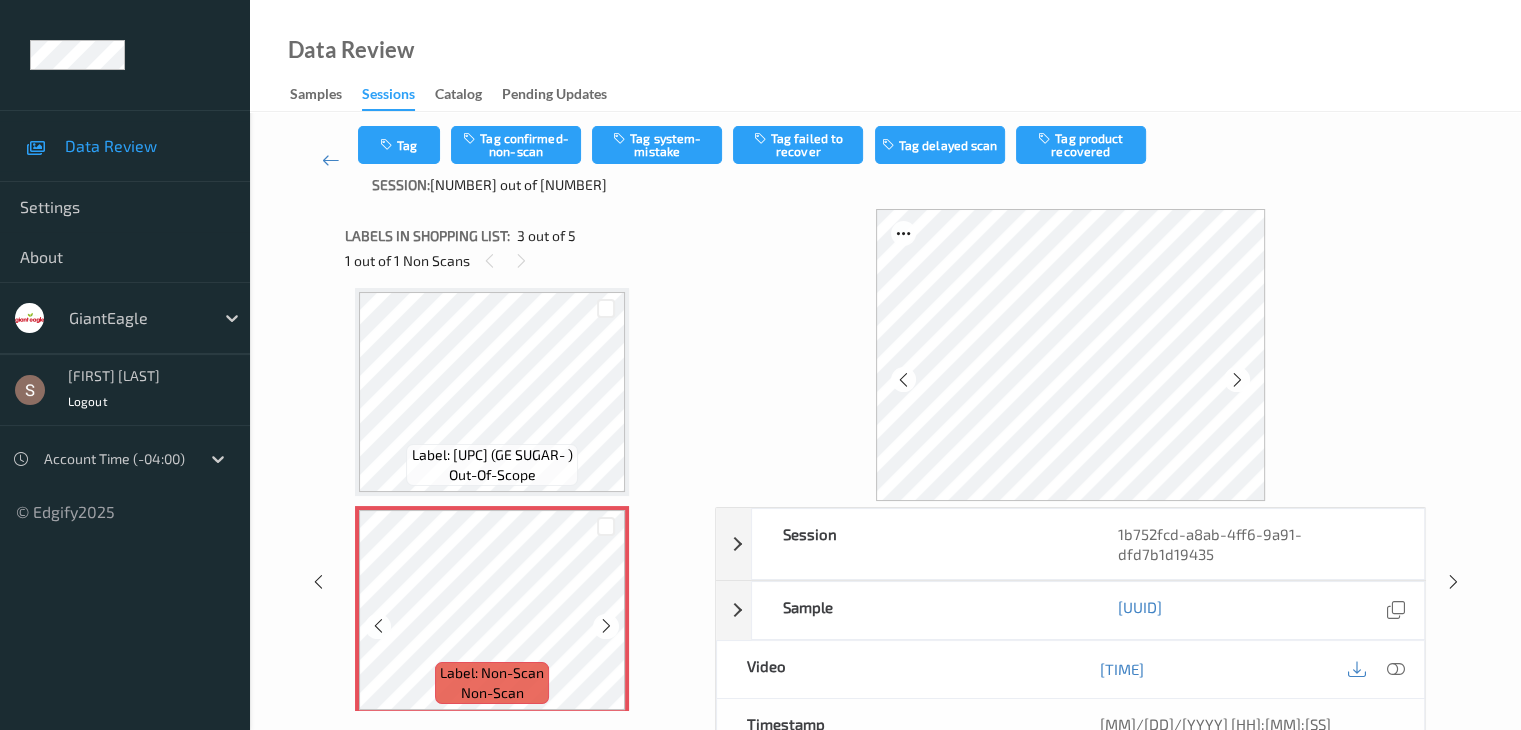 click at bounding box center [606, 626] 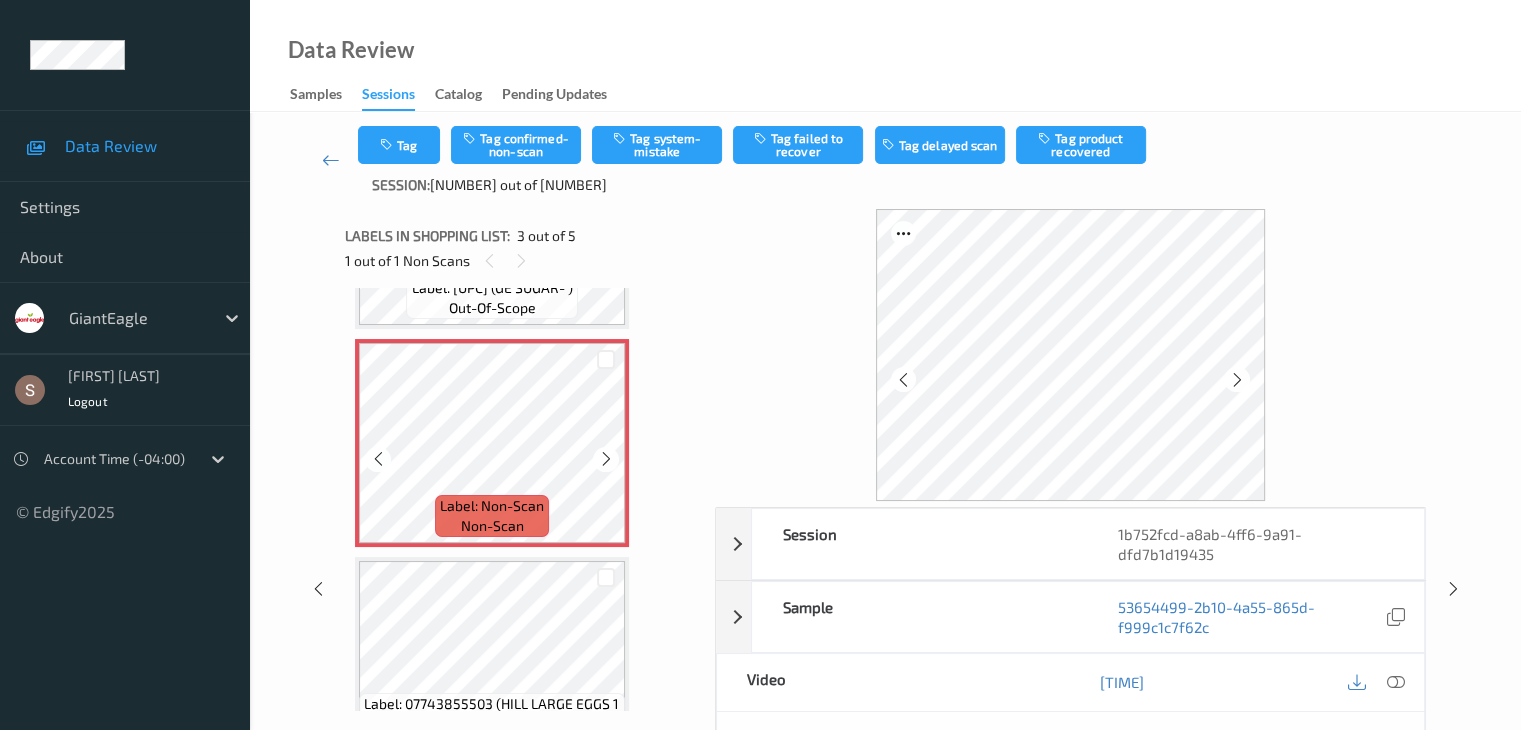 scroll, scrollTop: 411, scrollLeft: 0, axis: vertical 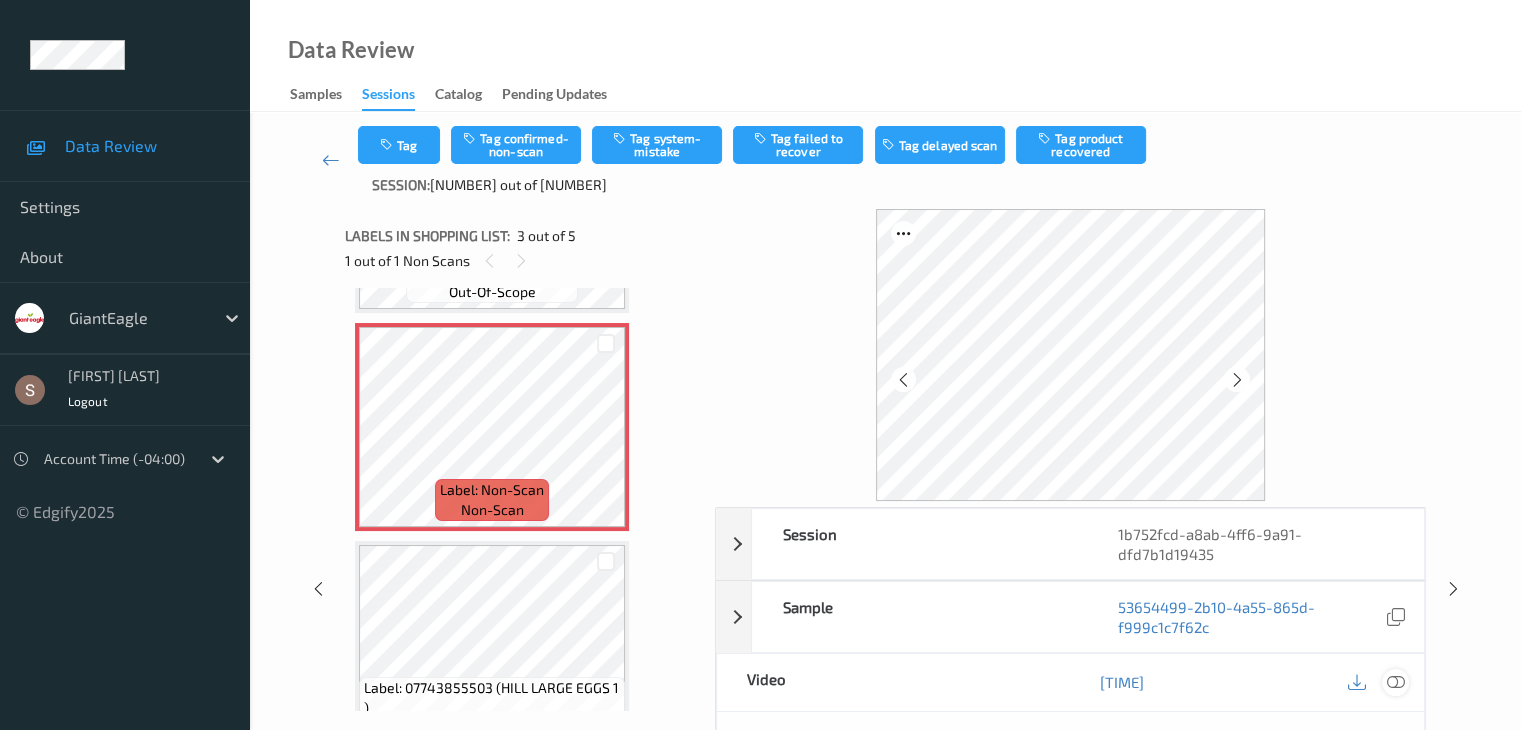 click at bounding box center [1395, 682] 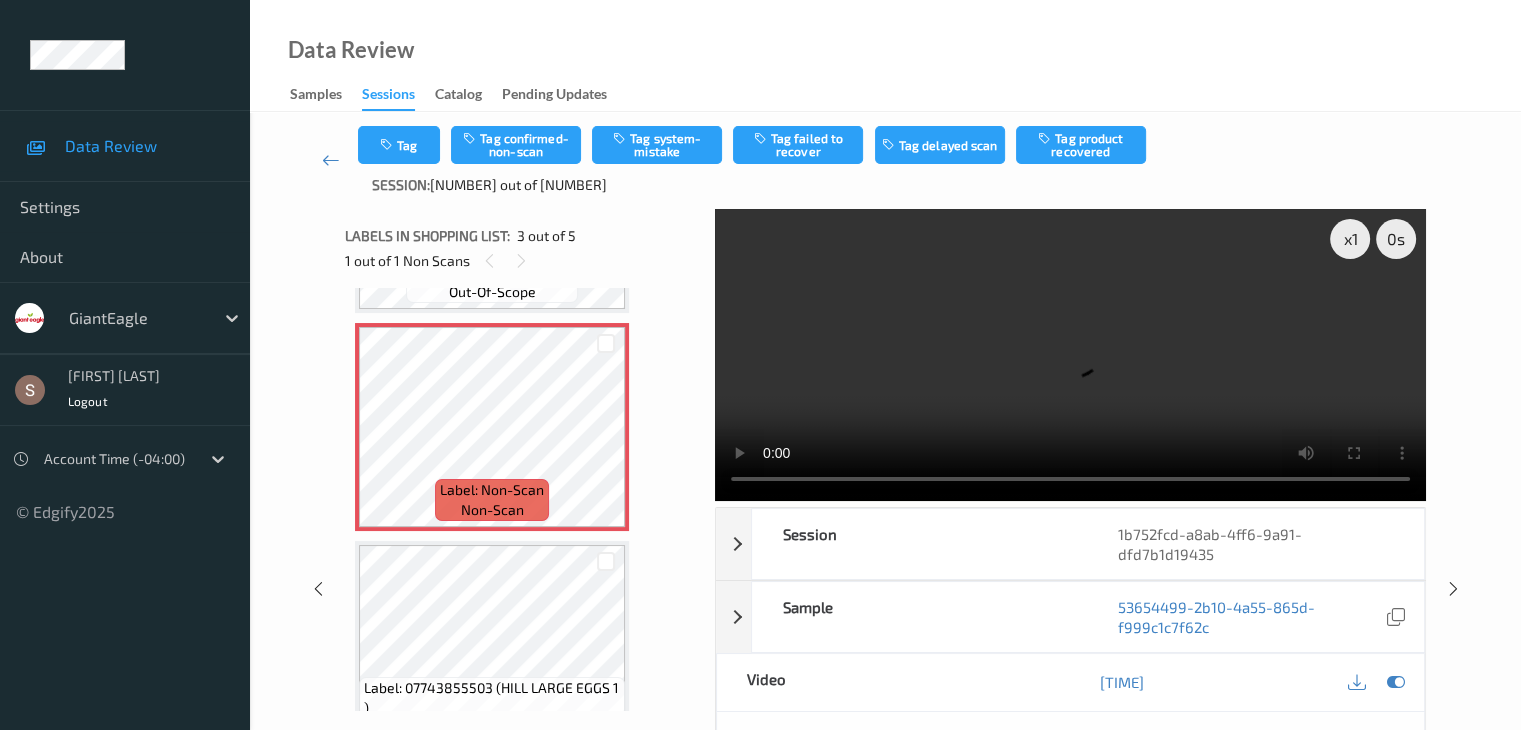 click at bounding box center (1070, 355) 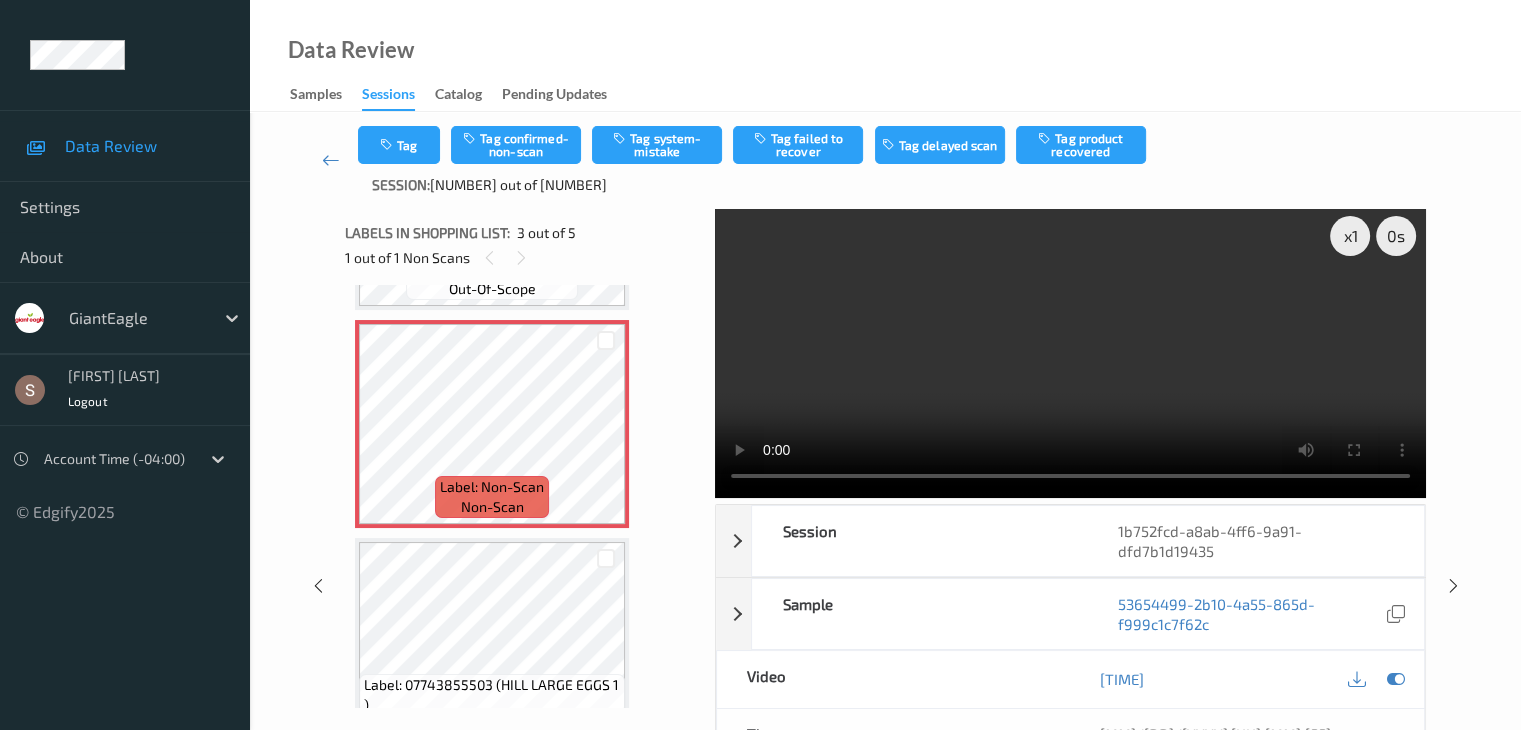 scroll, scrollTop: 0, scrollLeft: 0, axis: both 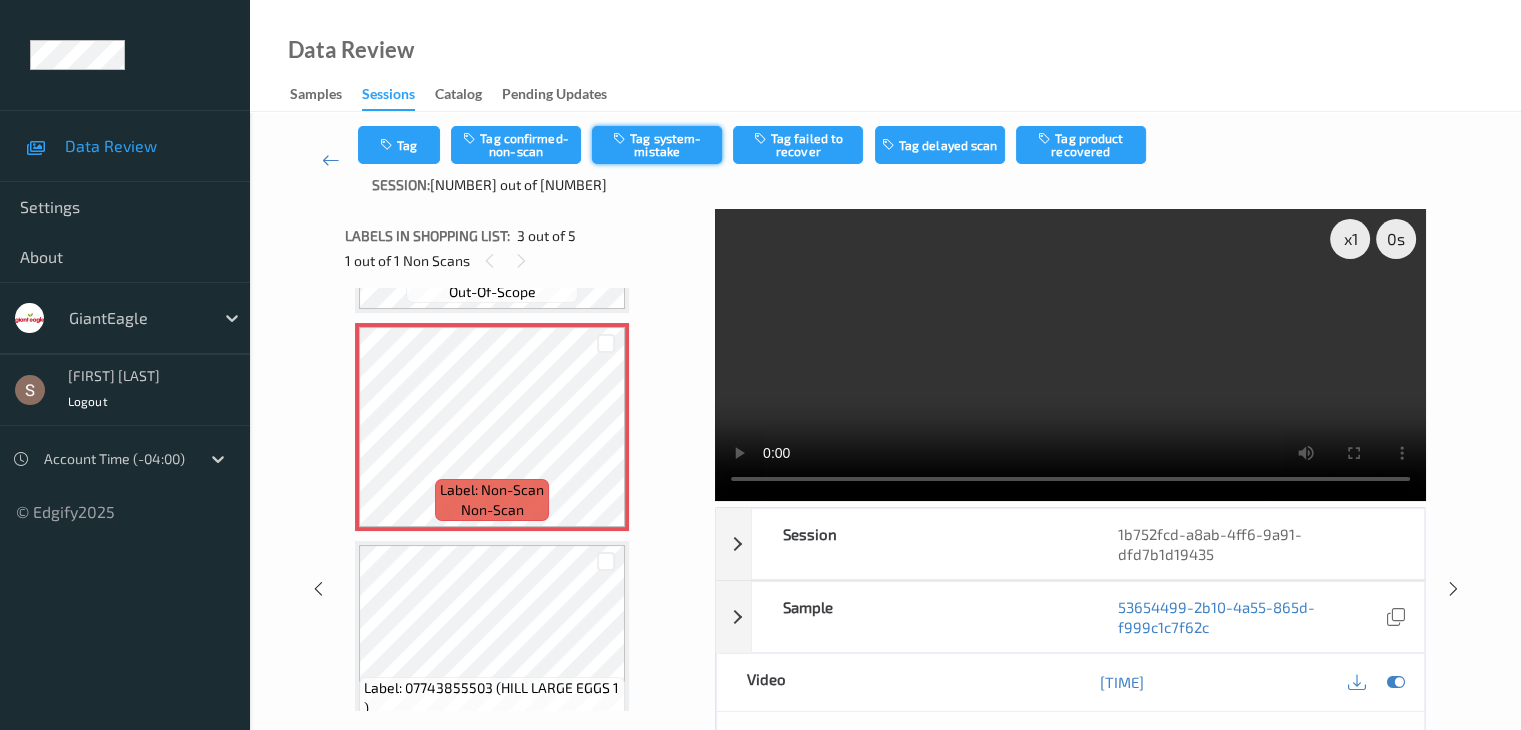 click on "Tag   system-mistake" at bounding box center [657, 145] 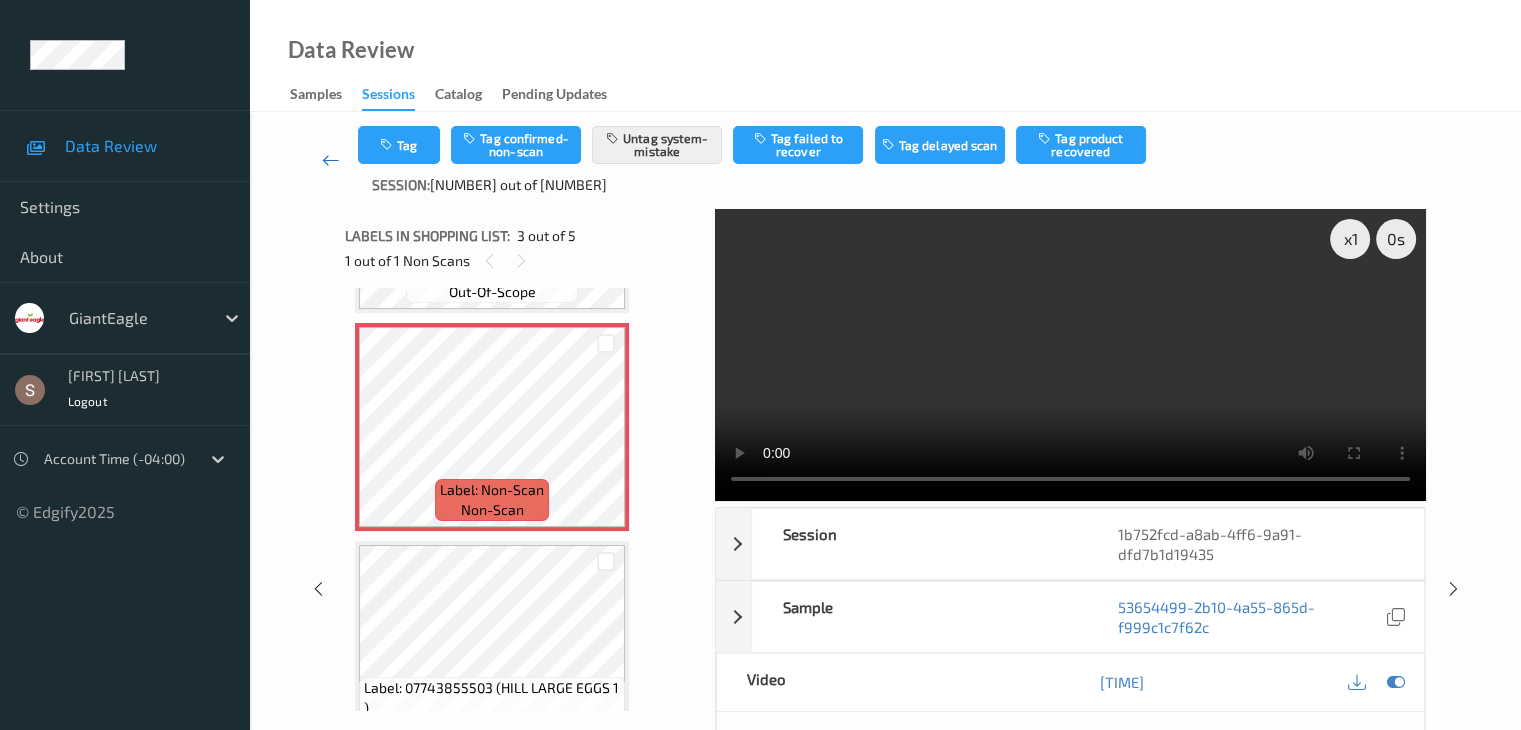 click at bounding box center (331, 160) 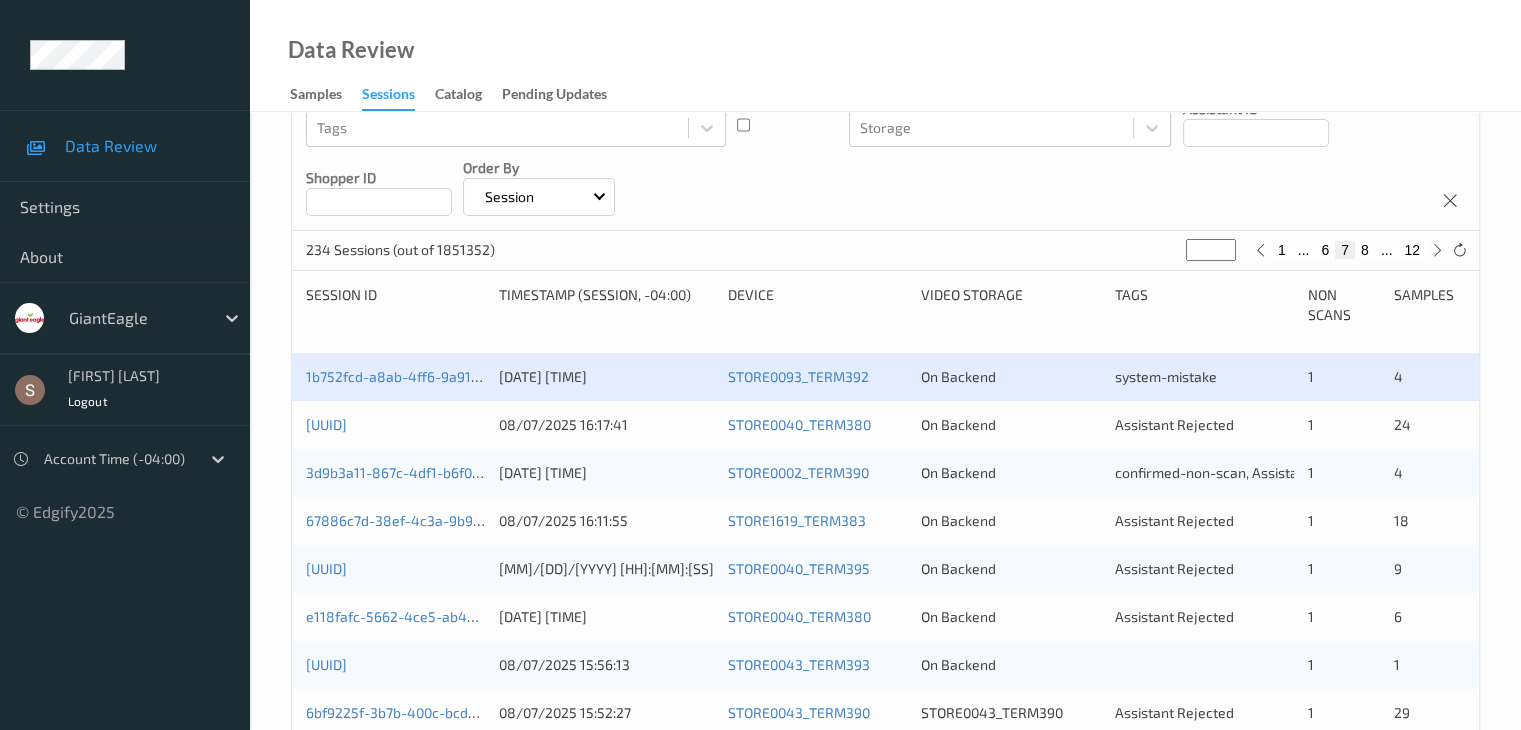 scroll, scrollTop: 272, scrollLeft: 0, axis: vertical 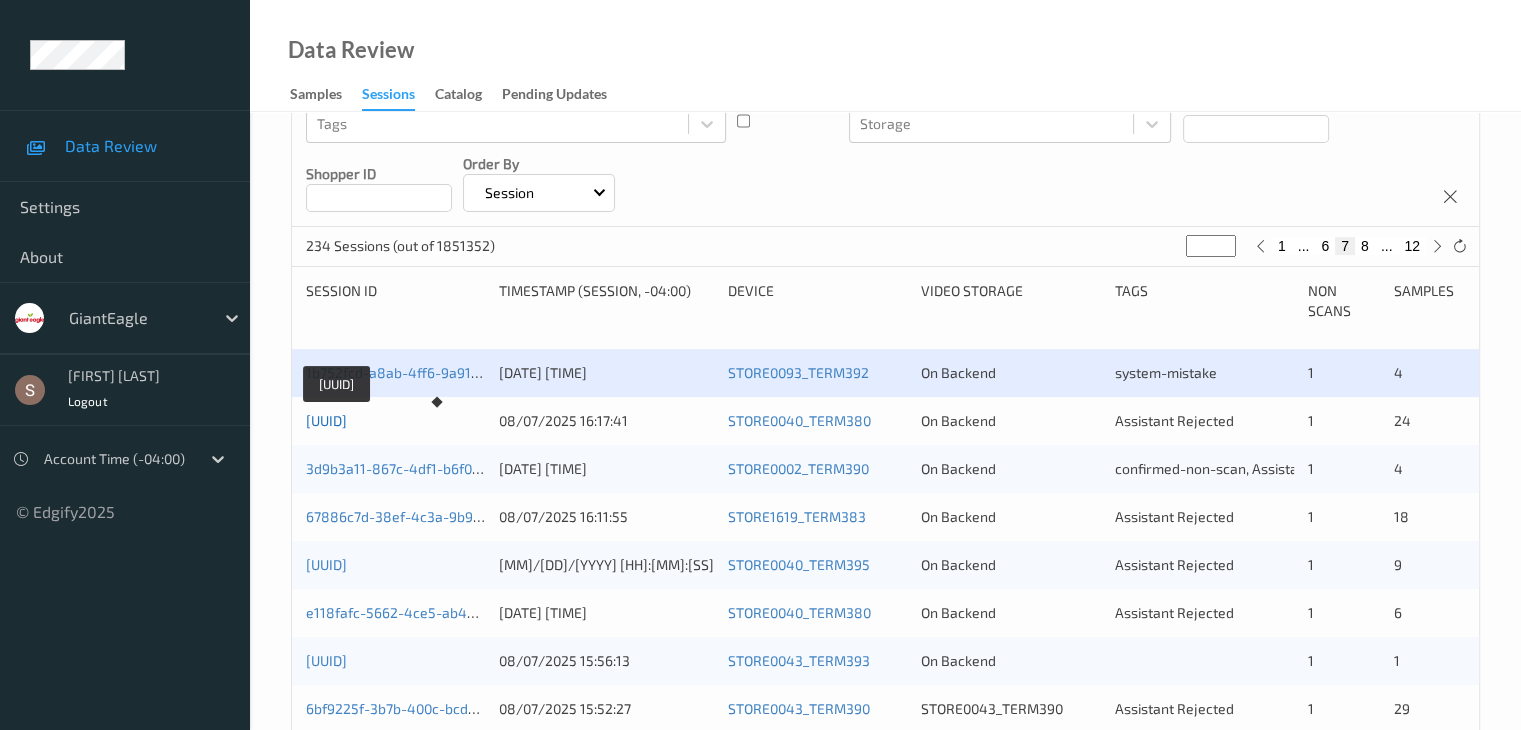 click on "[UUID]" at bounding box center [326, 420] 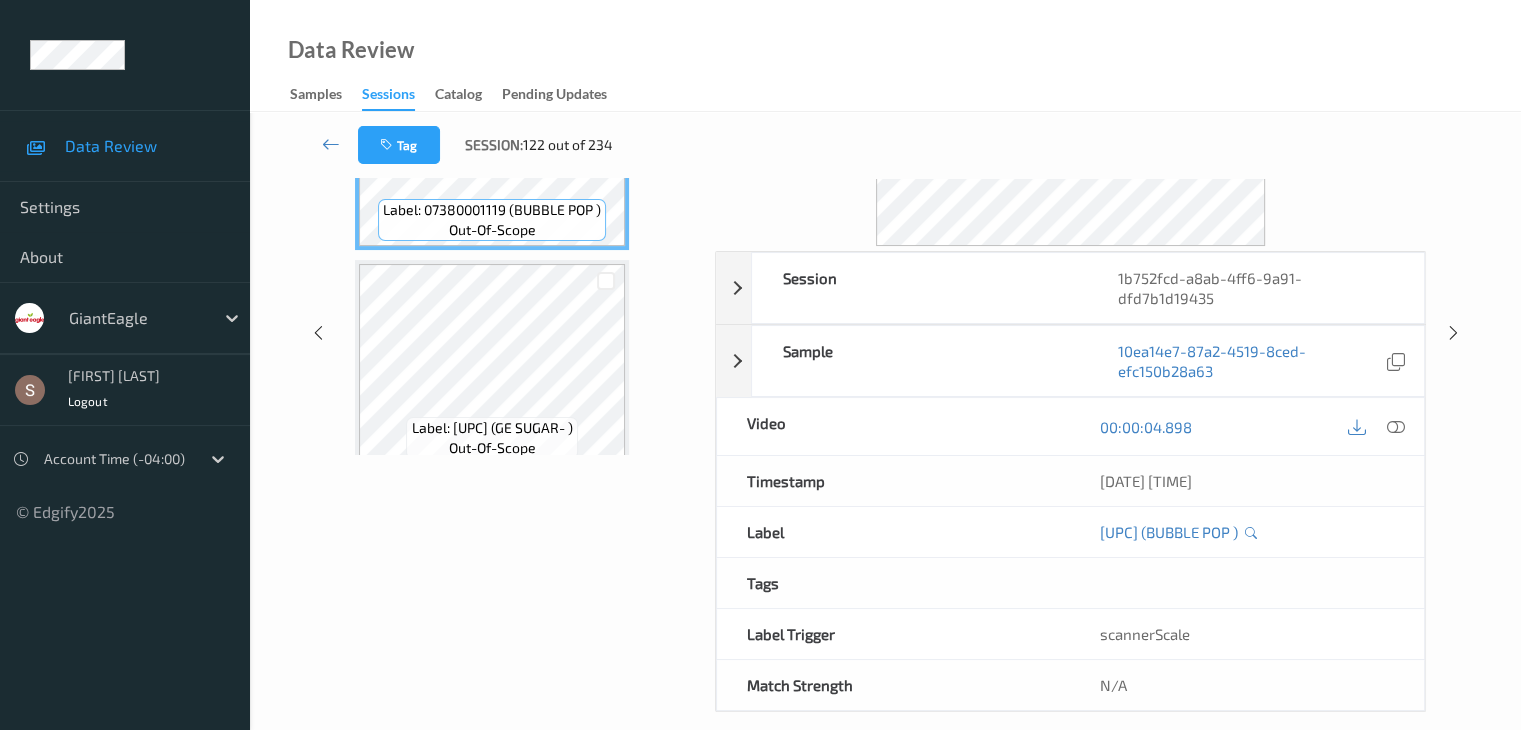 scroll, scrollTop: 0, scrollLeft: 0, axis: both 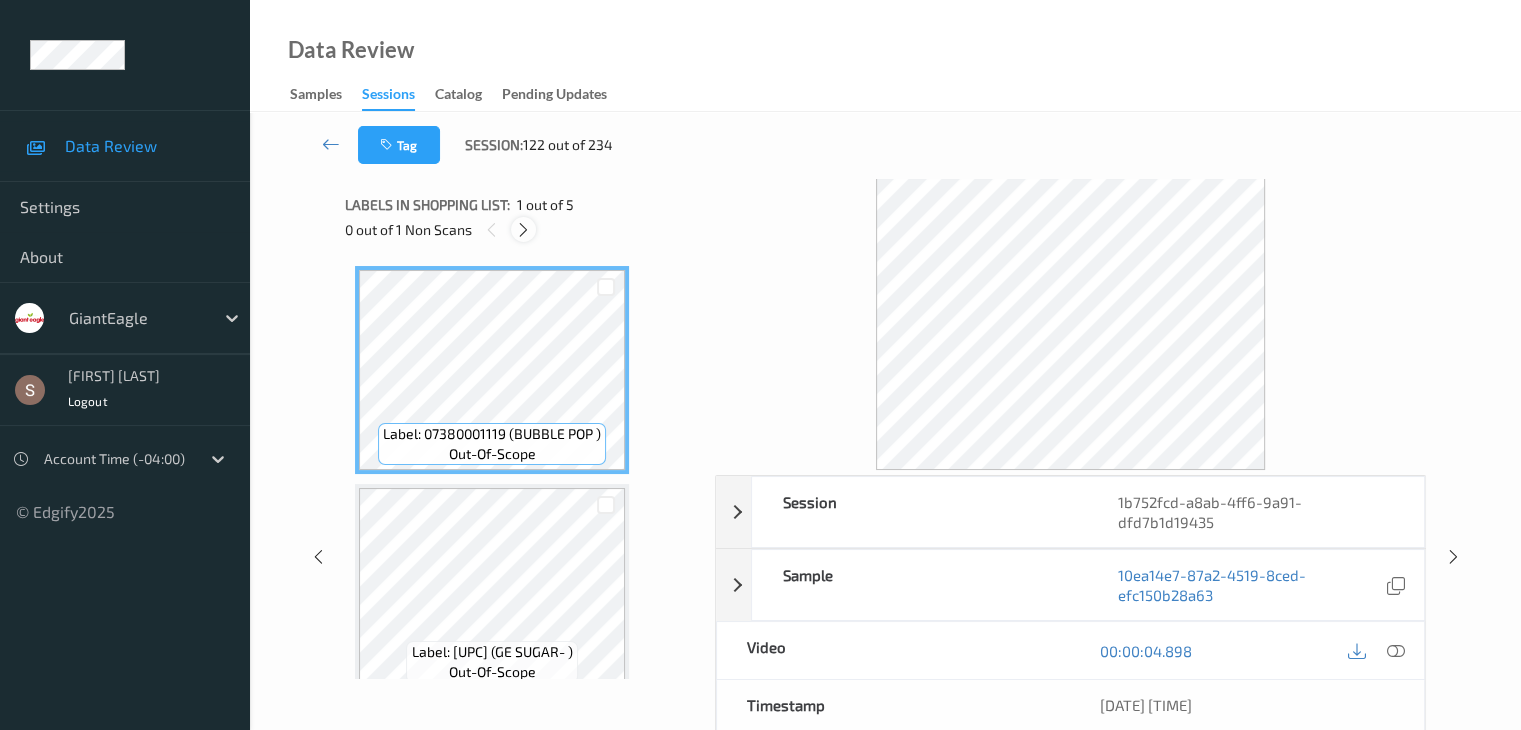 click at bounding box center (523, 230) 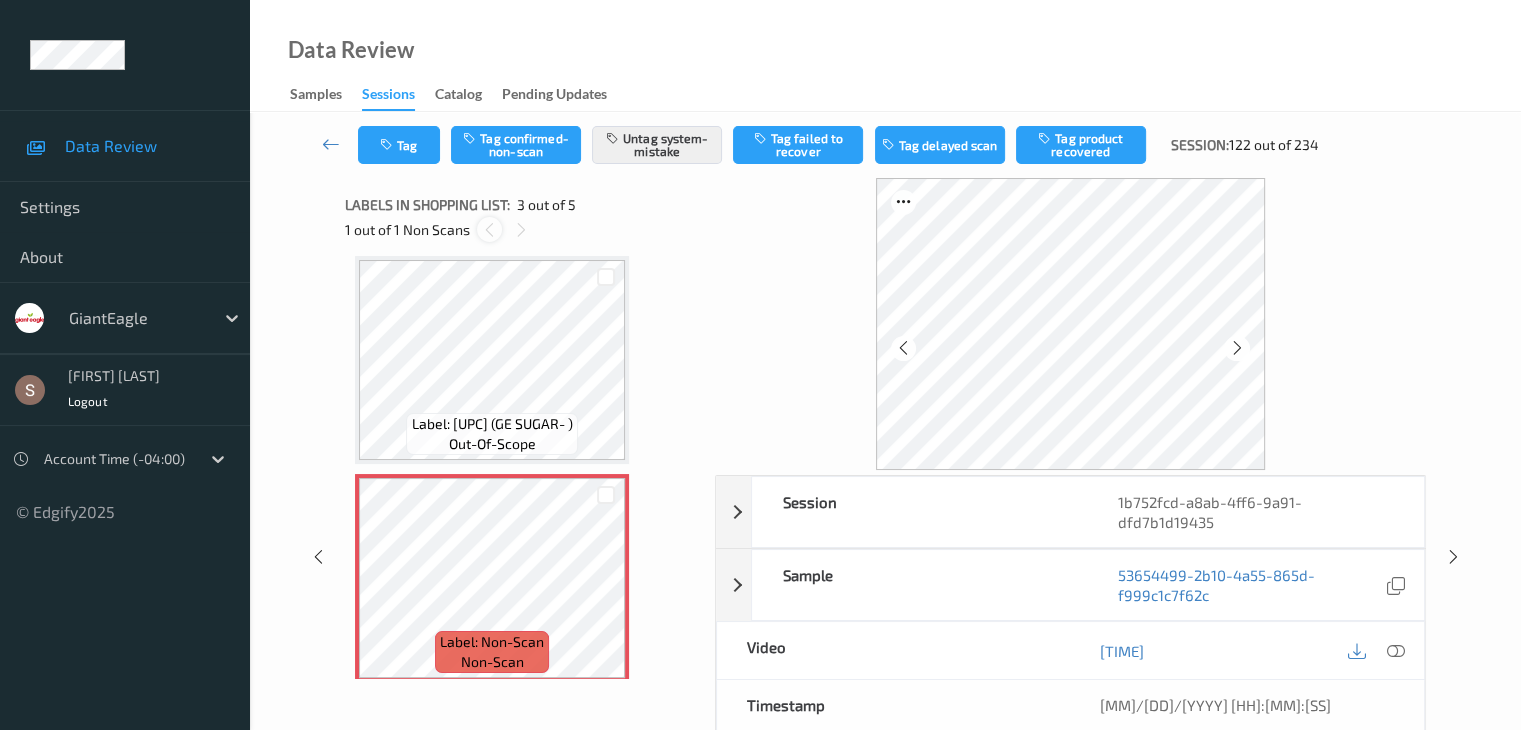 click at bounding box center [489, 230] 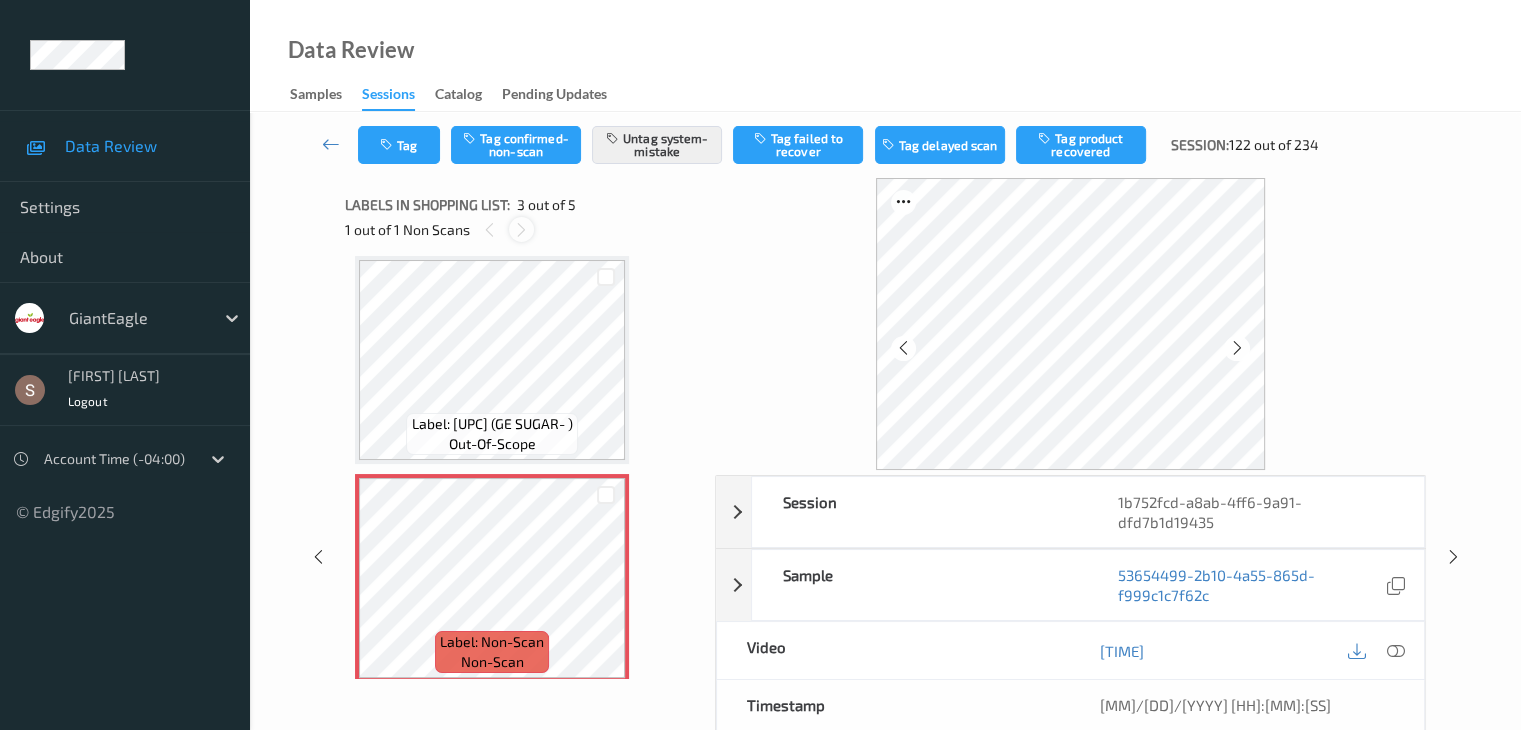 click at bounding box center (521, 230) 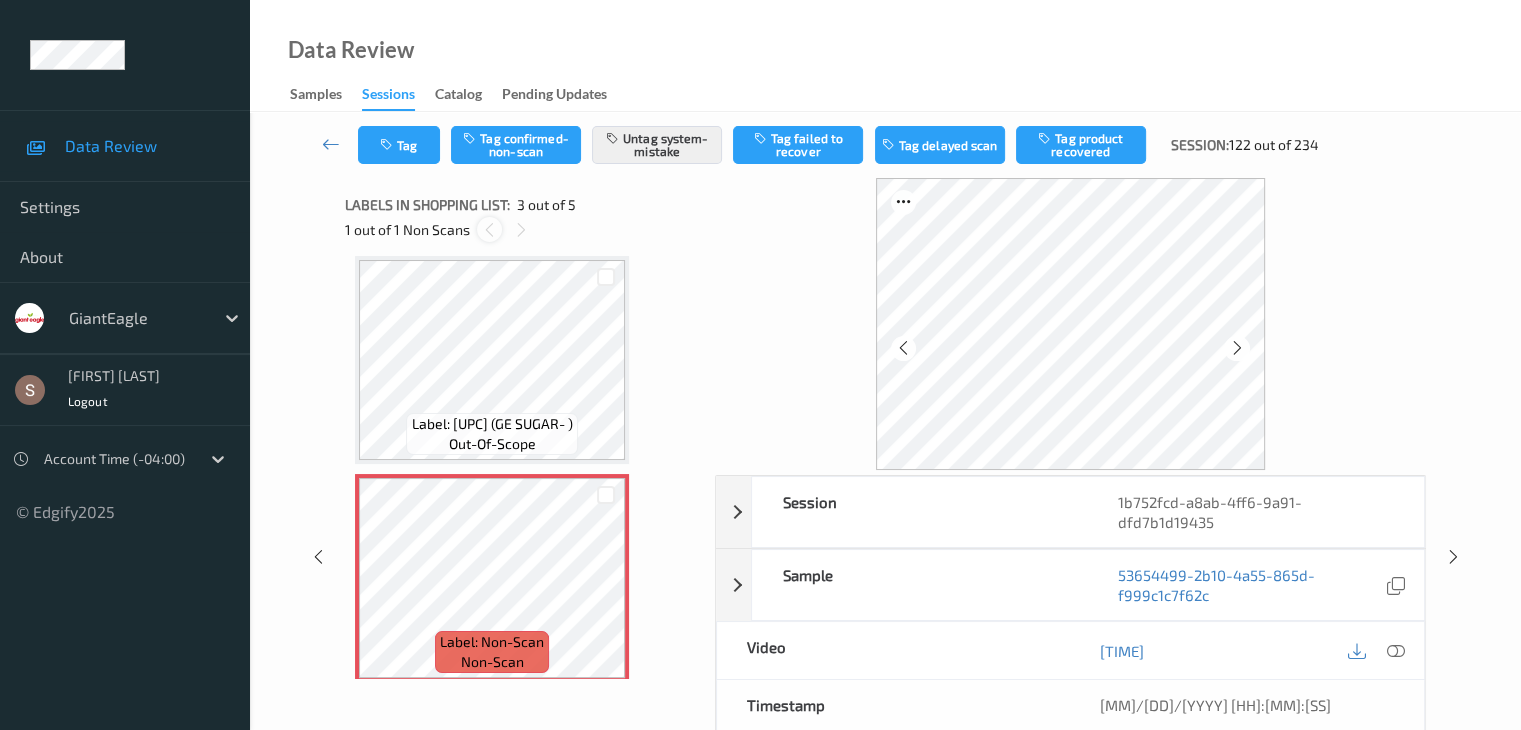 click at bounding box center (489, 229) 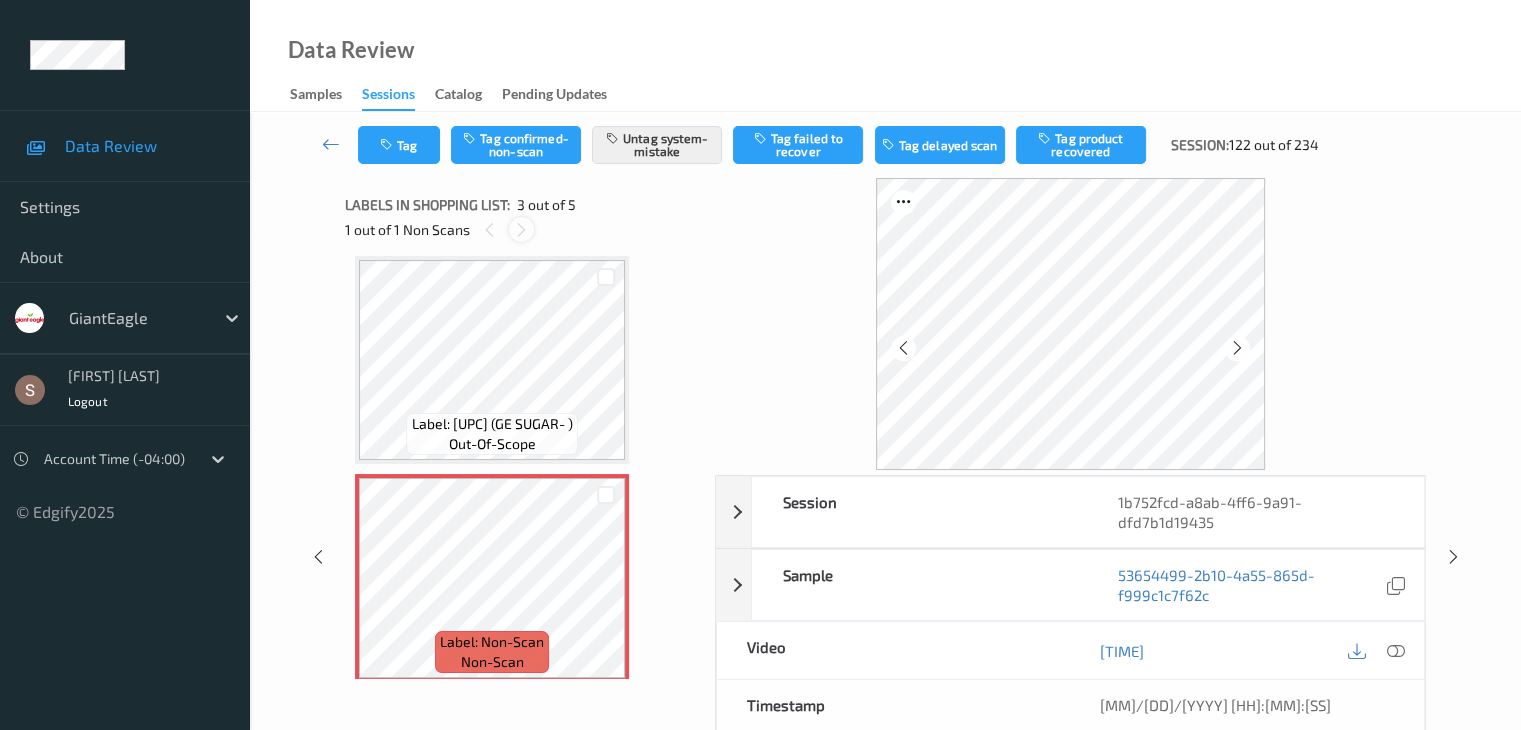 click at bounding box center [521, 230] 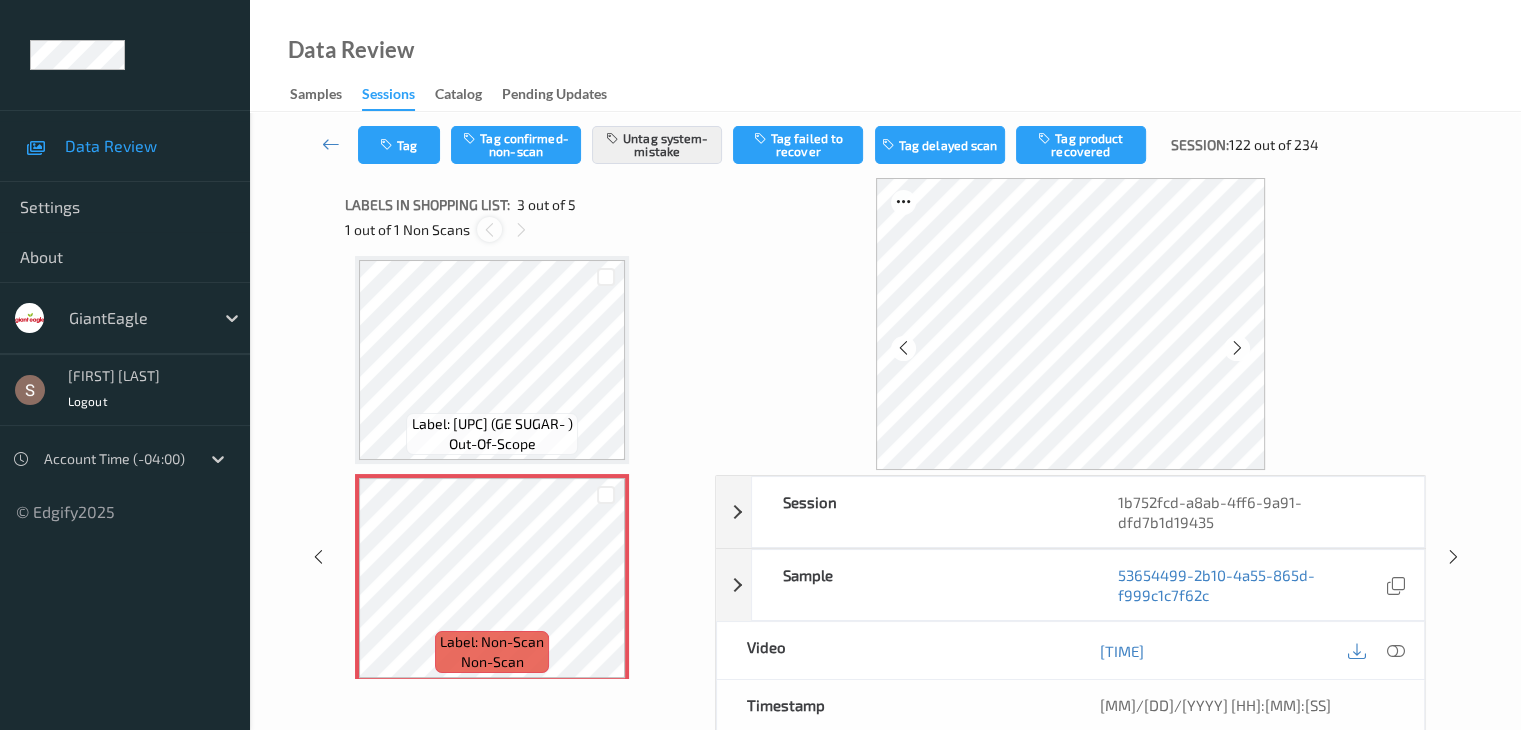click at bounding box center [489, 230] 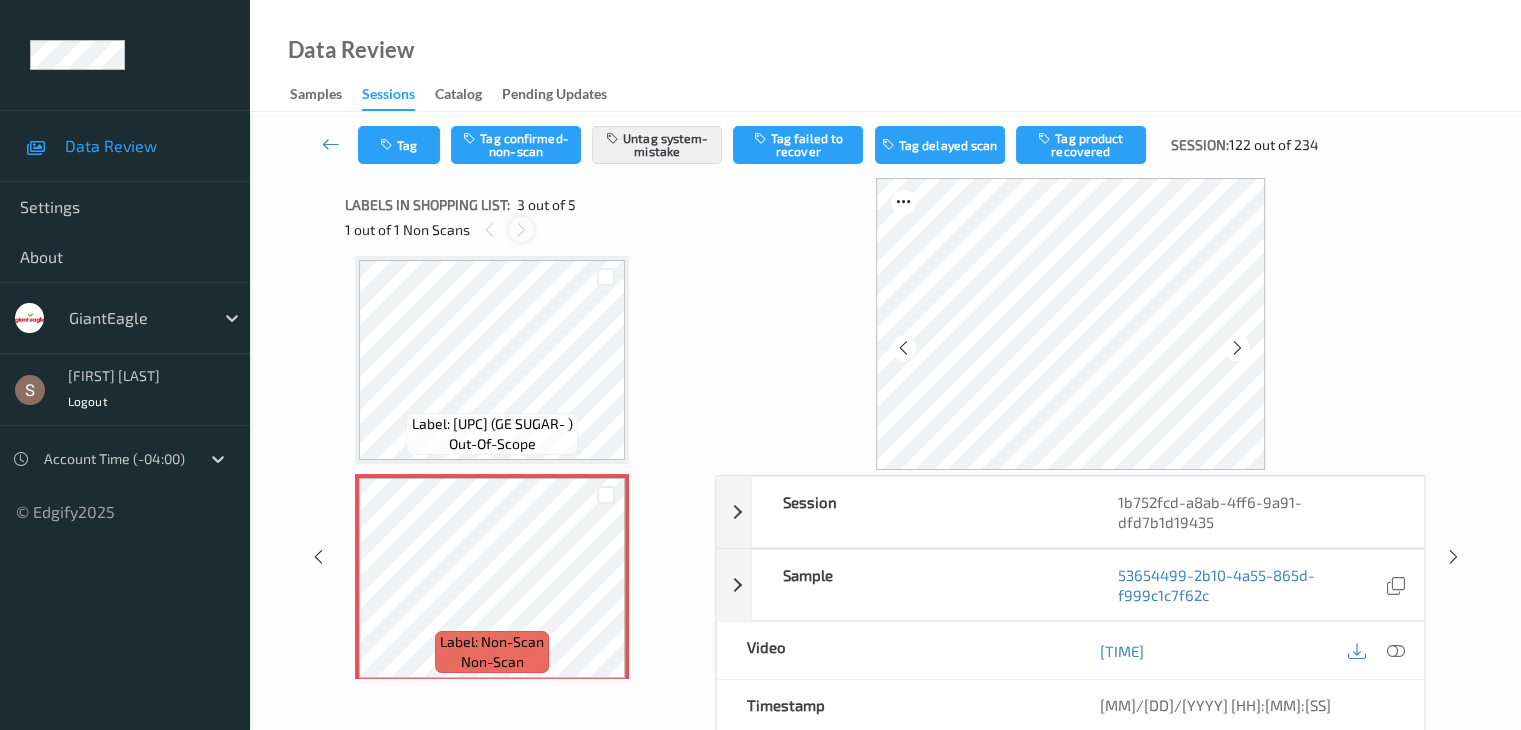 click at bounding box center (521, 229) 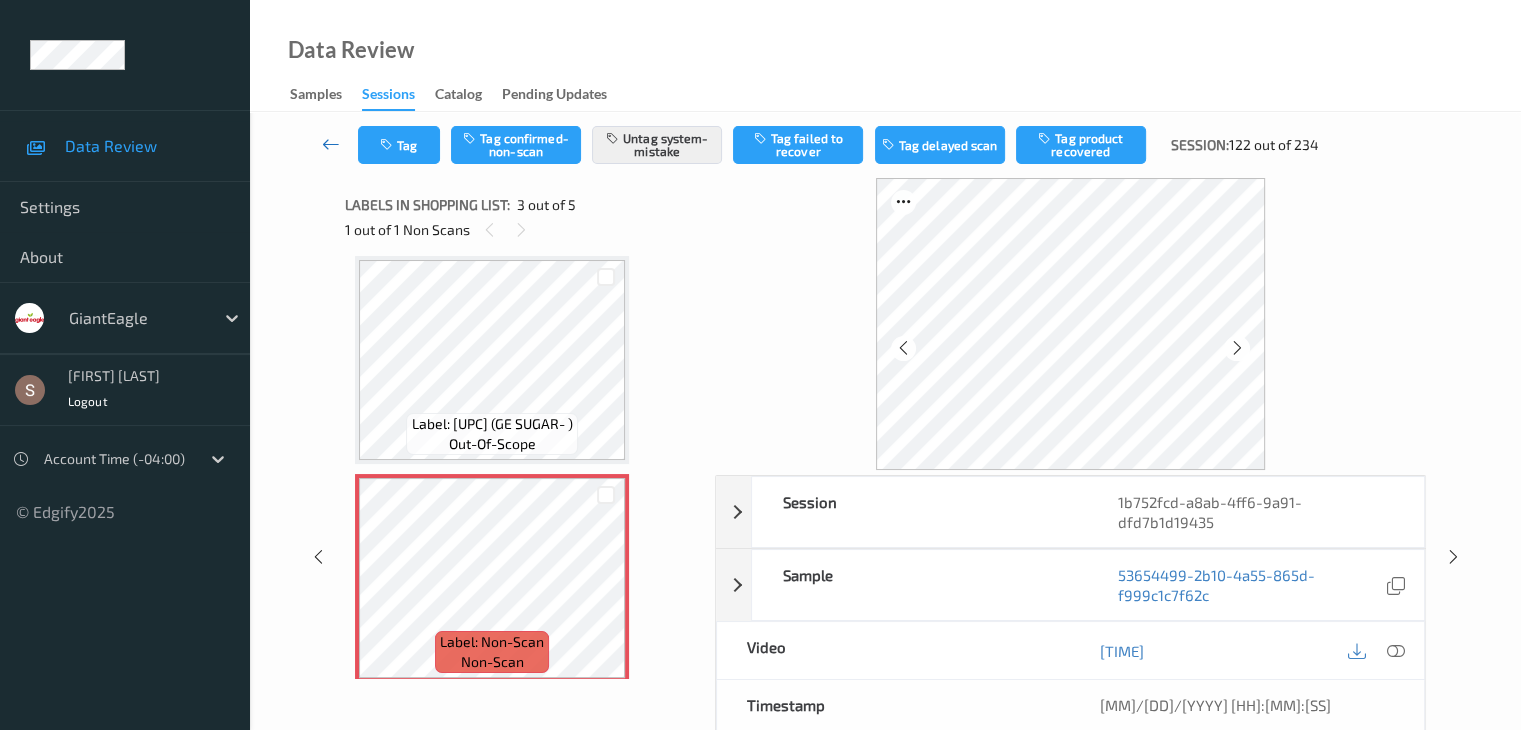 click at bounding box center [331, 144] 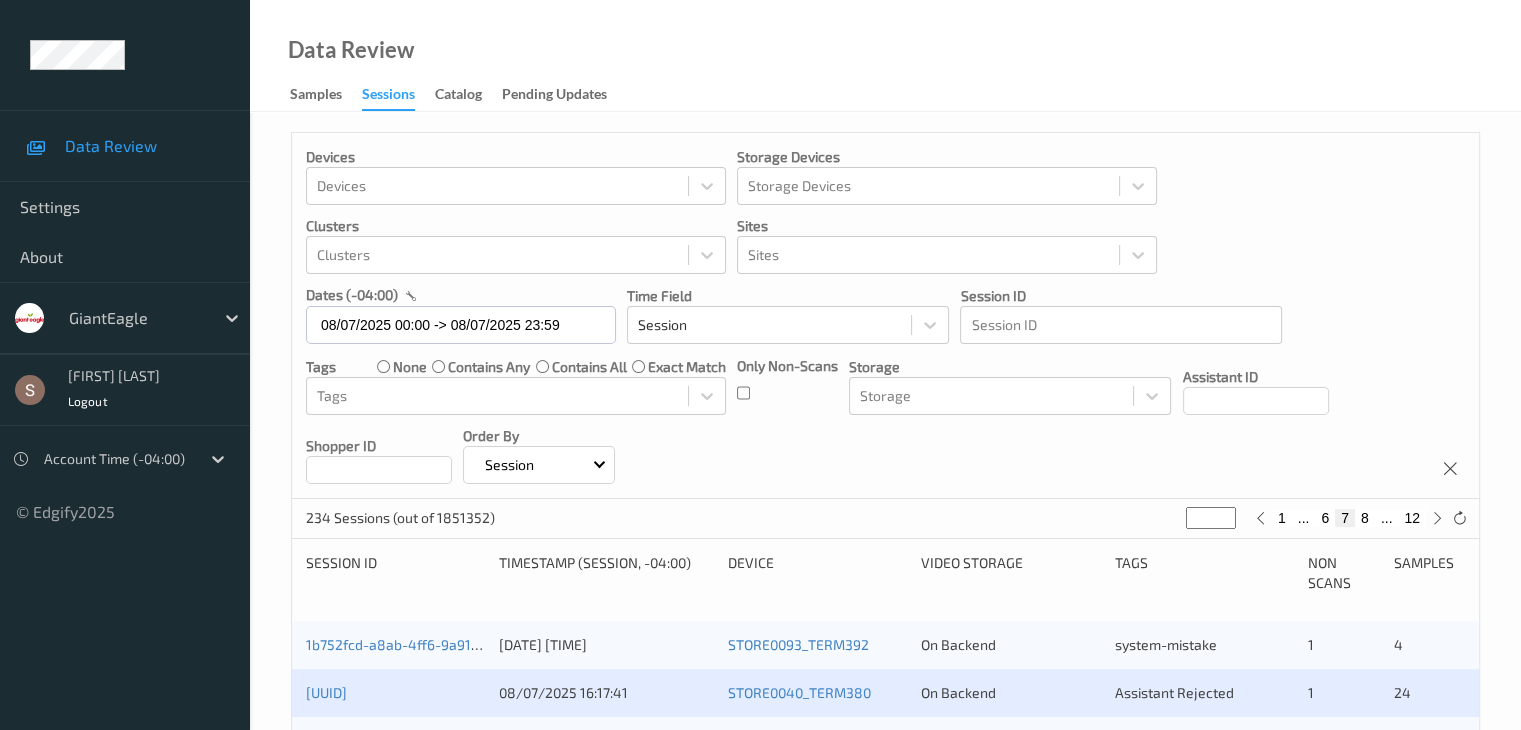 scroll, scrollTop: 250, scrollLeft: 0, axis: vertical 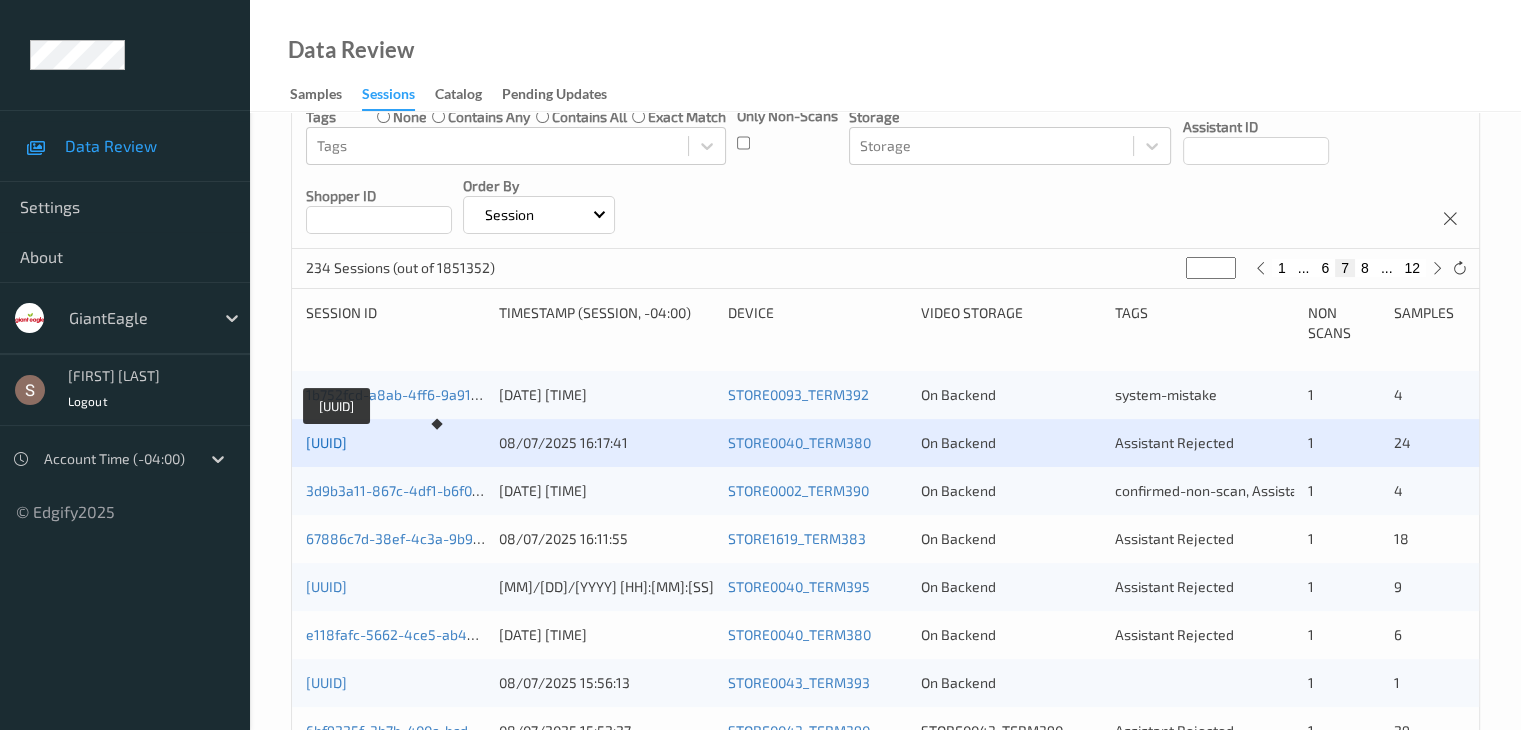 click on "[UUID]" at bounding box center [326, 442] 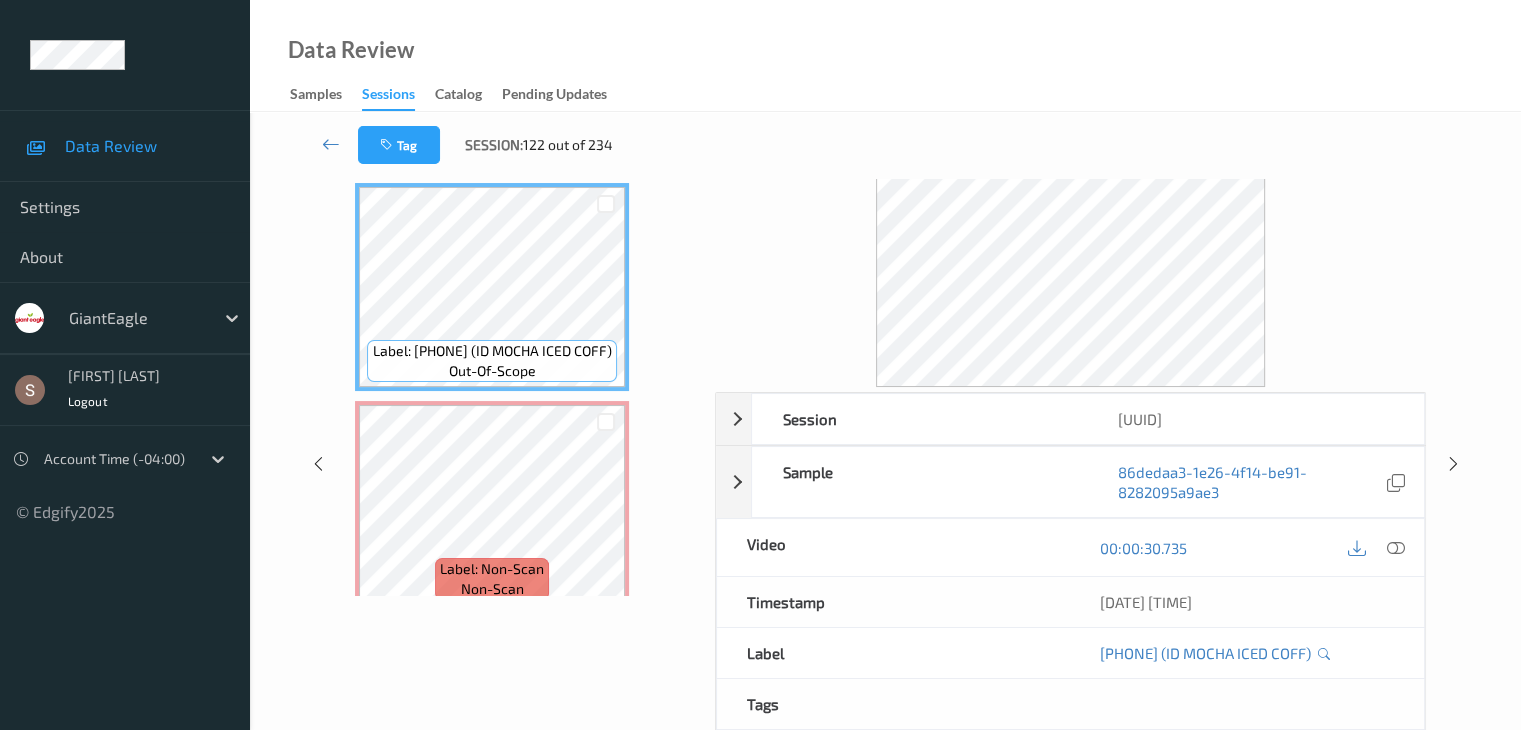 scroll, scrollTop: 0, scrollLeft: 0, axis: both 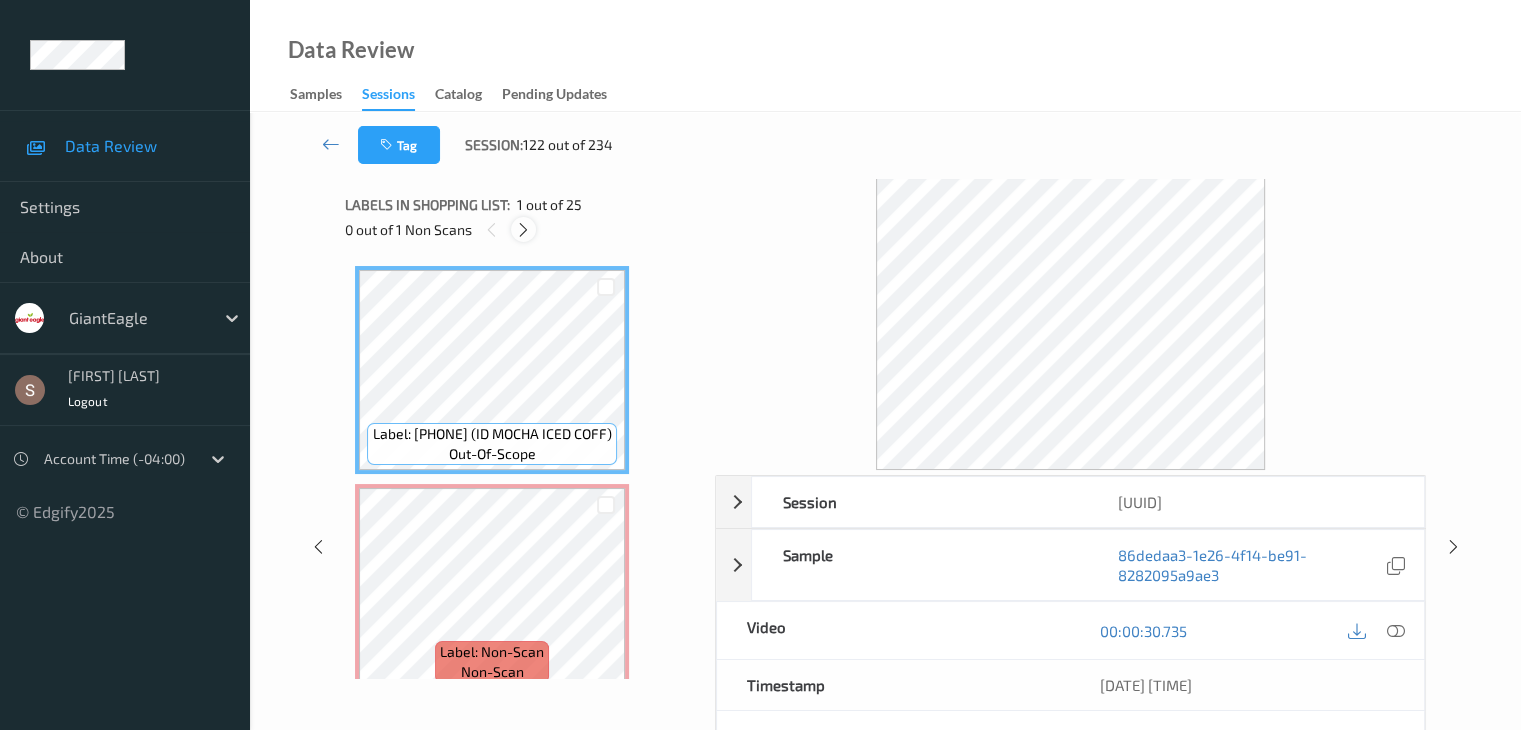click at bounding box center [523, 229] 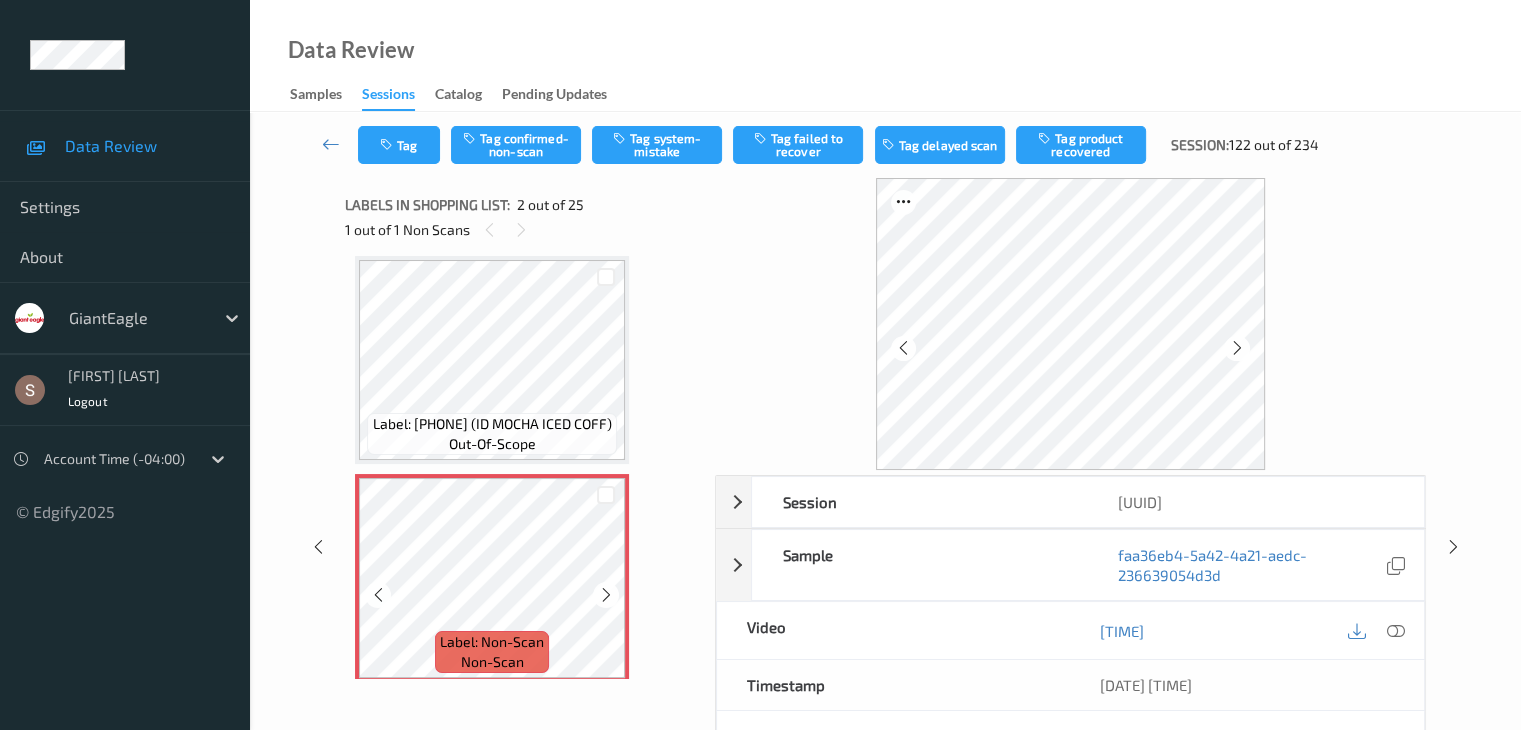 click at bounding box center [606, 595] 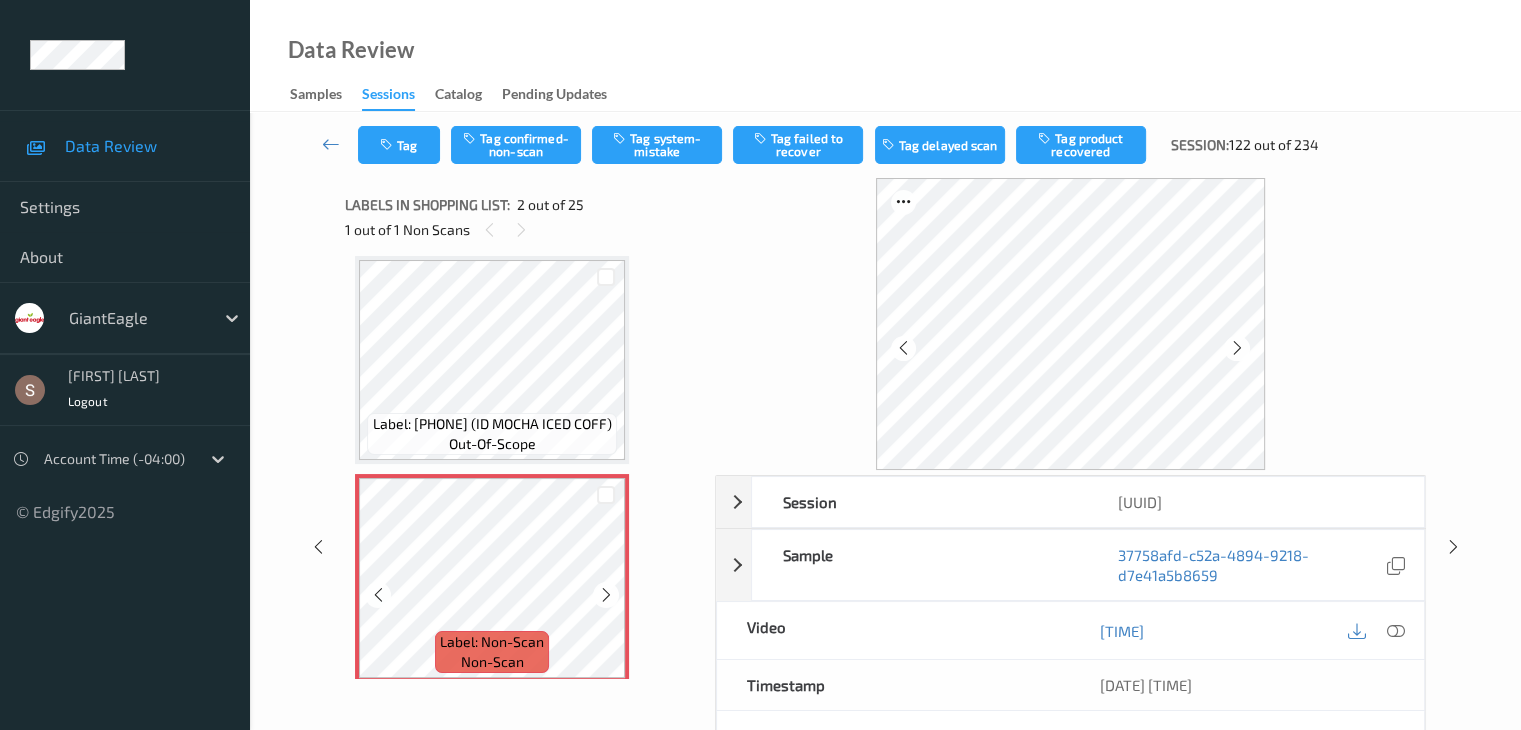 click at bounding box center (606, 595) 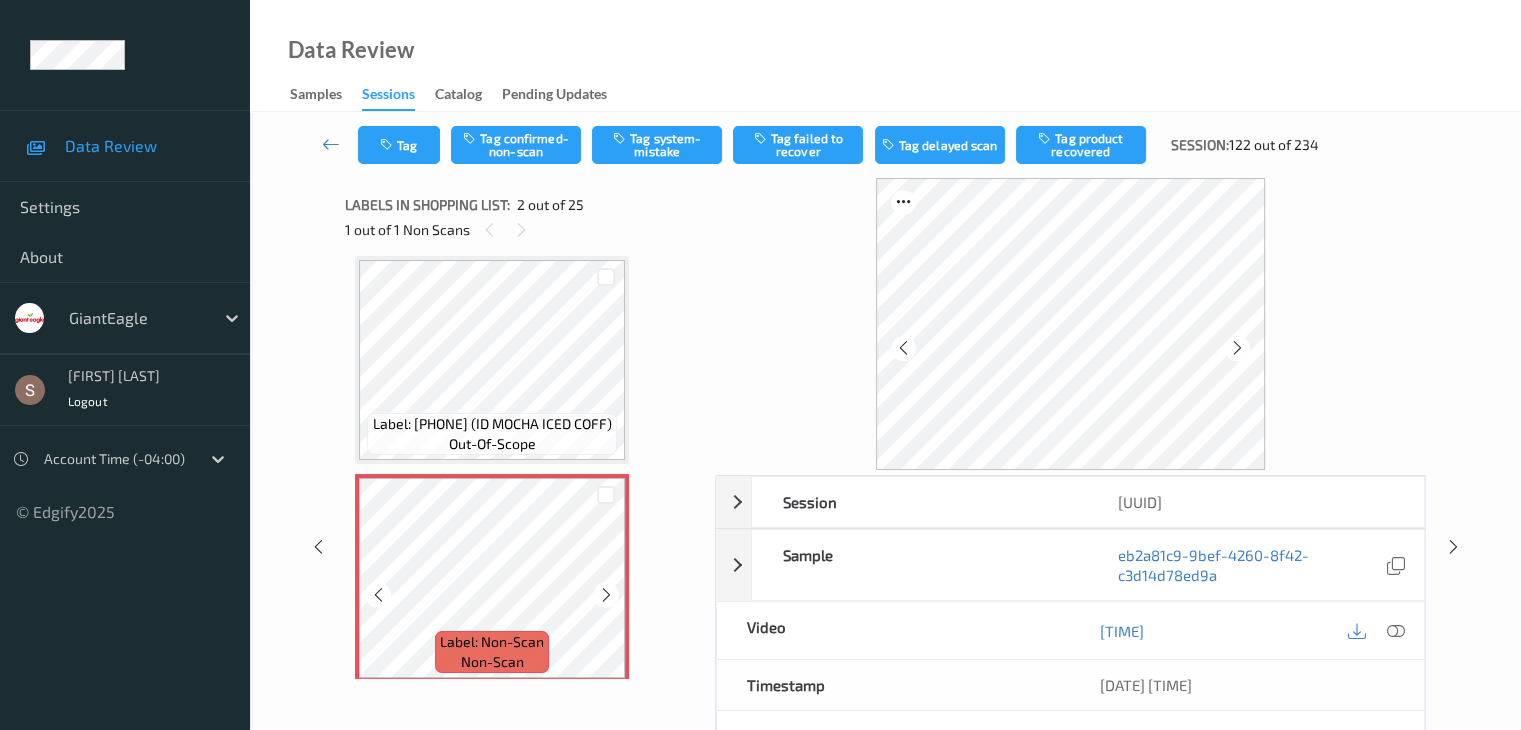 click at bounding box center (606, 595) 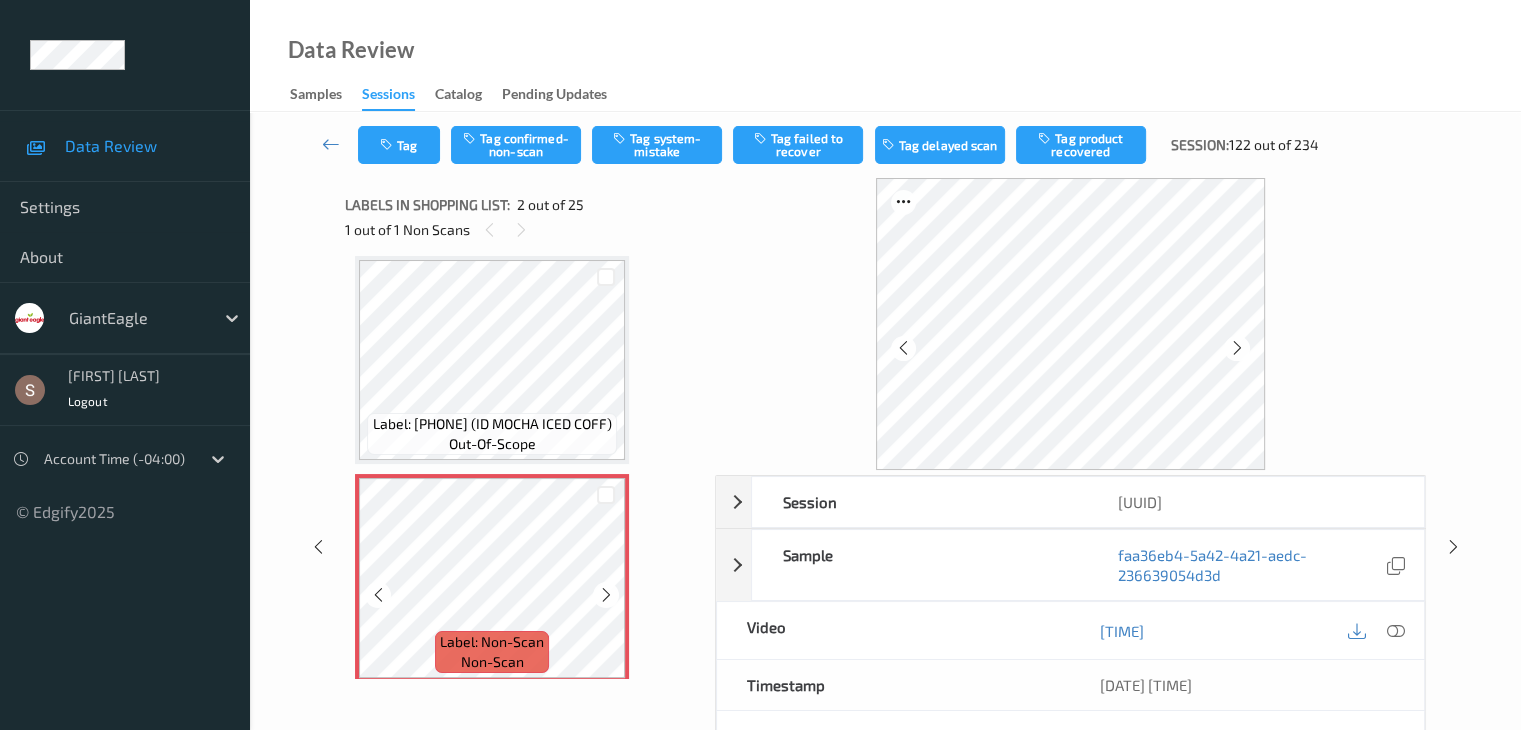 click at bounding box center (606, 595) 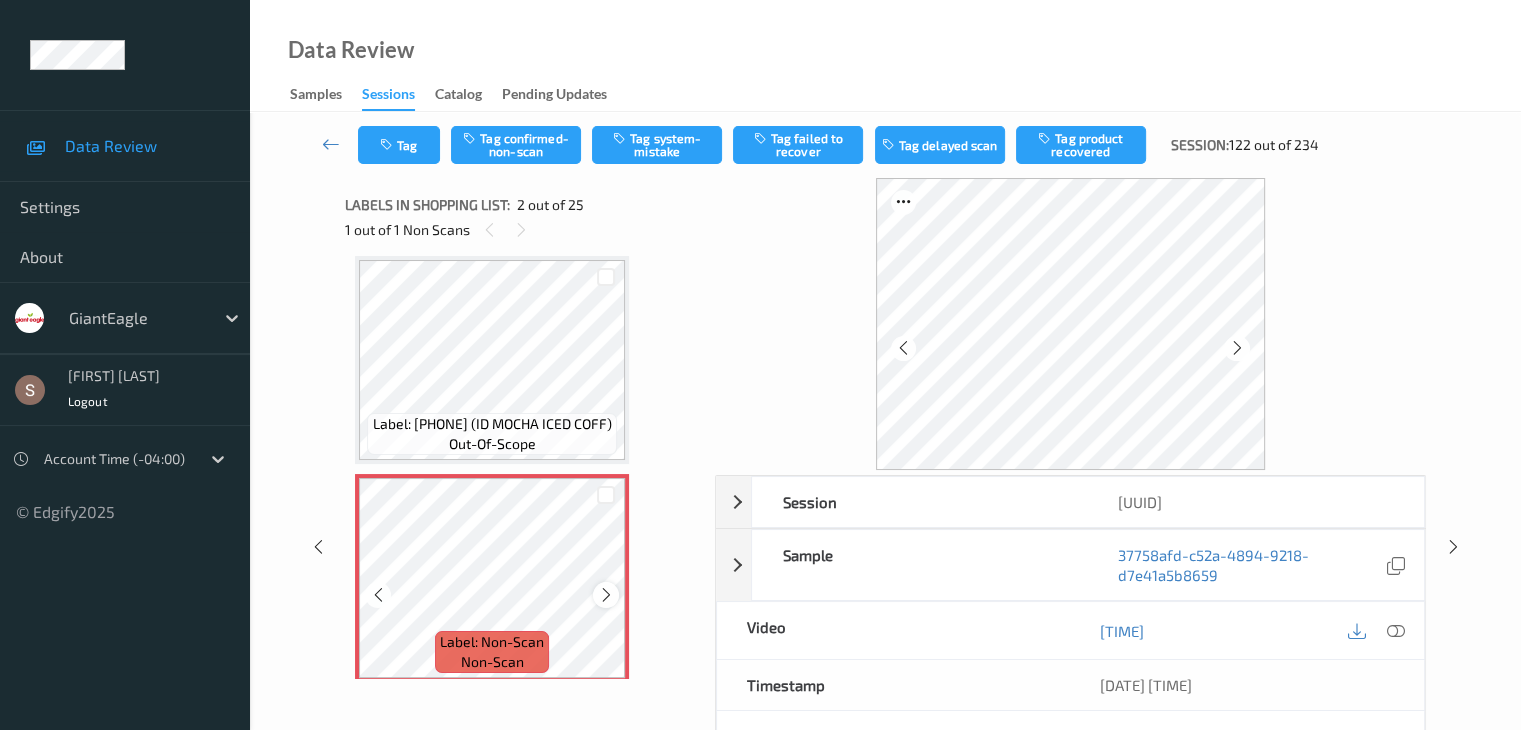 click at bounding box center [606, 595] 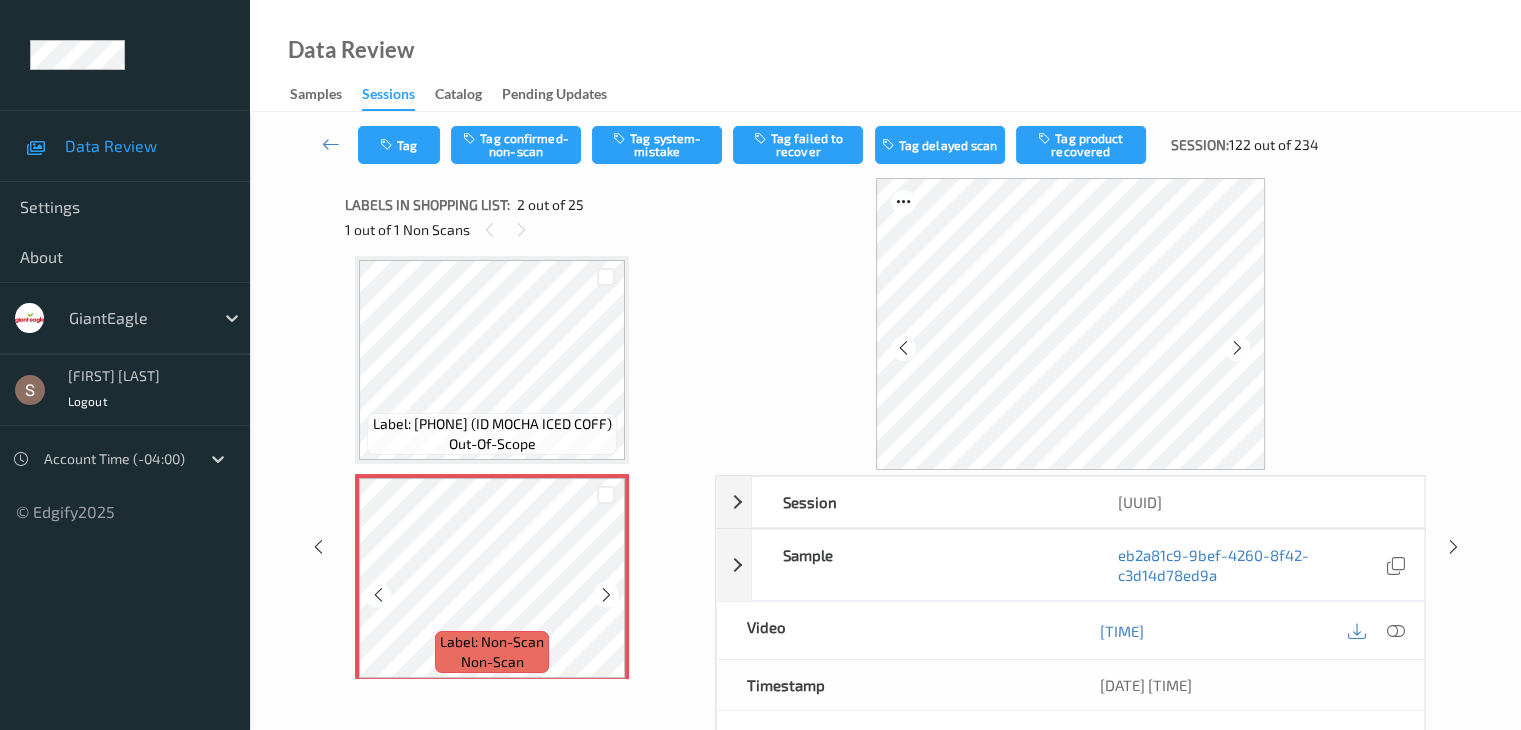 click at bounding box center [606, 595] 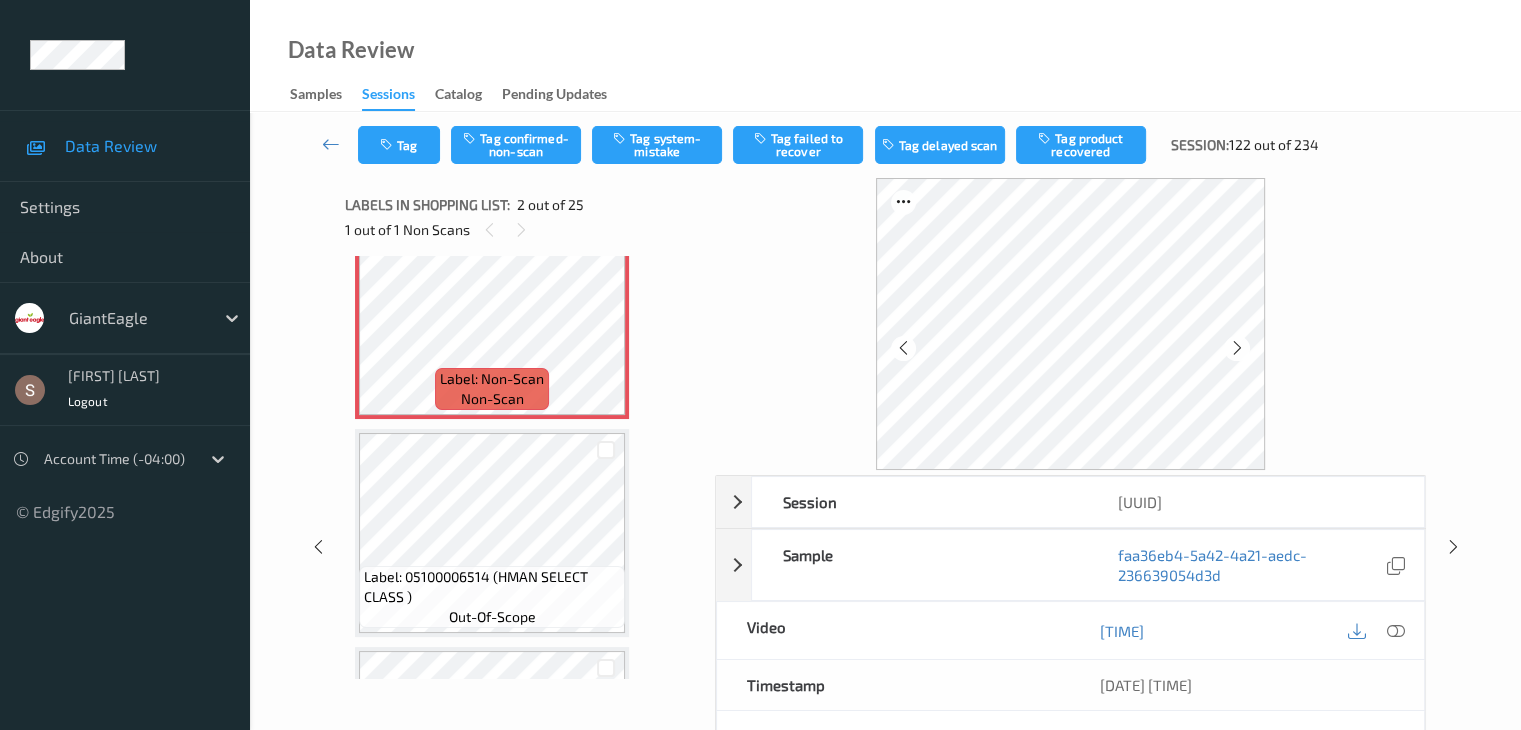 scroll, scrollTop: 274, scrollLeft: 0, axis: vertical 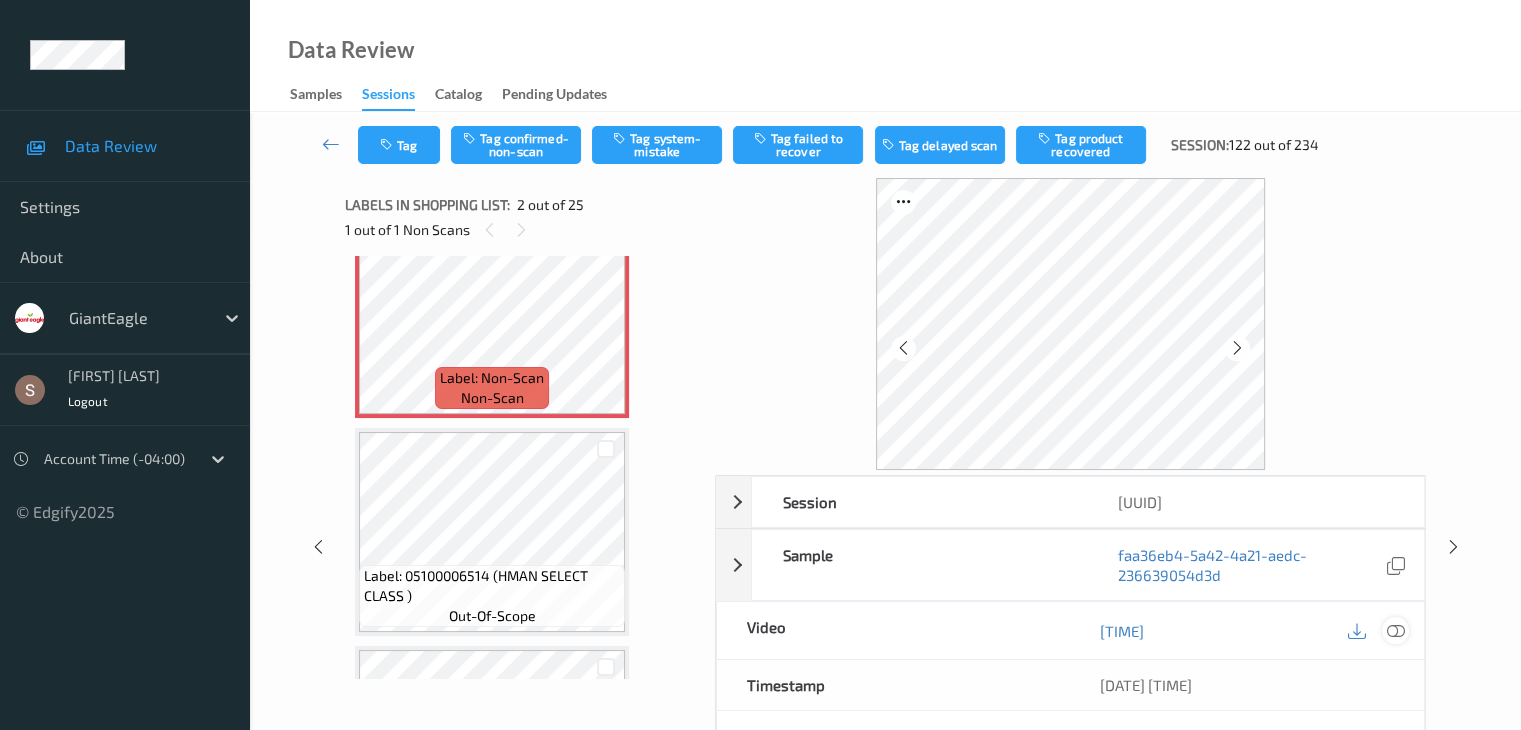 click at bounding box center [1395, 631] 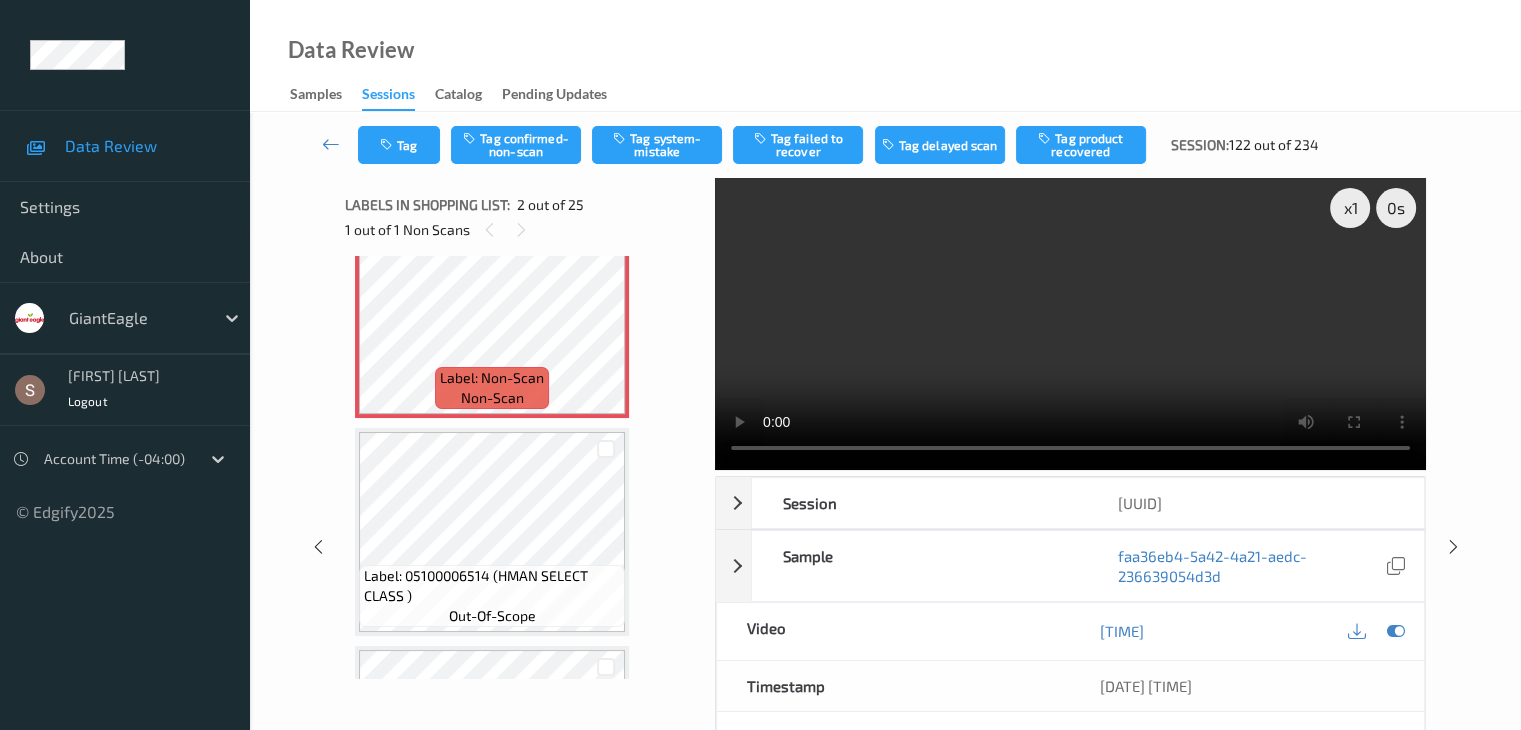 click at bounding box center (1070, 324) 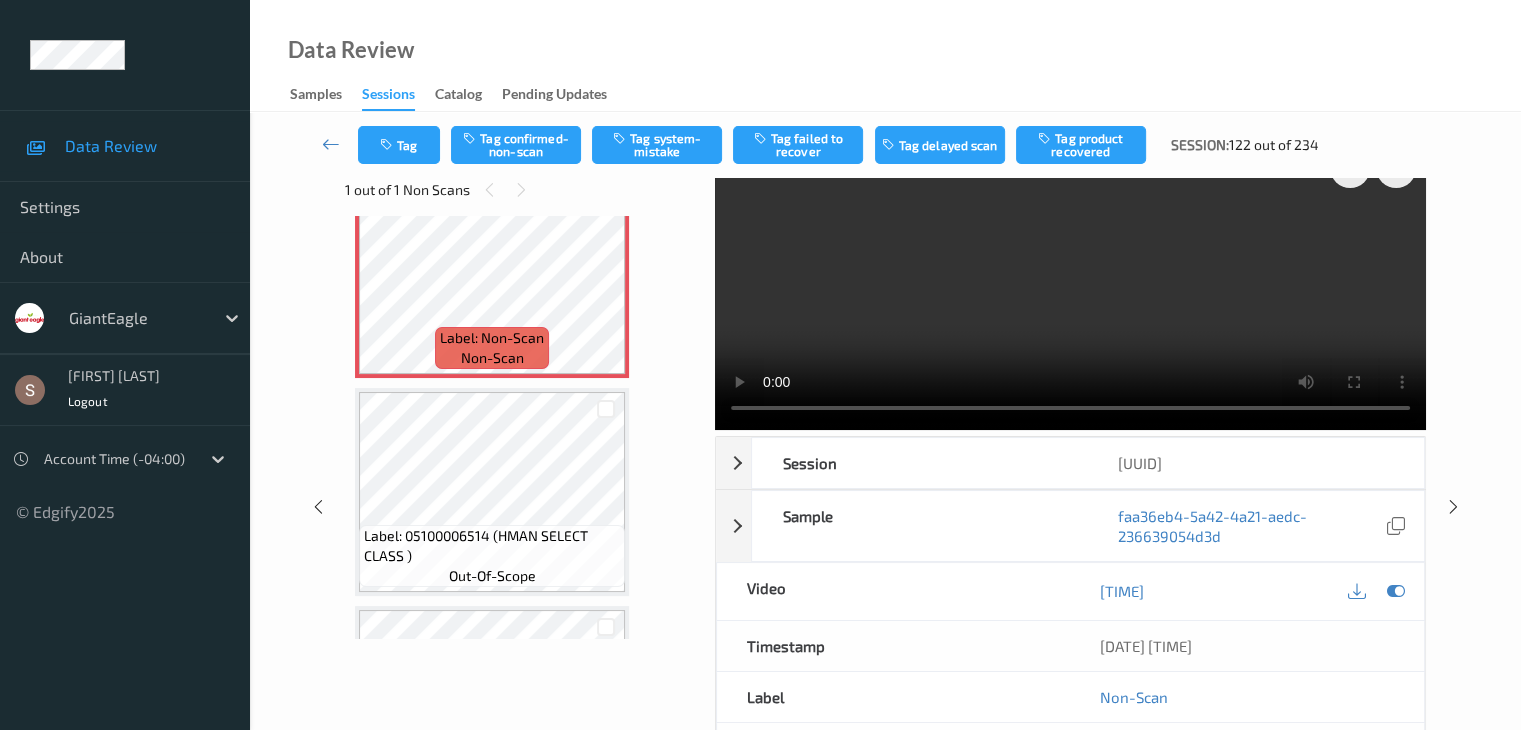 scroll, scrollTop: 0, scrollLeft: 0, axis: both 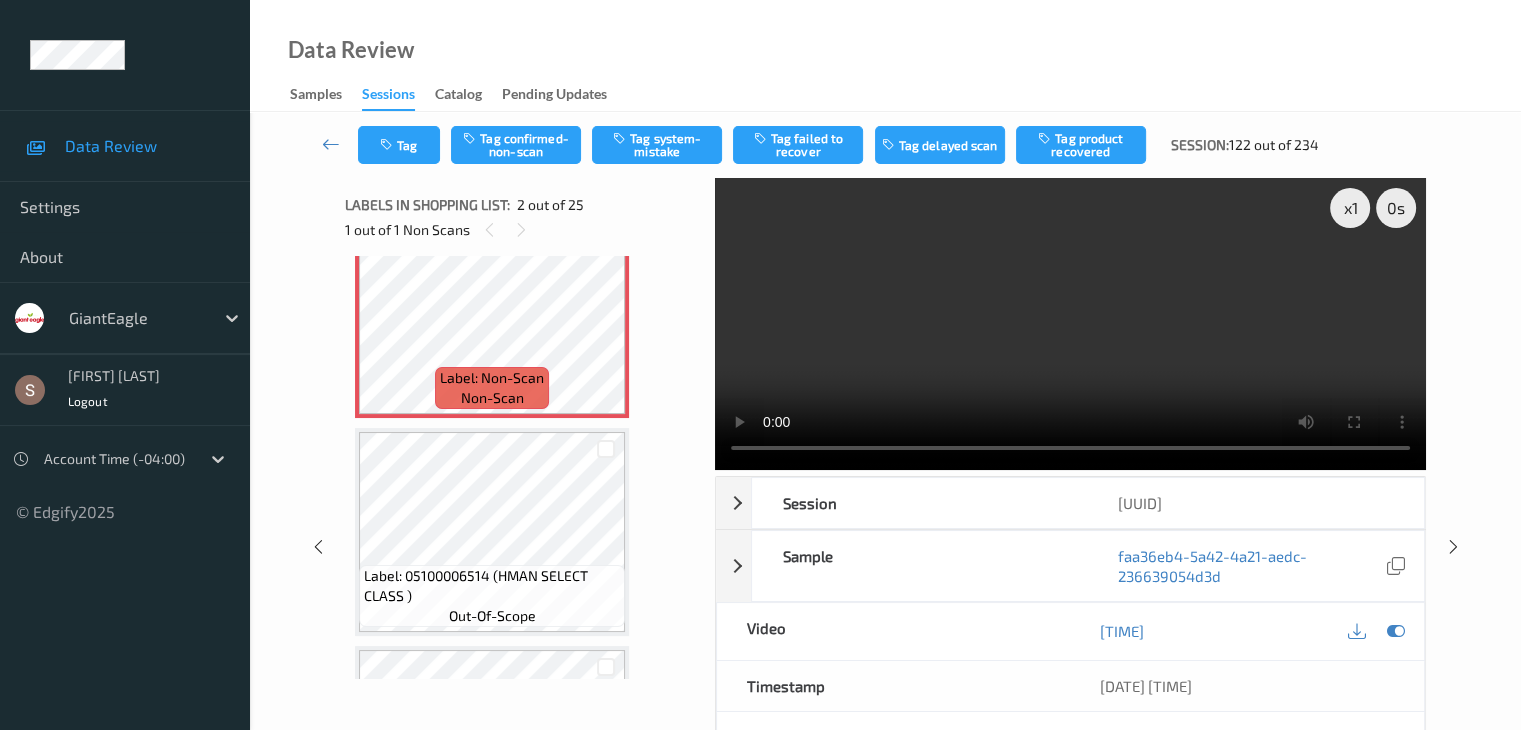 click at bounding box center (1070, 324) 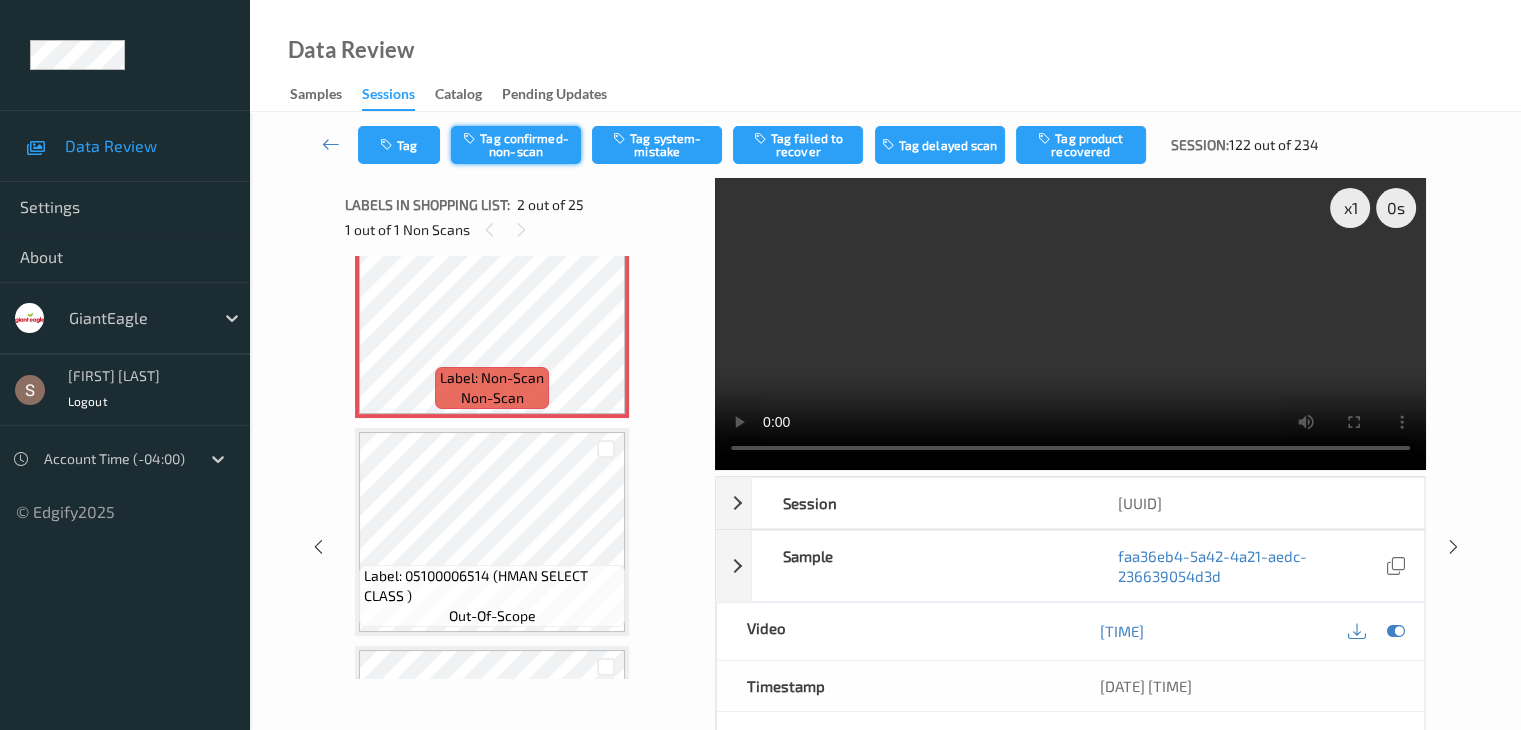 click on "Tag   confirmed-non-scan" at bounding box center (516, 145) 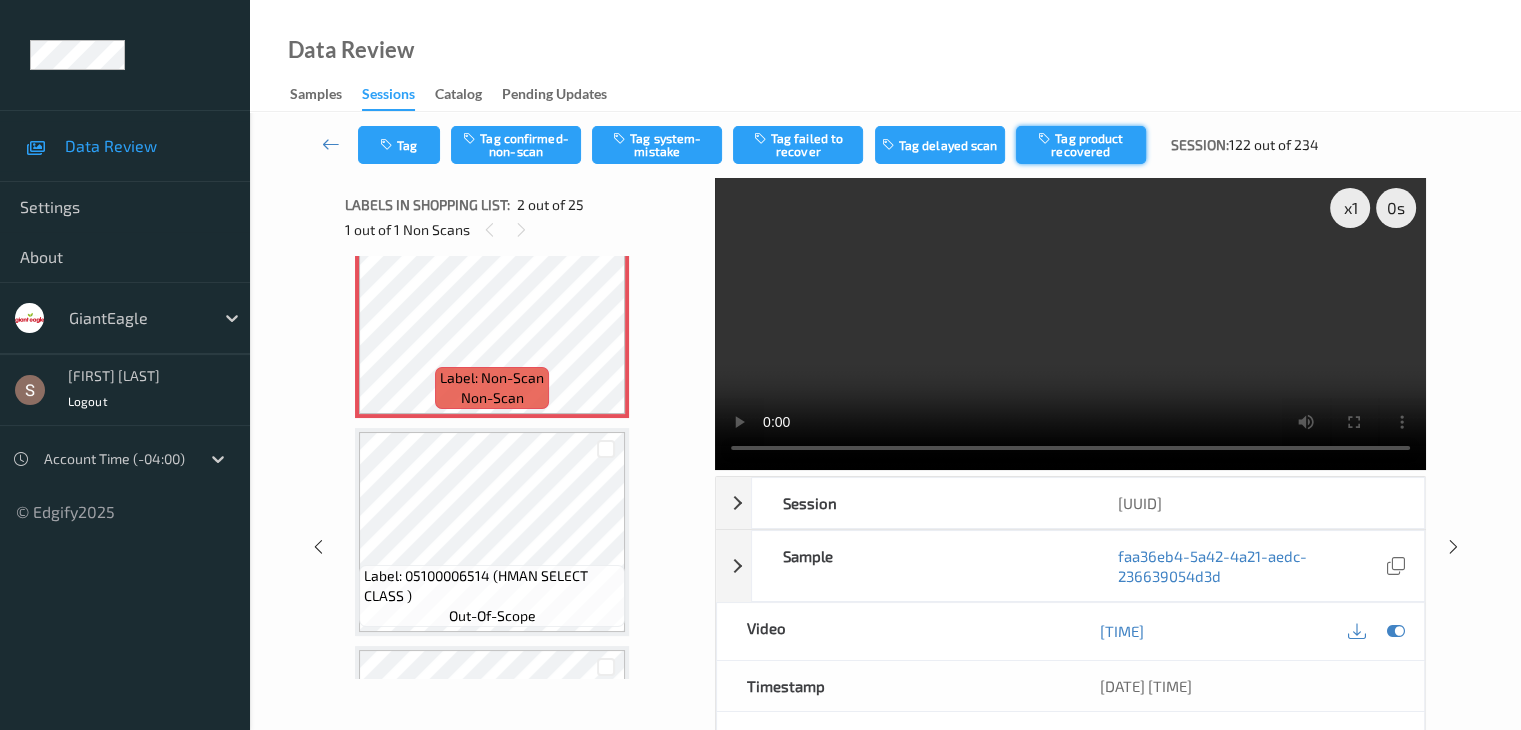 click on "Tag   product recovered" at bounding box center (1081, 145) 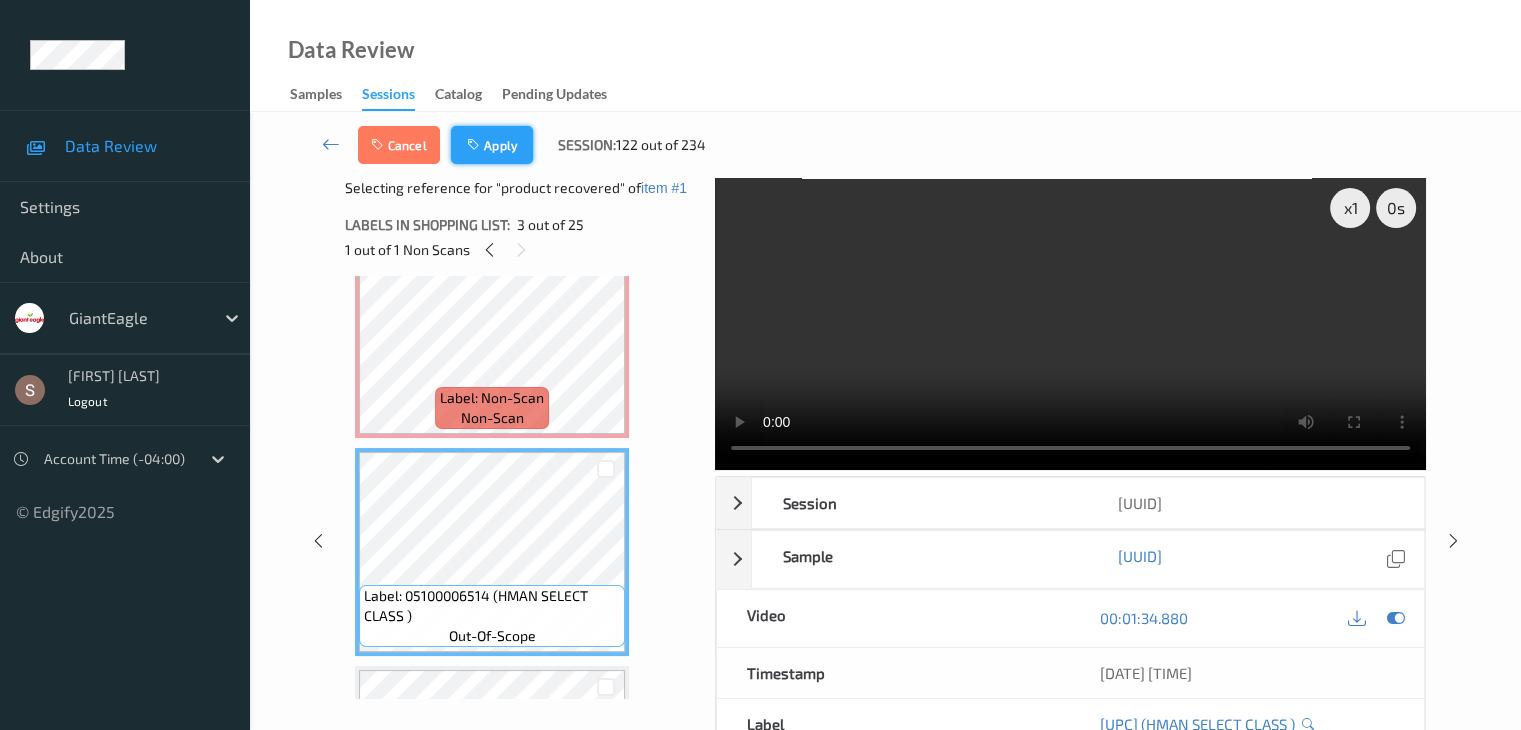 click on "Apply" at bounding box center [492, 145] 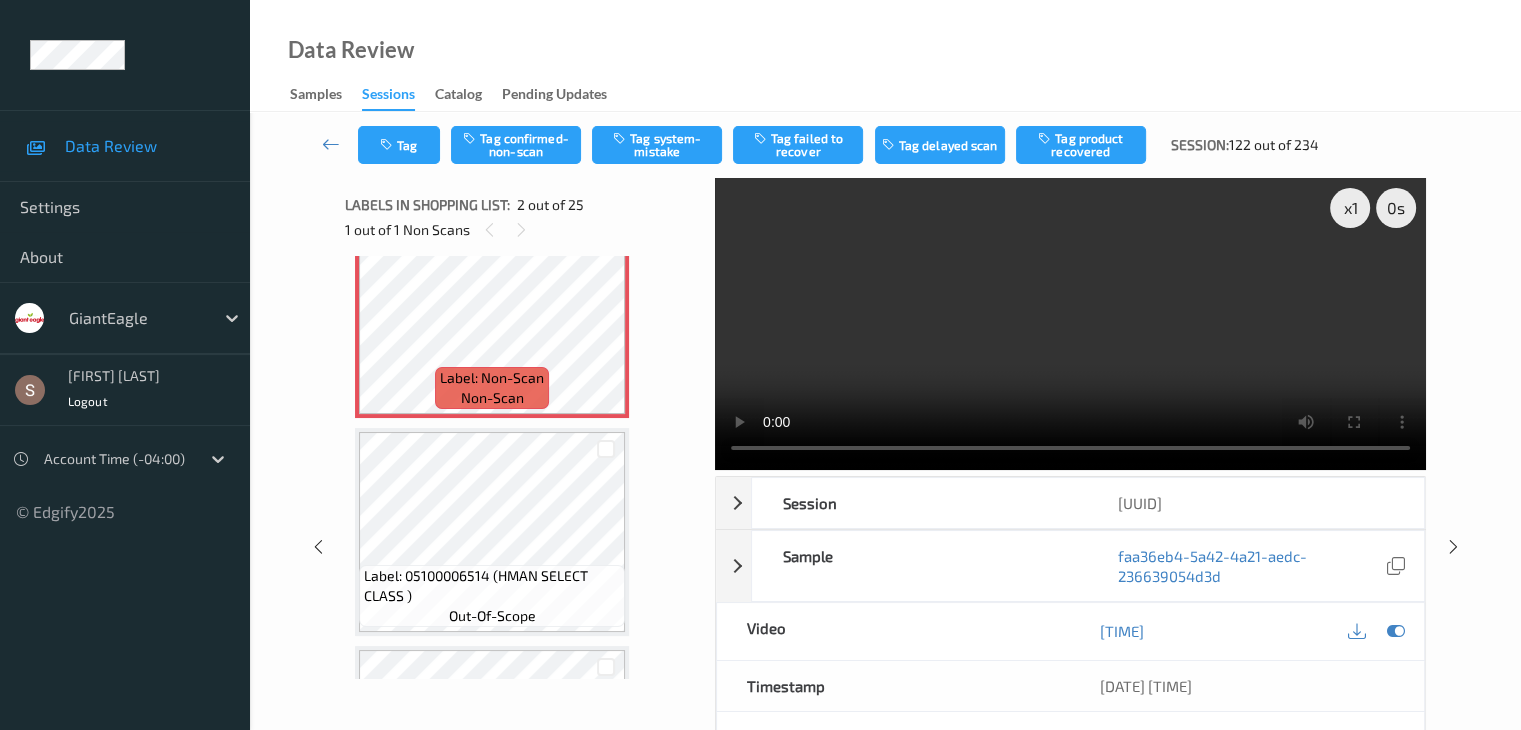 scroll, scrollTop: 10, scrollLeft: 0, axis: vertical 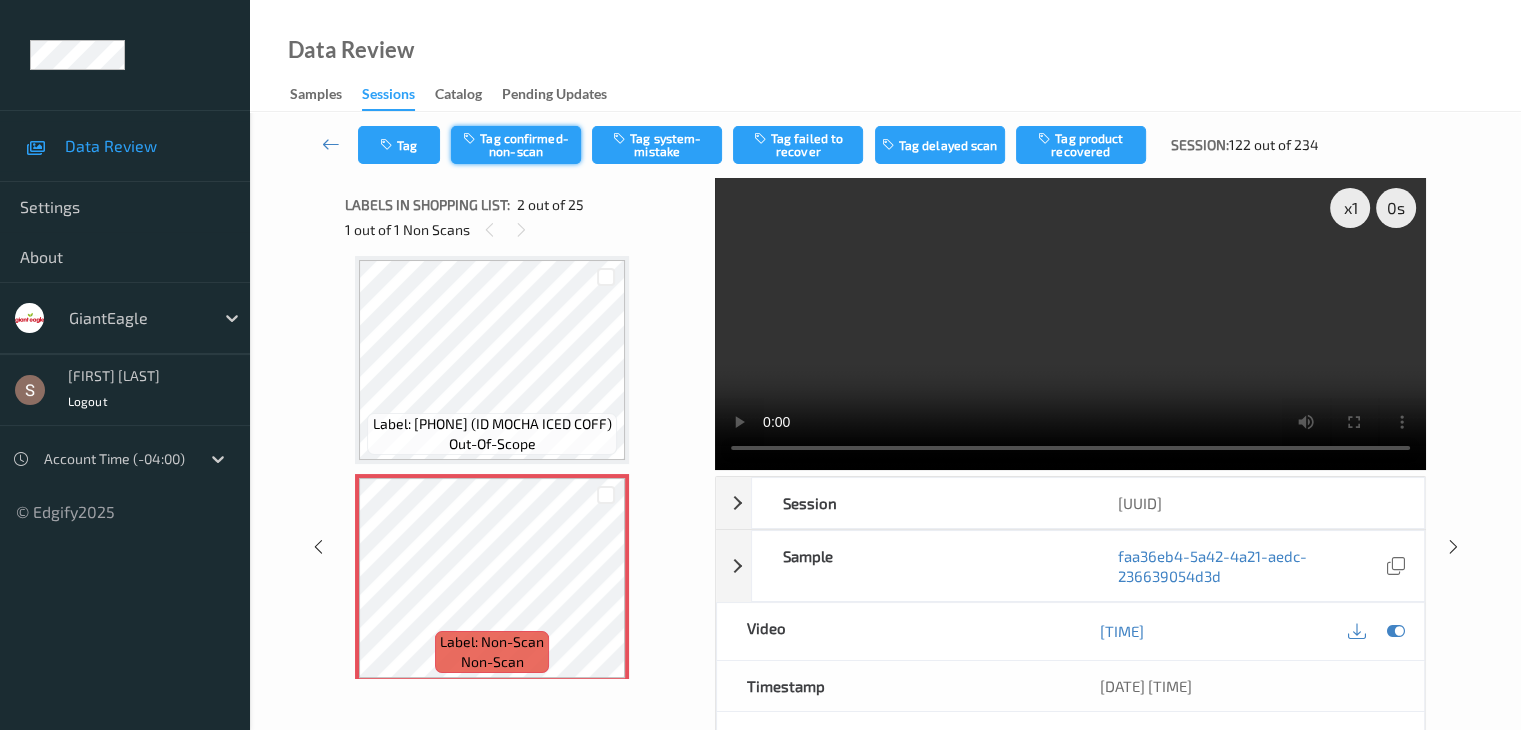 click on "Tag   confirmed-non-scan" at bounding box center [516, 145] 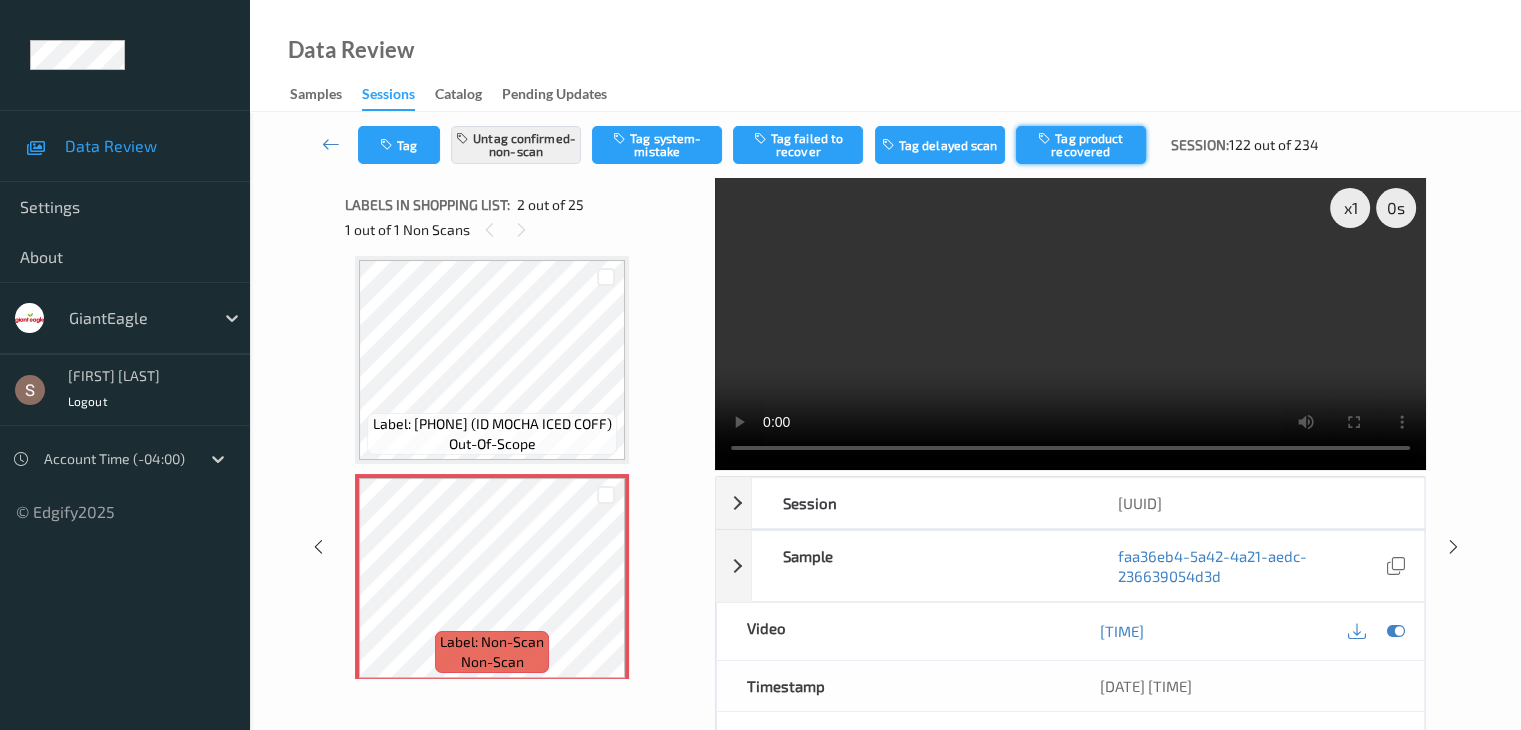click on "Tag   product recovered" at bounding box center [1081, 145] 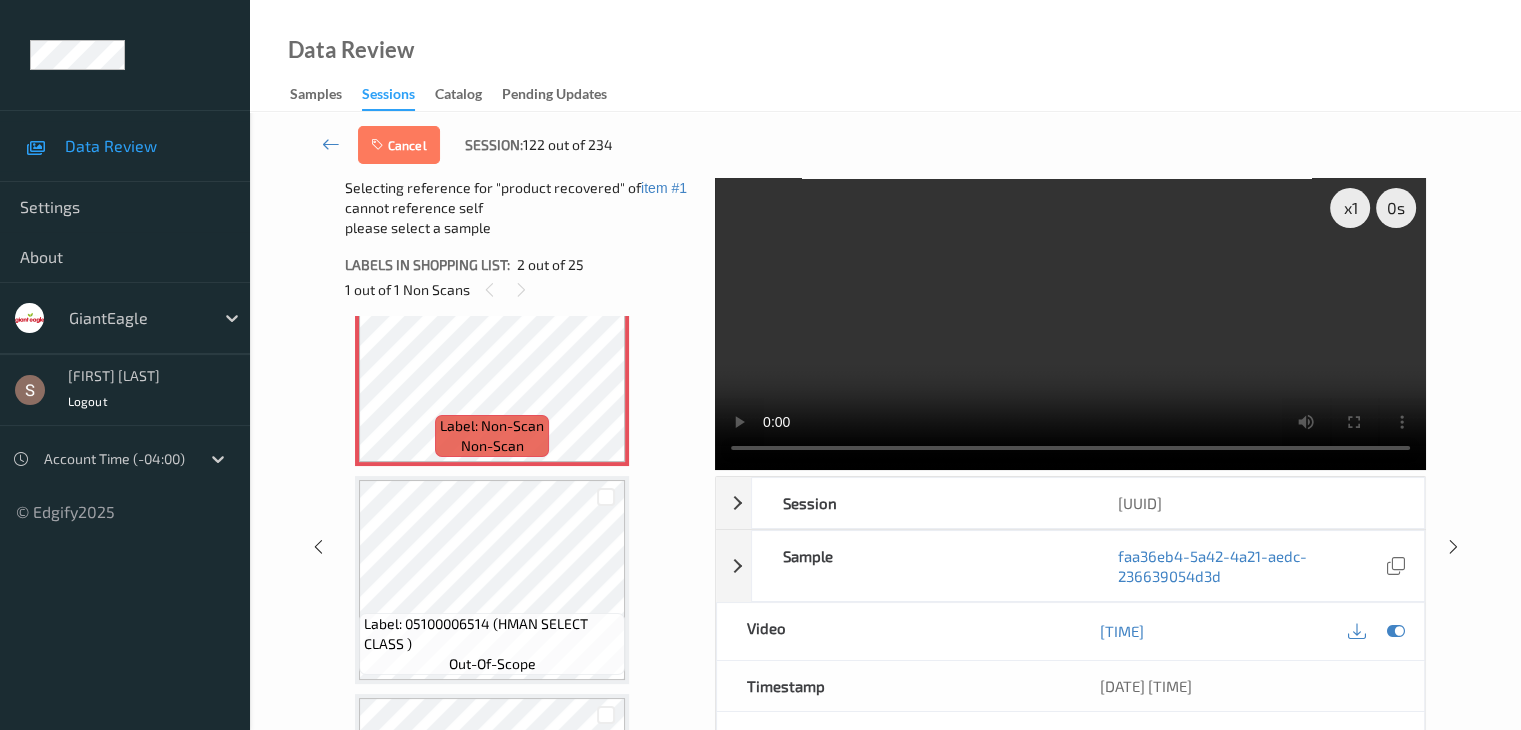 scroll, scrollTop: 305, scrollLeft: 0, axis: vertical 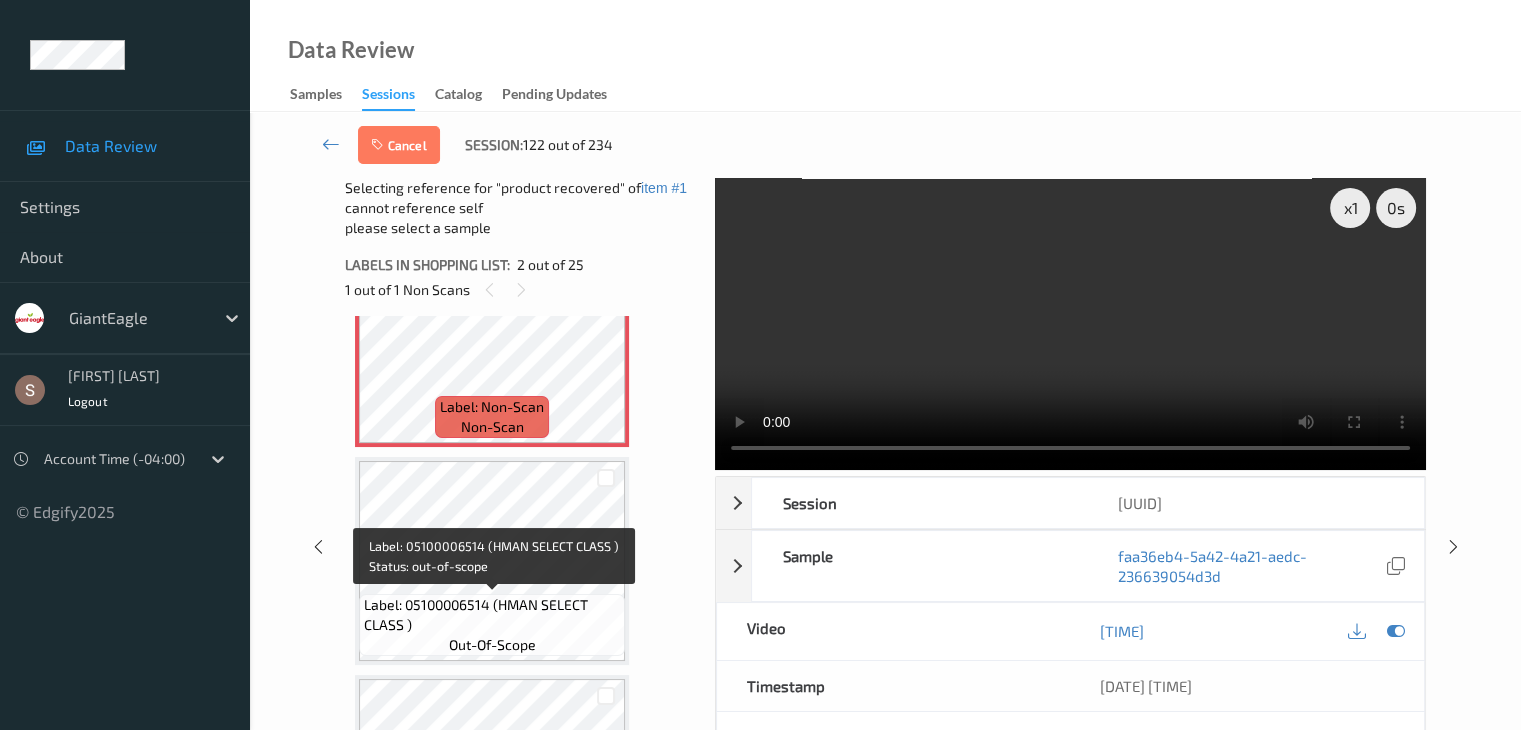 click on "Label: 05100006514 (HMAN SELECT CLASS )" at bounding box center (492, 615) 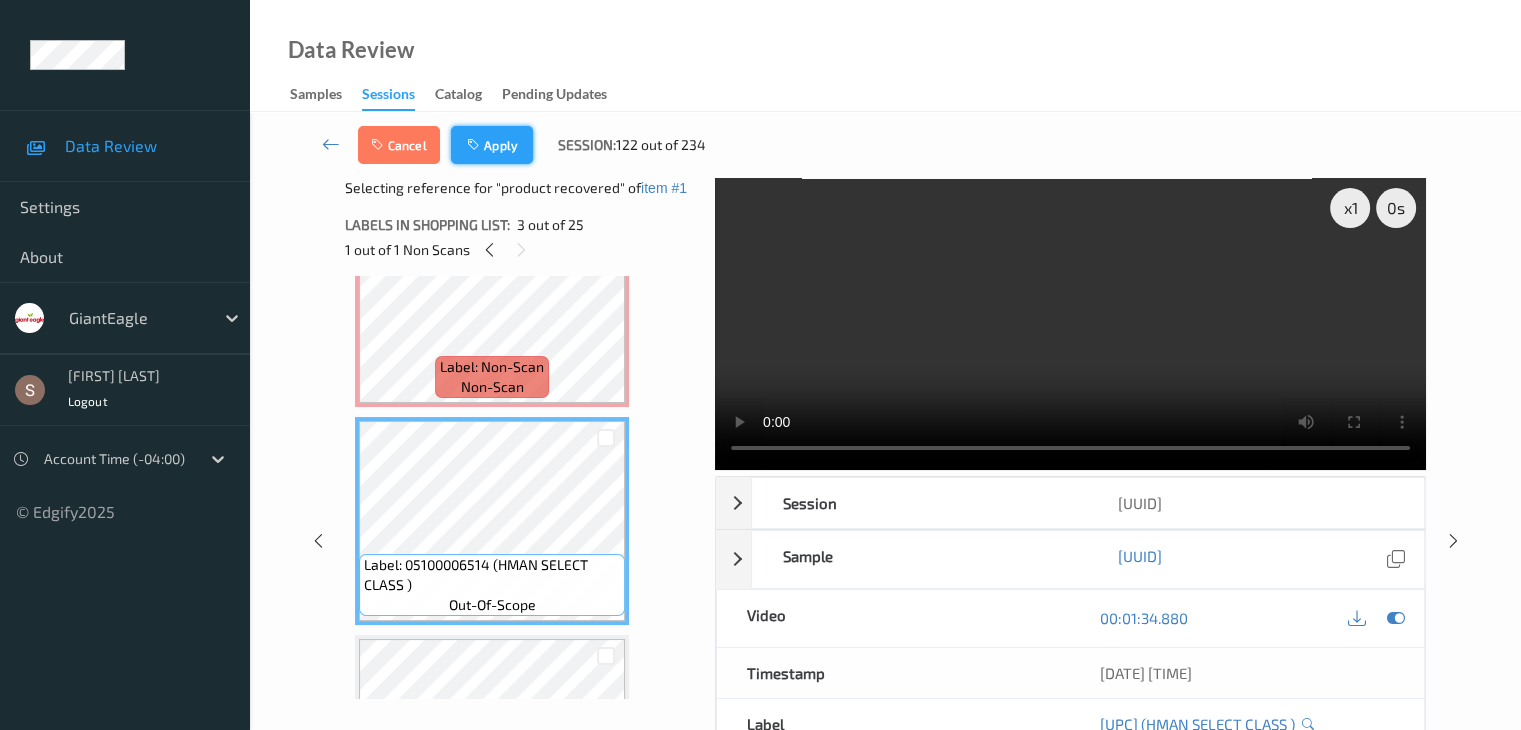 click on "Apply" at bounding box center [492, 145] 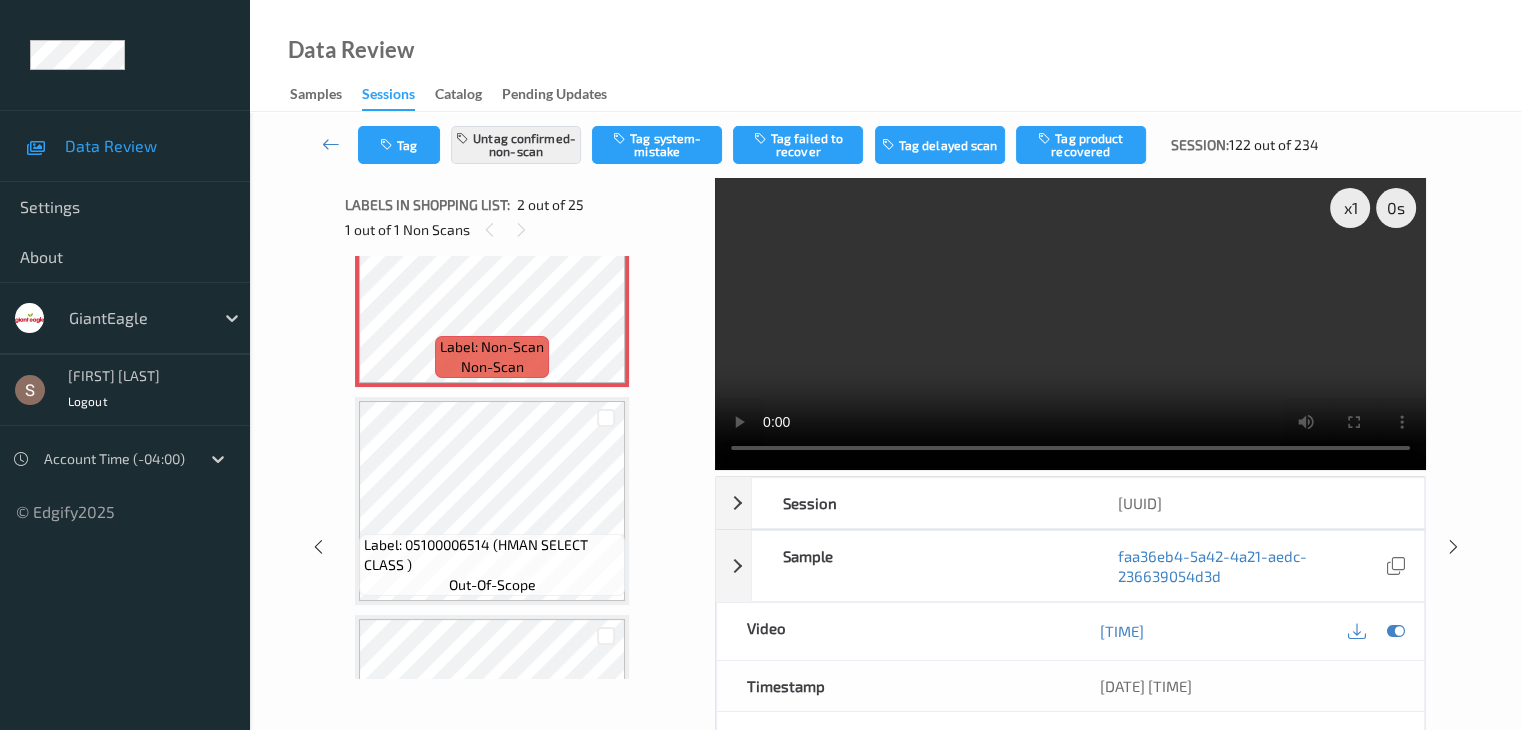 scroll, scrollTop: 10, scrollLeft: 0, axis: vertical 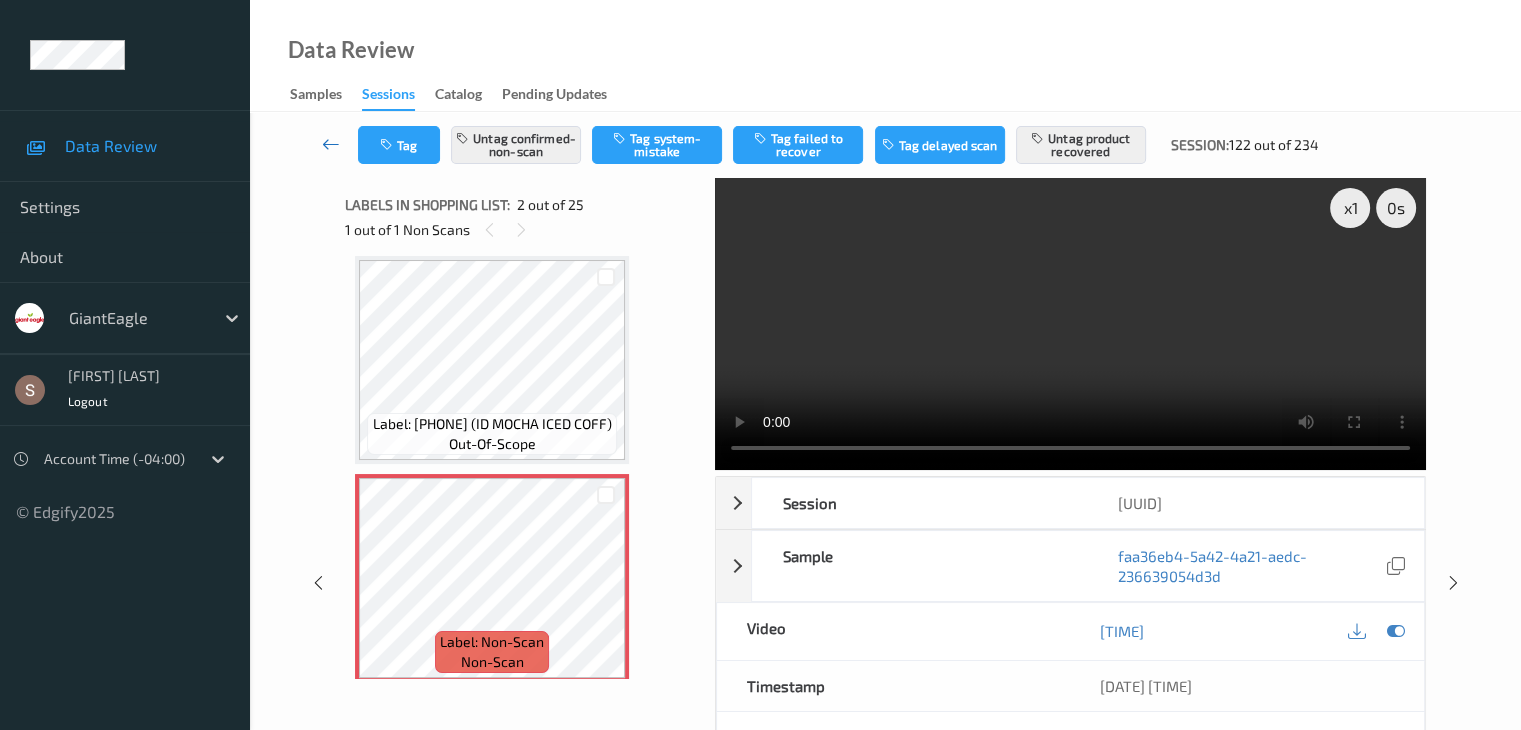 click at bounding box center (331, 144) 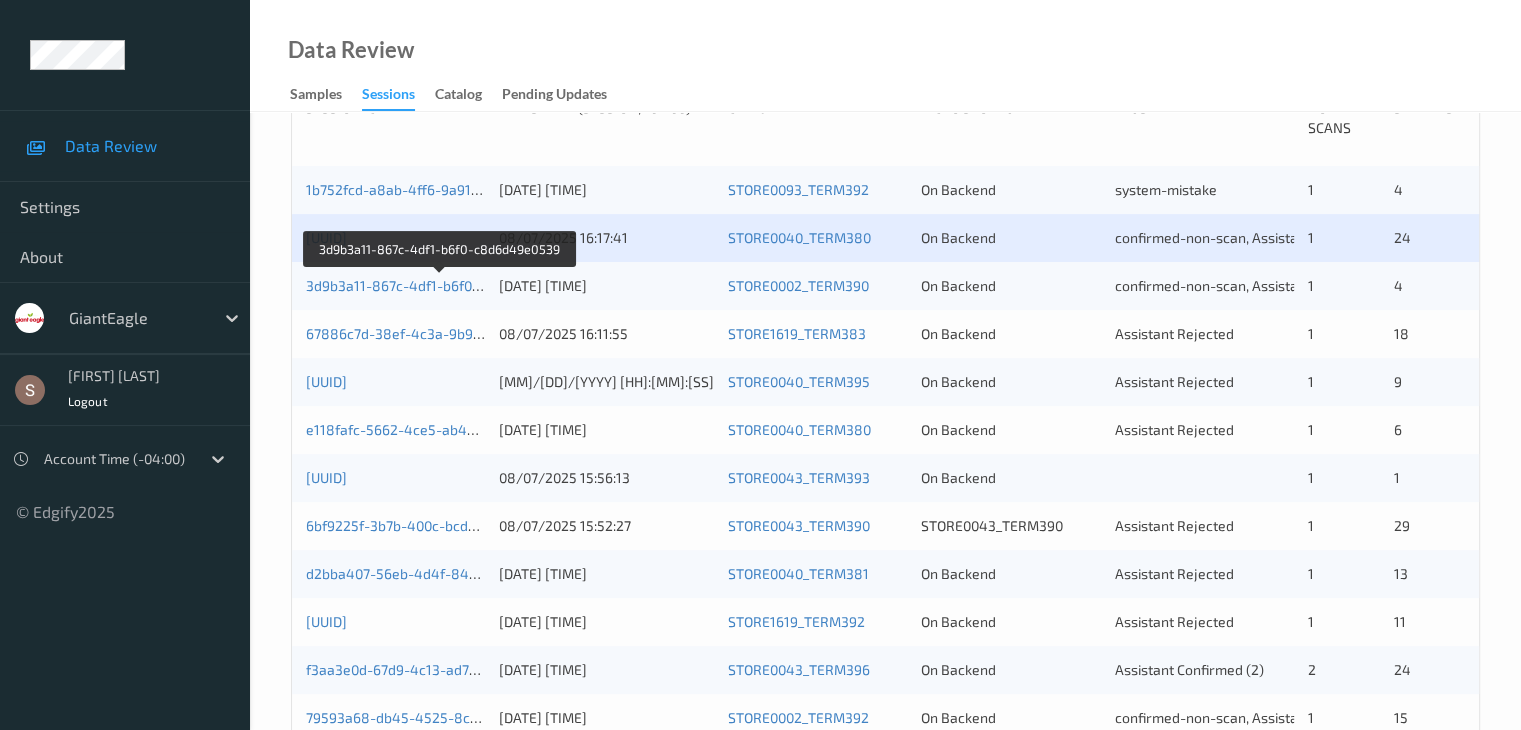 scroll, scrollTop: 460, scrollLeft: 0, axis: vertical 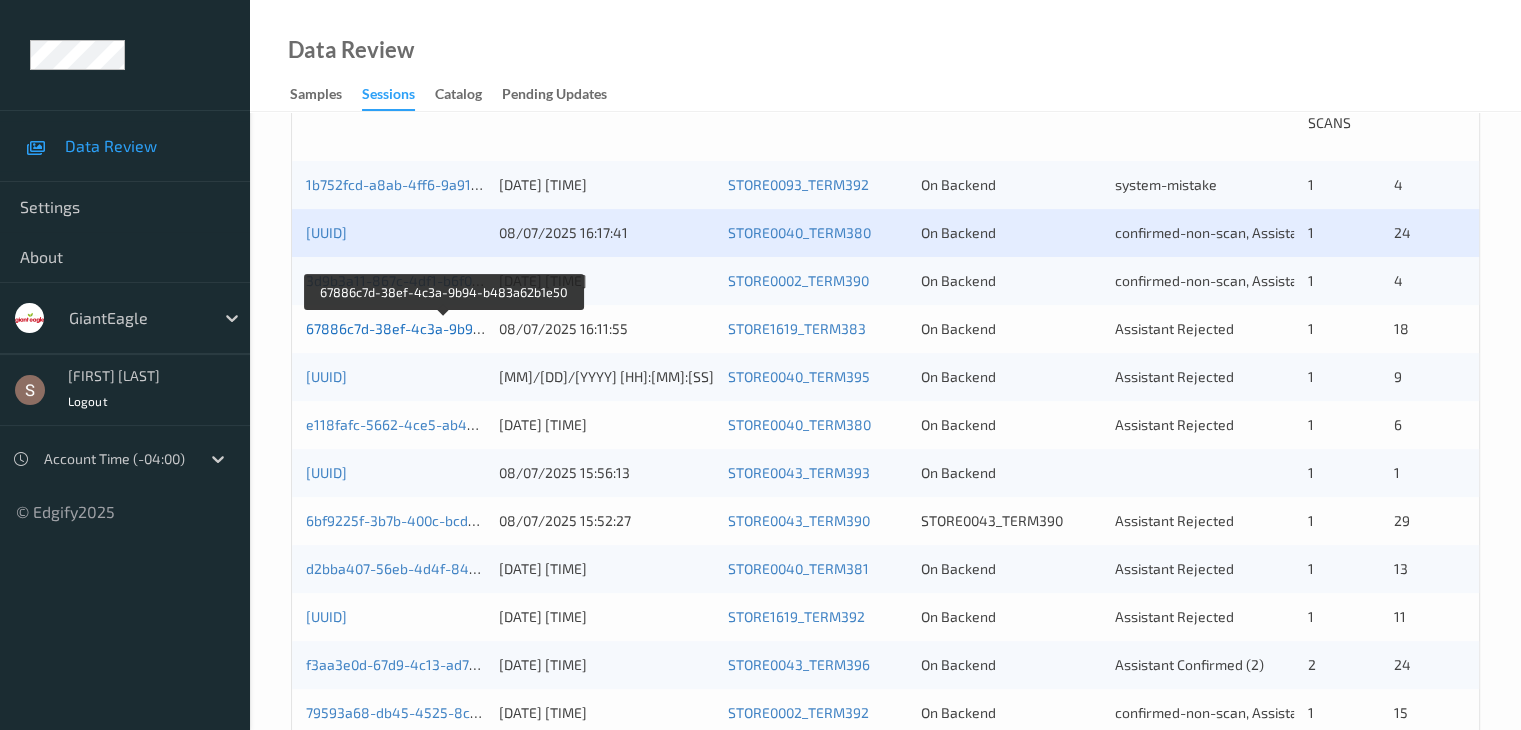 click on "67886c7d-38ef-4c3a-9b94-b483a62b1e50" at bounding box center (445, 328) 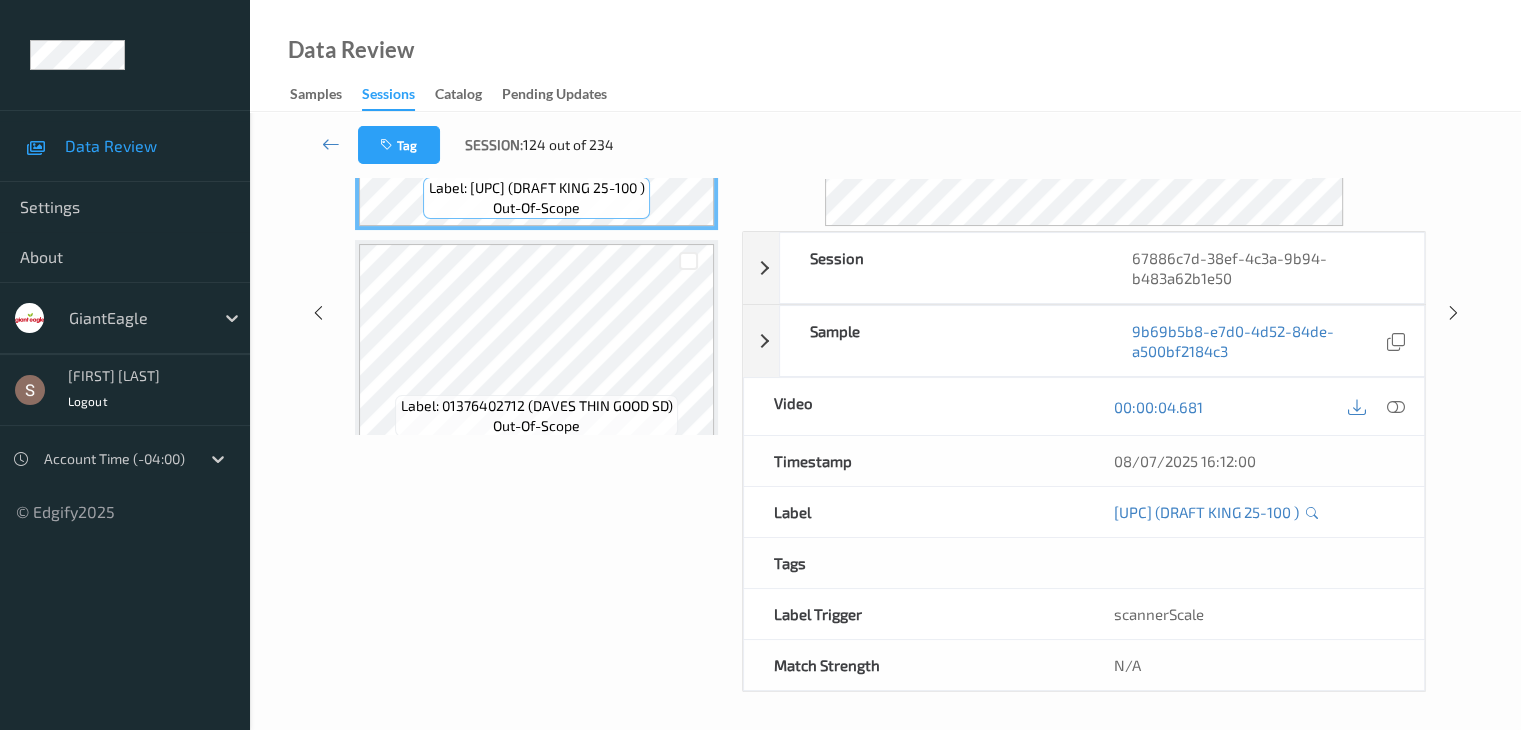 scroll, scrollTop: 0, scrollLeft: 0, axis: both 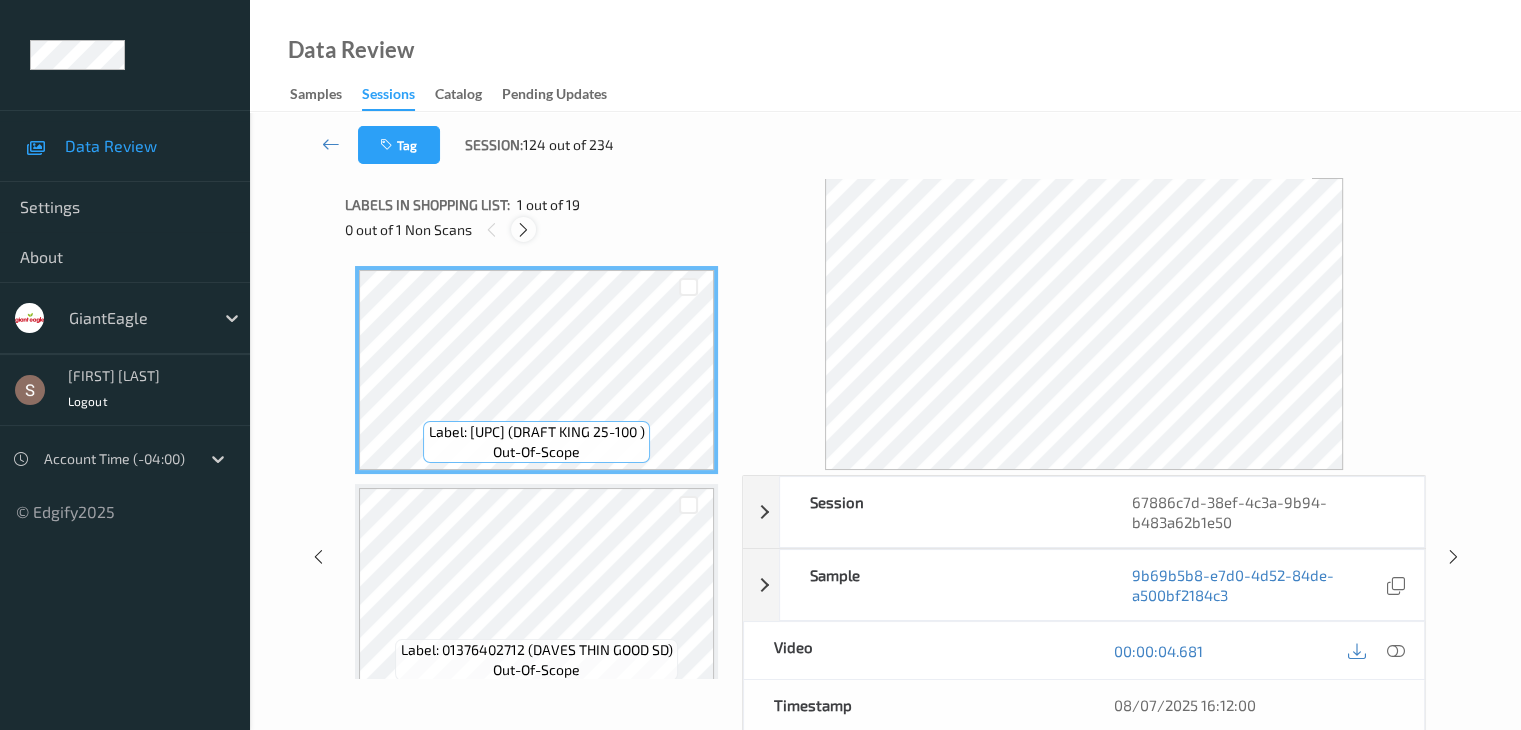 click at bounding box center (523, 230) 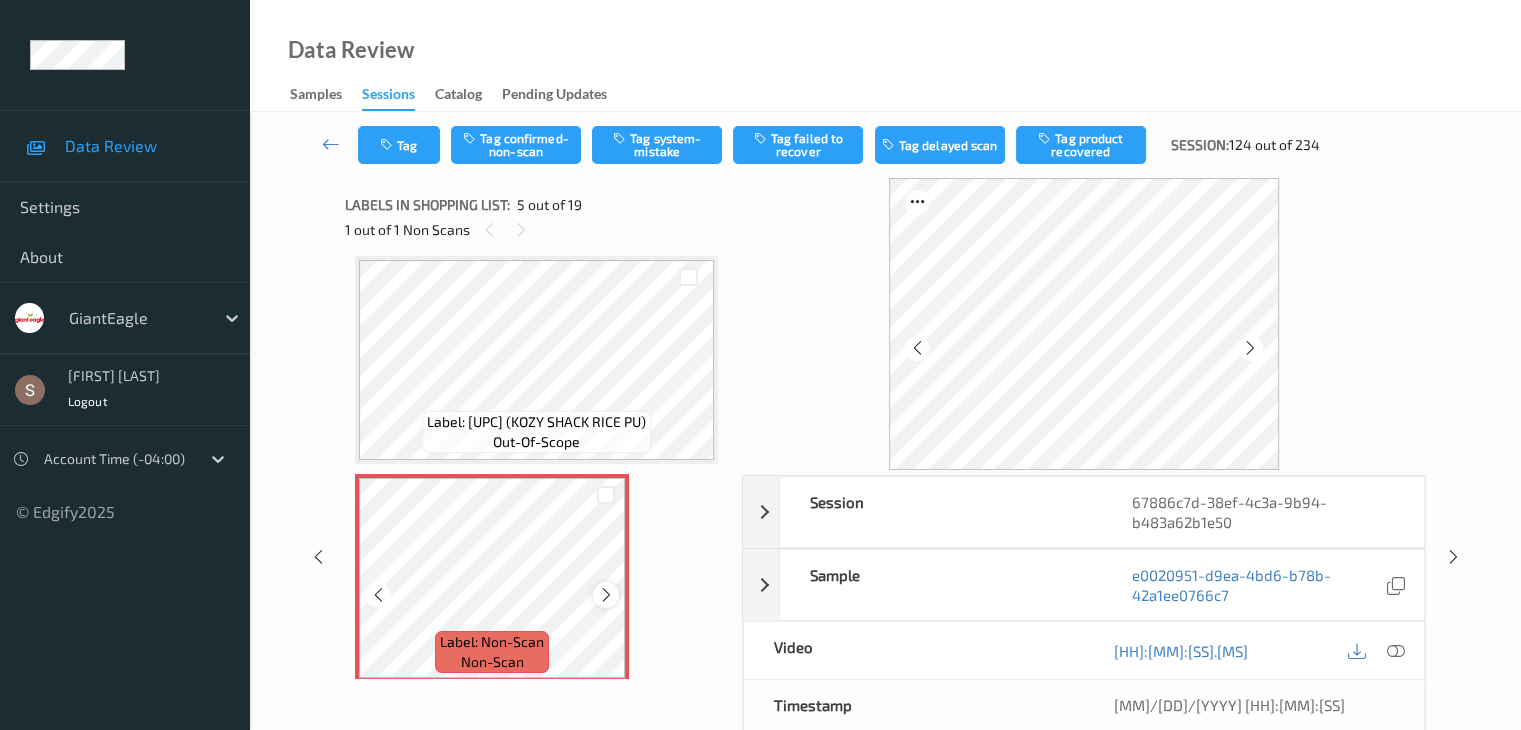 click at bounding box center (605, 594) 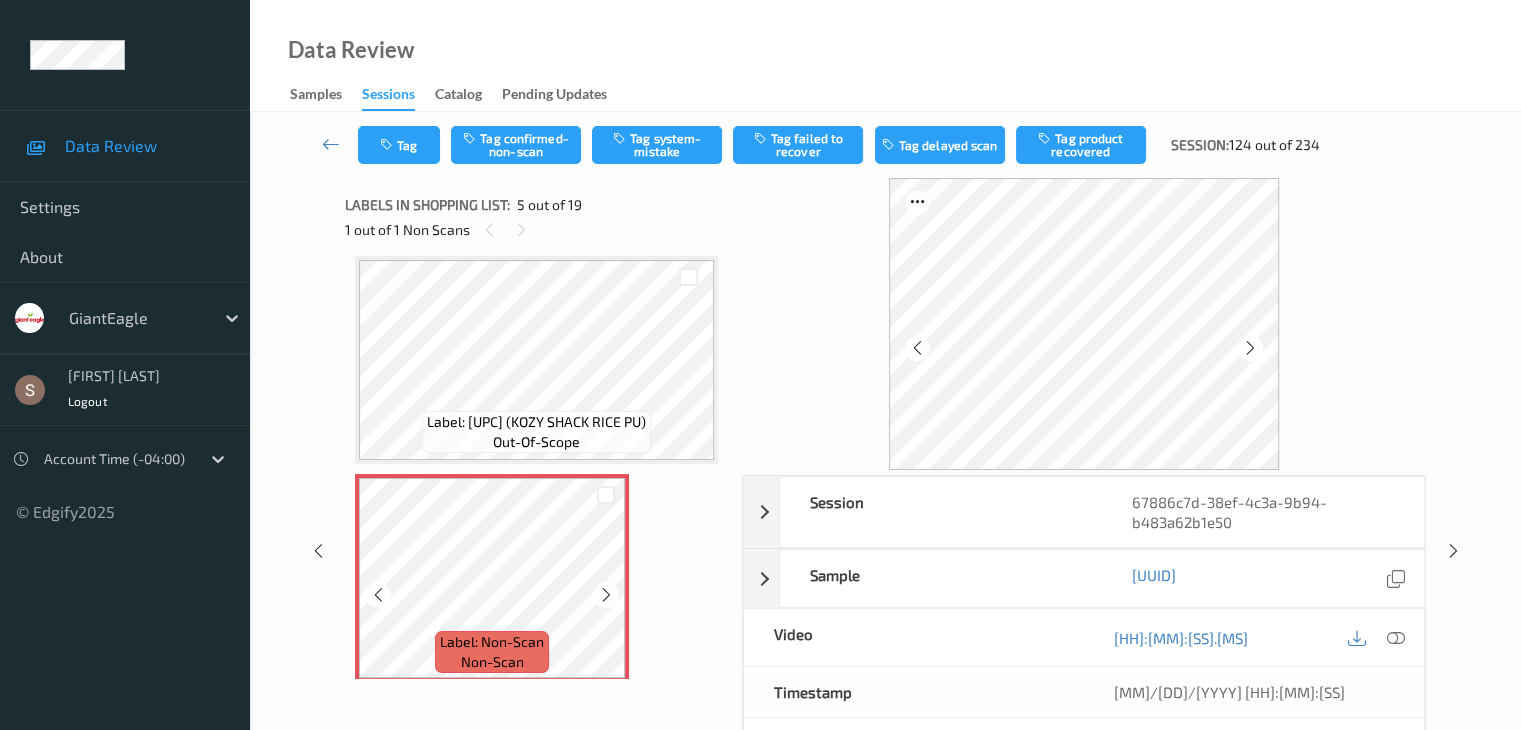 click at bounding box center (605, 594) 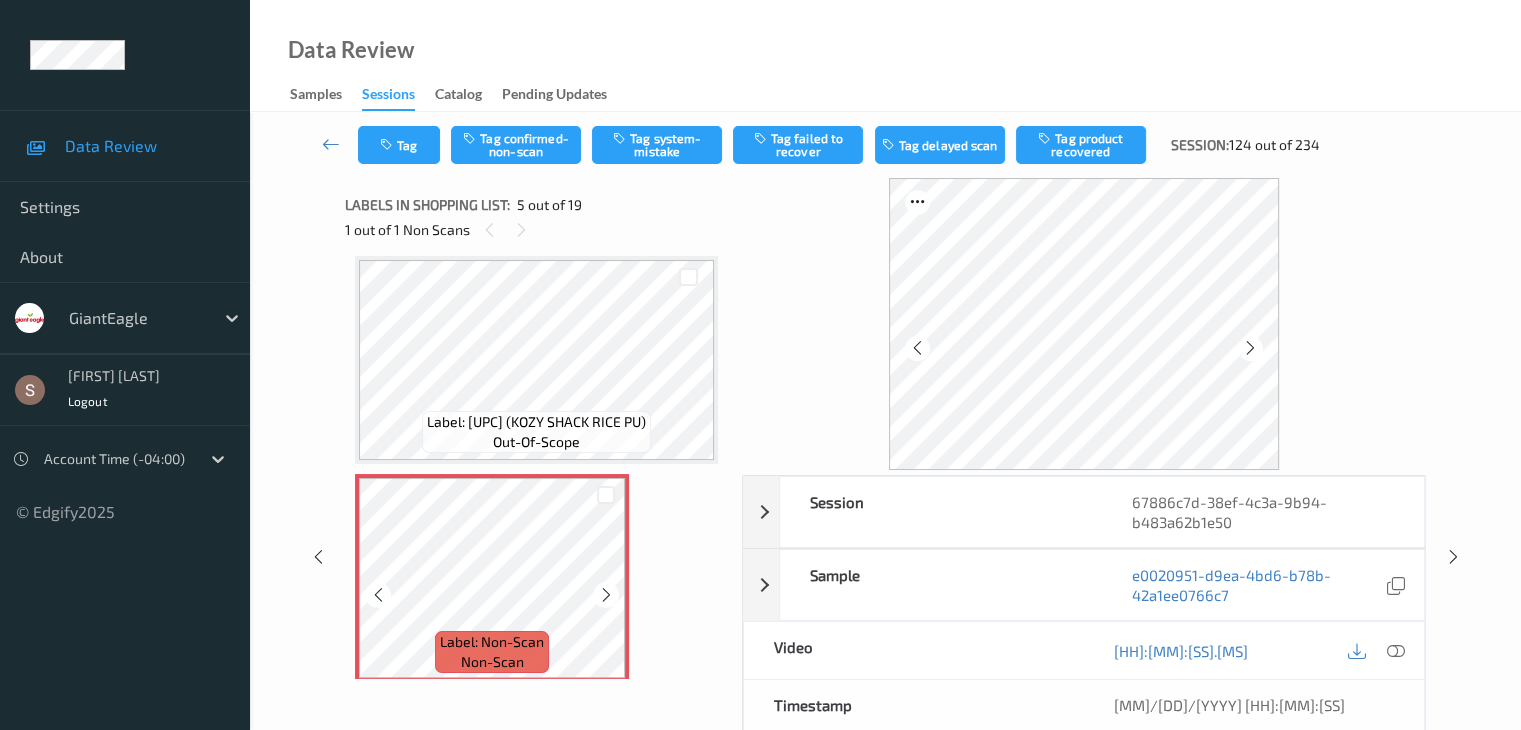 click at bounding box center (605, 594) 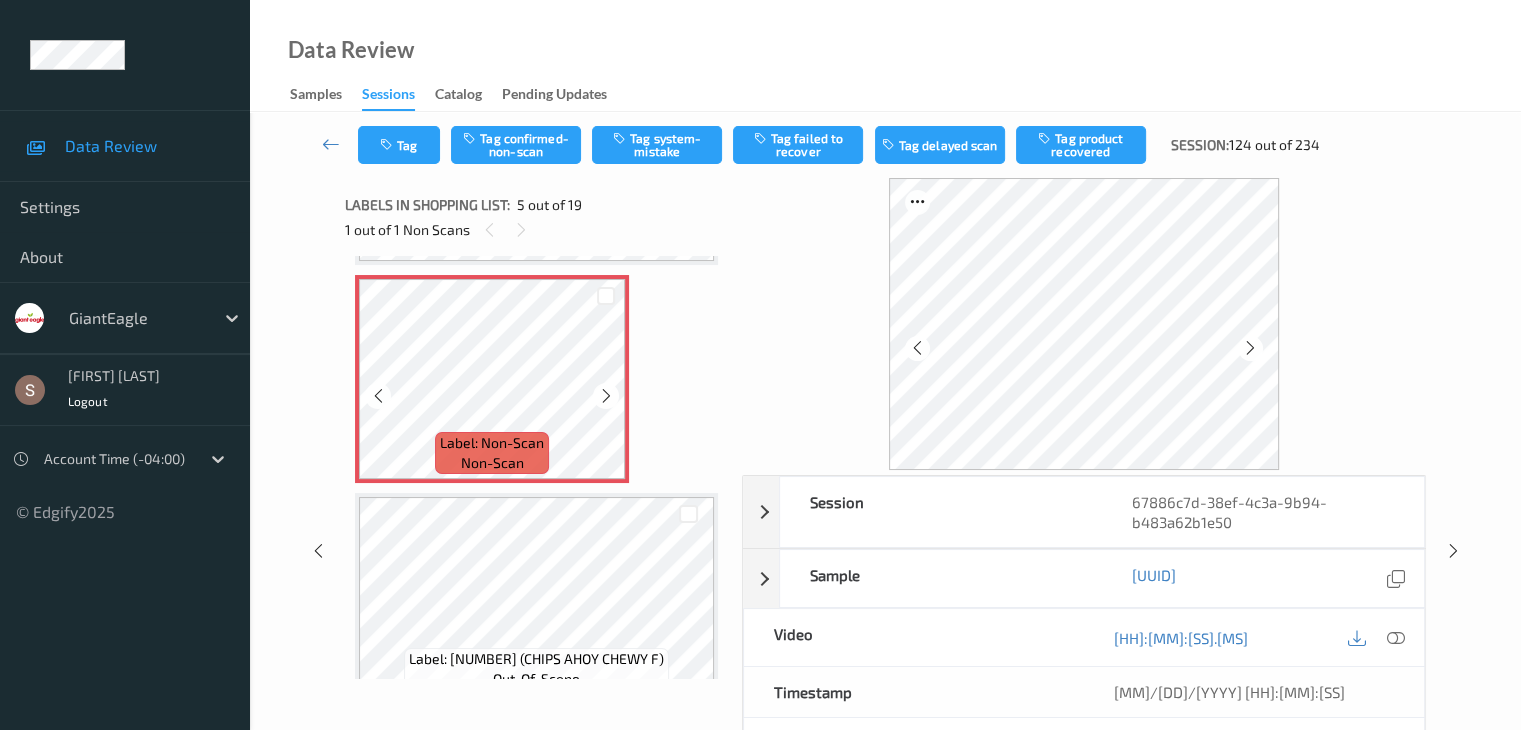 scroll, scrollTop: 864, scrollLeft: 0, axis: vertical 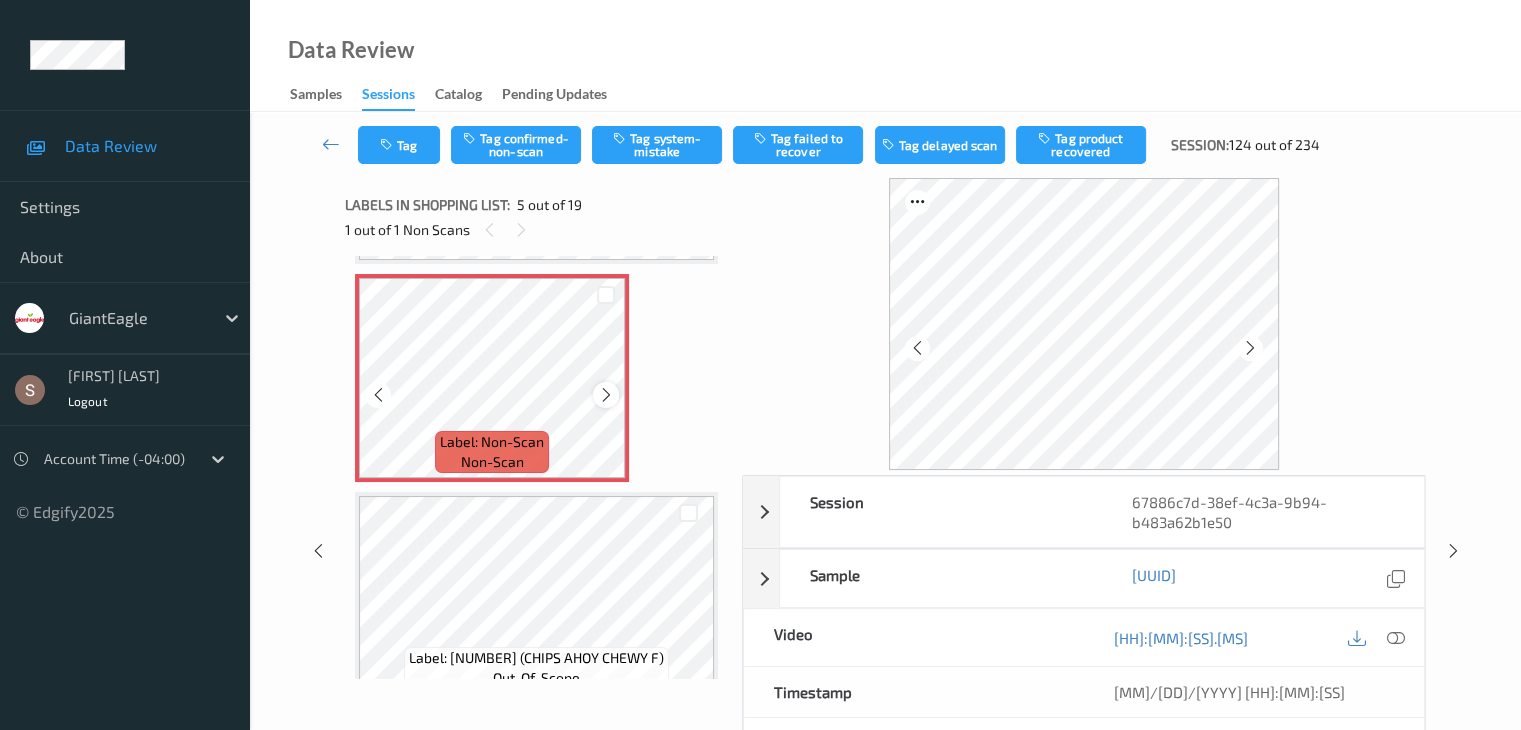 click at bounding box center (606, 395) 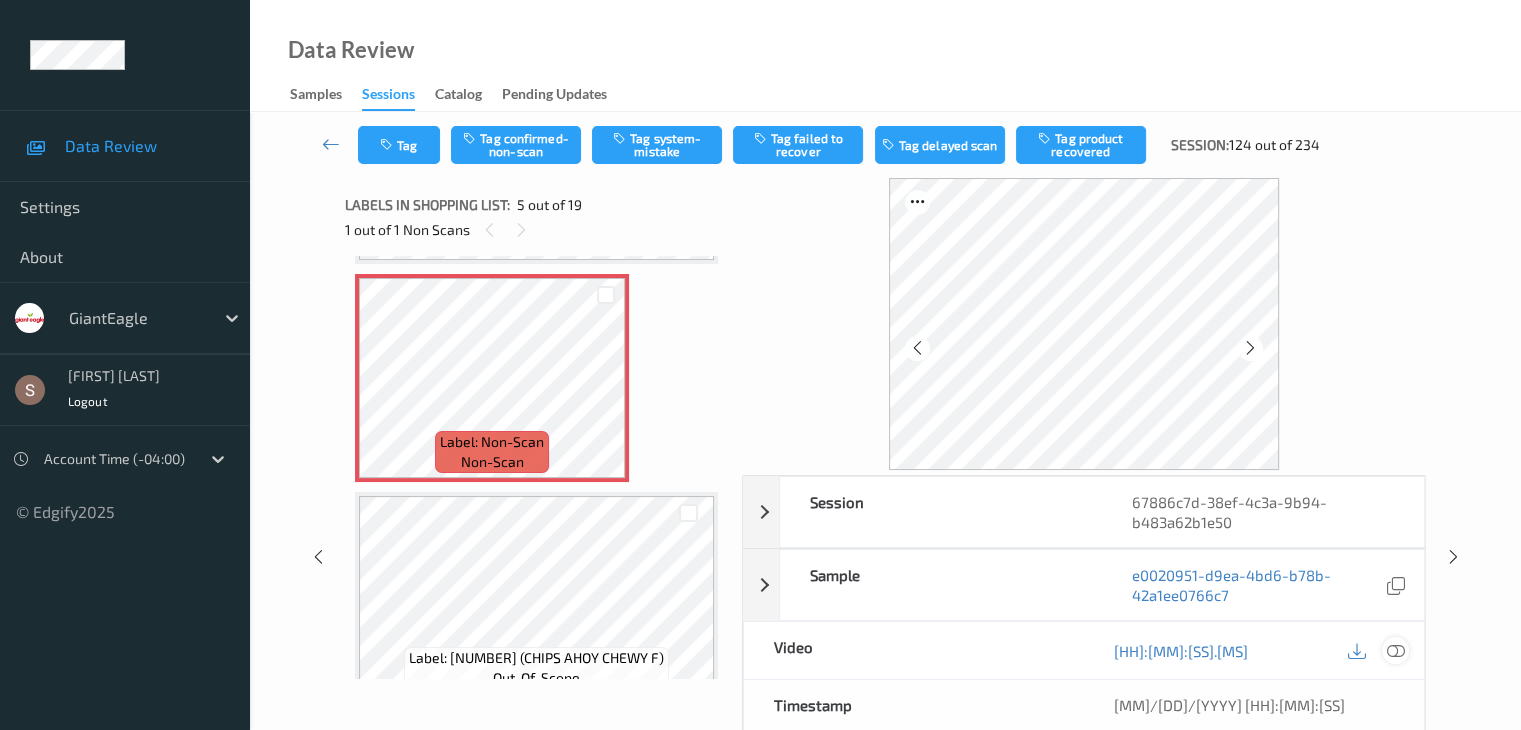 click at bounding box center [1395, 651] 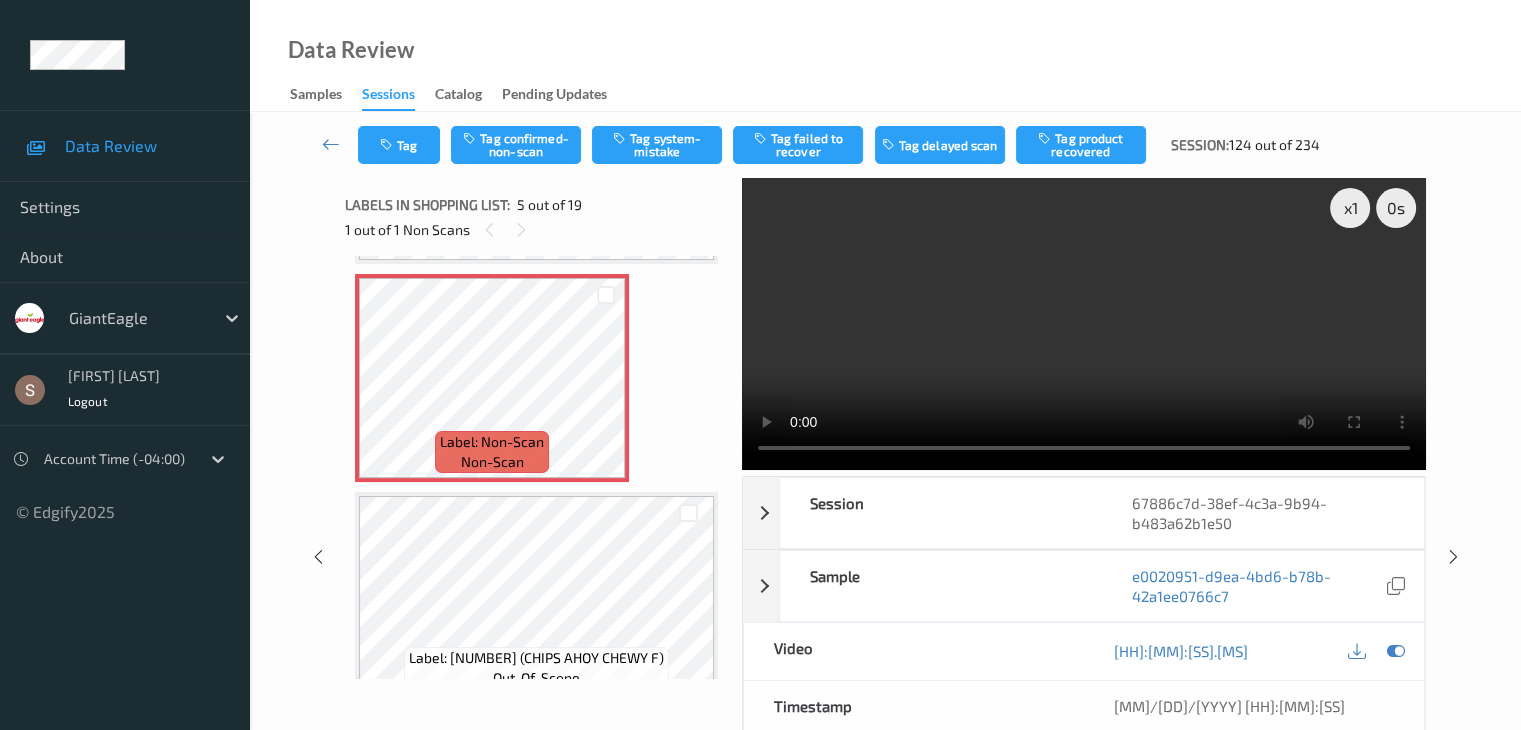 click at bounding box center (1084, 324) 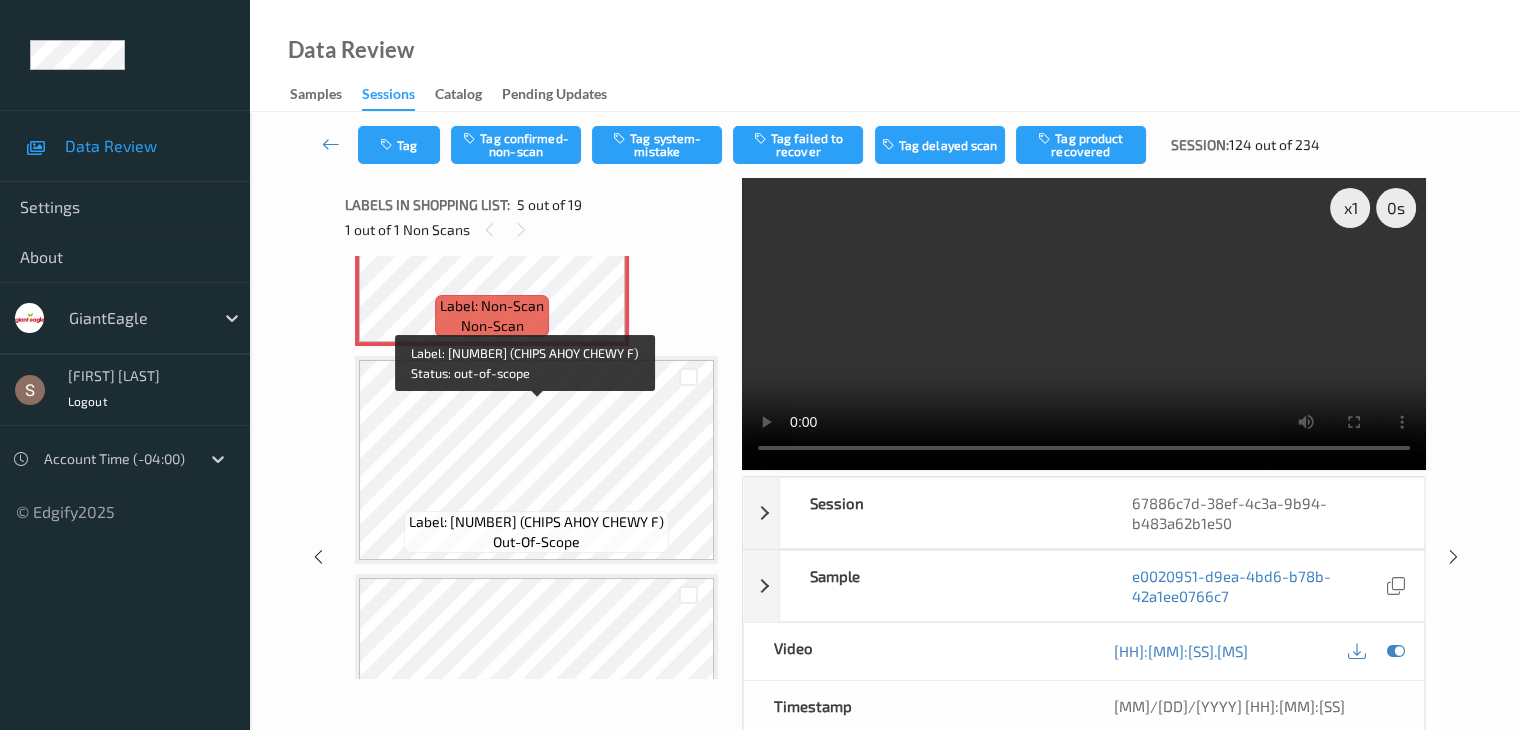 scroll, scrollTop: 998, scrollLeft: 0, axis: vertical 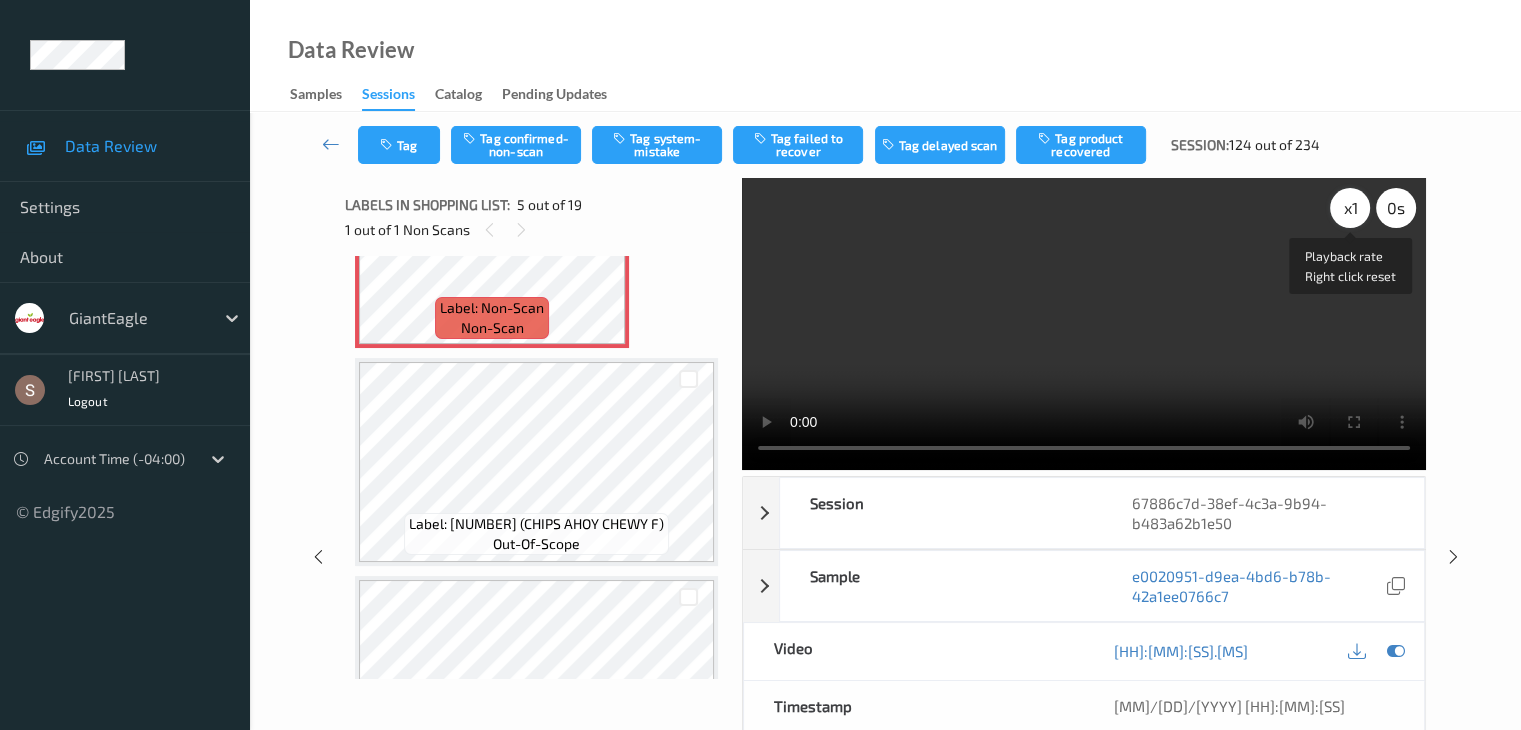 click on "x 1" at bounding box center (1350, 208) 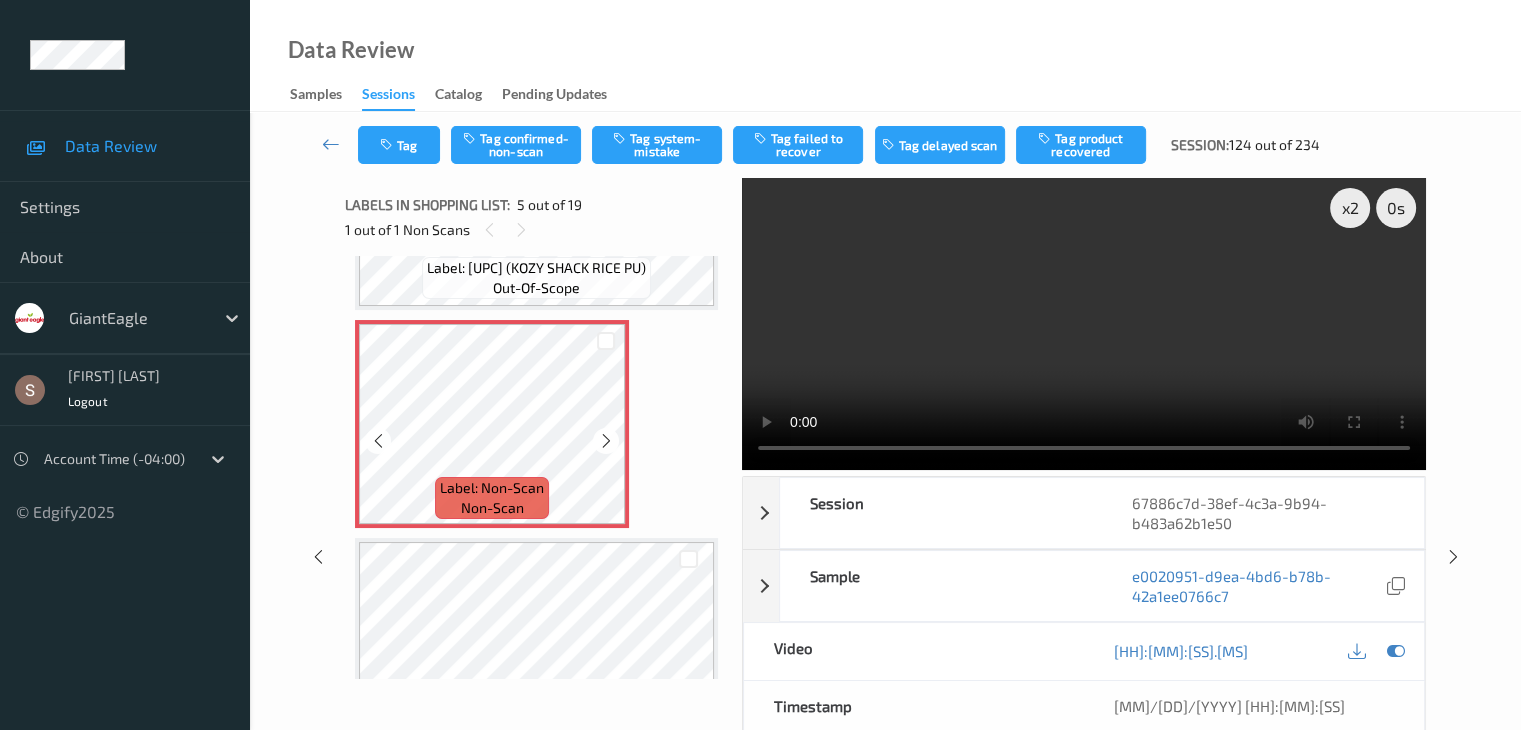 scroll, scrollTop: 787, scrollLeft: 0, axis: vertical 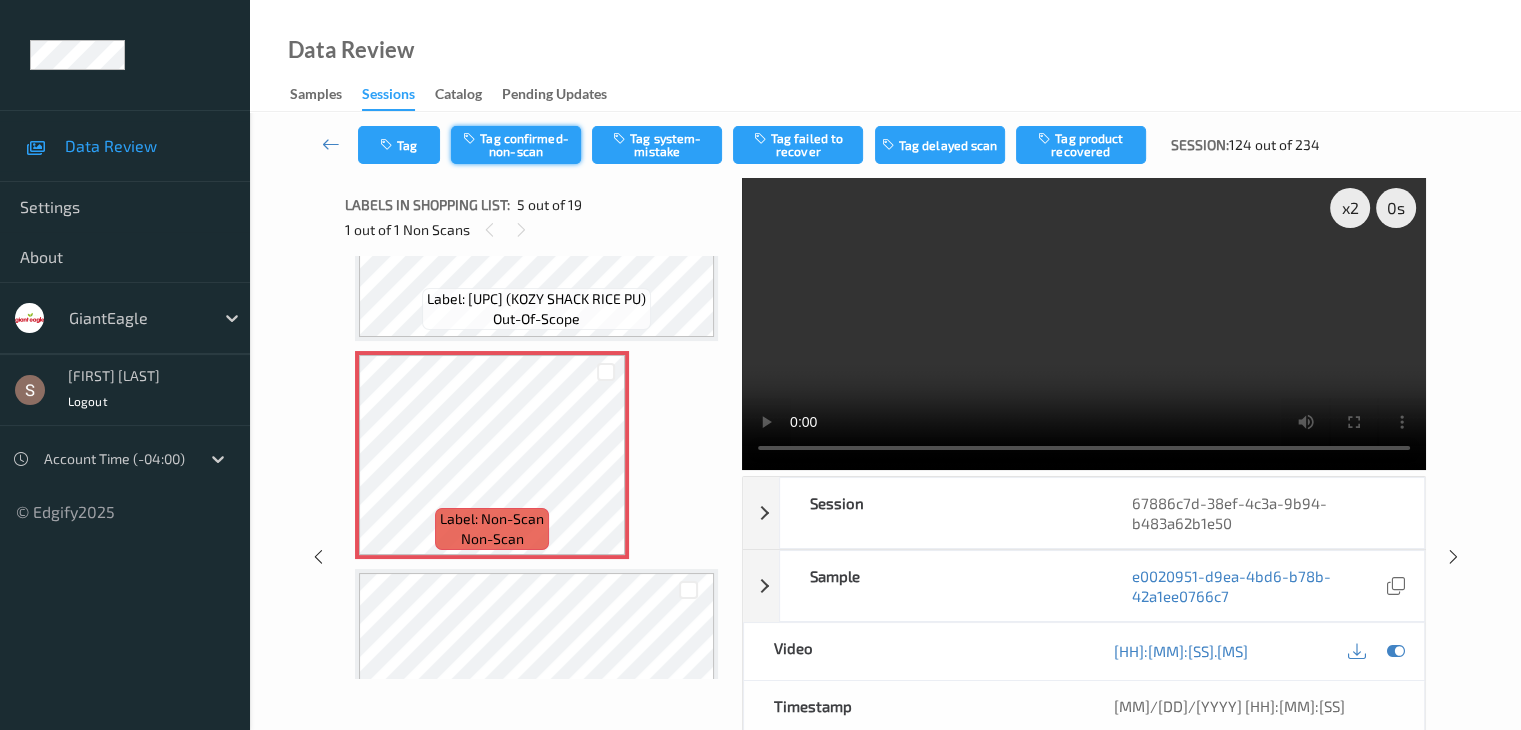 click on "Tag   confirmed-non-scan" at bounding box center [516, 145] 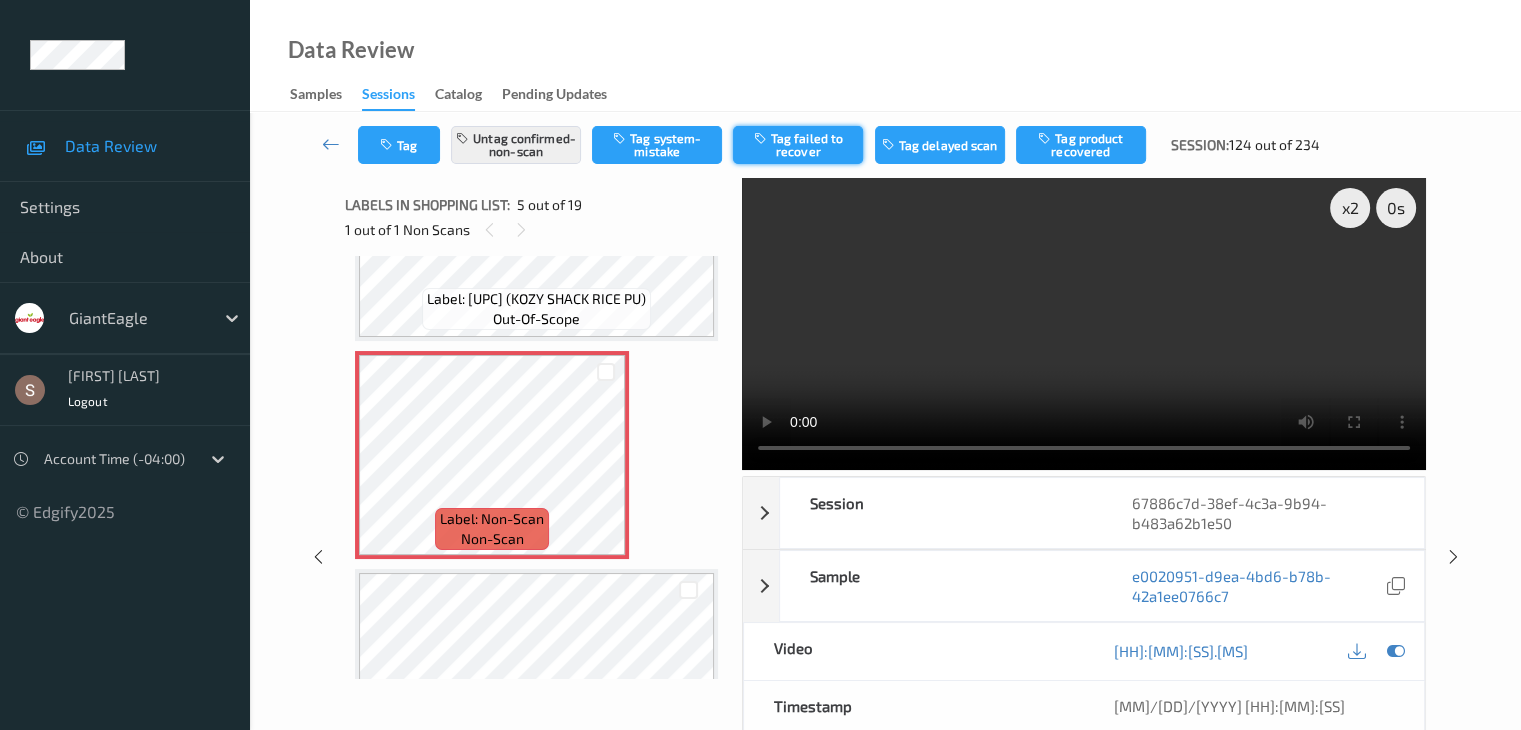 click on "Tag   failed to recover" at bounding box center (798, 145) 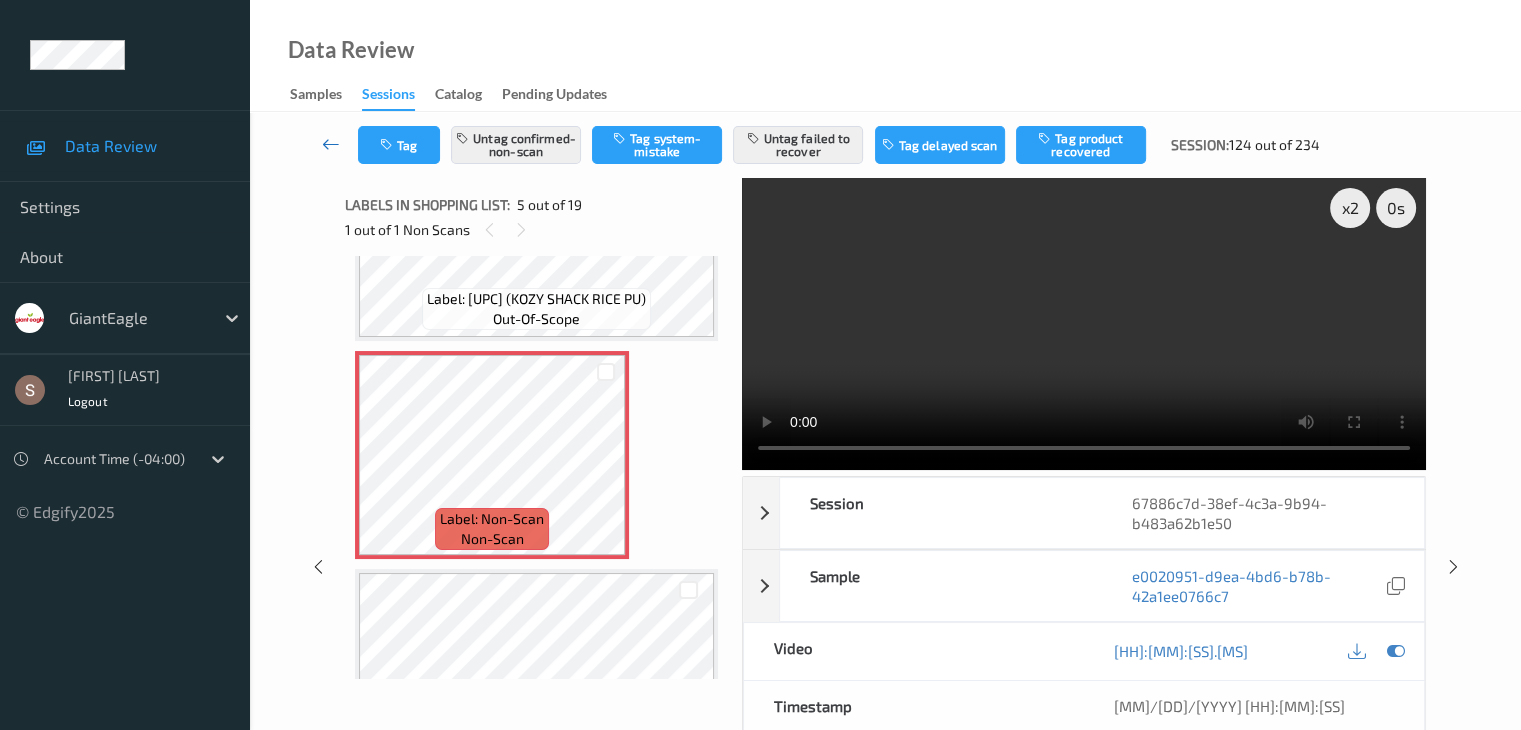 click at bounding box center (331, 144) 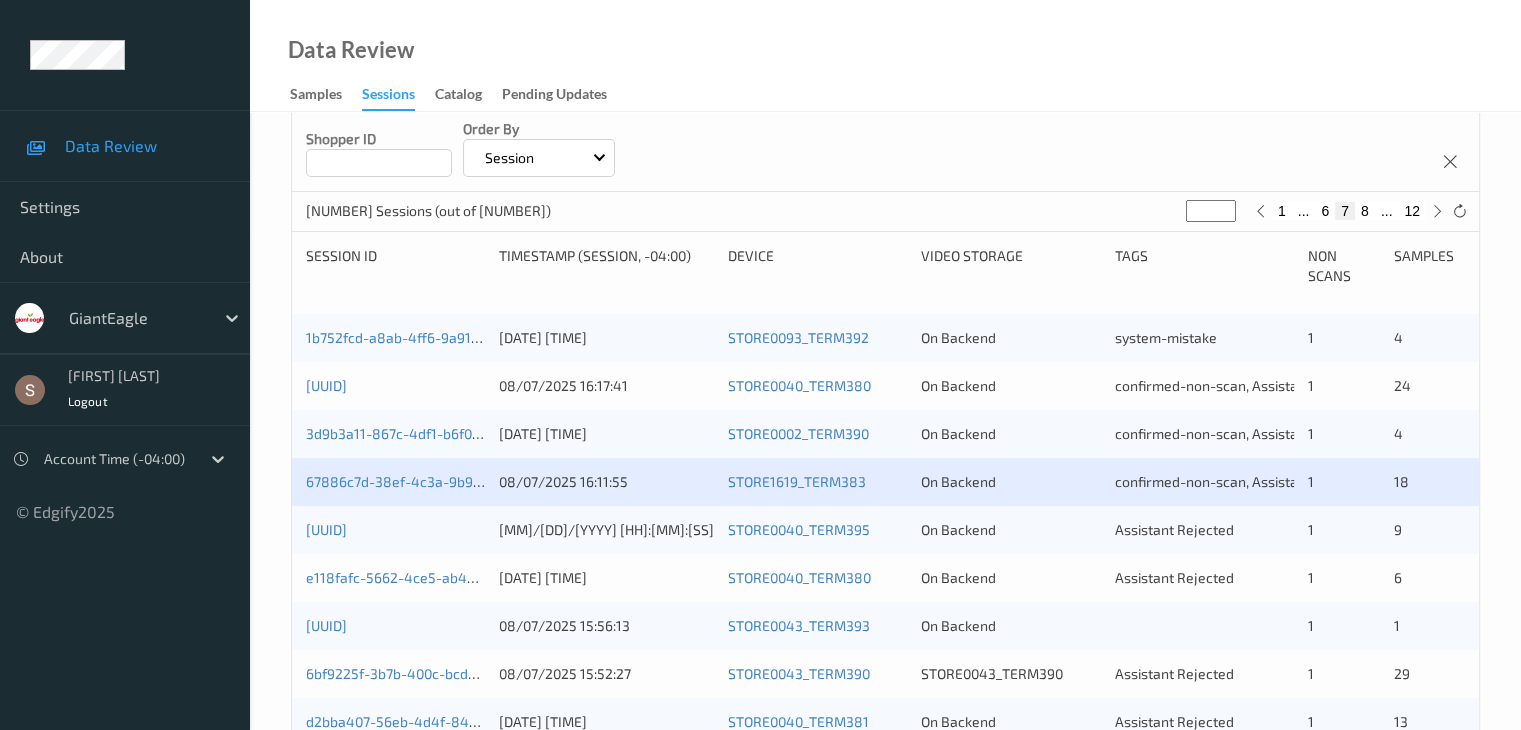 scroll, scrollTop: 364, scrollLeft: 0, axis: vertical 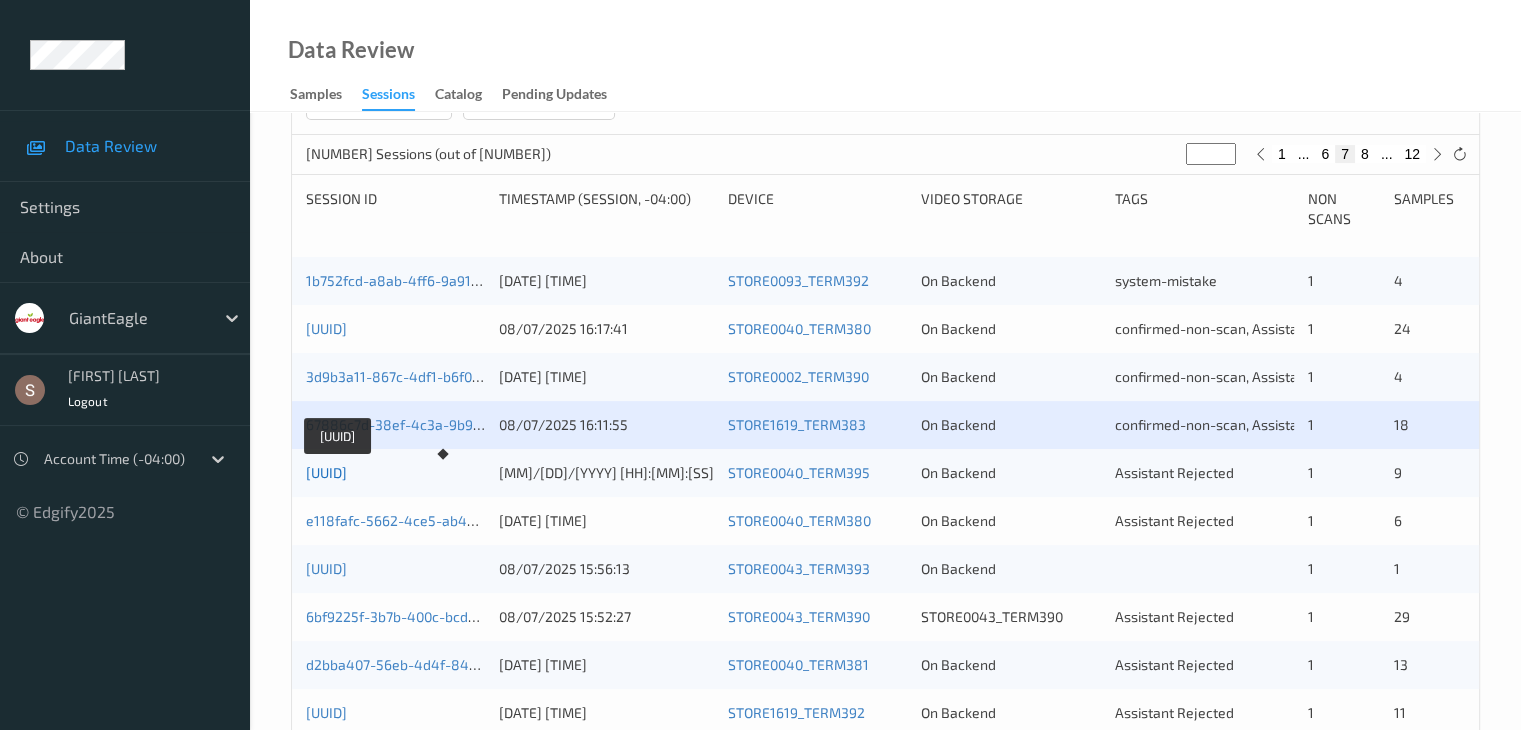 click on "[UUID]" at bounding box center (326, 472) 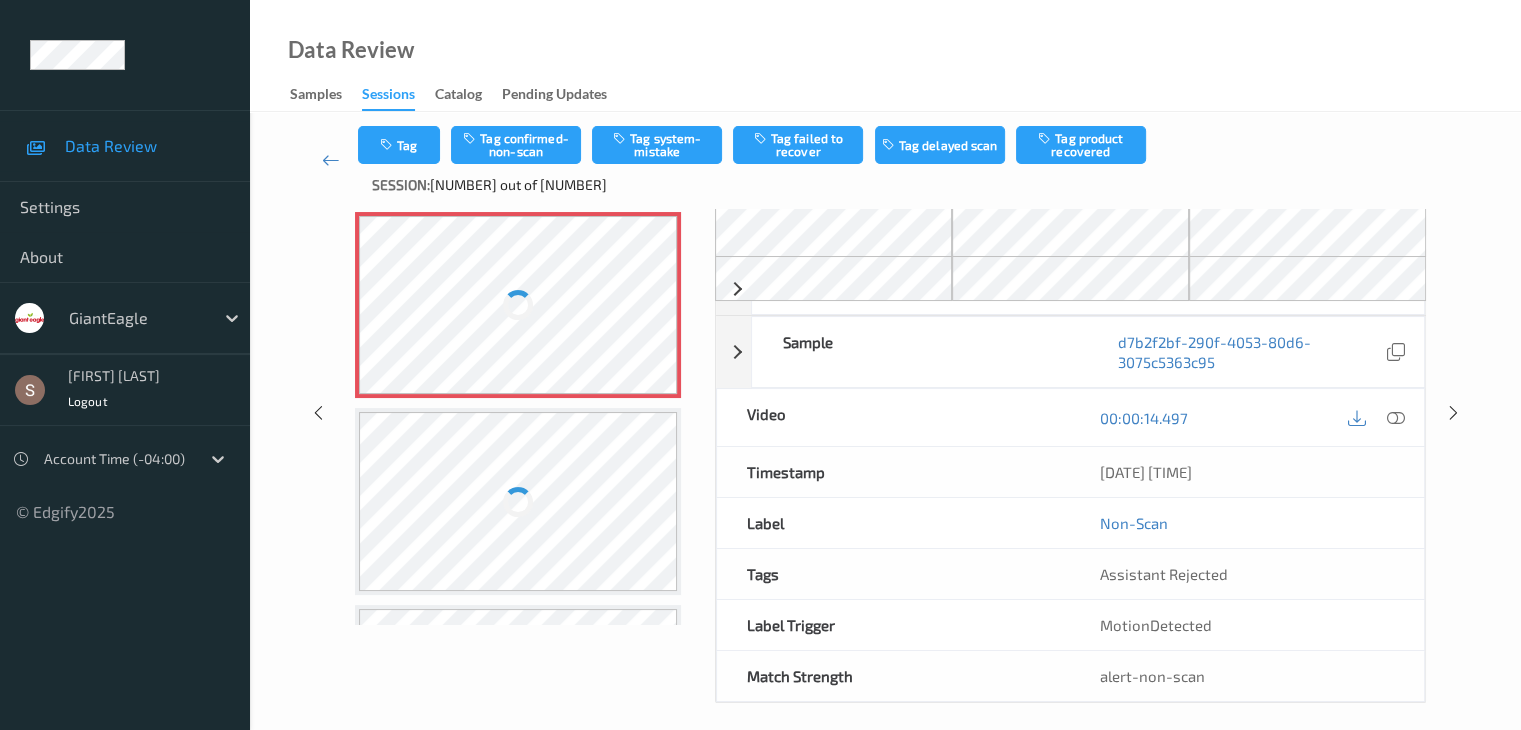 scroll, scrollTop: 0, scrollLeft: 0, axis: both 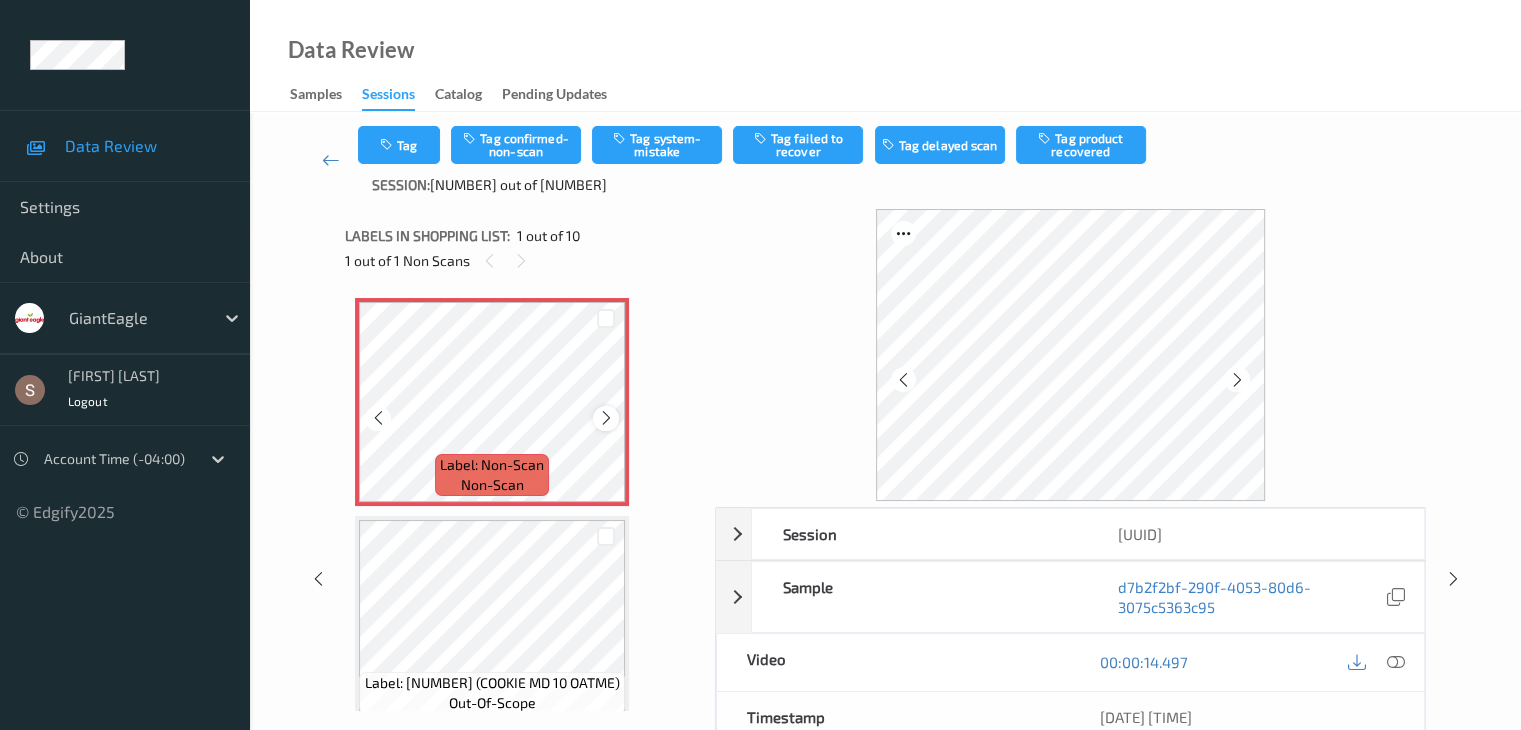 click at bounding box center (606, 418) 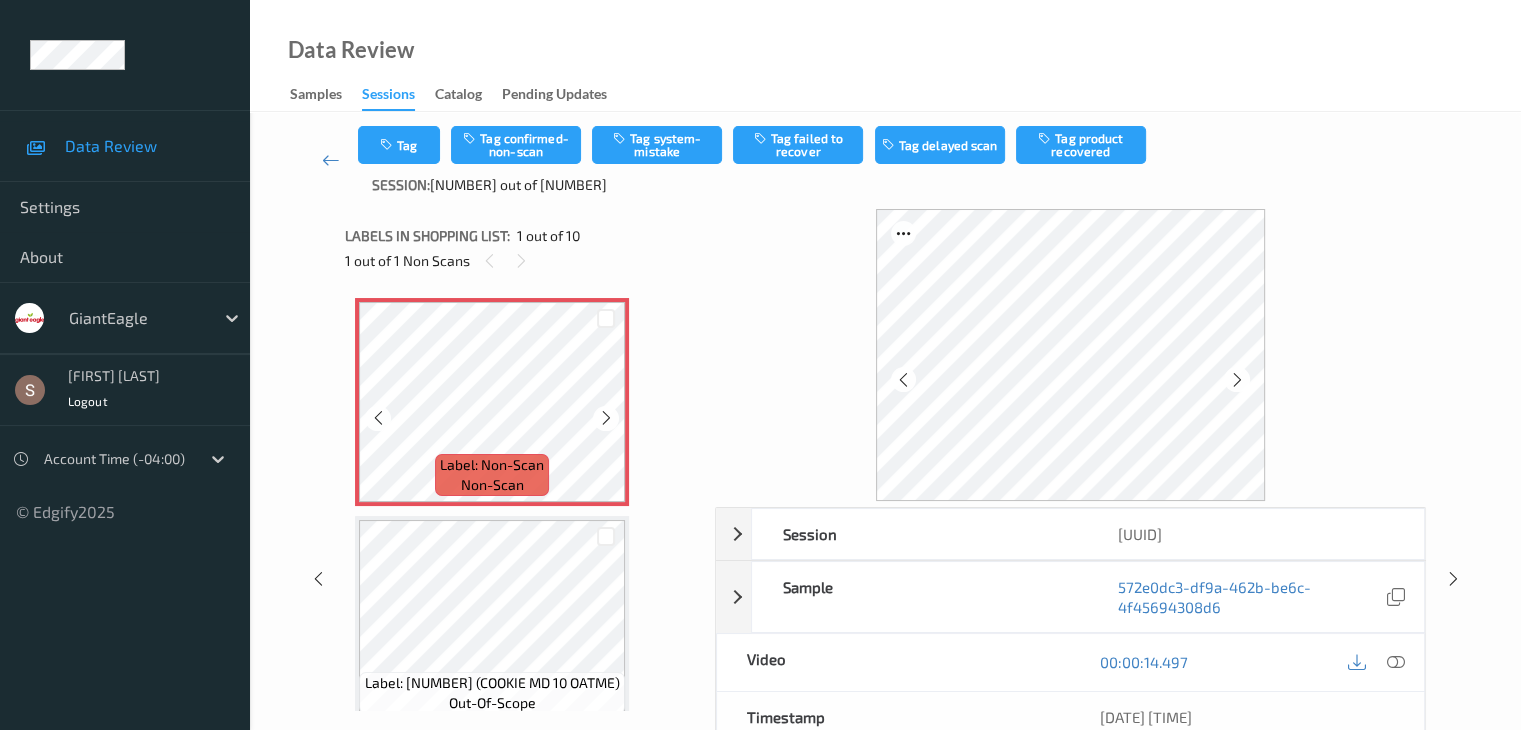 click at bounding box center (606, 418) 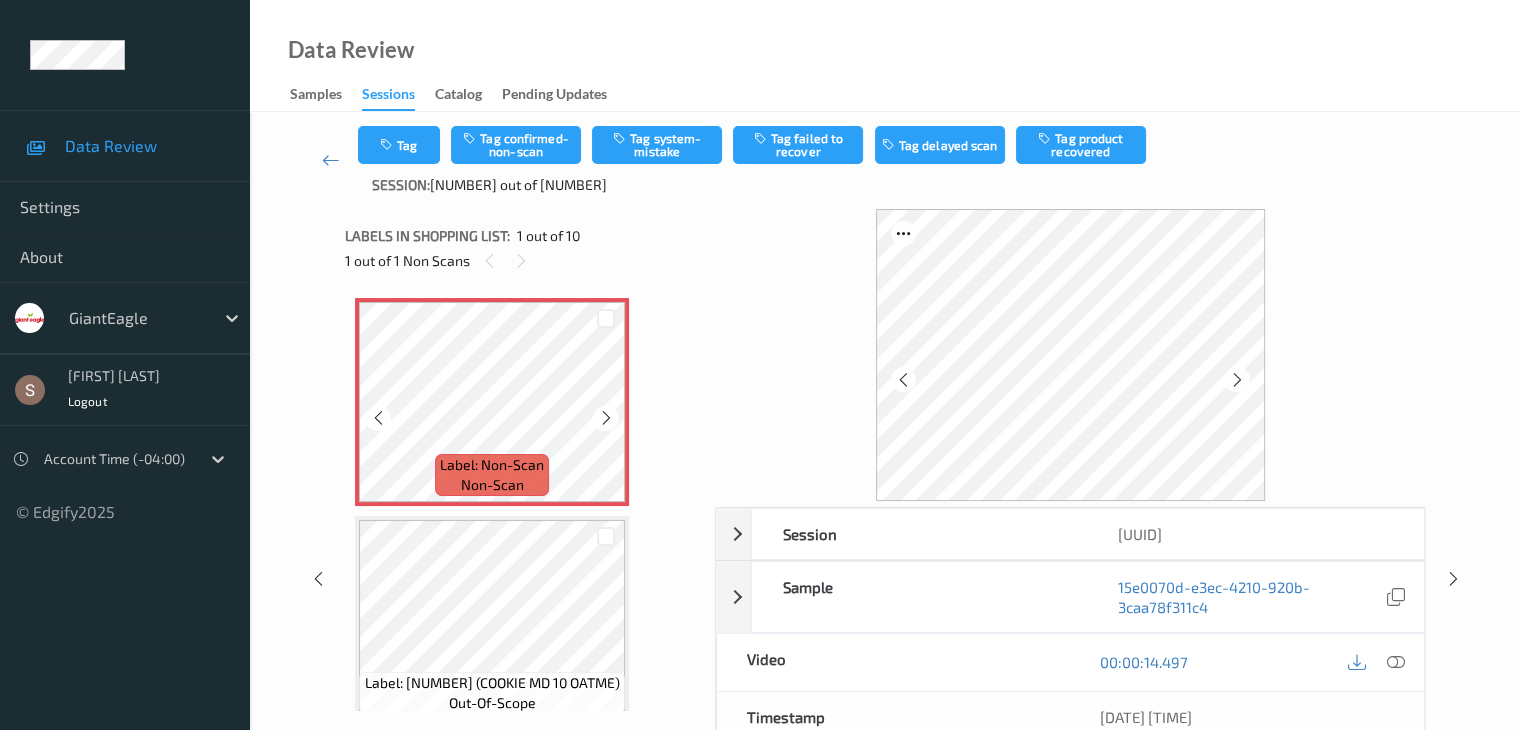 click at bounding box center [606, 418] 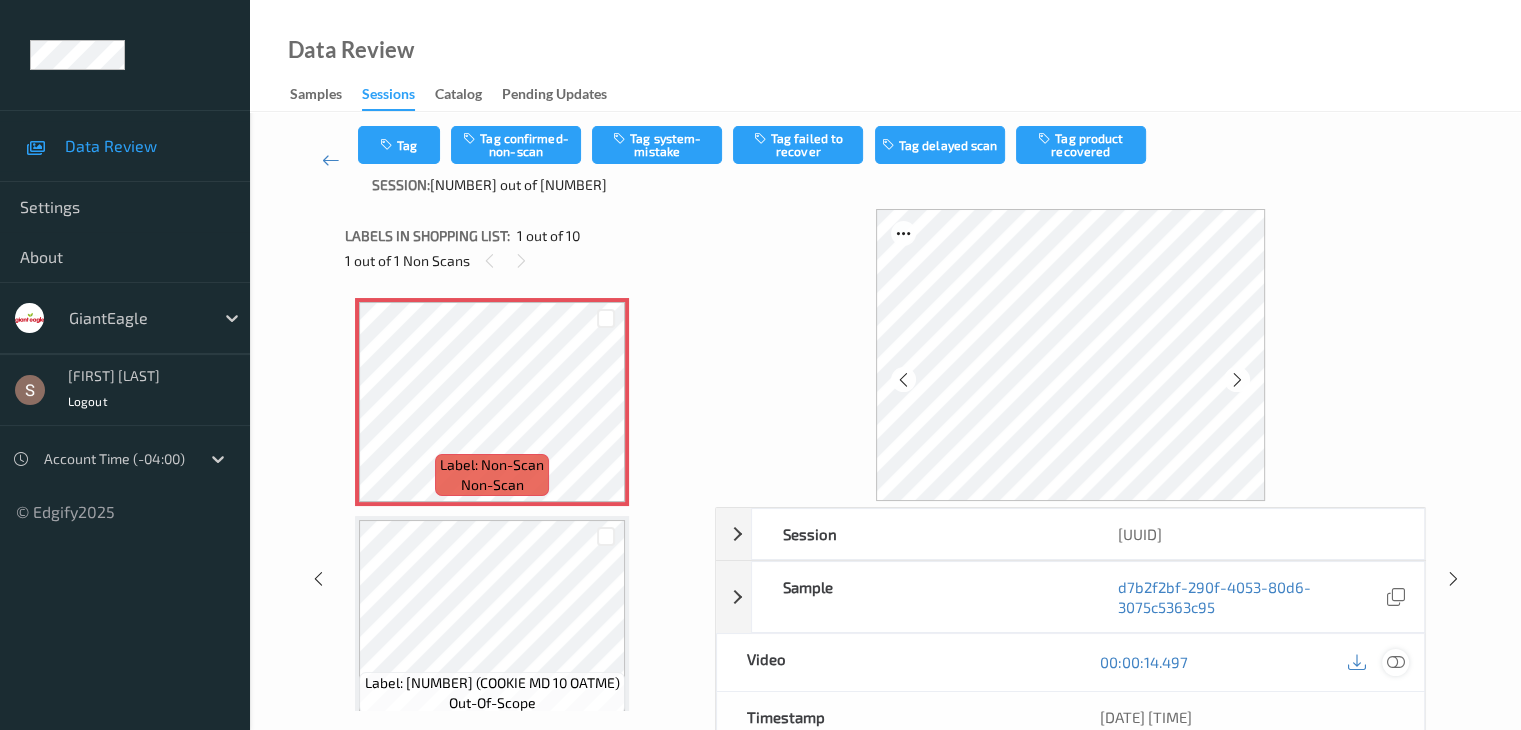 click at bounding box center [1395, 662] 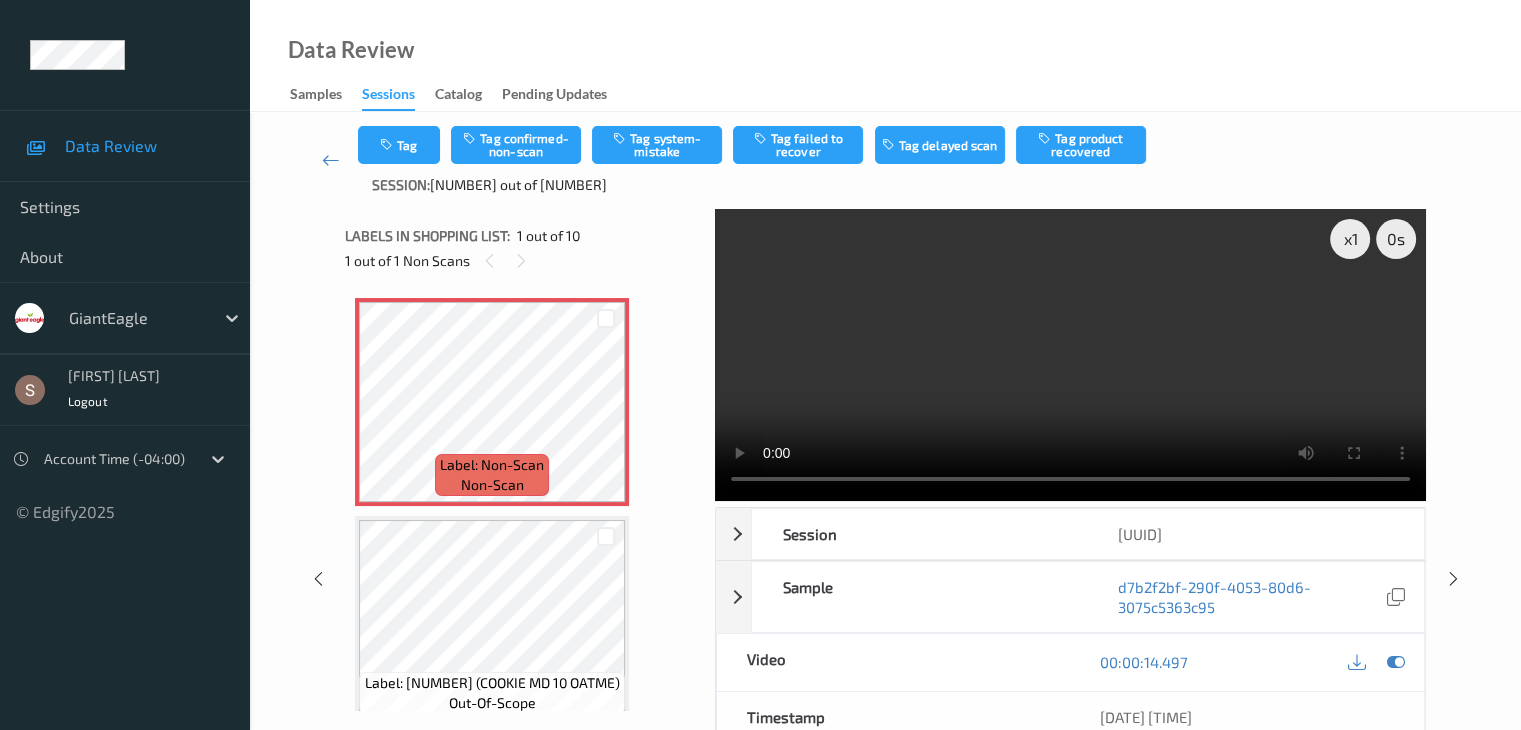 click at bounding box center [1070, 355] 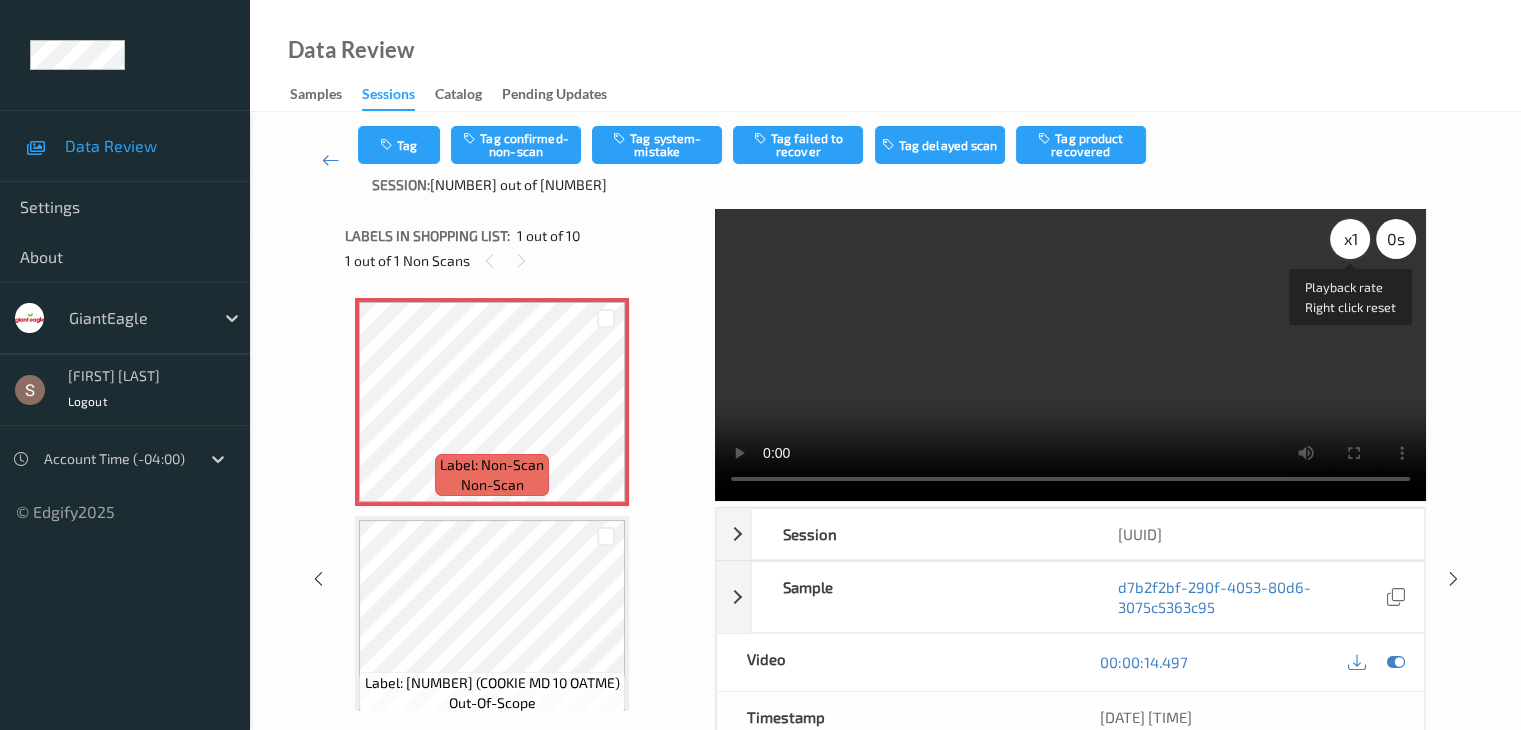 click on "x 1" at bounding box center [1350, 239] 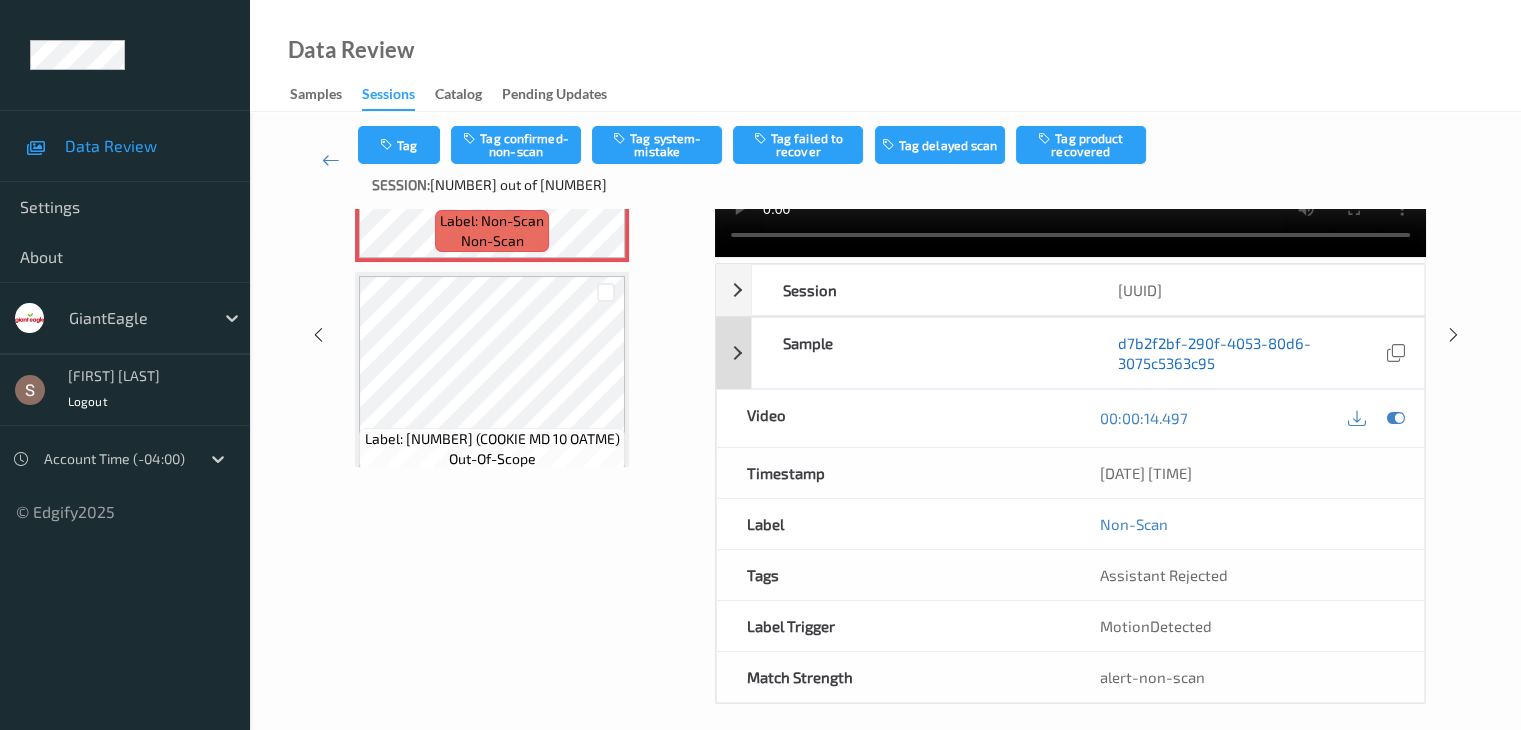 scroll, scrollTop: 0, scrollLeft: 0, axis: both 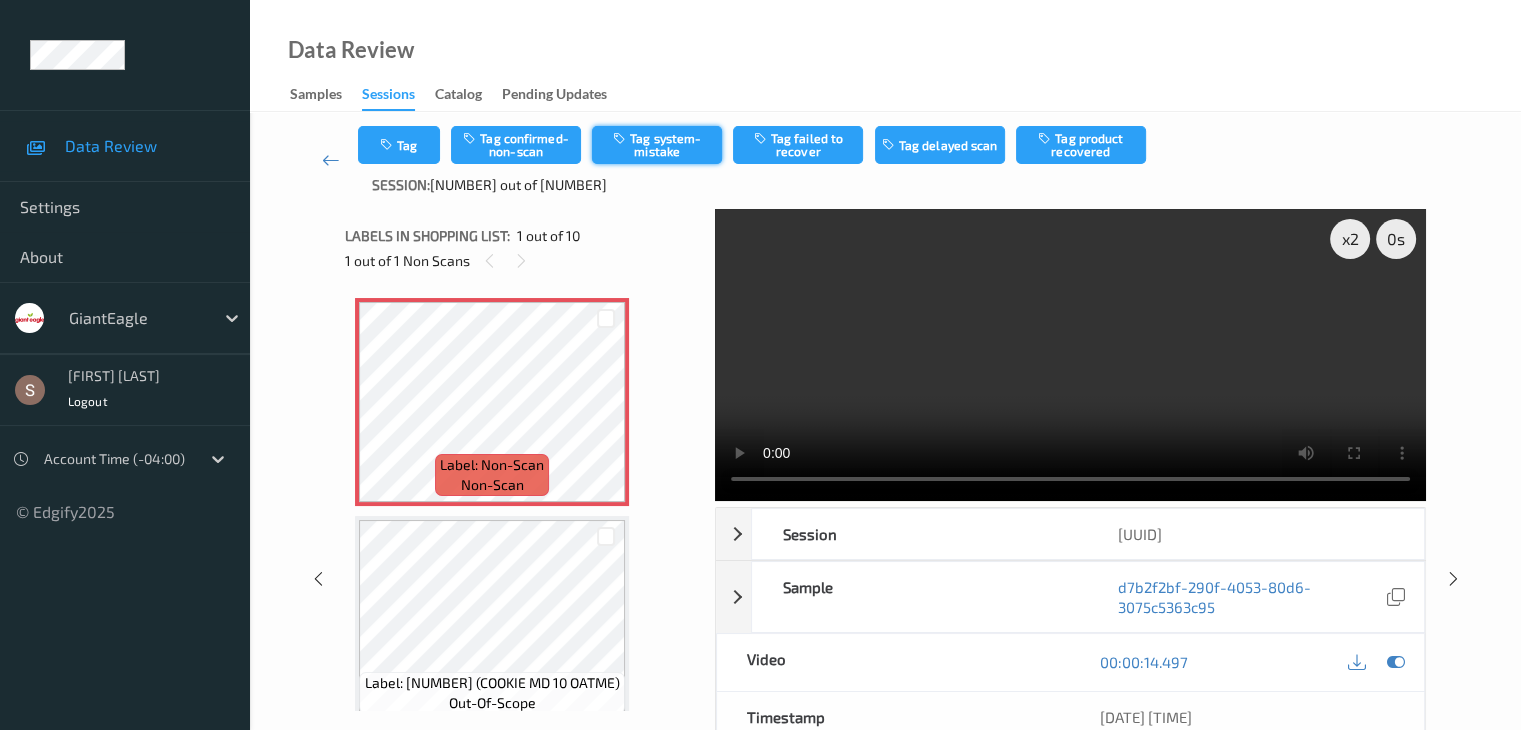 click on "Tag   system-mistake" at bounding box center (657, 145) 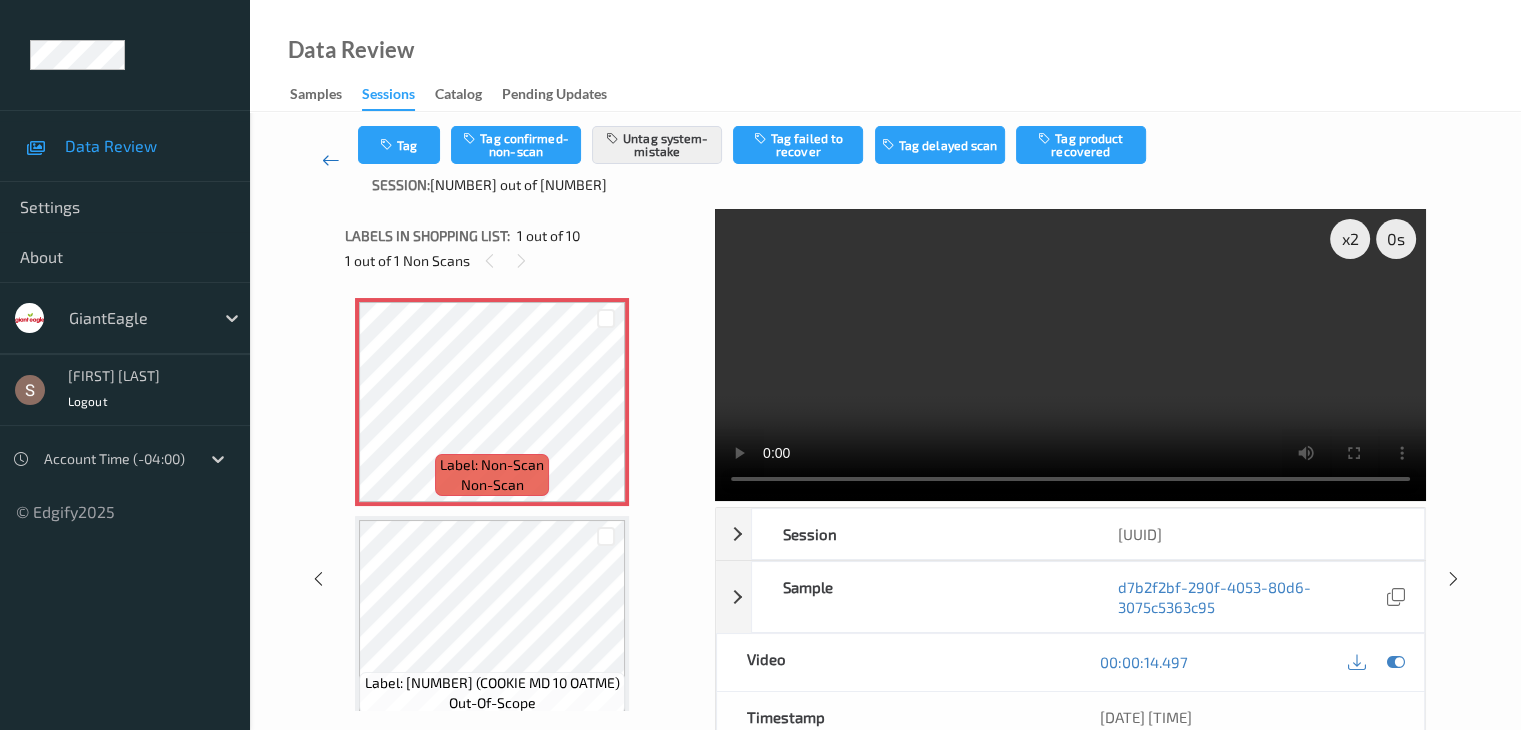 click at bounding box center [331, 160] 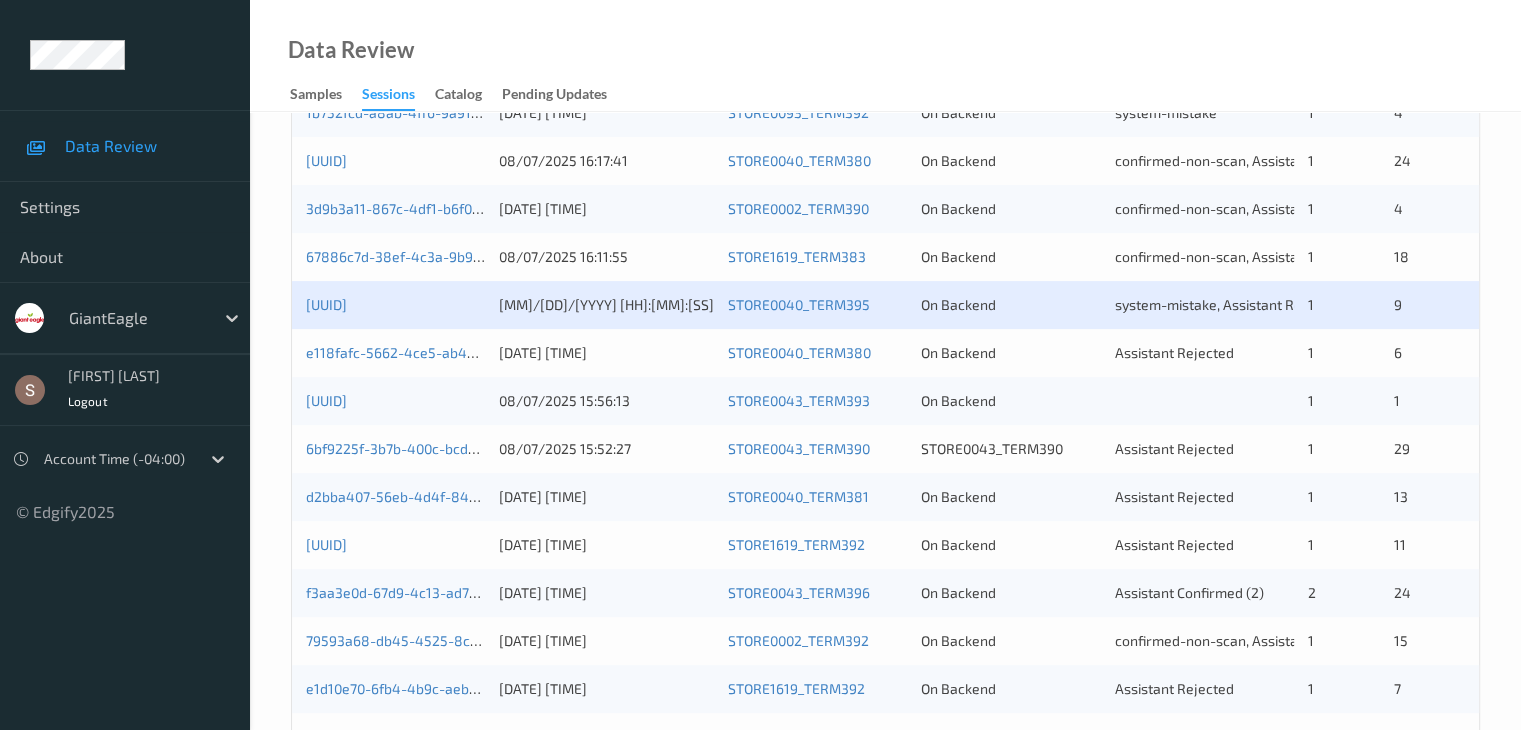 scroll, scrollTop: 535, scrollLeft: 0, axis: vertical 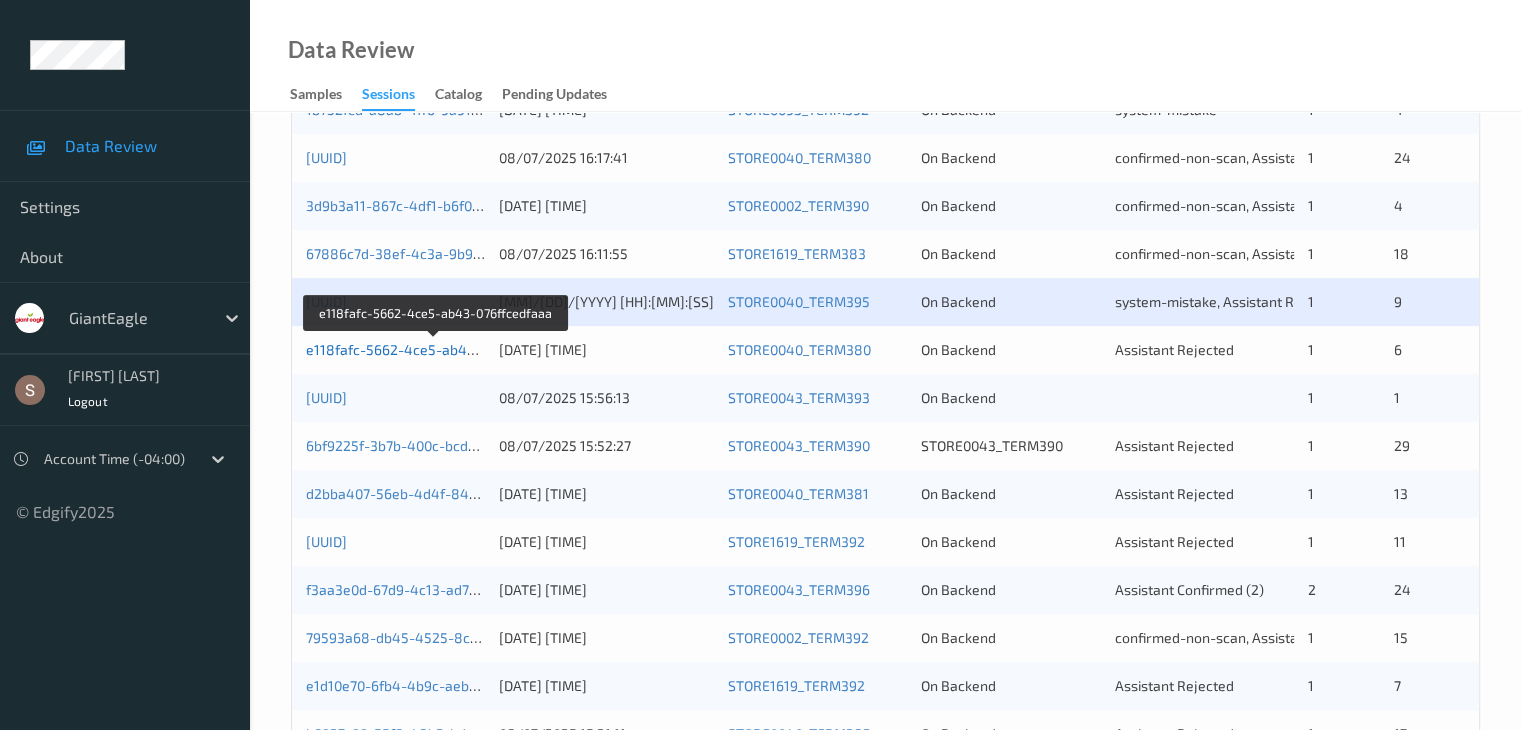 click on "e118fafc-5662-4ce5-ab43-076ffcedfaaa" at bounding box center [436, 349] 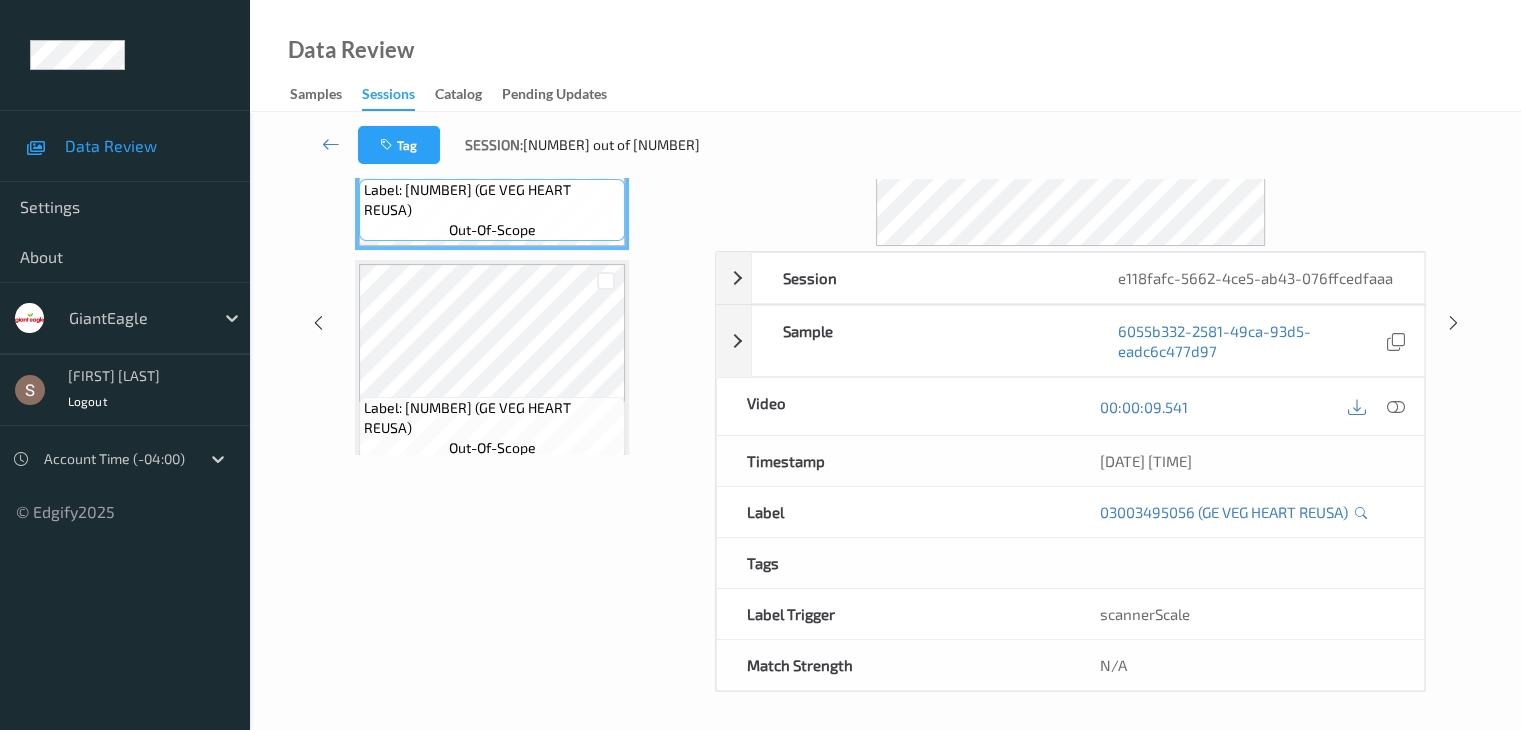 scroll, scrollTop: 0, scrollLeft: 0, axis: both 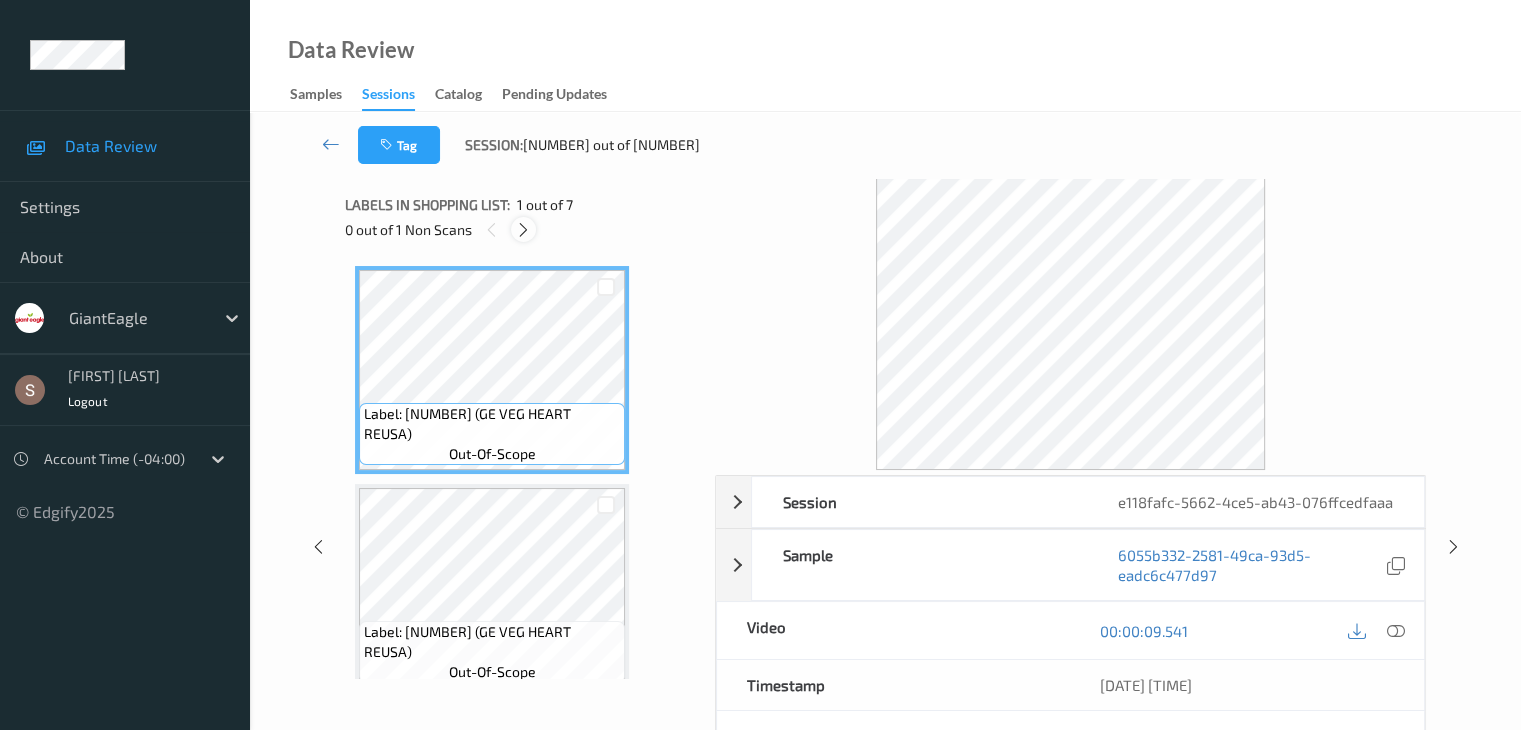 click at bounding box center (523, 230) 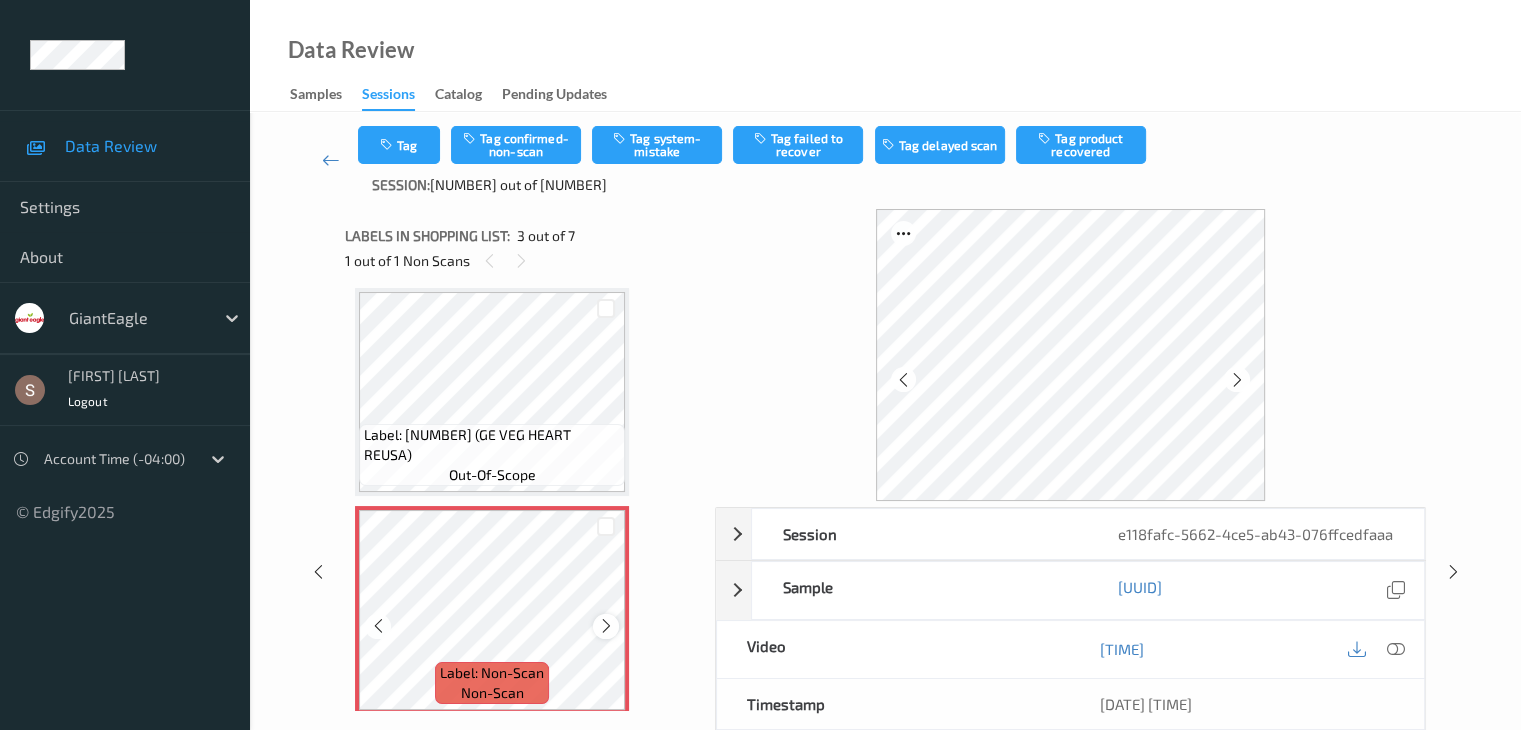 click at bounding box center (606, 626) 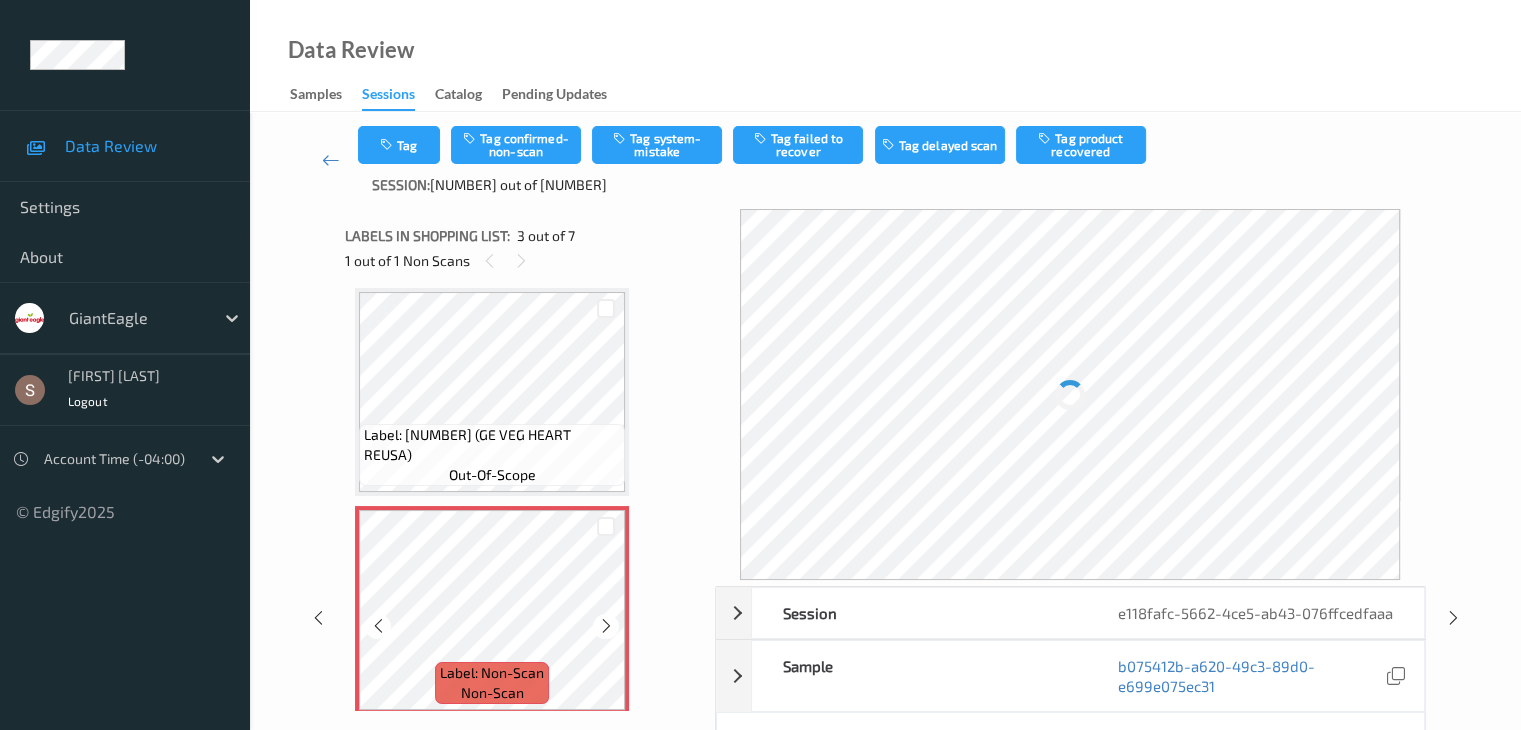 click at bounding box center (606, 626) 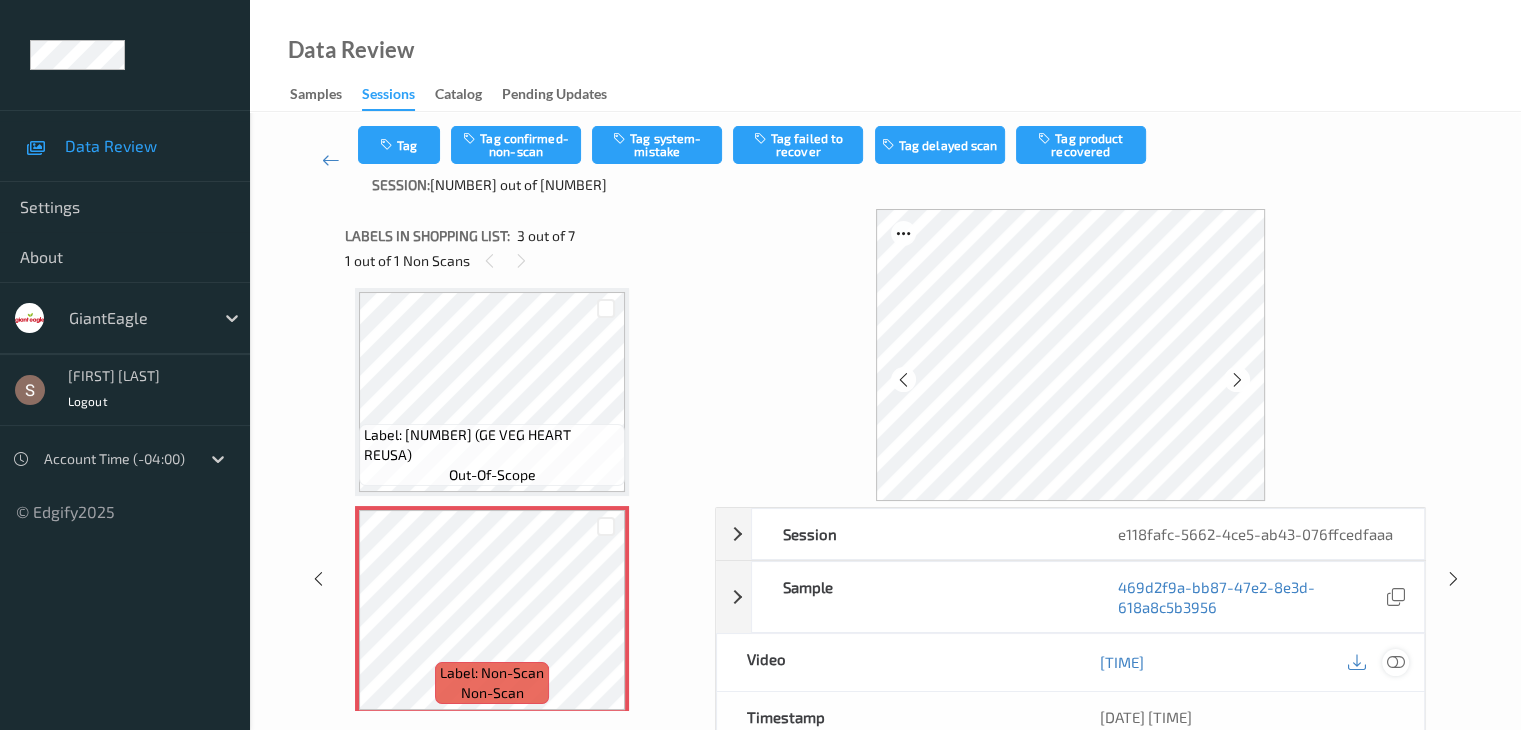 click at bounding box center (1395, 662) 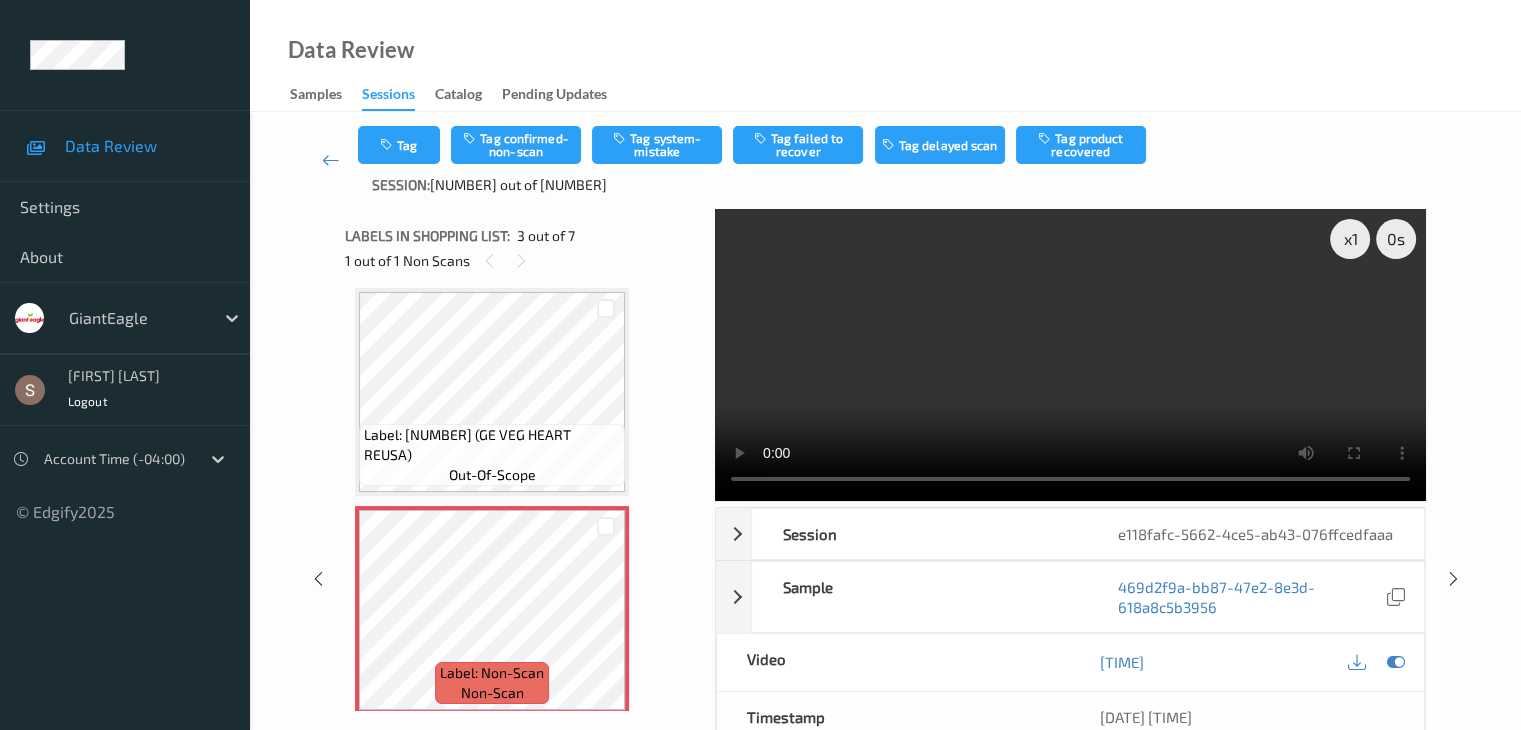 click at bounding box center (1070, 355) 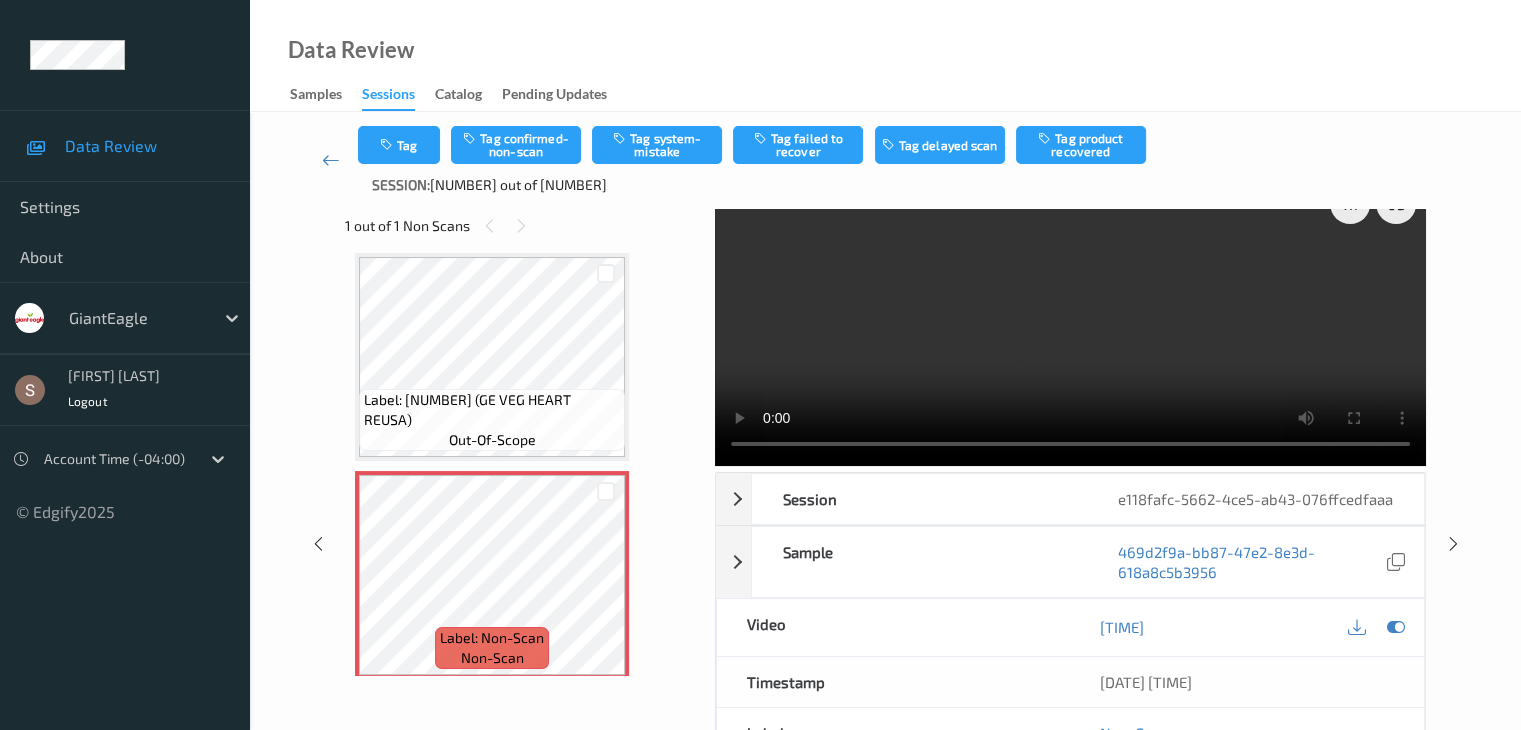 scroll, scrollTop: 0, scrollLeft: 0, axis: both 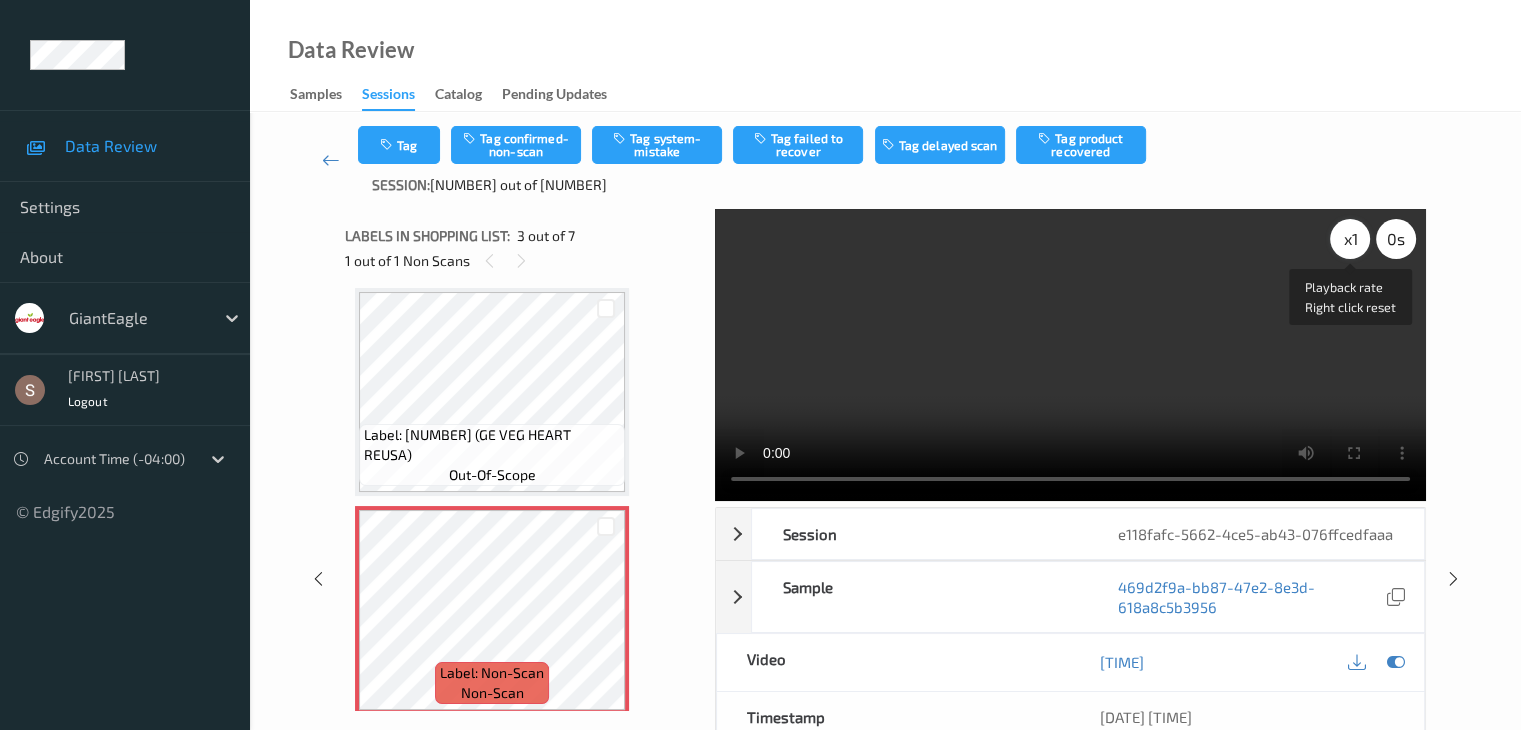 click on "x 1" at bounding box center (1350, 239) 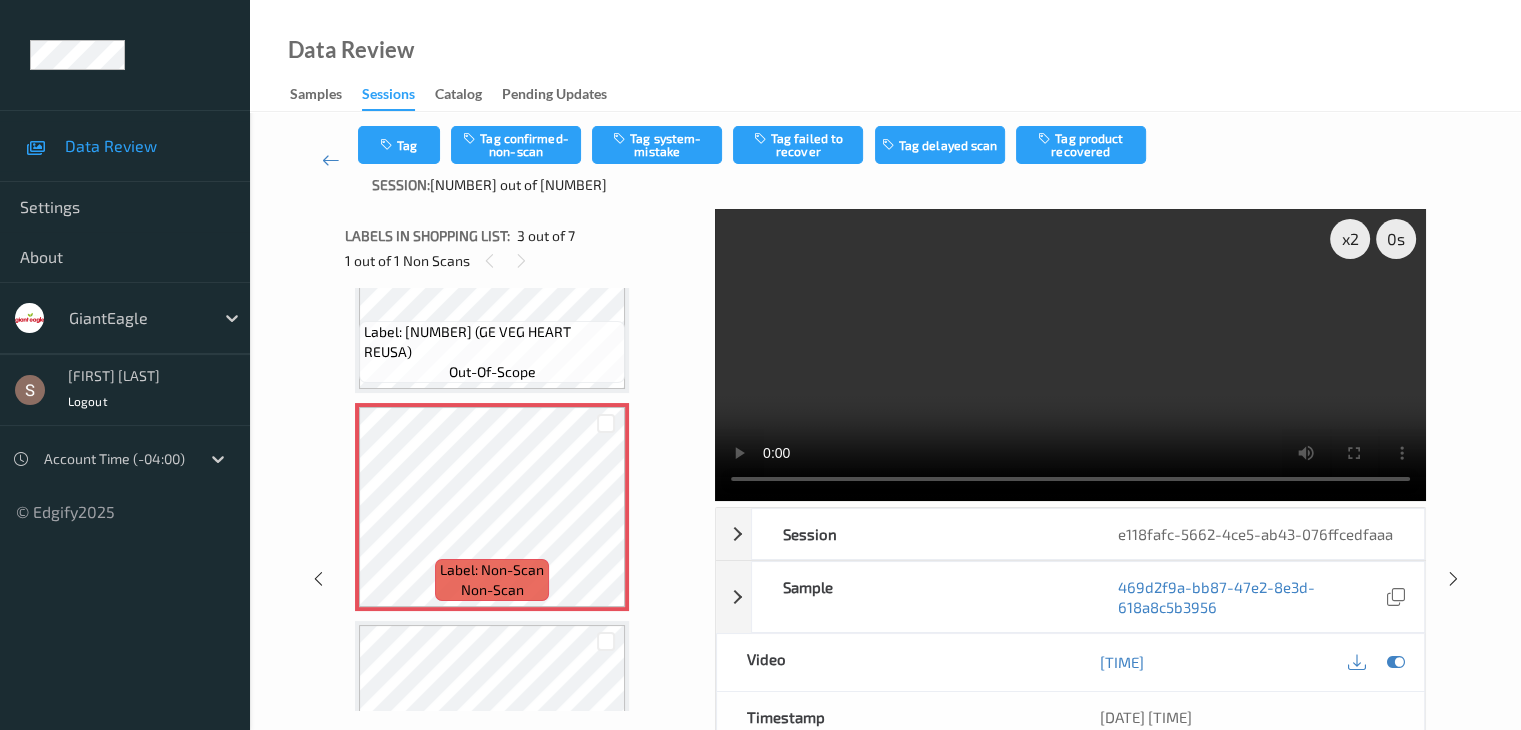 scroll, scrollTop: 324, scrollLeft: 0, axis: vertical 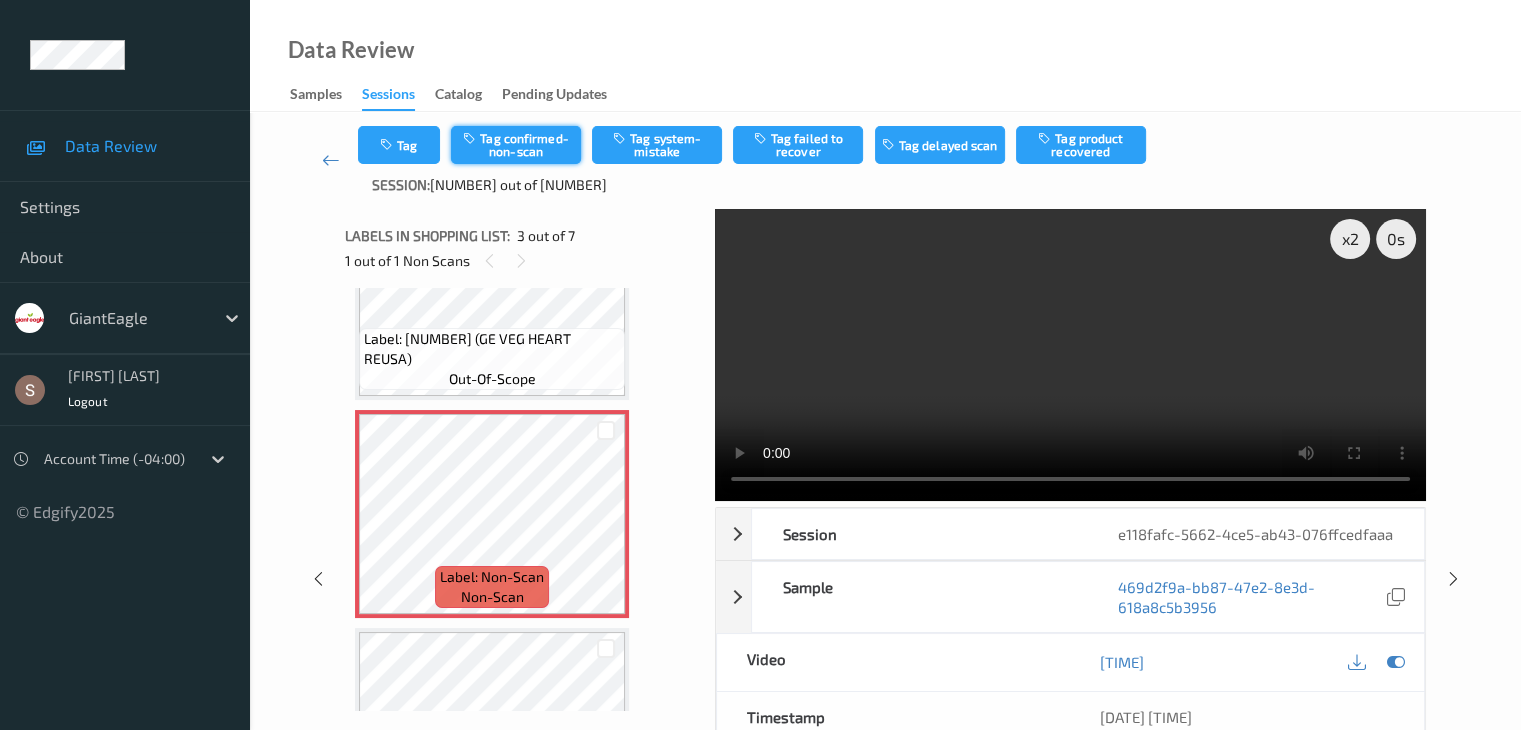 click on "Tag   confirmed-non-scan" at bounding box center (516, 145) 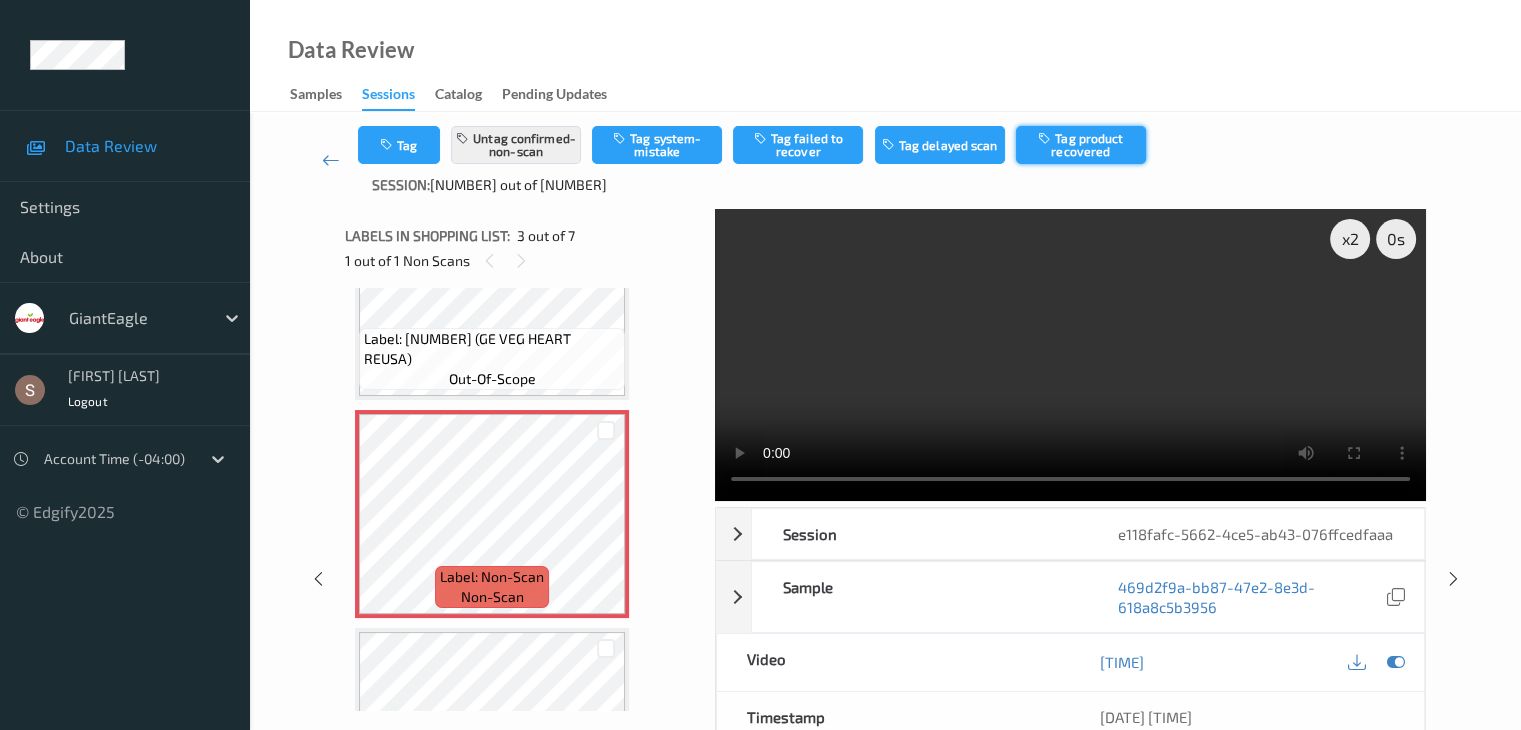 click on "Tag   product recovered" at bounding box center [1081, 145] 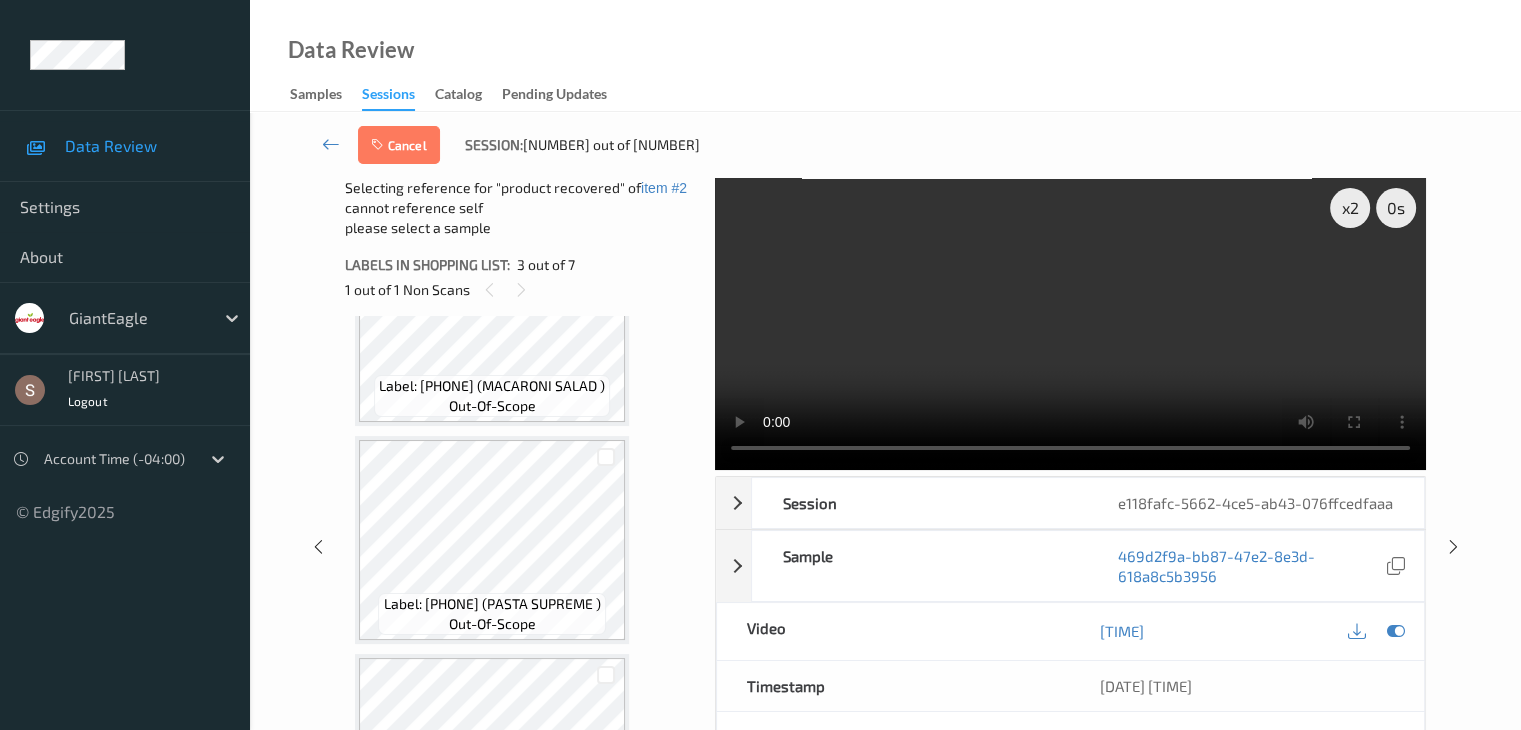 scroll, scrollTop: 982, scrollLeft: 0, axis: vertical 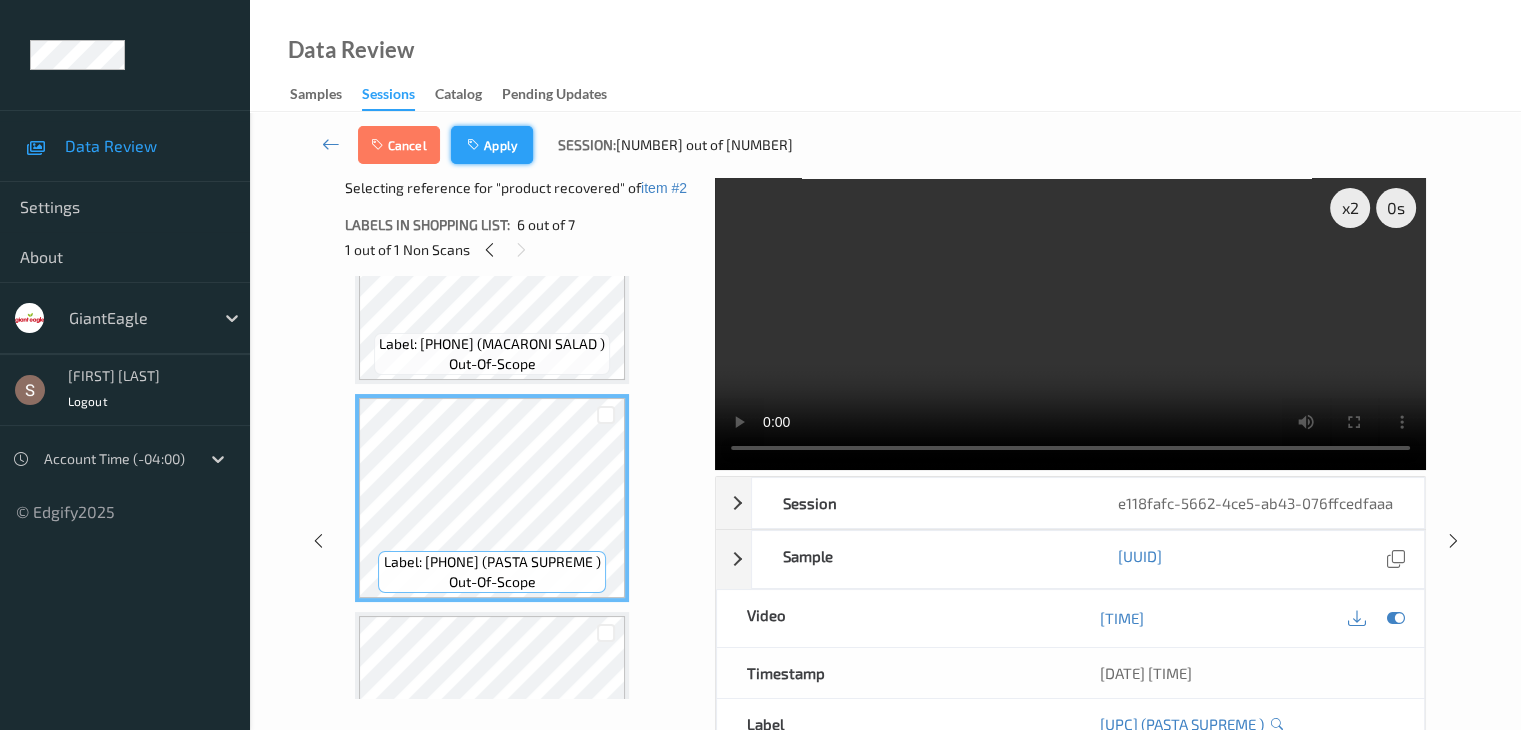 click on "Apply" at bounding box center [492, 145] 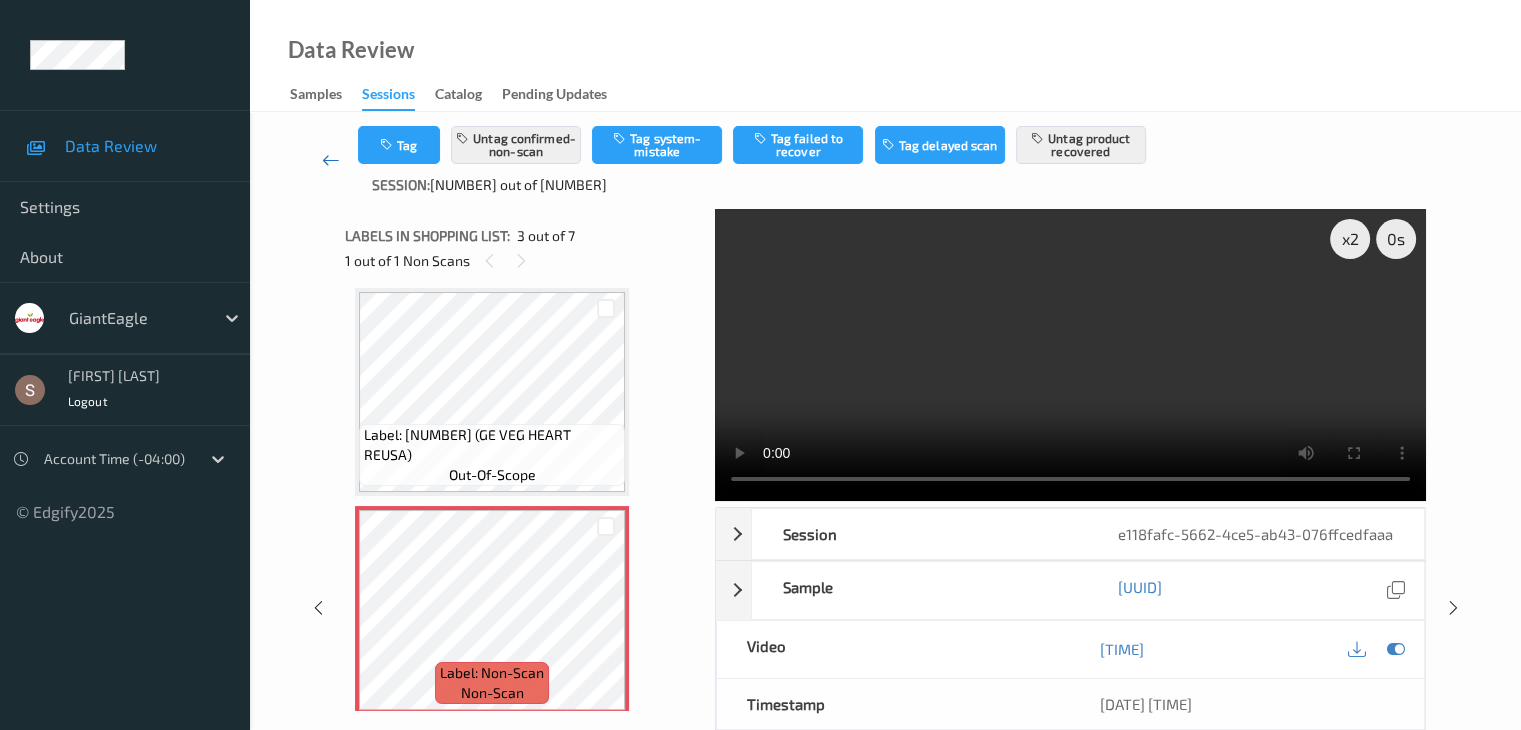 click at bounding box center (331, 160) 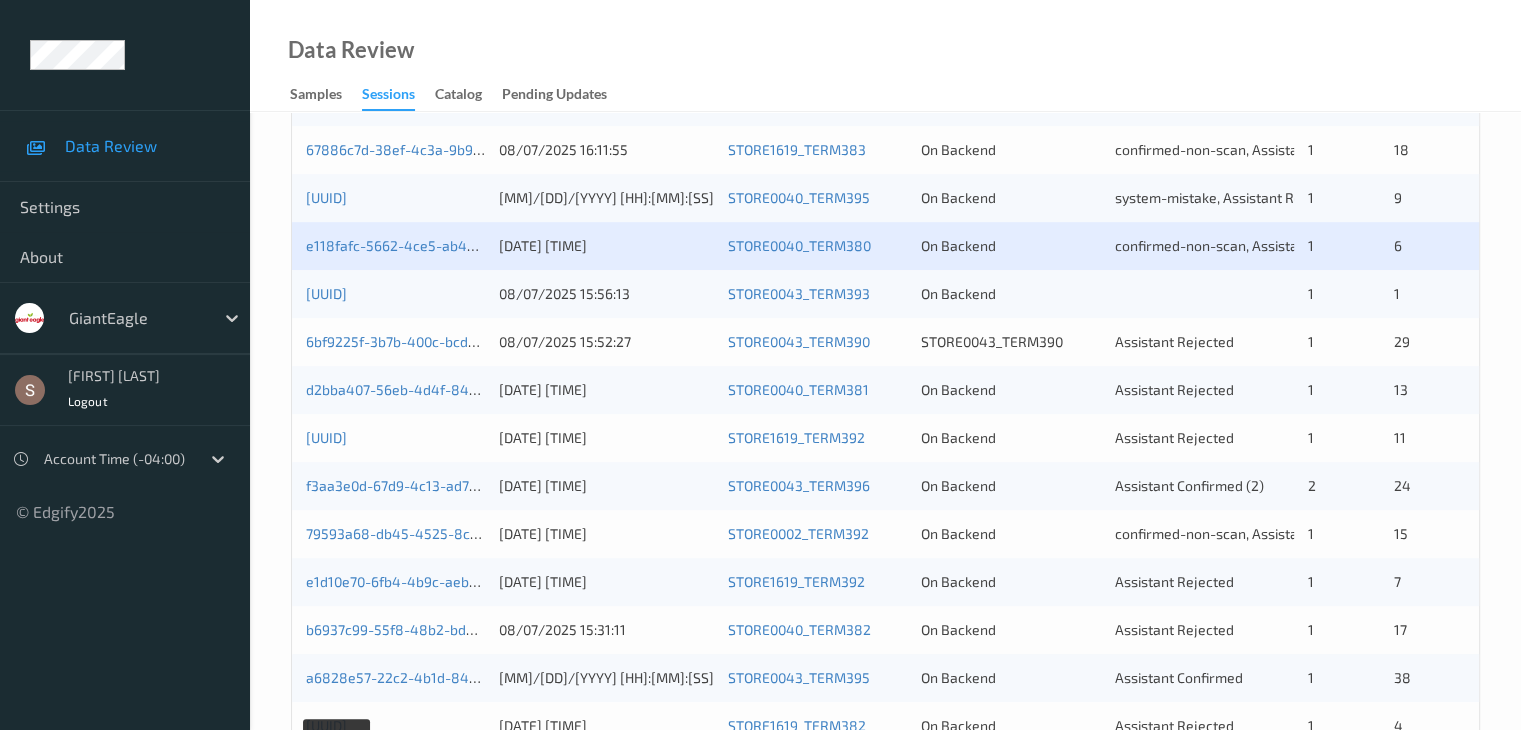 scroll, scrollTop: 620, scrollLeft: 0, axis: vertical 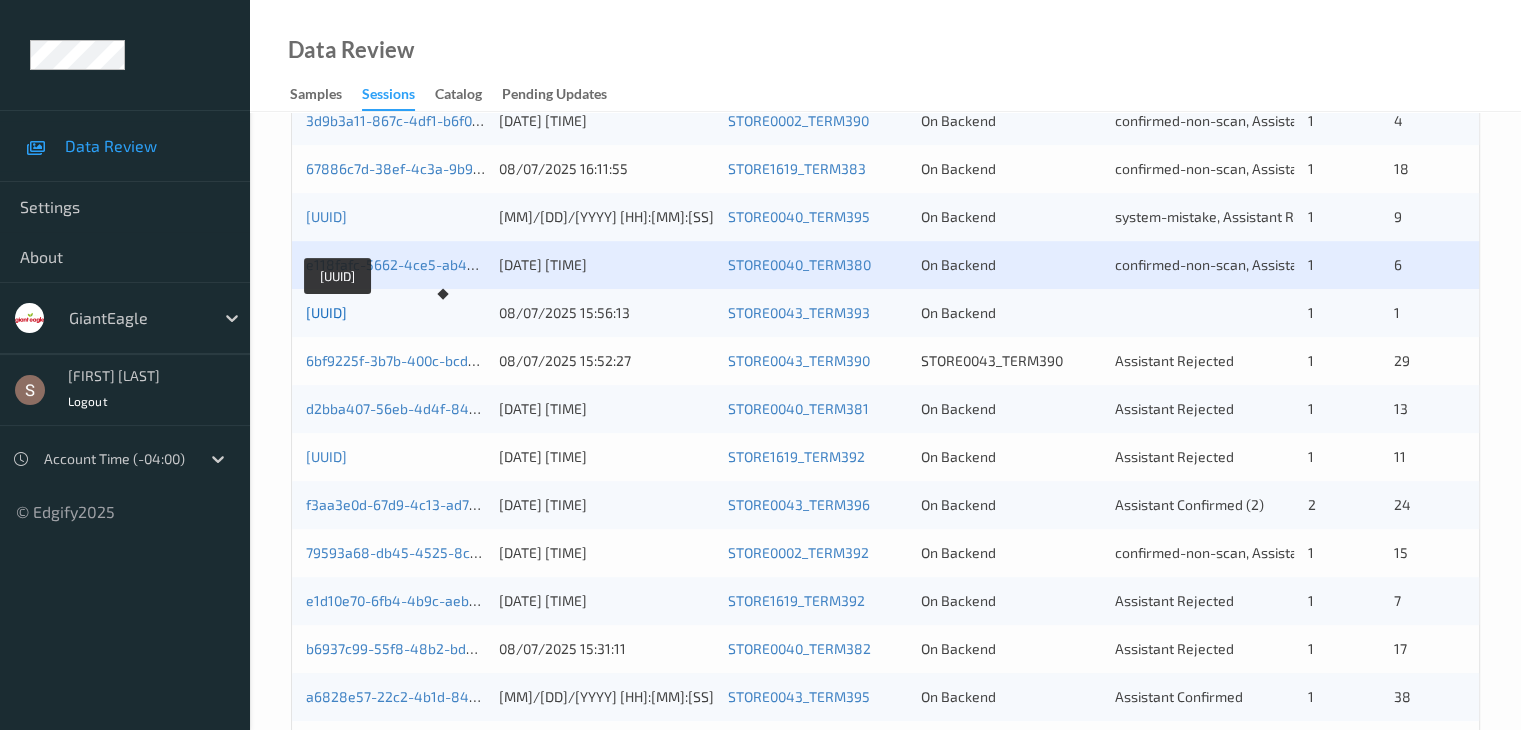 click on "[UUID]" at bounding box center [326, 312] 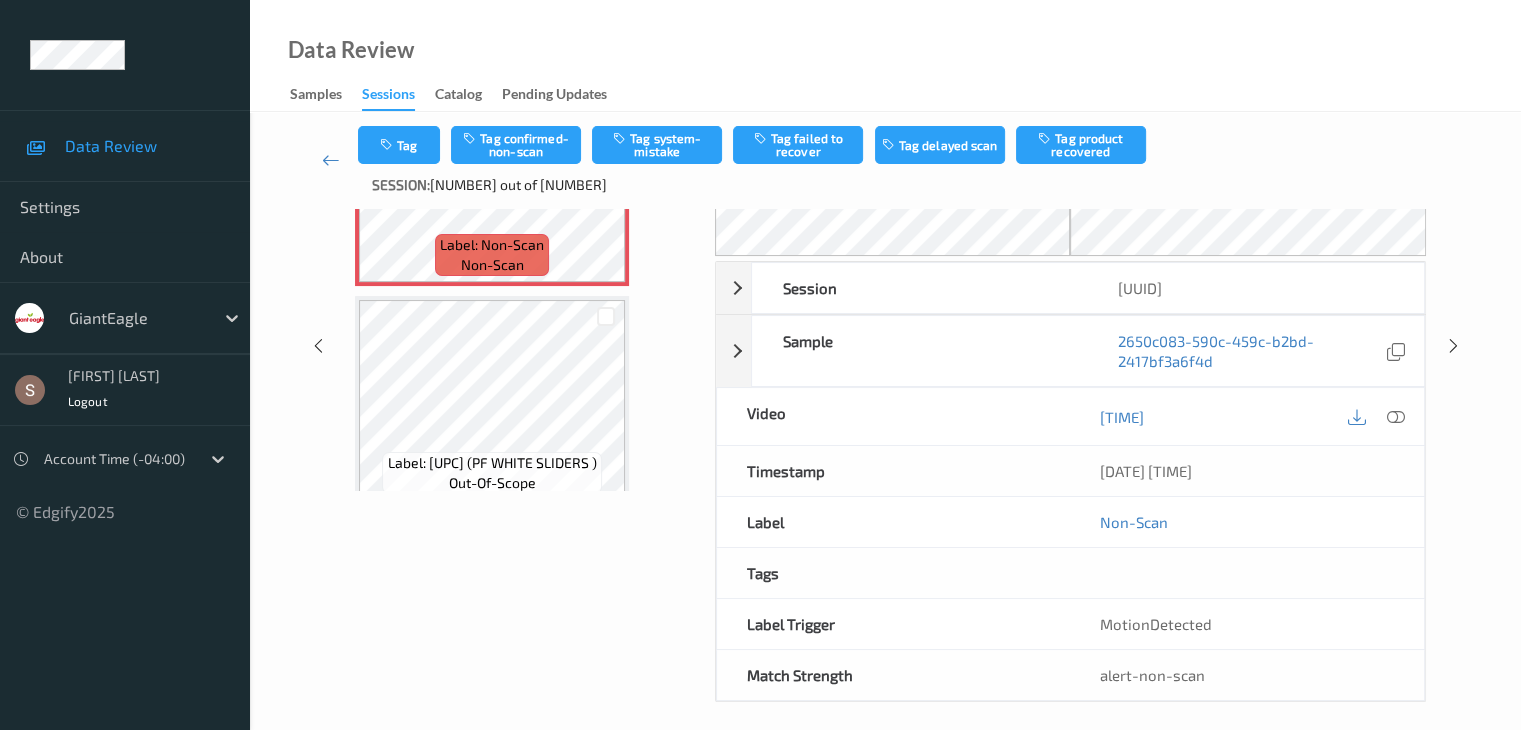 scroll, scrollTop: 0, scrollLeft: 0, axis: both 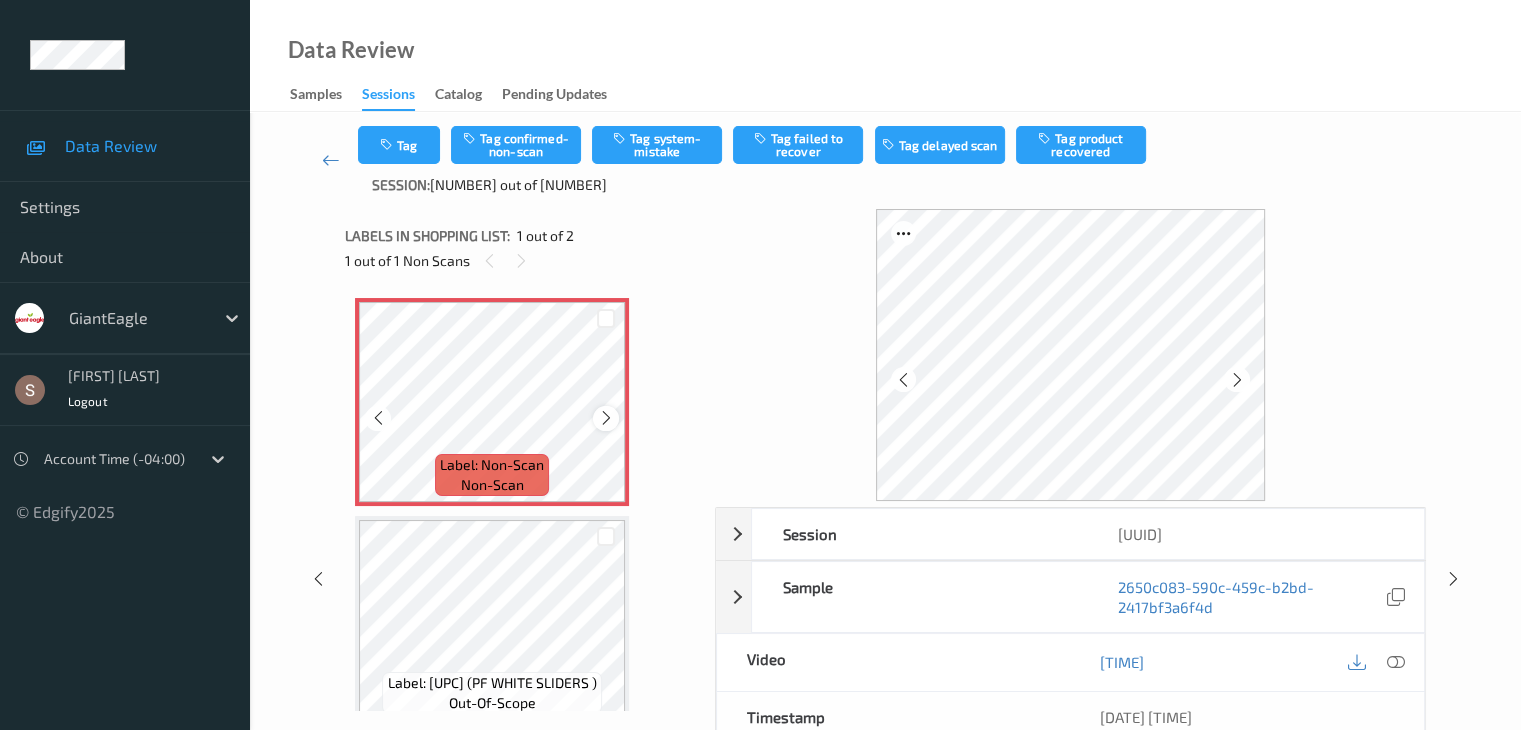 click at bounding box center [605, 418] 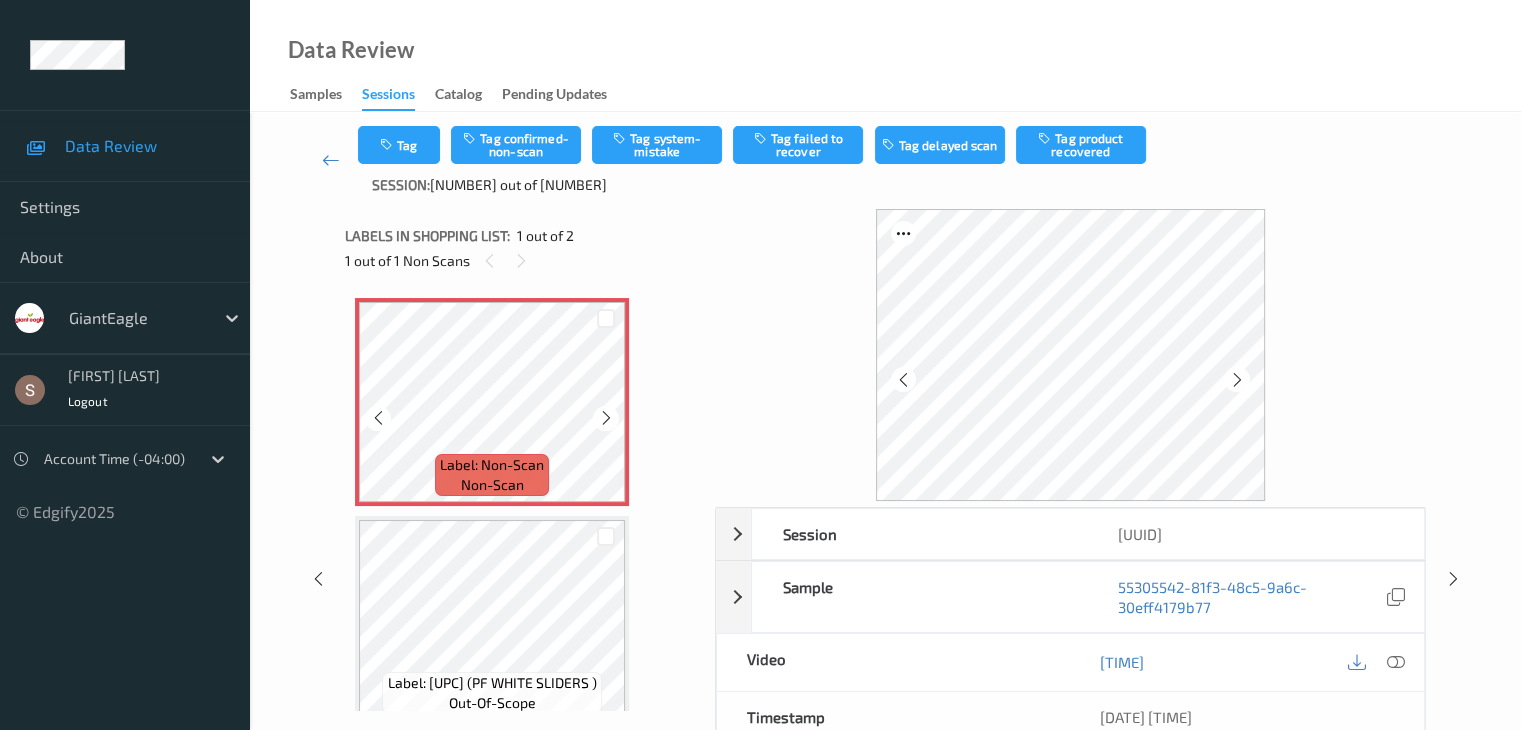 click at bounding box center [605, 418] 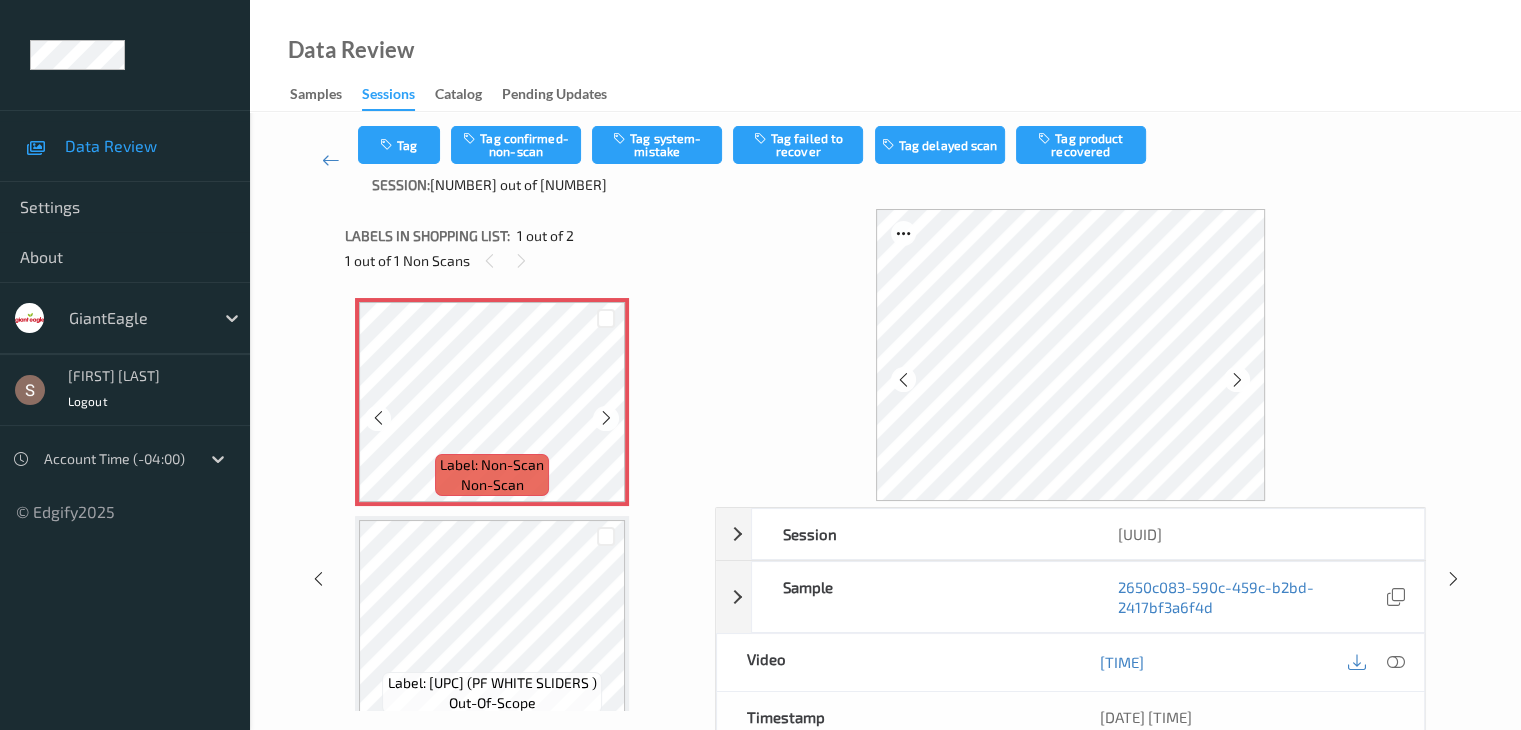click at bounding box center (605, 418) 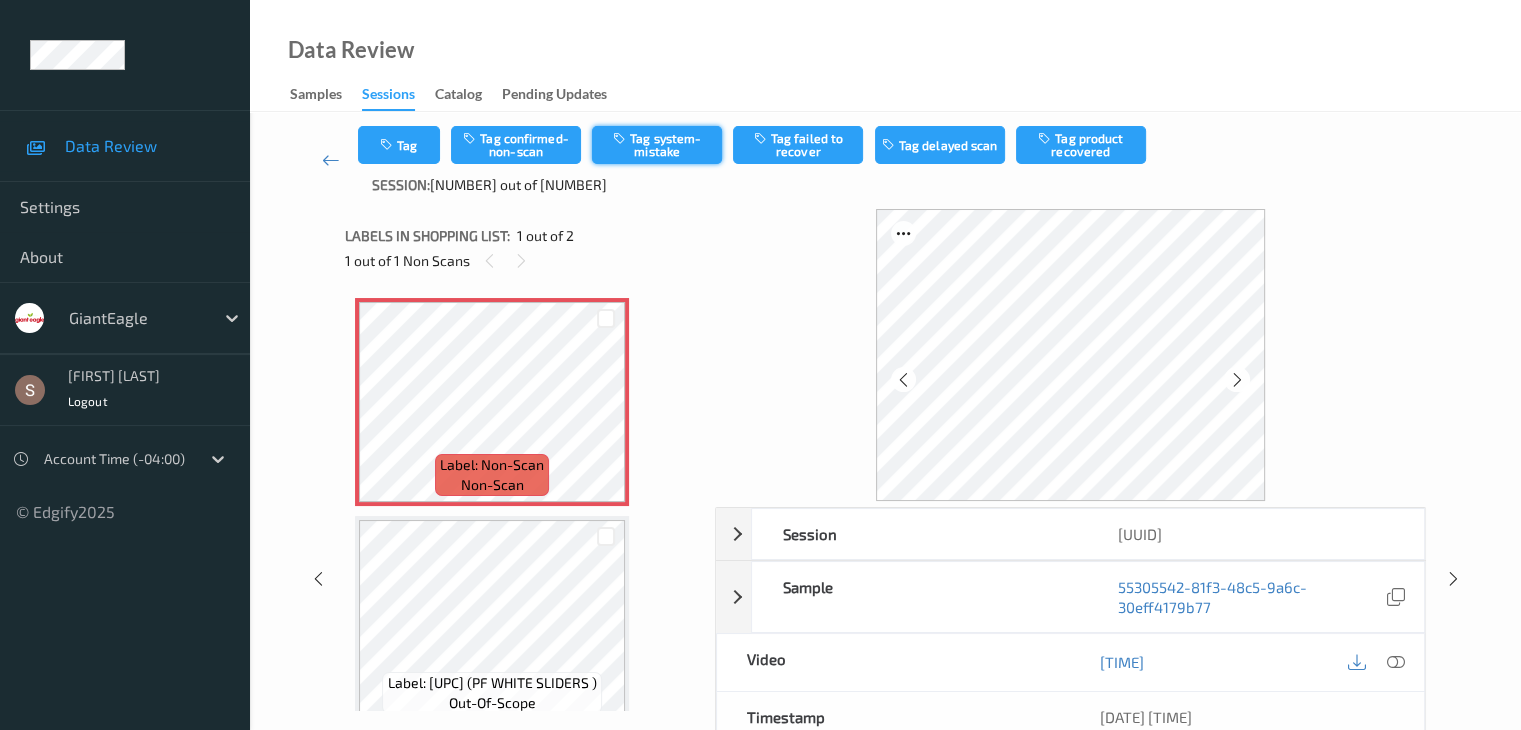 click on "Tag   system-mistake" at bounding box center (657, 145) 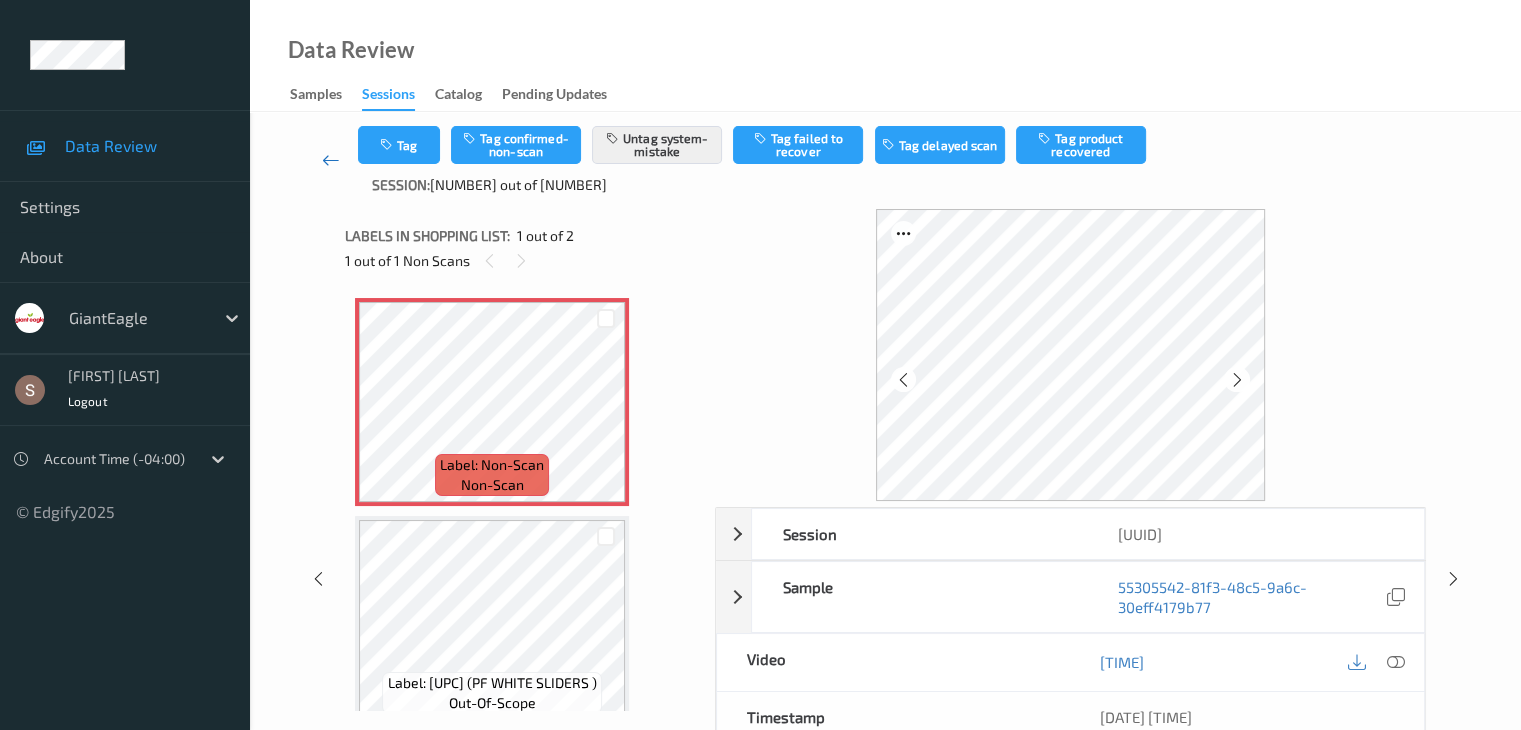 click at bounding box center [331, 160] 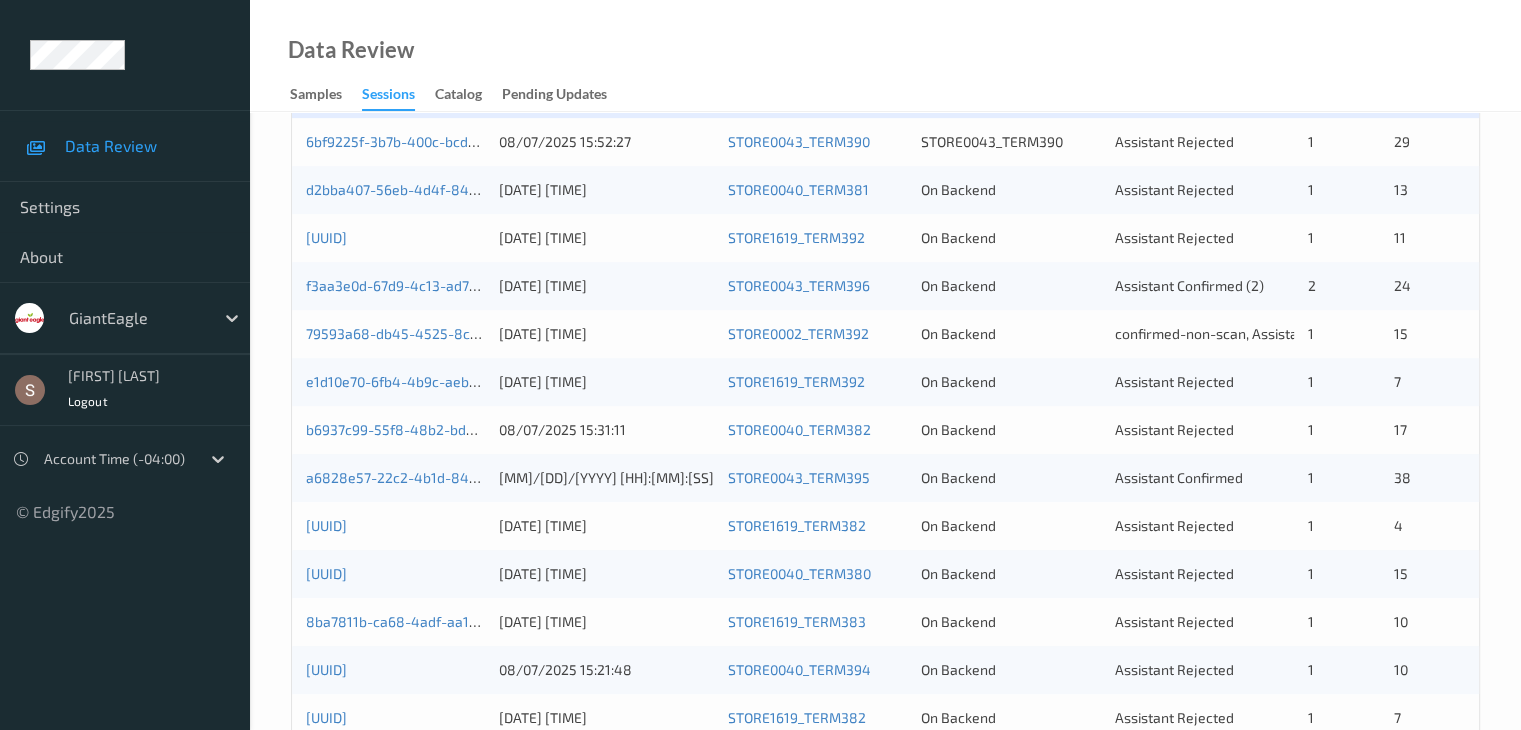 scroll, scrollTop: 680, scrollLeft: 0, axis: vertical 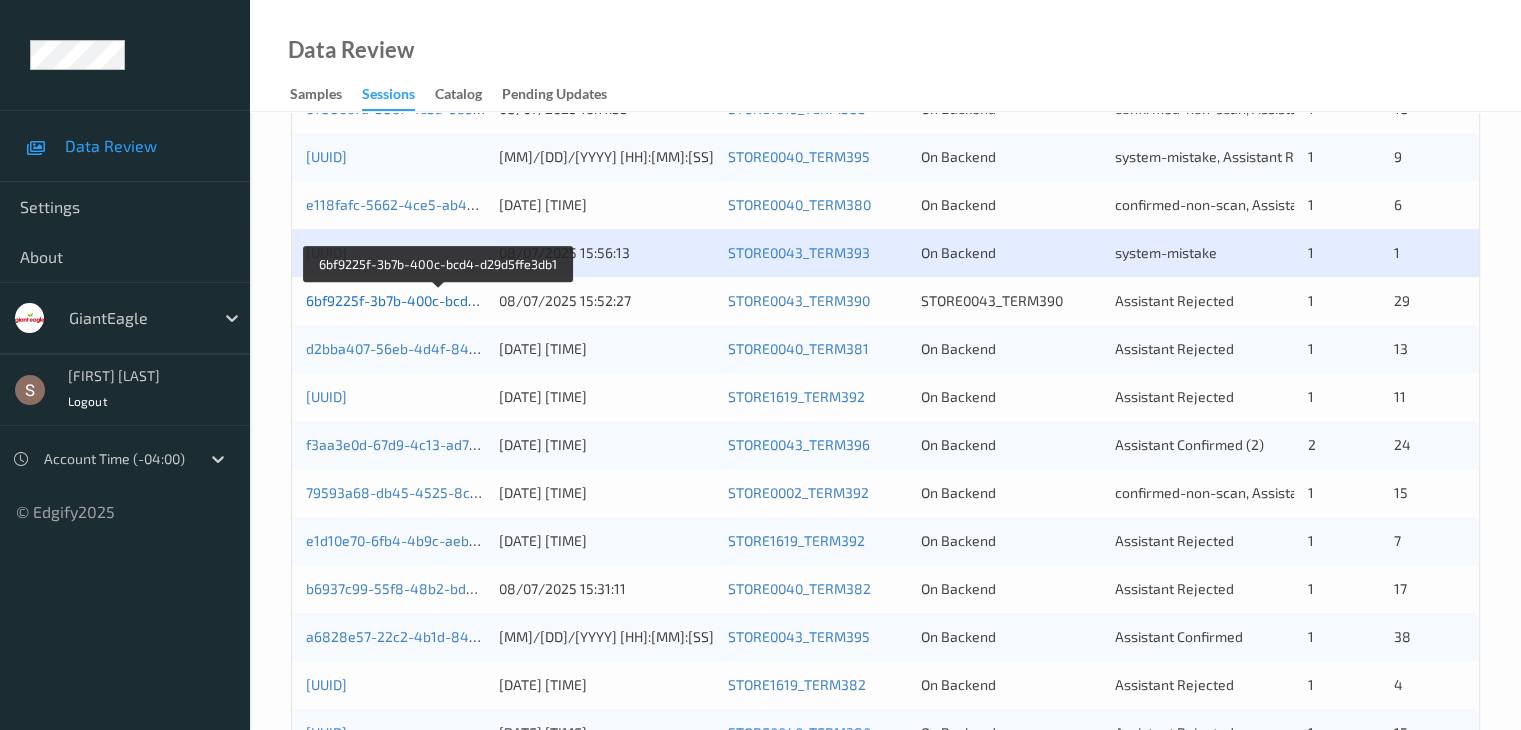 click on "6bf9225f-3b7b-400c-bcd4-d29d5ffe3db1" at bounding box center (438, 300) 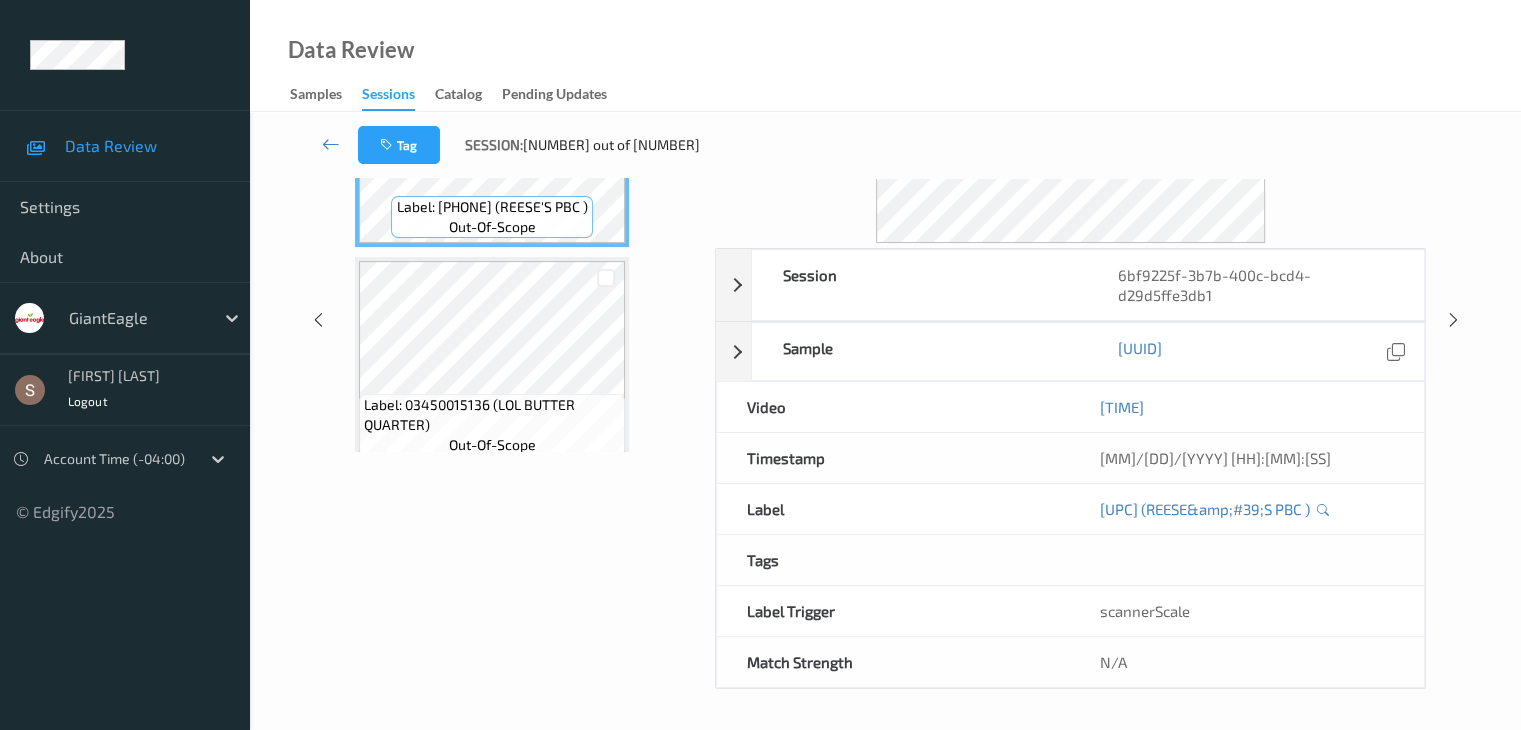 scroll, scrollTop: 0, scrollLeft: 0, axis: both 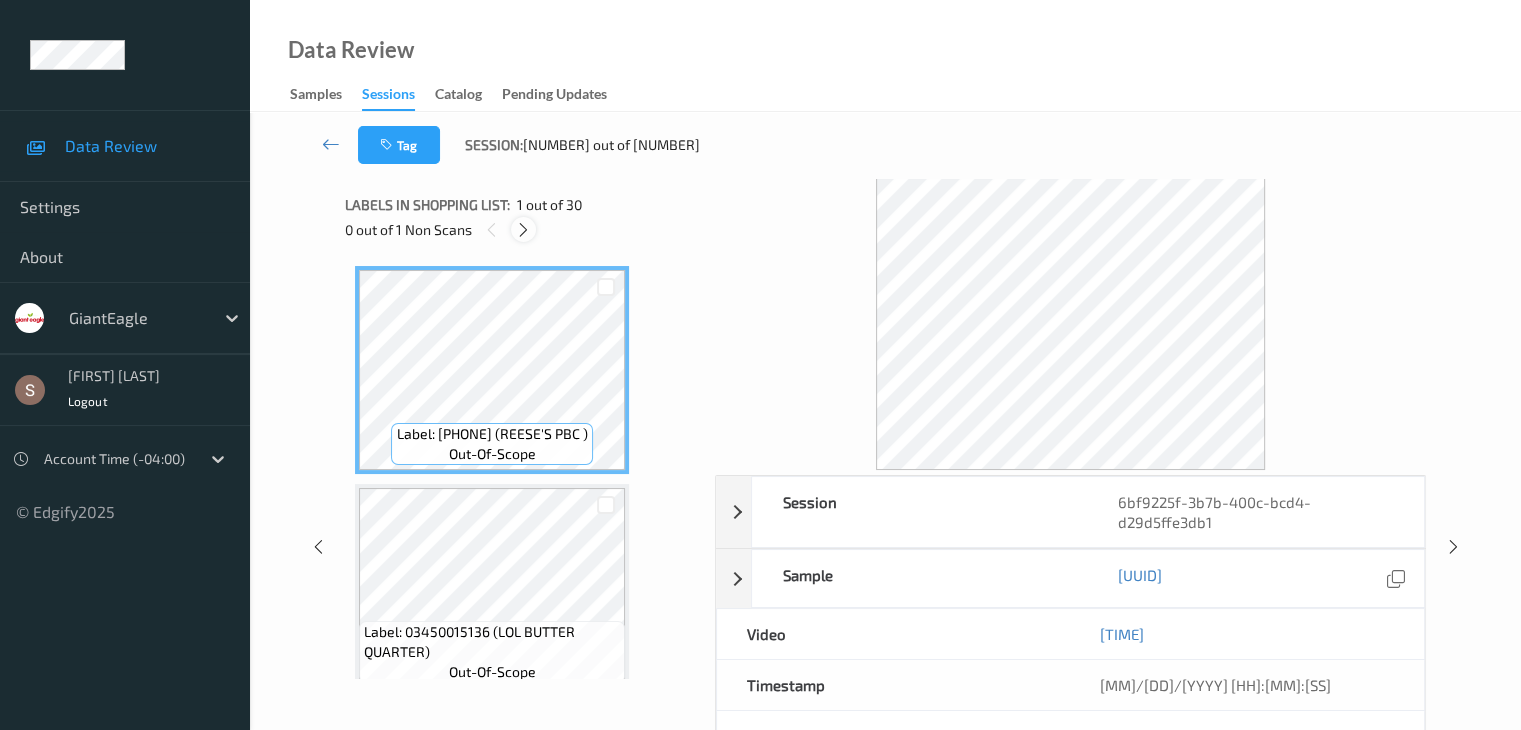 click at bounding box center [523, 230] 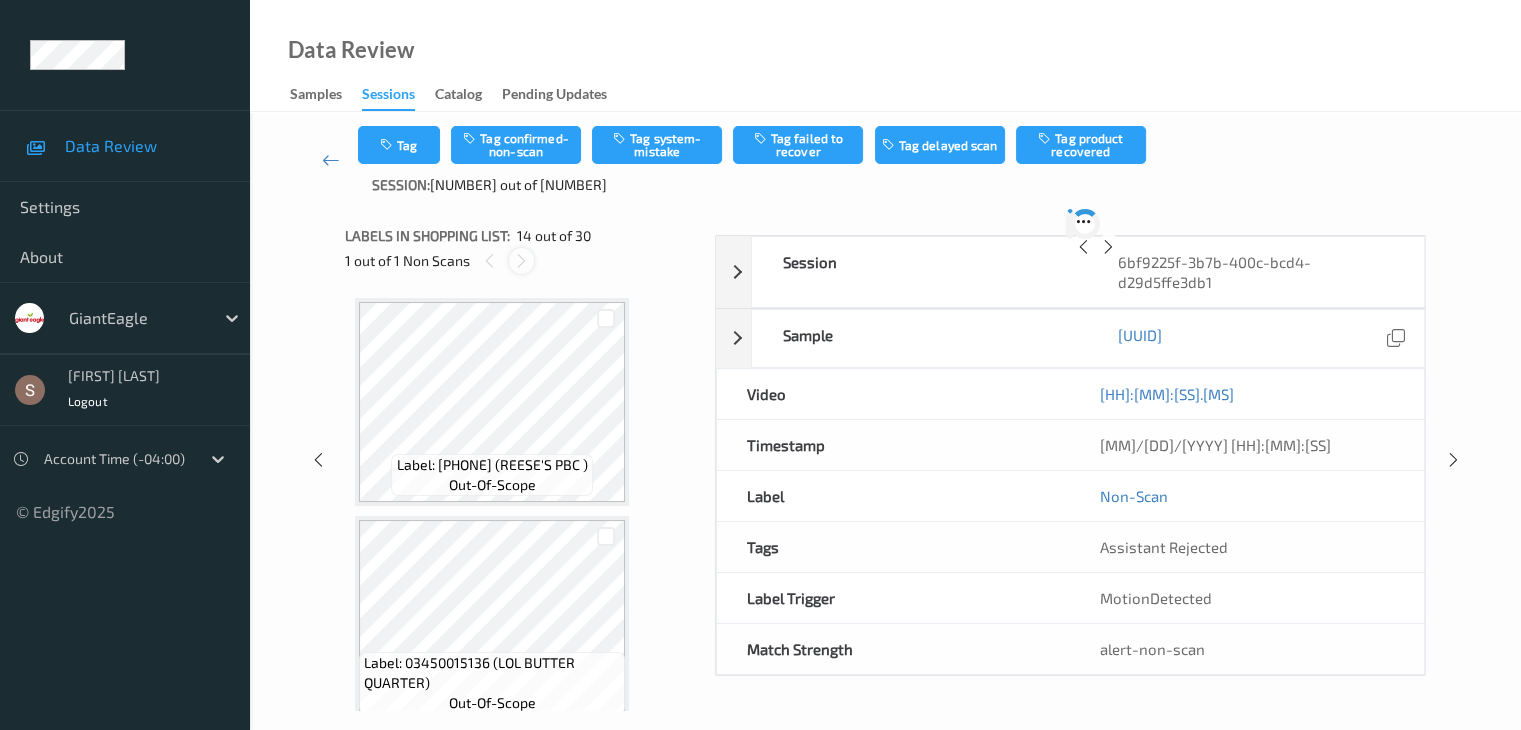 scroll, scrollTop: 2626, scrollLeft: 0, axis: vertical 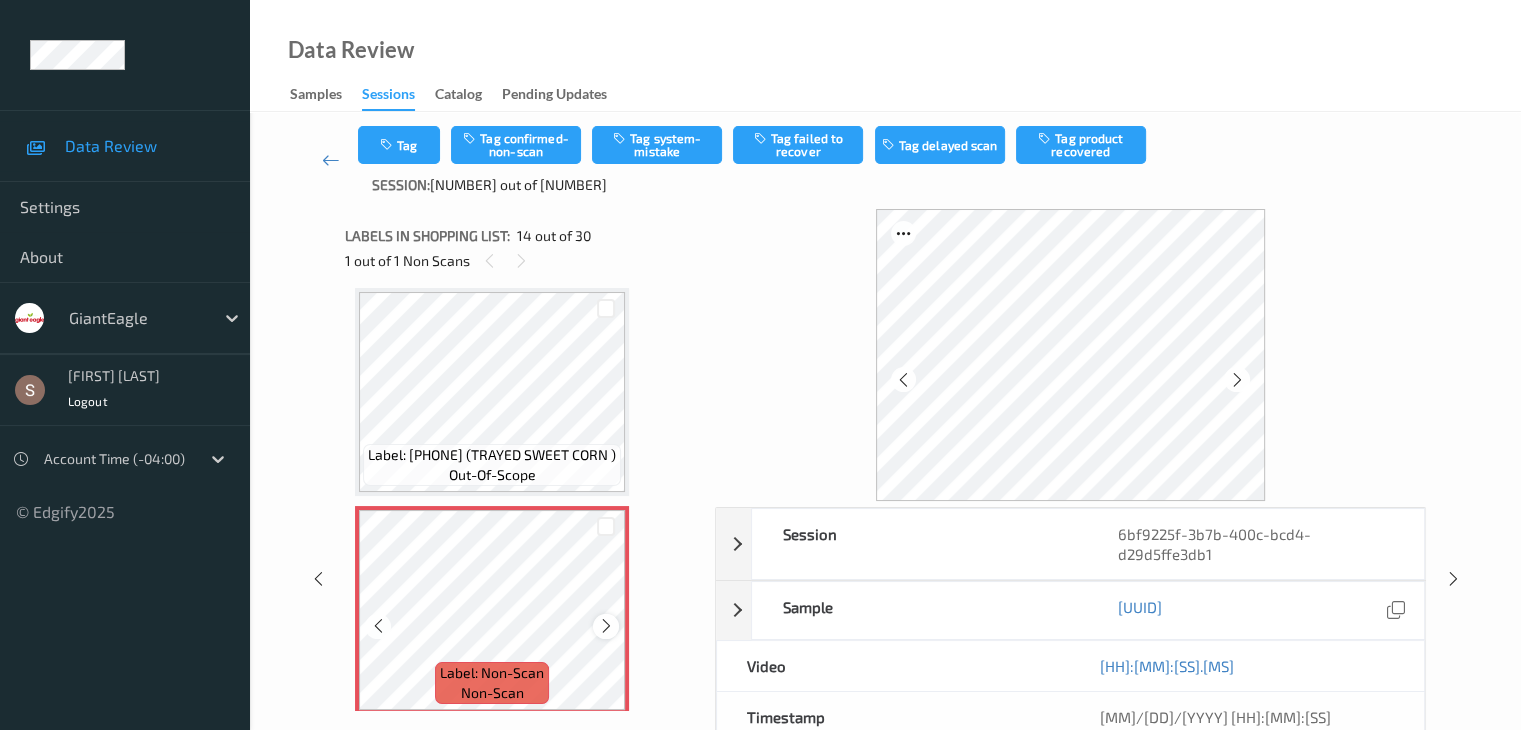 click at bounding box center (606, 626) 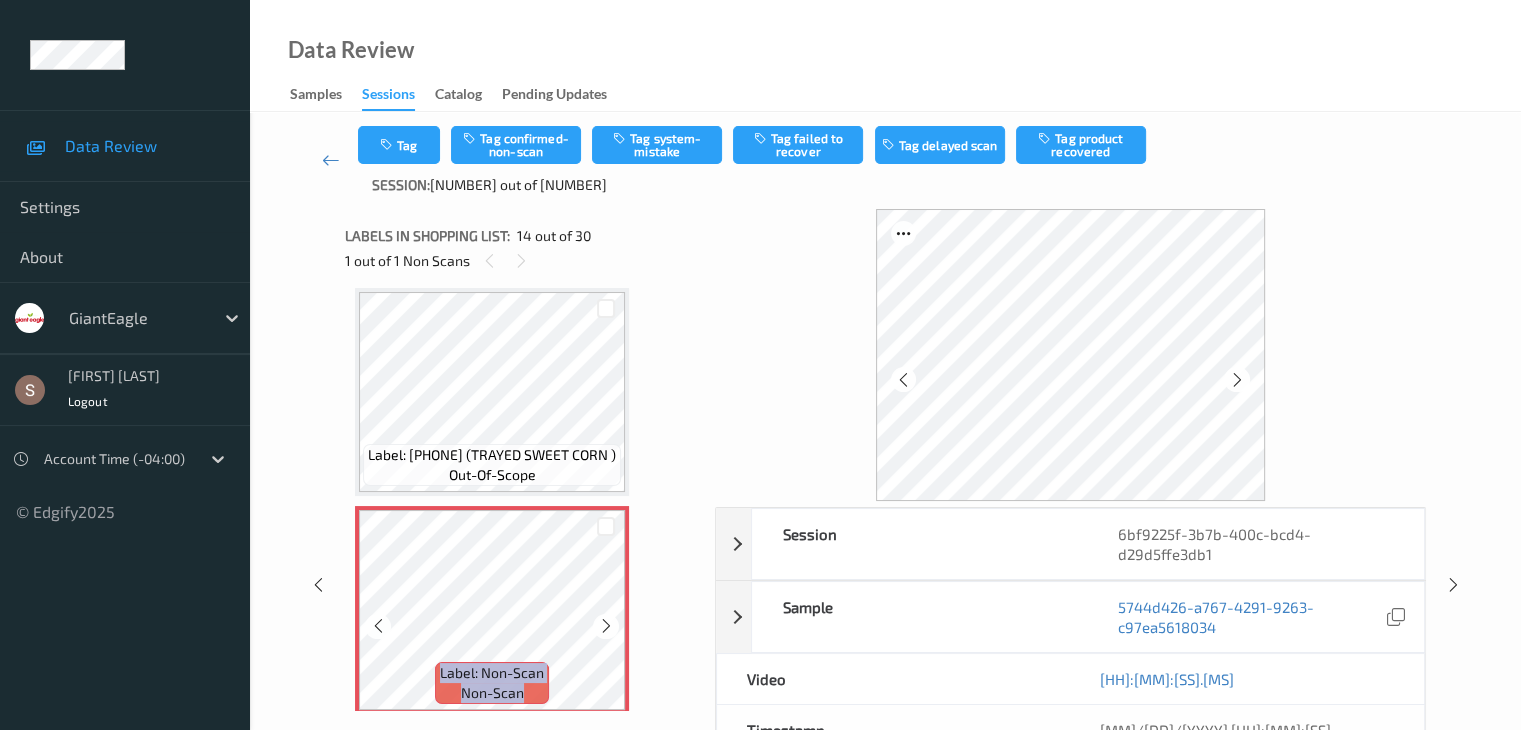 click at bounding box center (606, 626) 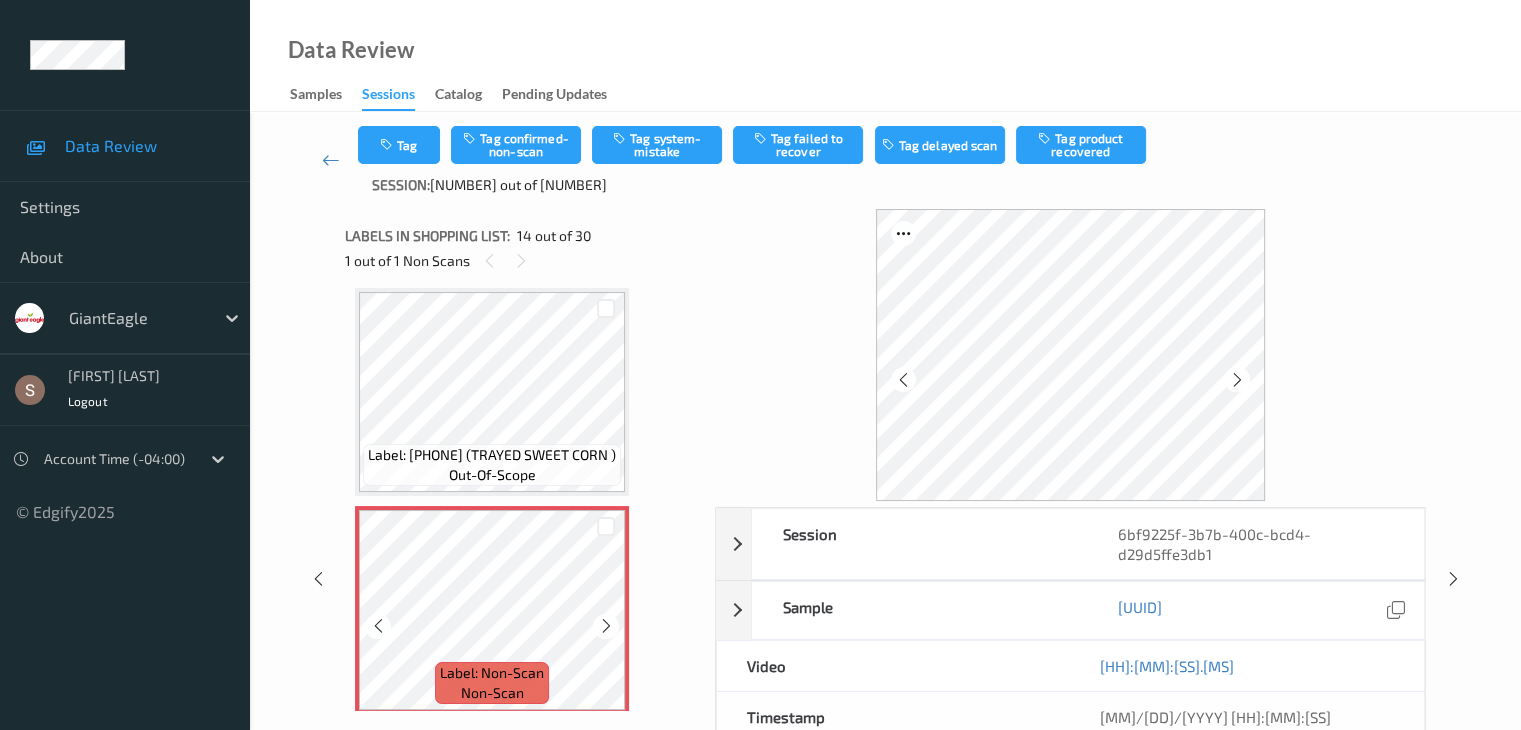 click at bounding box center [606, 626] 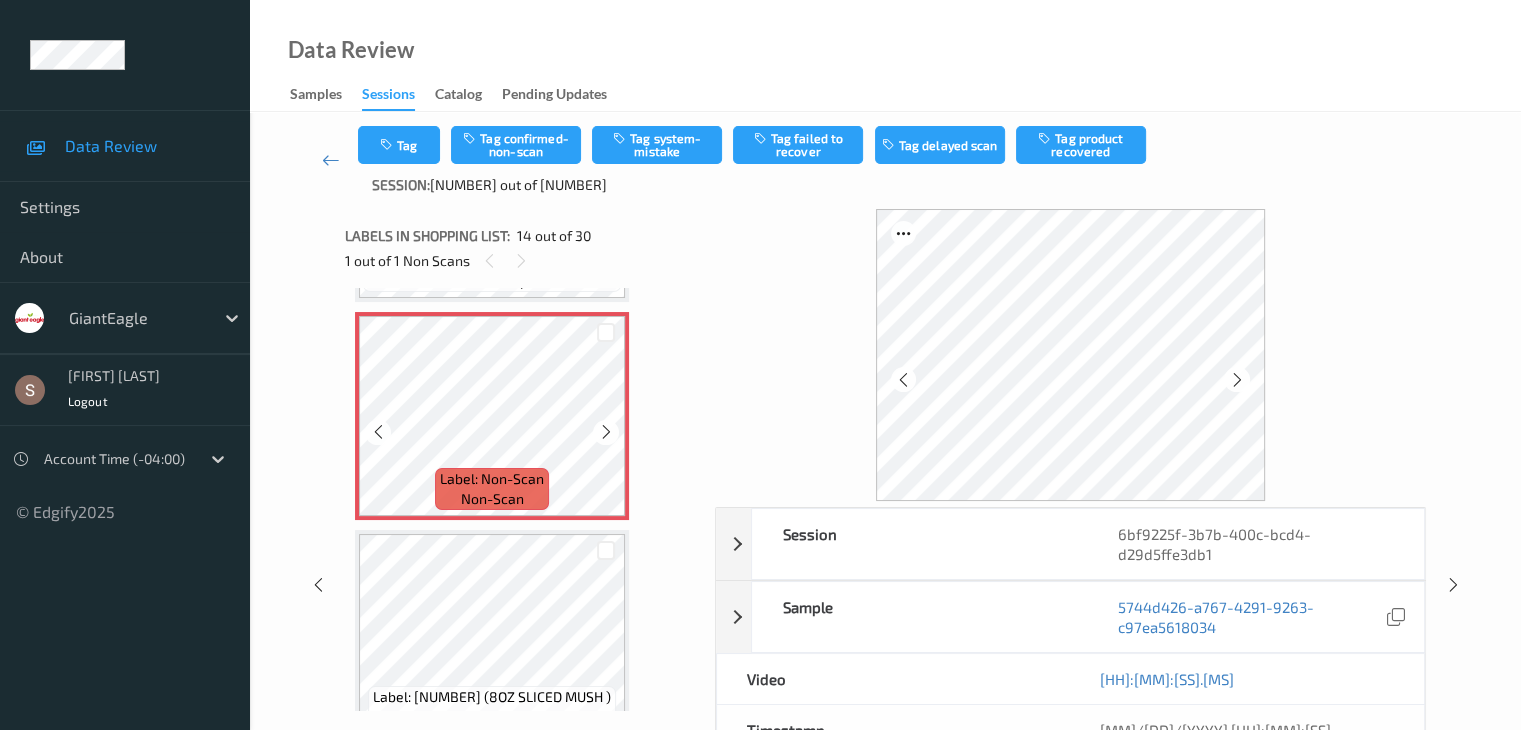 scroll, scrollTop: 2840, scrollLeft: 0, axis: vertical 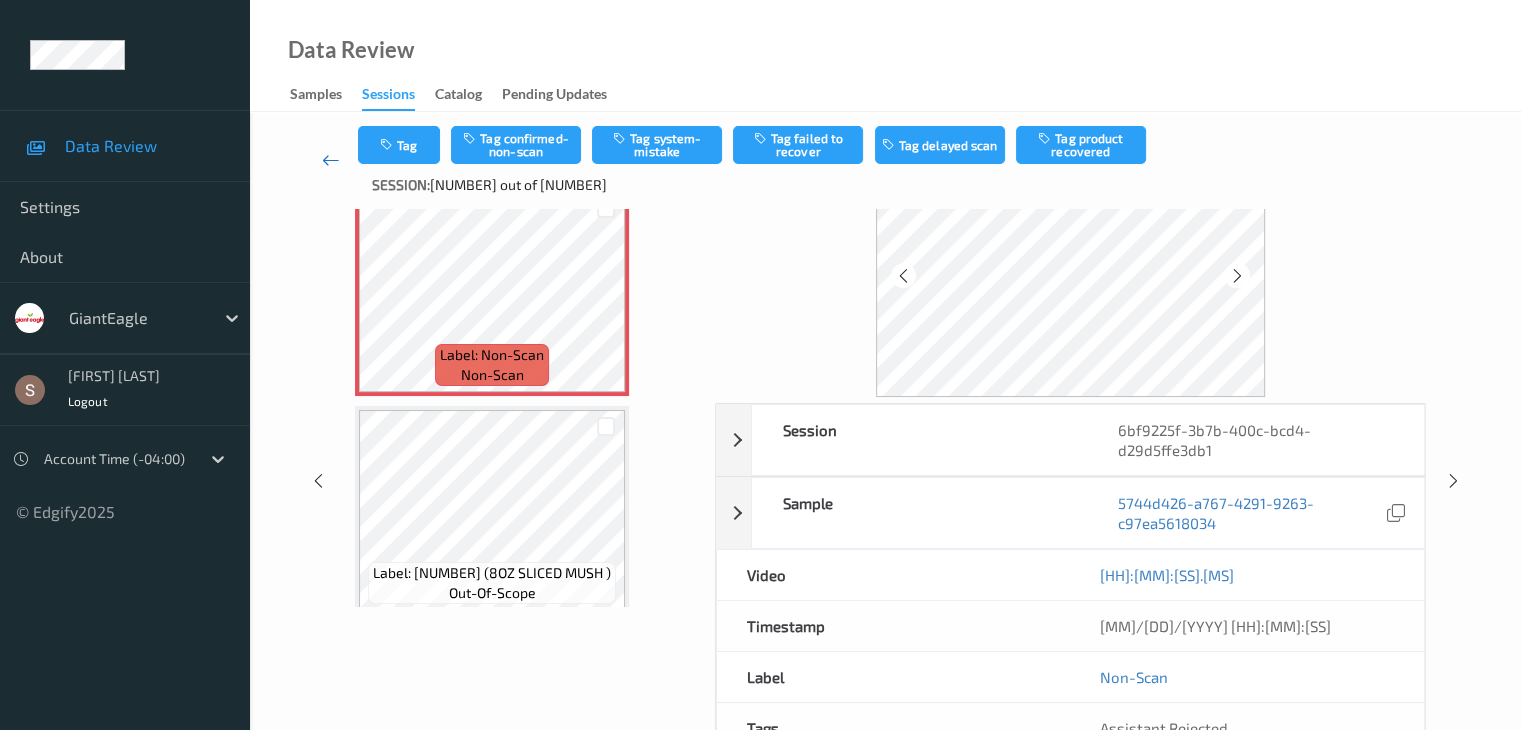 click at bounding box center [331, 160] 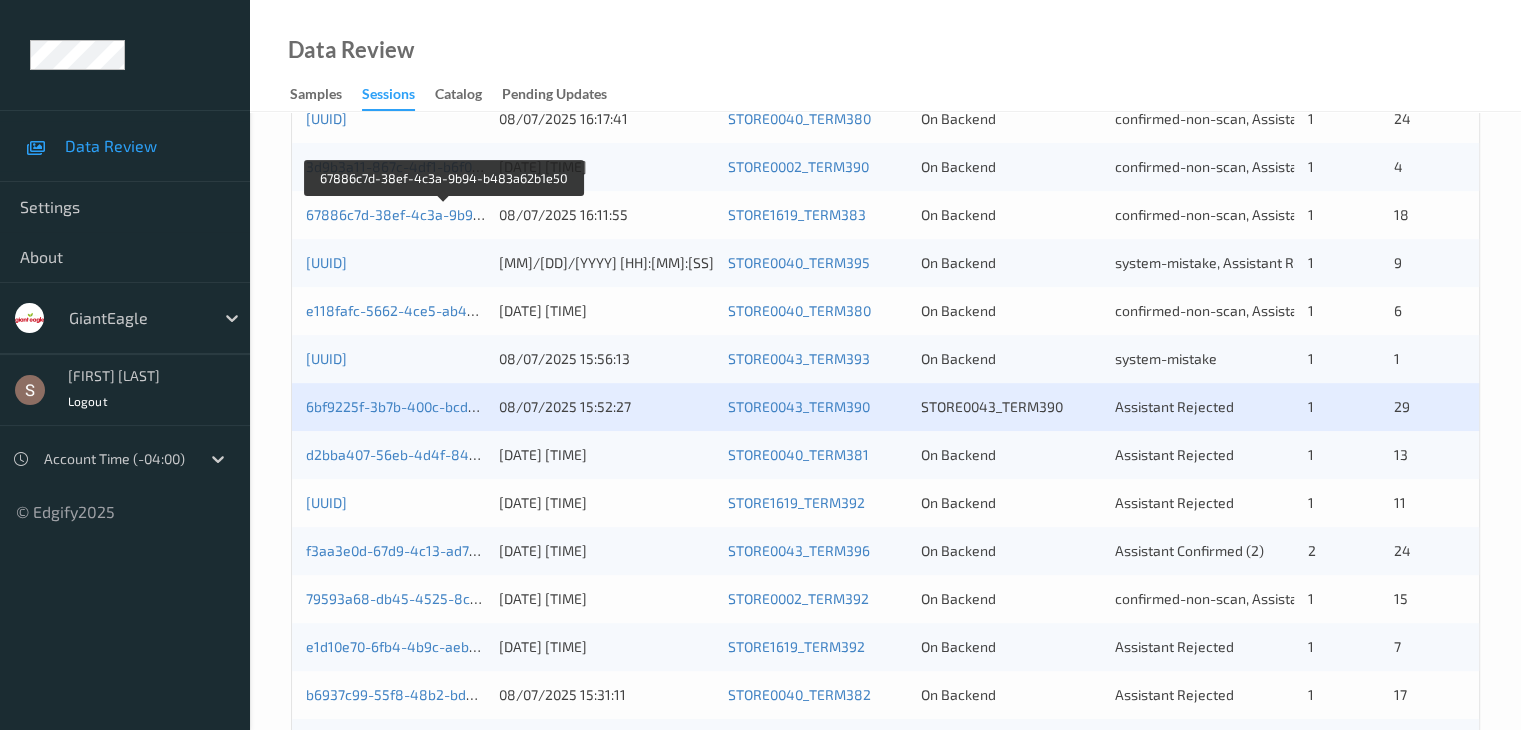 scroll, scrollTop: 600, scrollLeft: 0, axis: vertical 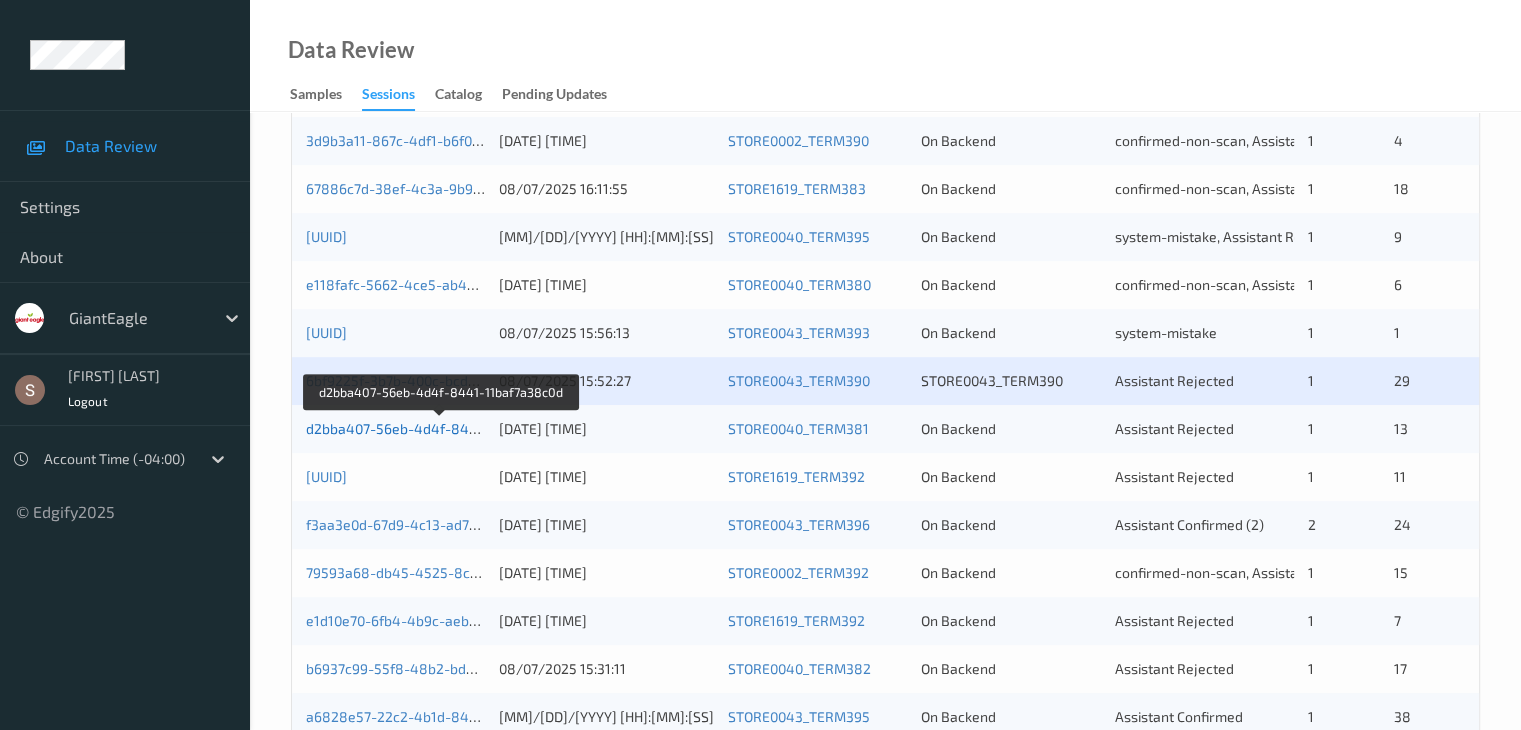 click on "d2bba407-56eb-4d4f-8441-11baf7a38c0d" at bounding box center (442, 428) 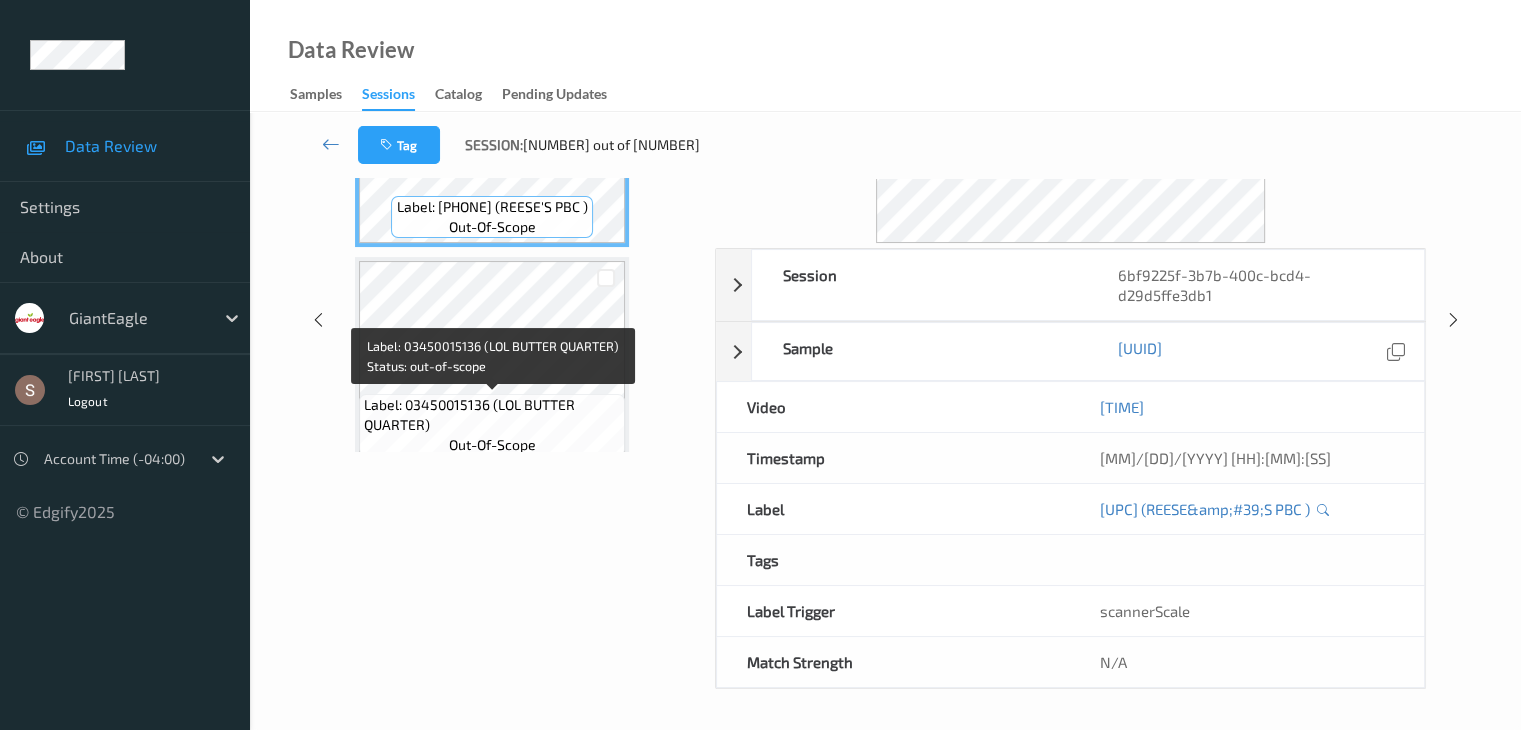 scroll, scrollTop: 0, scrollLeft: 0, axis: both 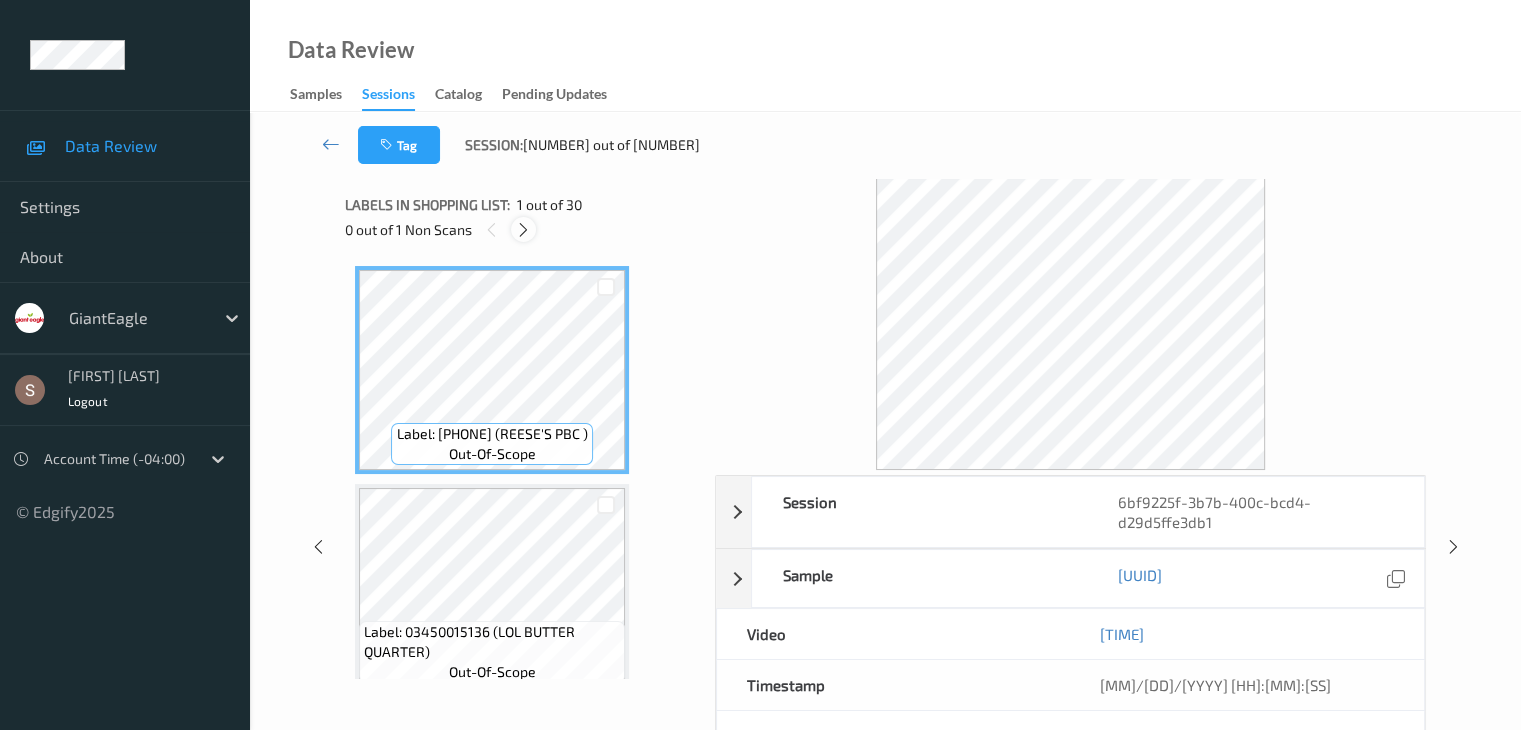 click at bounding box center (523, 229) 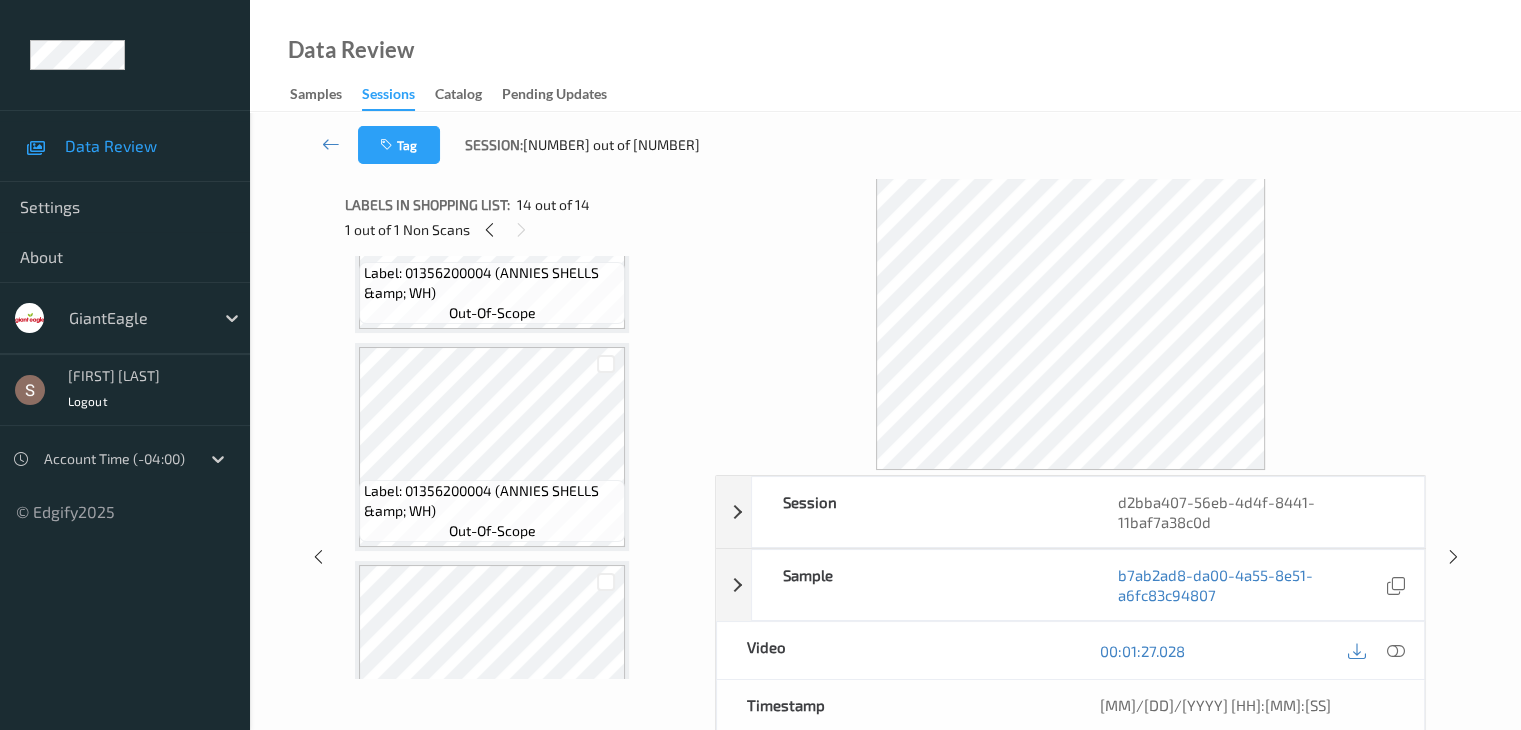 scroll, scrollTop: 2102, scrollLeft: 0, axis: vertical 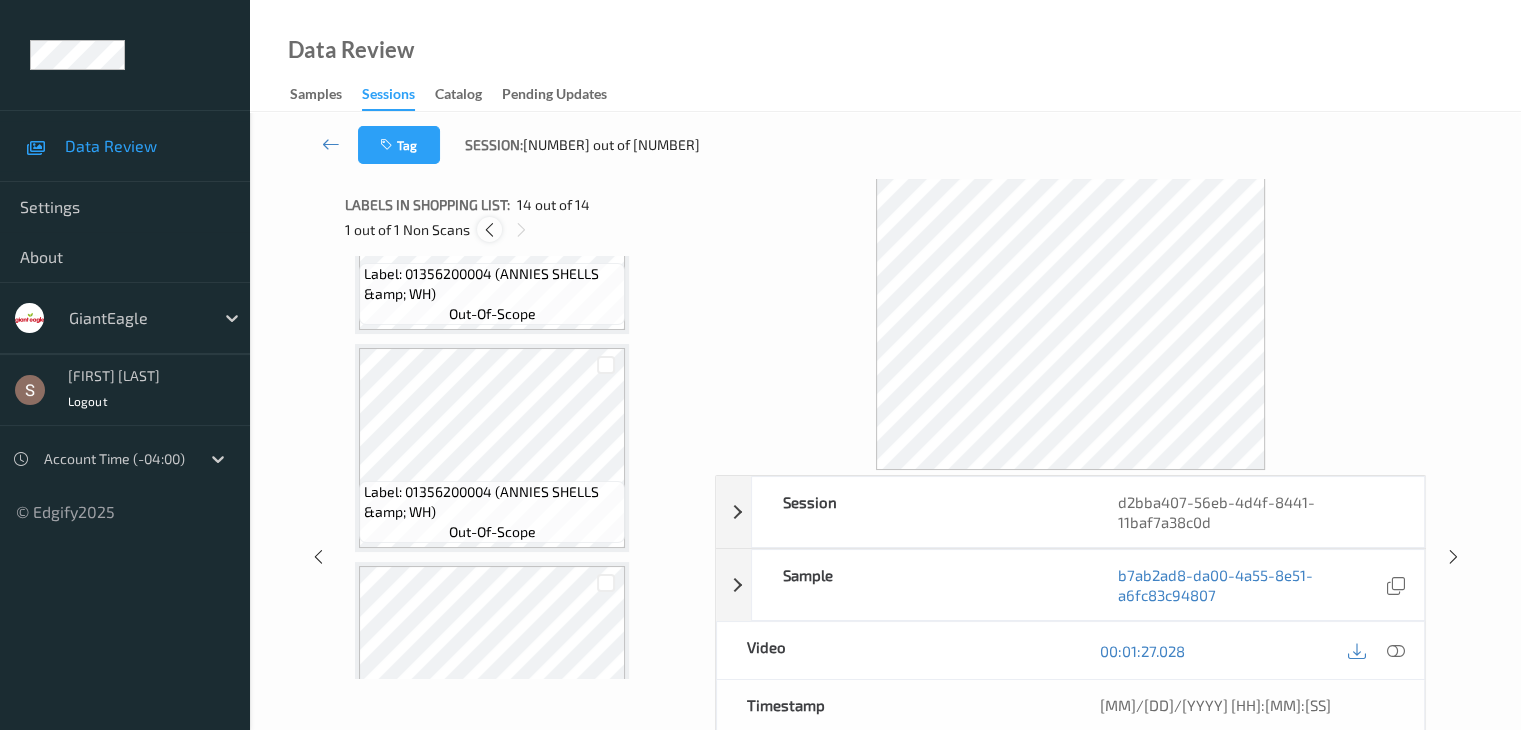 click at bounding box center [489, 230] 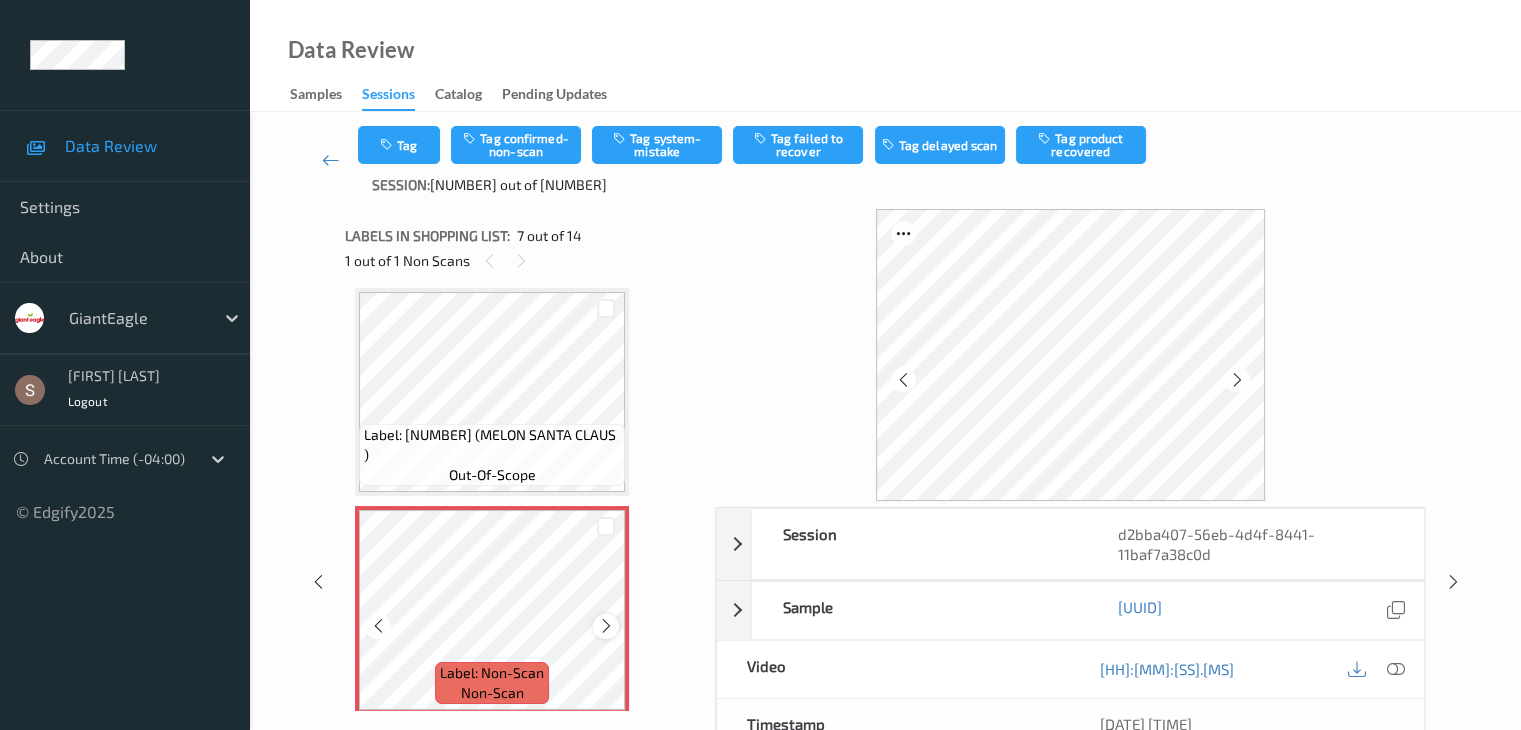click at bounding box center (605, 626) 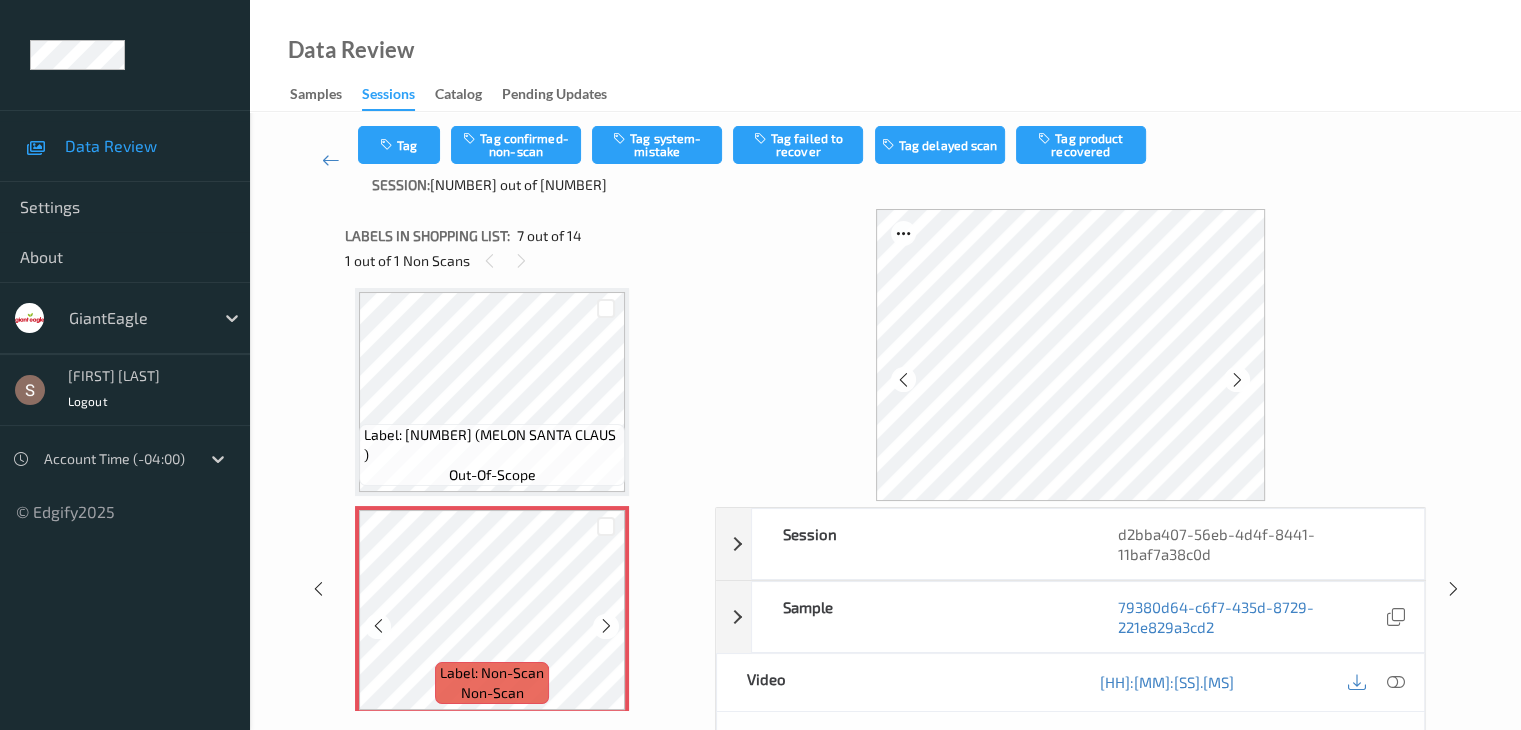click at bounding box center (605, 626) 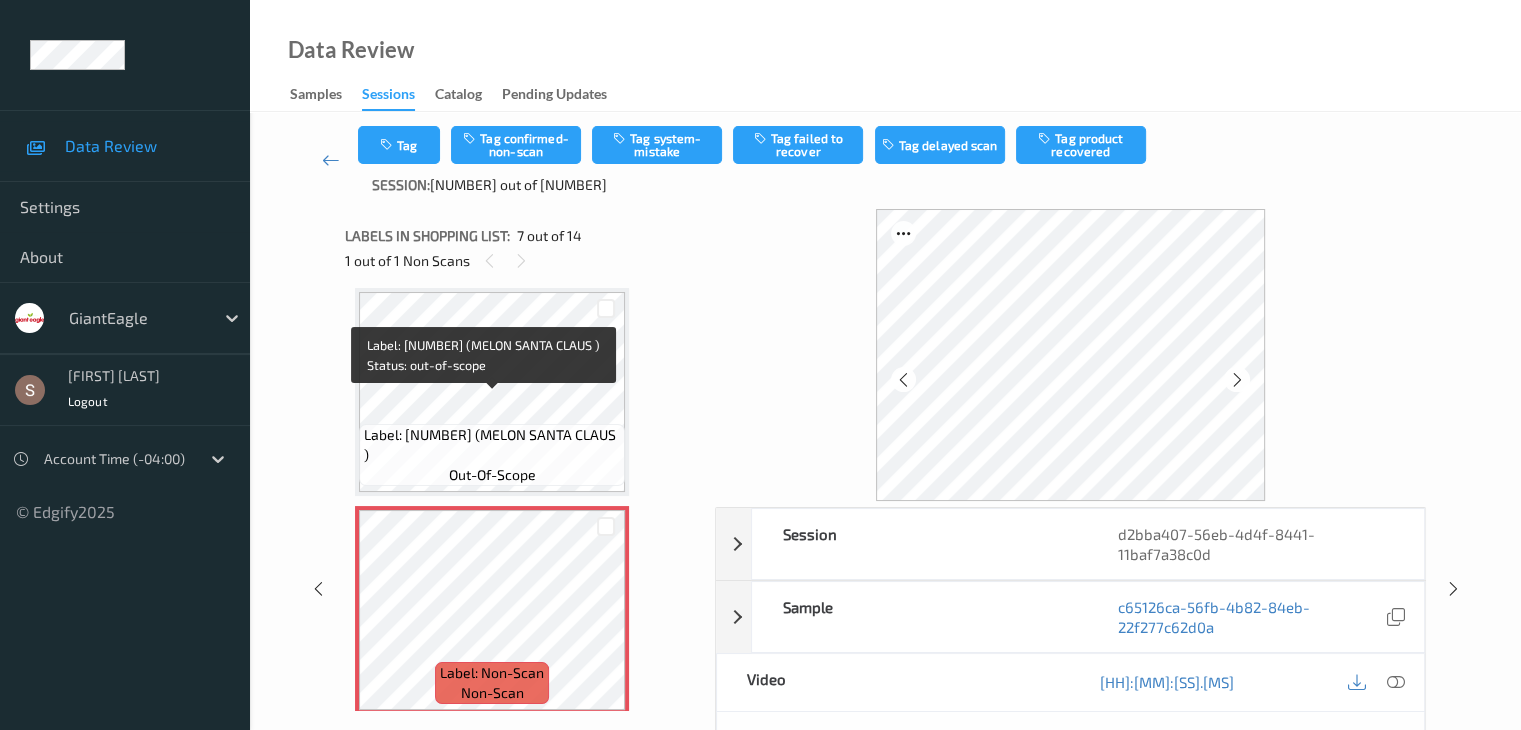 click on "Label: [NUMBER] (MELON SANTA CLAUS )" at bounding box center (492, 445) 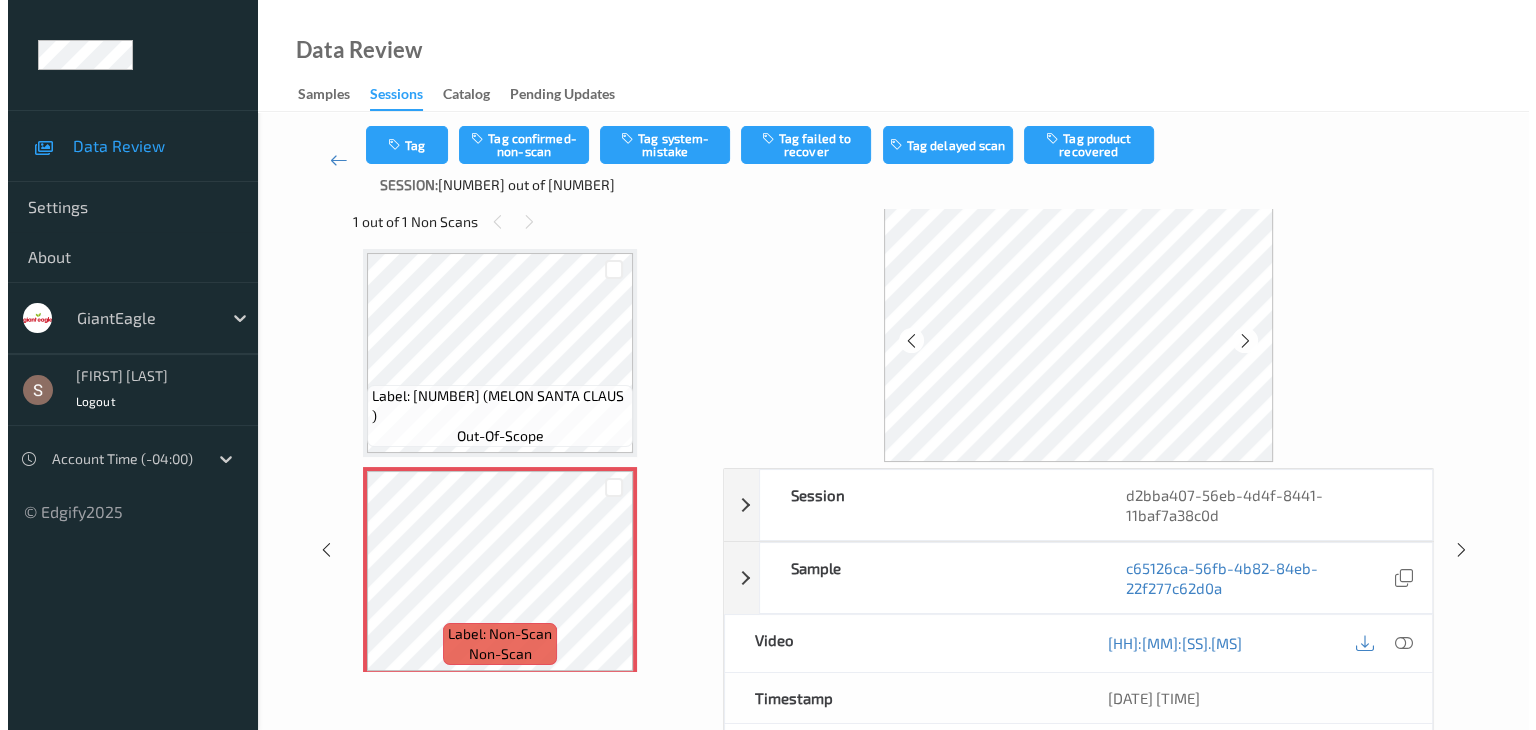 scroll, scrollTop: 23, scrollLeft: 0, axis: vertical 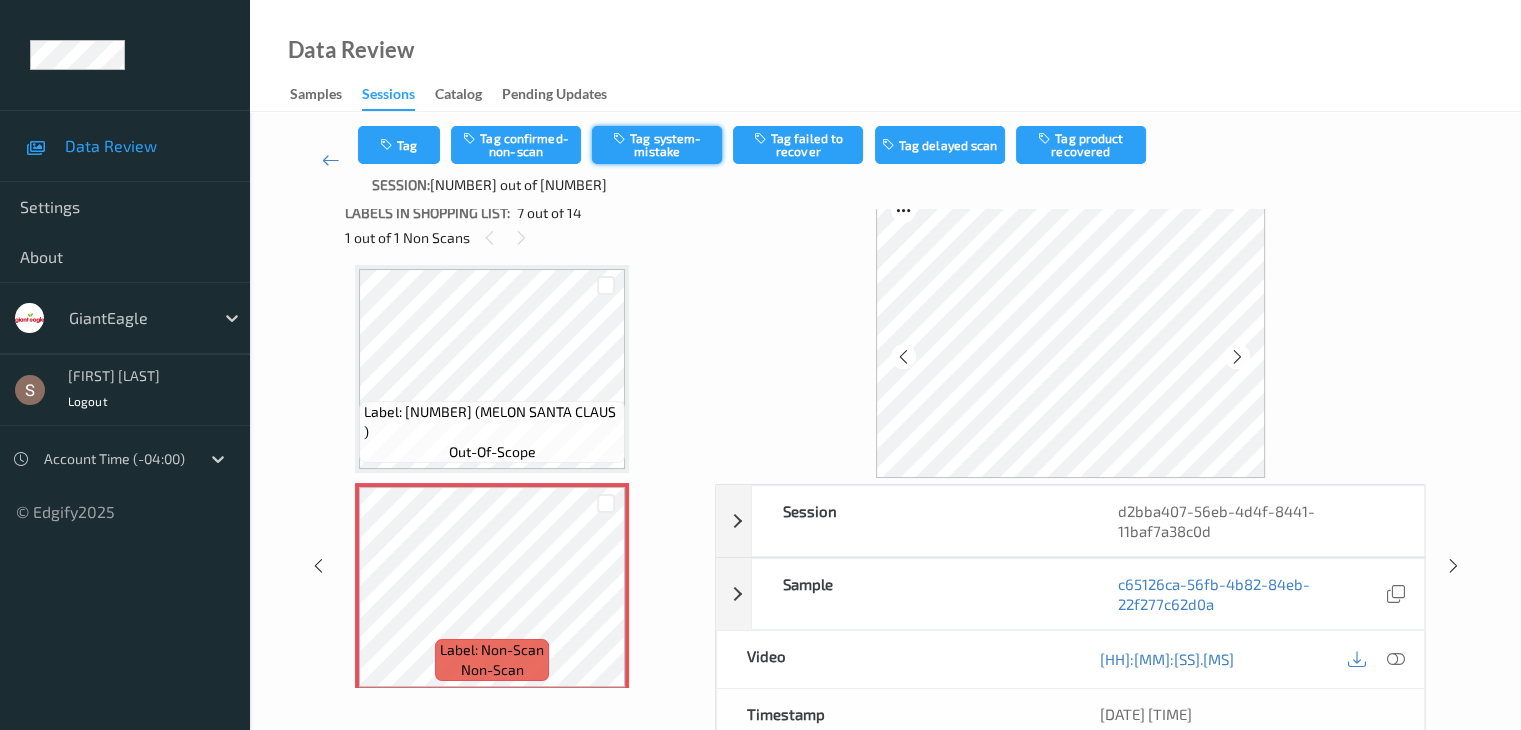 click on "Tag   system-mistake" at bounding box center (657, 145) 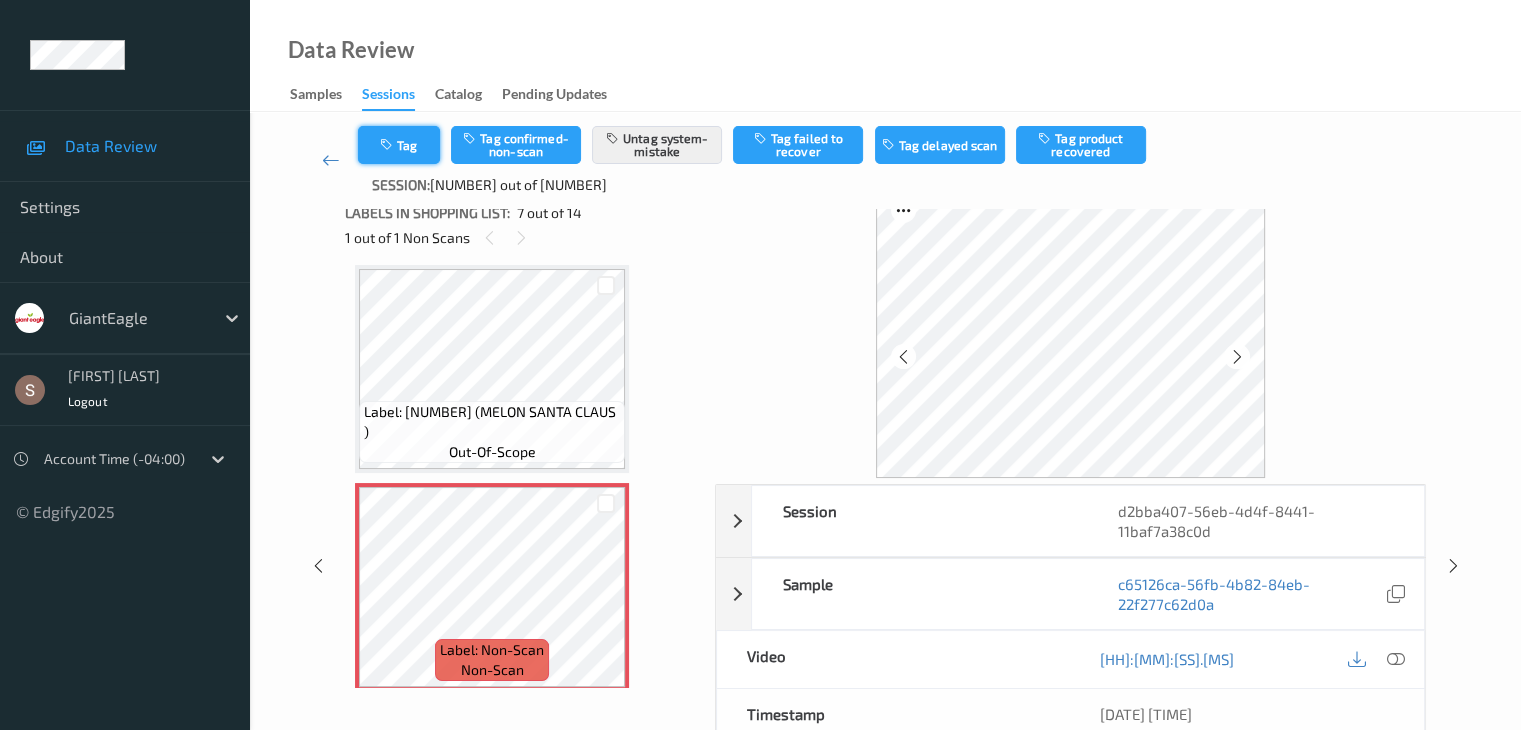 click on "Tag" at bounding box center [399, 145] 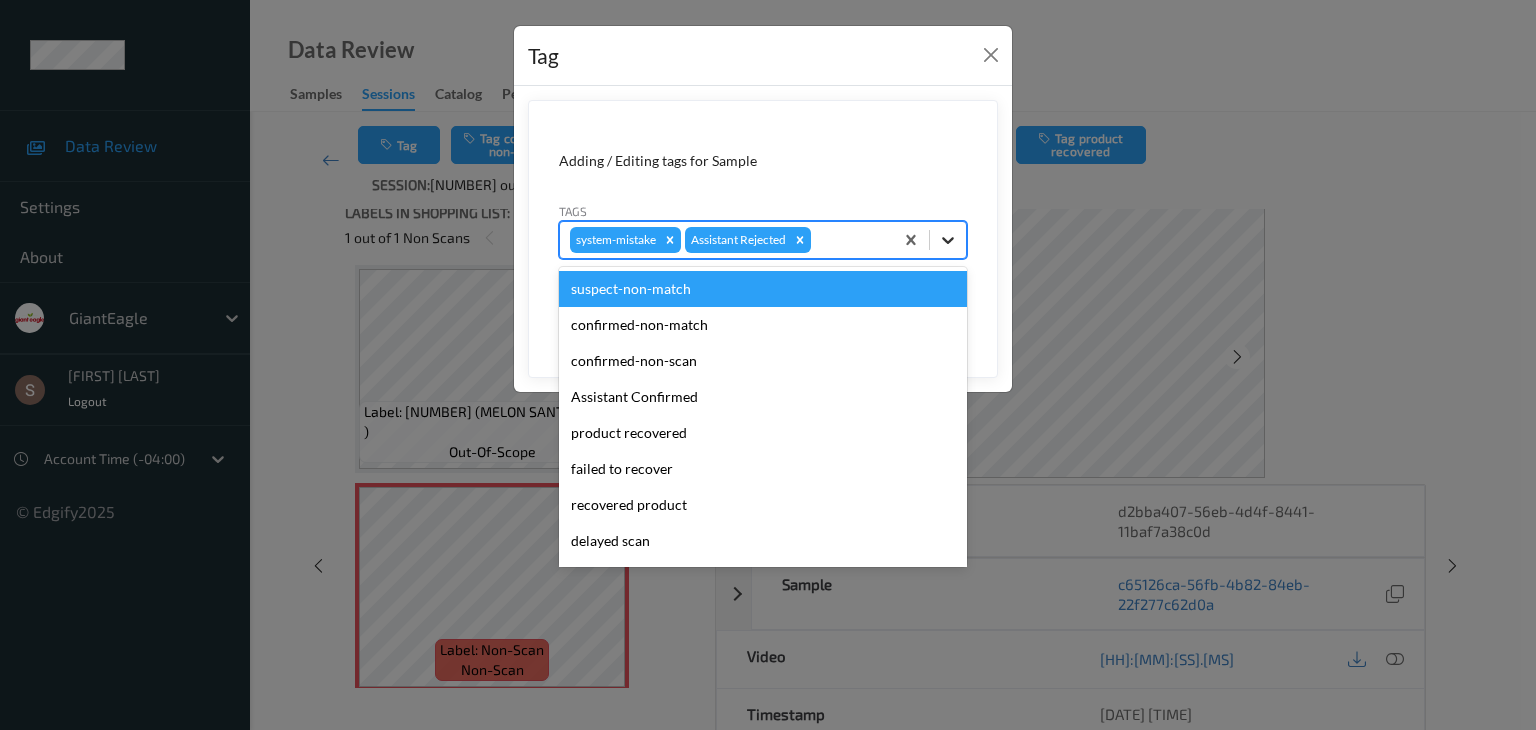 click at bounding box center (948, 240) 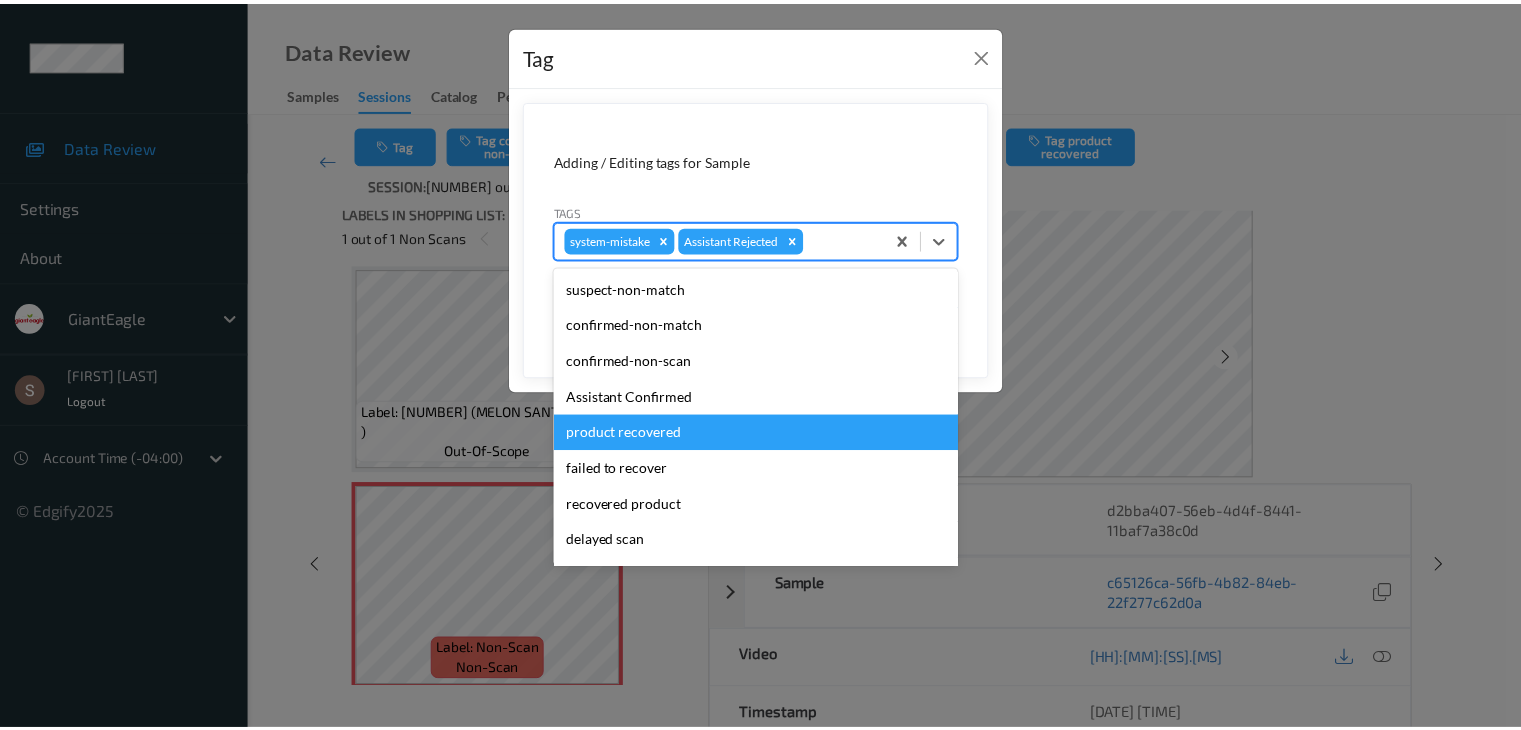 scroll, scrollTop: 140, scrollLeft: 0, axis: vertical 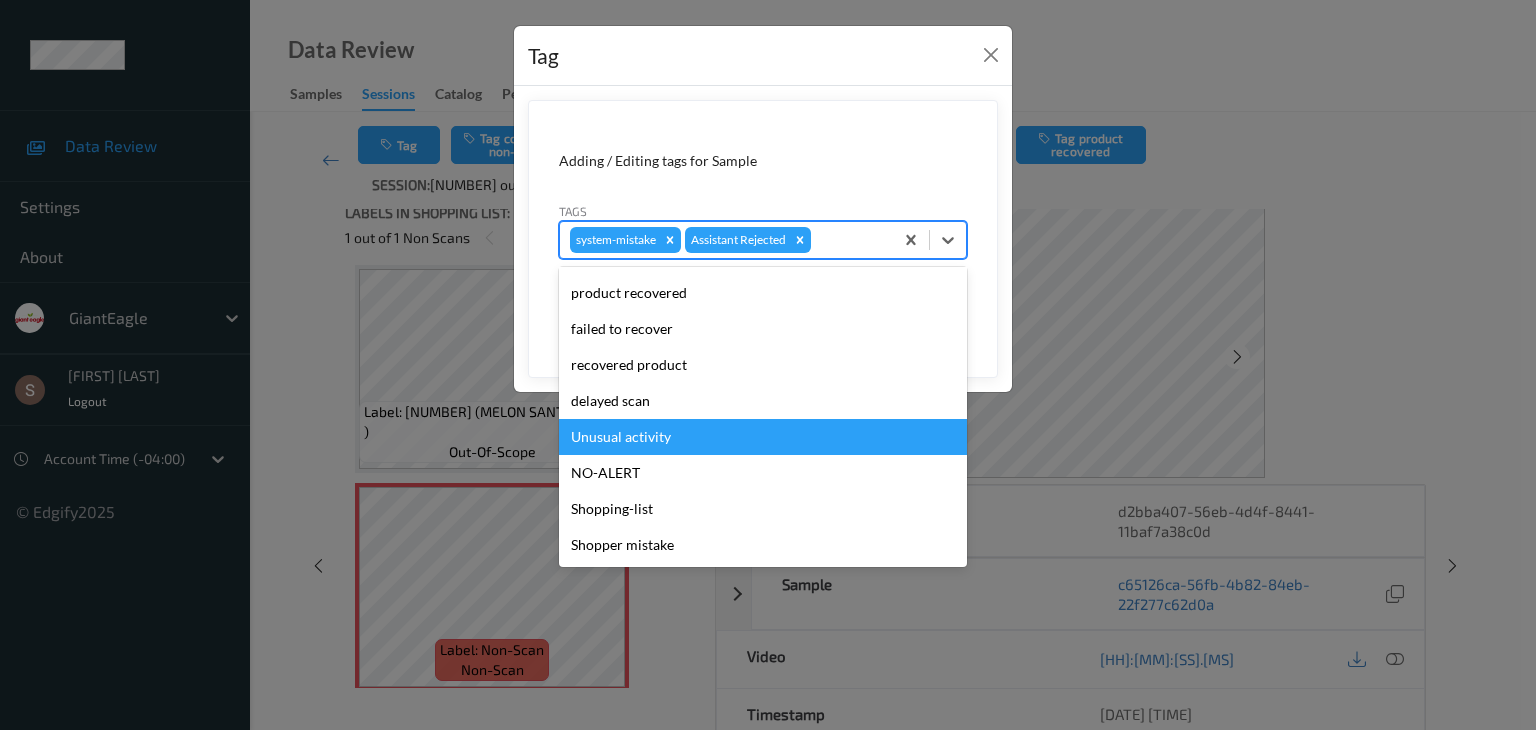 click on "Unusual activity" at bounding box center [763, 437] 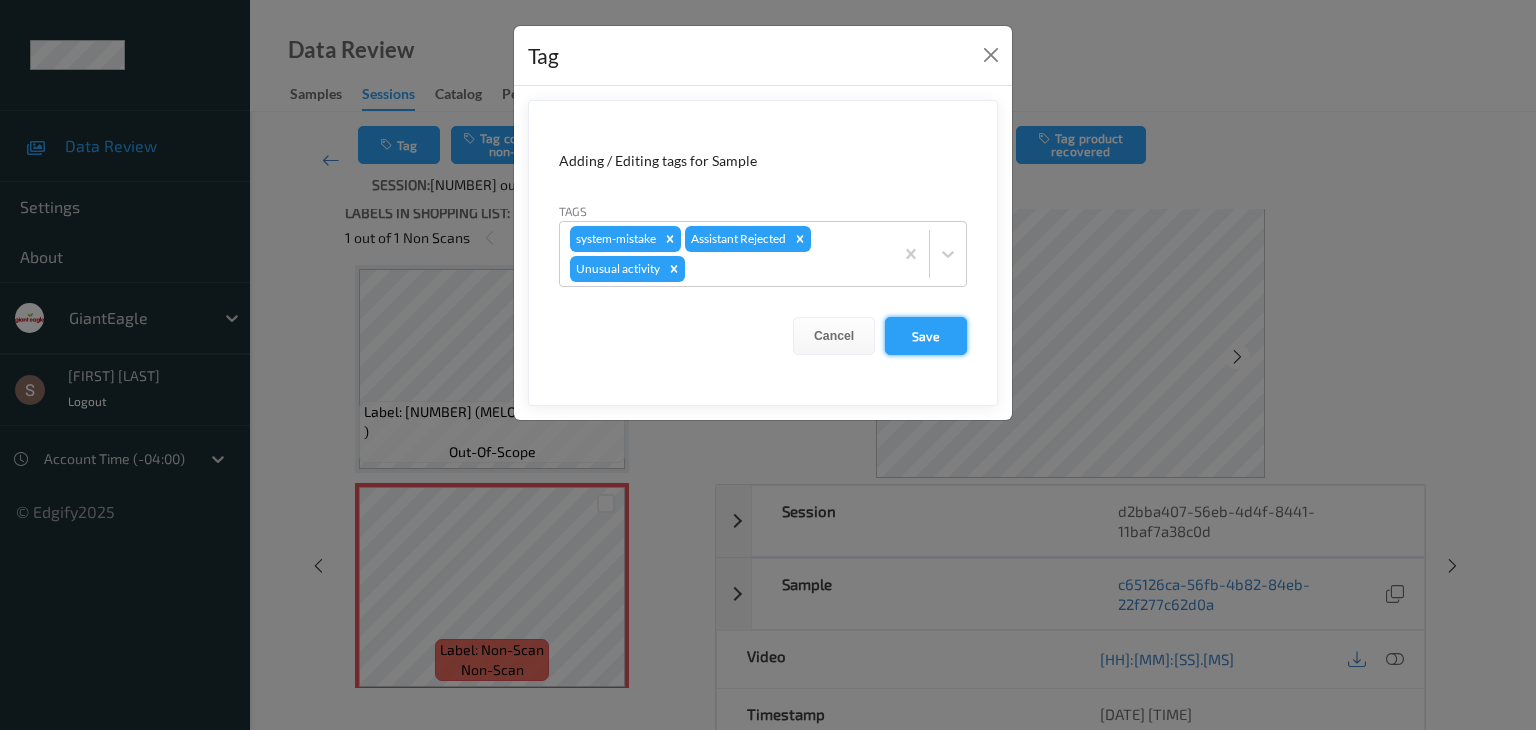 click on "Save" at bounding box center [926, 336] 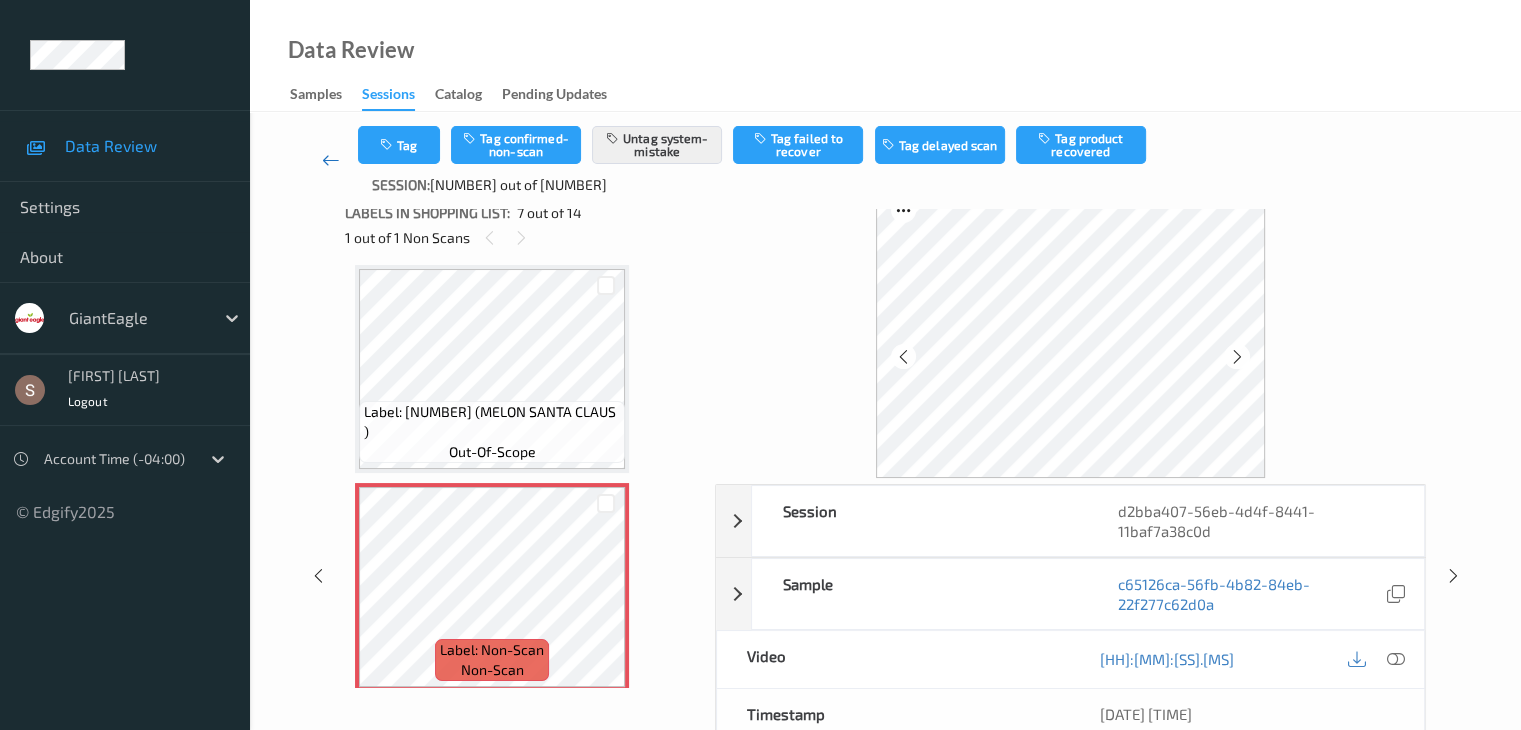 click at bounding box center (331, 160) 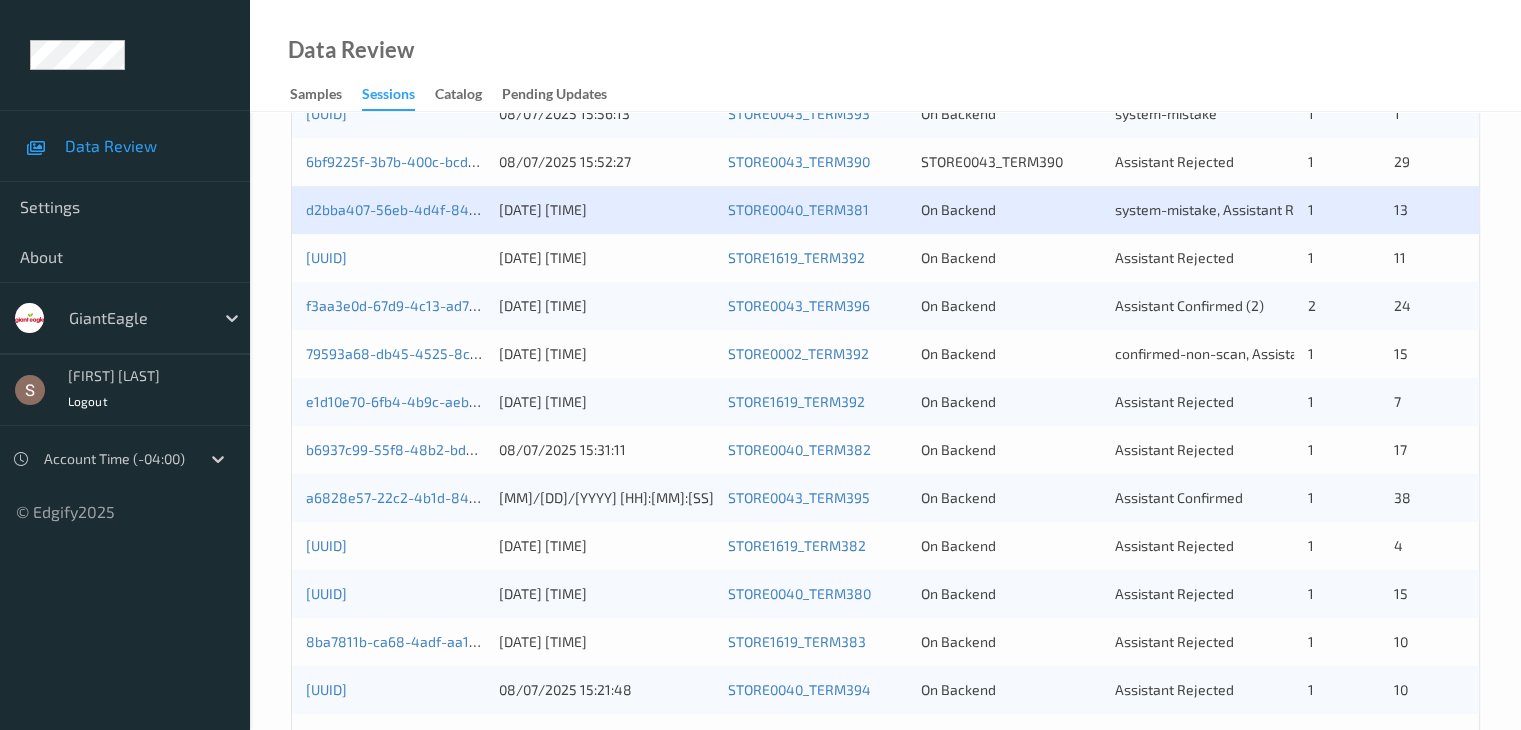 scroll, scrollTop: 811, scrollLeft: 0, axis: vertical 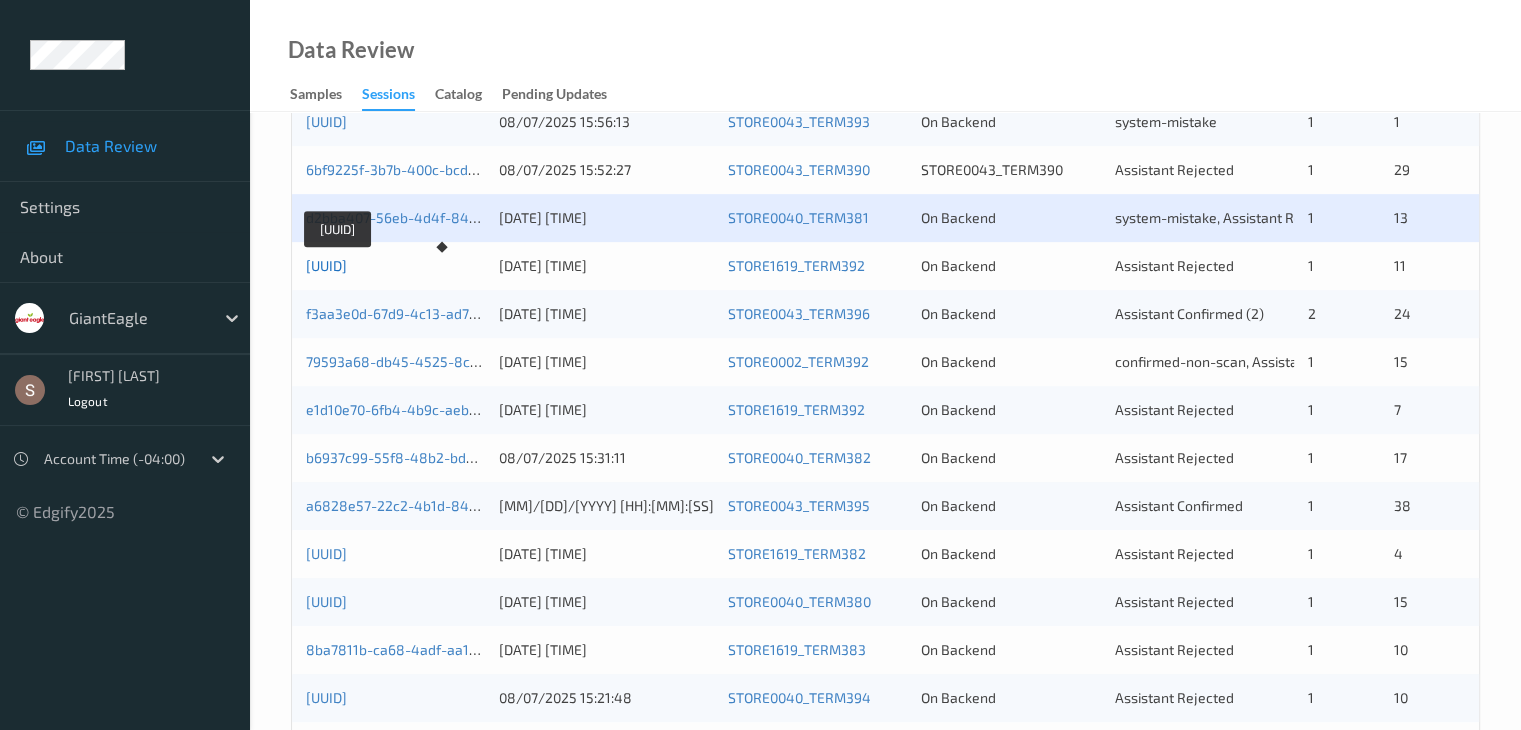 click on "[UUID]" at bounding box center [326, 265] 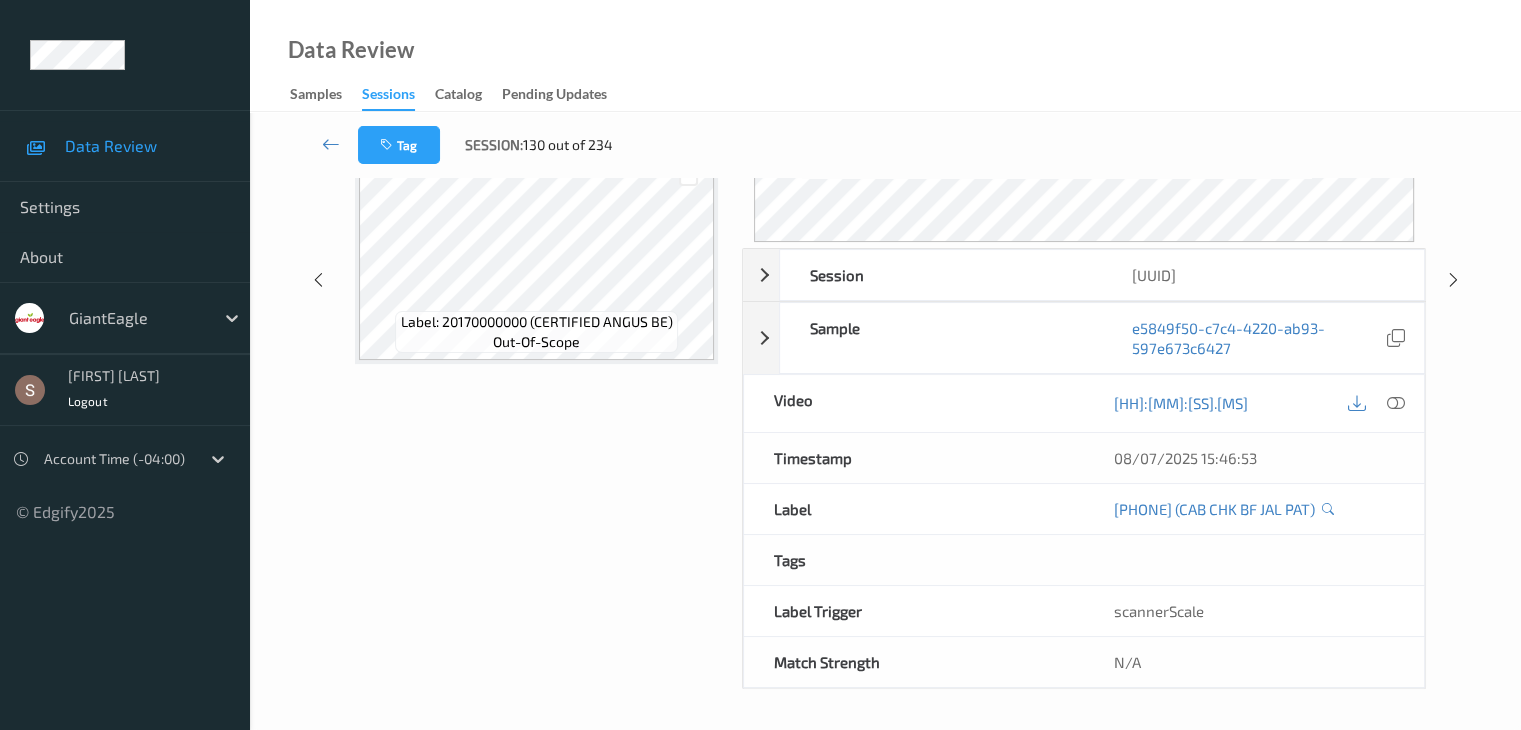 scroll, scrollTop: 0, scrollLeft: 0, axis: both 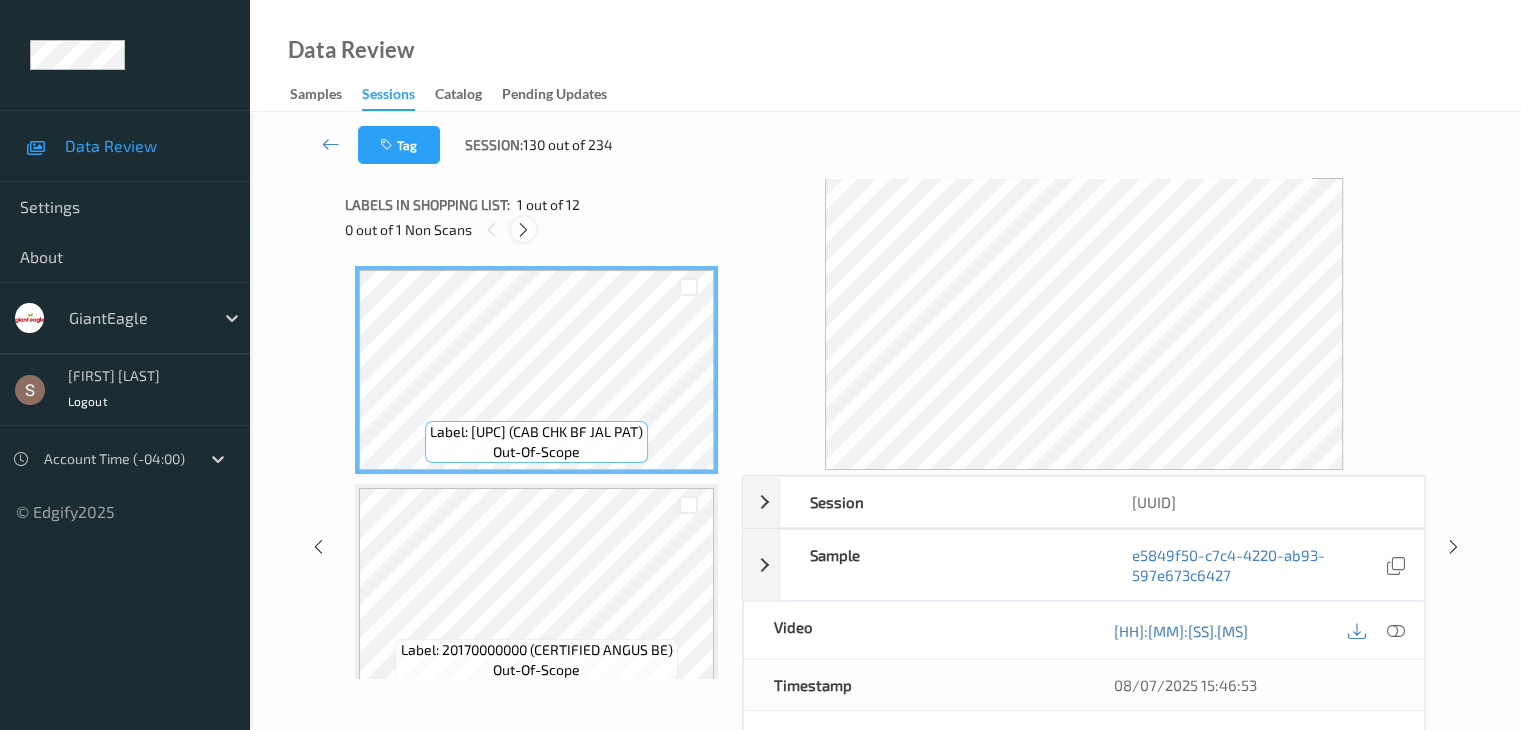 click at bounding box center (523, 229) 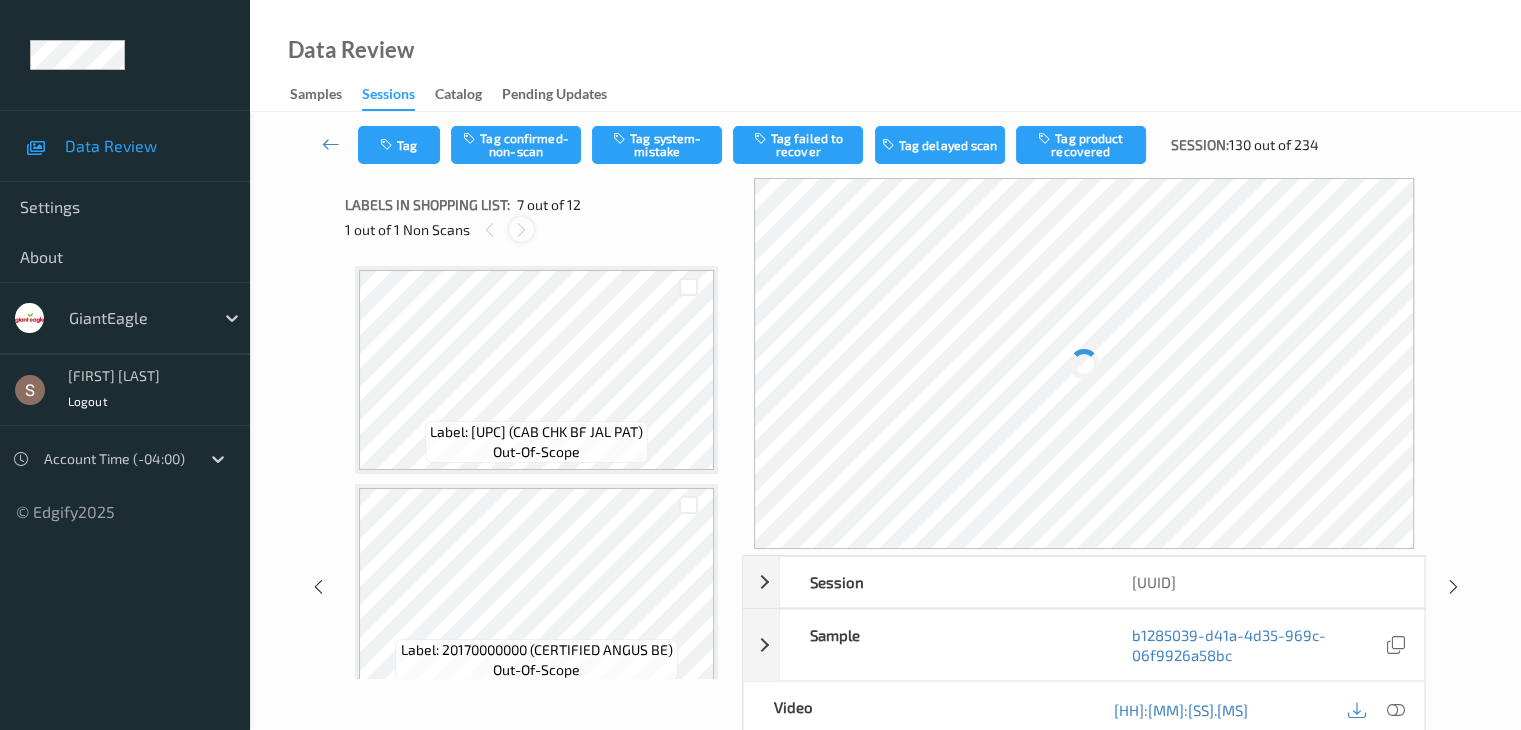 scroll, scrollTop: 1100, scrollLeft: 0, axis: vertical 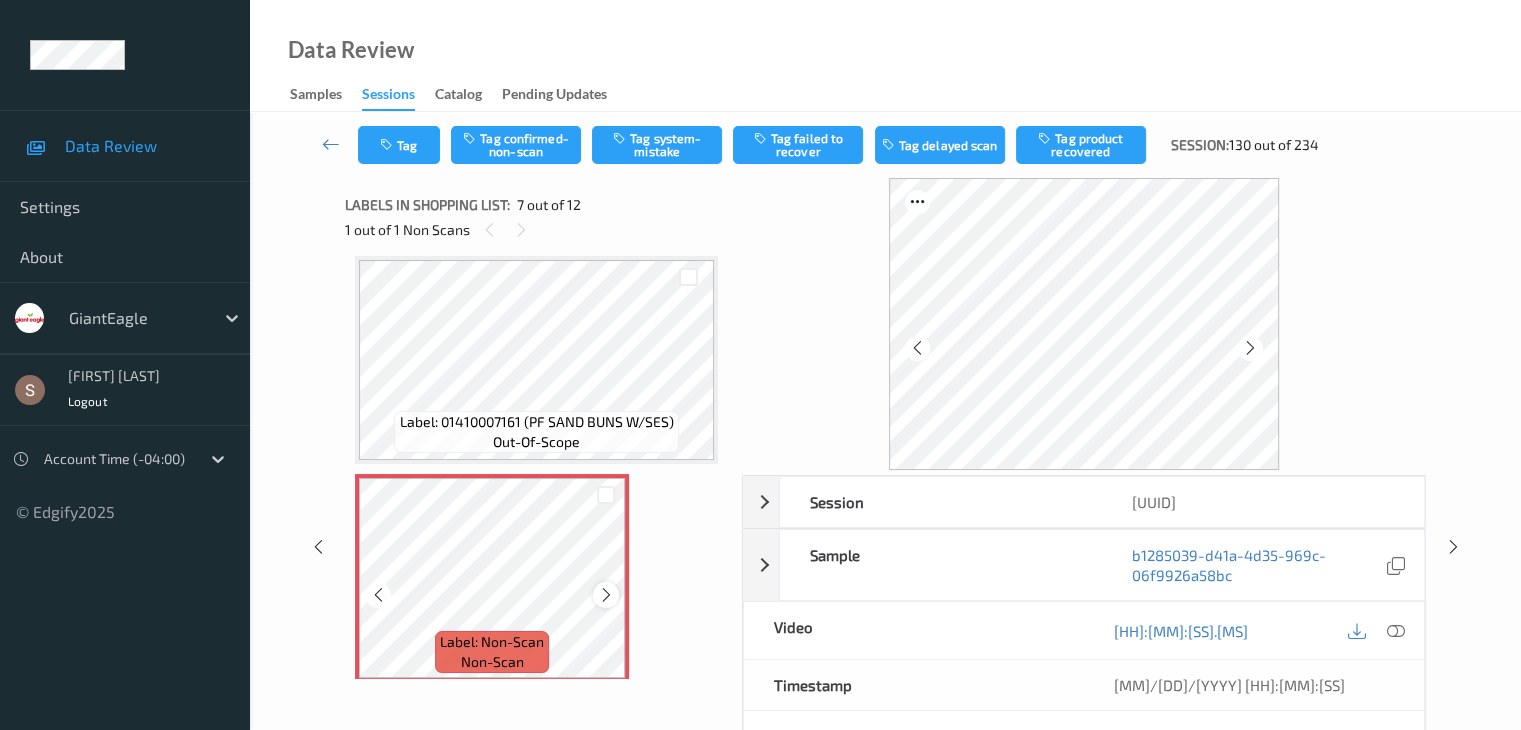 click at bounding box center (606, 595) 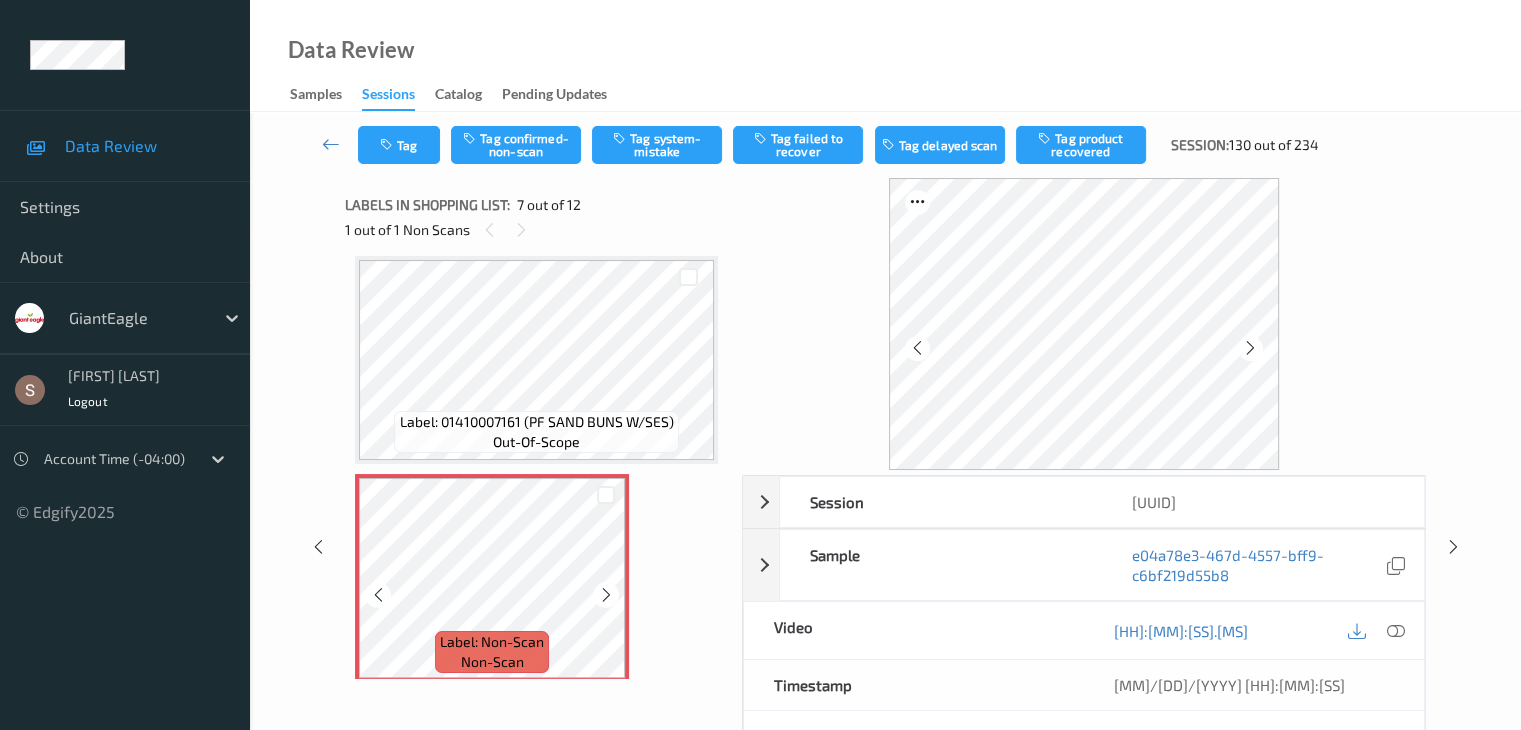 click at bounding box center (606, 595) 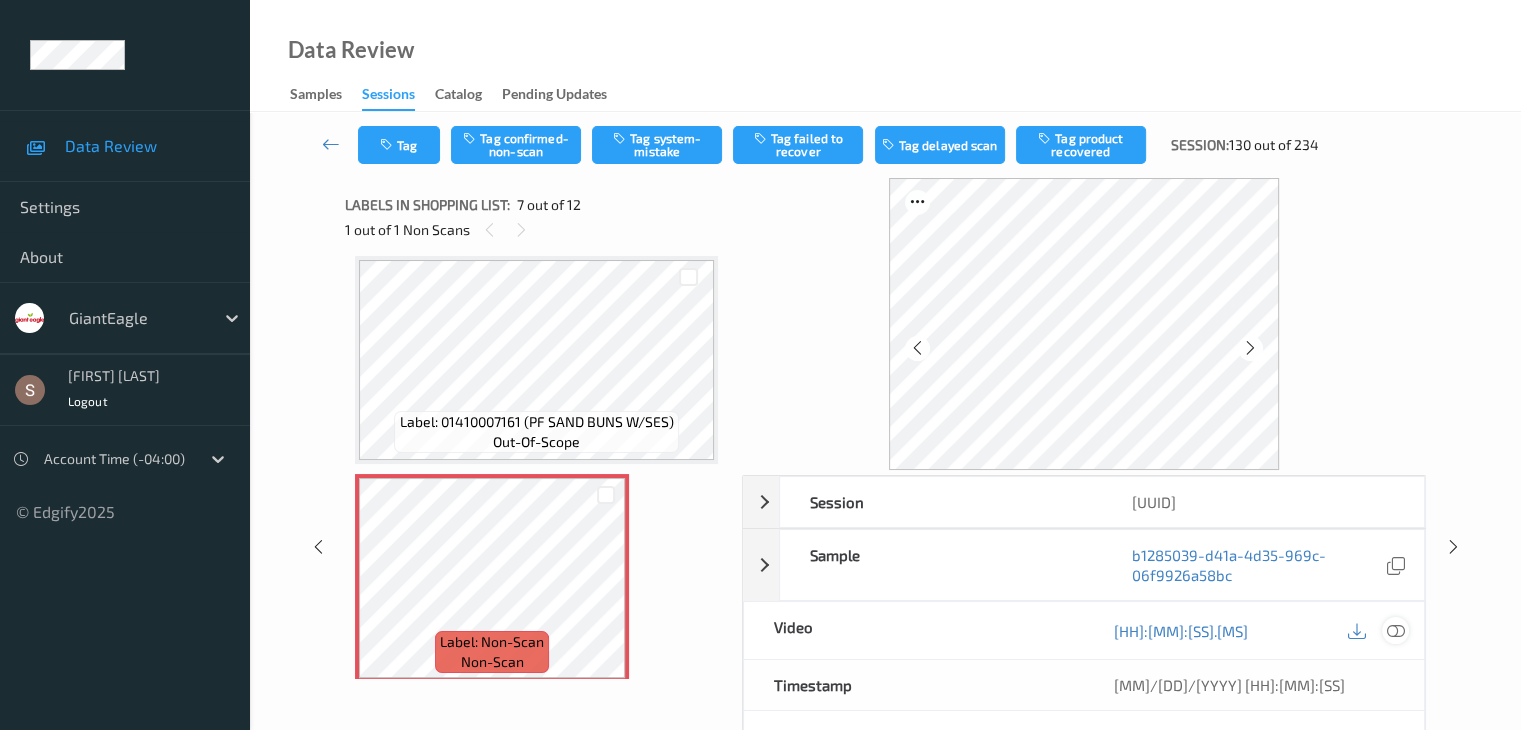 click at bounding box center (1395, 630) 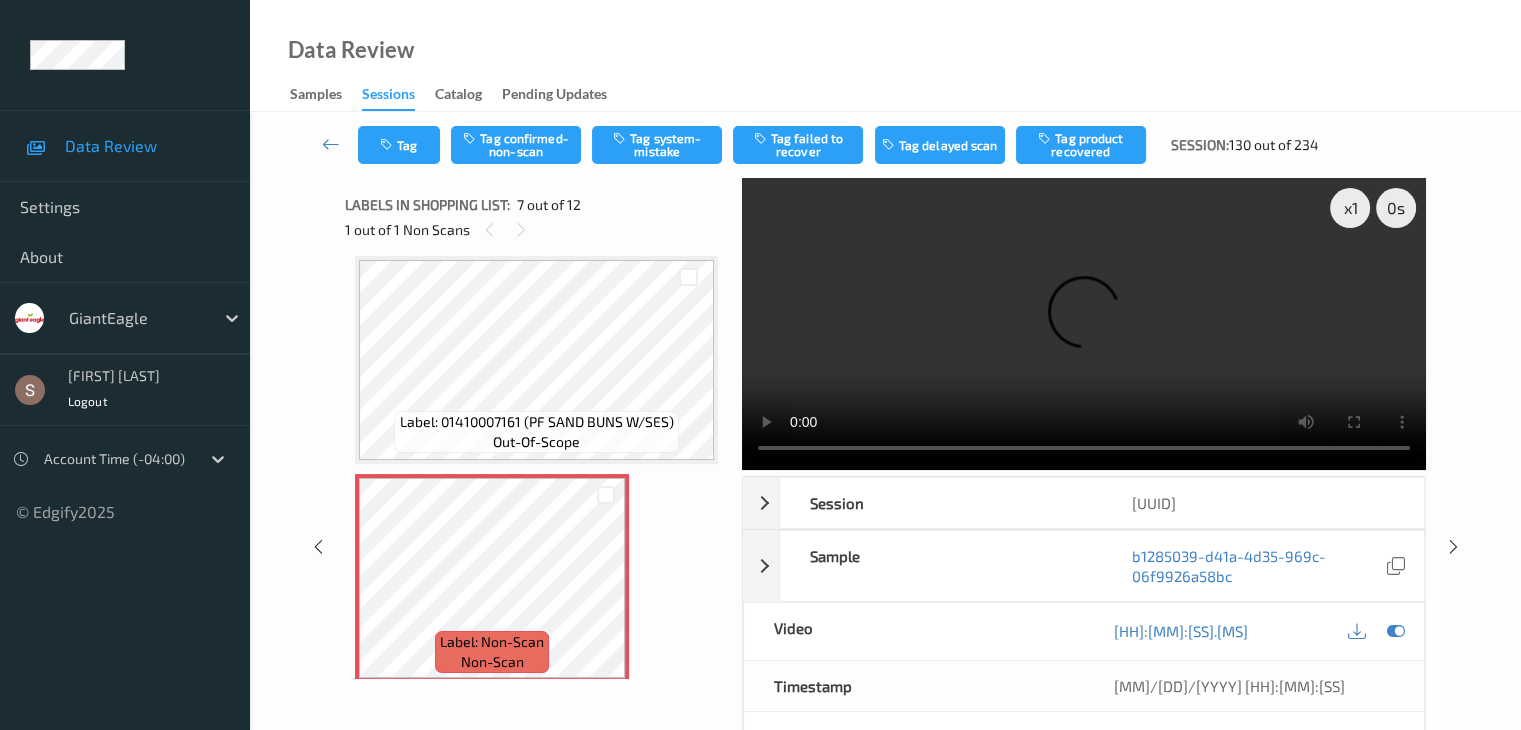 click at bounding box center (1084, 324) 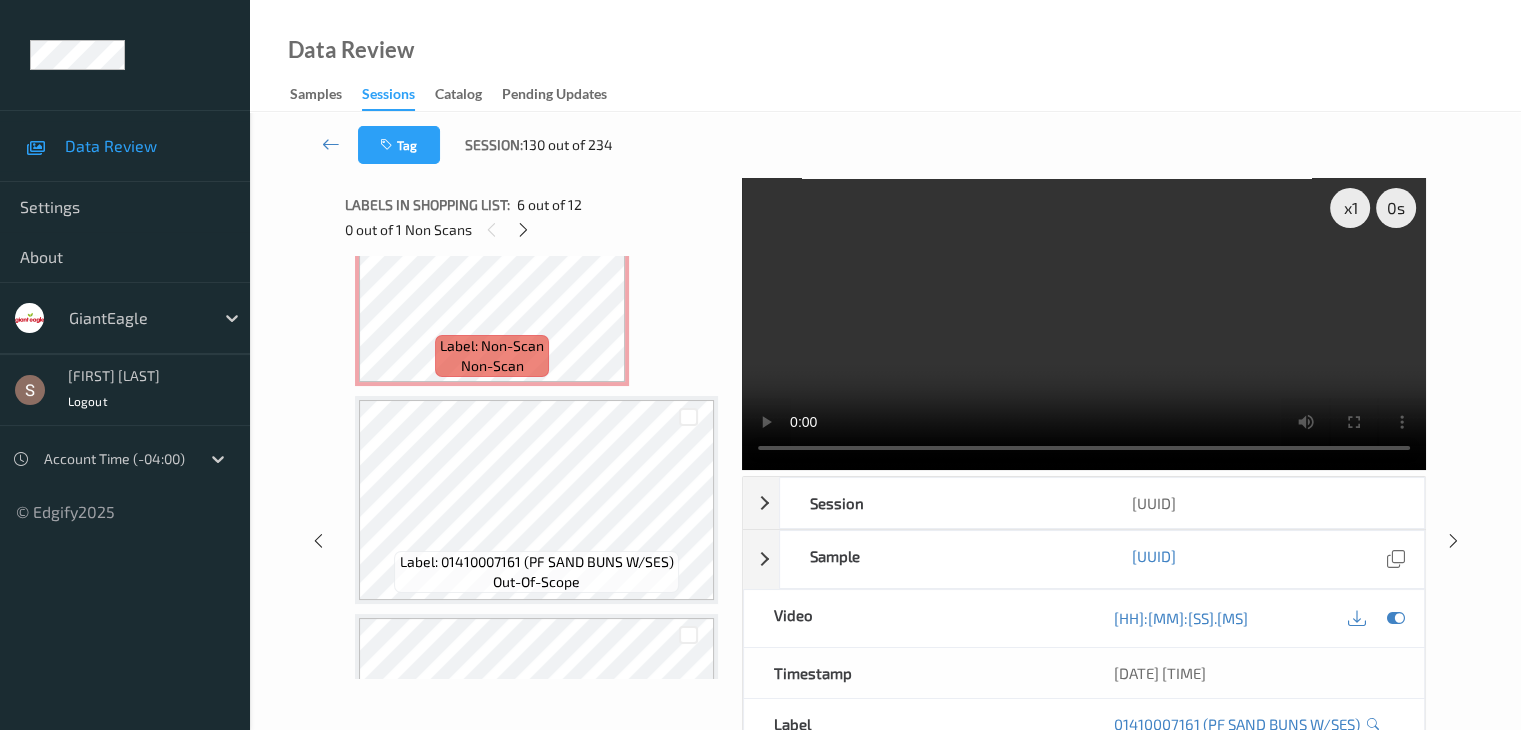 scroll, scrollTop: 1404, scrollLeft: 0, axis: vertical 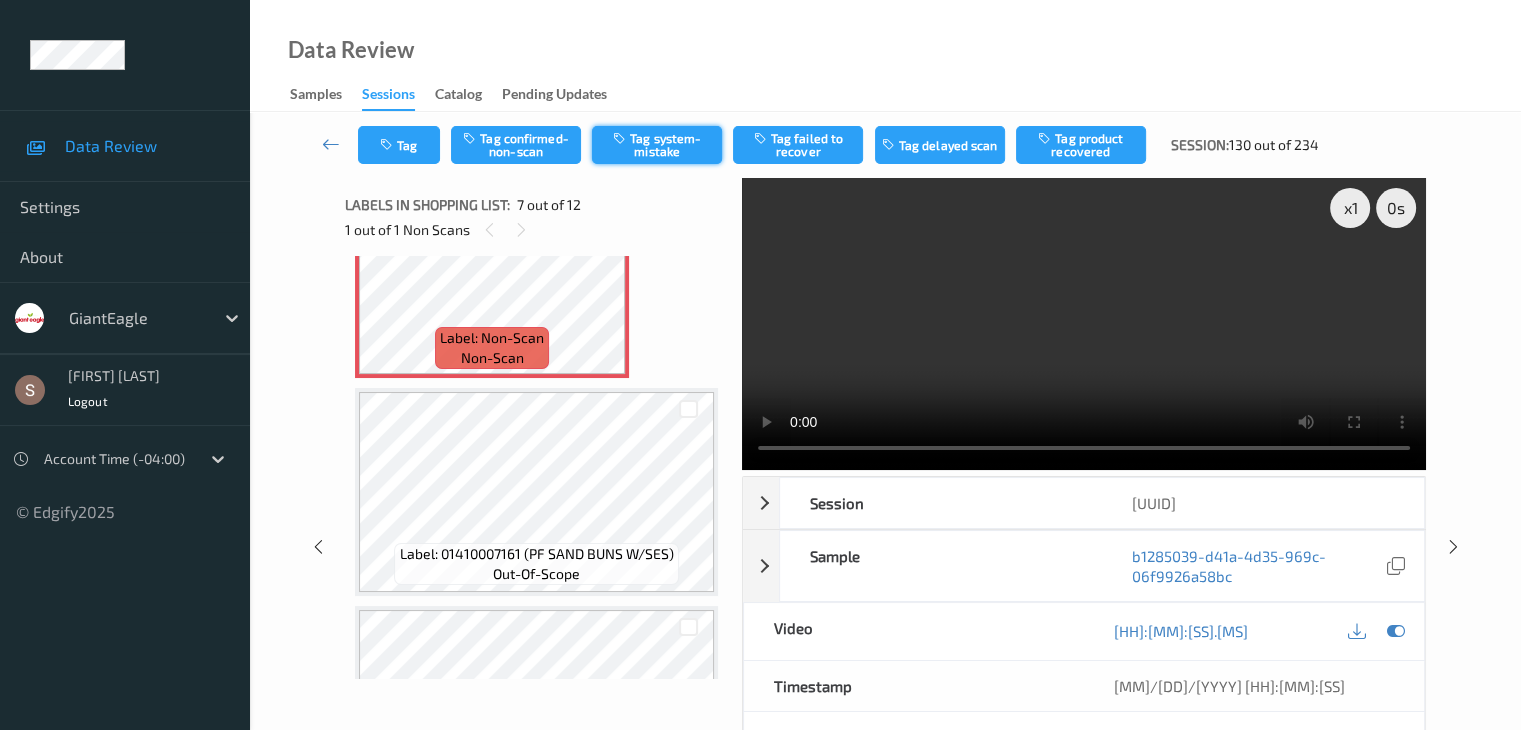 click on "Tag   system-mistake" at bounding box center [657, 145] 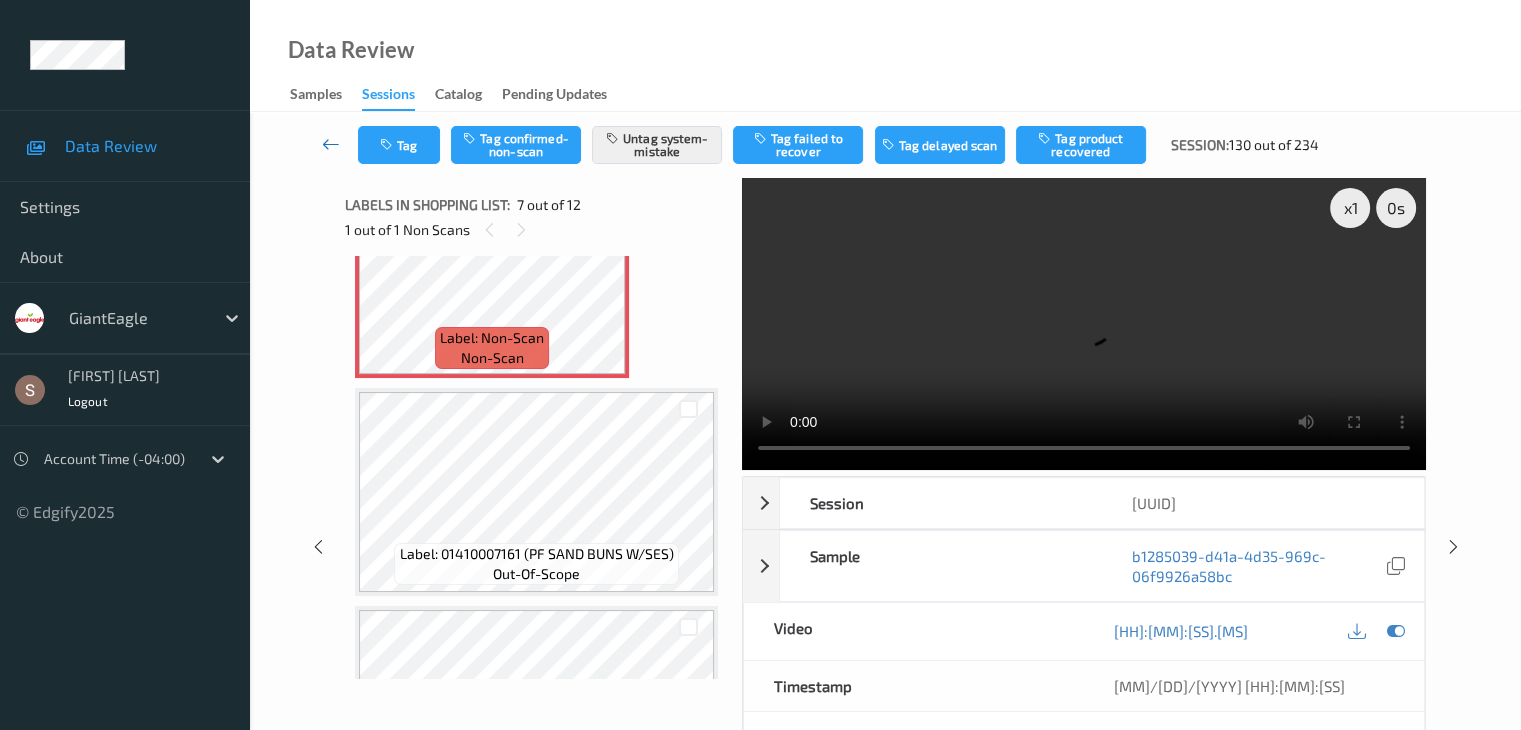 click at bounding box center (331, 144) 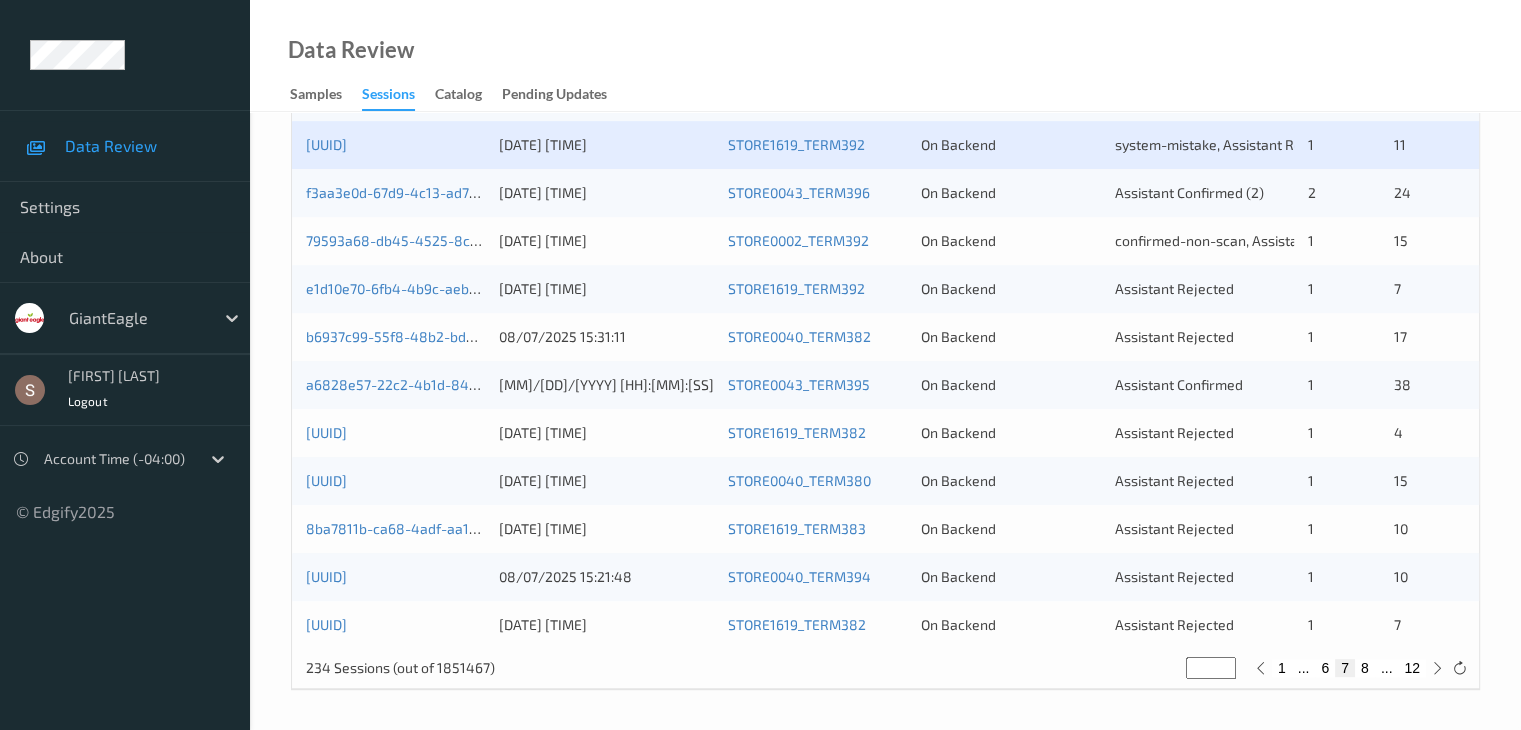 scroll, scrollTop: 828, scrollLeft: 0, axis: vertical 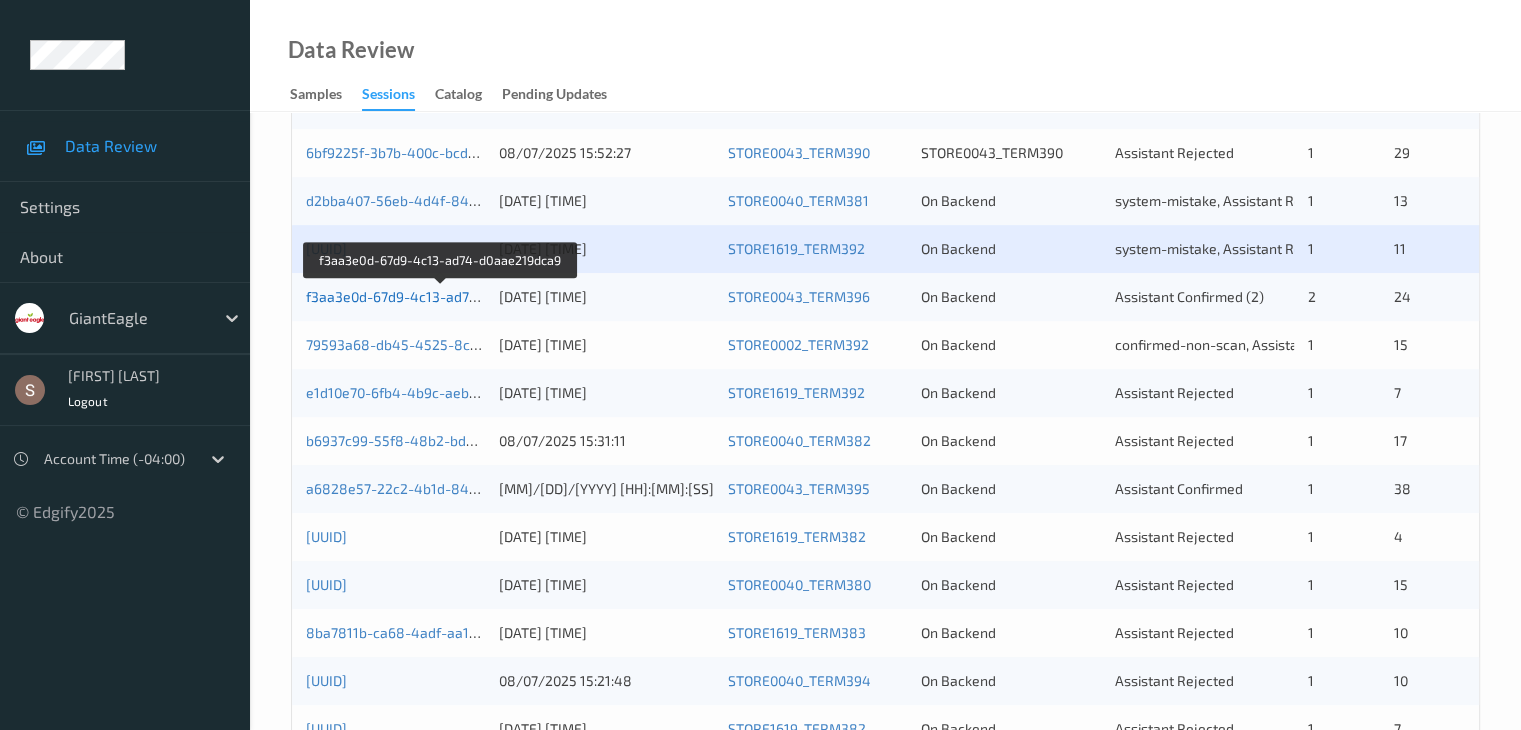 click on "f3aa3e0d-67d9-4c13-ad74-d0aae219dca9" at bounding box center [441, 296] 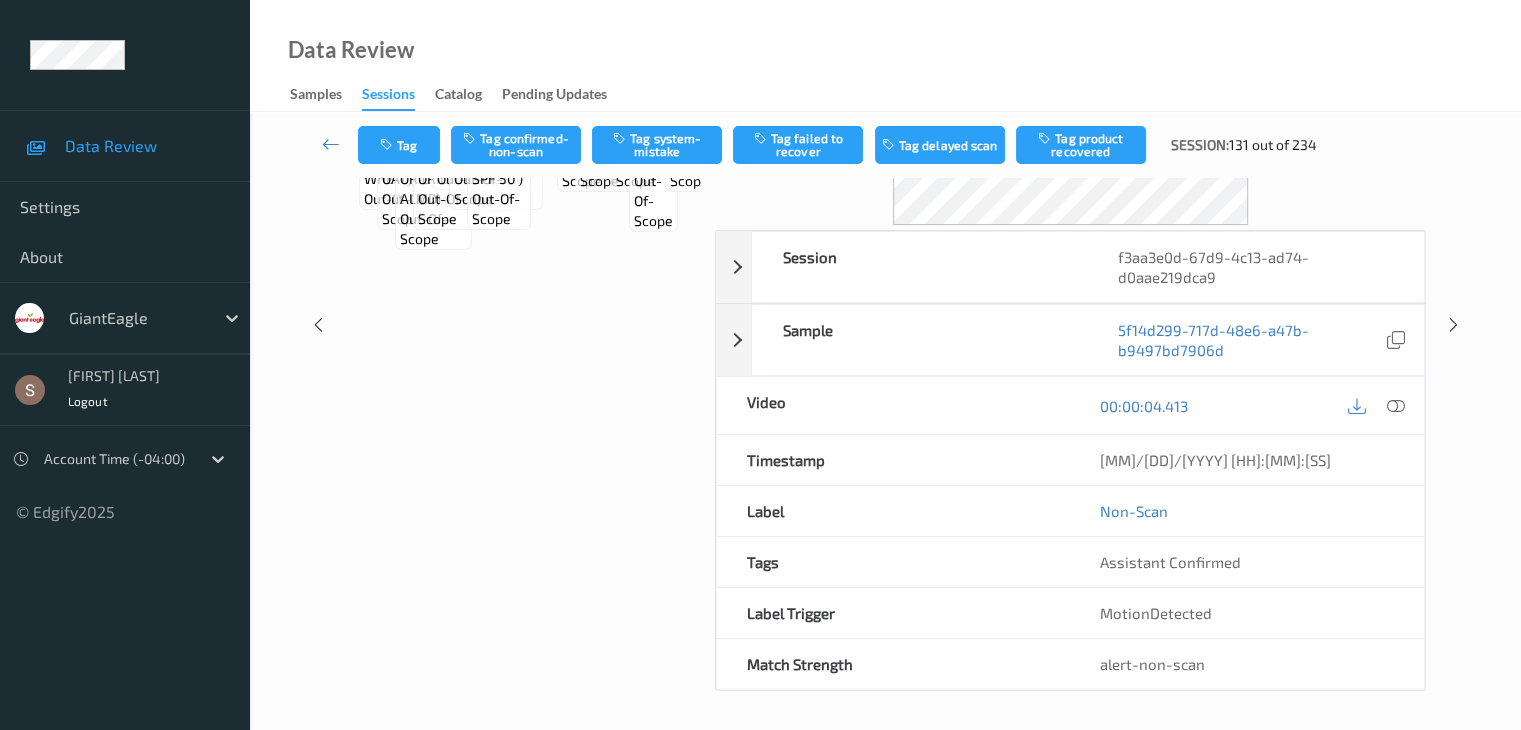 scroll, scrollTop: 0, scrollLeft: 0, axis: both 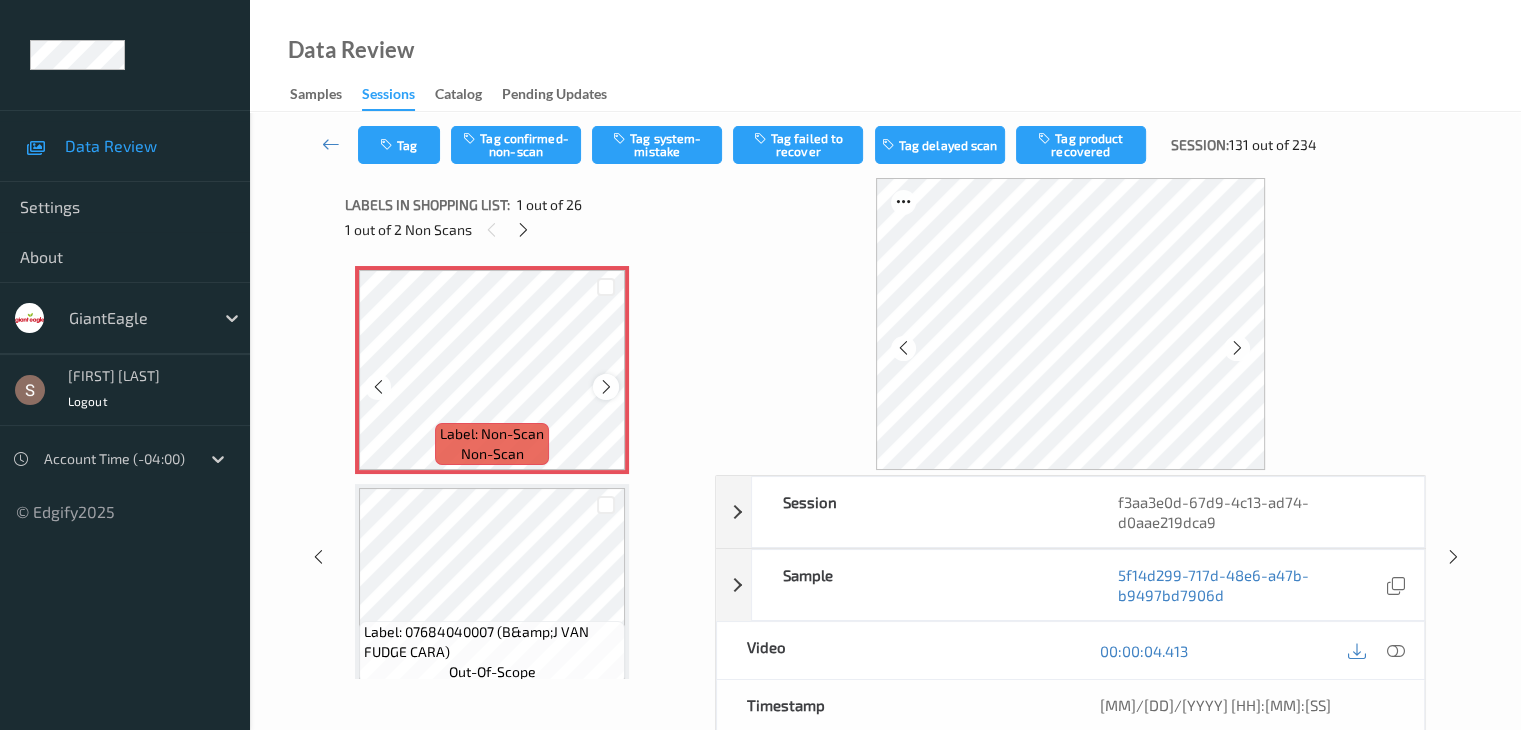 click at bounding box center [606, 387] 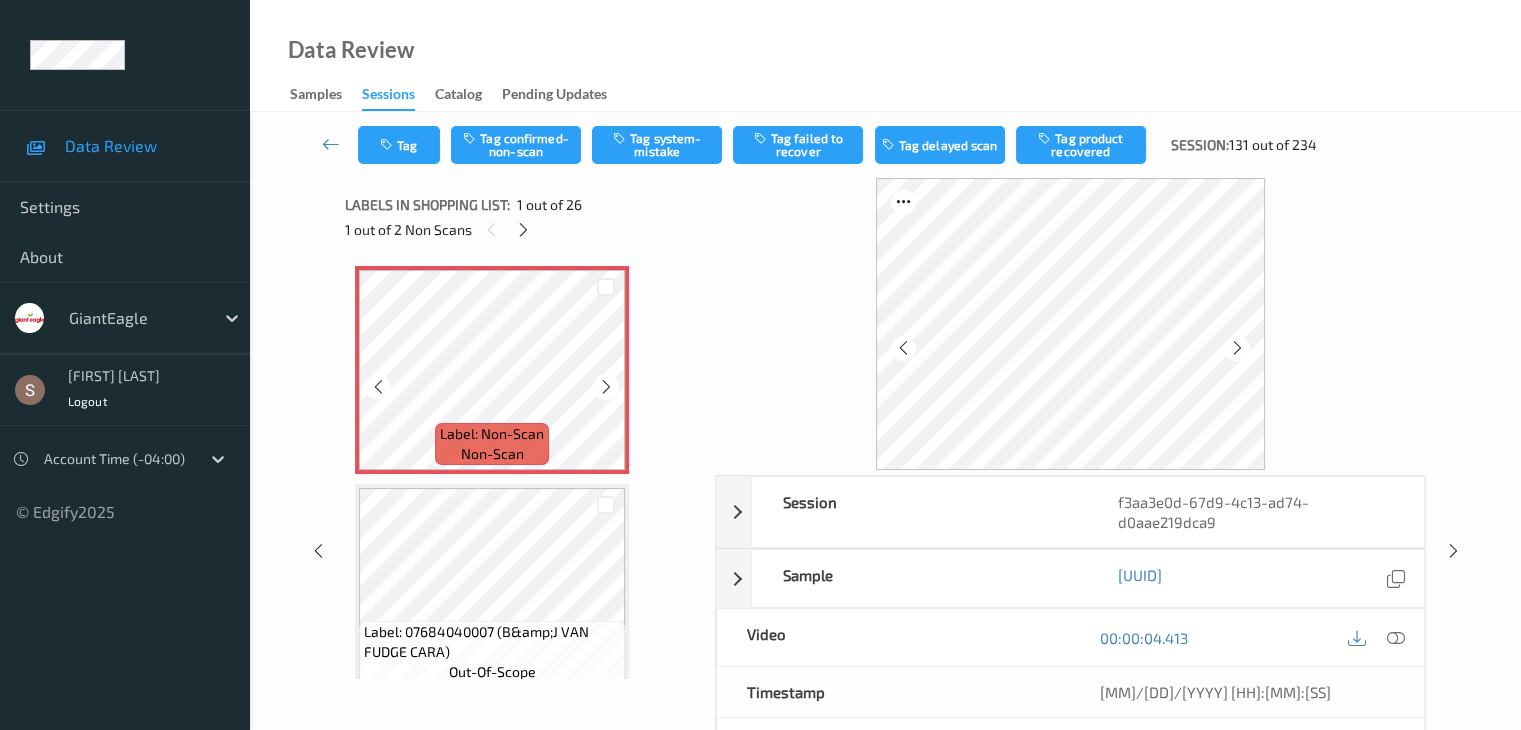 click at bounding box center (606, 387) 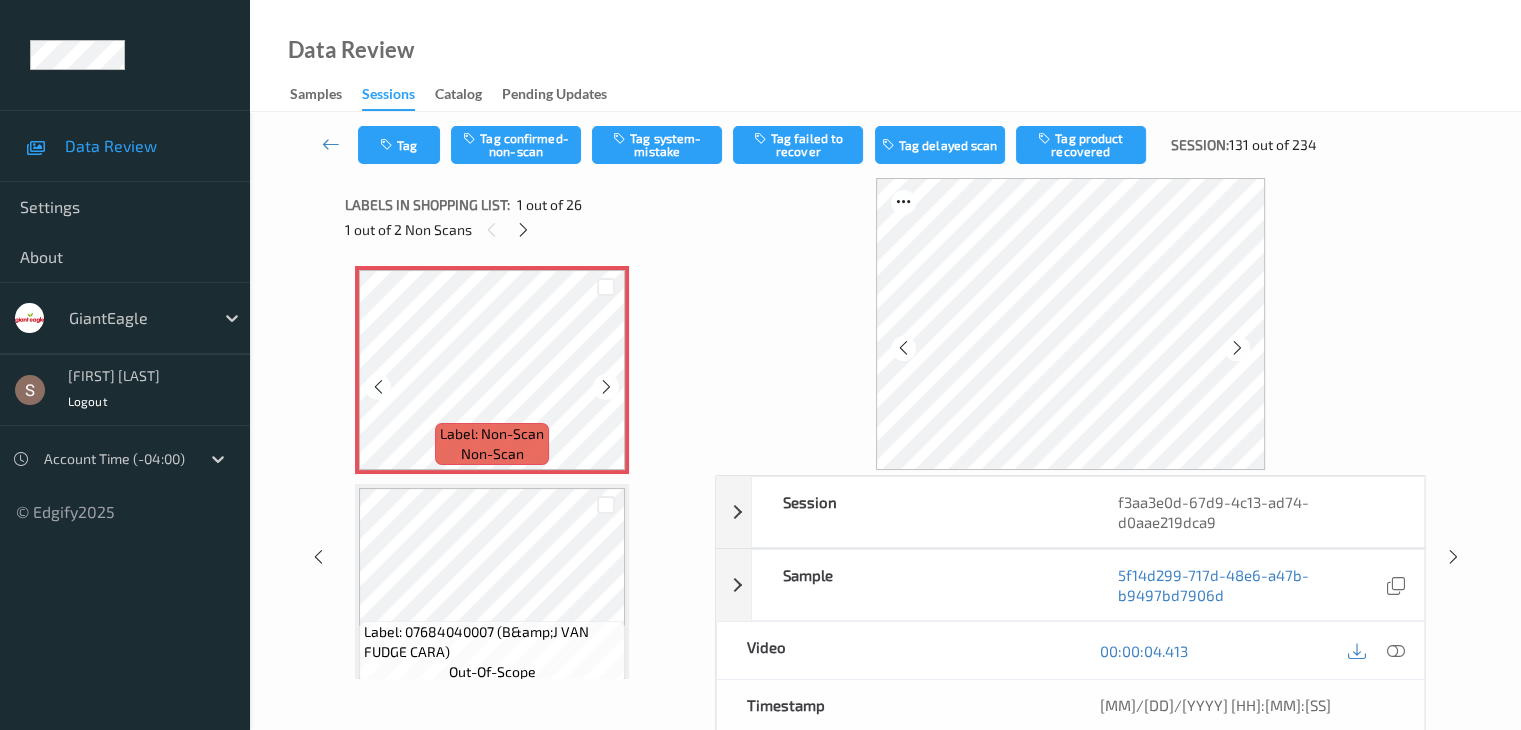 click at bounding box center (606, 387) 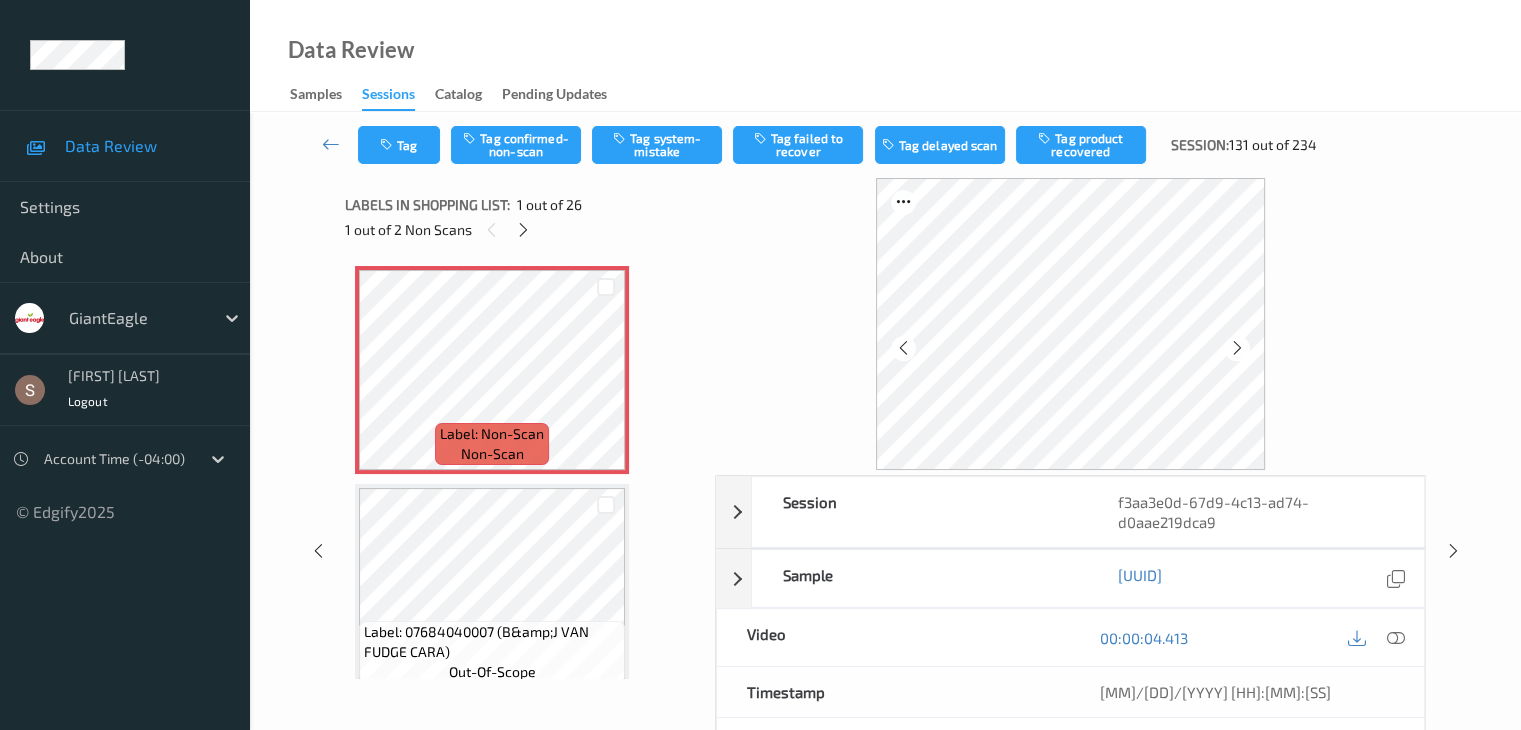click on "00:00:04.413" at bounding box center [1247, 637] 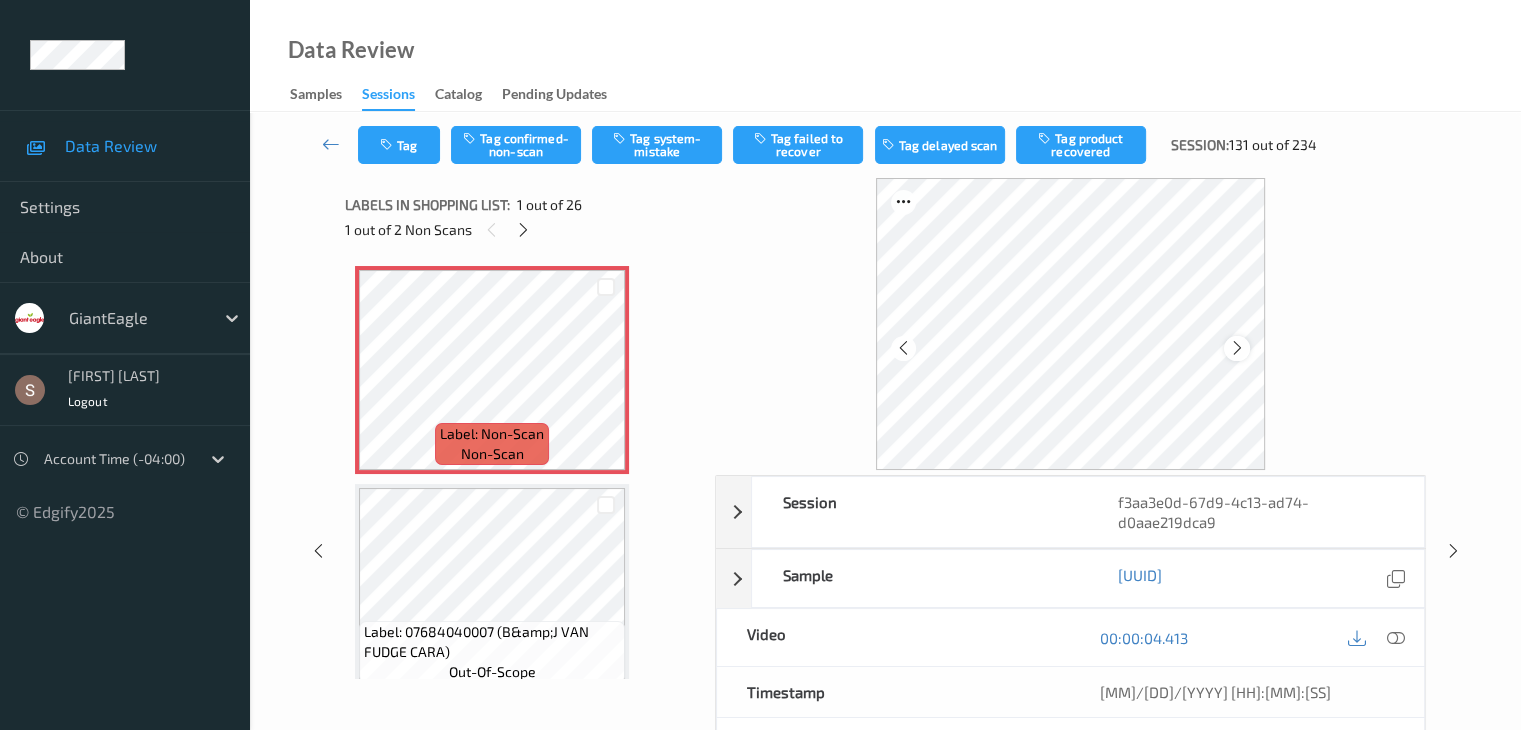 click at bounding box center (1237, 348) 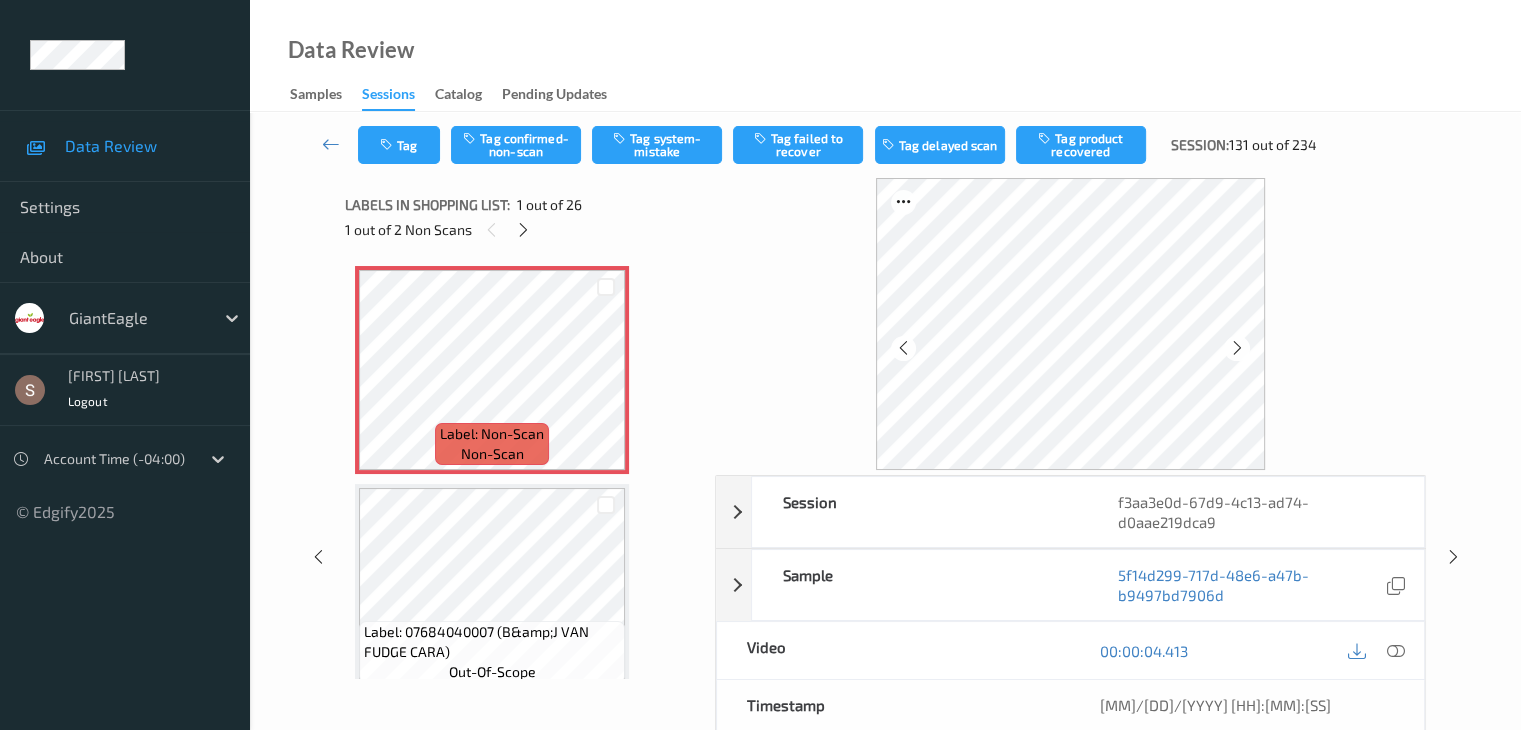 click at bounding box center [1237, 348] 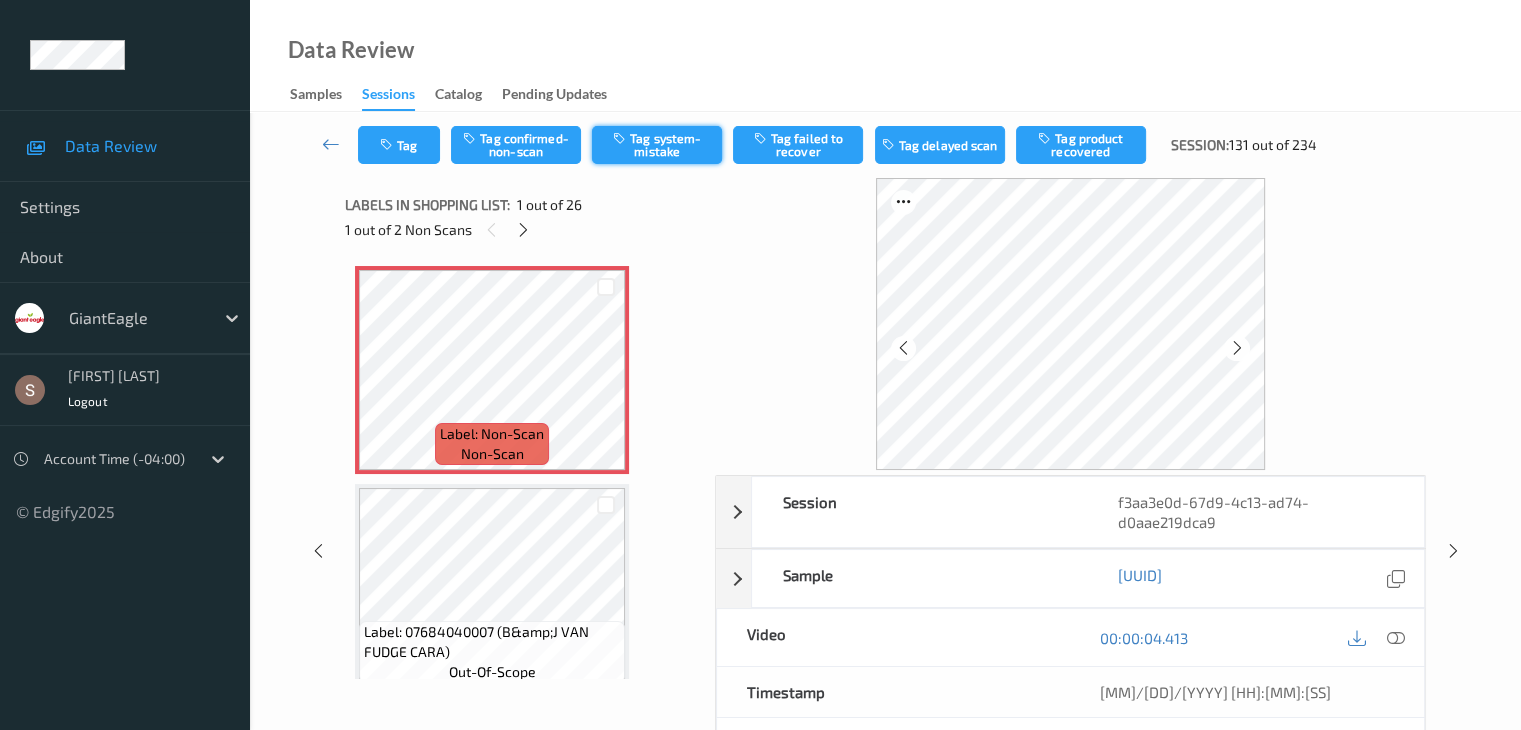 click on "Tag   system-mistake" at bounding box center [657, 145] 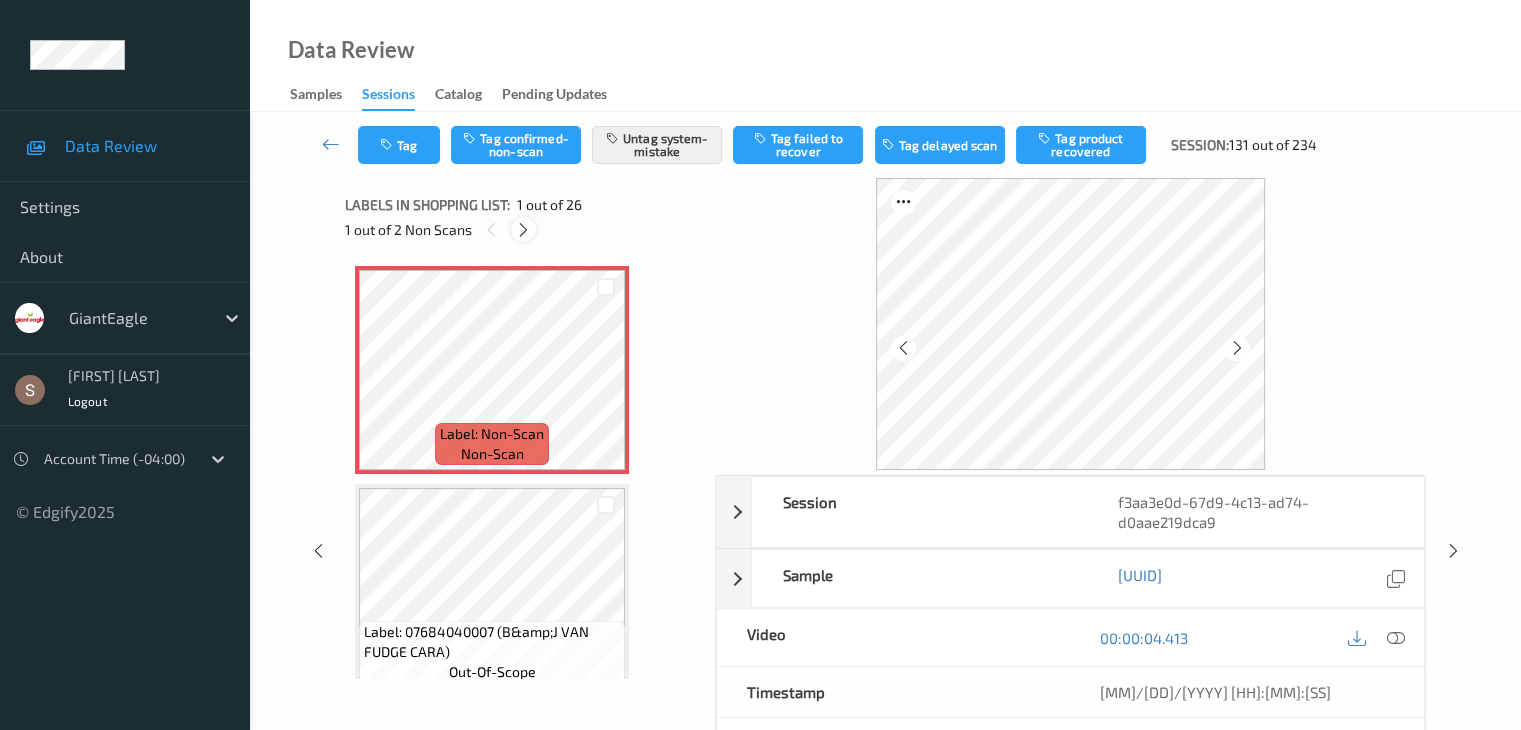 click at bounding box center (523, 230) 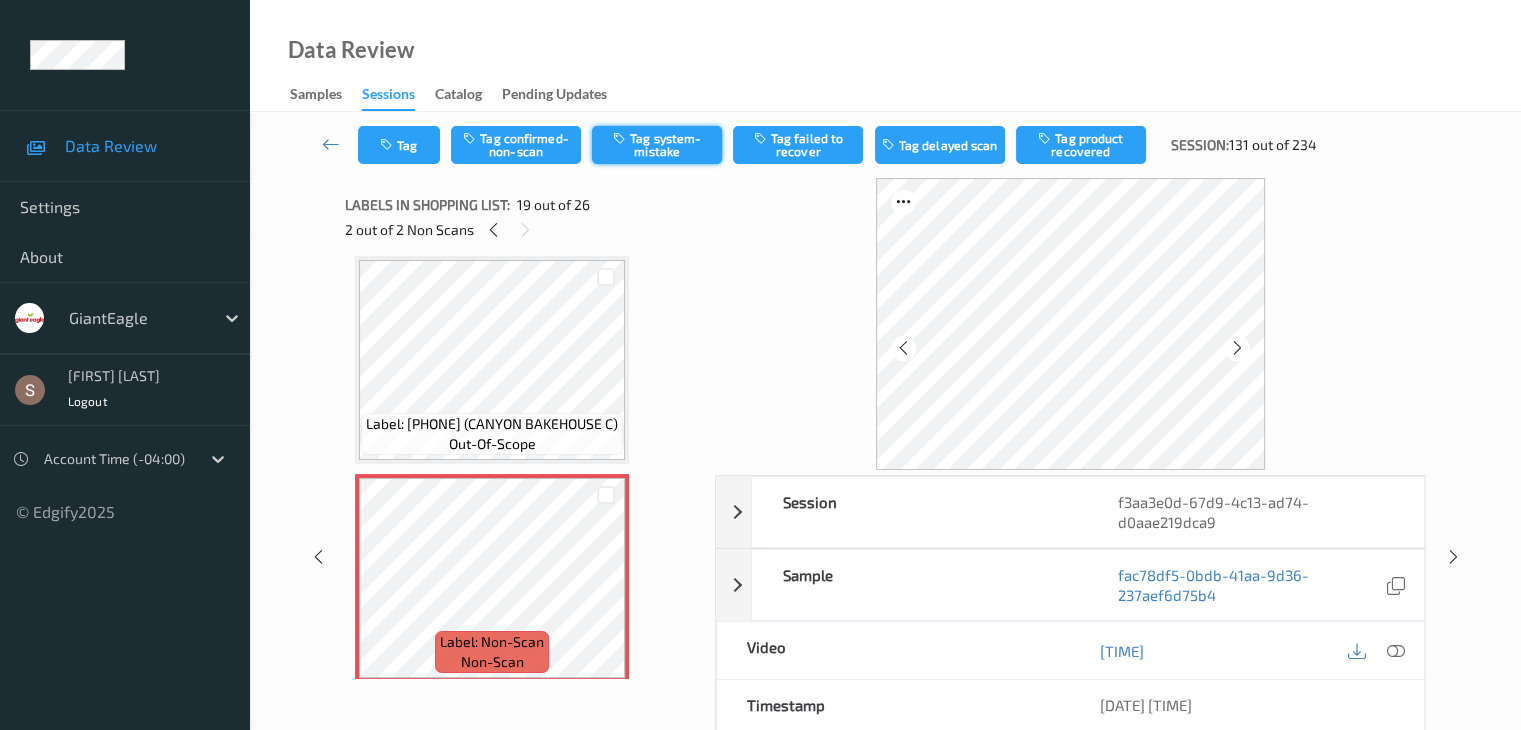 click on "Tag   system-mistake" at bounding box center [657, 145] 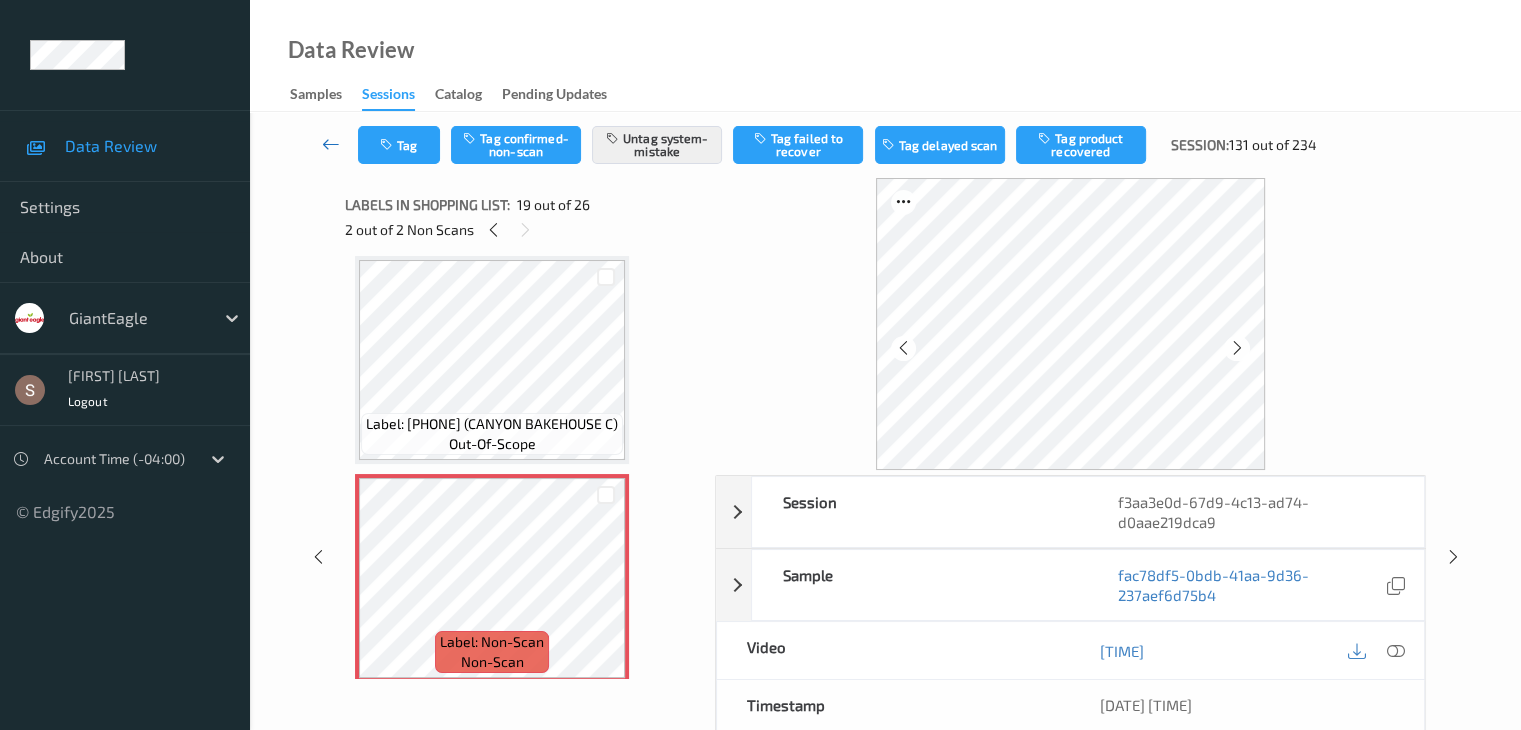 click at bounding box center [331, 144] 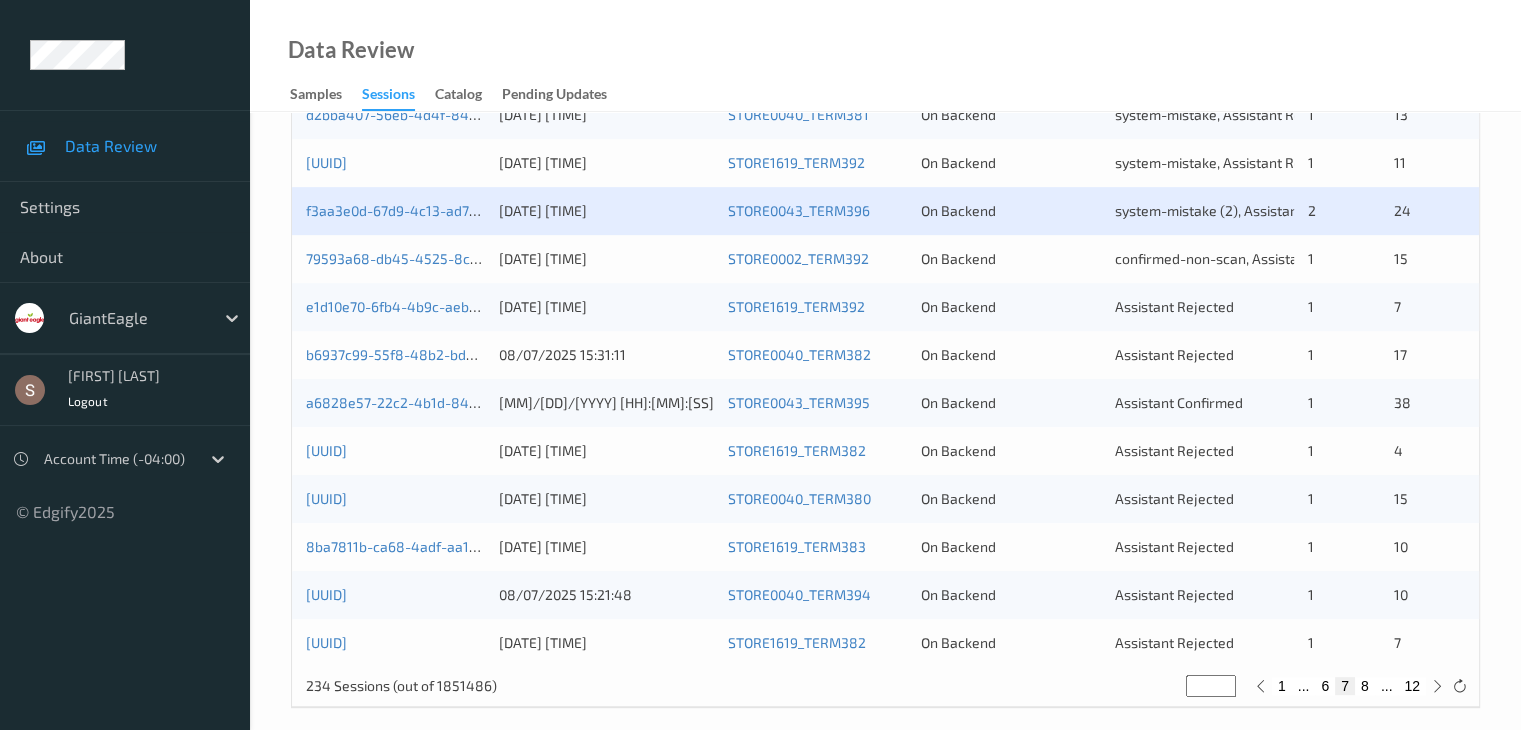 scroll, scrollTop: 920, scrollLeft: 0, axis: vertical 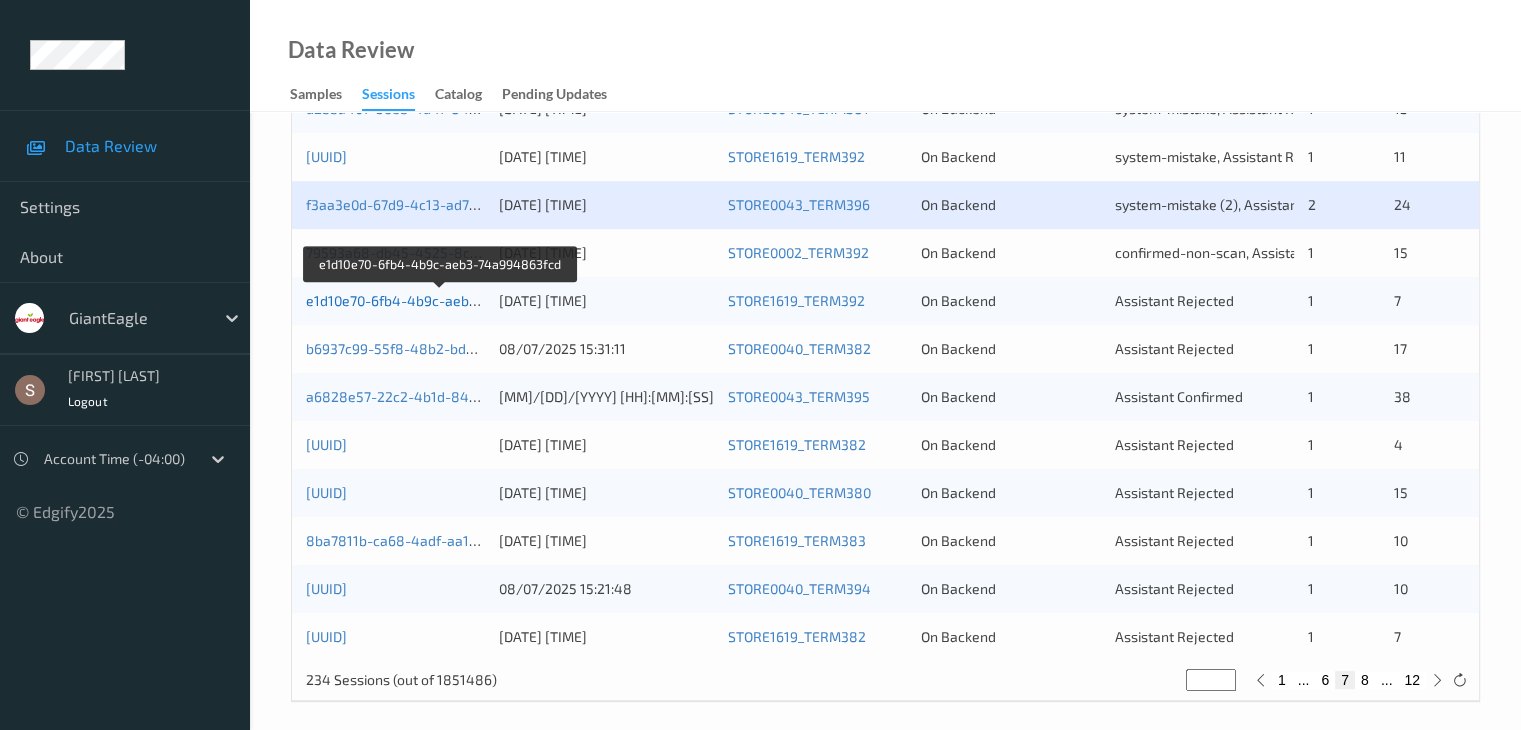 click on "e1d10e70-6fb4-4b9c-aeb3-74a994863fcd" at bounding box center [441, 300] 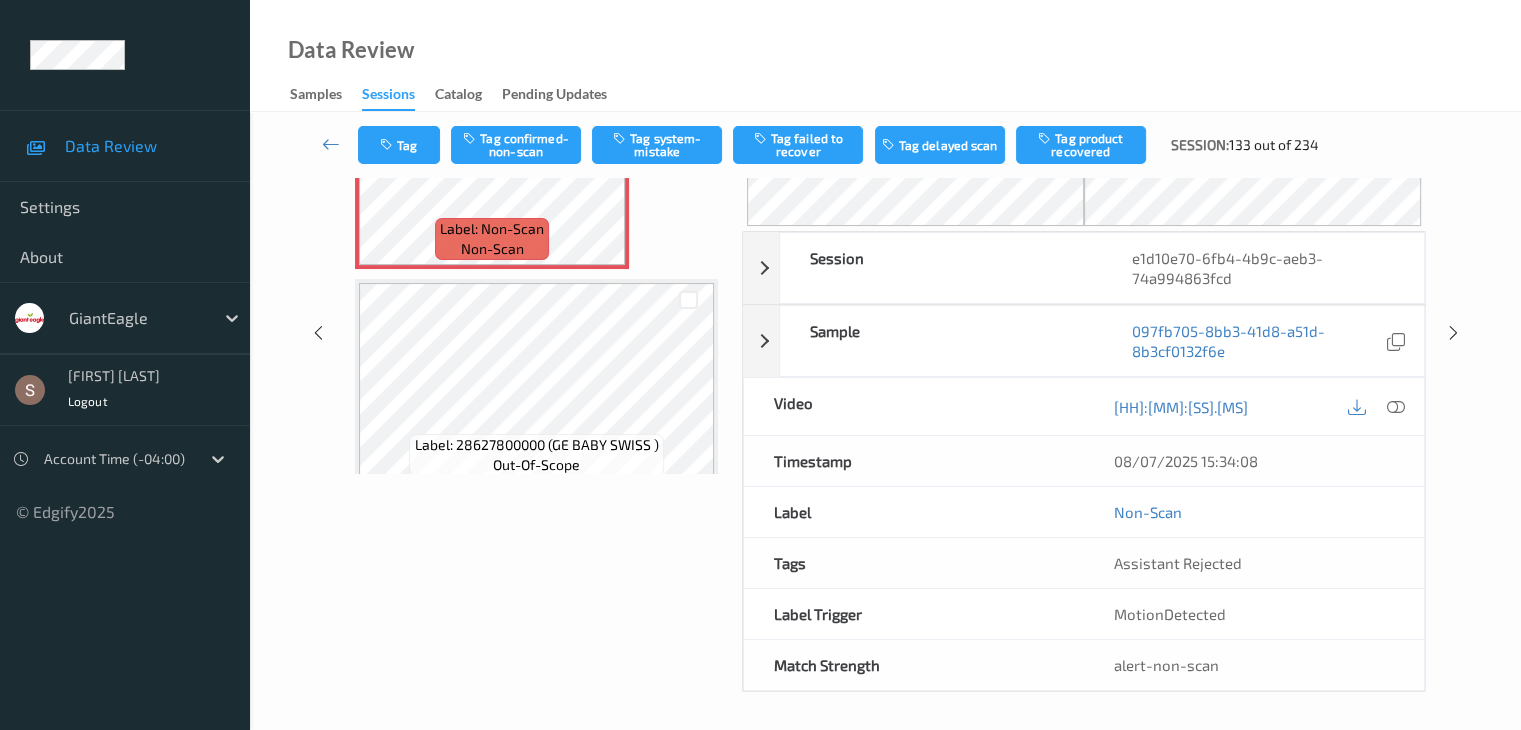 scroll, scrollTop: 0, scrollLeft: 0, axis: both 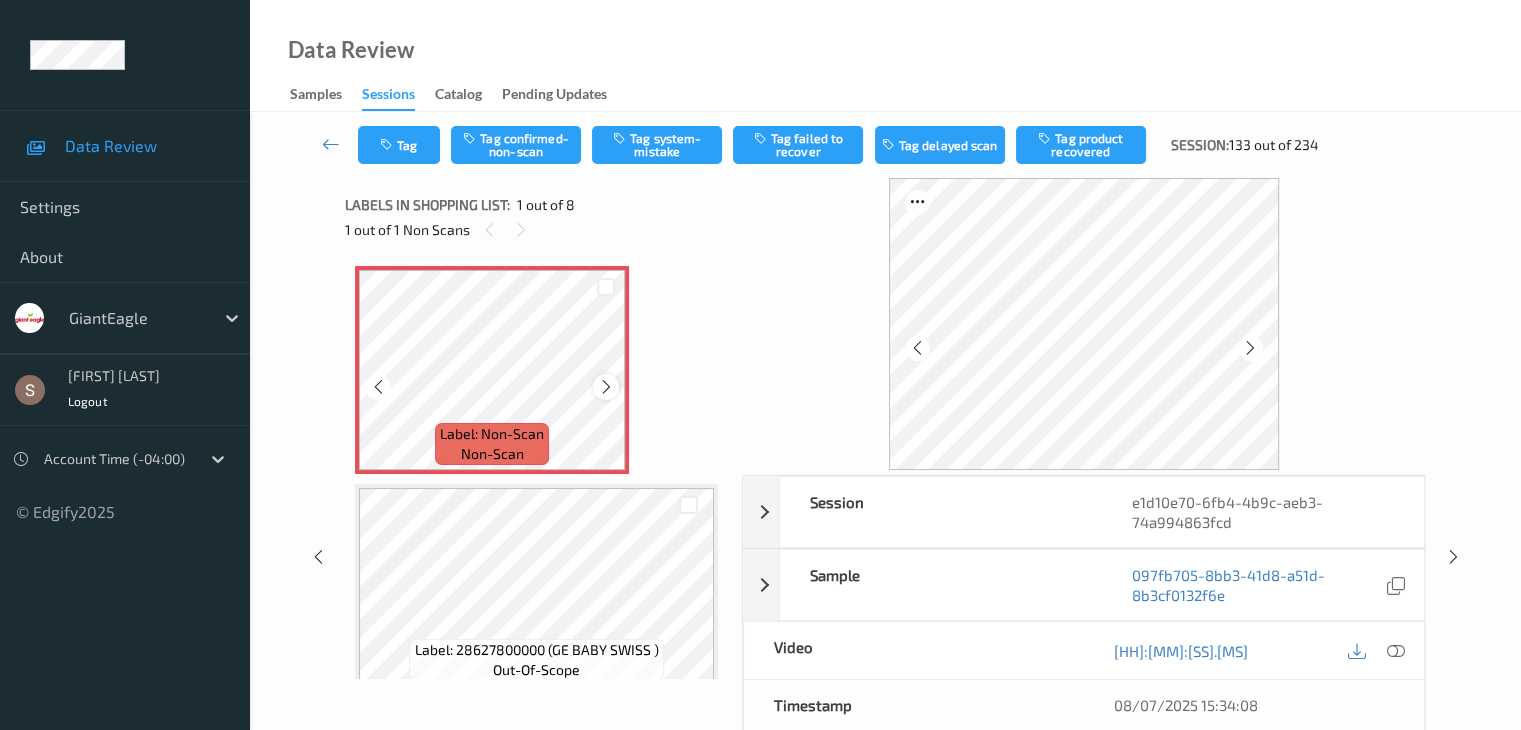 click at bounding box center [606, 387] 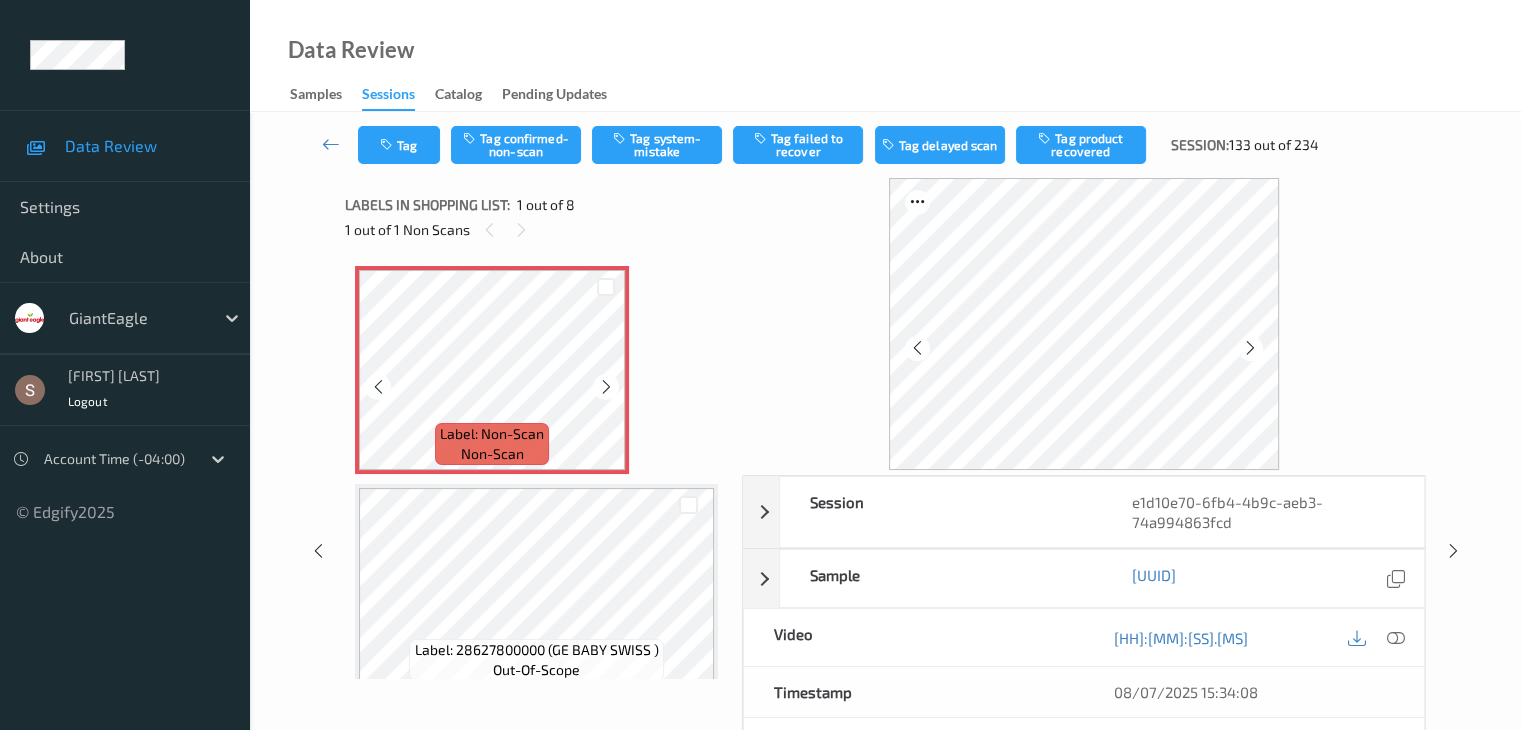 click at bounding box center [606, 387] 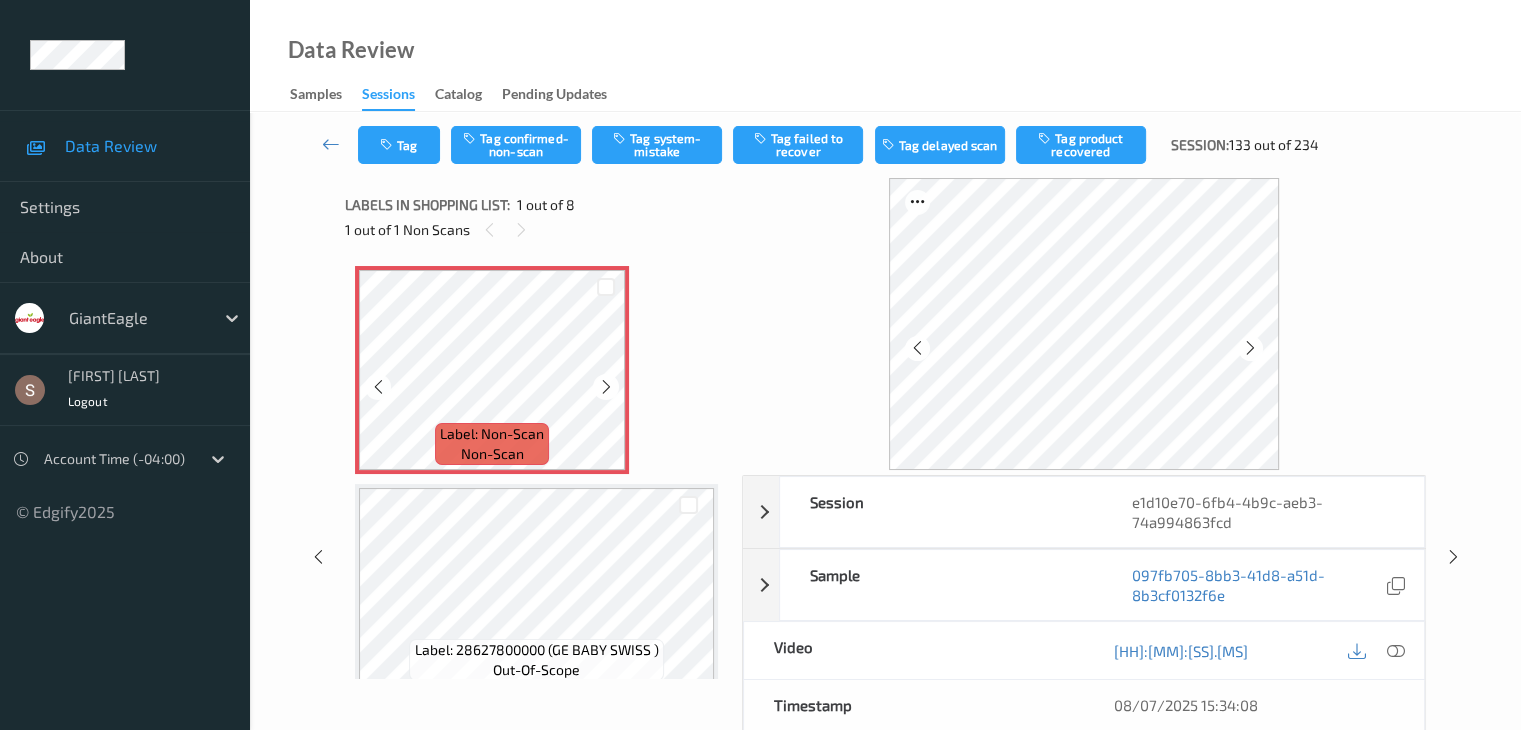 click at bounding box center (606, 387) 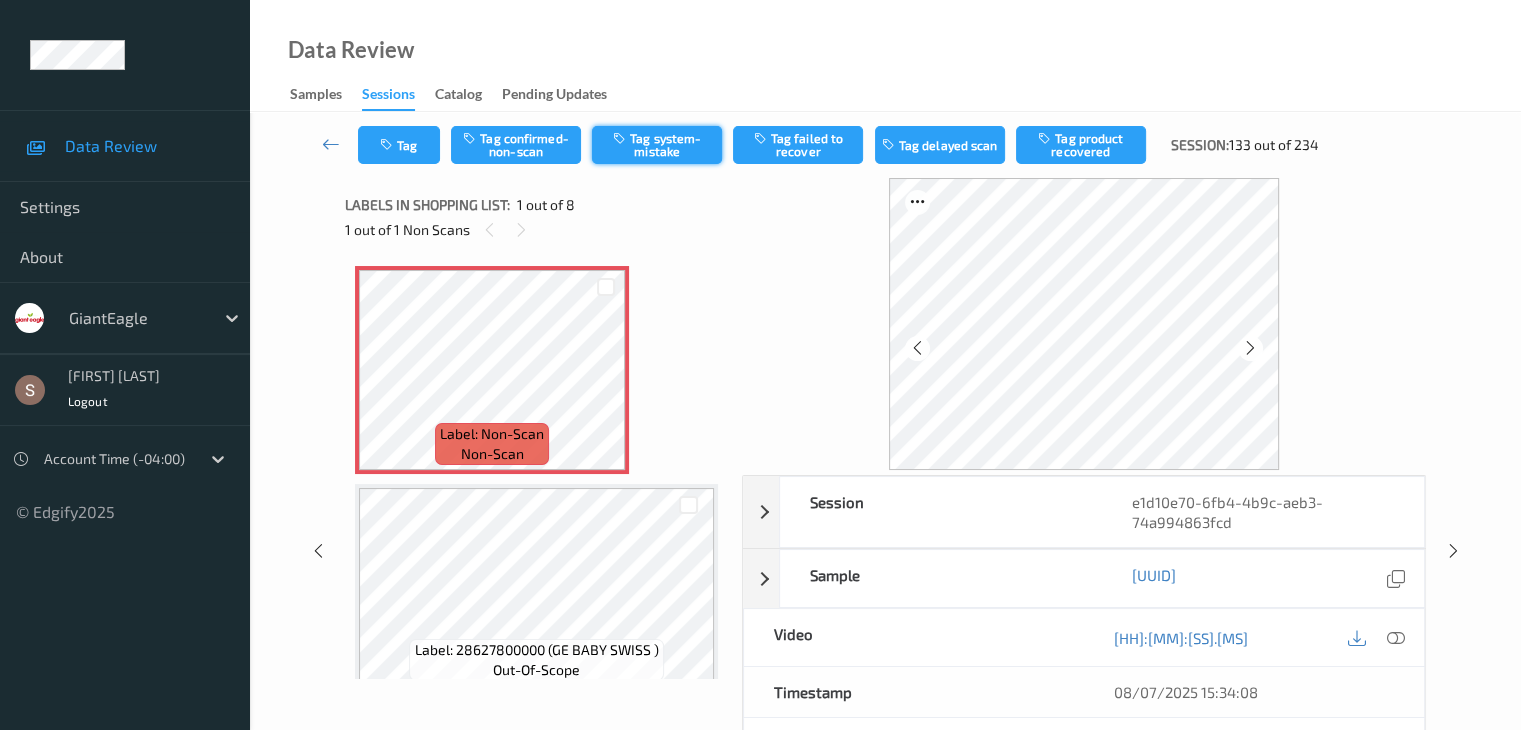 click on "Tag   system-mistake" at bounding box center (657, 145) 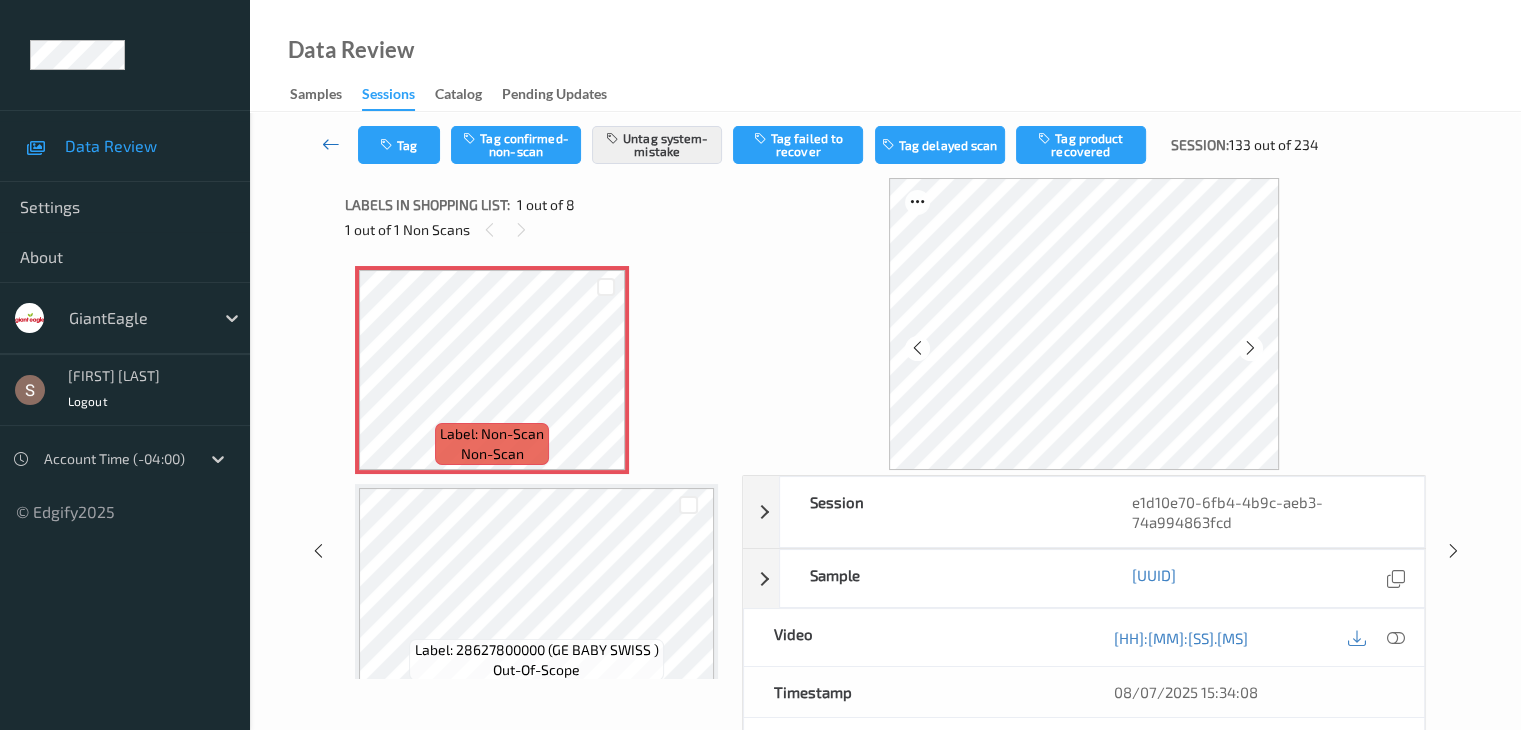 click at bounding box center [331, 144] 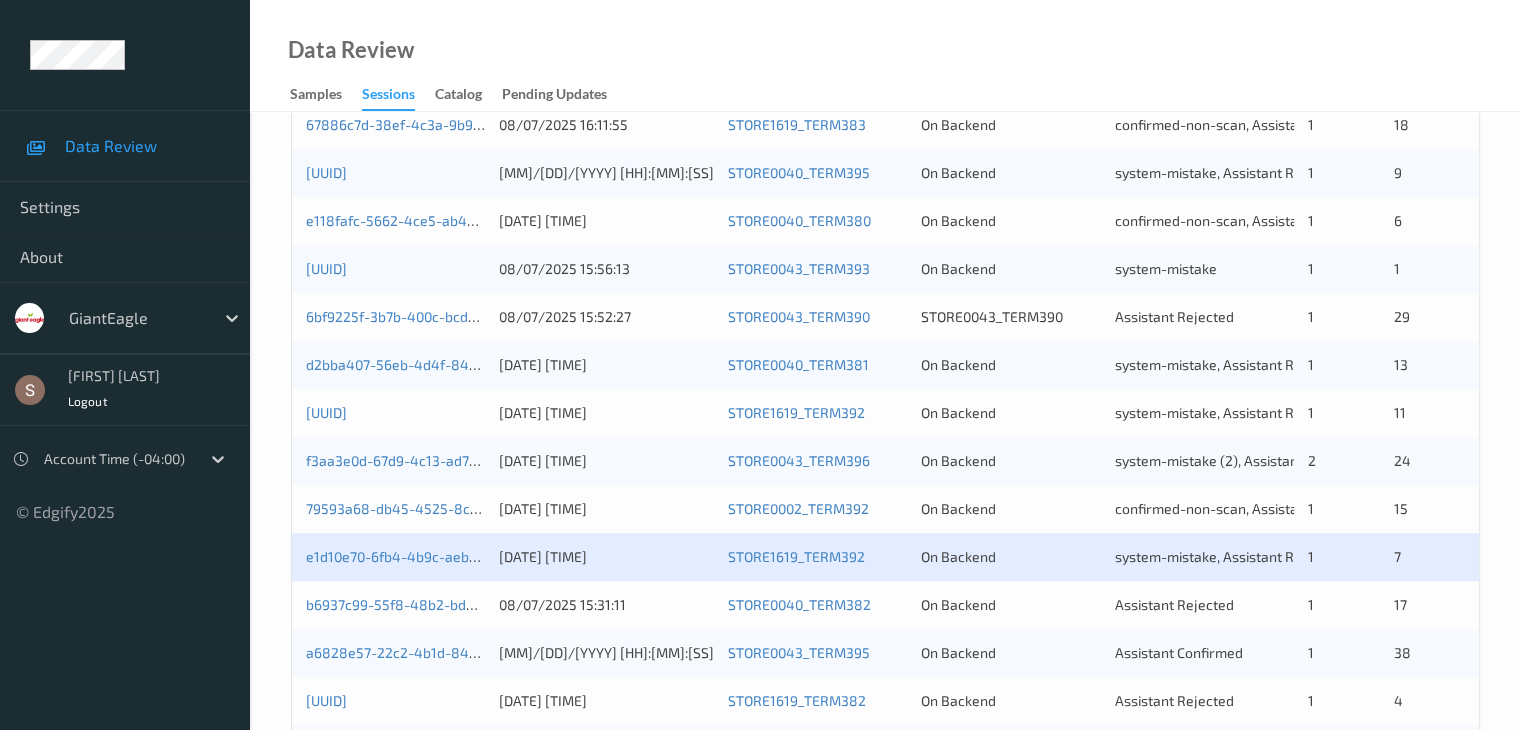 scroll, scrollTop: 932, scrollLeft: 0, axis: vertical 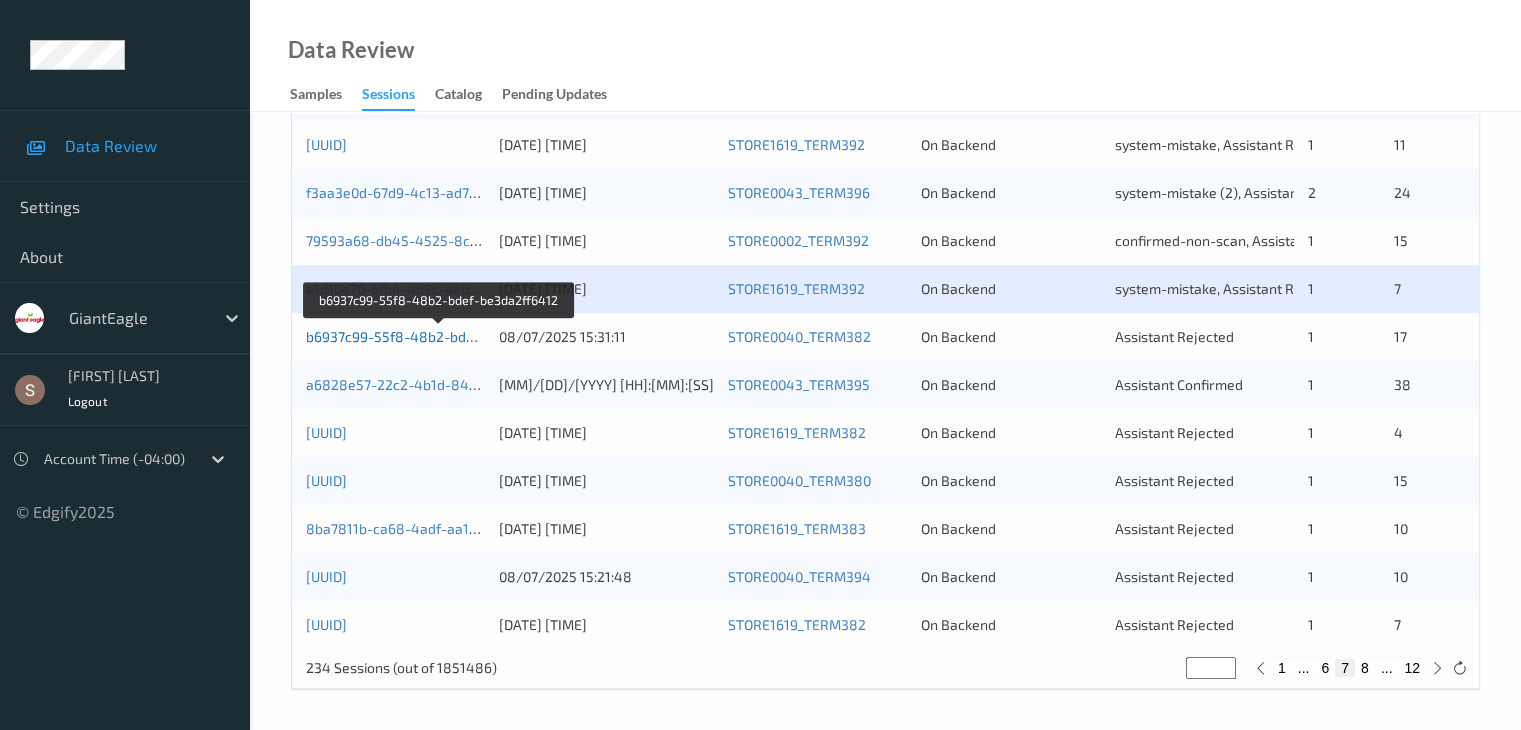 click on "b6937c99-55f8-48b2-bdef-be3da2ff6412" at bounding box center (440, 336) 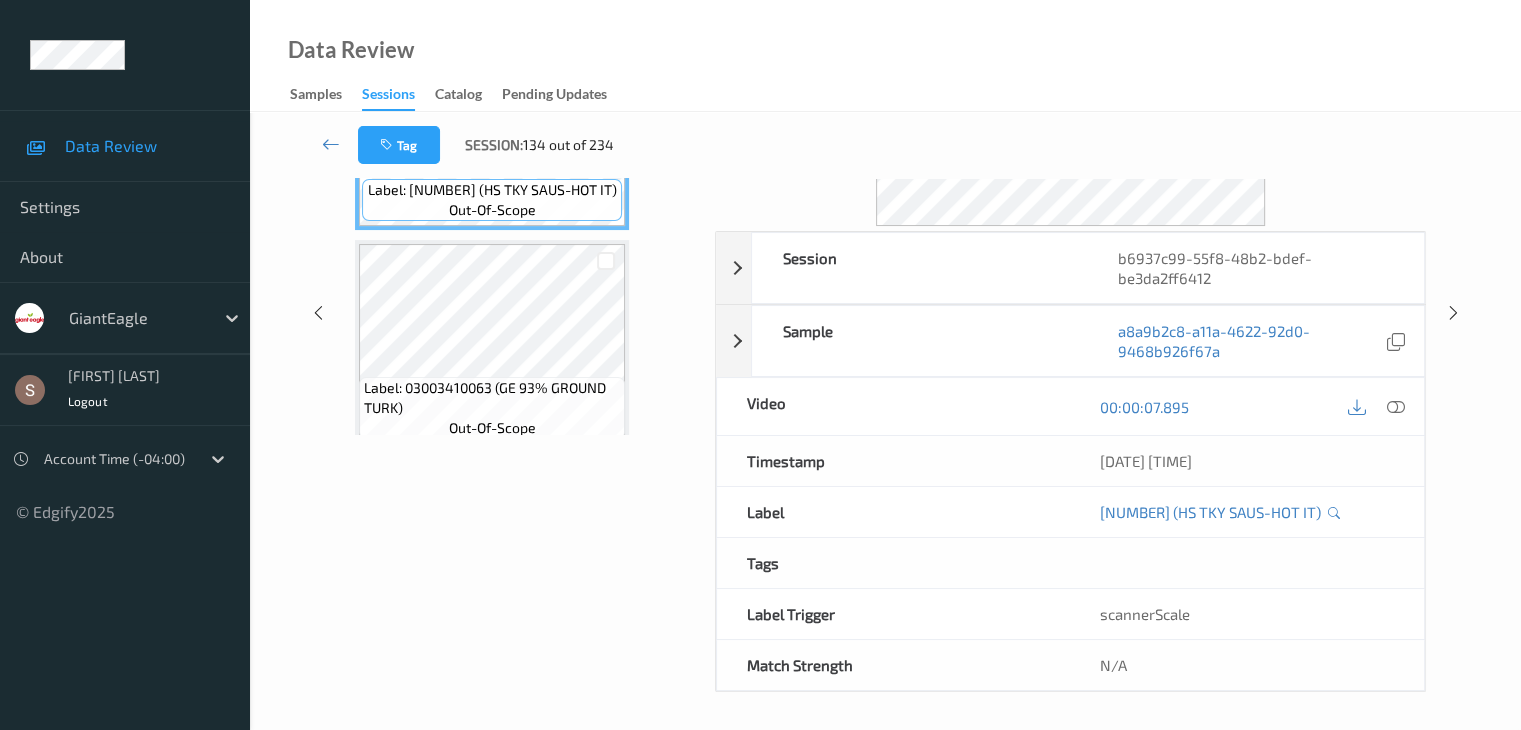 scroll, scrollTop: 0, scrollLeft: 0, axis: both 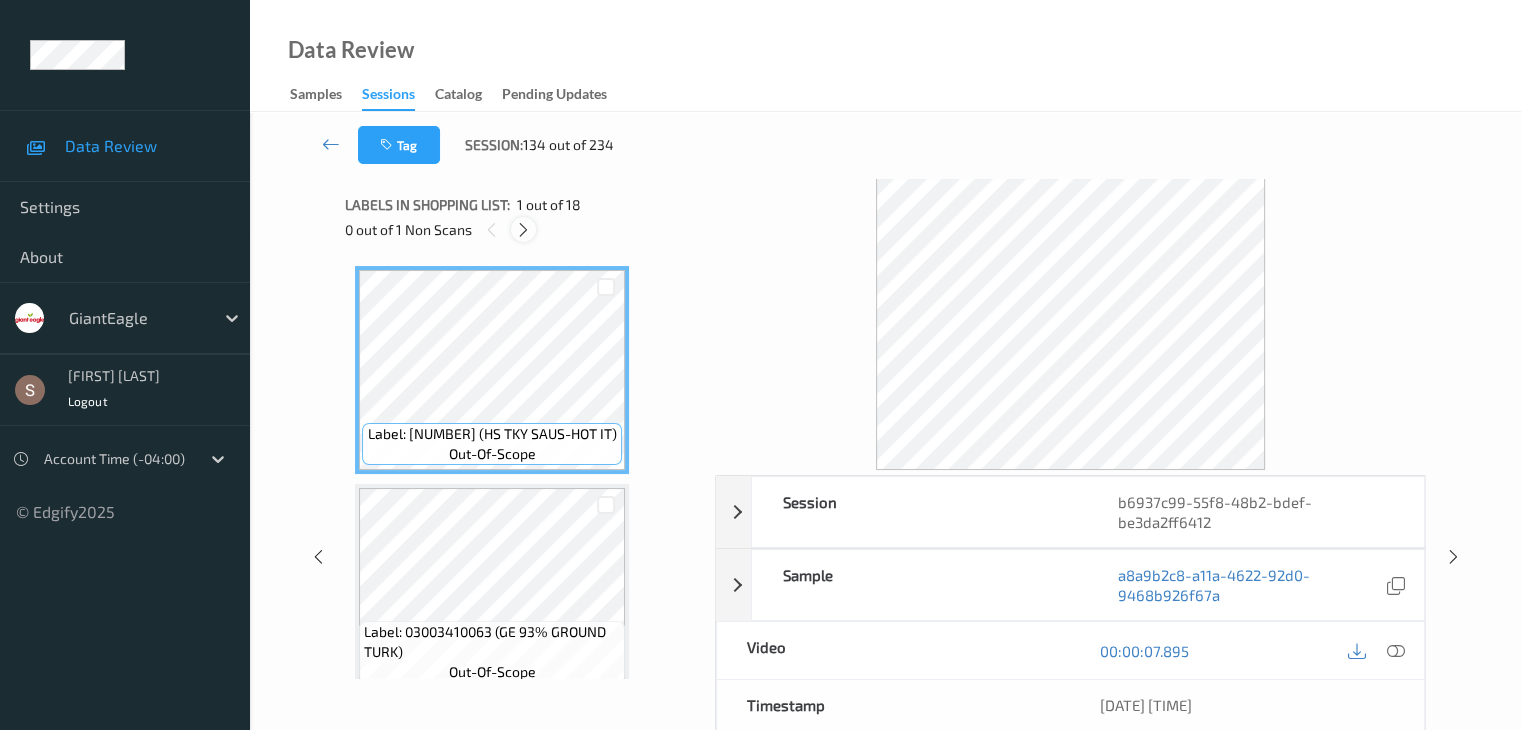click at bounding box center [523, 230] 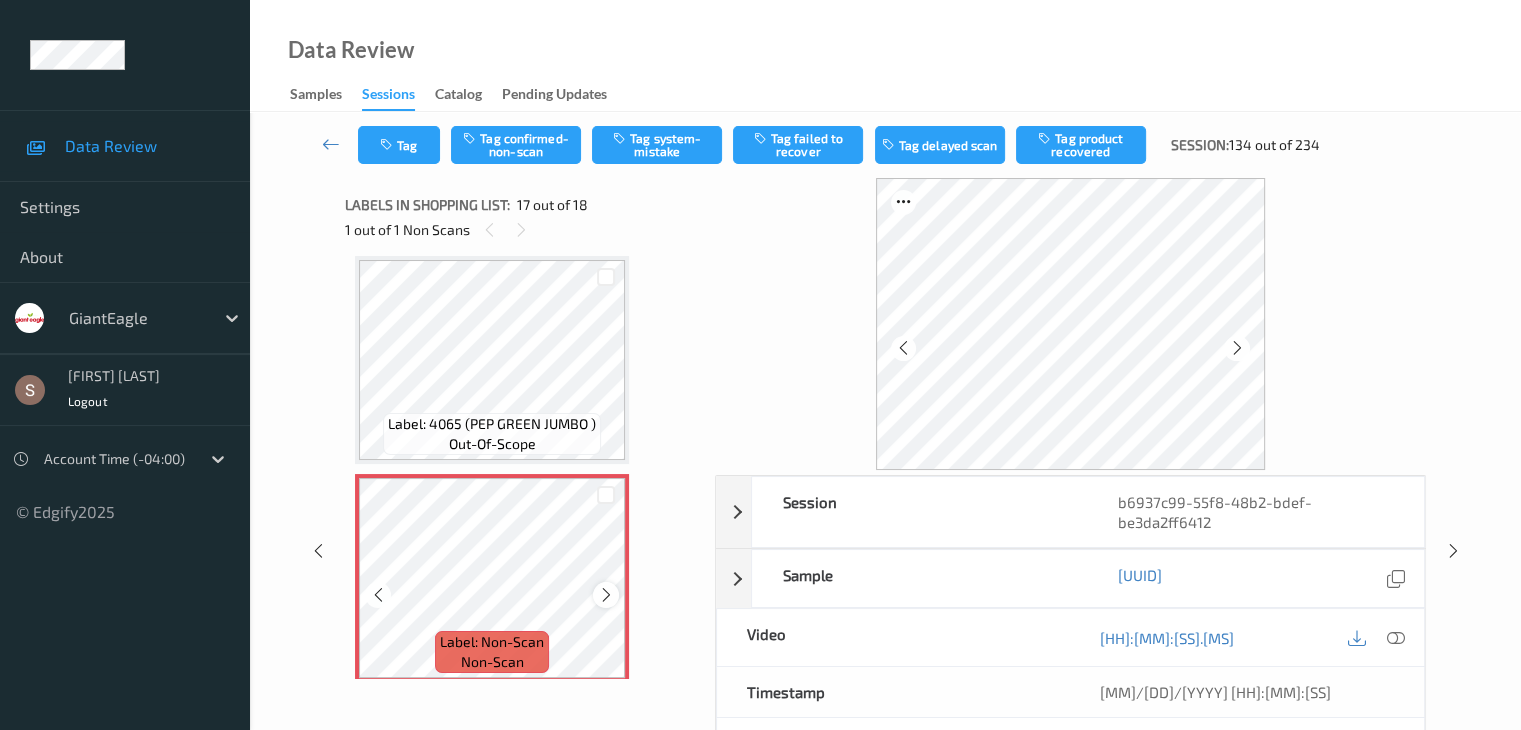 click at bounding box center (605, 594) 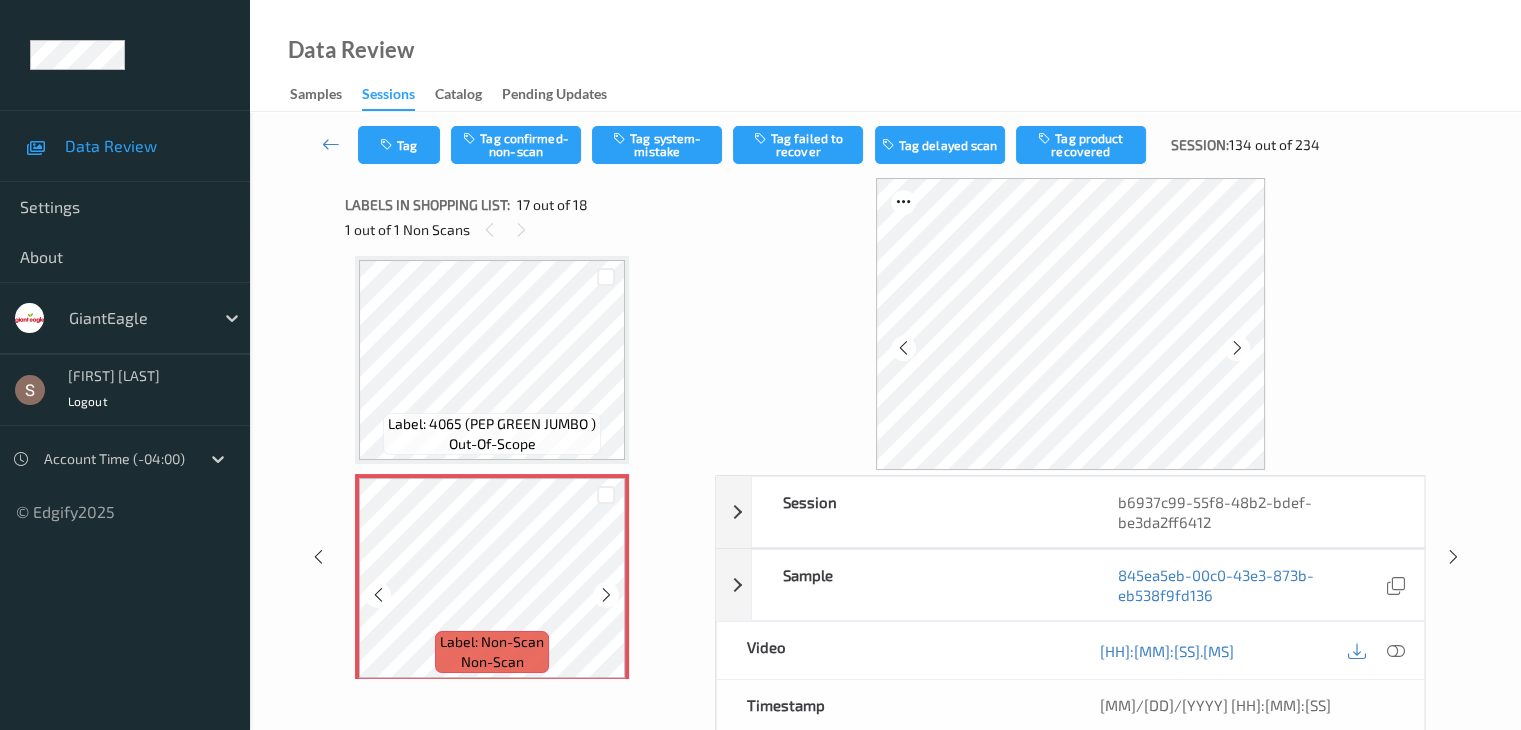 click at bounding box center [605, 594] 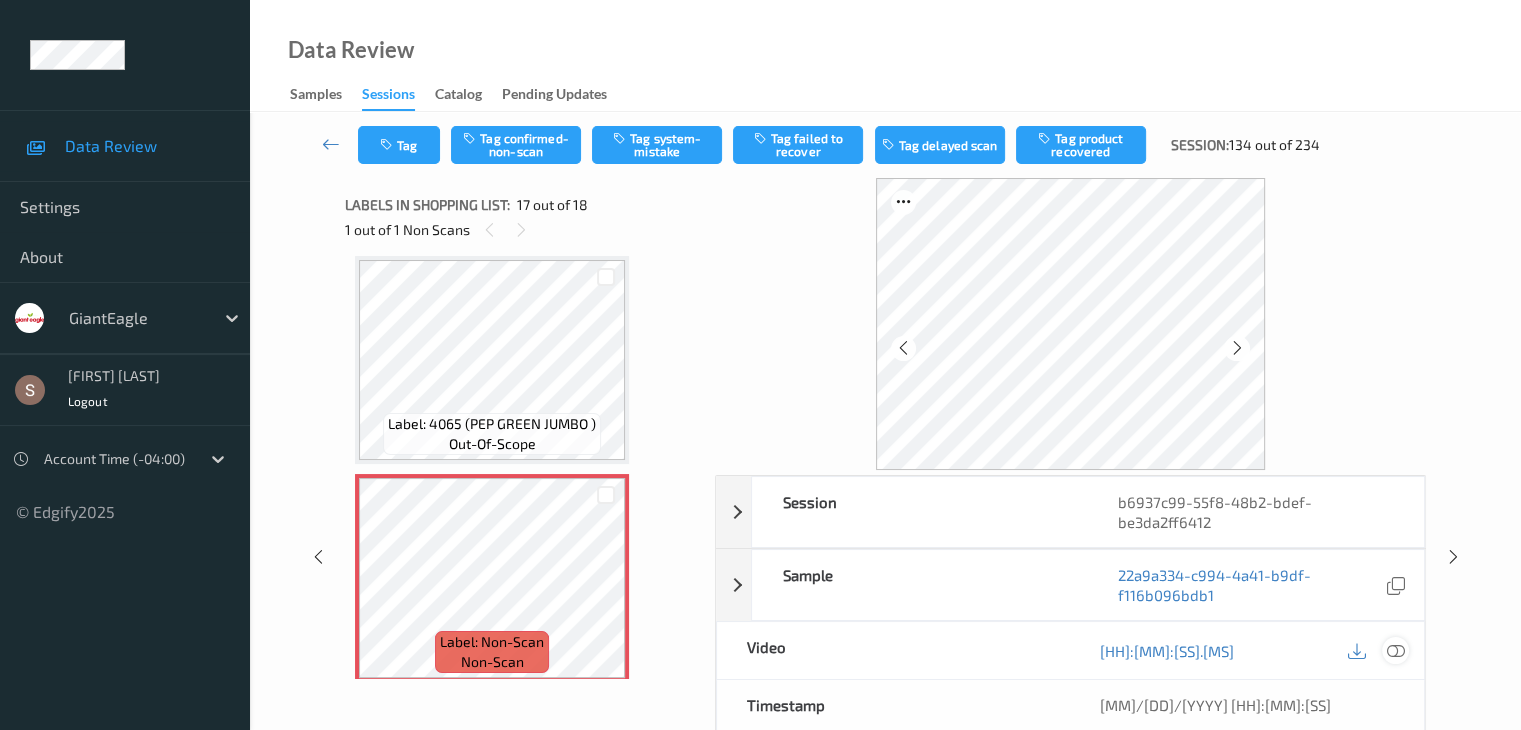 click at bounding box center [1395, 650] 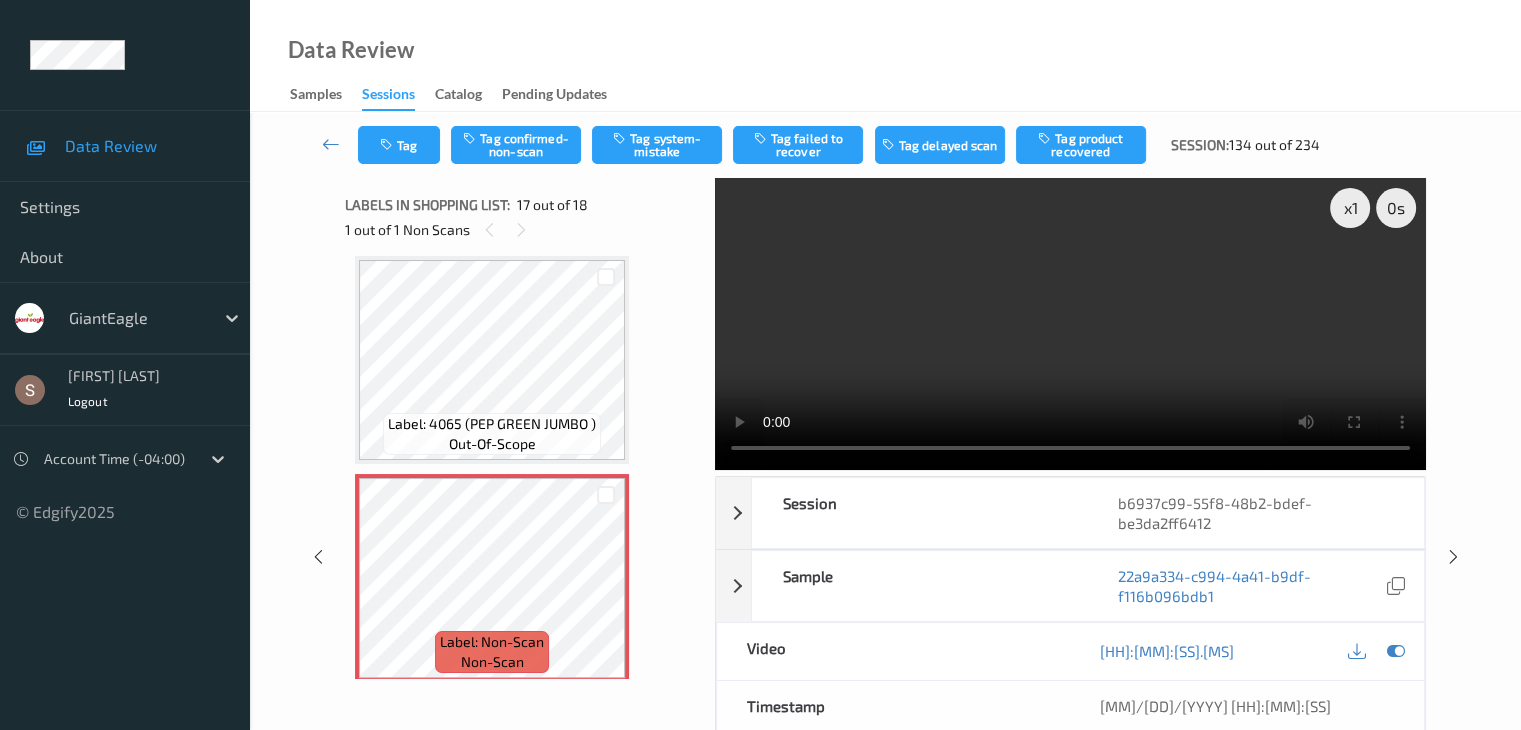 click at bounding box center (1070, 324) 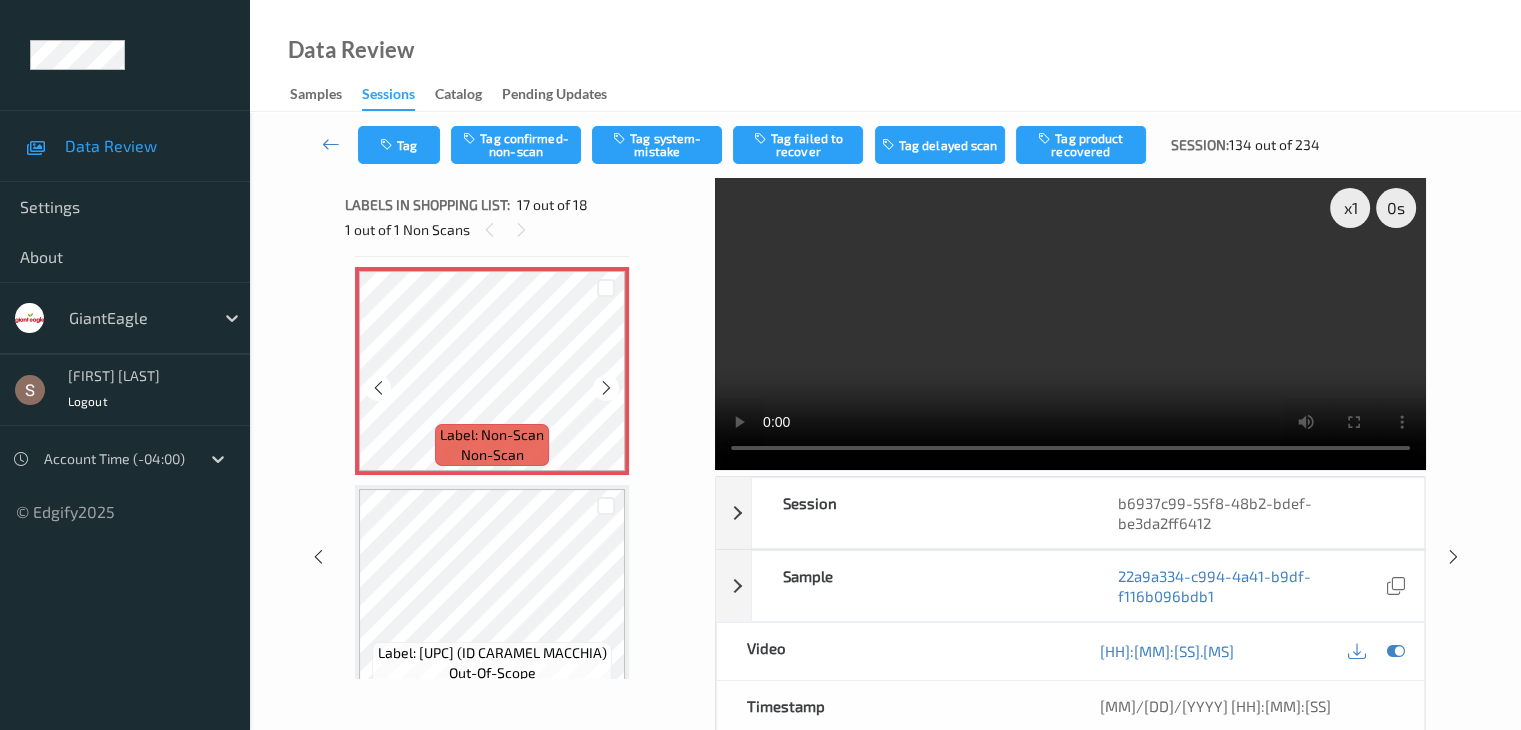 scroll, scrollTop: 3511, scrollLeft: 0, axis: vertical 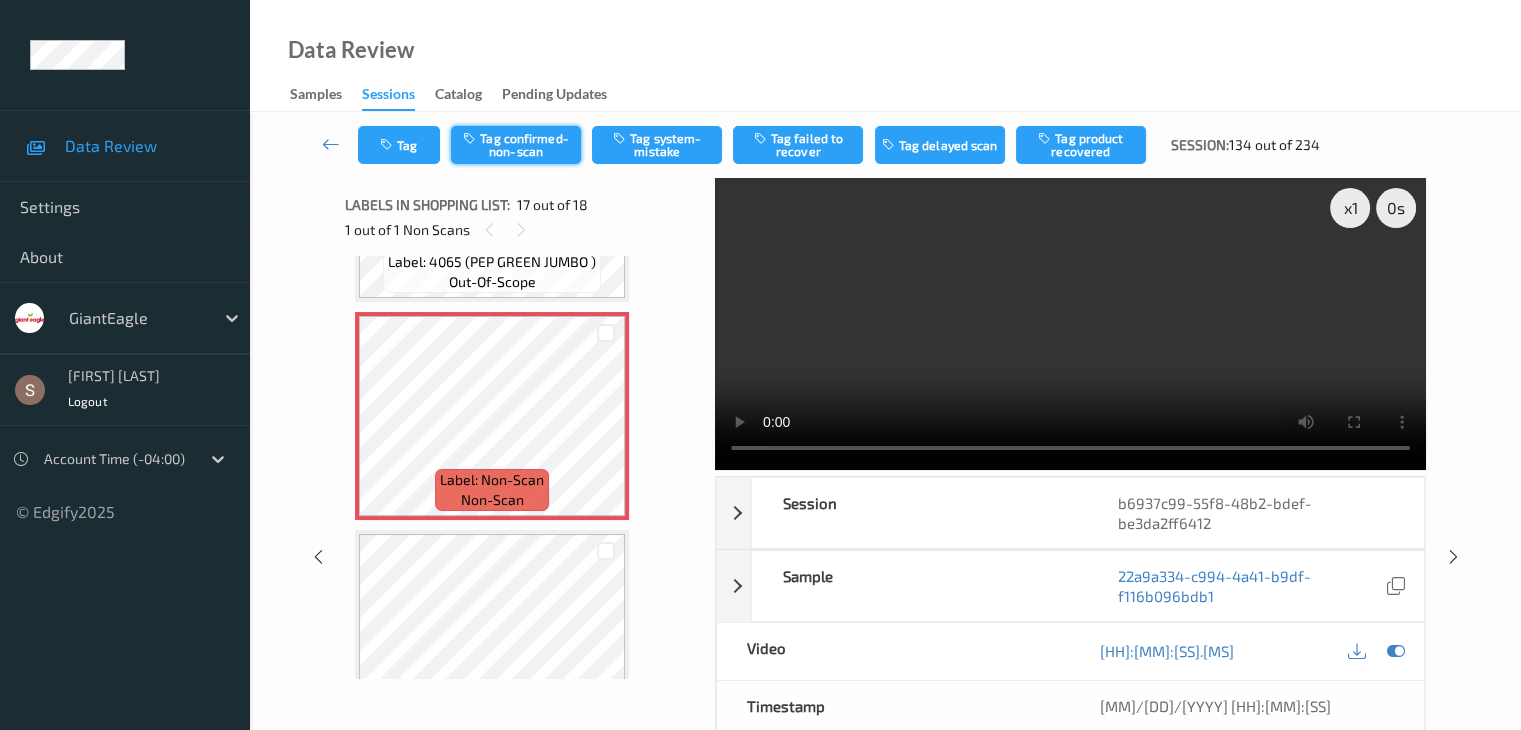 click on "Tag   confirmed-non-scan" at bounding box center (516, 145) 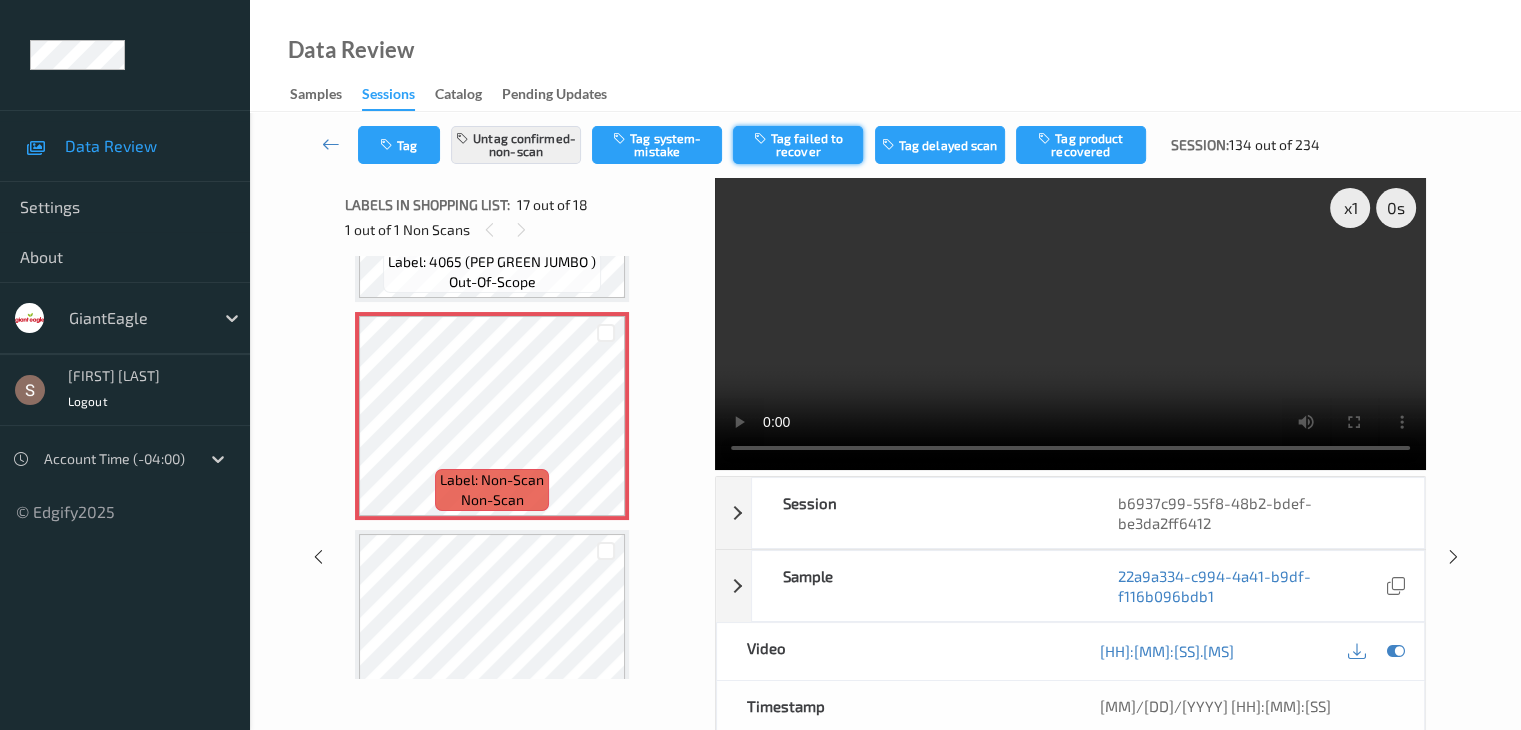 click on "Tag   failed to recover" at bounding box center (798, 145) 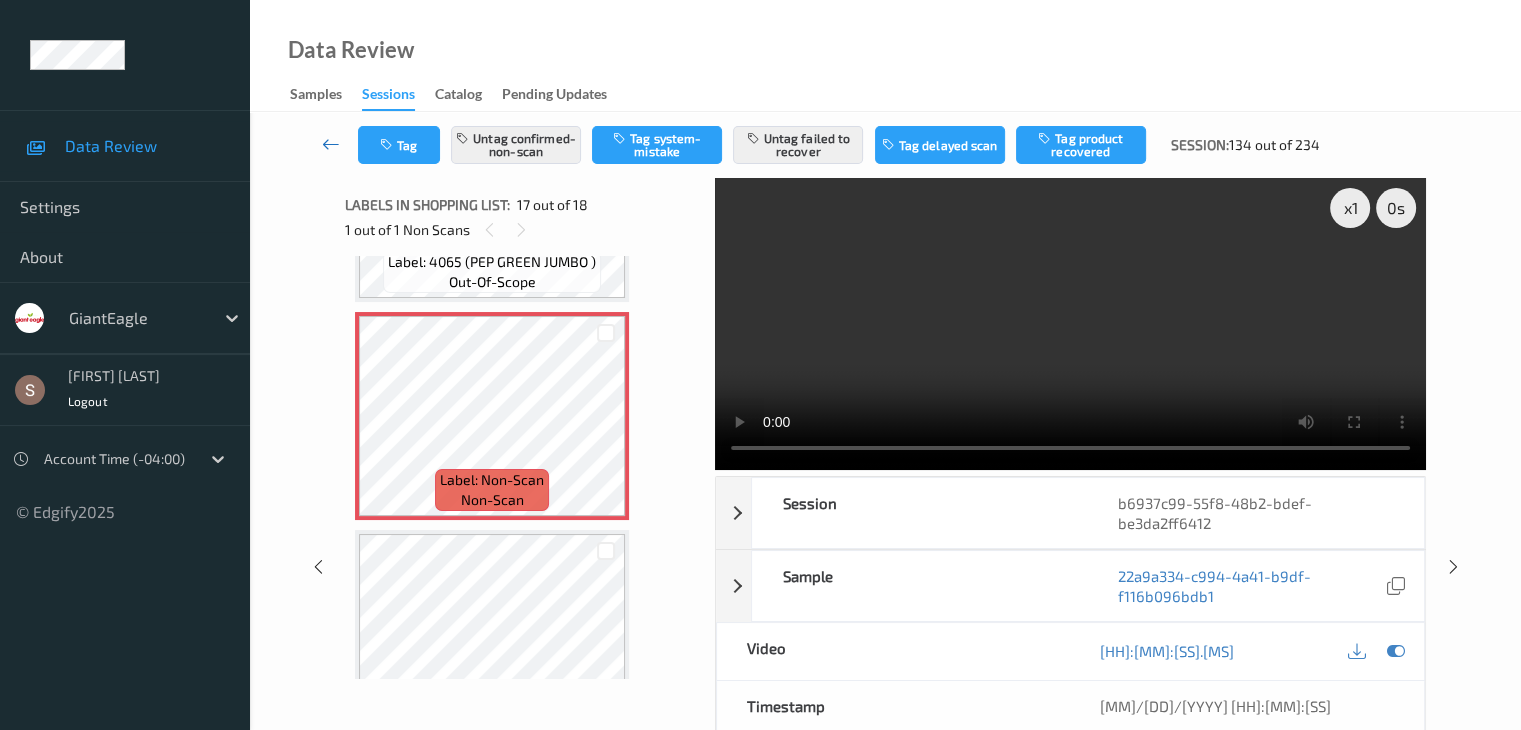 click at bounding box center [331, 144] 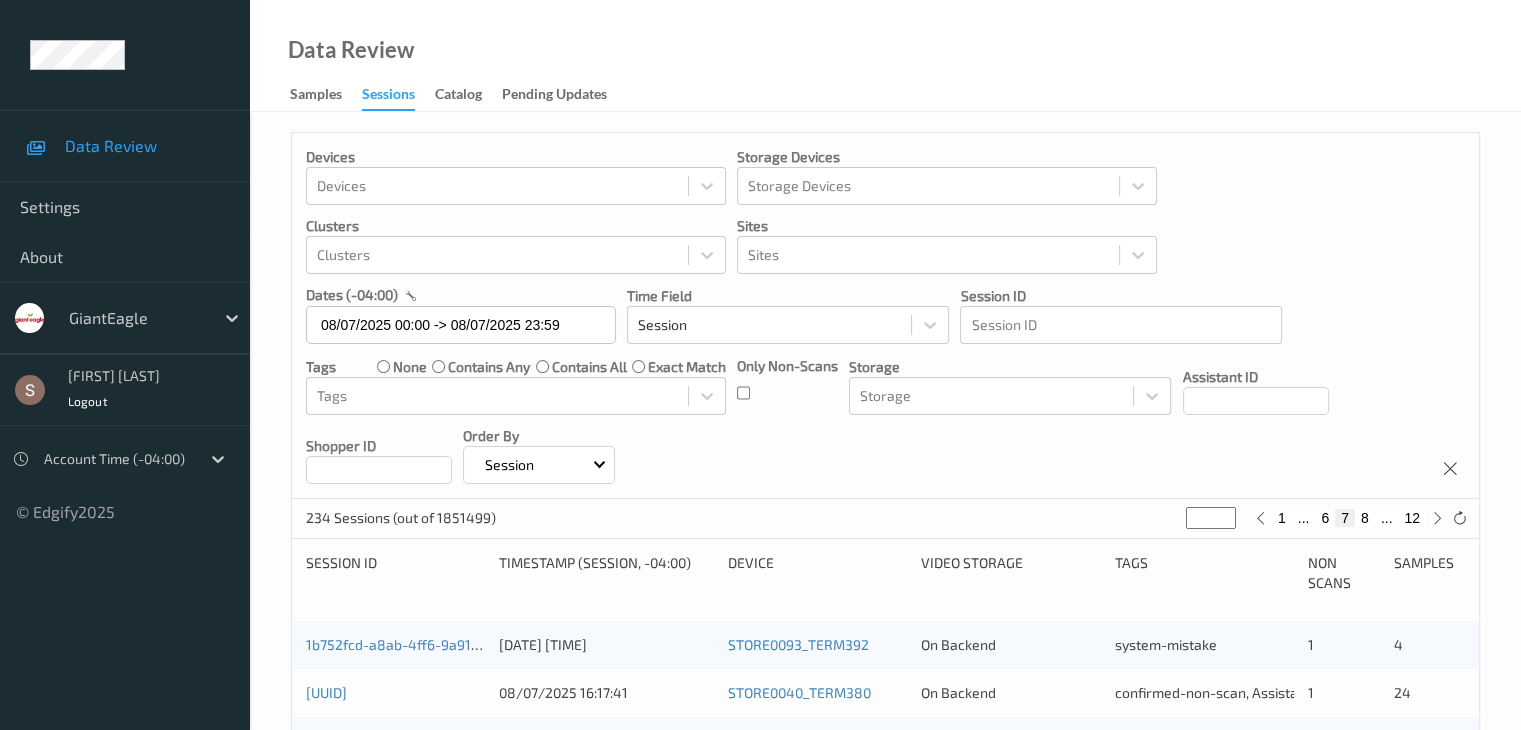 scroll, scrollTop: 932, scrollLeft: 0, axis: vertical 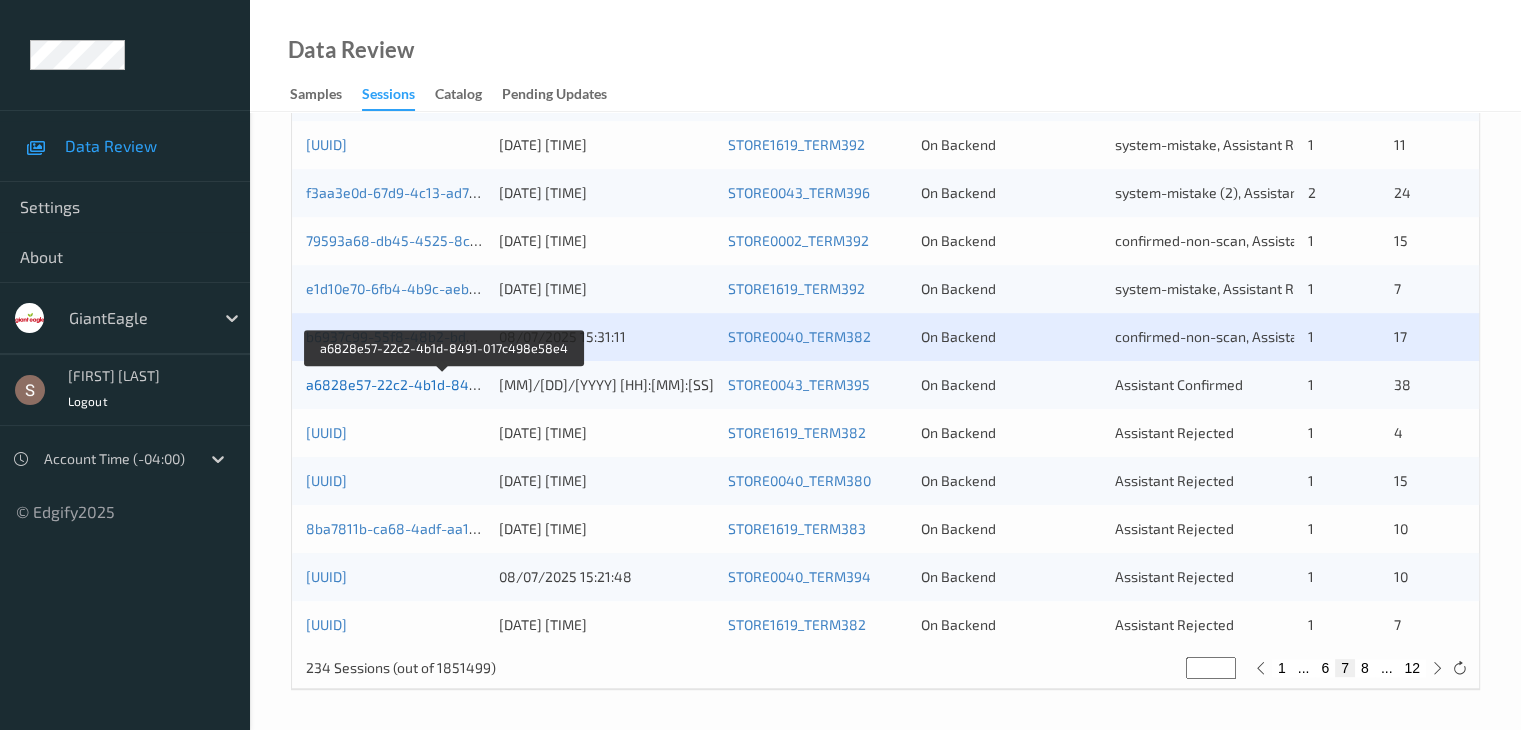 click on "a6828e57-22c2-4b1d-8491-017c498e58e4" at bounding box center [445, 384] 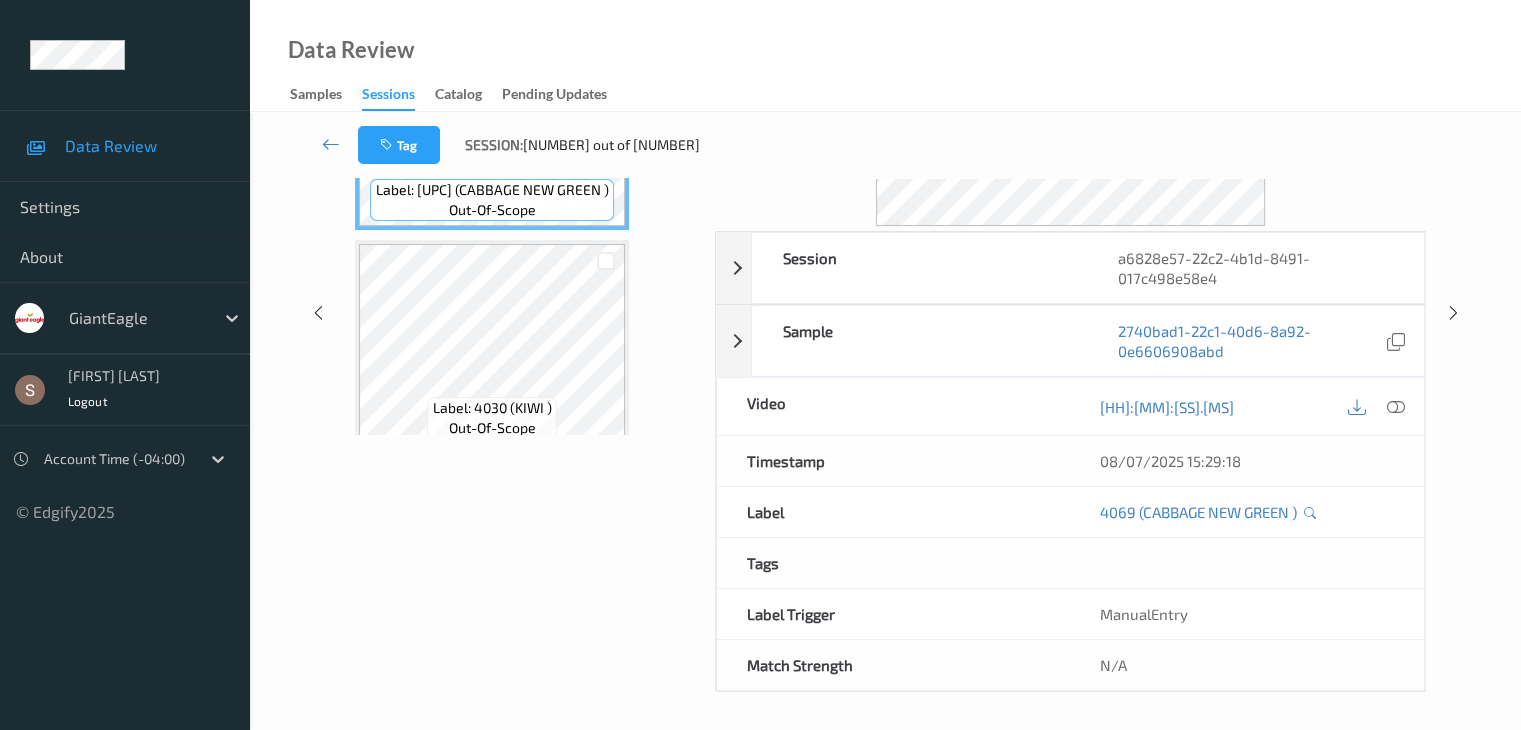 scroll, scrollTop: 0, scrollLeft: 0, axis: both 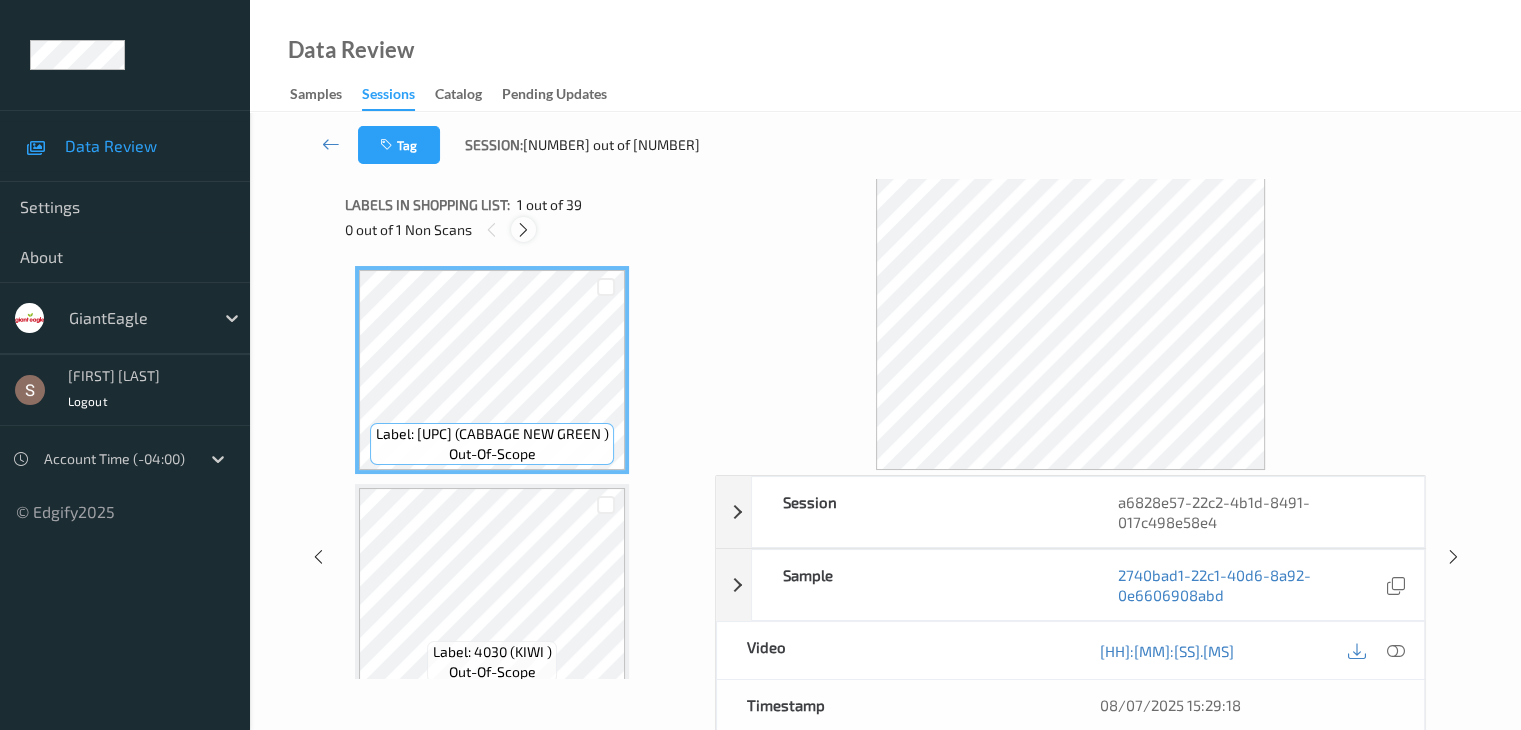 click at bounding box center [523, 230] 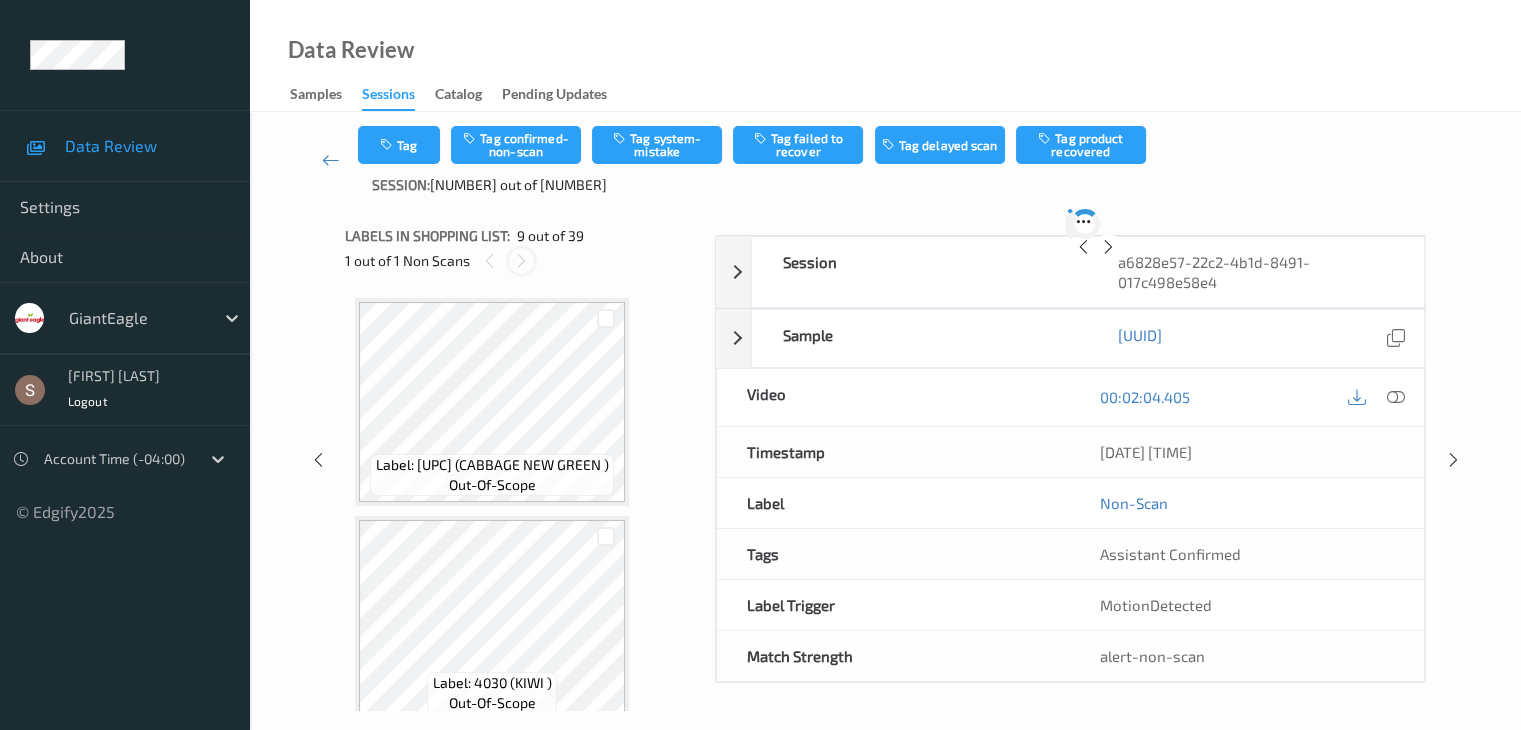 scroll, scrollTop: 1536, scrollLeft: 0, axis: vertical 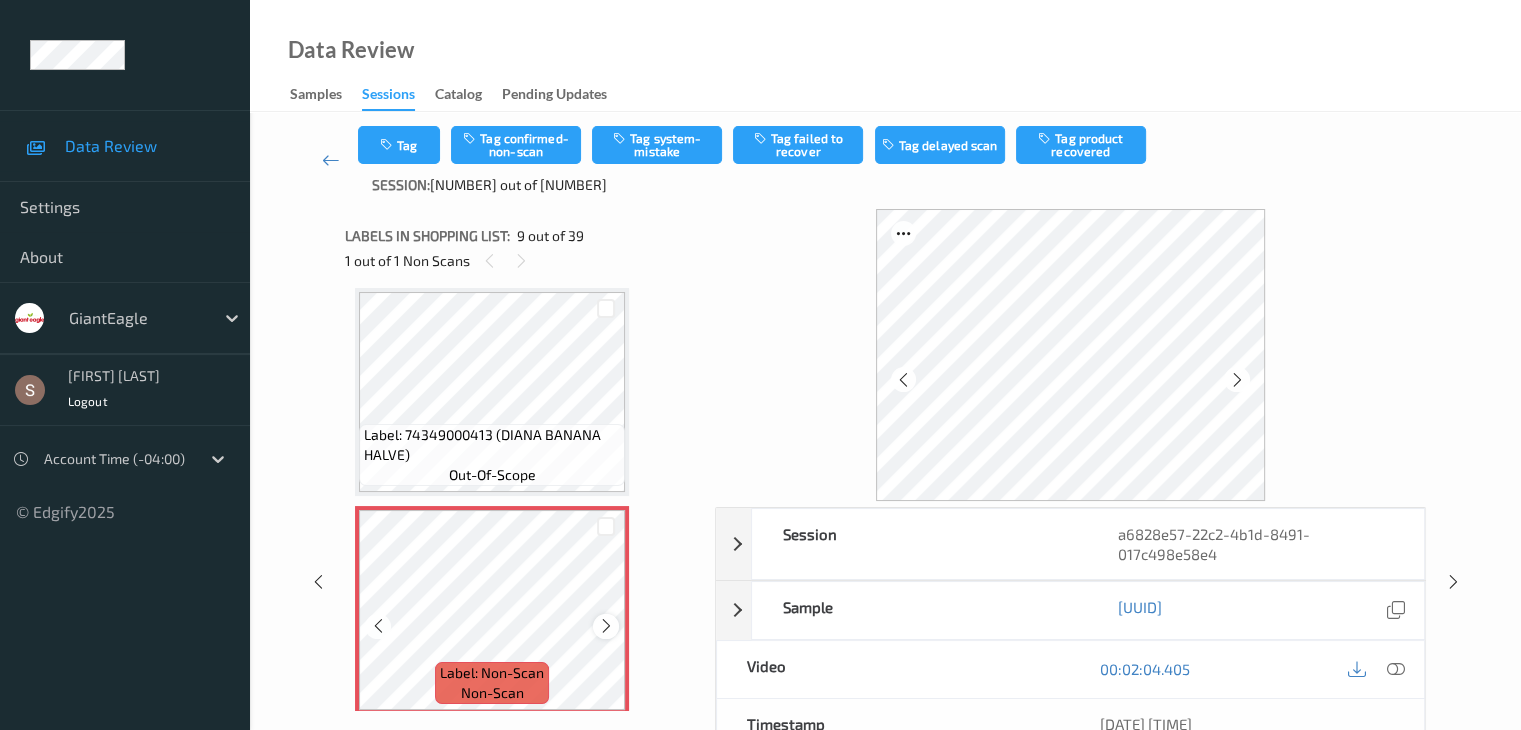 click at bounding box center [606, 626] 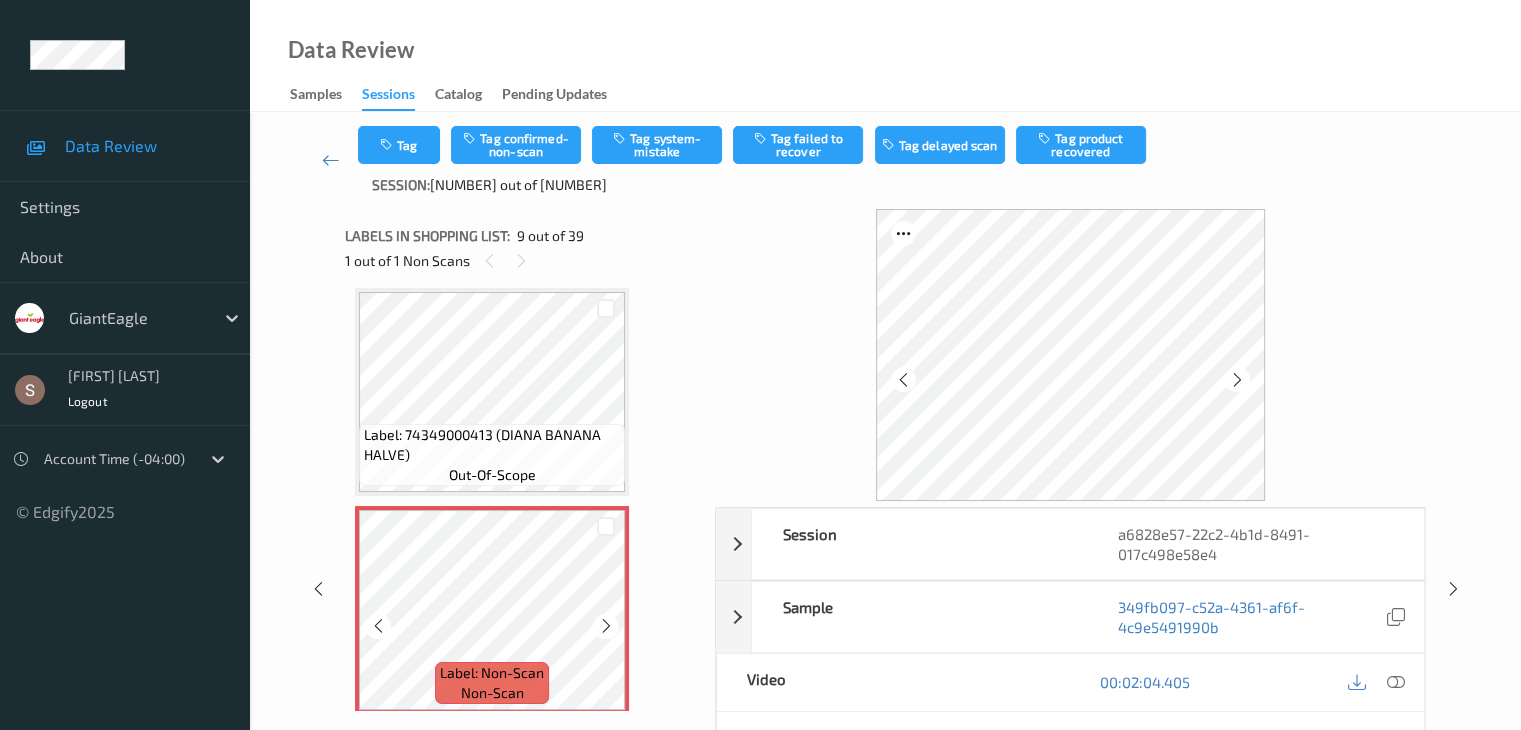 click at bounding box center [606, 626] 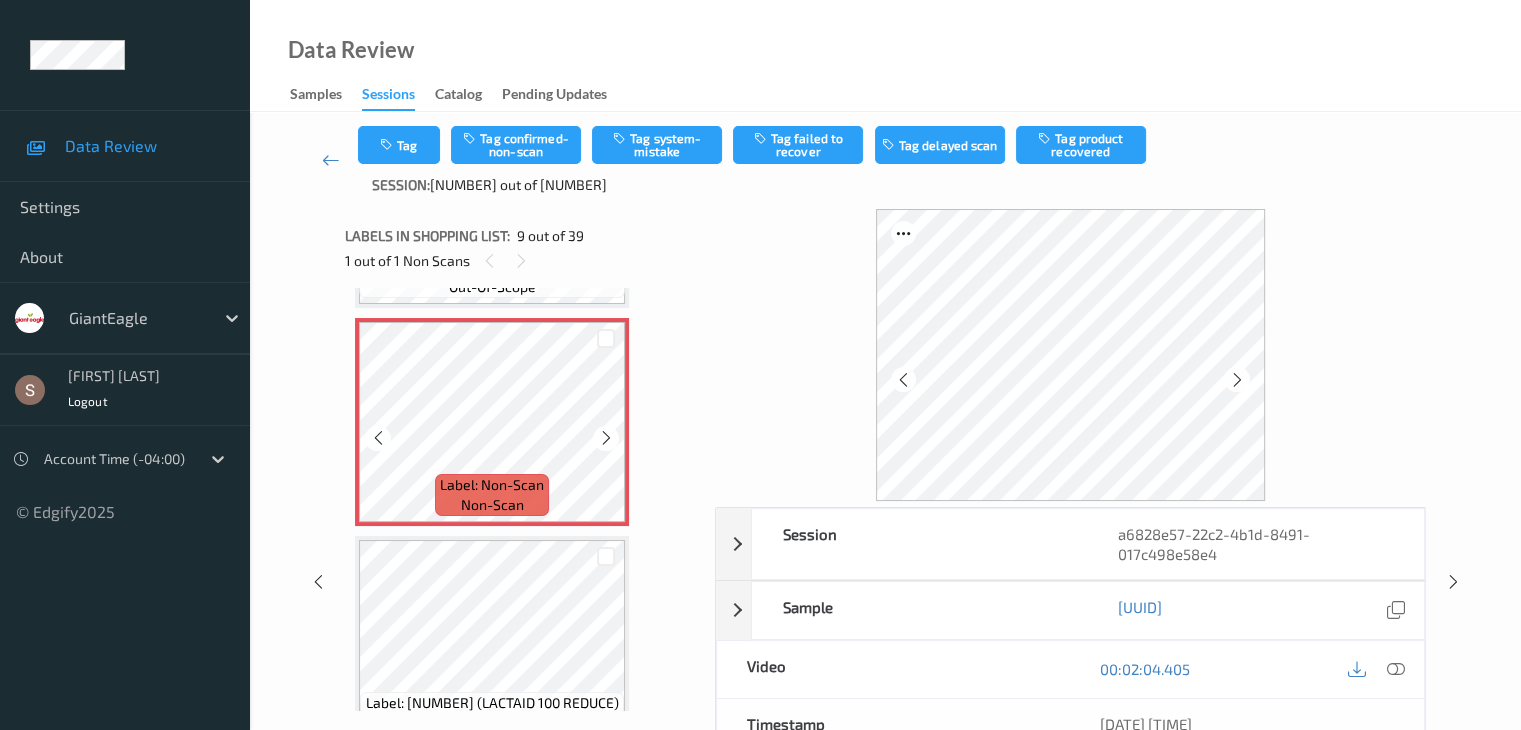 scroll, scrollTop: 1736, scrollLeft: 0, axis: vertical 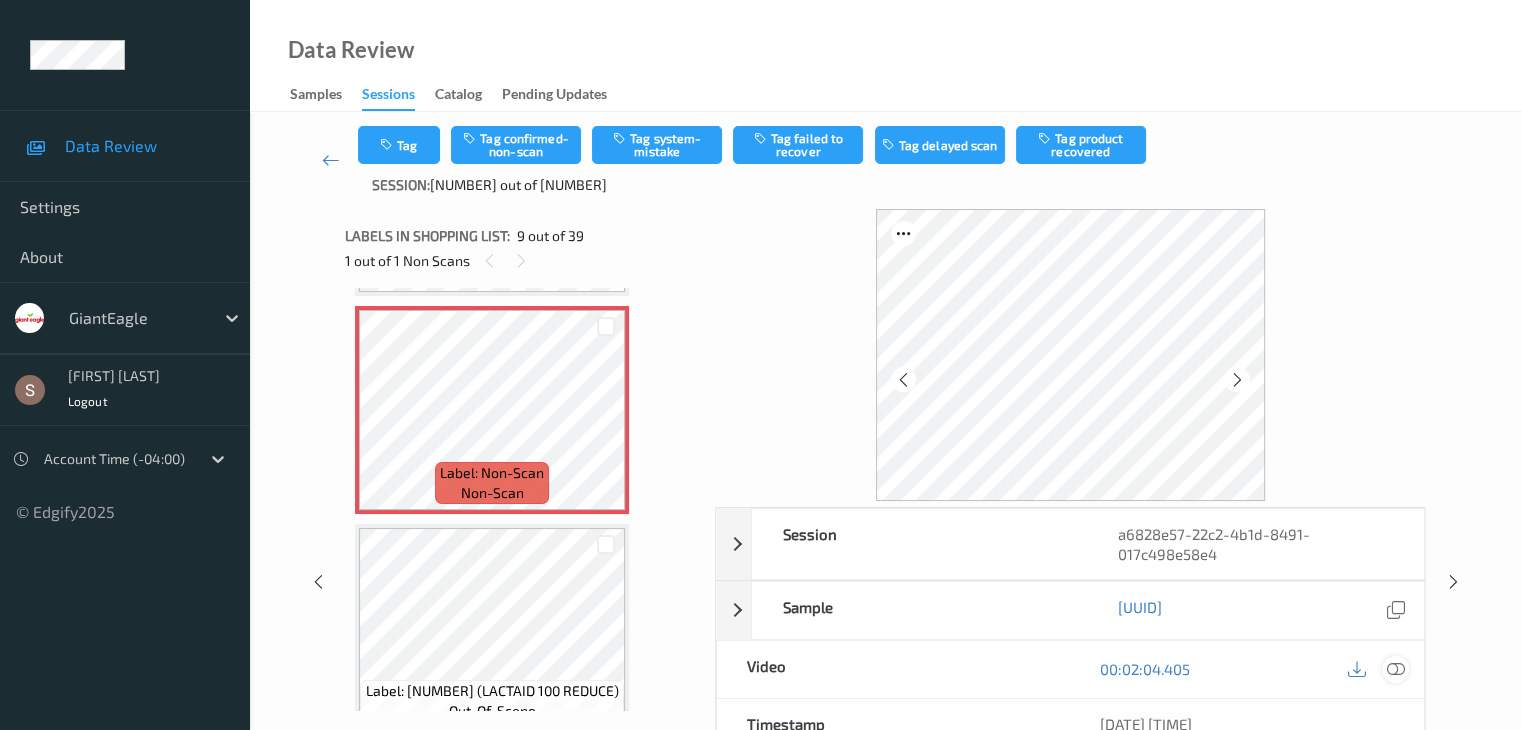 click at bounding box center [1395, 669] 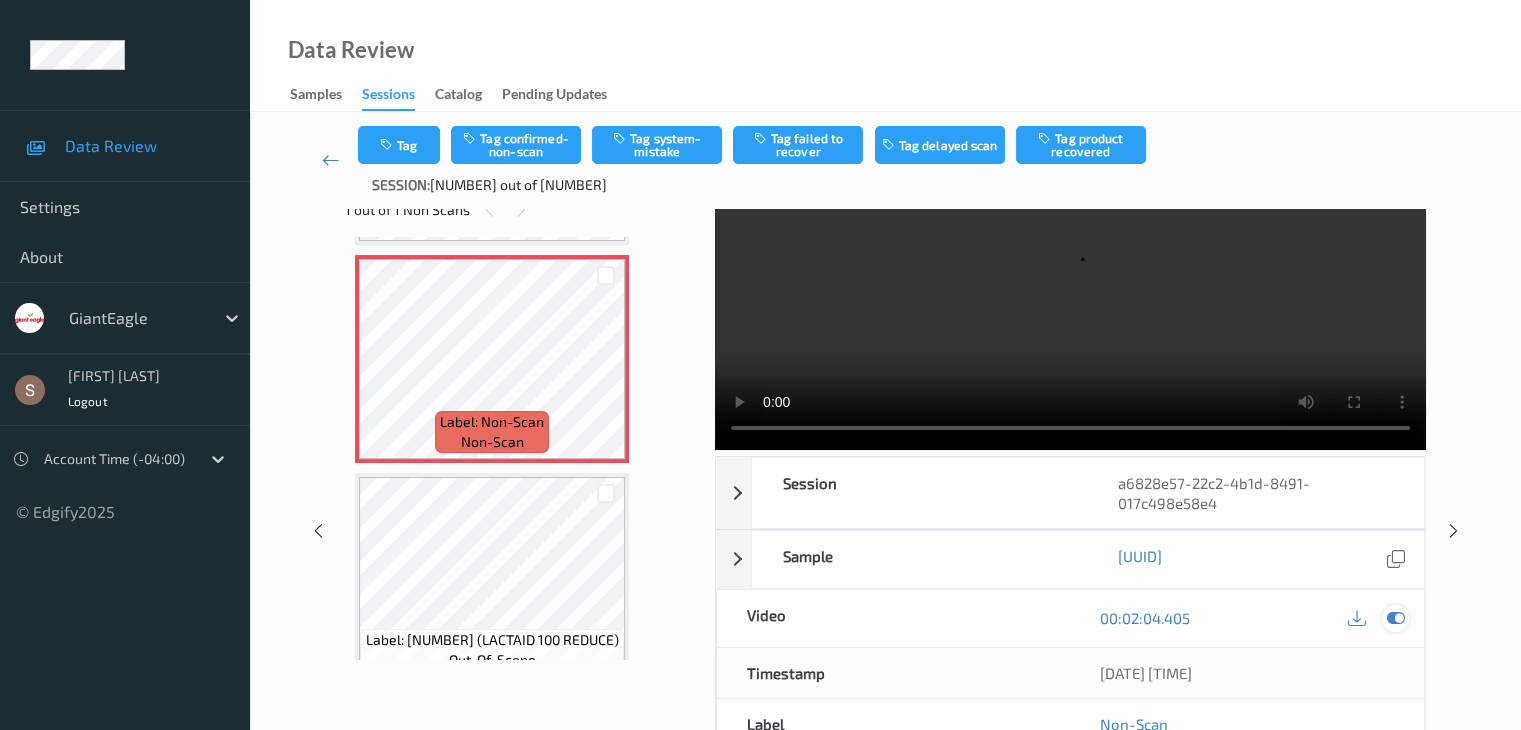 scroll, scrollTop: 0, scrollLeft: 0, axis: both 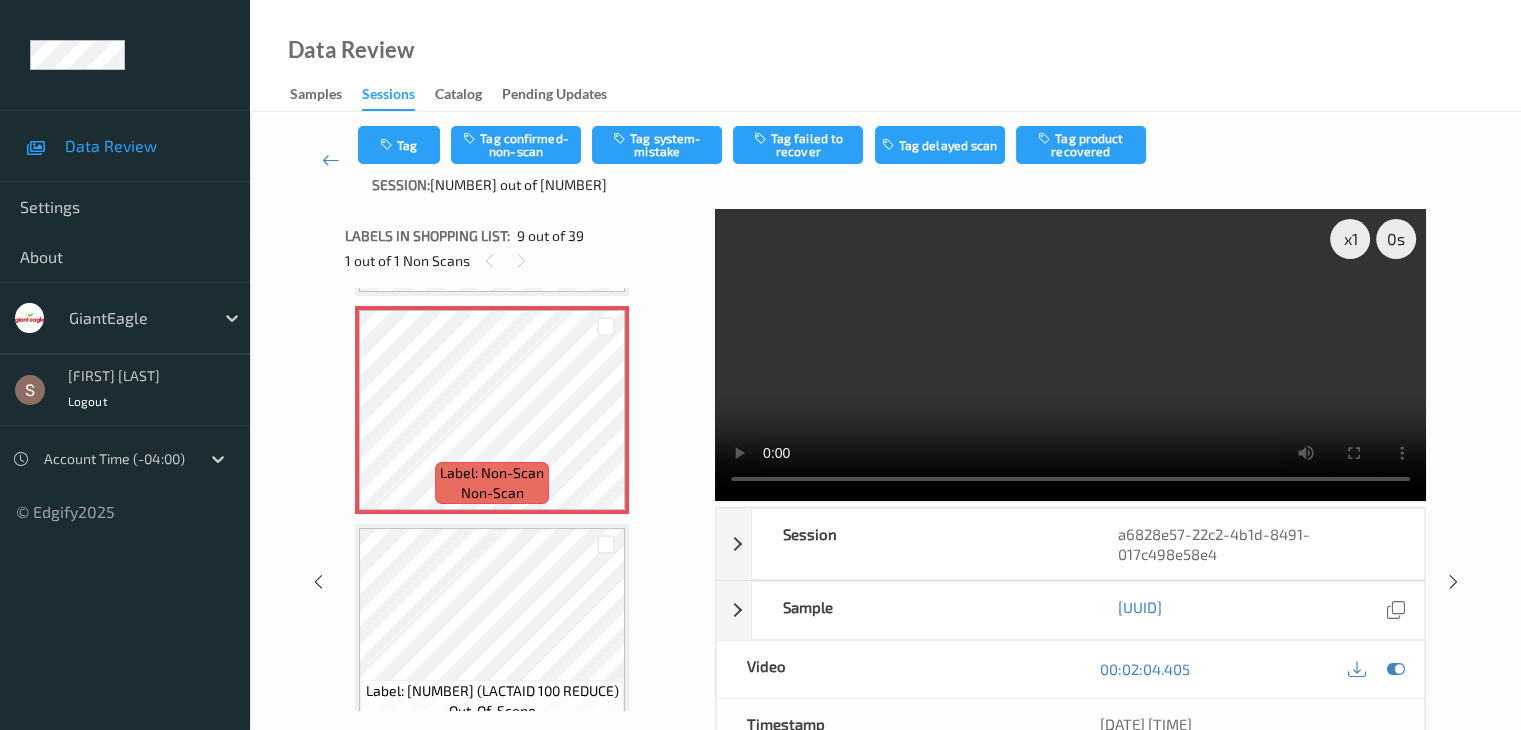 click at bounding box center (1070, 355) 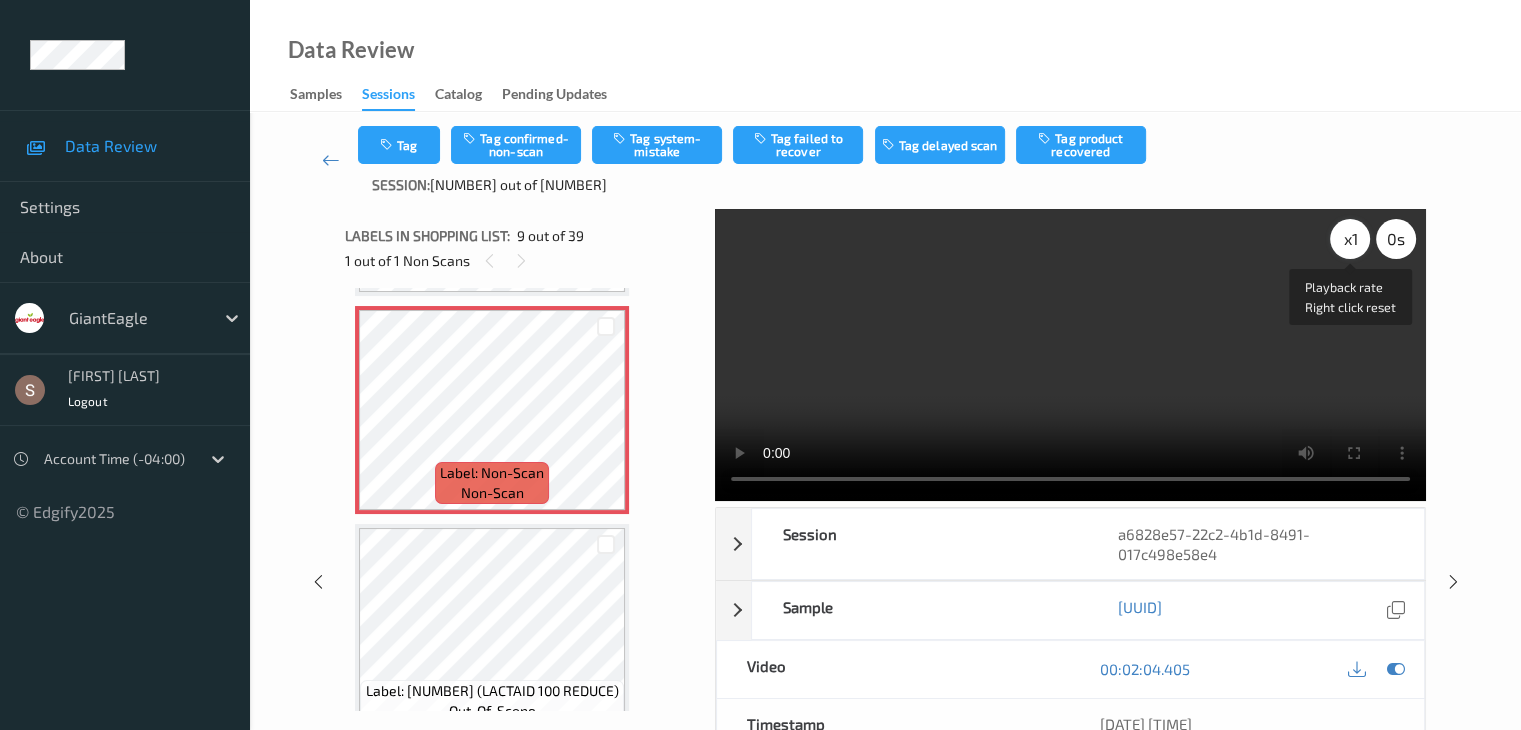 click on "x 1" at bounding box center (1350, 239) 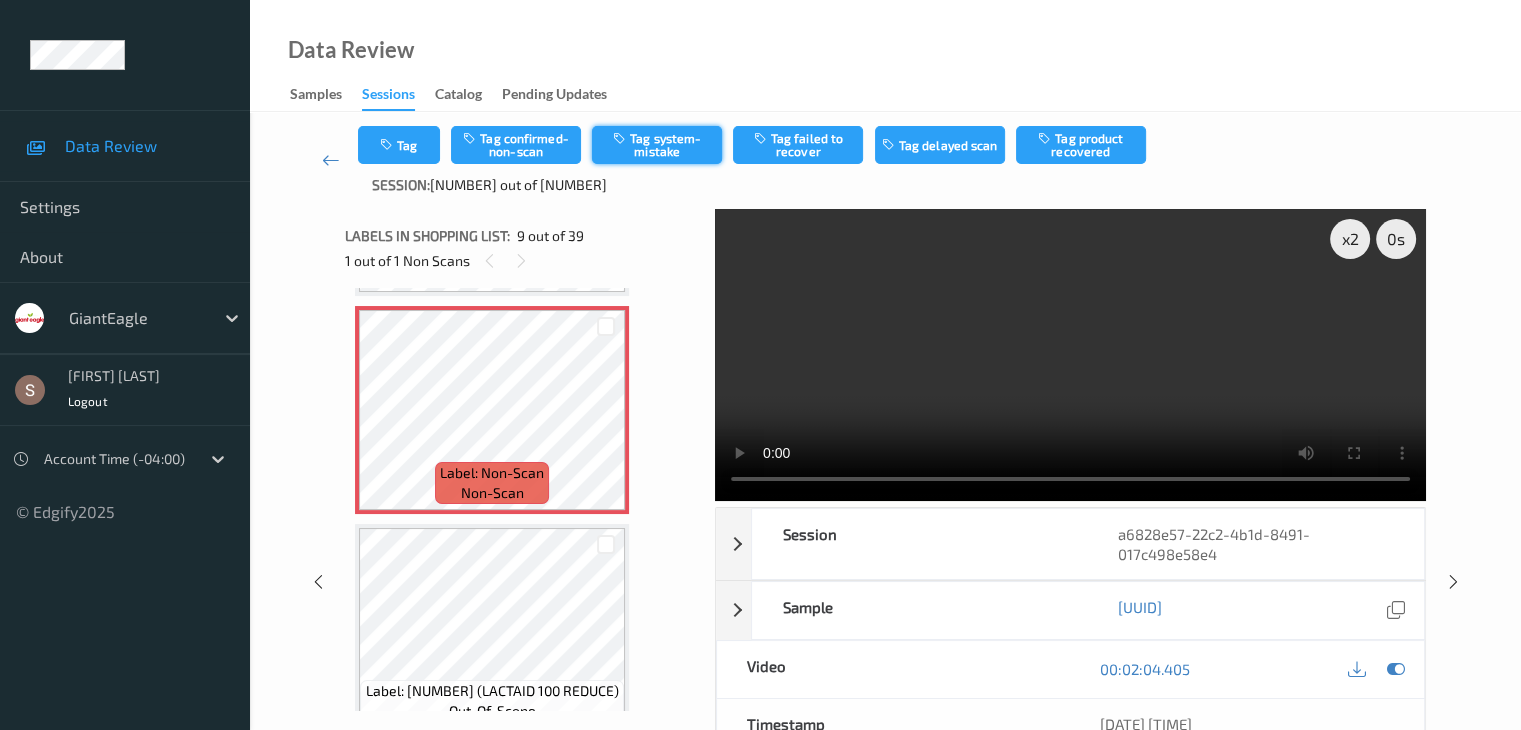 click on "Tag   system-mistake" at bounding box center (657, 145) 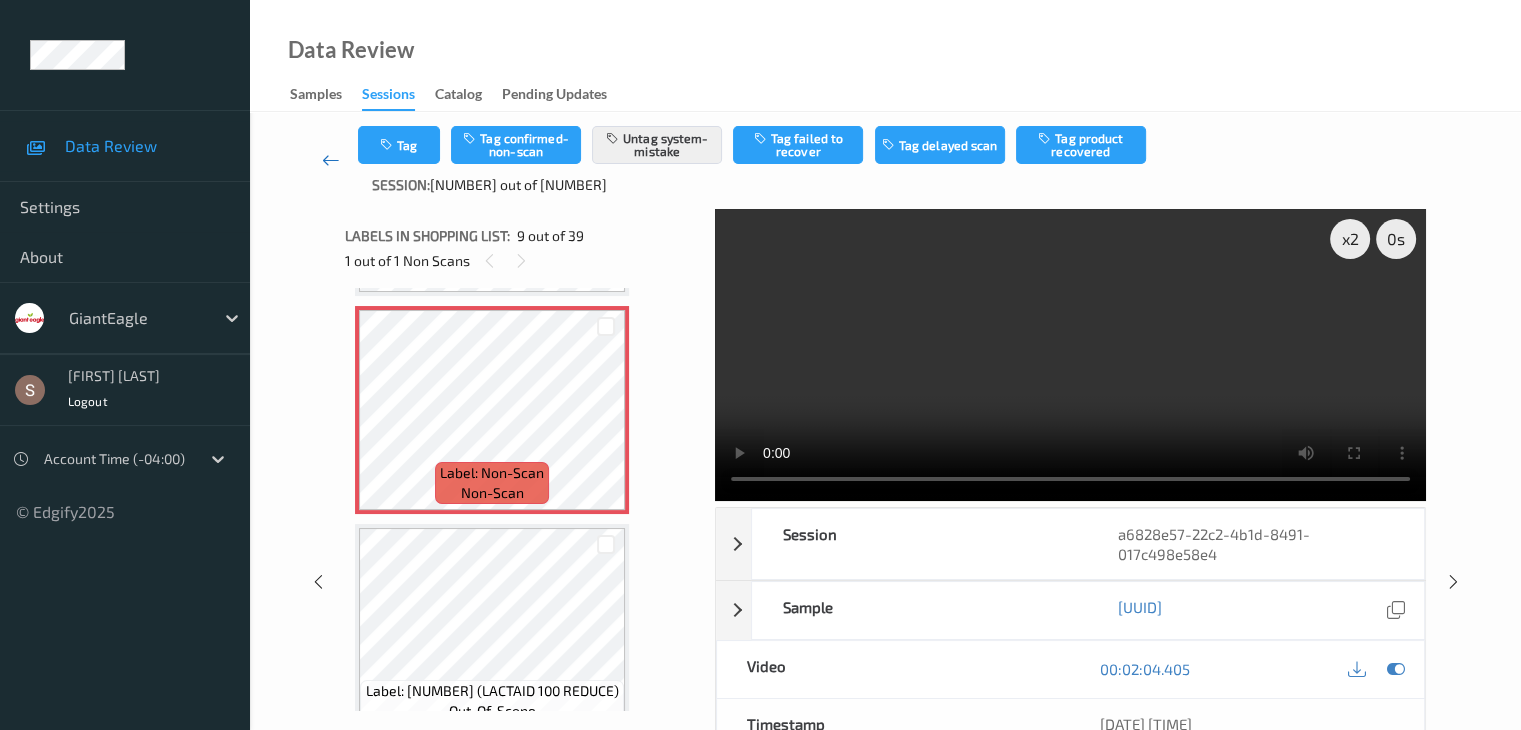 click at bounding box center (331, 160) 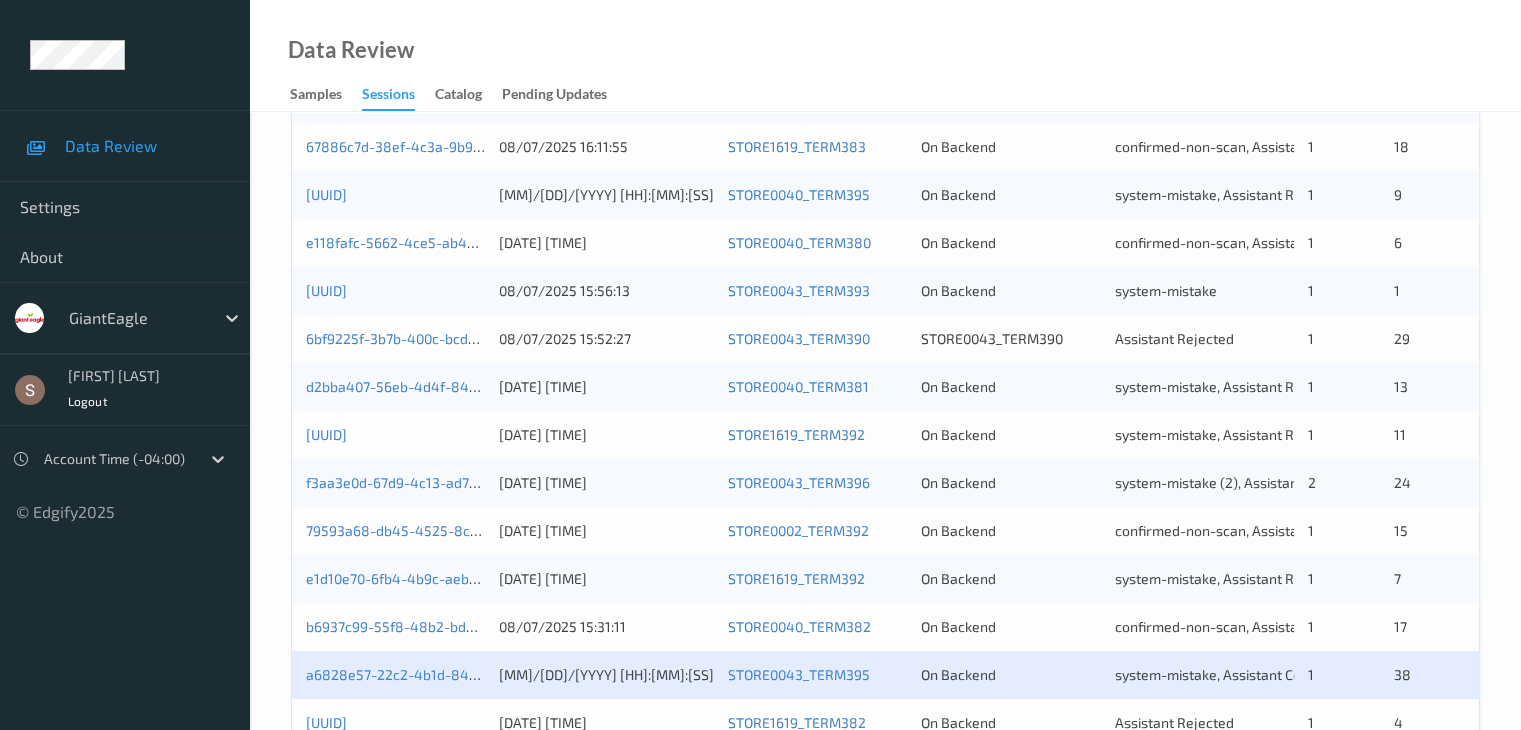 scroll, scrollTop: 932, scrollLeft: 0, axis: vertical 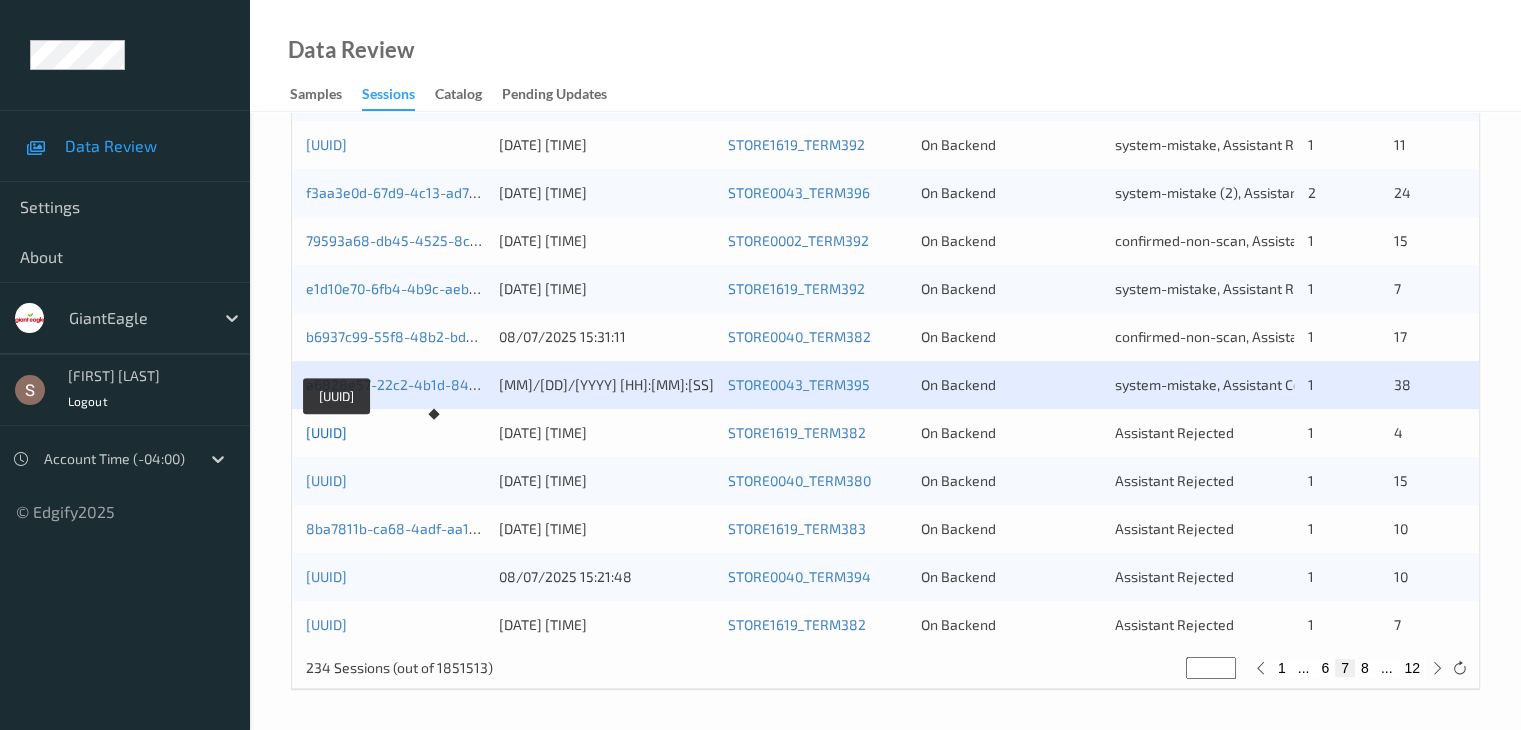 click on "[UUID]" at bounding box center (326, 432) 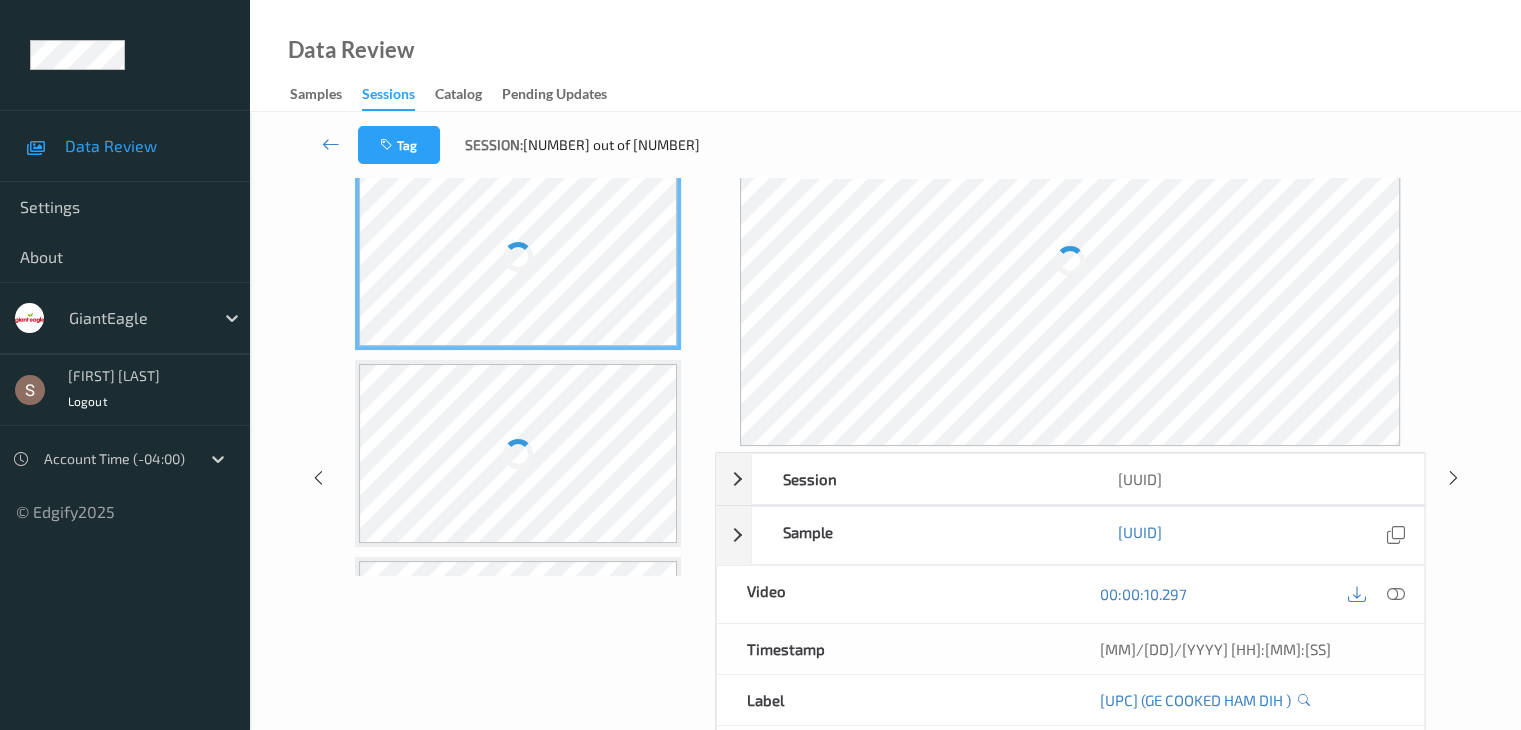 scroll, scrollTop: 0, scrollLeft: 0, axis: both 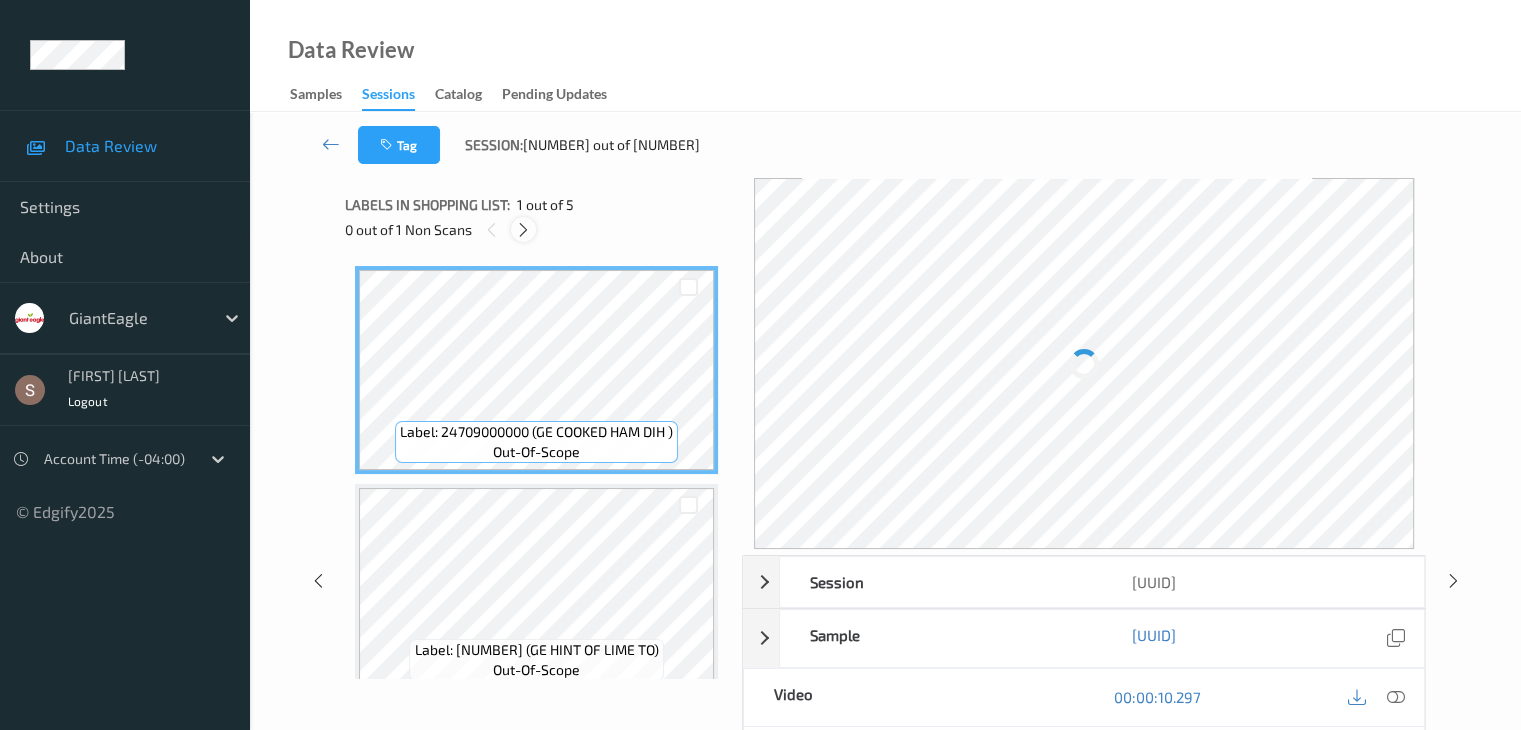 click at bounding box center [523, 230] 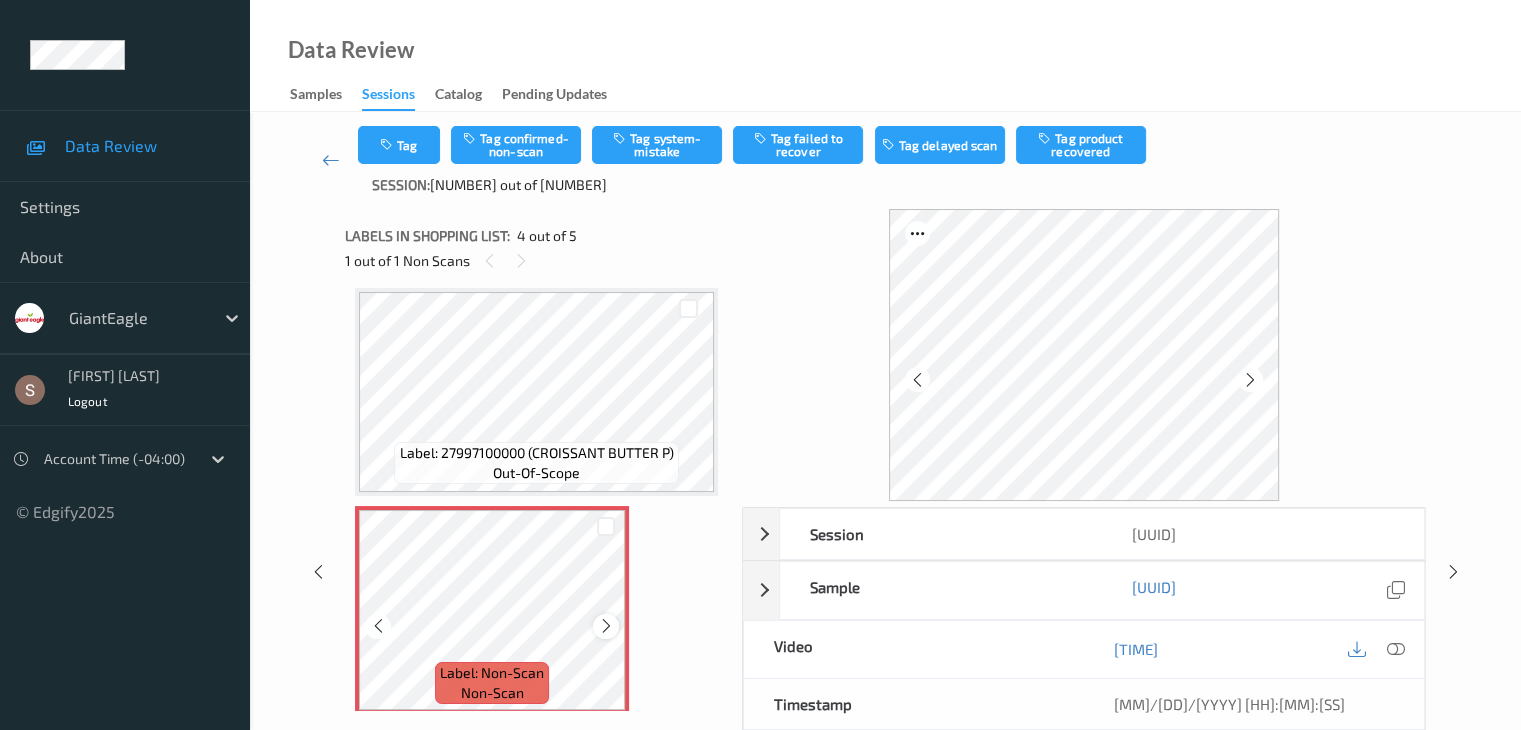 click at bounding box center (606, 626) 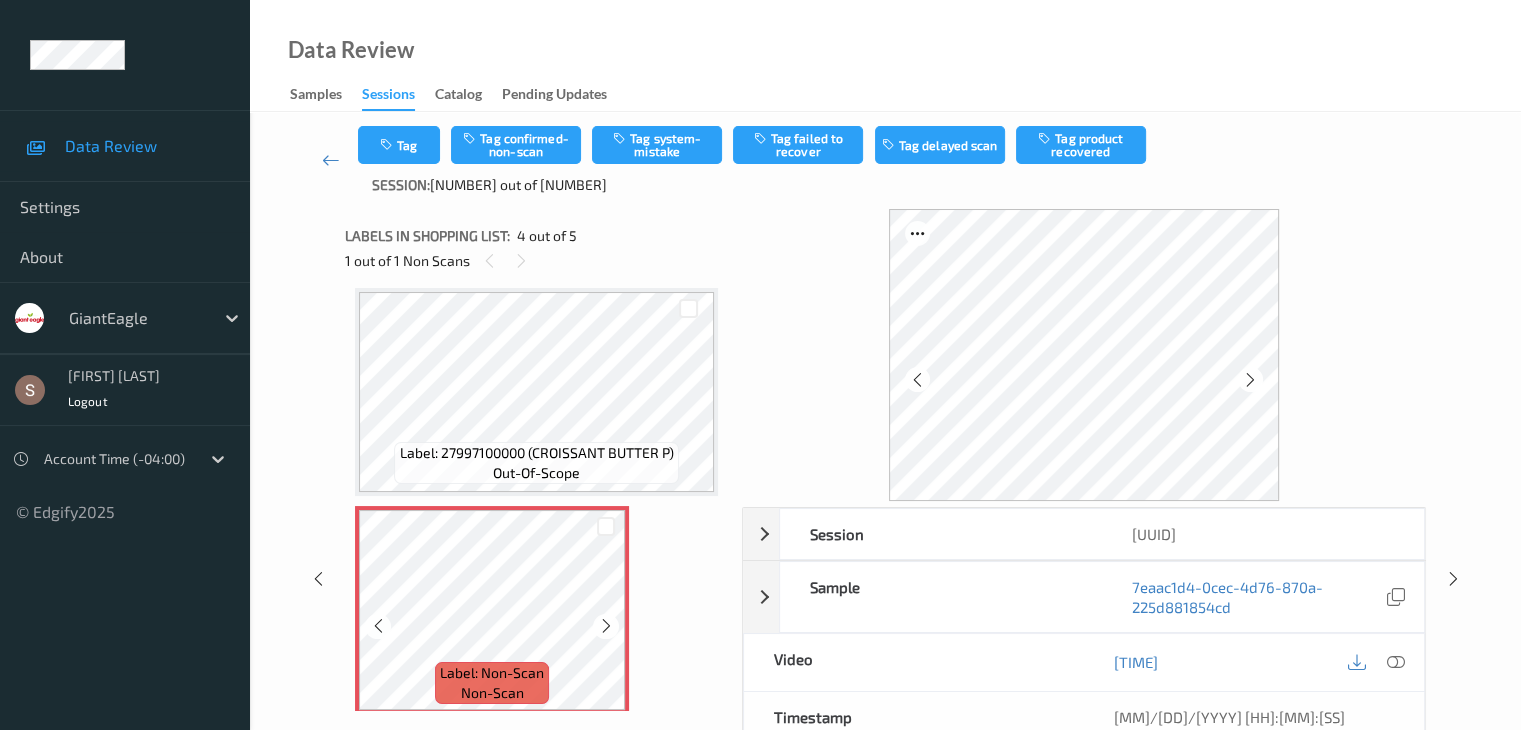 click at bounding box center (606, 626) 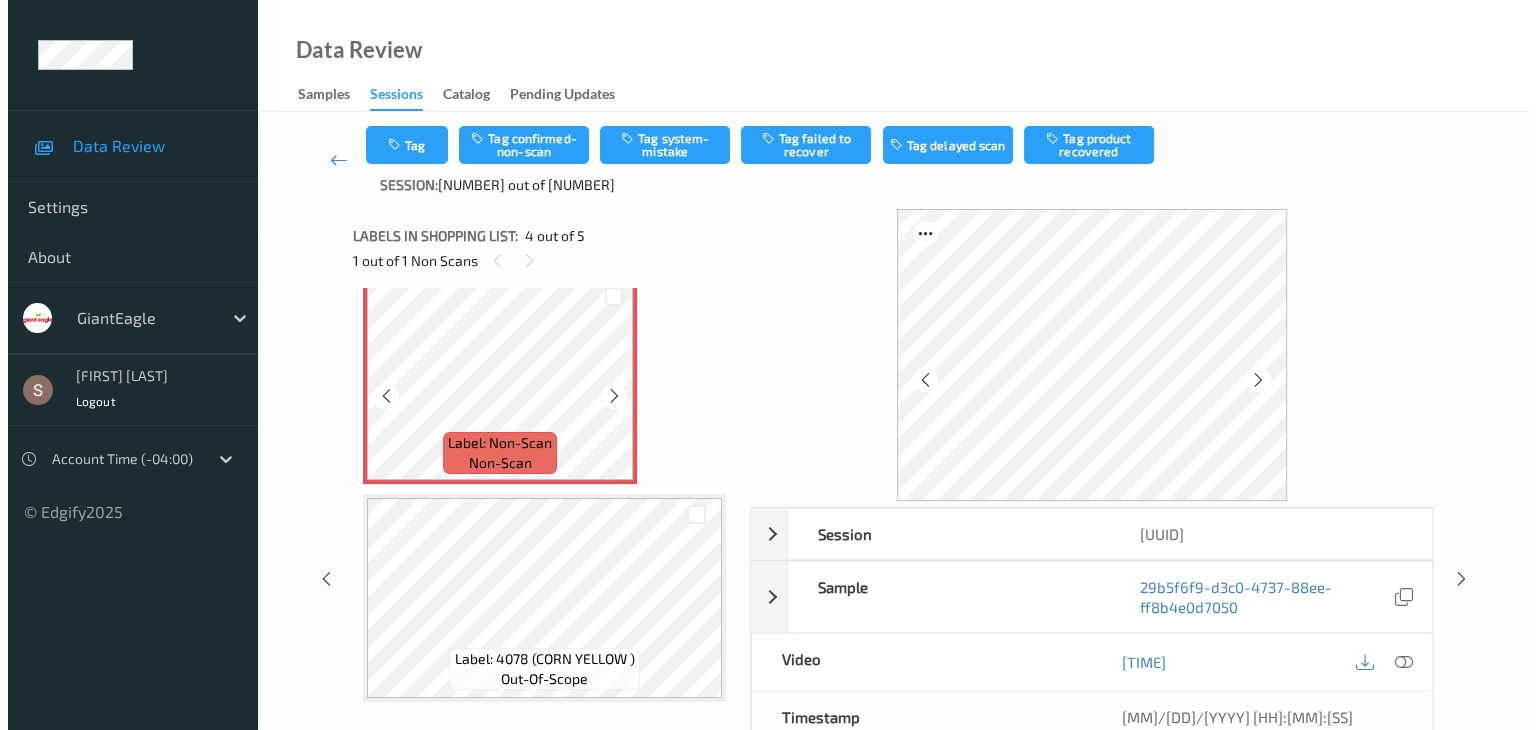 scroll, scrollTop: 676, scrollLeft: 0, axis: vertical 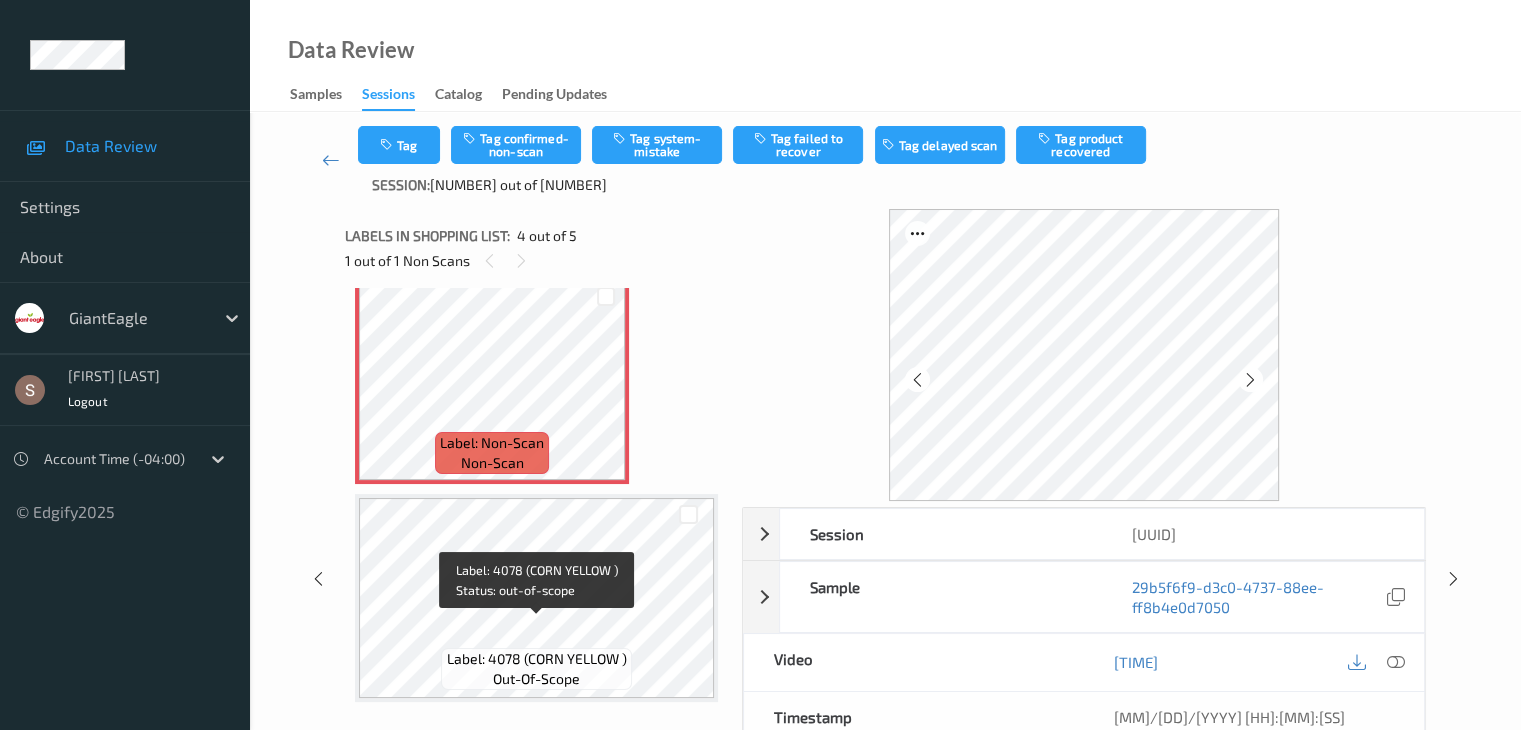 click on "Label: 4078 (CORN YELLOW       )" at bounding box center (537, 659) 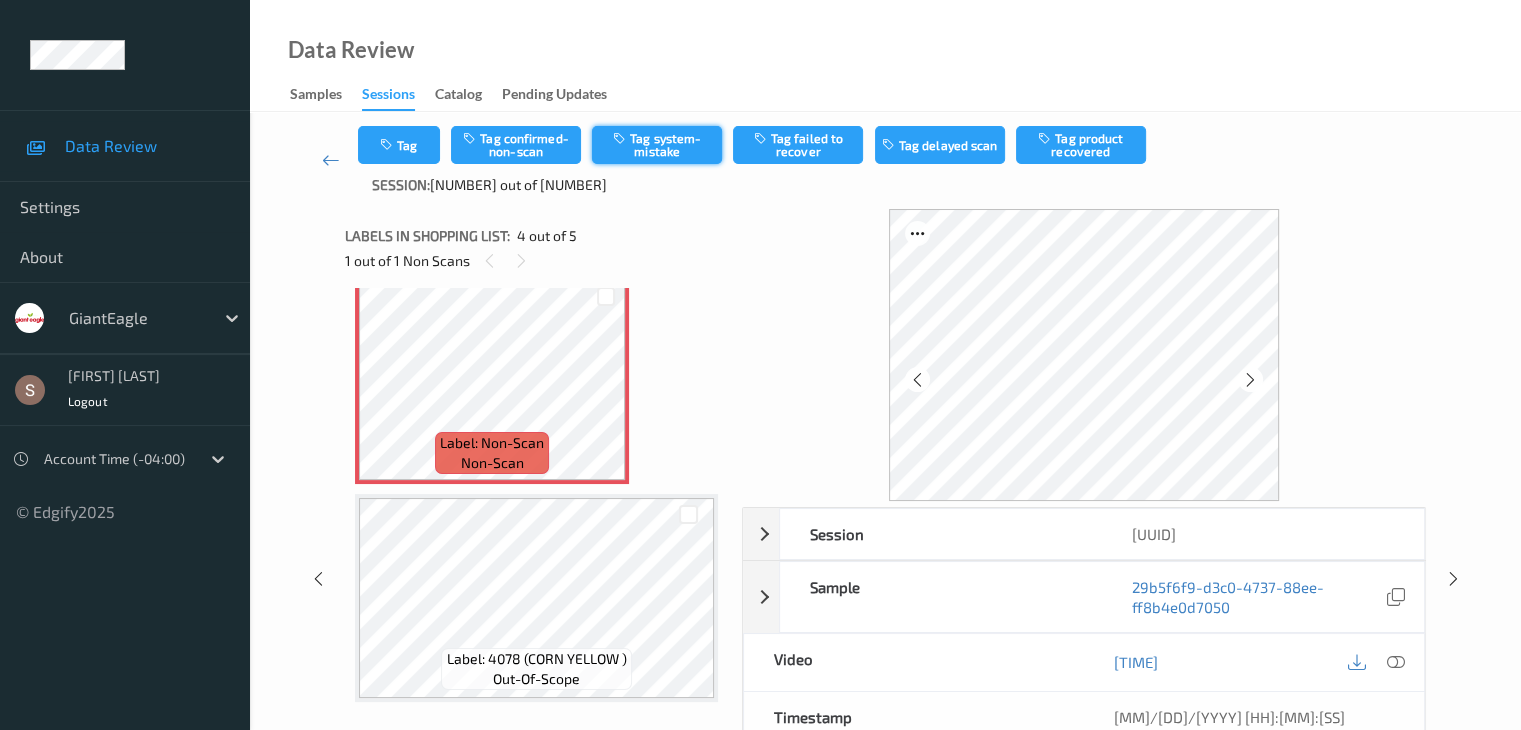 click on "Tag   system-mistake" at bounding box center [657, 145] 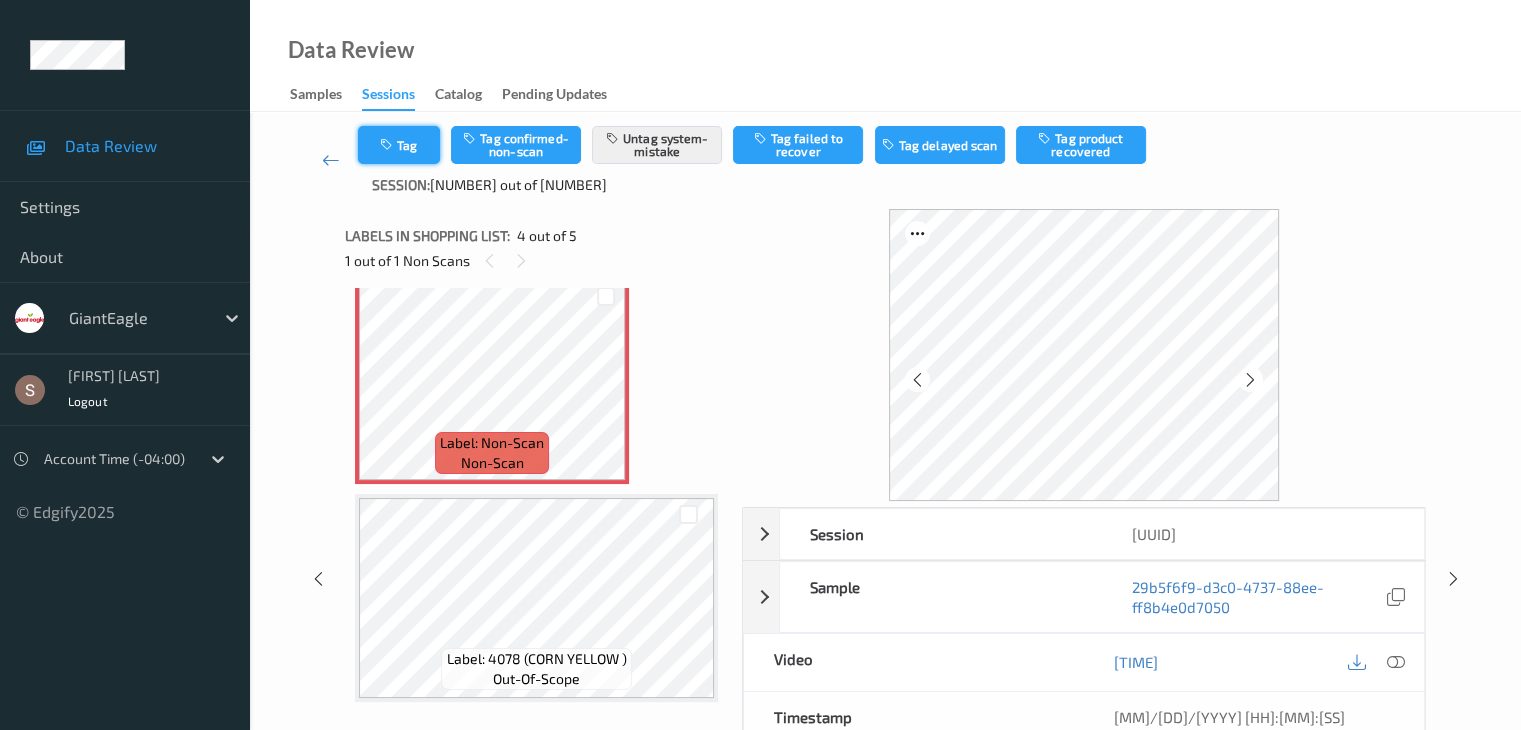 click on "Tag" at bounding box center (399, 145) 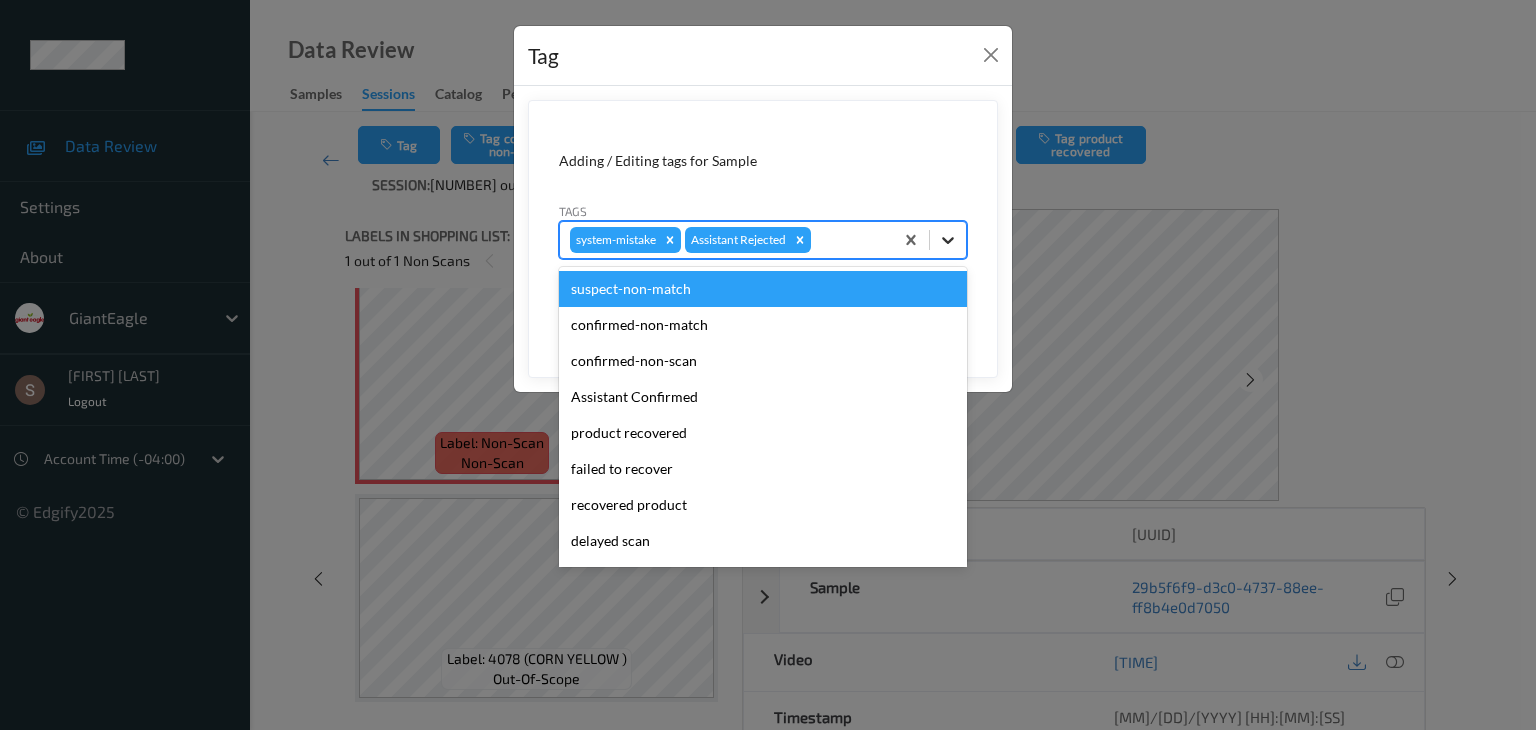 click at bounding box center (948, 240) 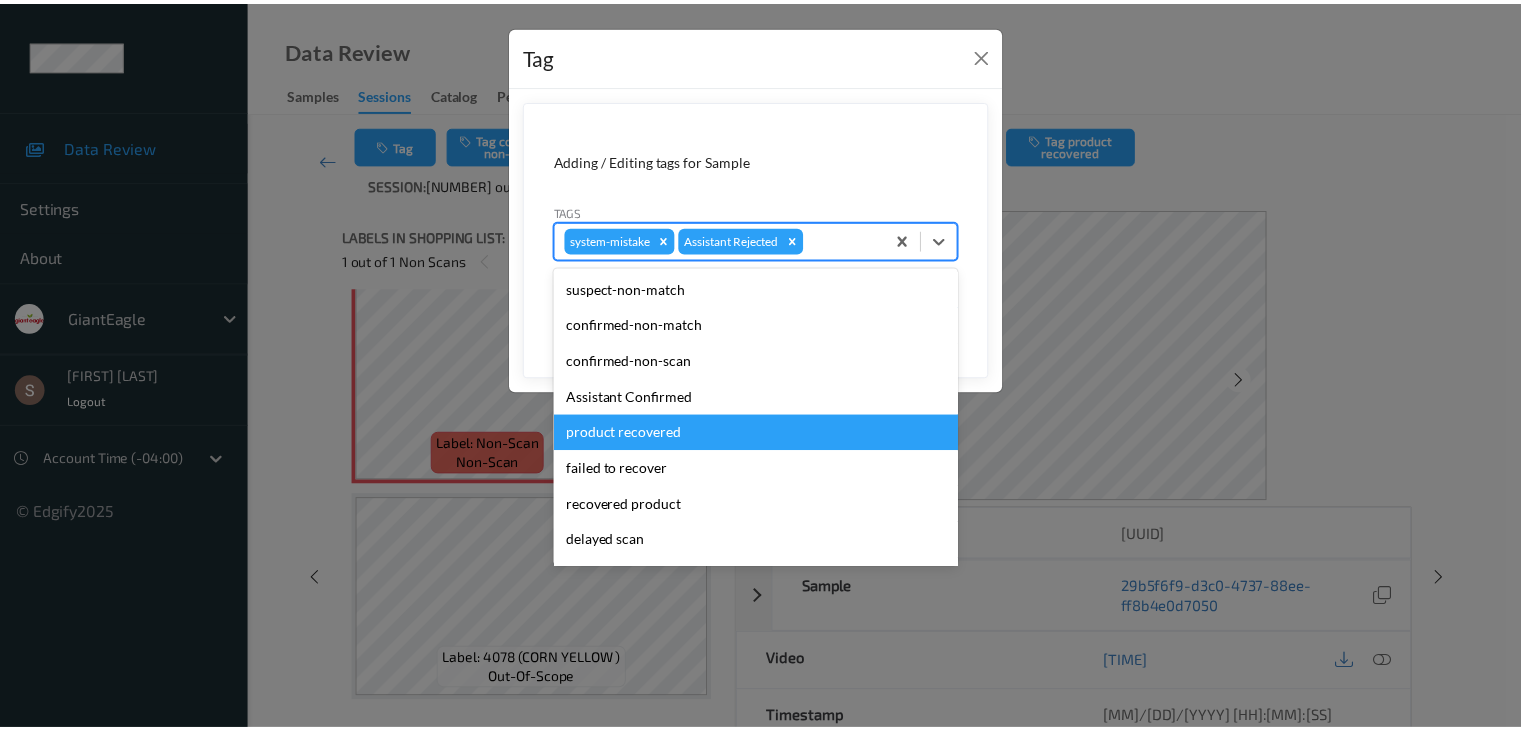 scroll, scrollTop: 140, scrollLeft: 0, axis: vertical 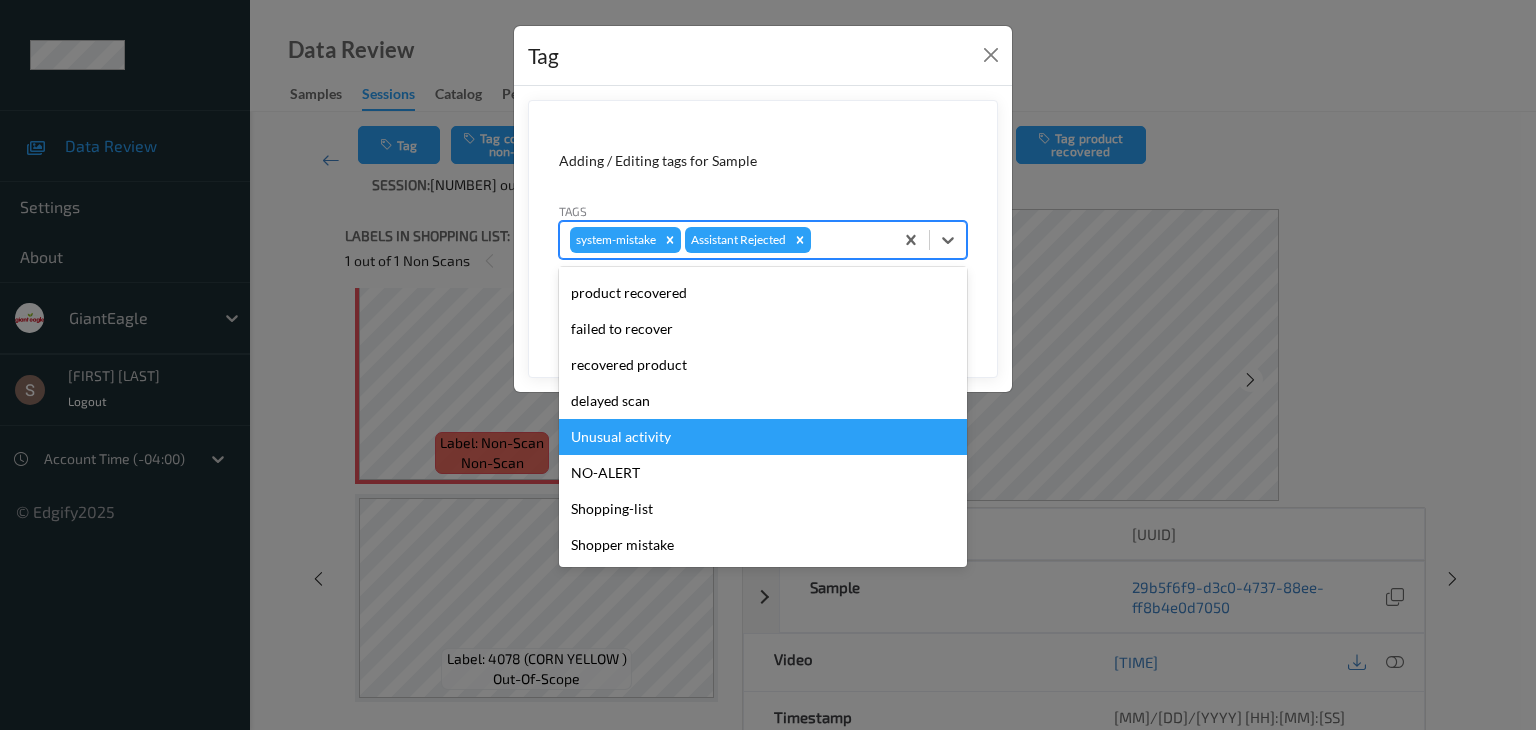 click on "Unusual activity" at bounding box center [763, 437] 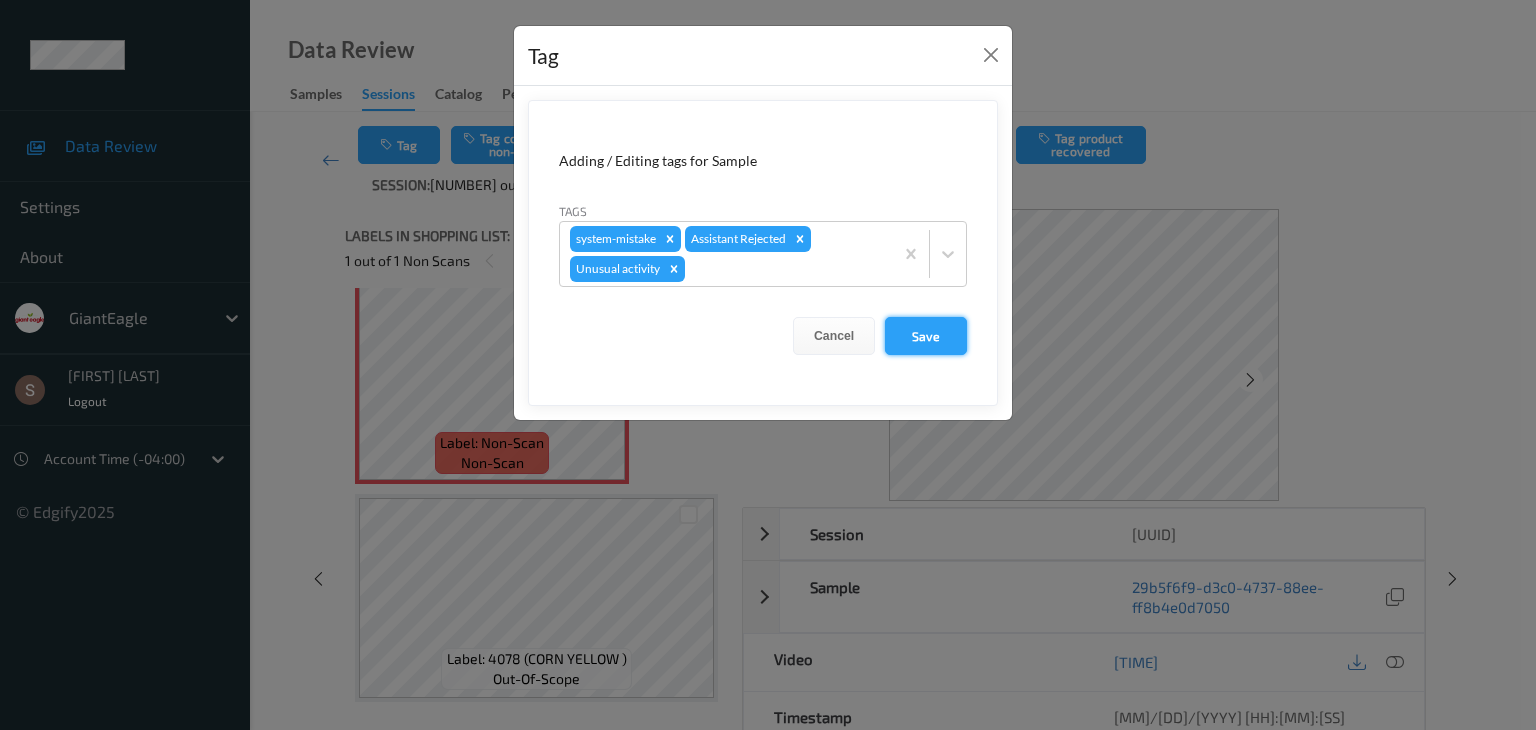 click on "Save" at bounding box center (926, 336) 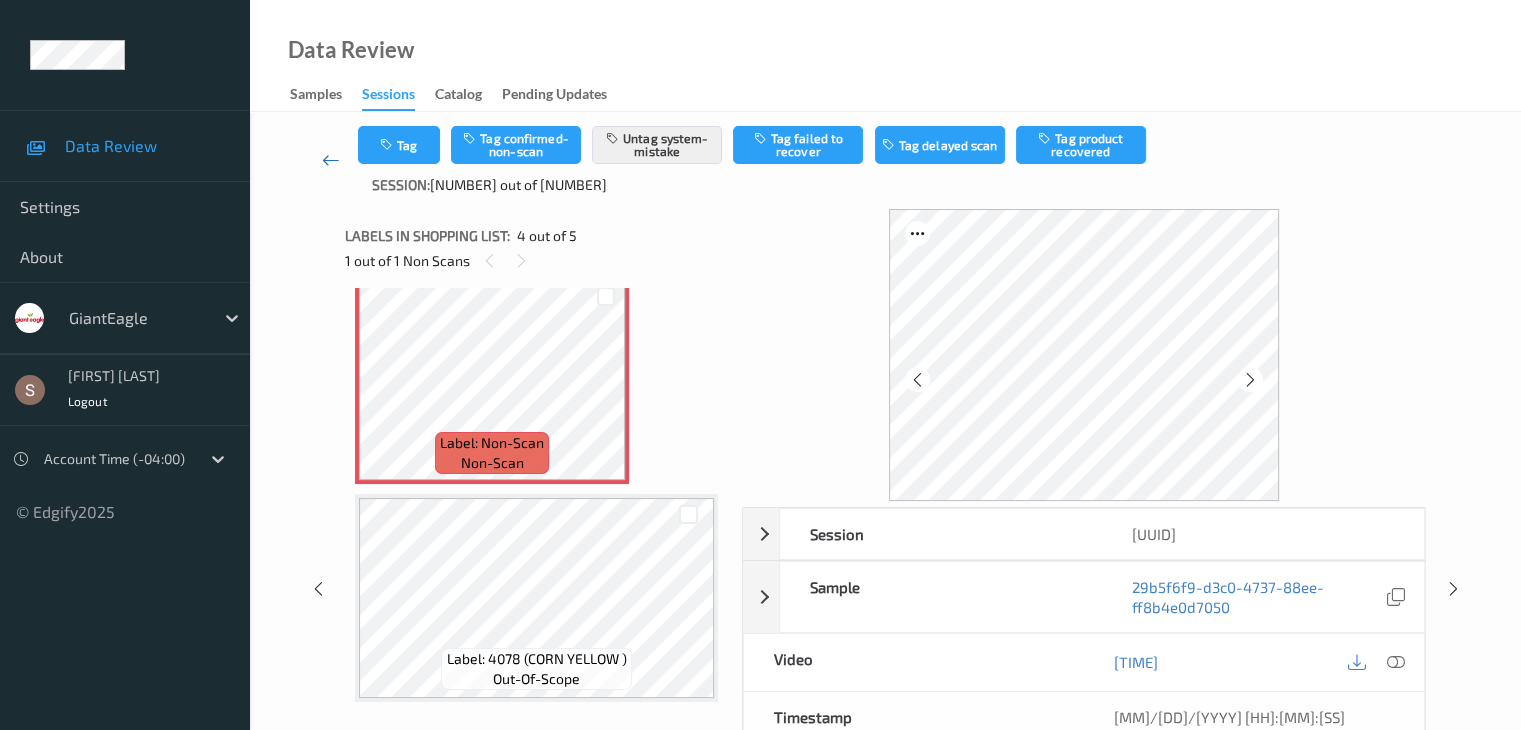 click at bounding box center [331, 160] 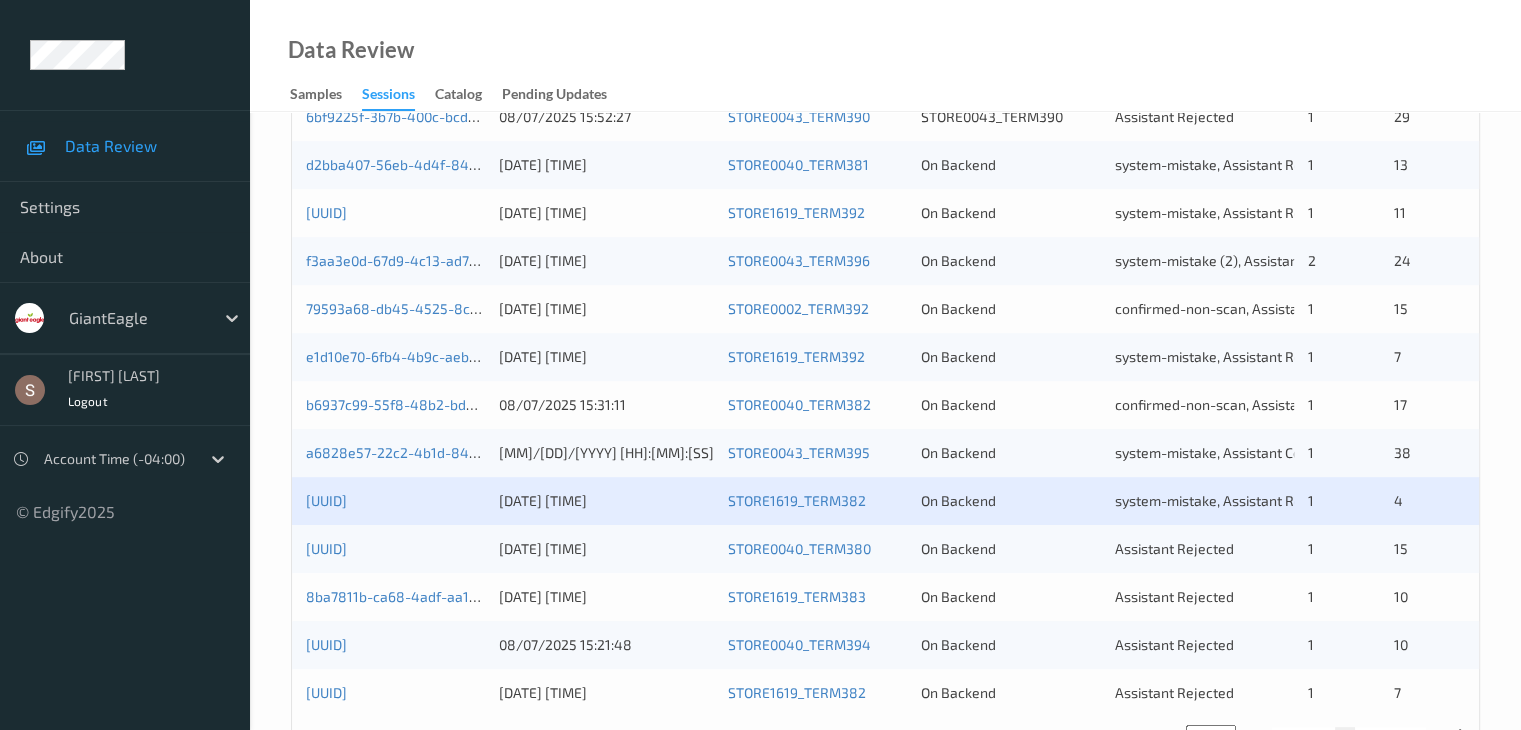 scroll, scrollTop: 932, scrollLeft: 0, axis: vertical 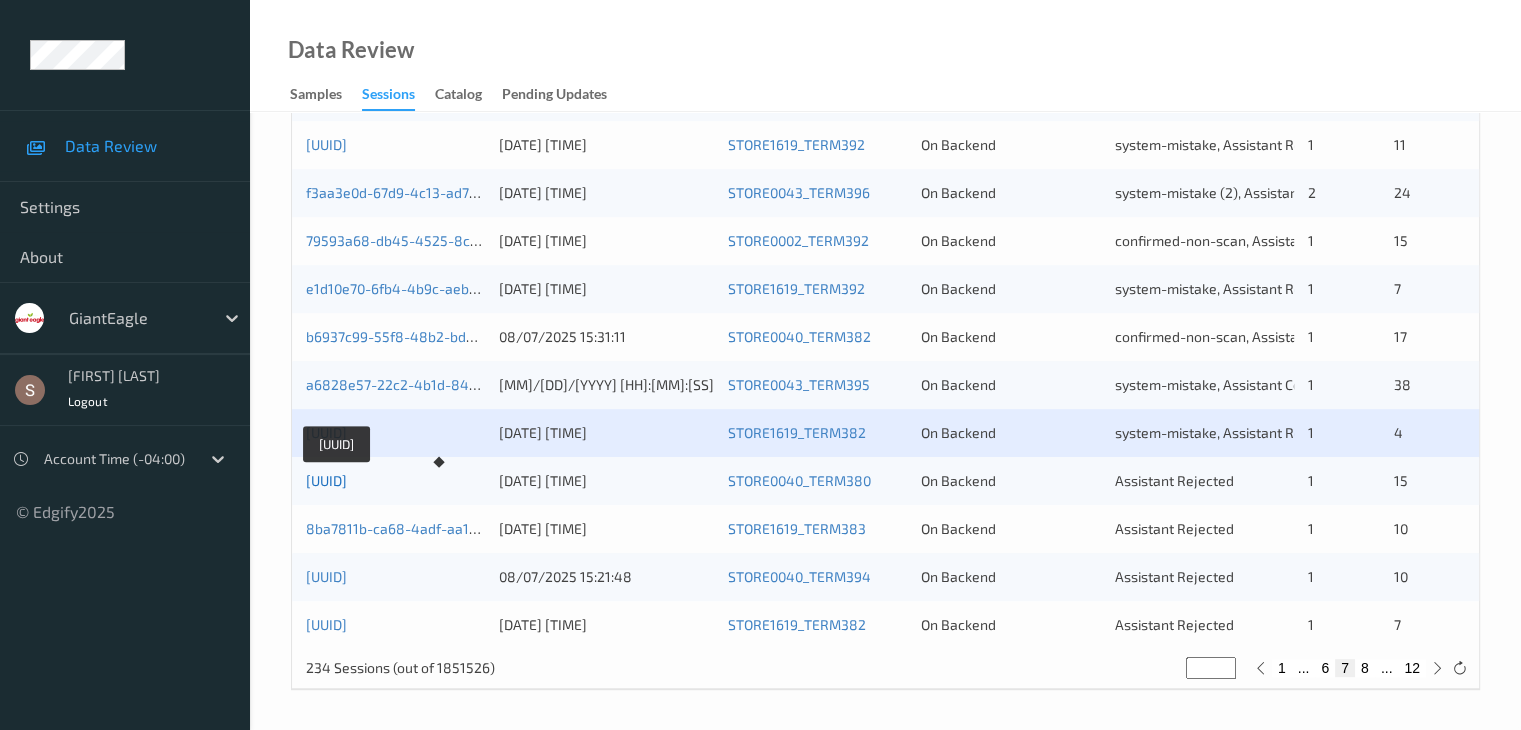 click on "[UUID]" at bounding box center (326, 480) 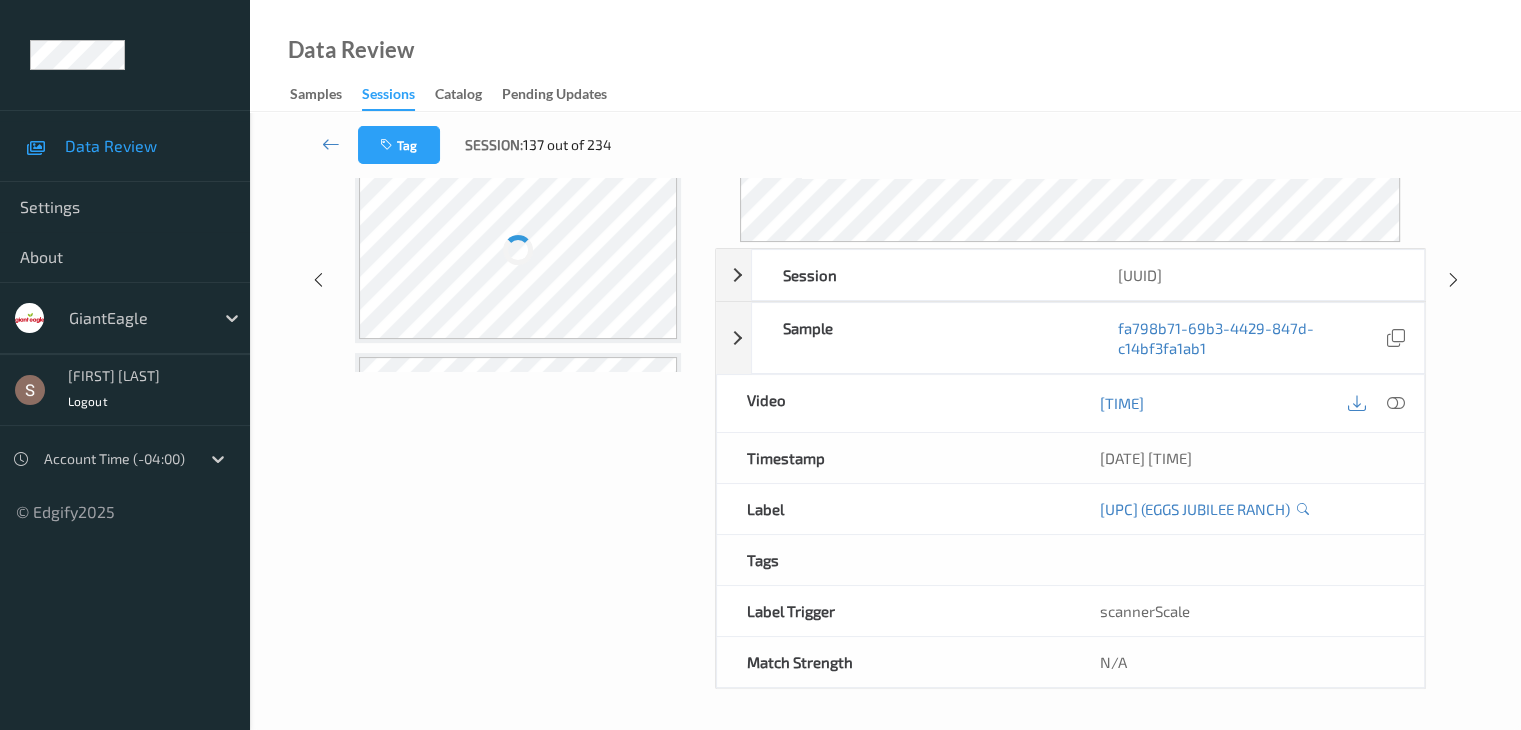 scroll, scrollTop: 0, scrollLeft: 0, axis: both 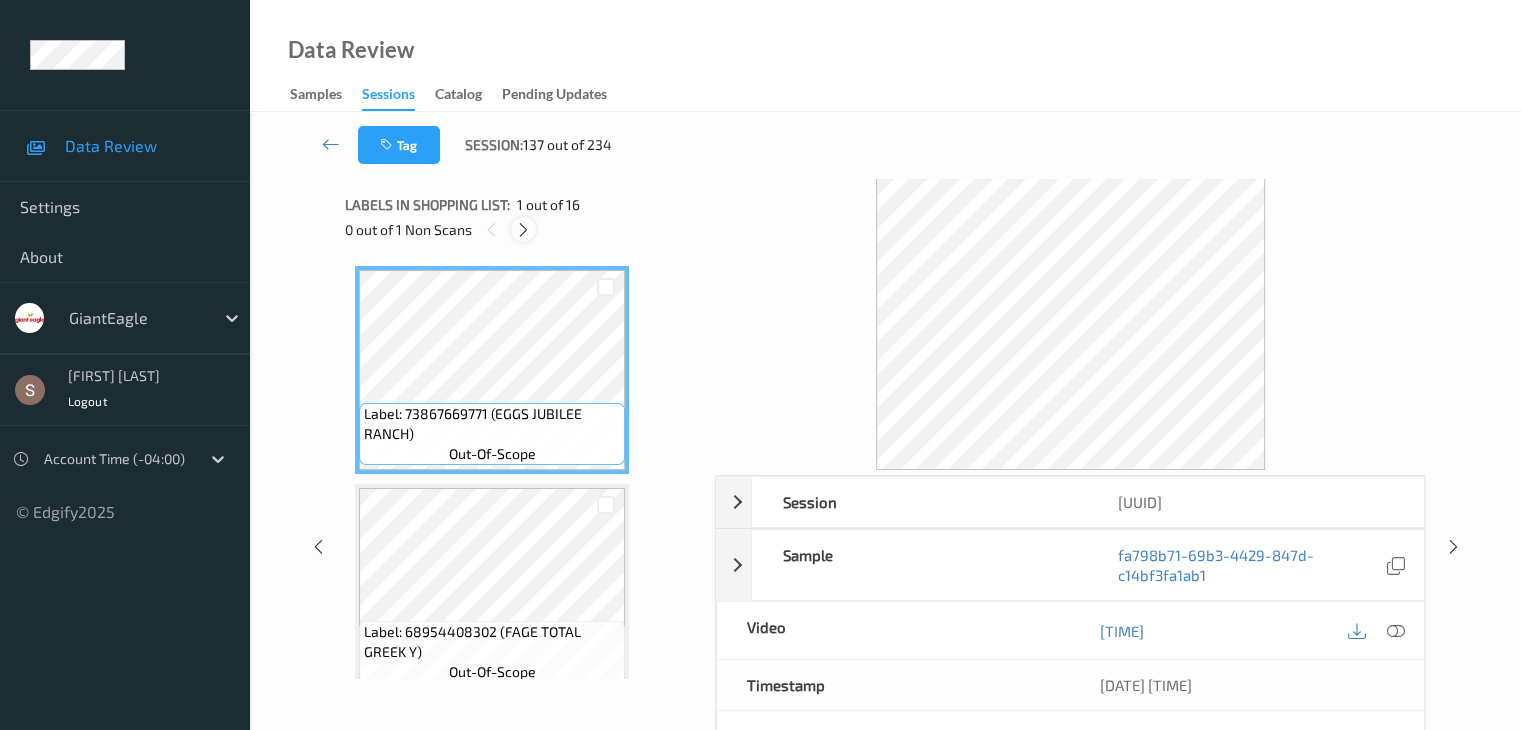 click at bounding box center [523, 230] 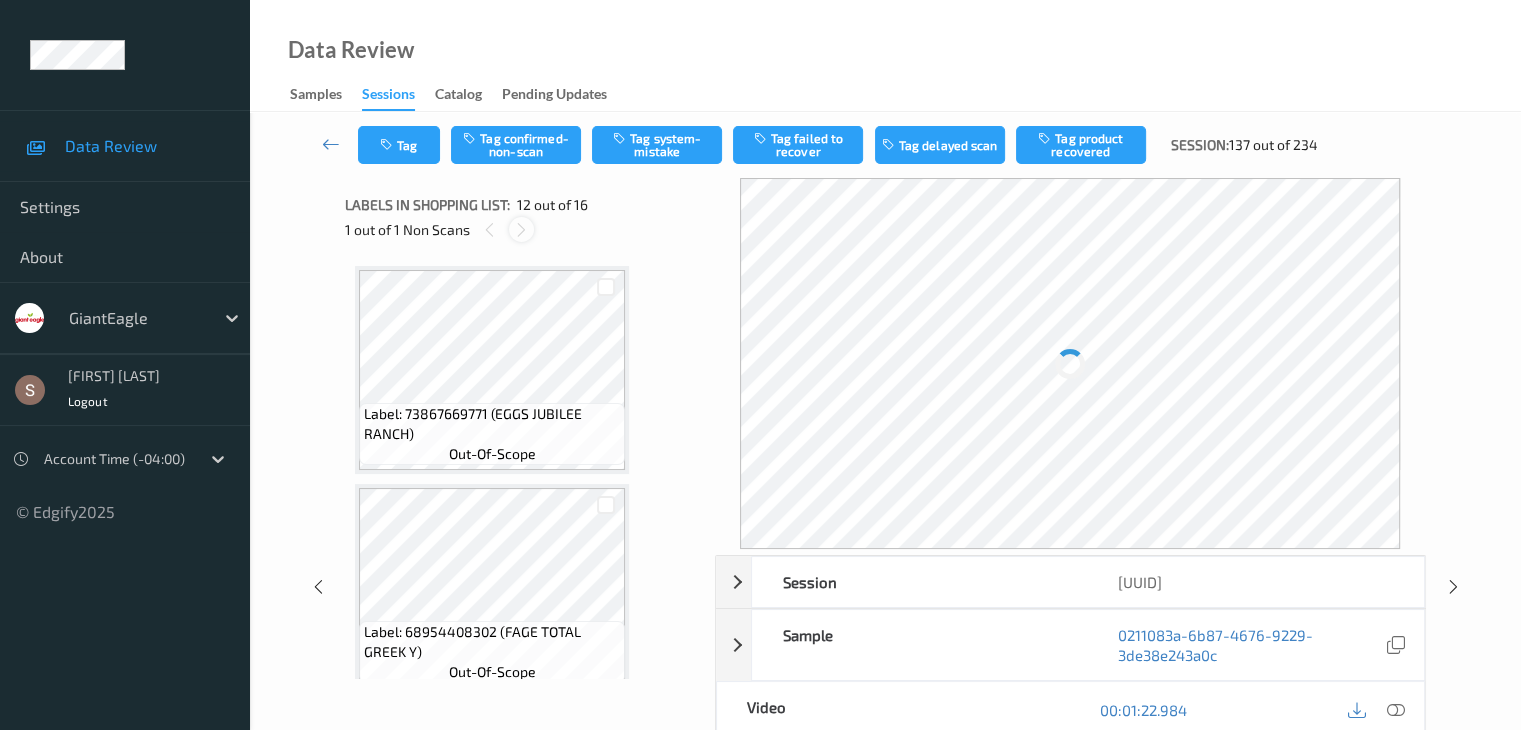 scroll, scrollTop: 2190, scrollLeft: 0, axis: vertical 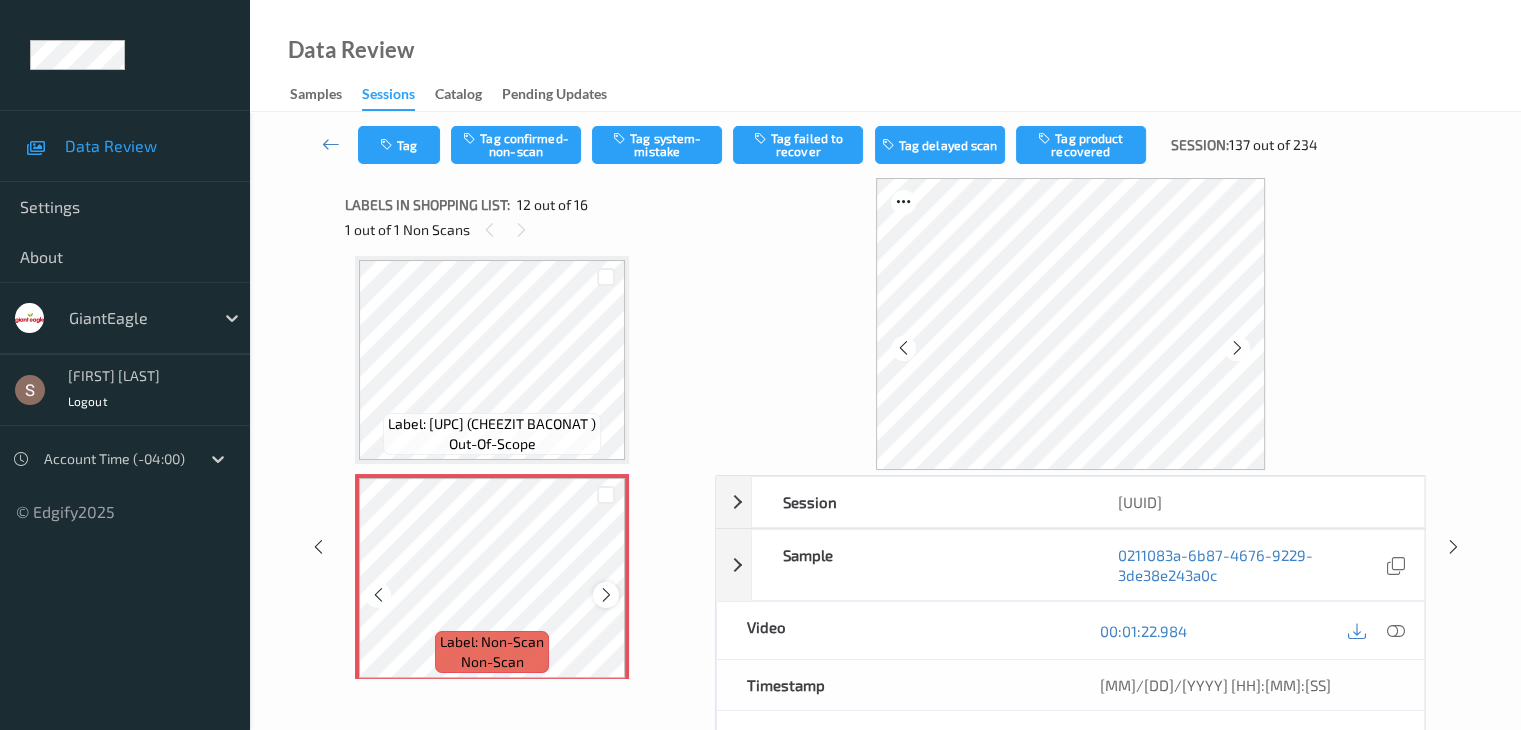 click at bounding box center [606, 595] 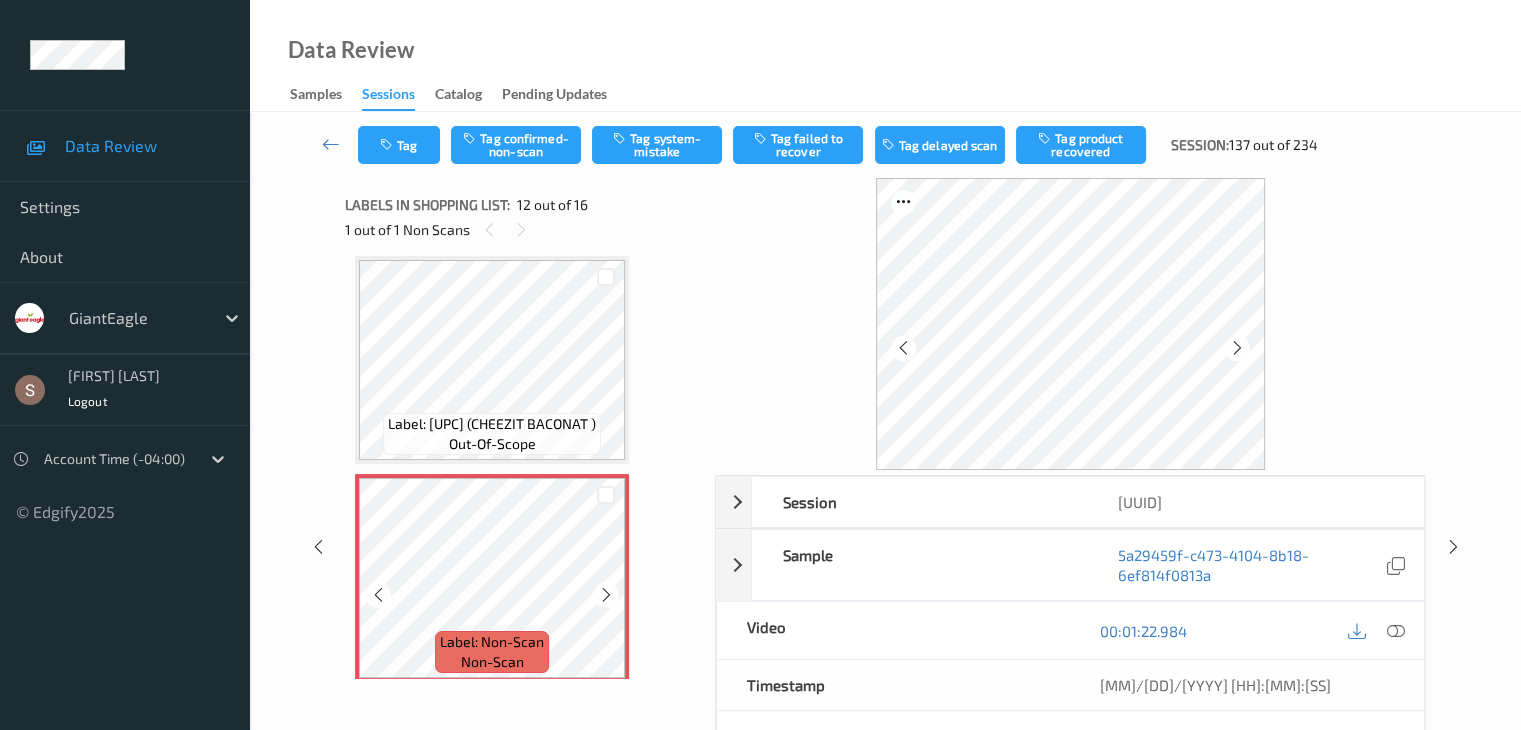 click at bounding box center [606, 595] 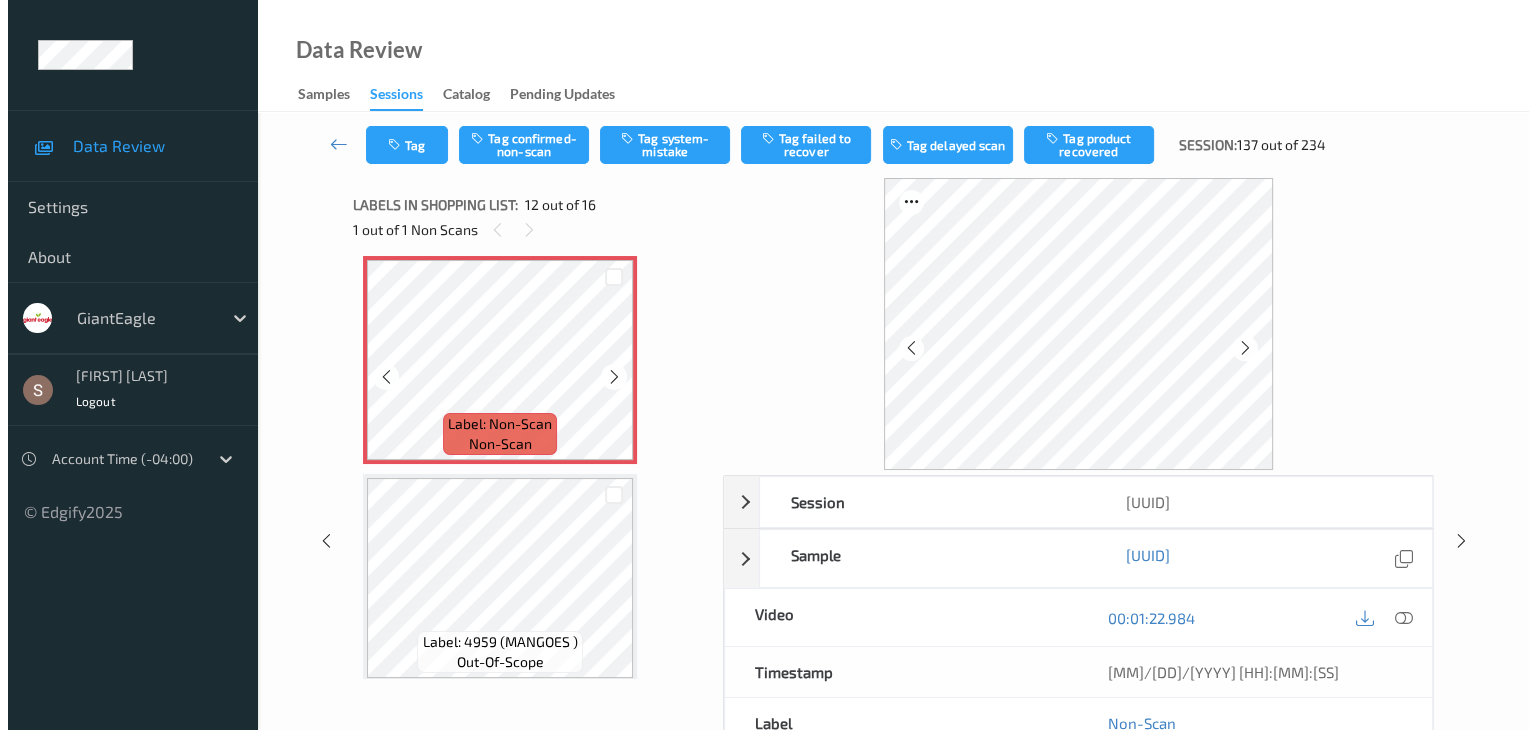 scroll, scrollTop: 2407, scrollLeft: 0, axis: vertical 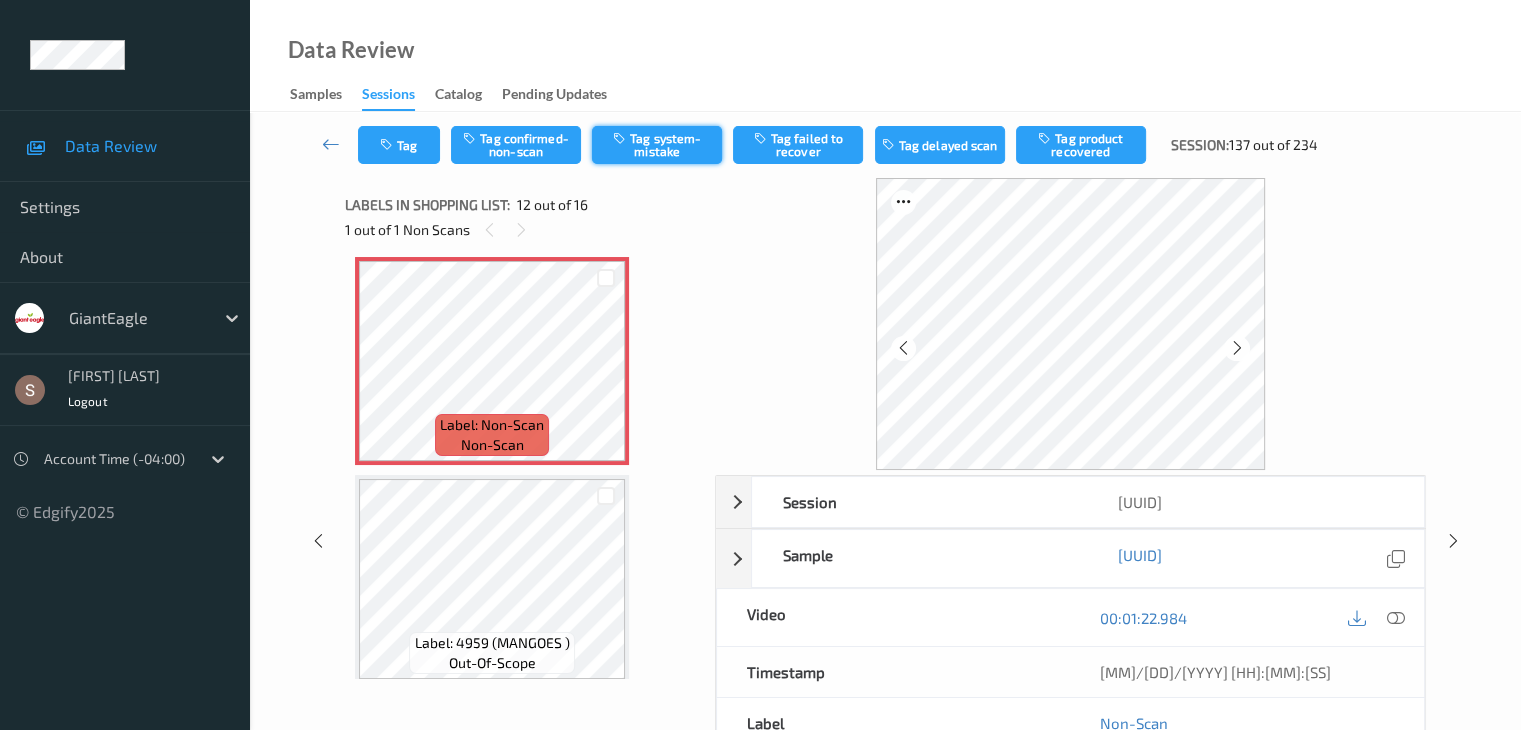 click on "Tag   system-mistake" at bounding box center [657, 145] 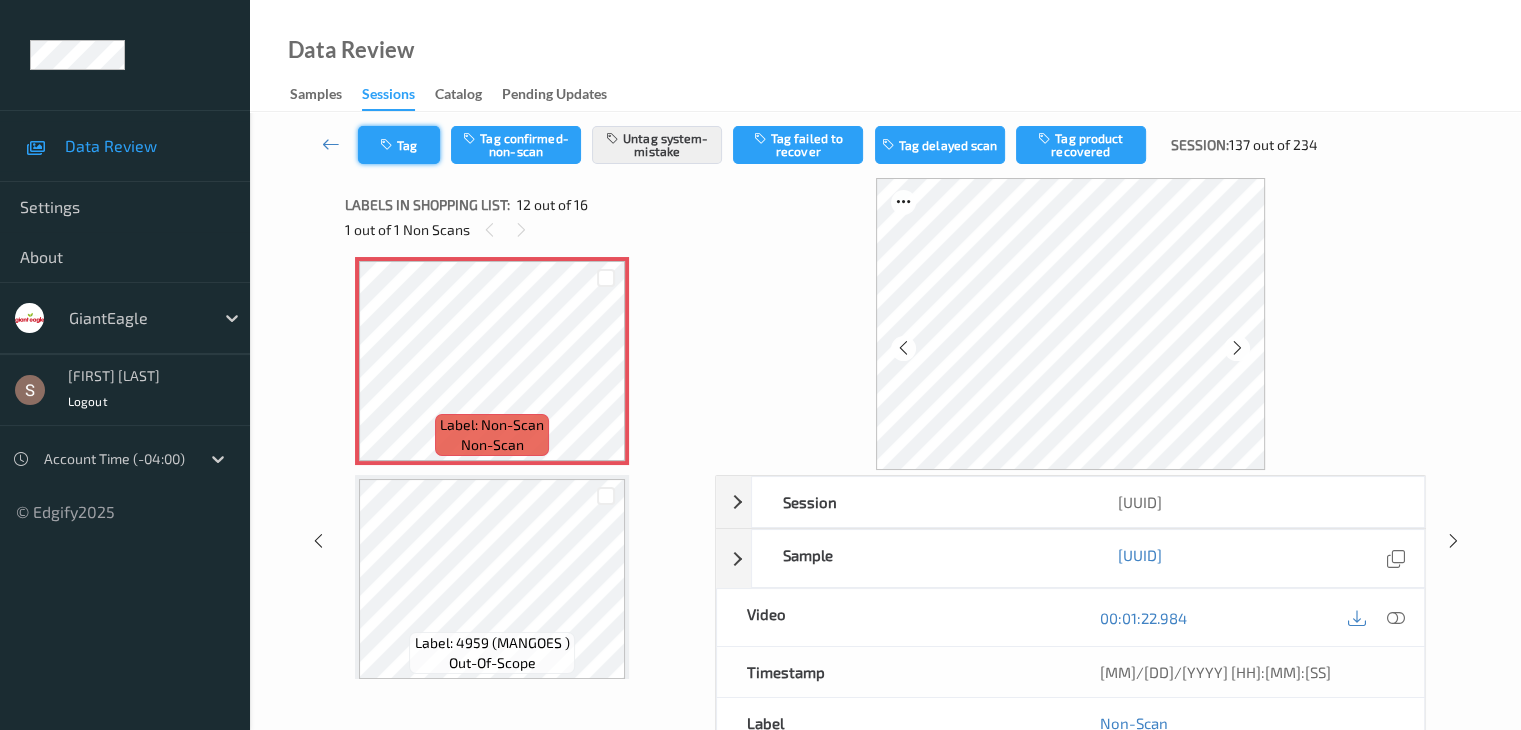 click on "Tag" at bounding box center [399, 145] 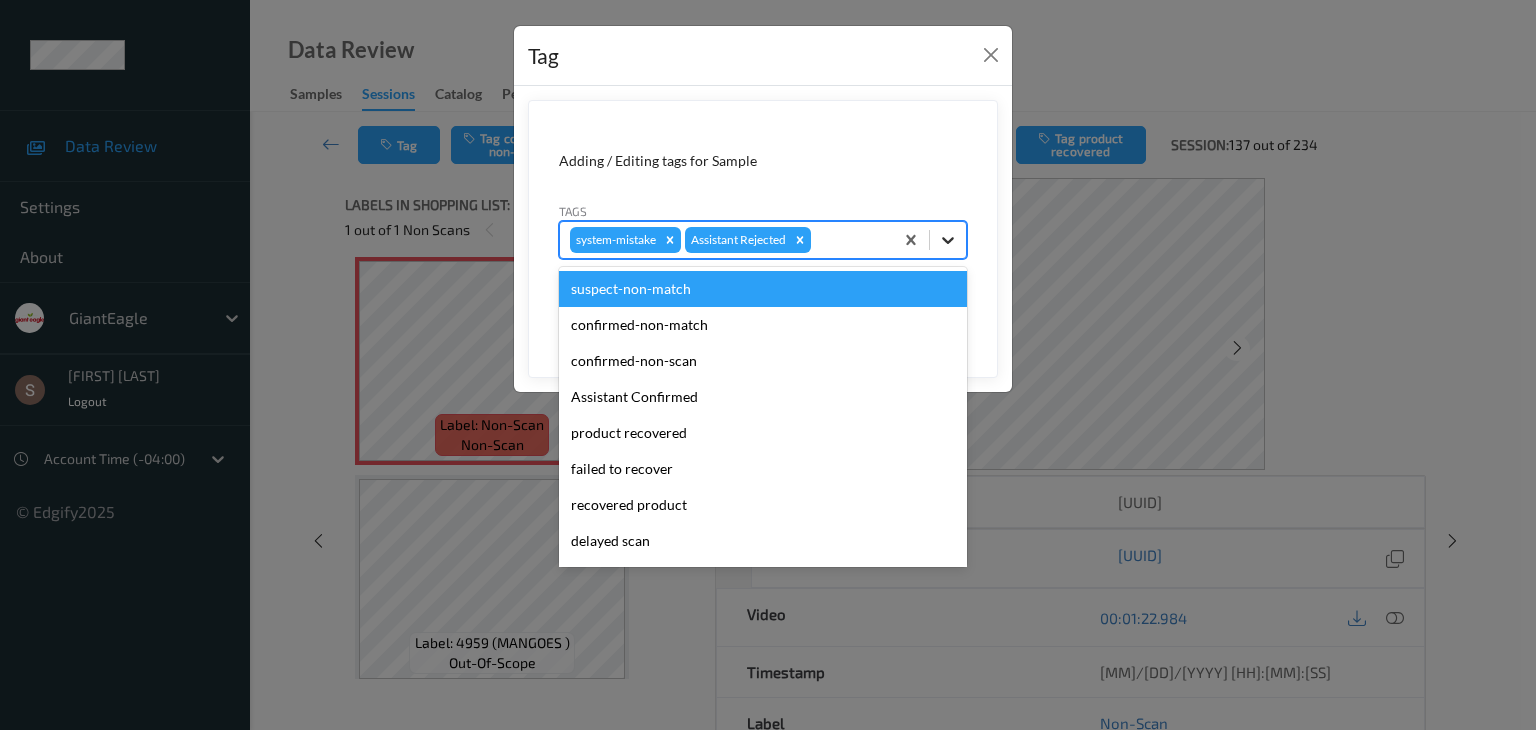 click 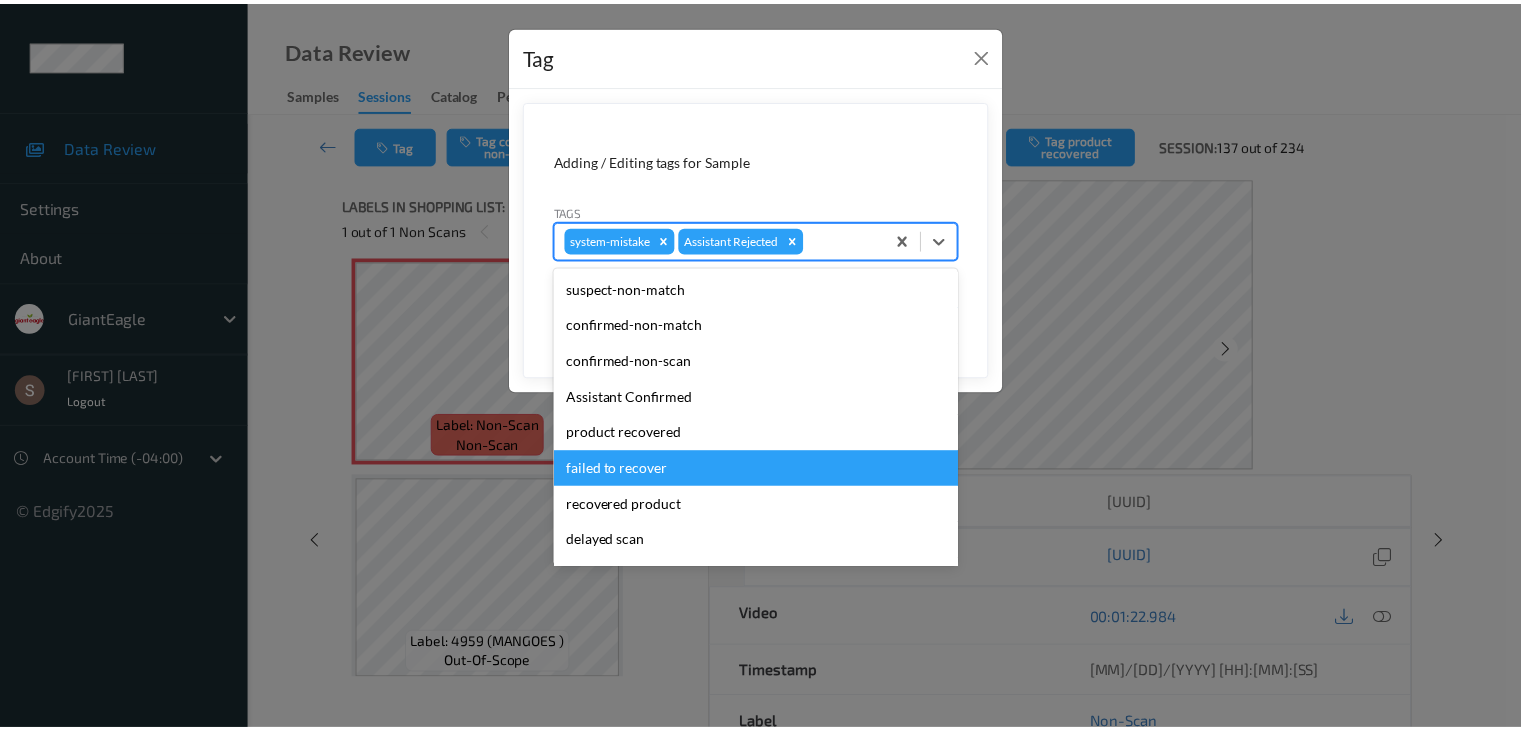 scroll, scrollTop: 140, scrollLeft: 0, axis: vertical 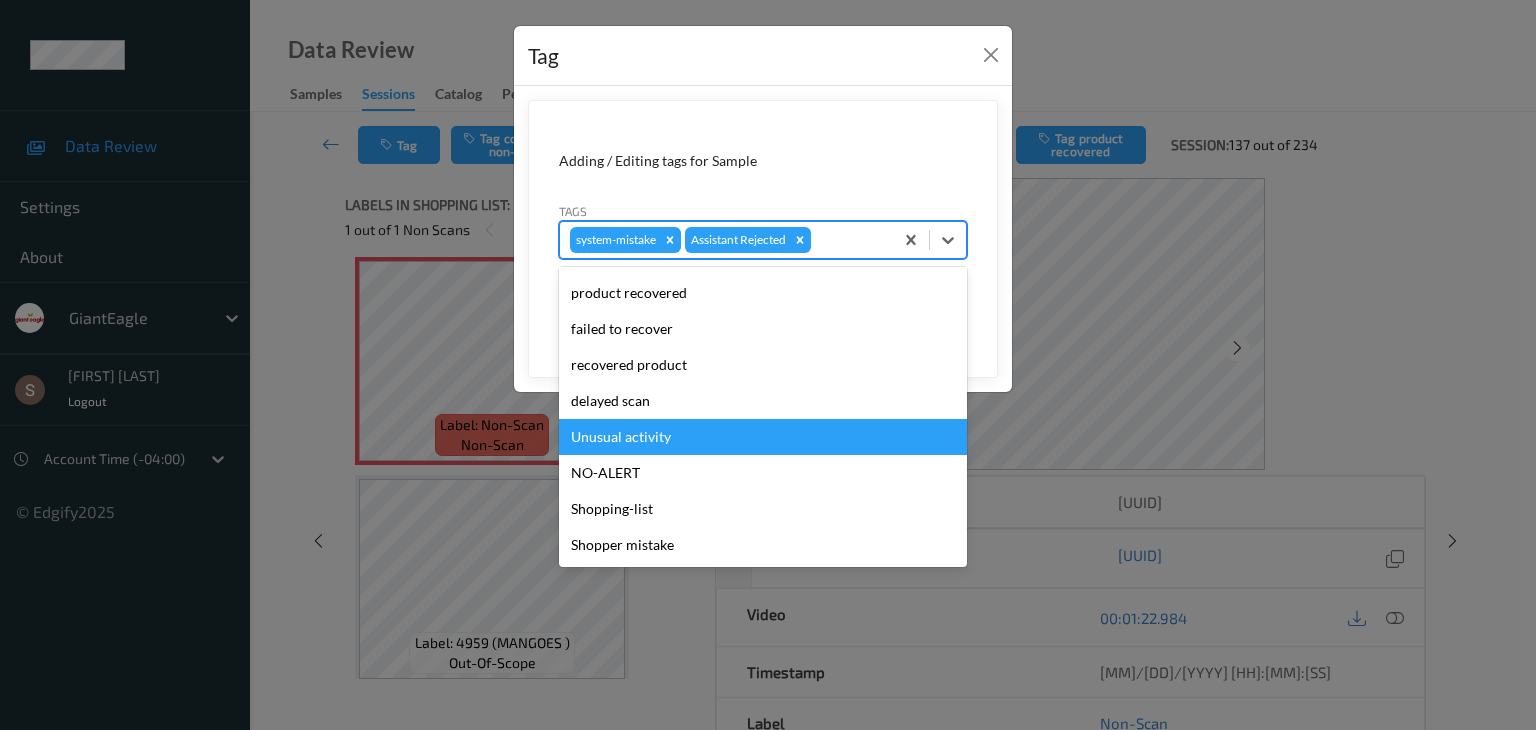 click on "Unusual activity" at bounding box center [763, 437] 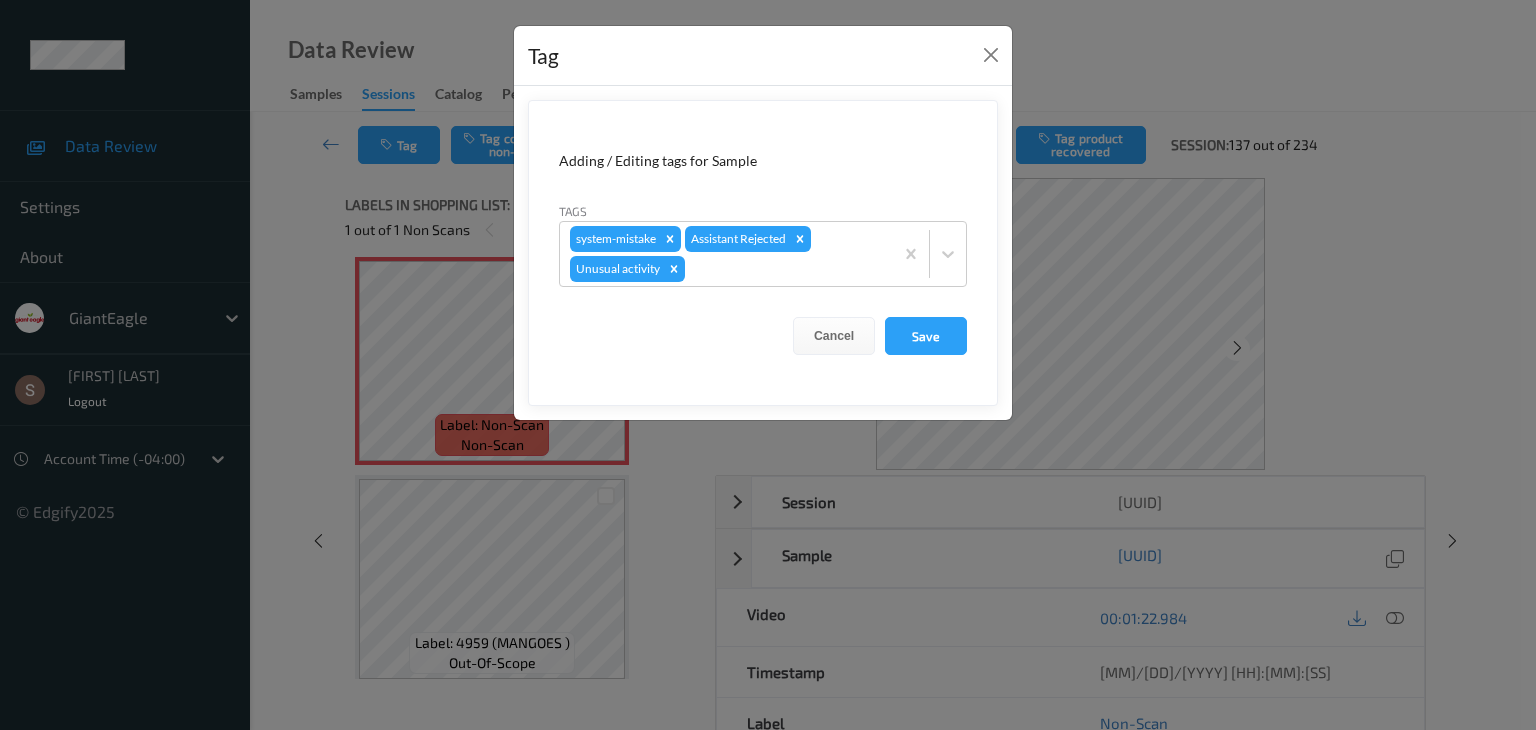 click on "Adding / Editing tags for Sample   Tags system-mistake Assistant Rejected Unusual activity Cancel Save" at bounding box center [763, 253] 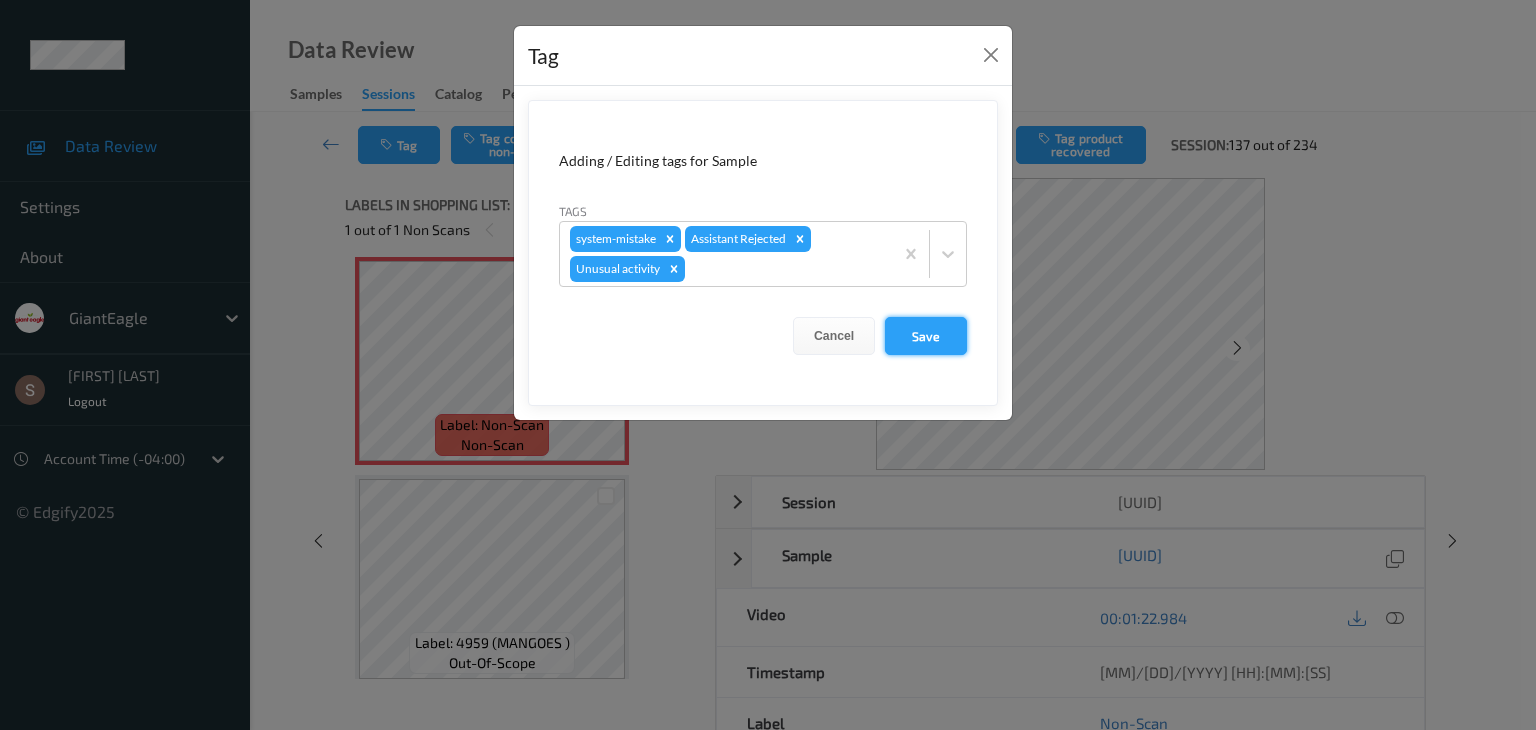 click on "Save" at bounding box center (926, 336) 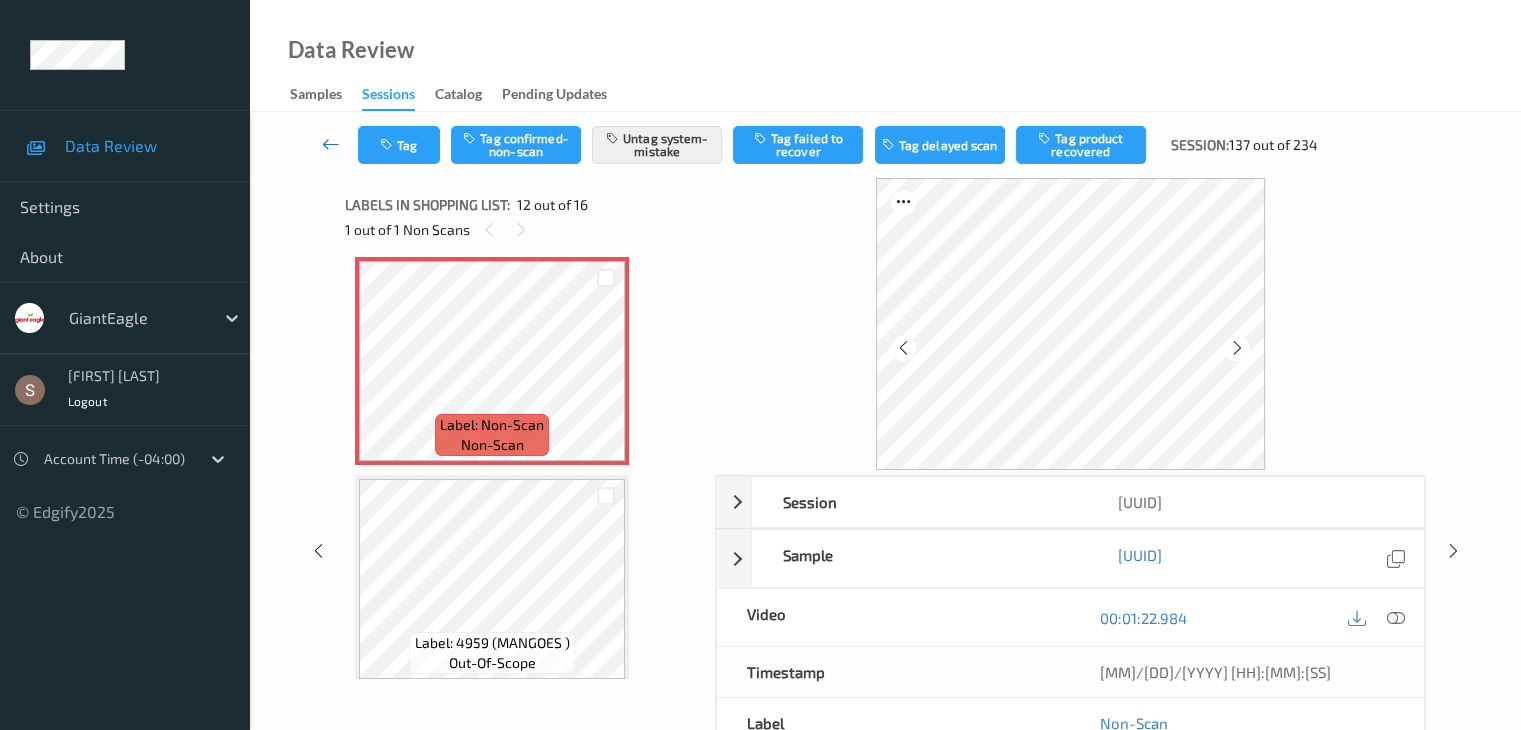 click at bounding box center [331, 144] 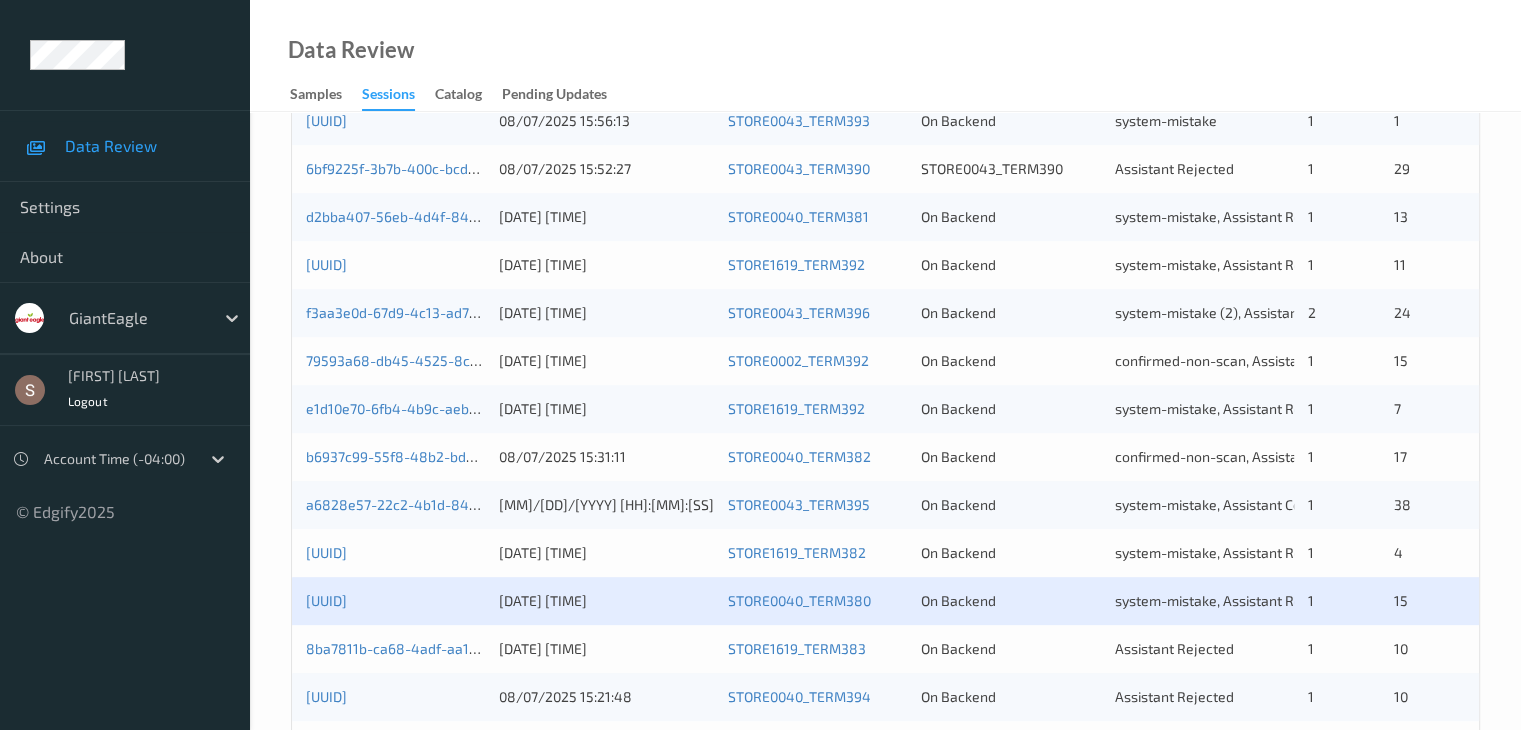 scroll, scrollTop: 932, scrollLeft: 0, axis: vertical 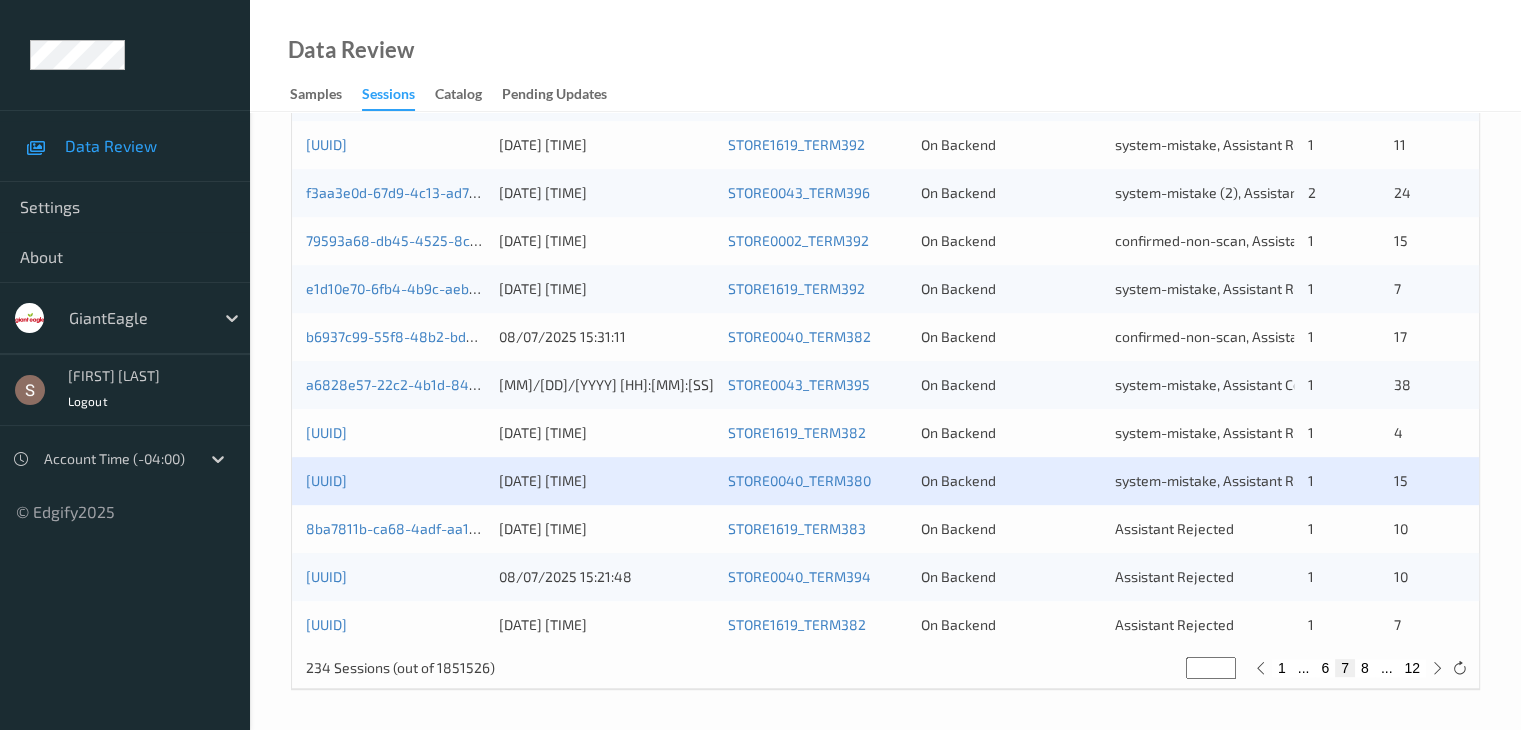 click on "8ba7811b-ca68-4adf-aa1e-01257df174e2" at bounding box center [395, 529] 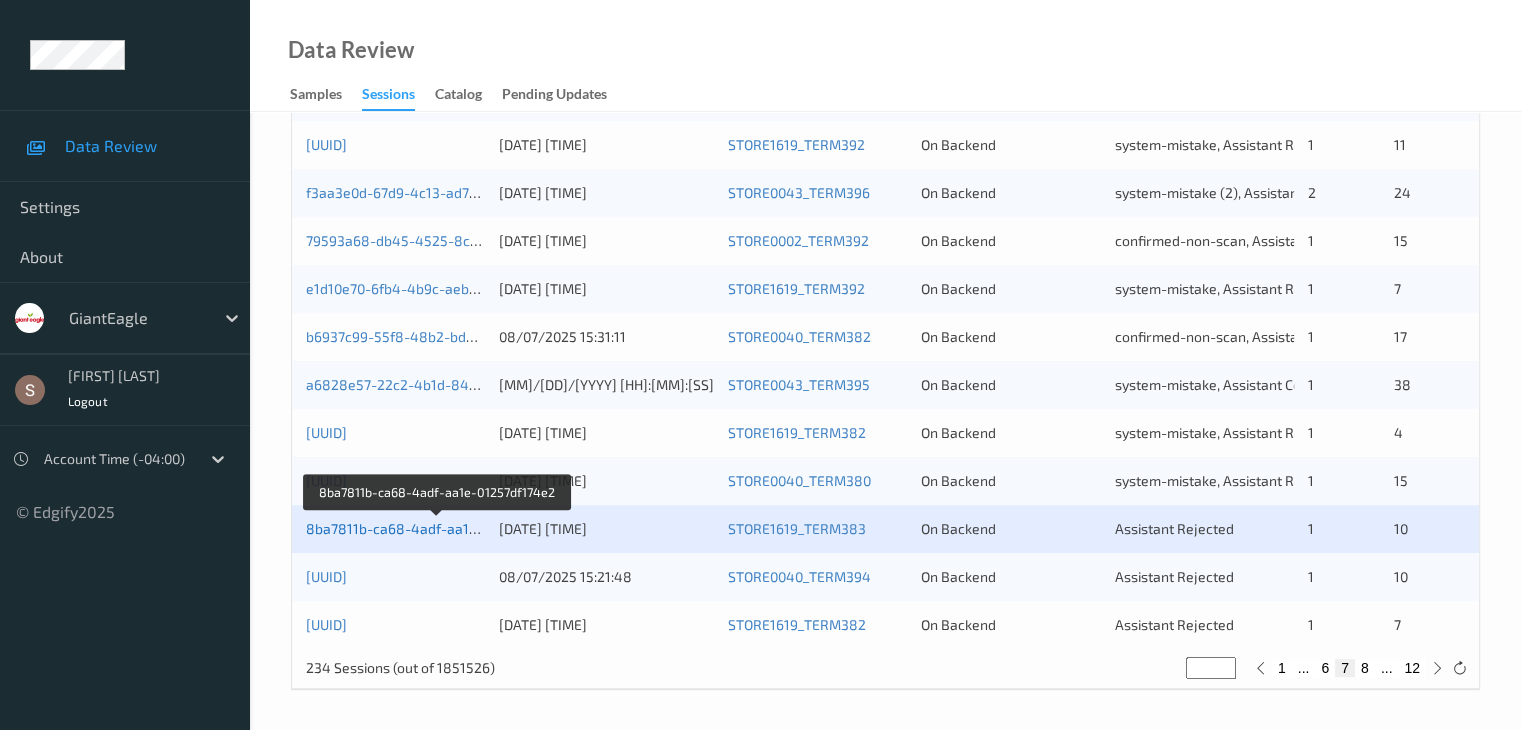 click on "8ba7811b-ca68-4adf-aa1e-01257df174e2" at bounding box center [438, 528] 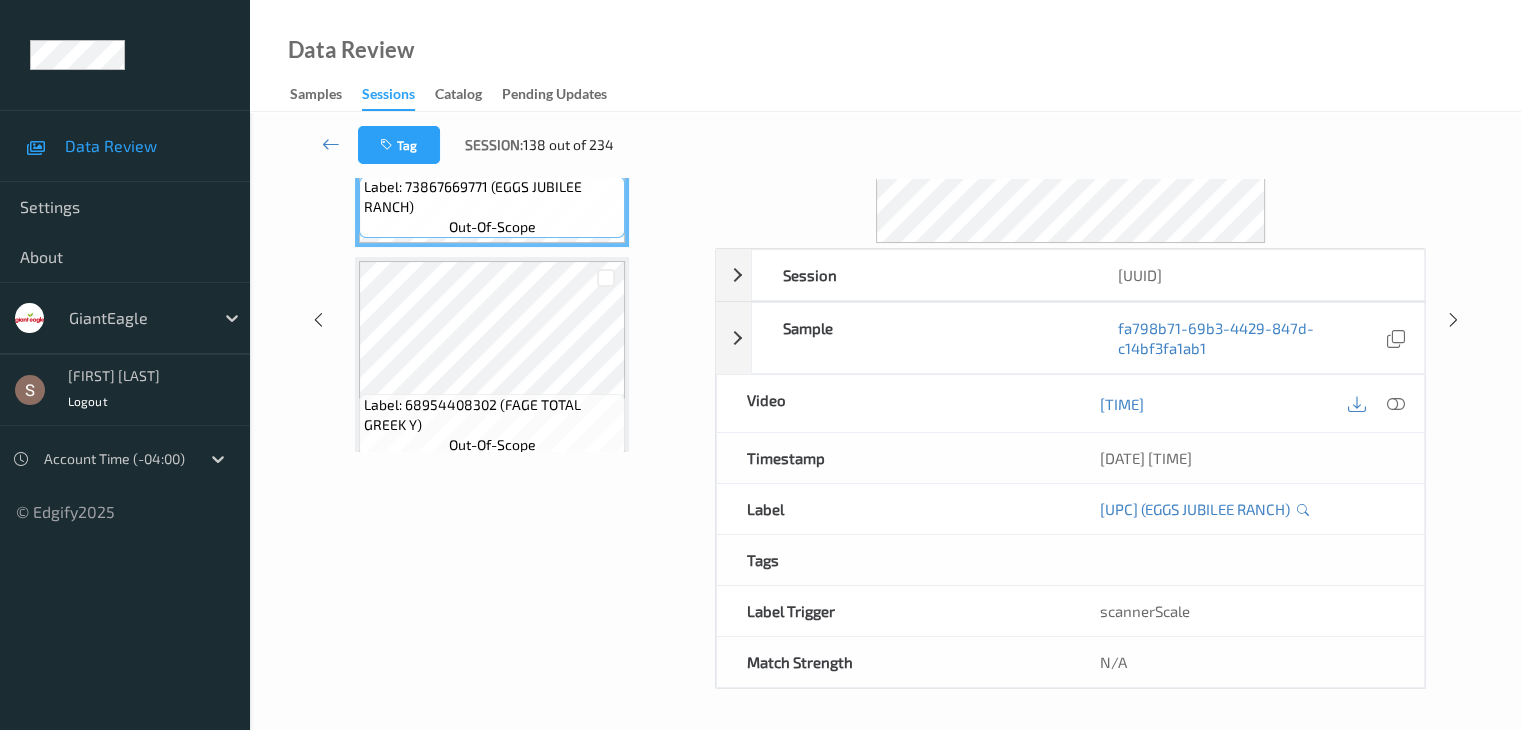 scroll, scrollTop: 0, scrollLeft: 0, axis: both 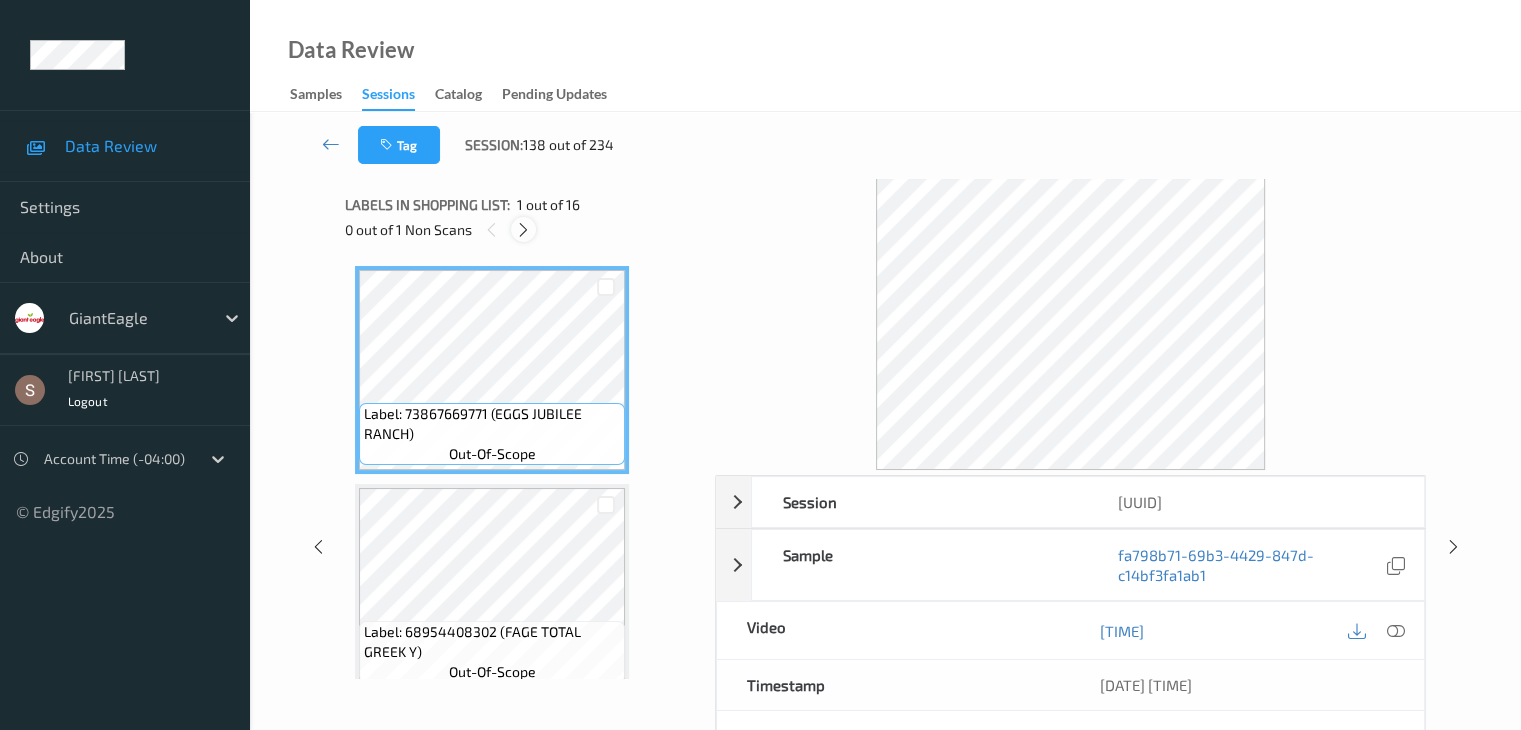 click at bounding box center (523, 230) 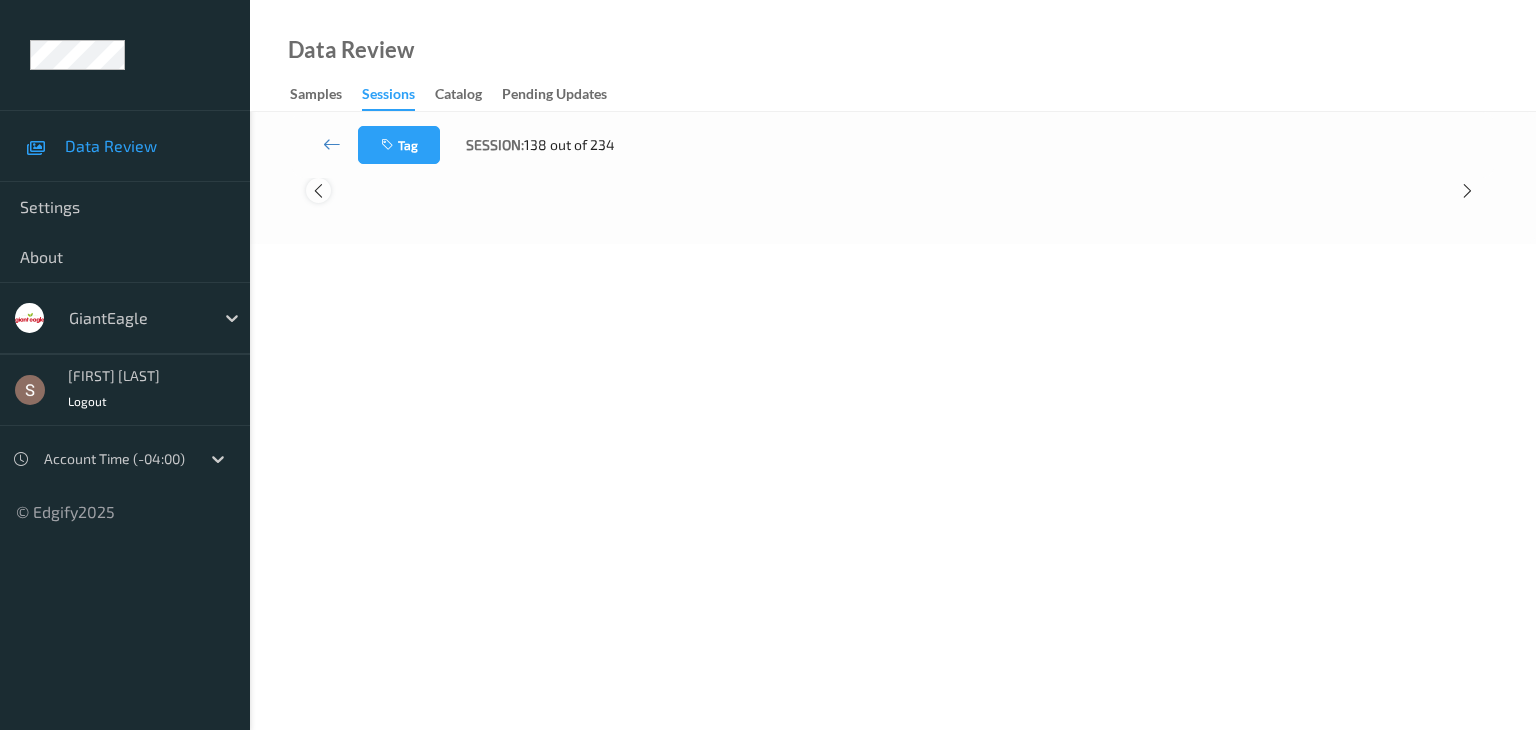 drag, startPoint x: 521, startPoint y: 229, endPoint x: 328, endPoint y: 188, distance: 197.30687 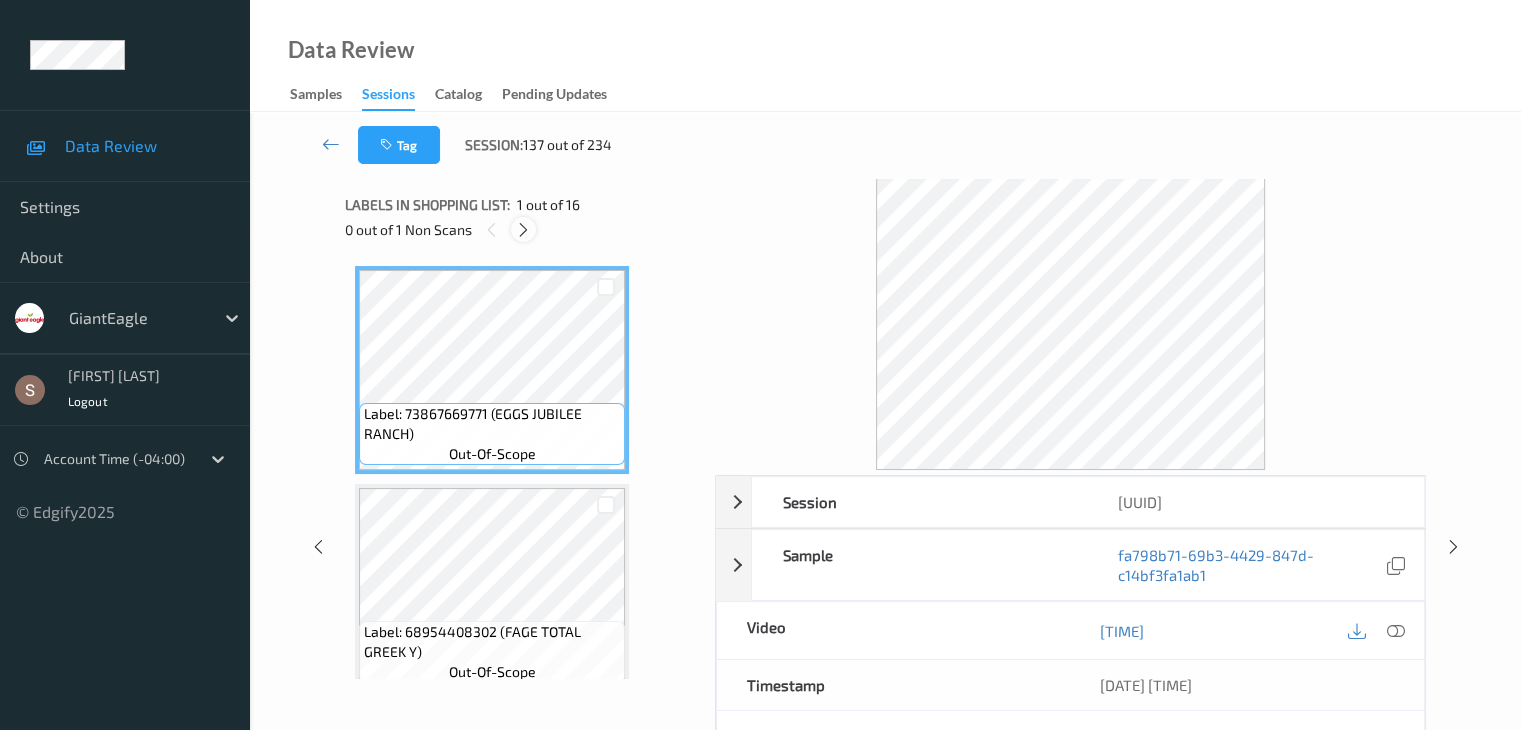 click at bounding box center [523, 230] 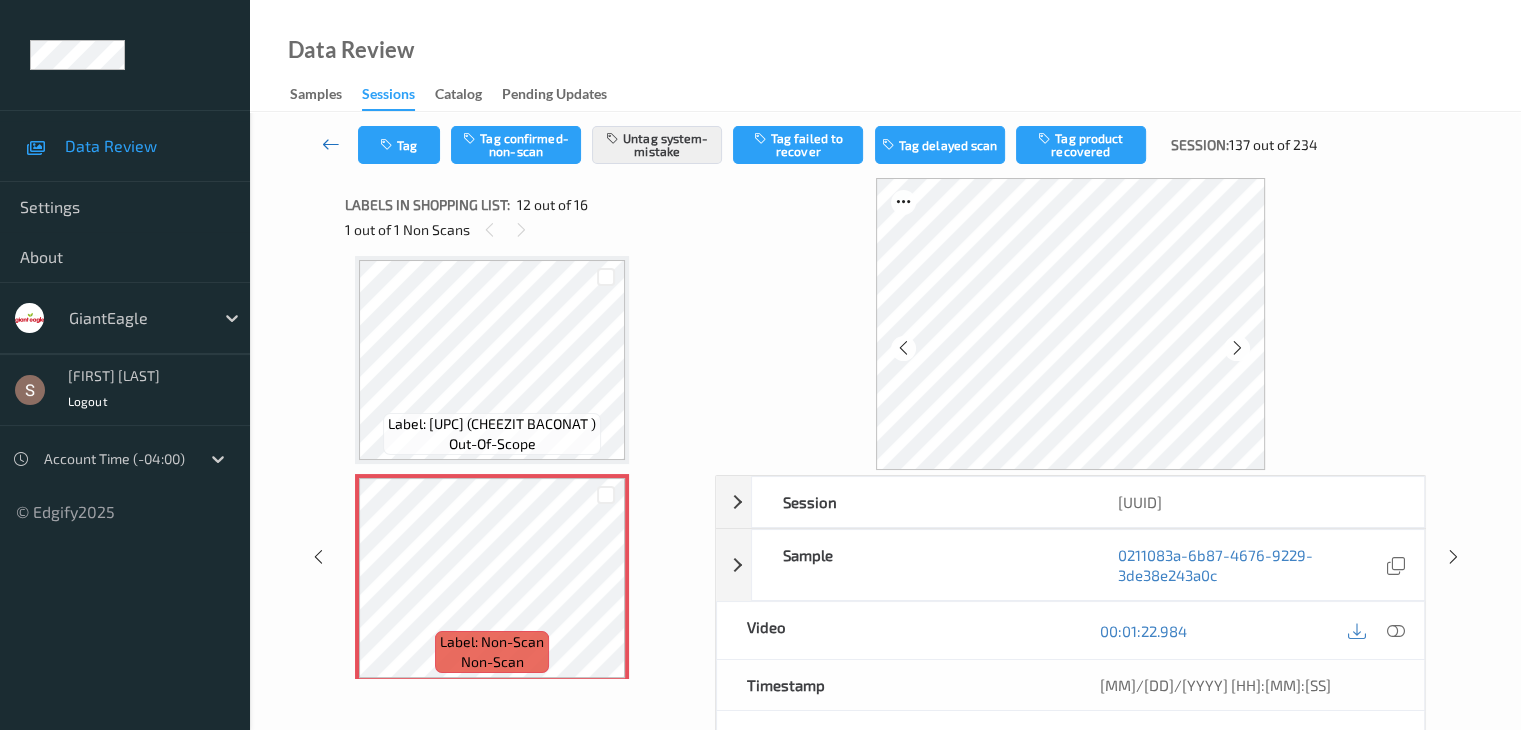 click at bounding box center [331, 145] 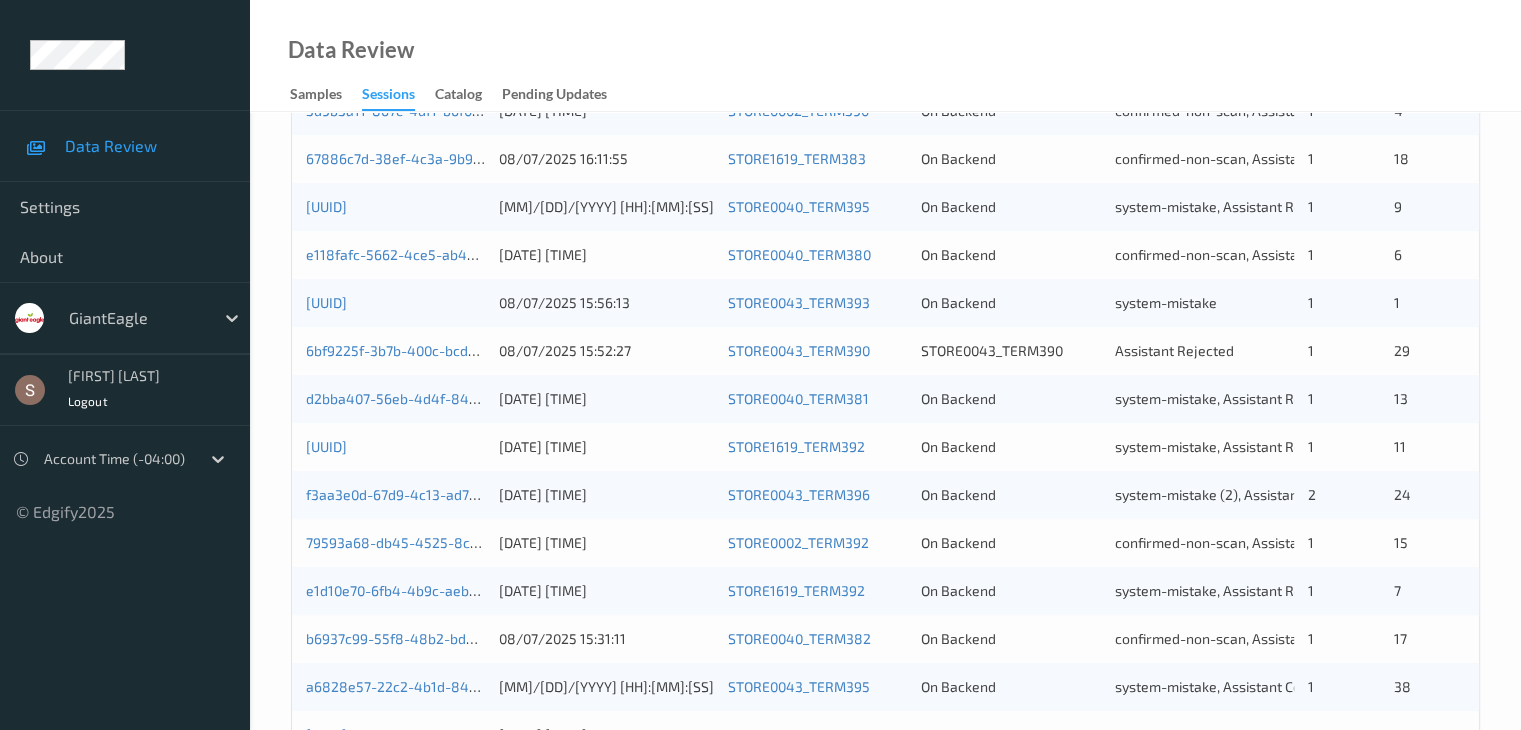 scroll, scrollTop: 932, scrollLeft: 0, axis: vertical 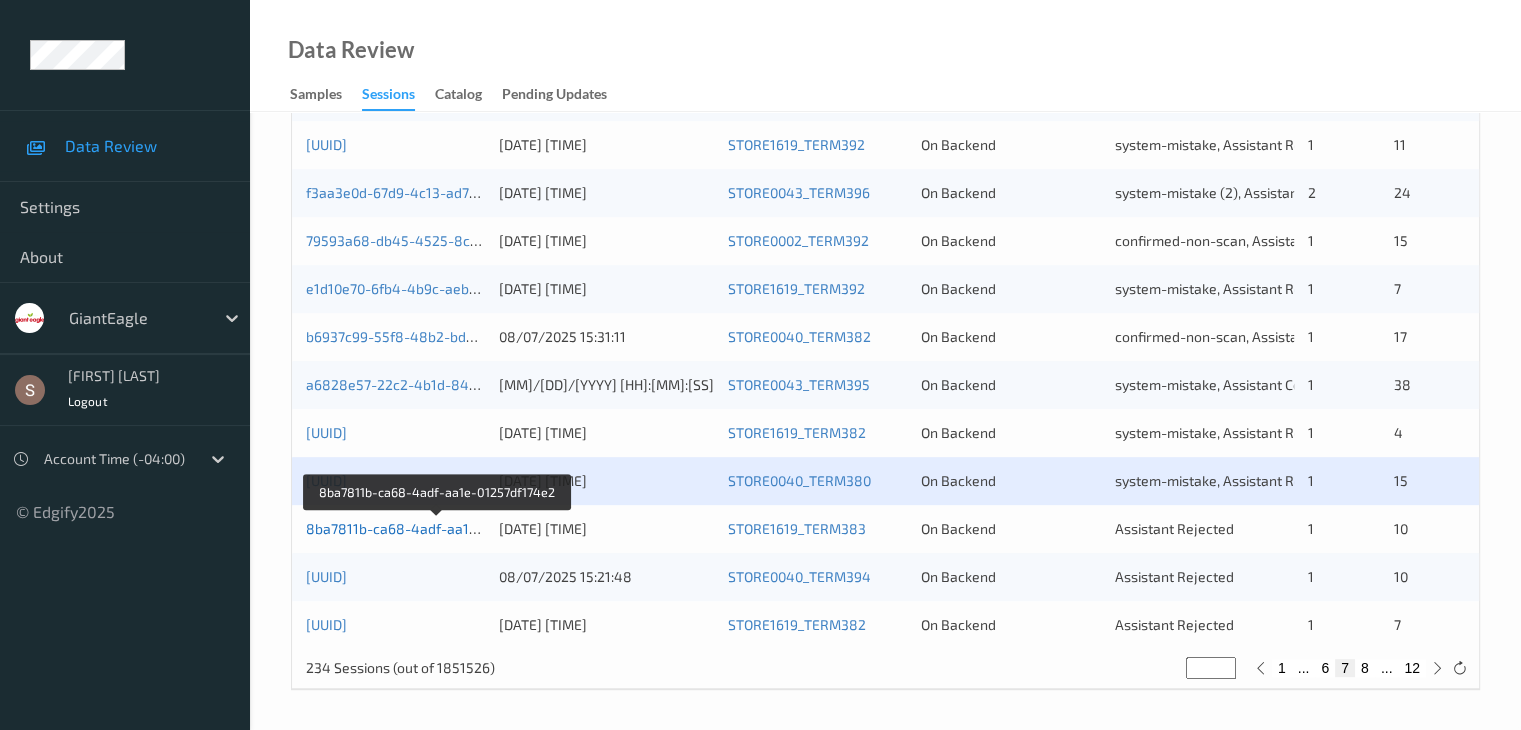 click on "8ba7811b-ca68-4adf-aa1e-01257df174e2" at bounding box center (438, 528) 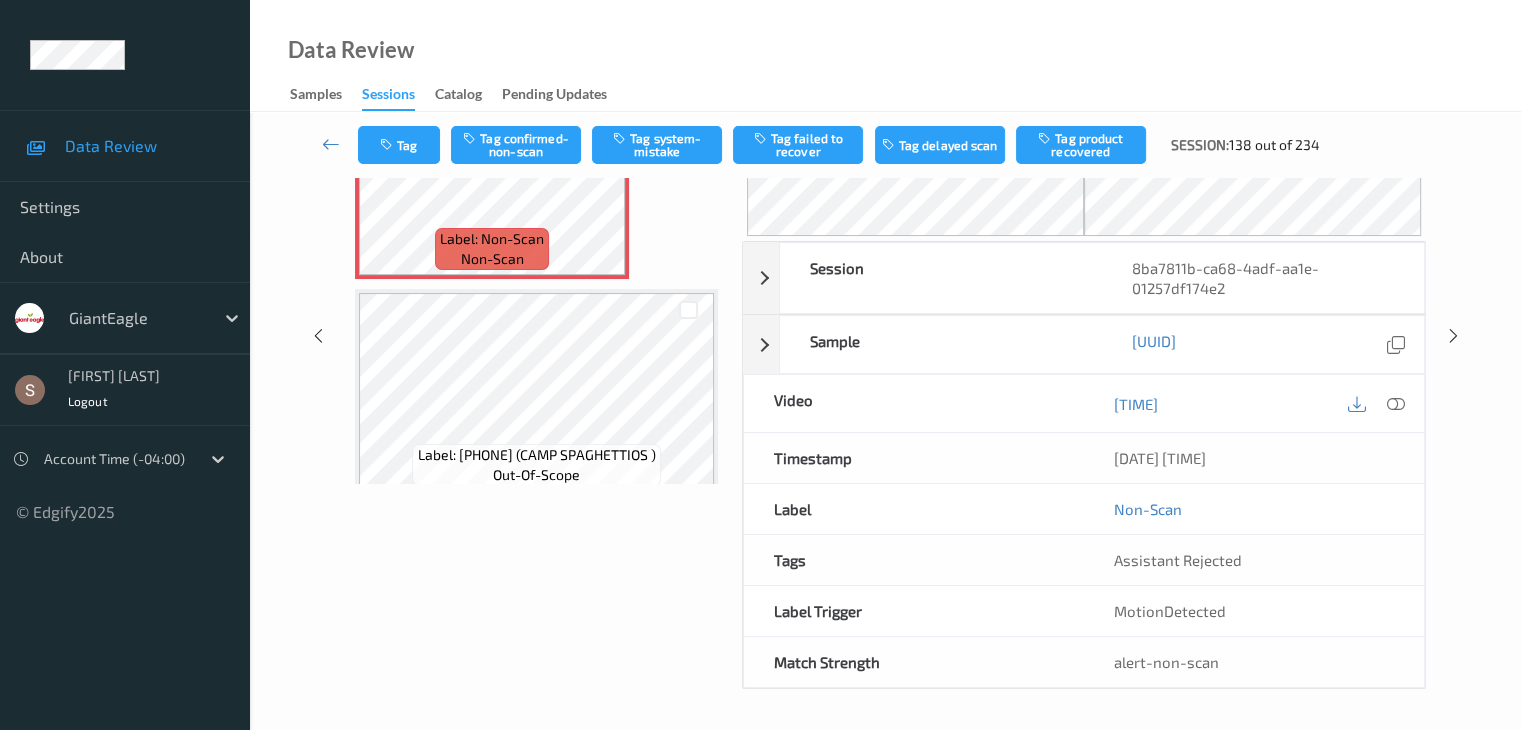 scroll, scrollTop: 0, scrollLeft: 0, axis: both 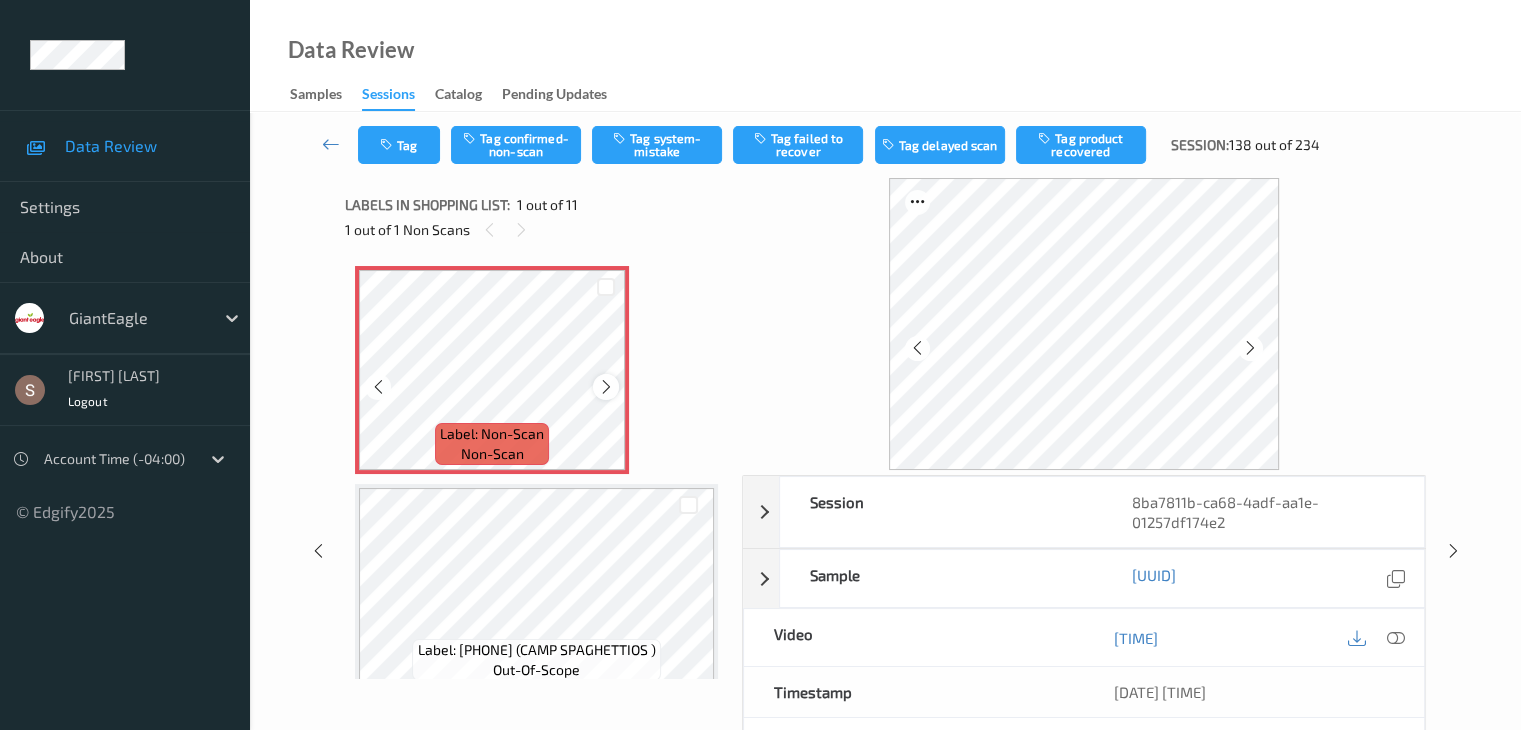 click at bounding box center [606, 387] 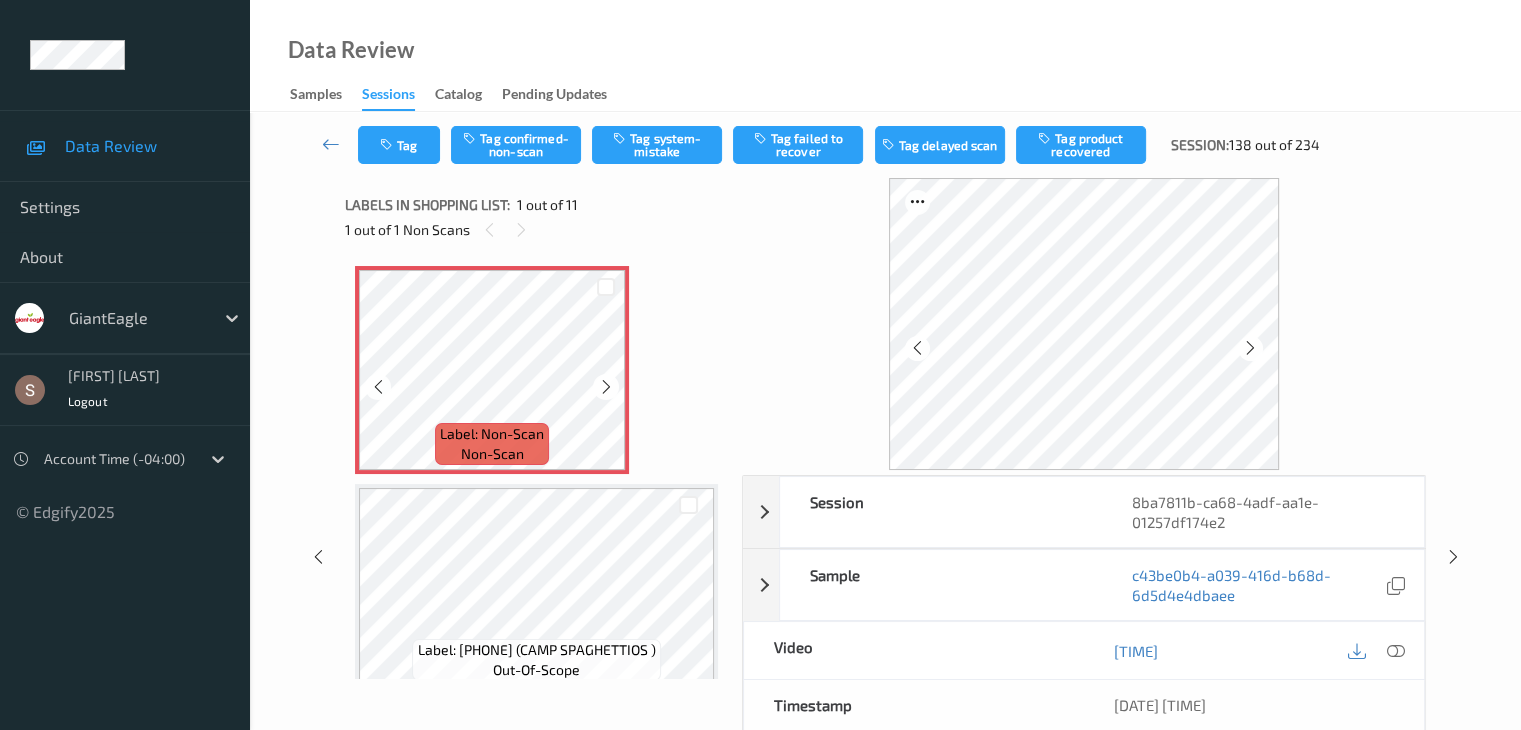 click at bounding box center [606, 387] 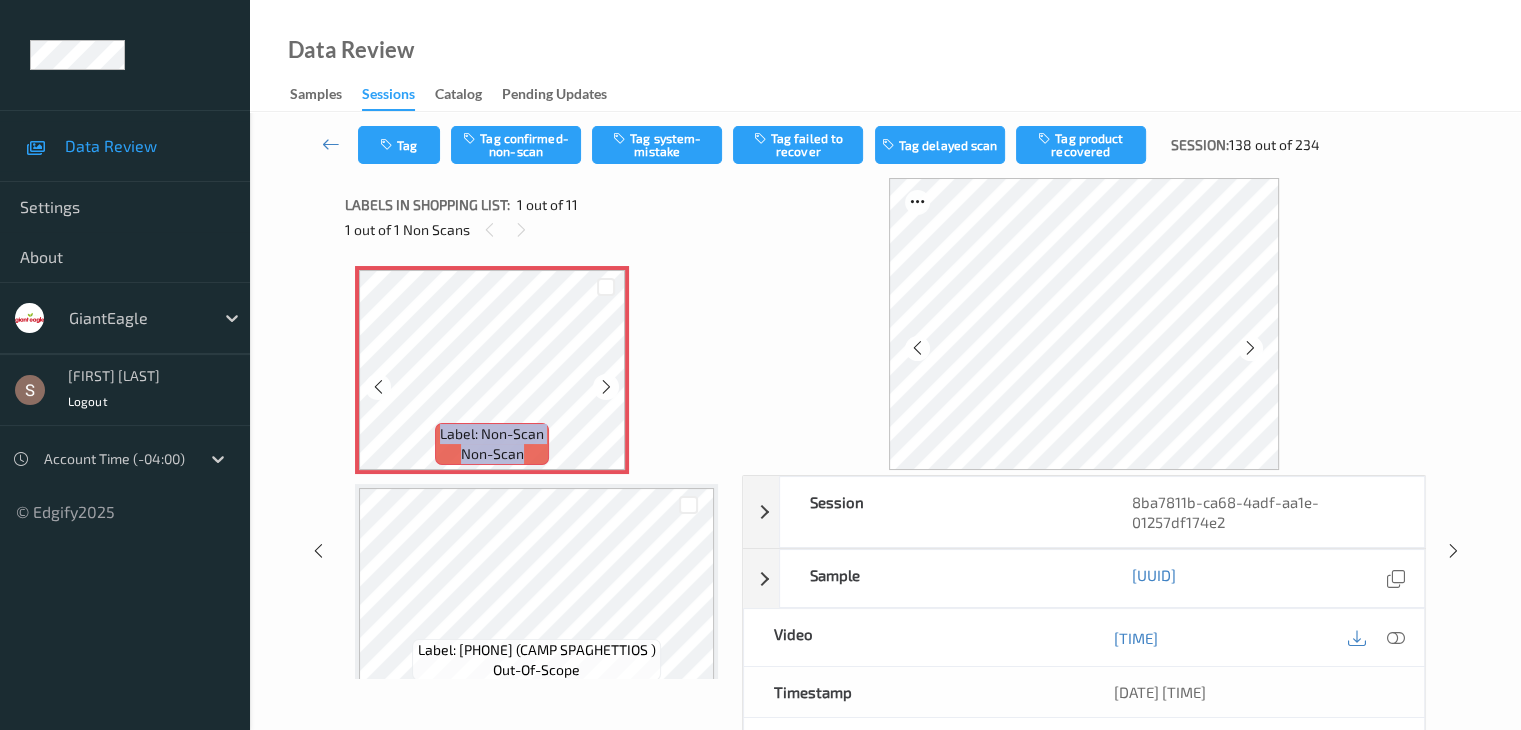 click at bounding box center [606, 387] 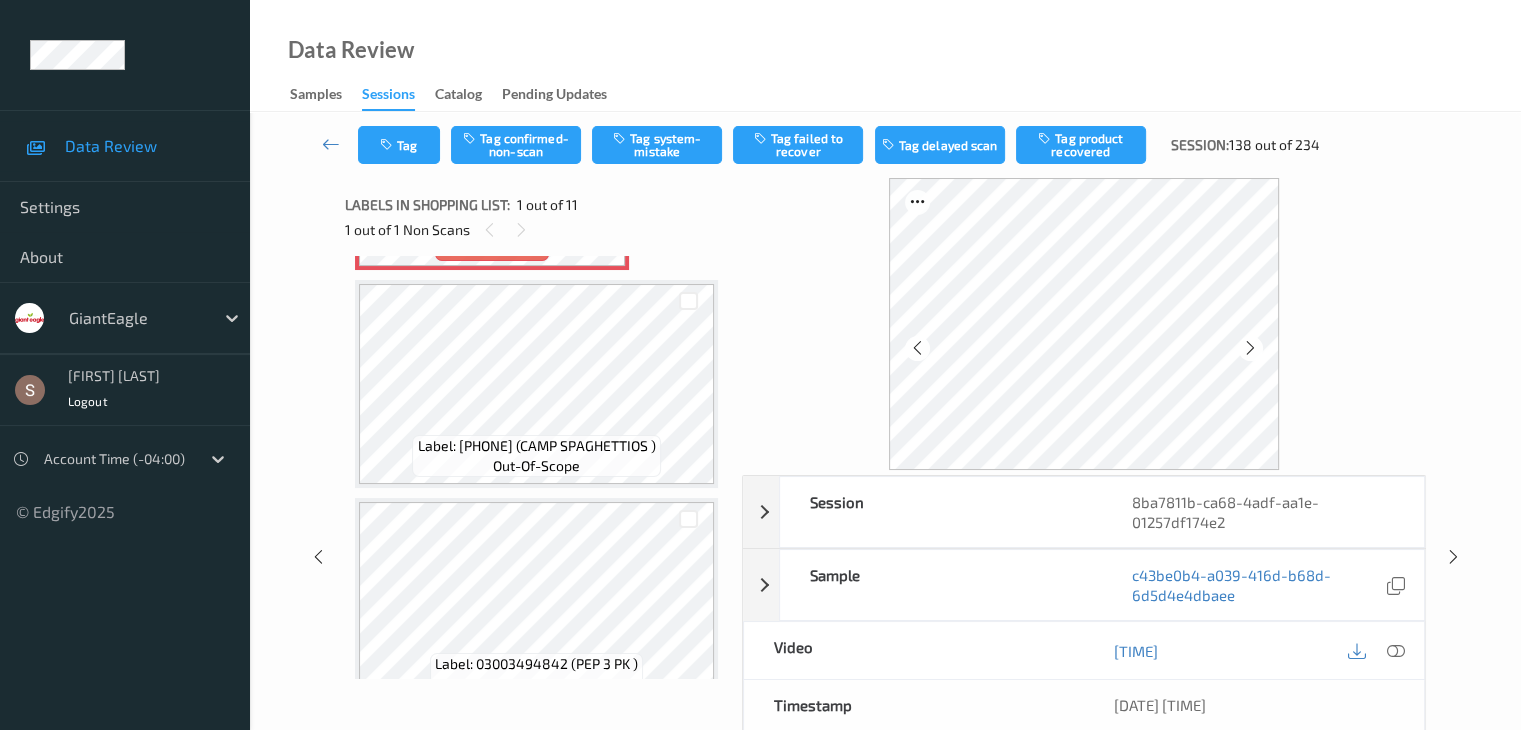 scroll, scrollTop: 204, scrollLeft: 0, axis: vertical 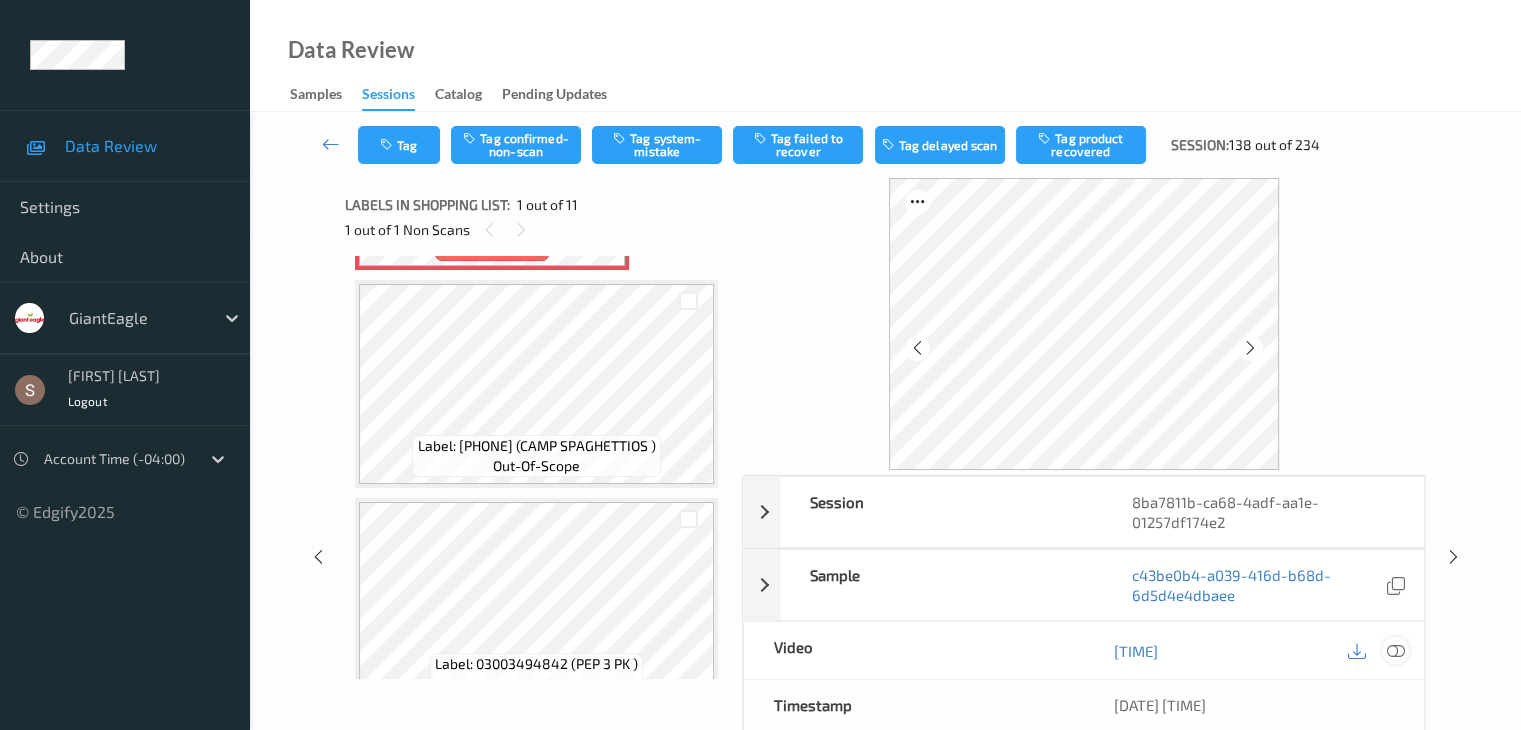 click at bounding box center (1395, 650) 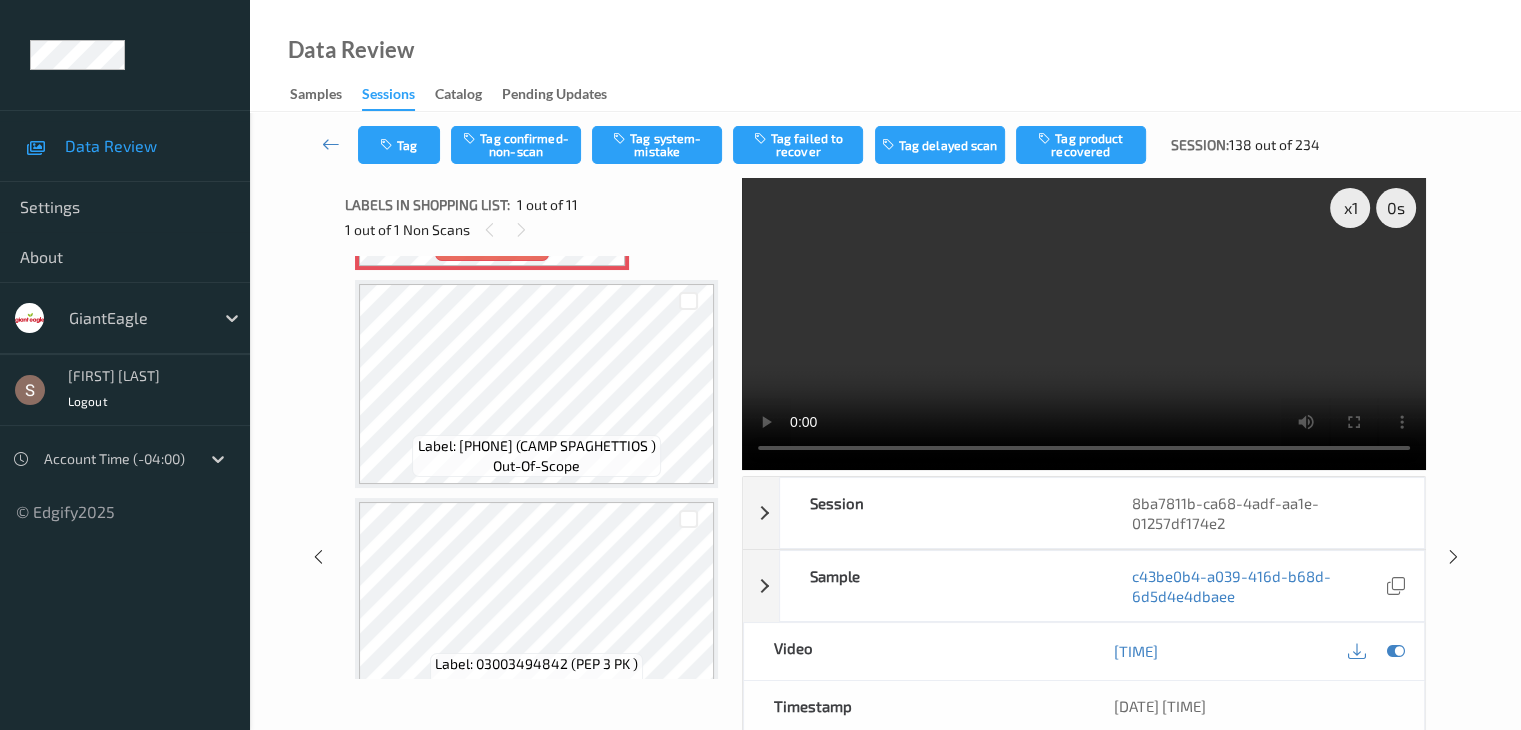 click at bounding box center (1084, 324) 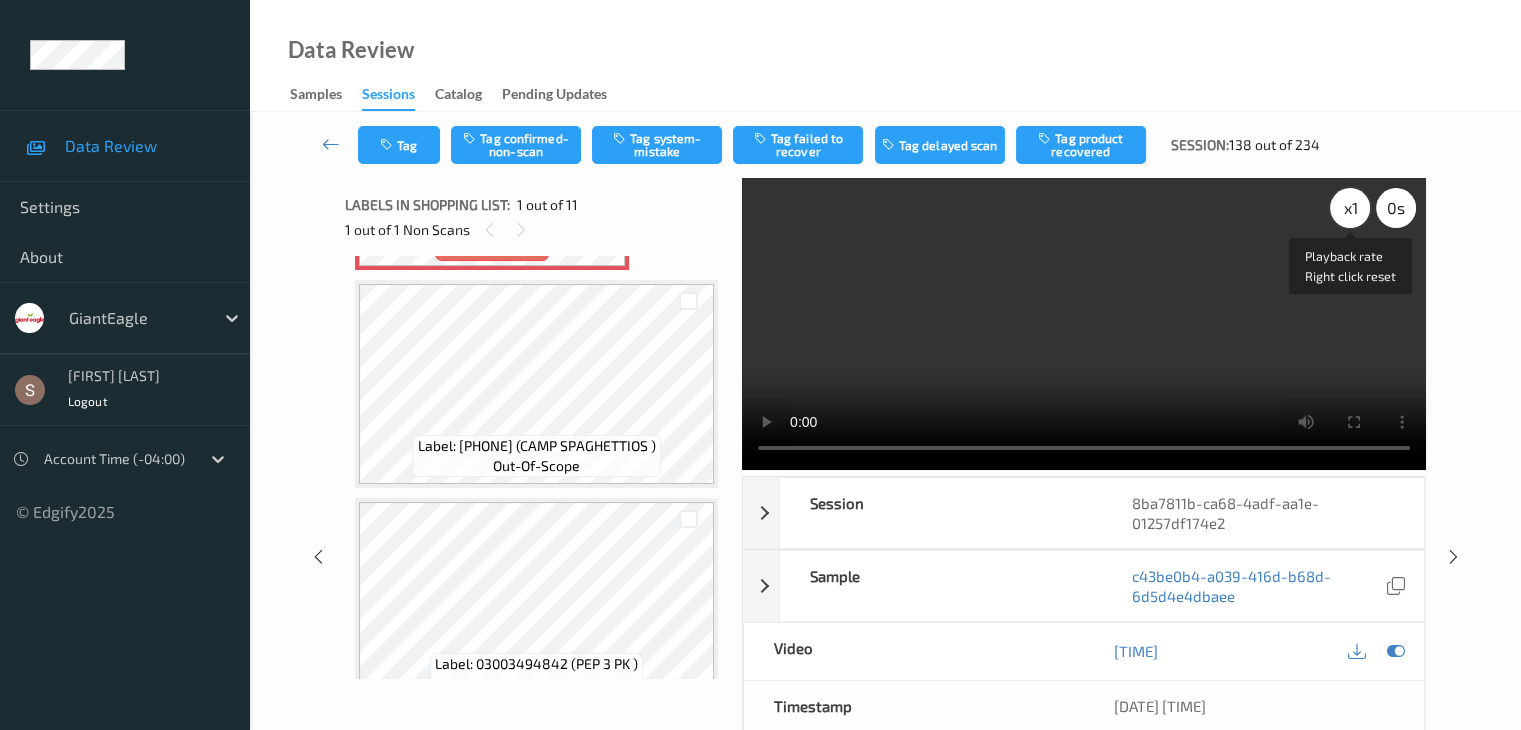 click on "x 1" at bounding box center (1350, 208) 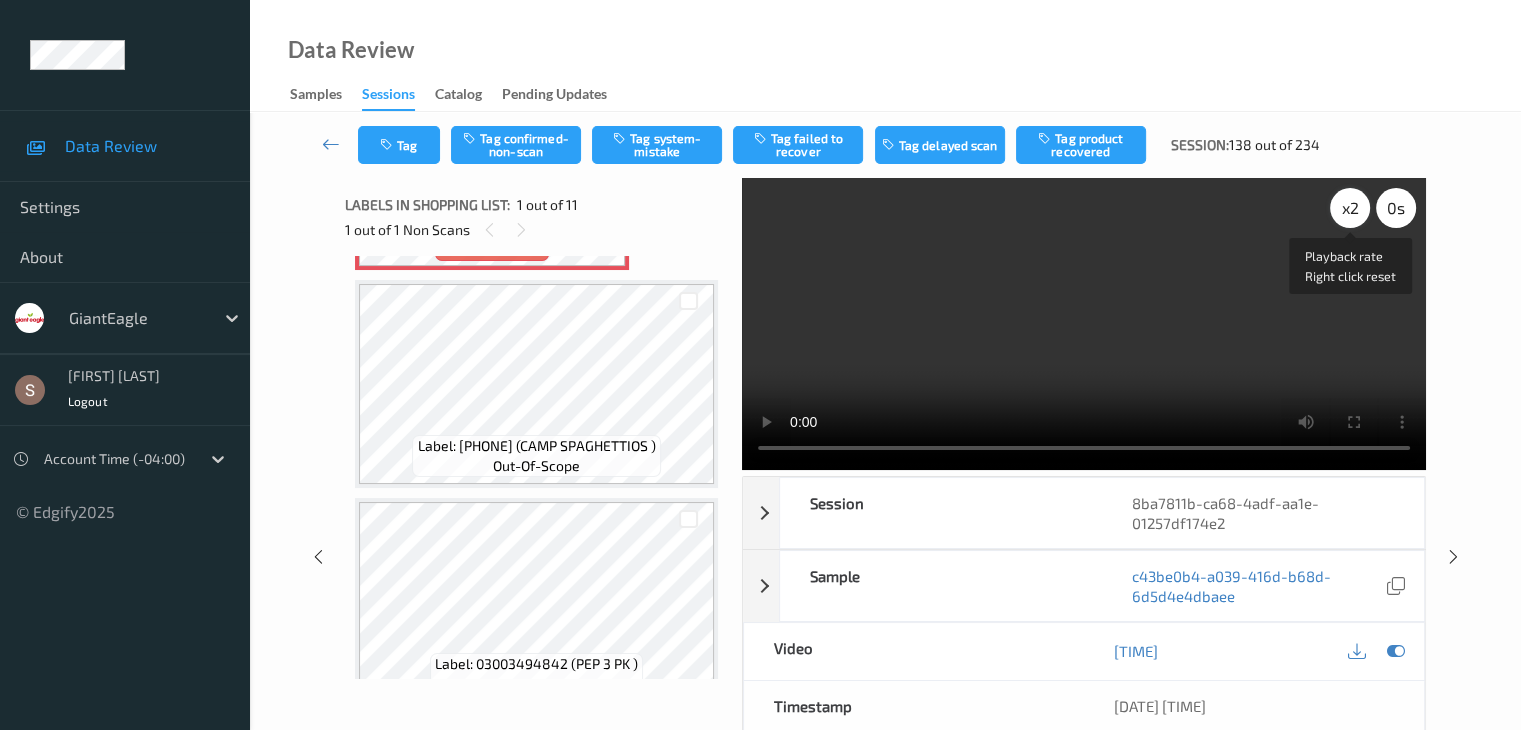 click on "x 2" at bounding box center [1350, 208] 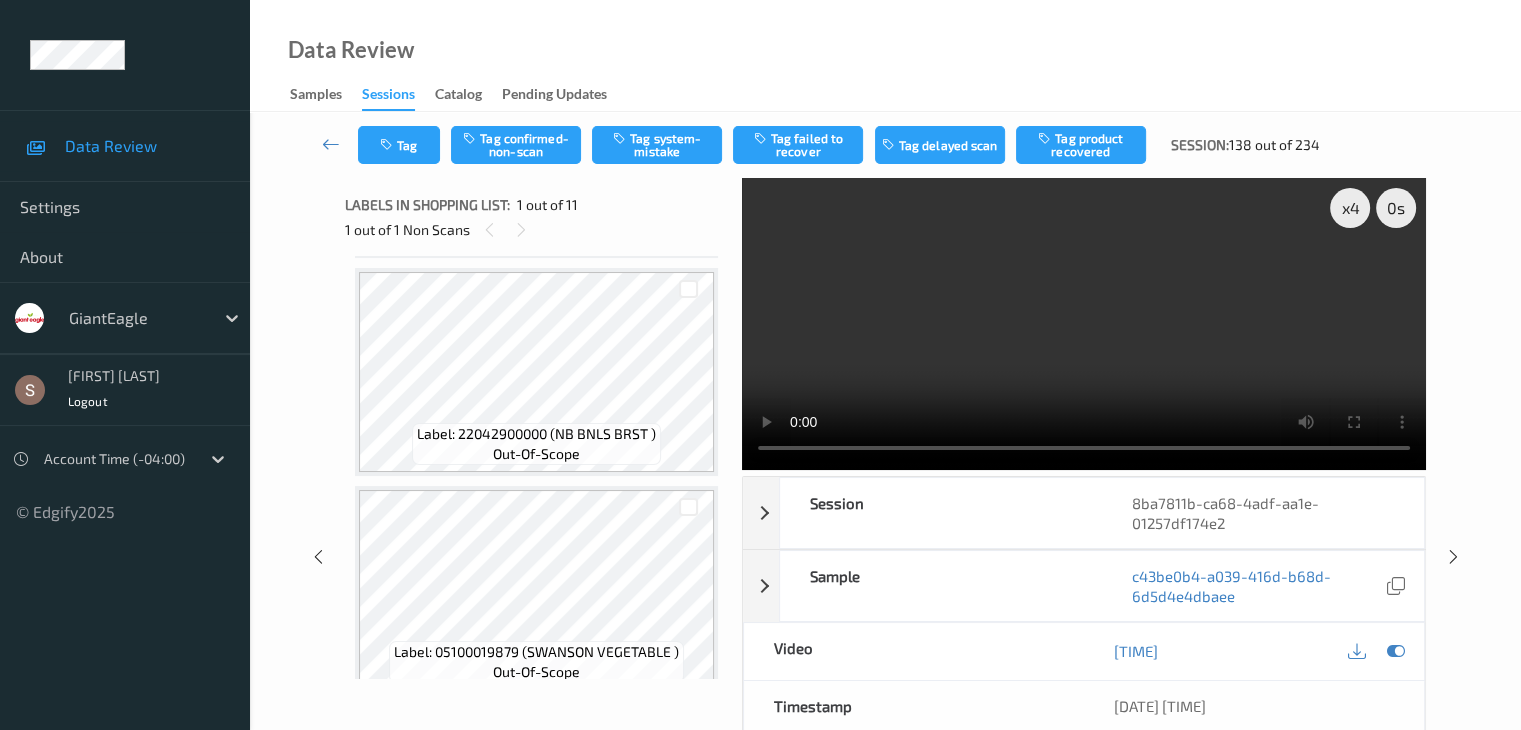scroll, scrollTop: 702, scrollLeft: 0, axis: vertical 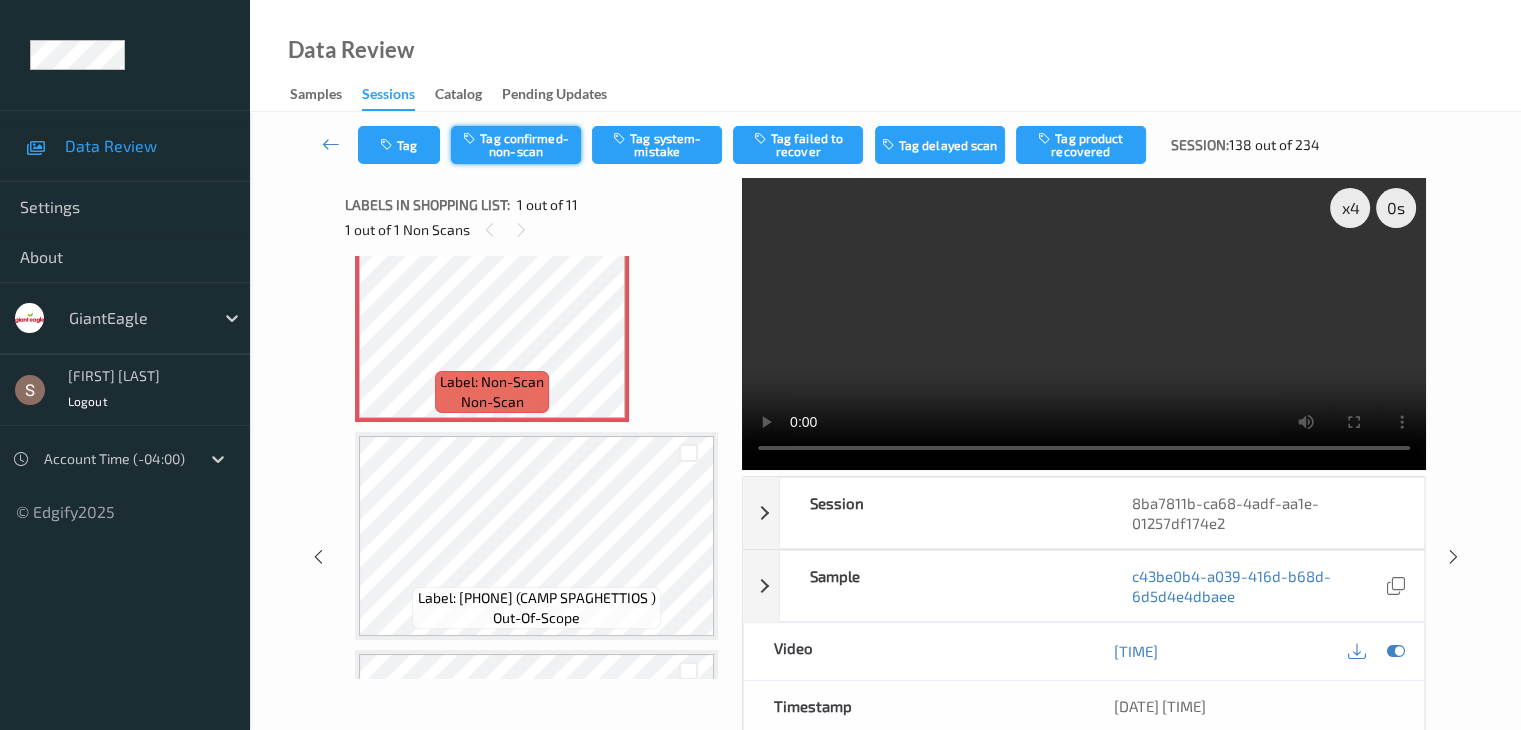 click on "Tag   confirmed-non-scan" at bounding box center (516, 145) 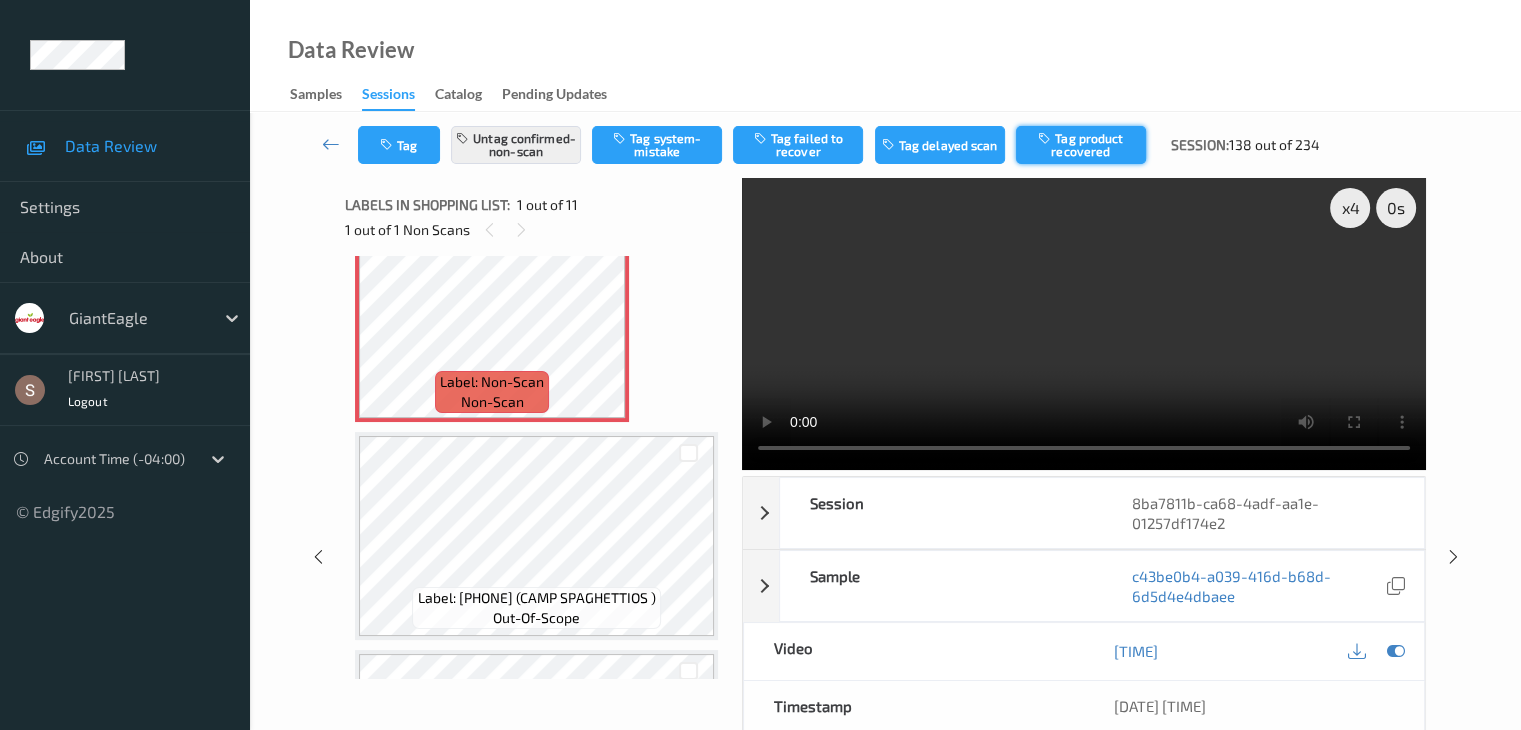 click on "Tag   product recovered" at bounding box center (1081, 145) 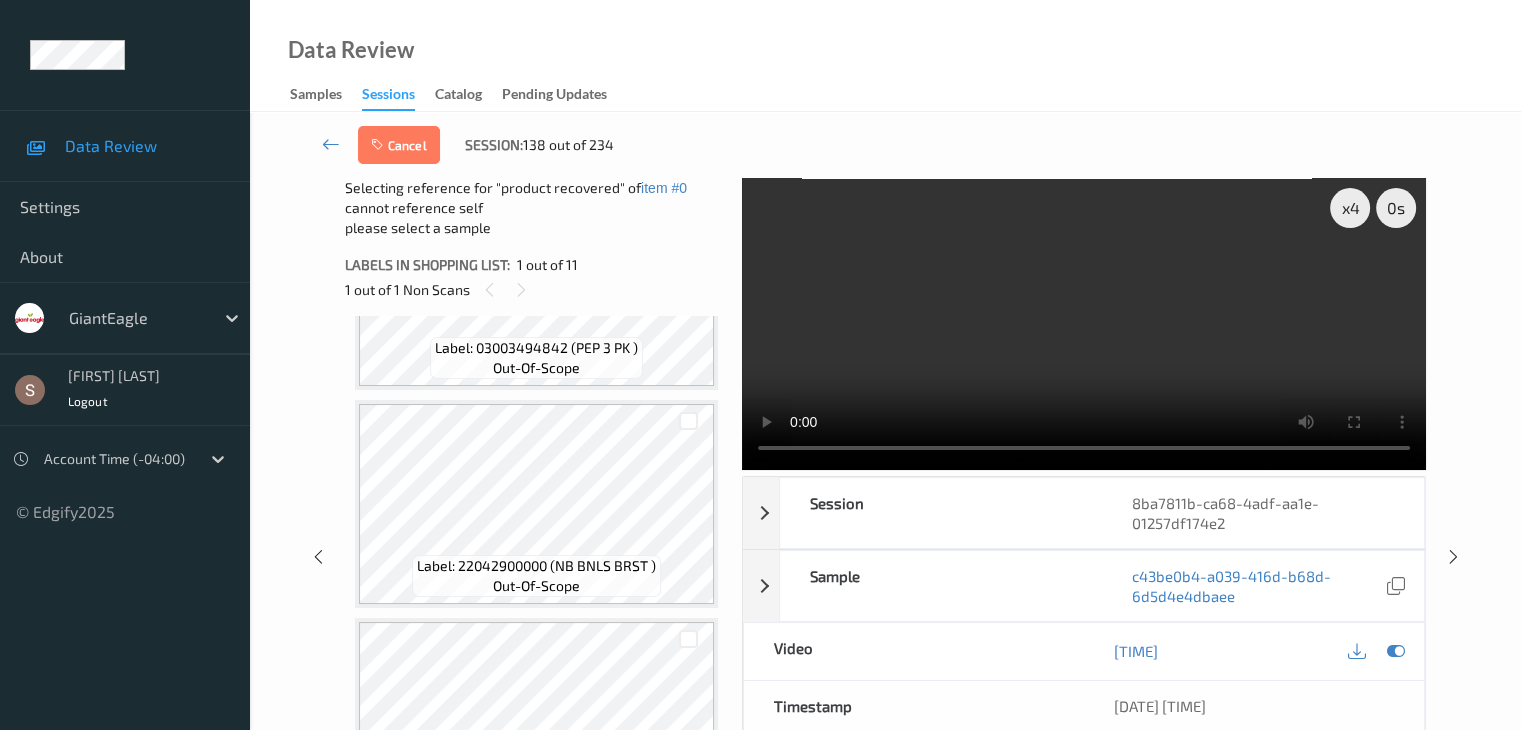 scroll, scrollTop: 580, scrollLeft: 0, axis: vertical 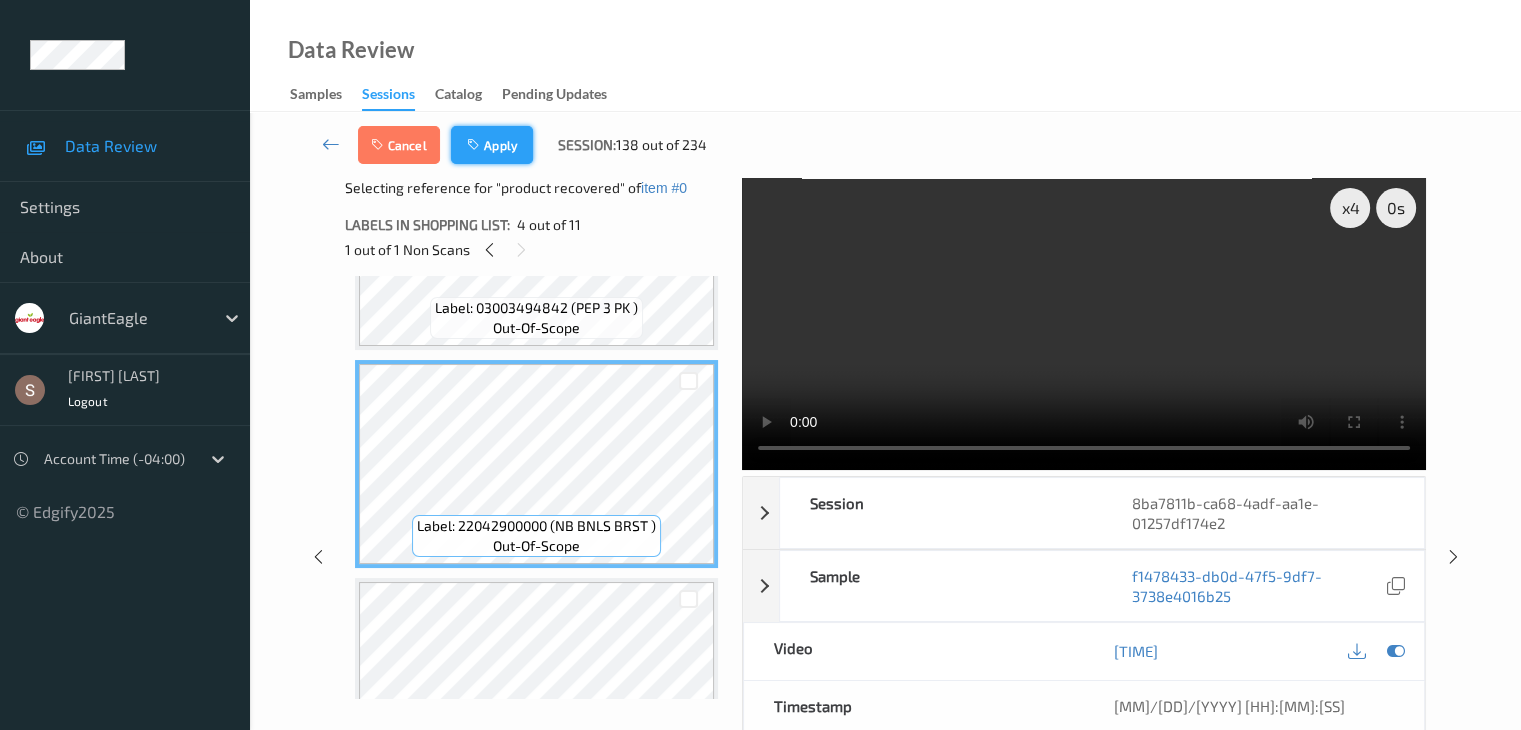 click on "Apply" at bounding box center [492, 145] 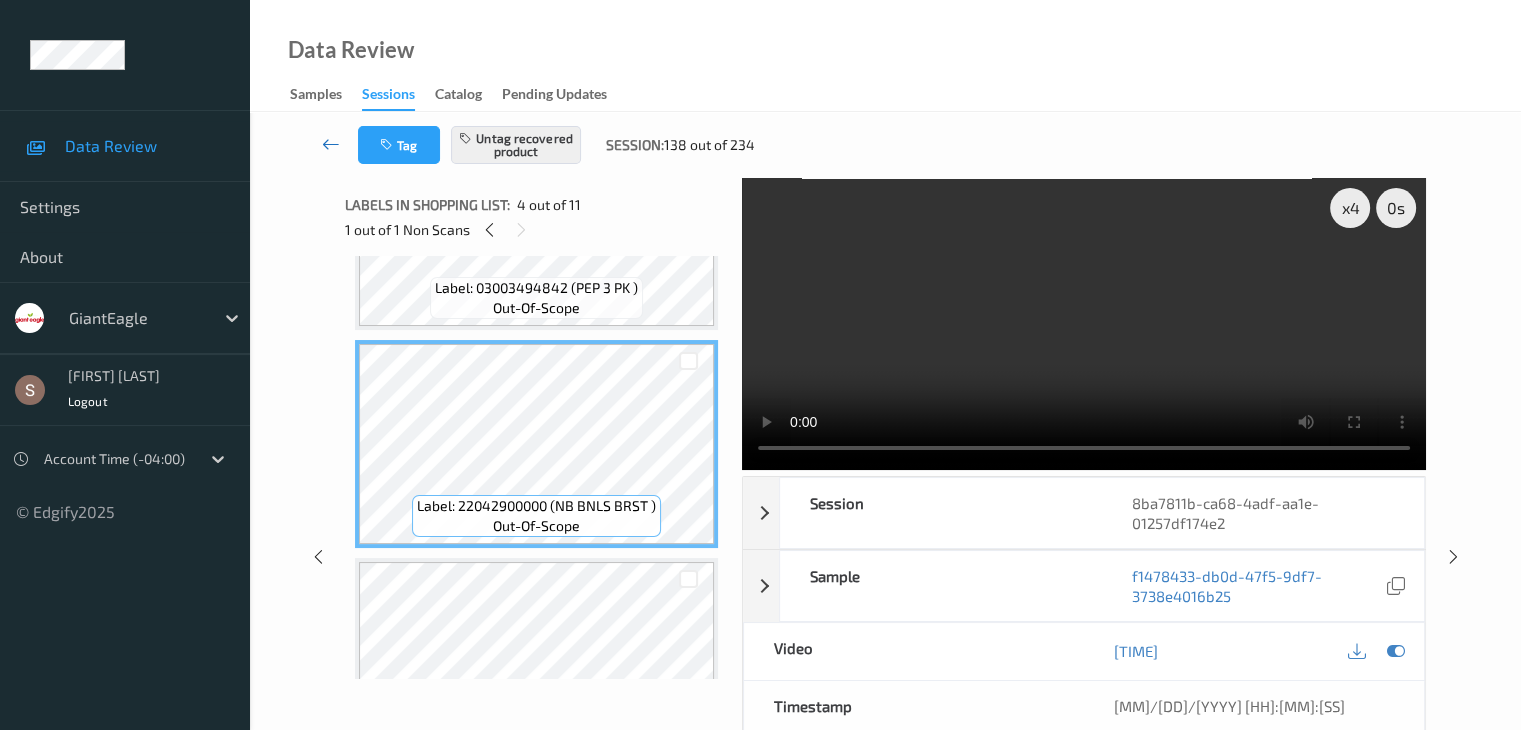 click at bounding box center [331, 144] 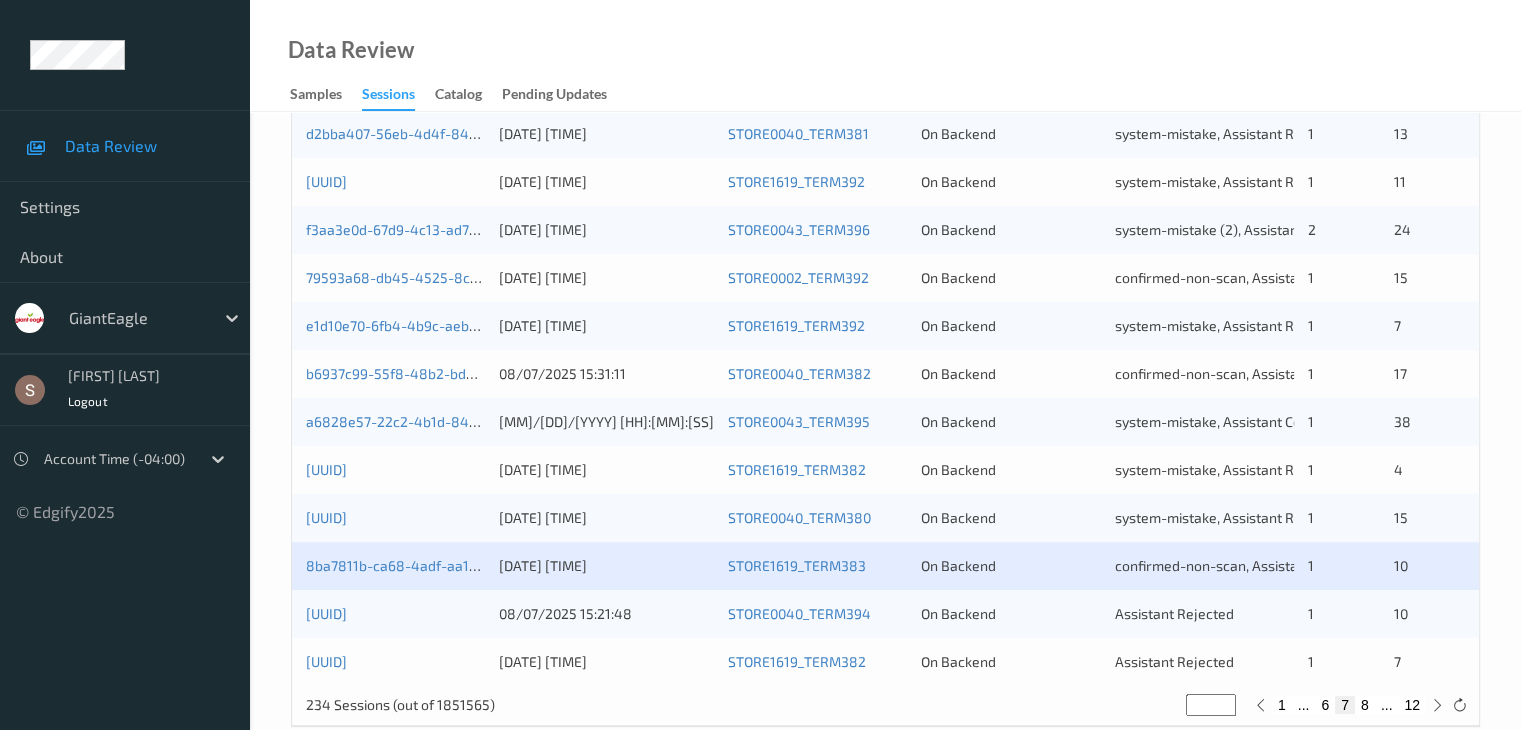 scroll, scrollTop: 932, scrollLeft: 0, axis: vertical 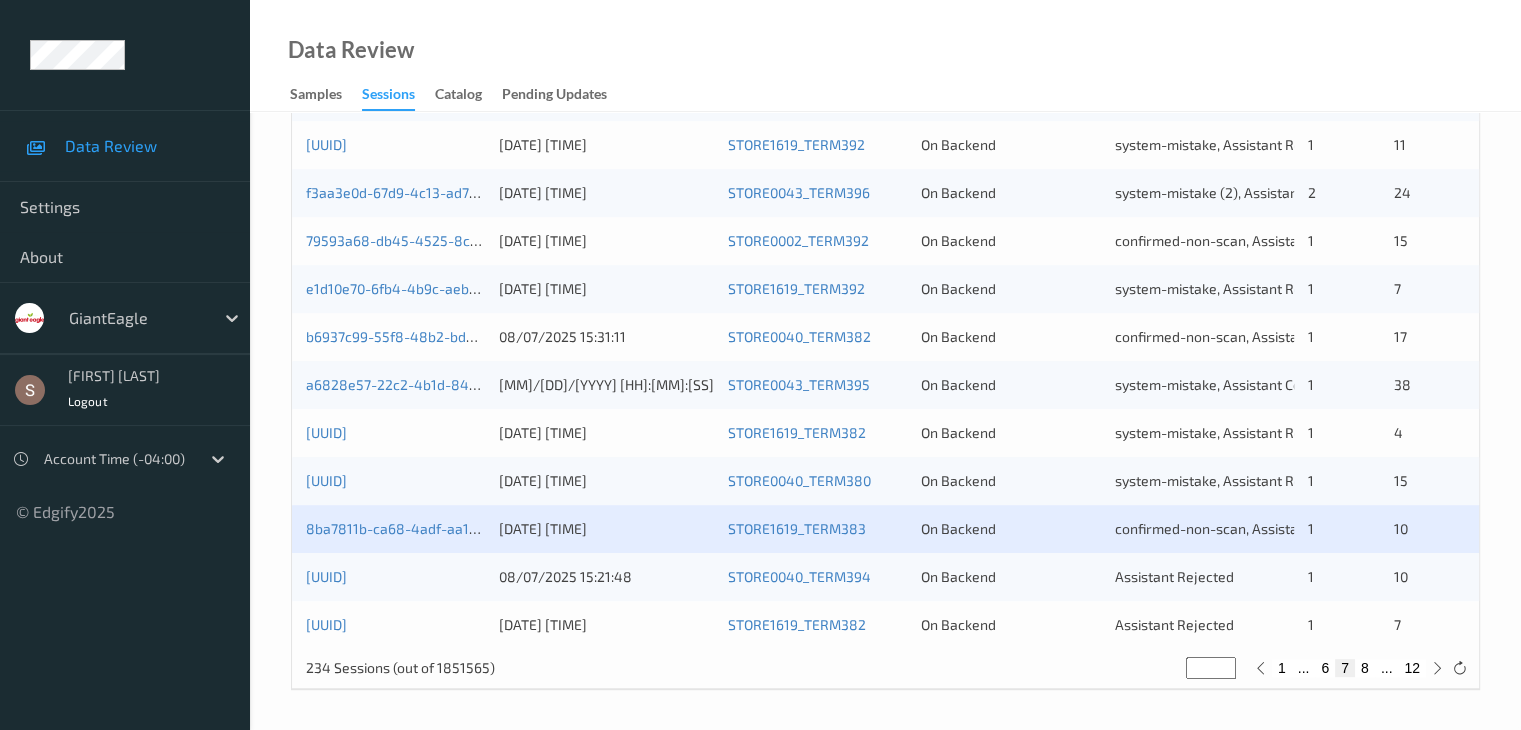 click on "[UUID]" at bounding box center (395, 577) 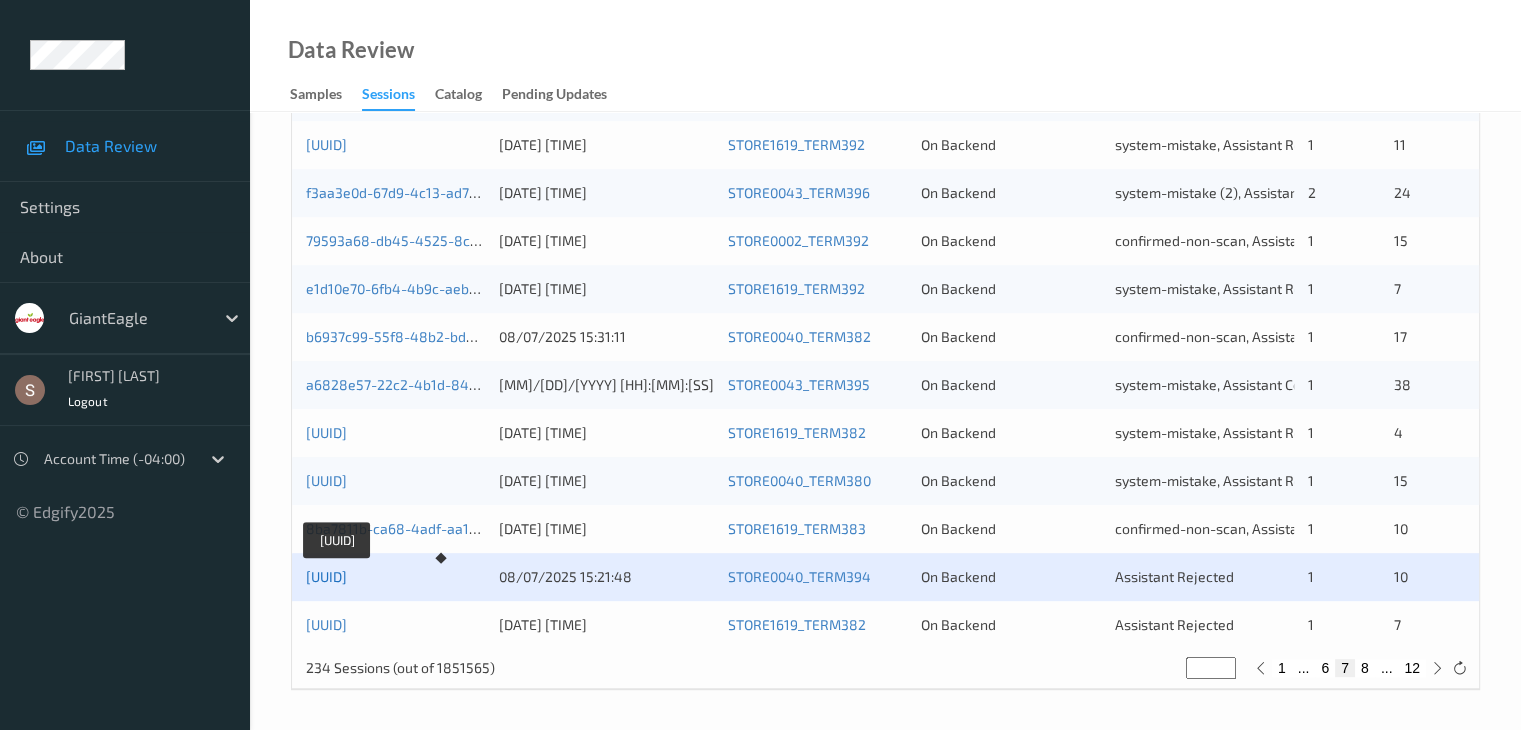 click on "[UUID]" at bounding box center (326, 576) 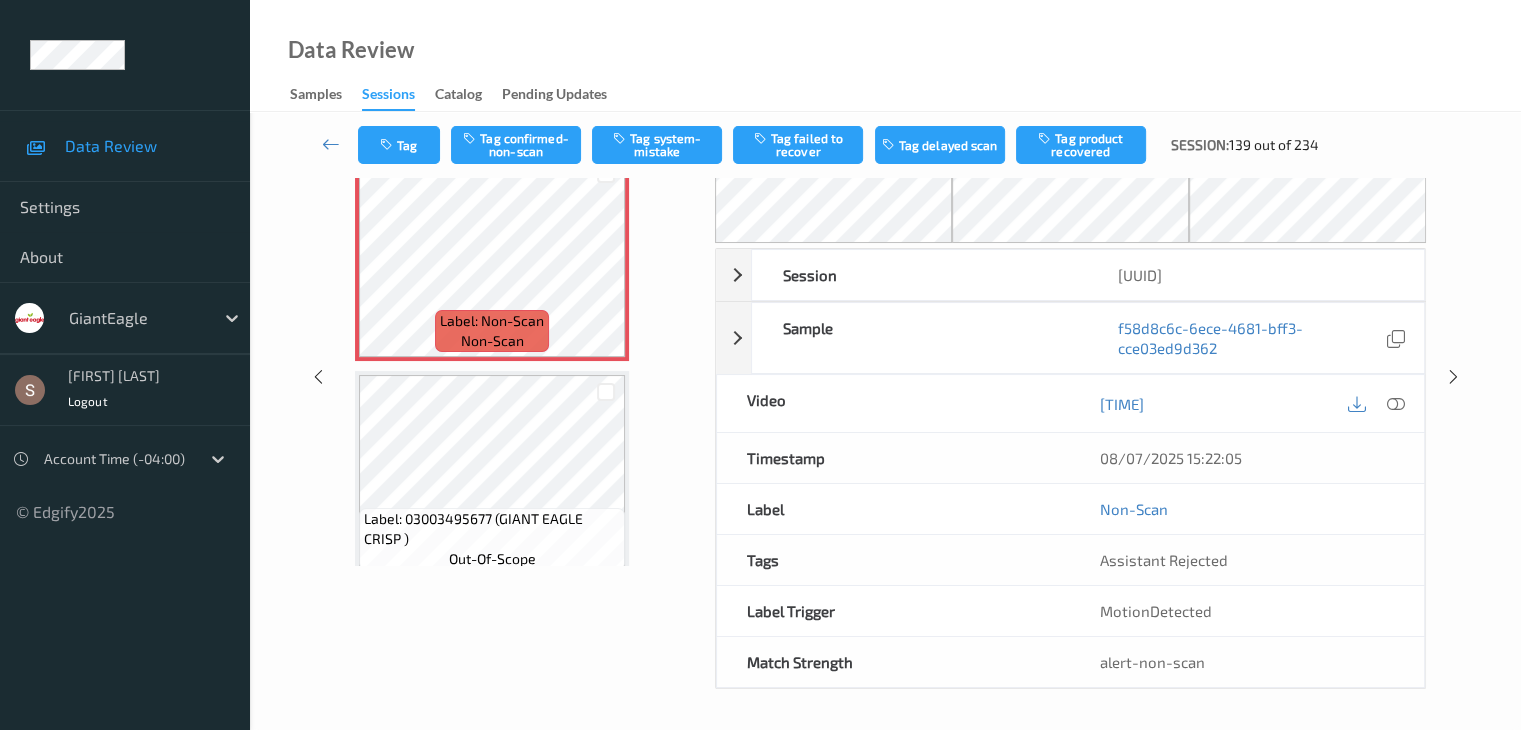 scroll, scrollTop: 0, scrollLeft: 0, axis: both 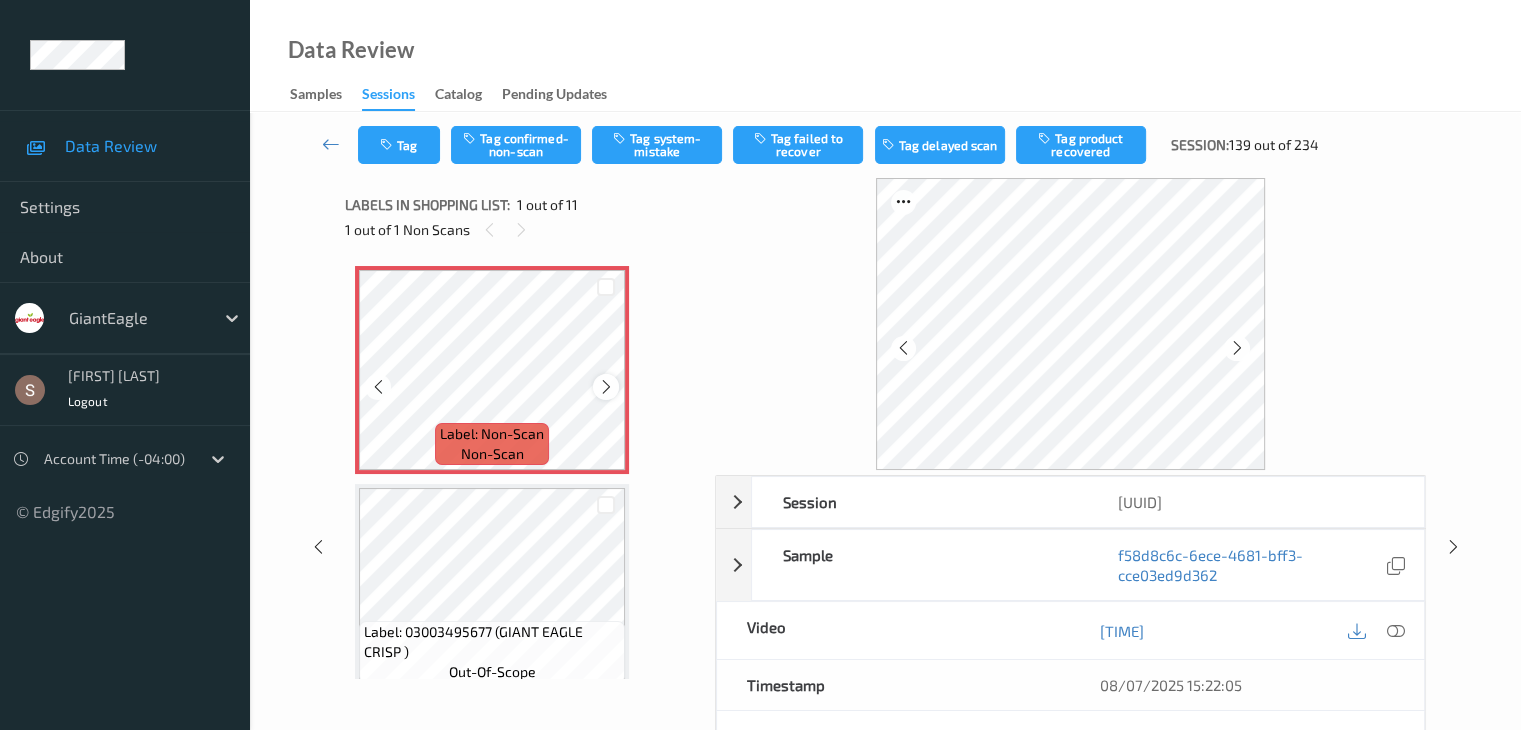 click at bounding box center [606, 387] 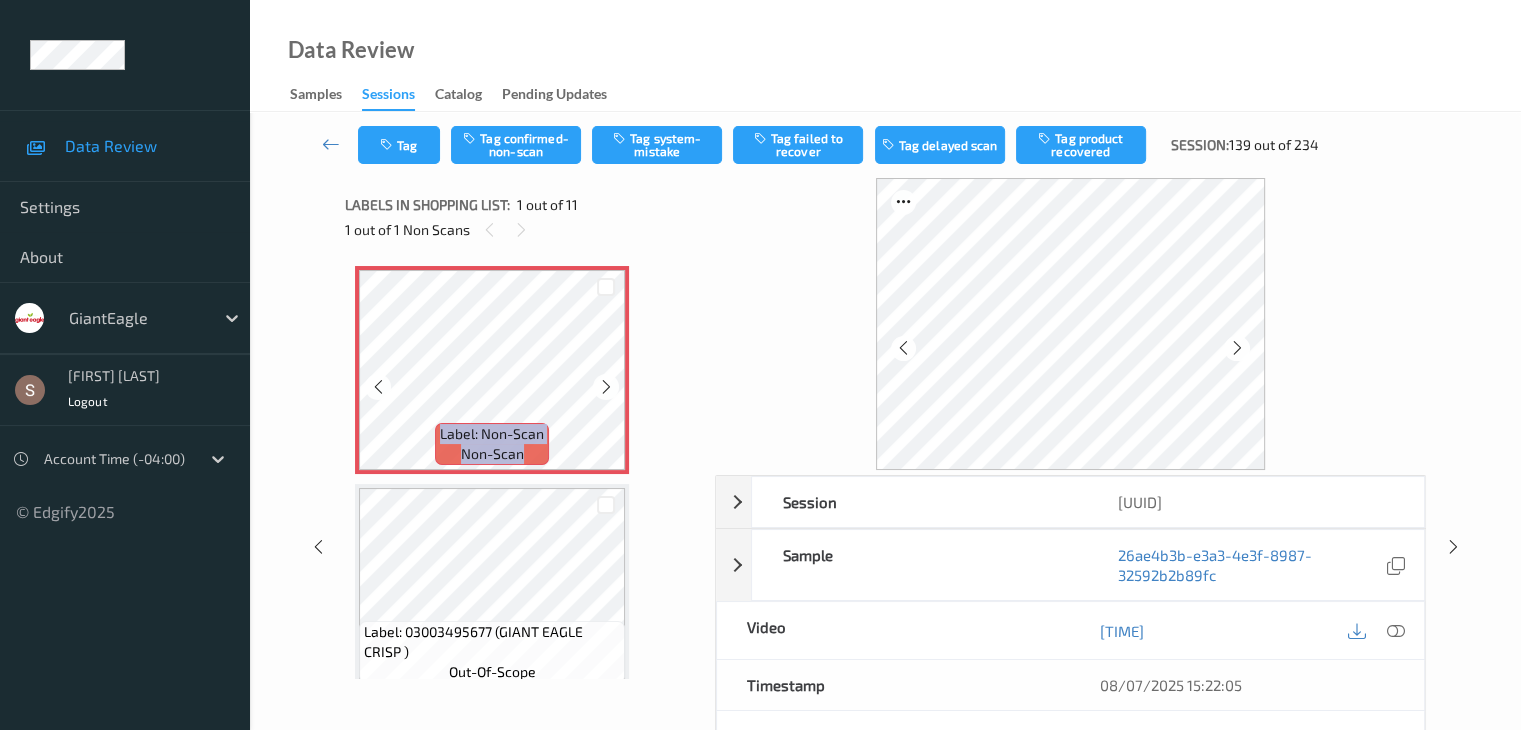 click at bounding box center [606, 387] 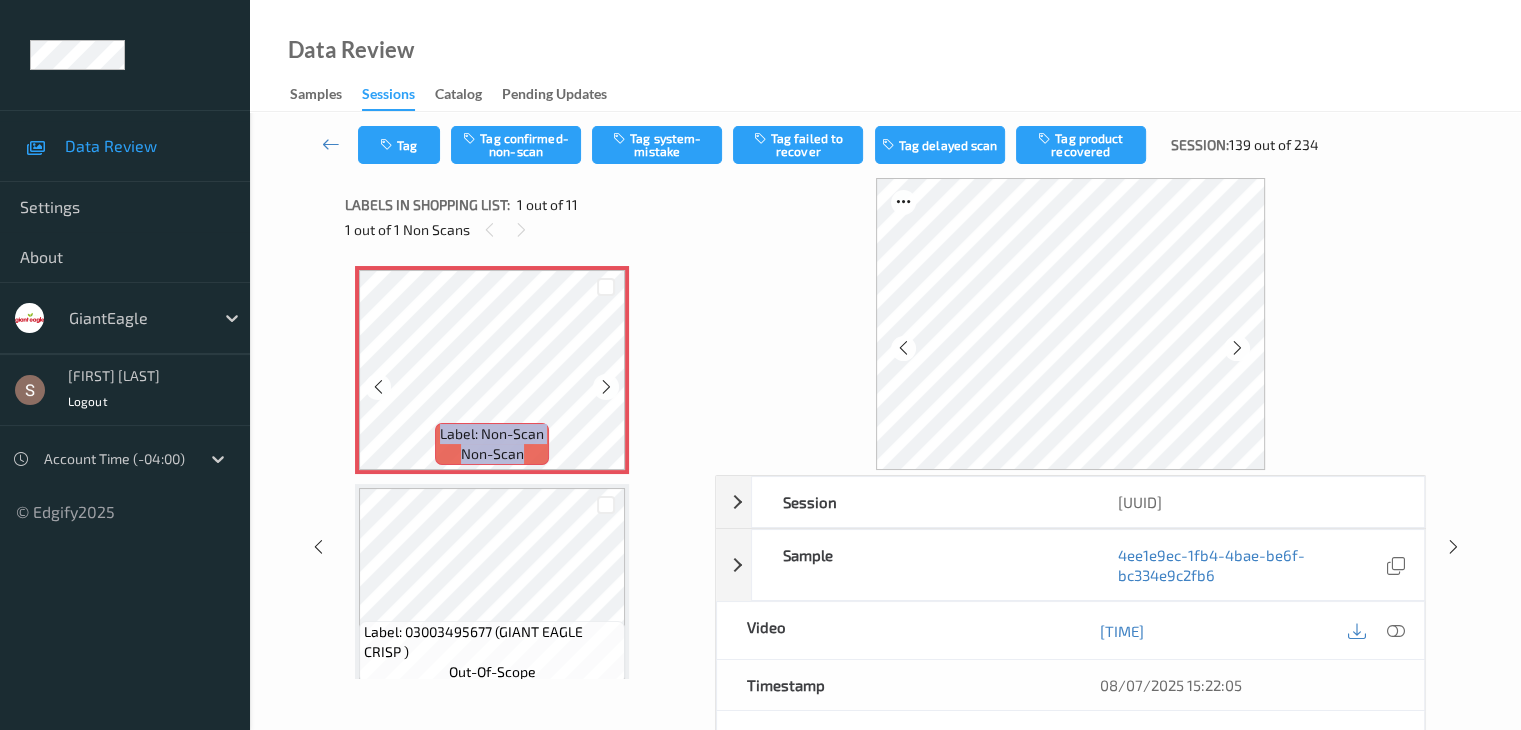 click at bounding box center [606, 387] 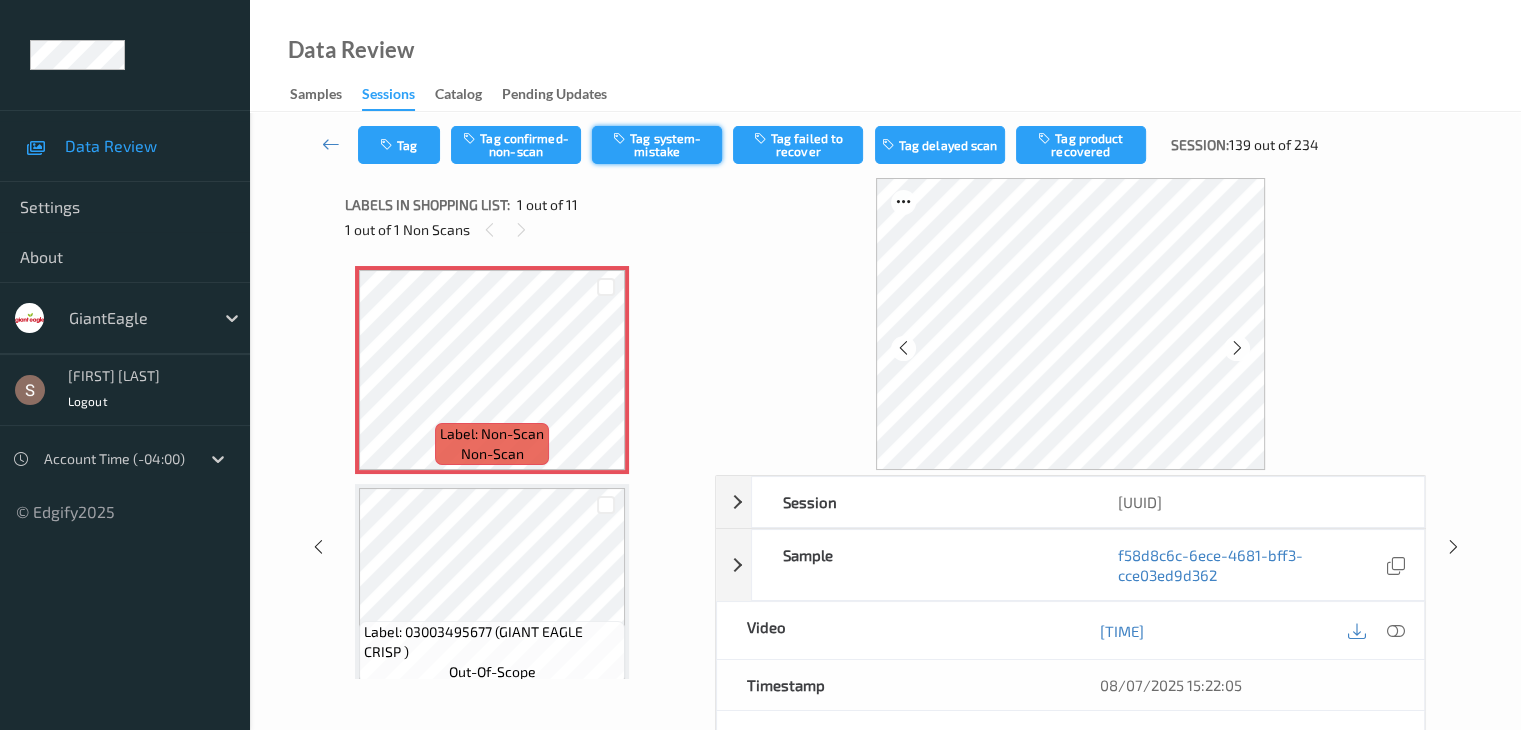 click on "Tag   system-mistake" at bounding box center [657, 145] 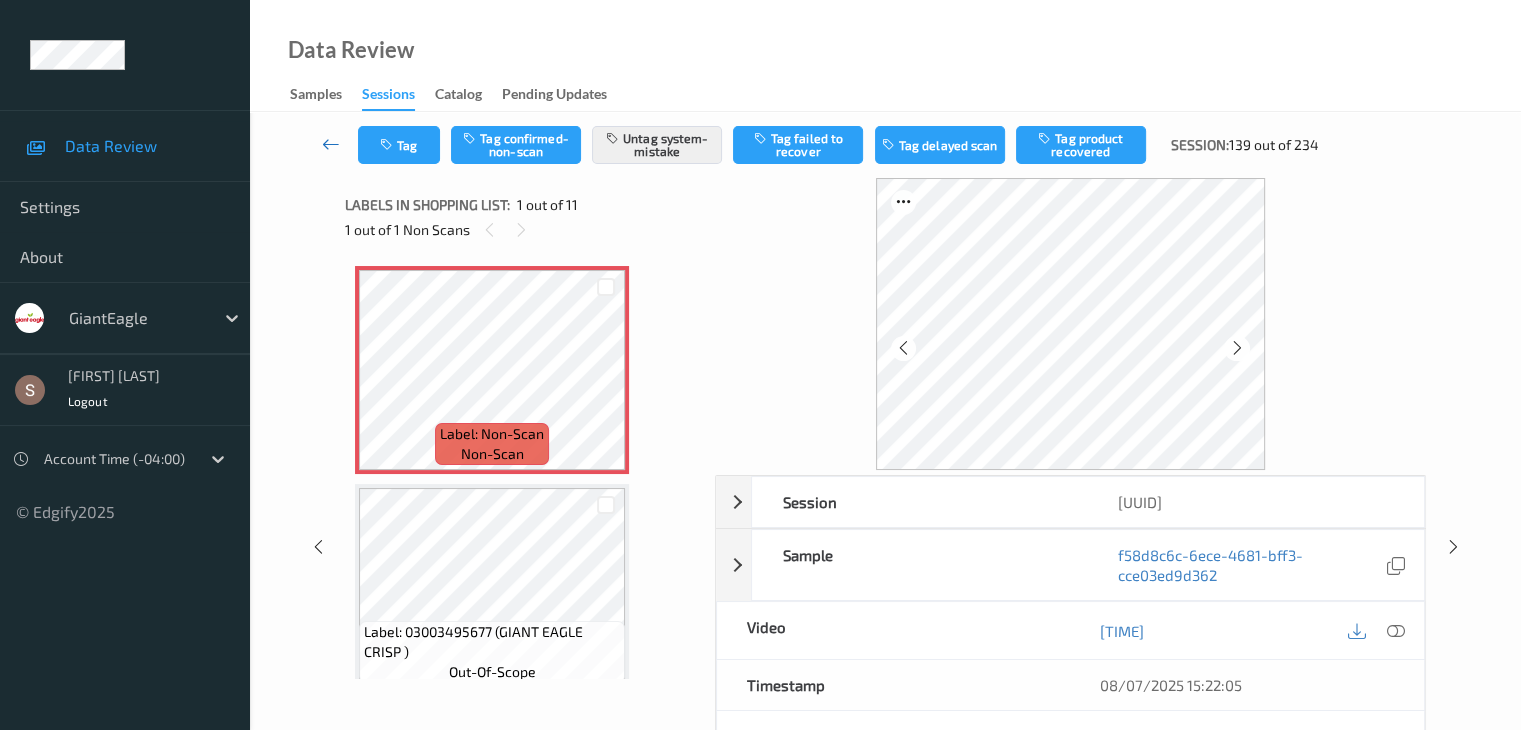 click at bounding box center (331, 144) 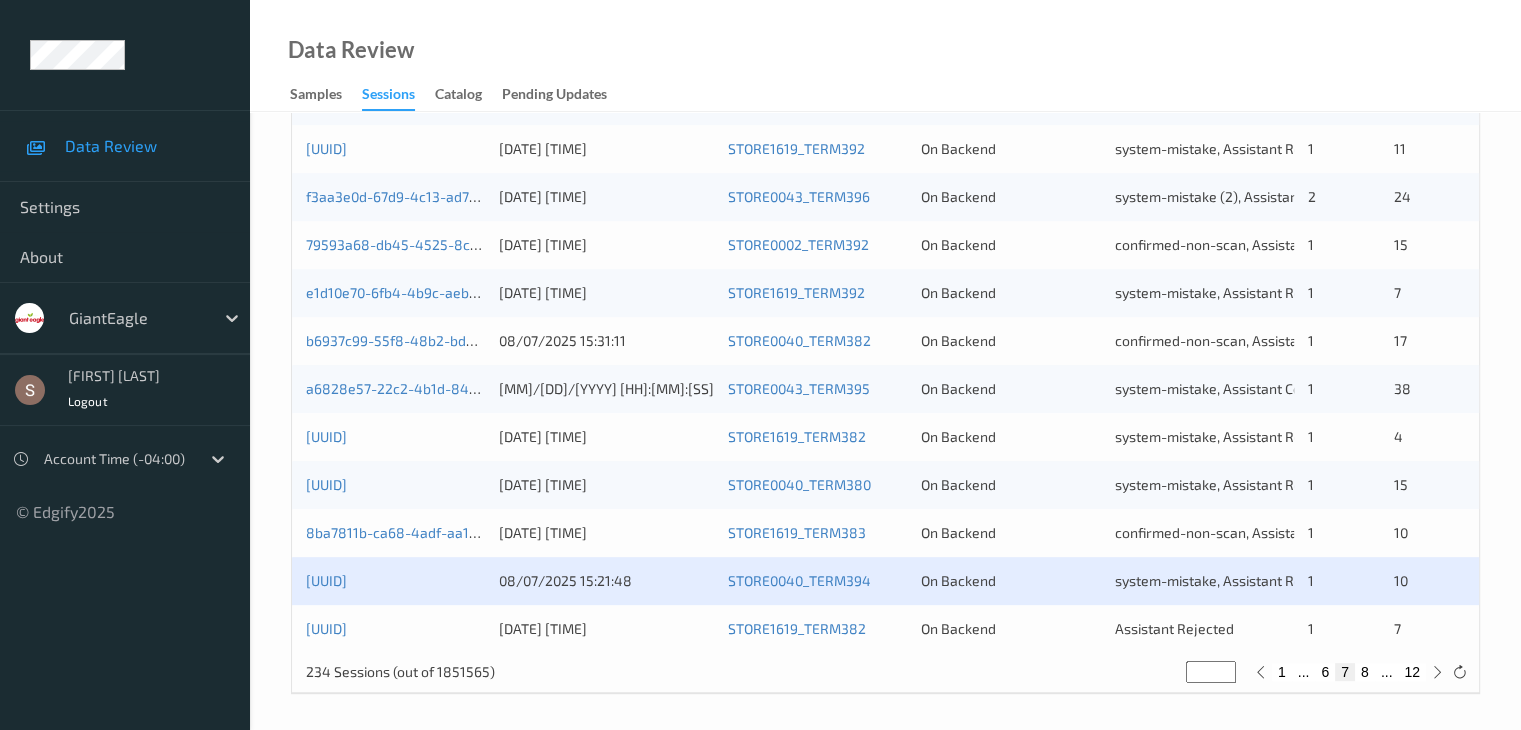 scroll, scrollTop: 932, scrollLeft: 0, axis: vertical 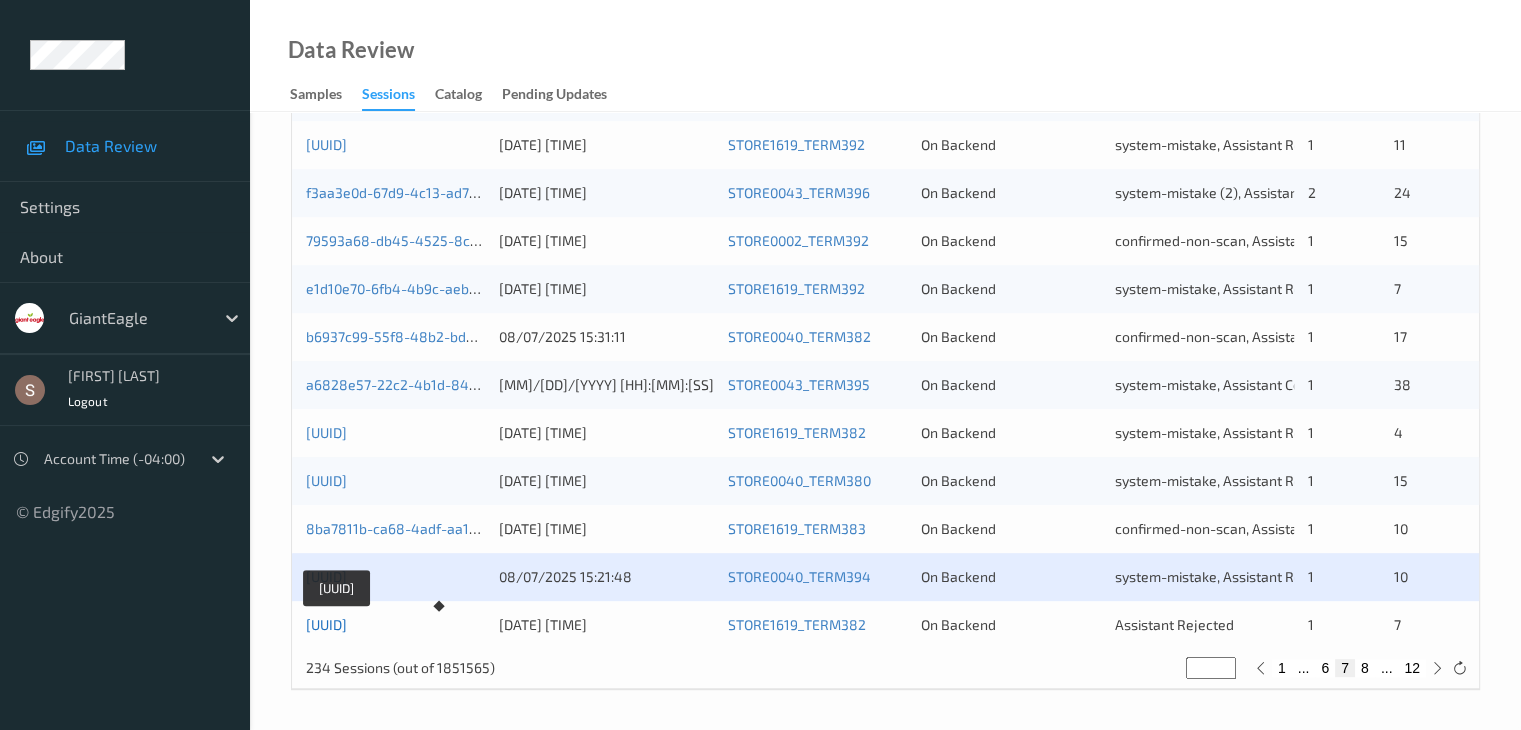 click on "[UUID]" at bounding box center (326, 624) 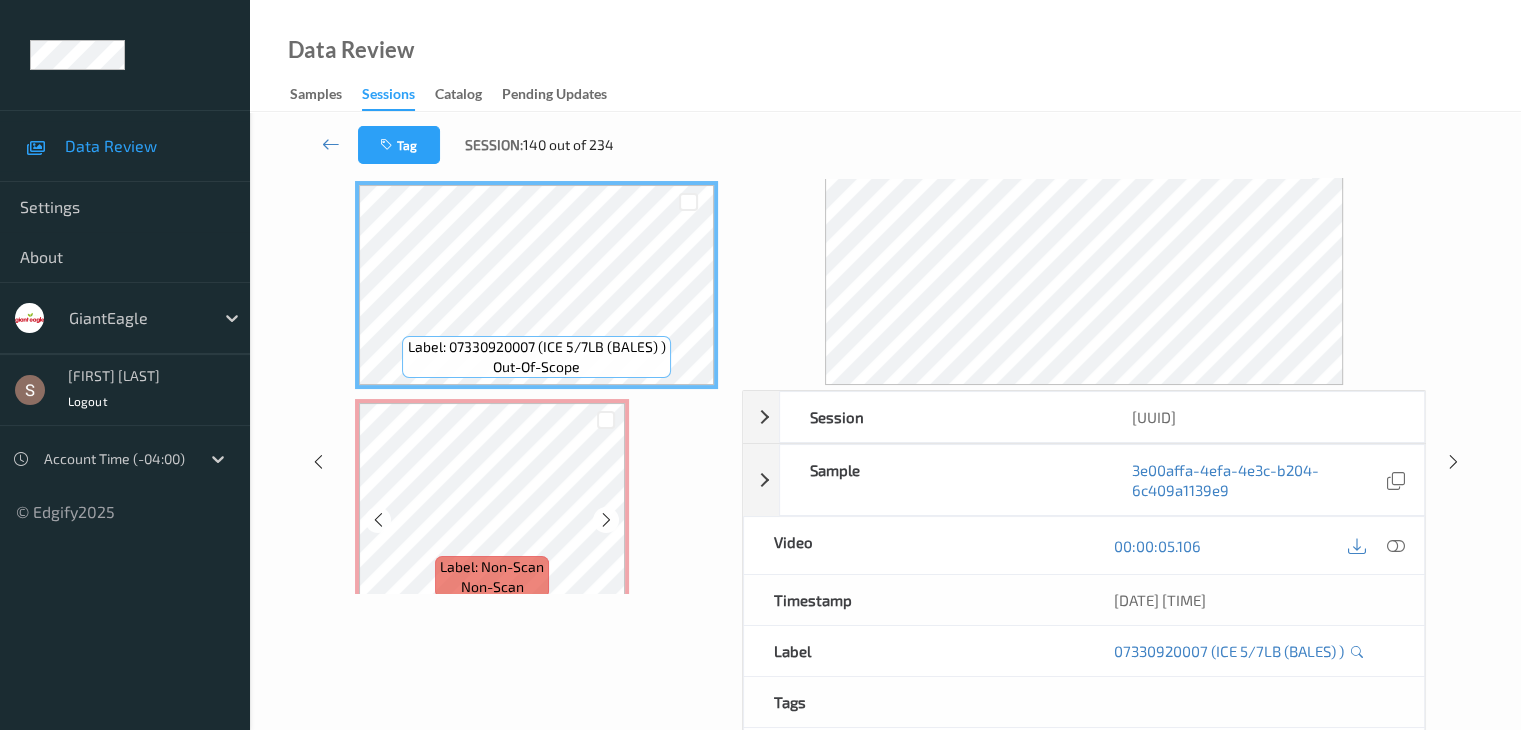 scroll, scrollTop: 0, scrollLeft: 0, axis: both 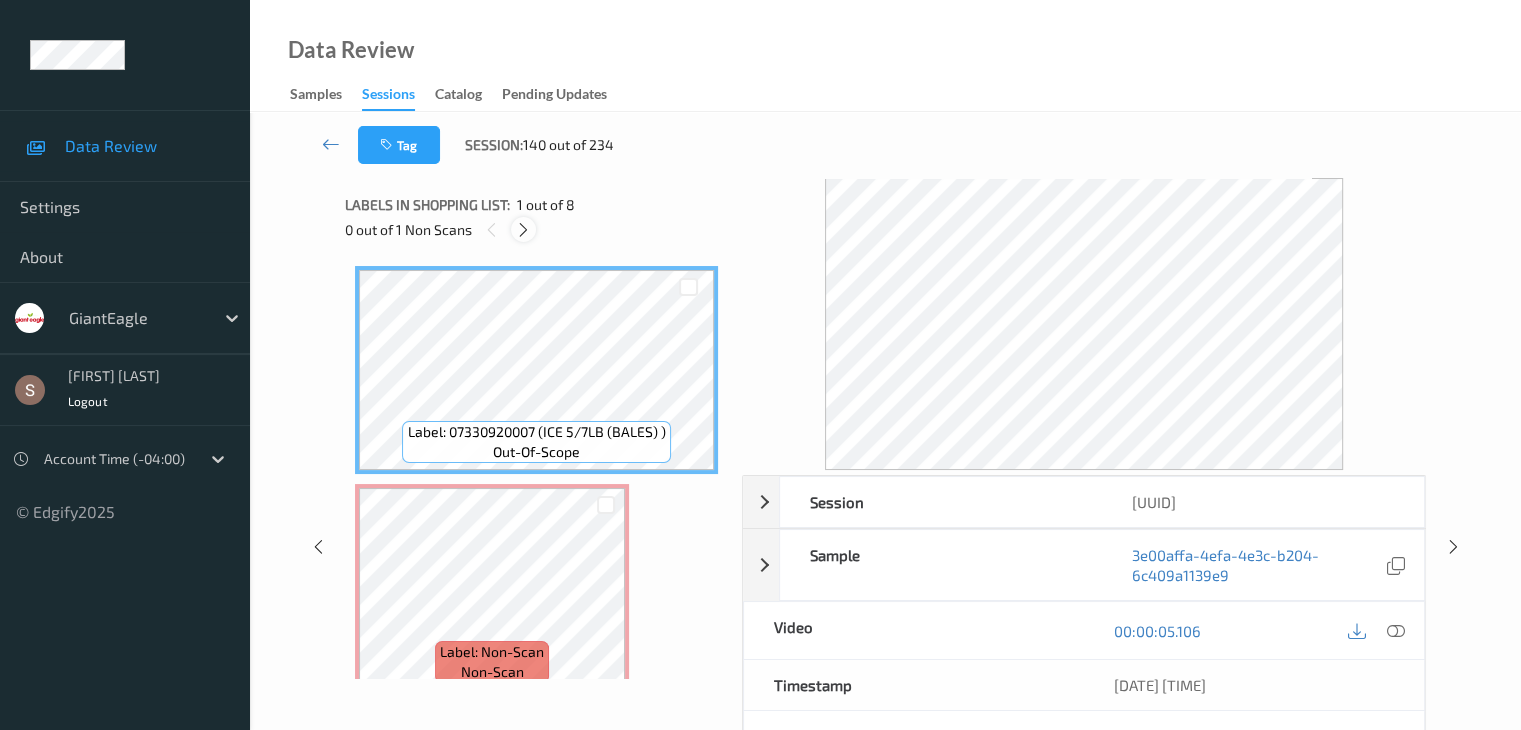click at bounding box center [523, 230] 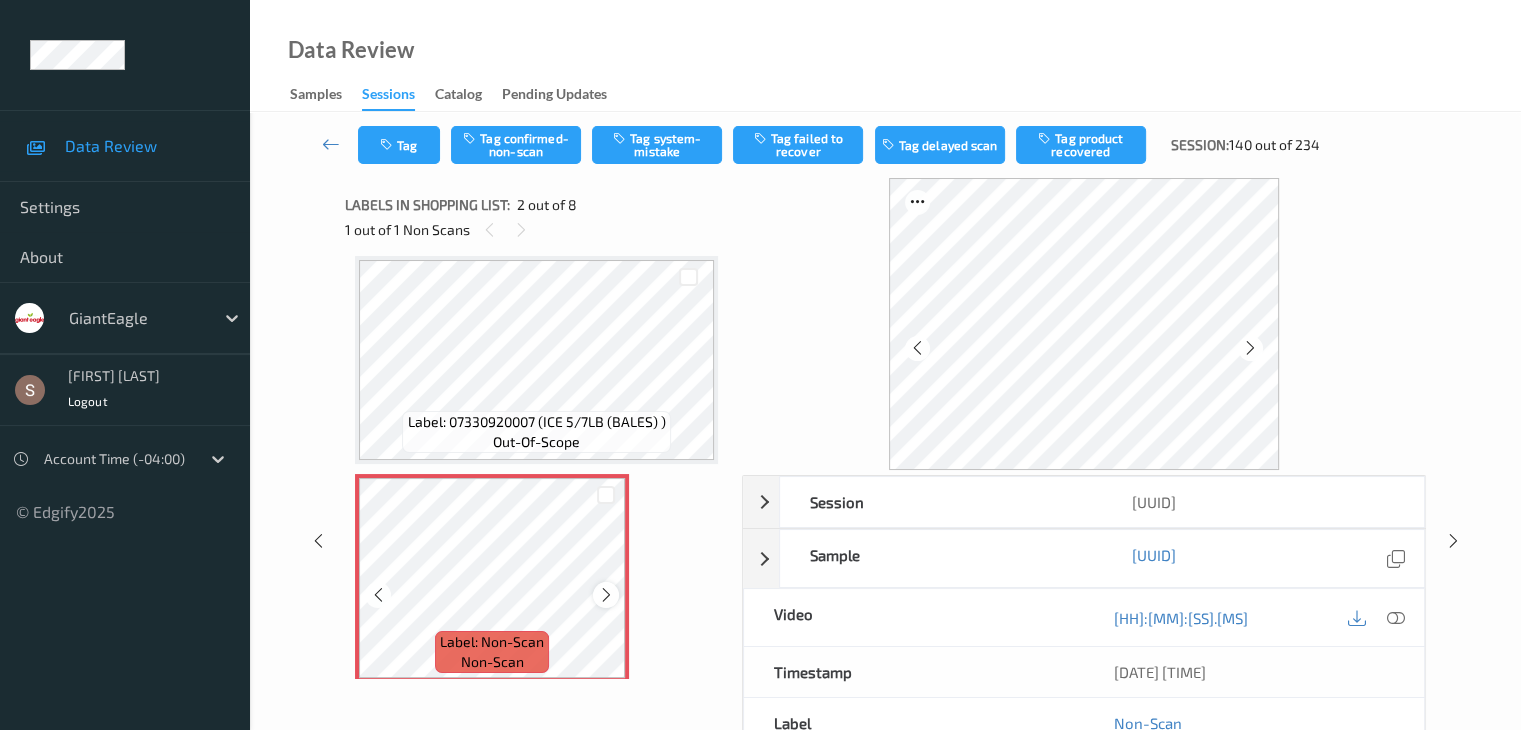 click at bounding box center [606, 595] 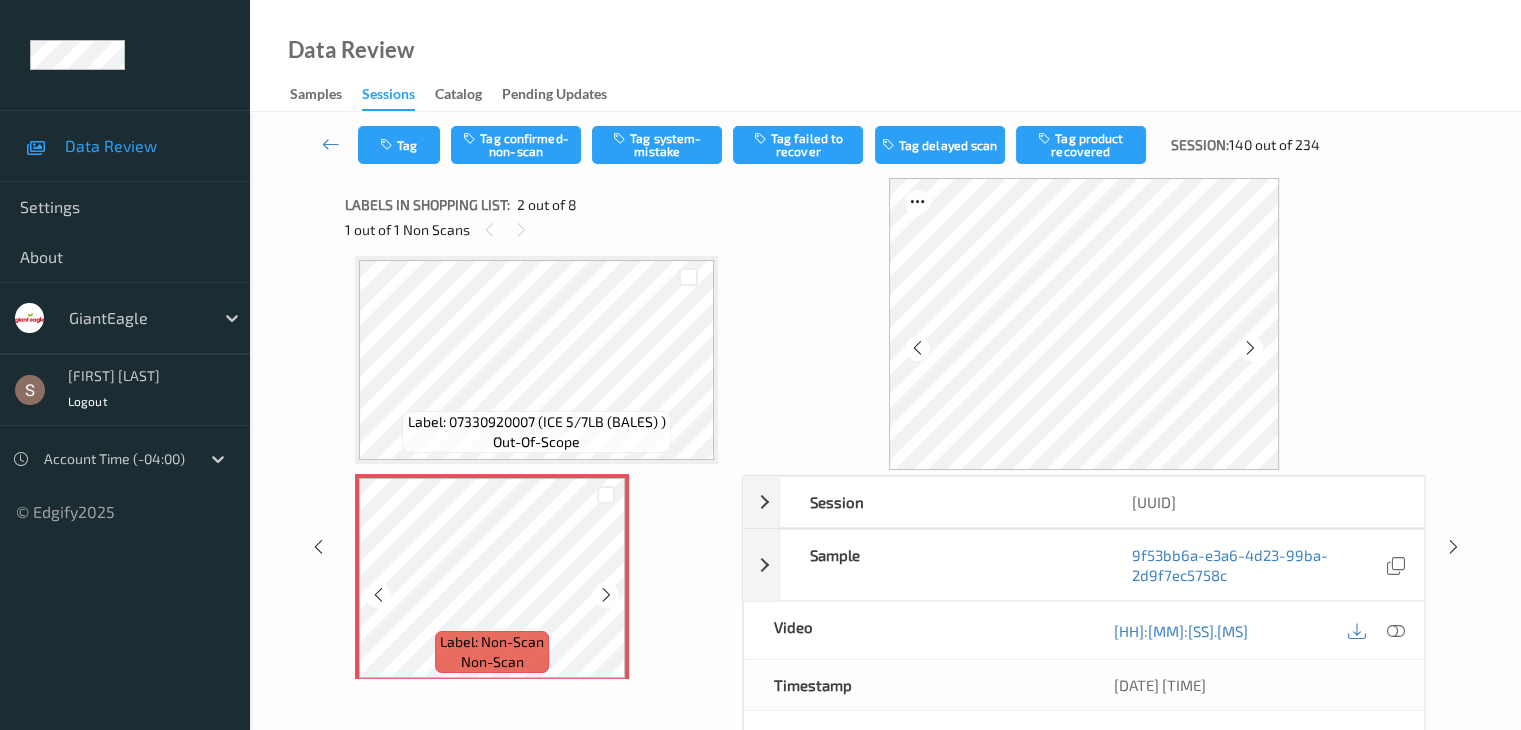 click at bounding box center (606, 595) 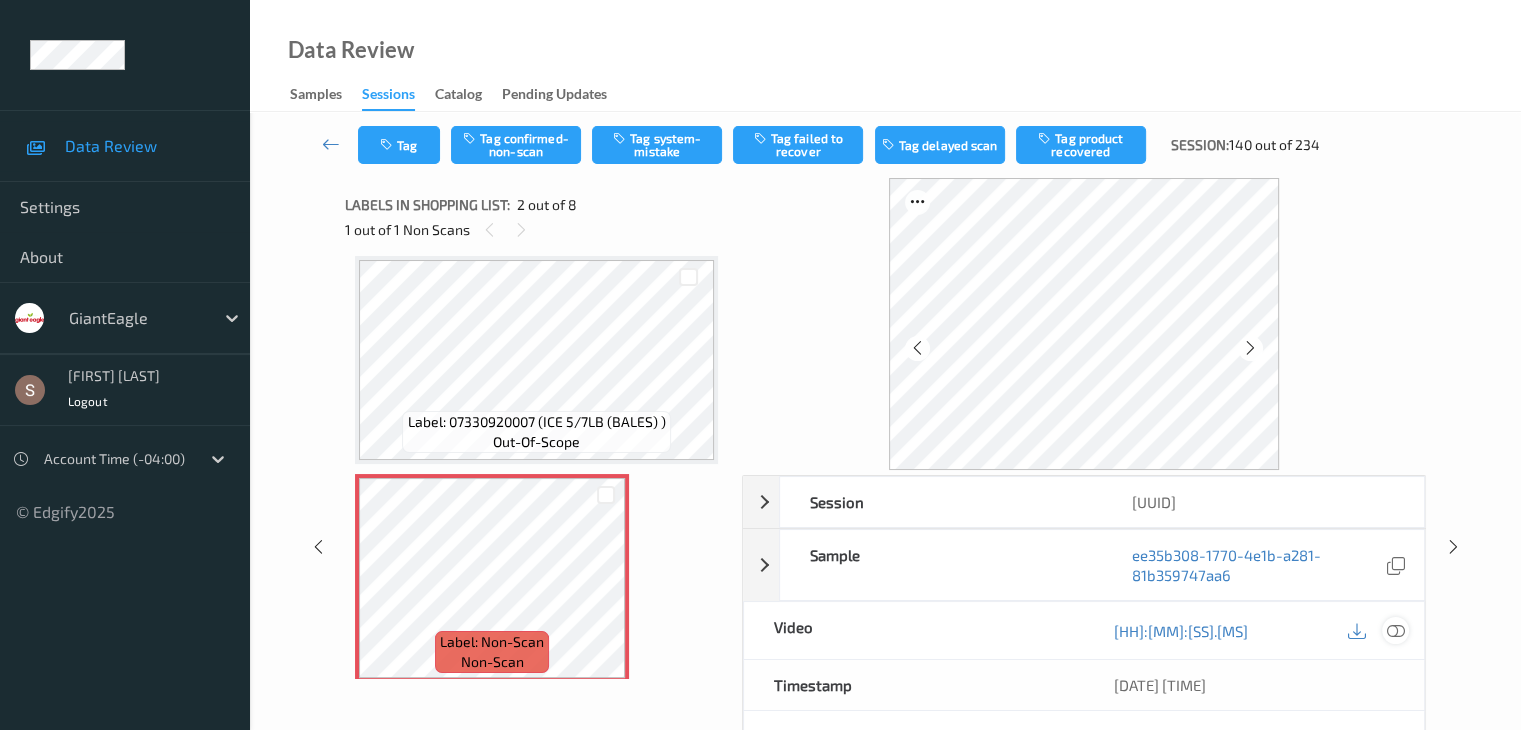 click at bounding box center (1395, 631) 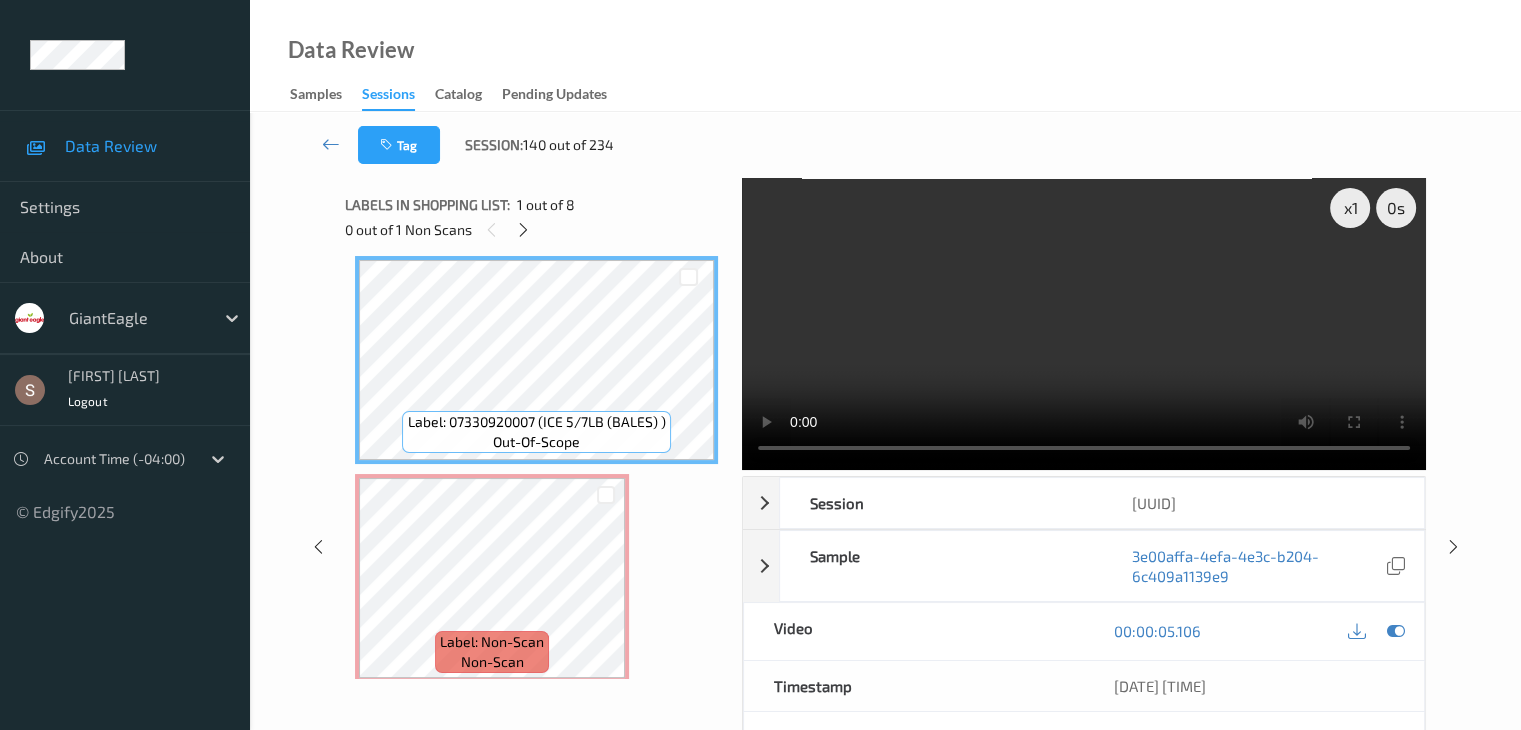 click at bounding box center [1084, 324] 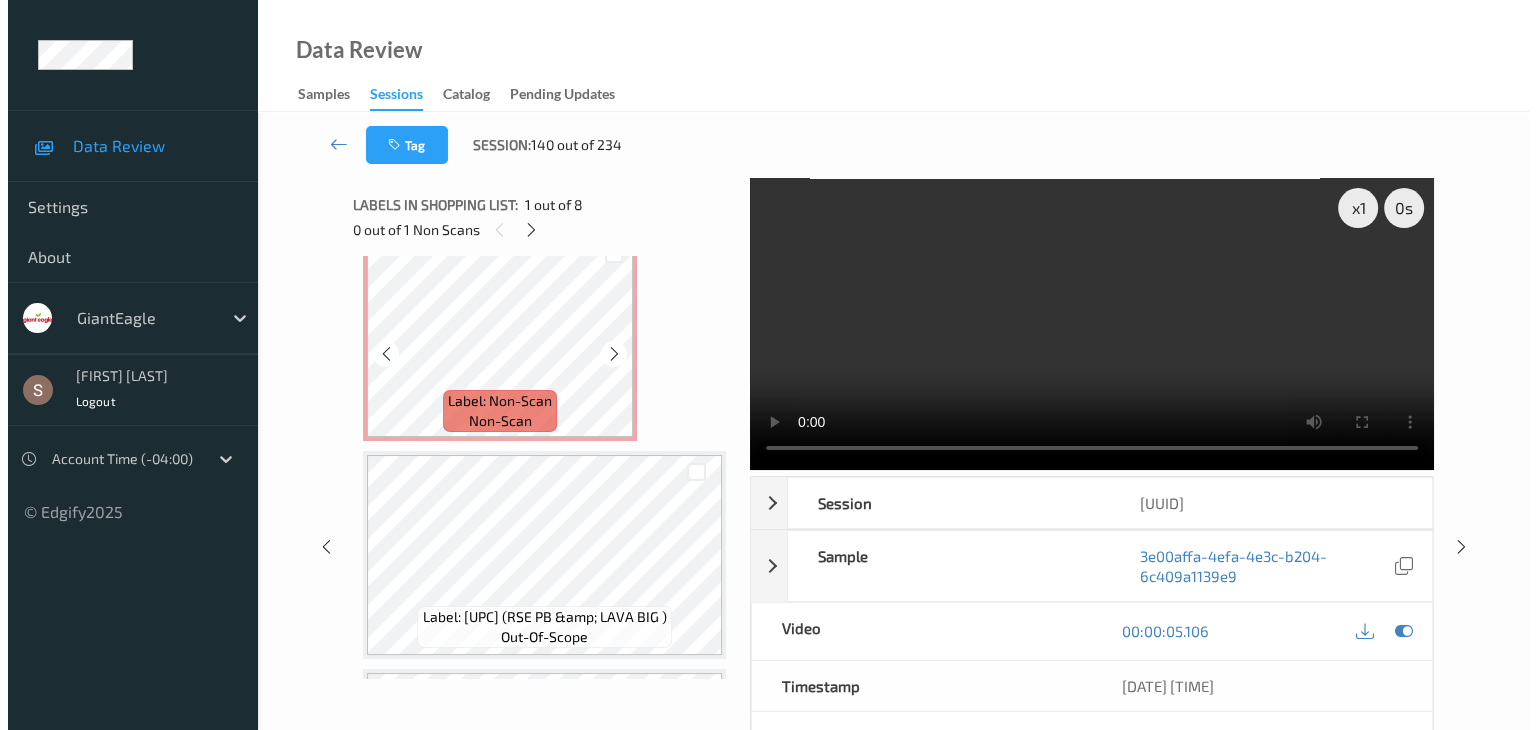 scroll, scrollTop: 252, scrollLeft: 0, axis: vertical 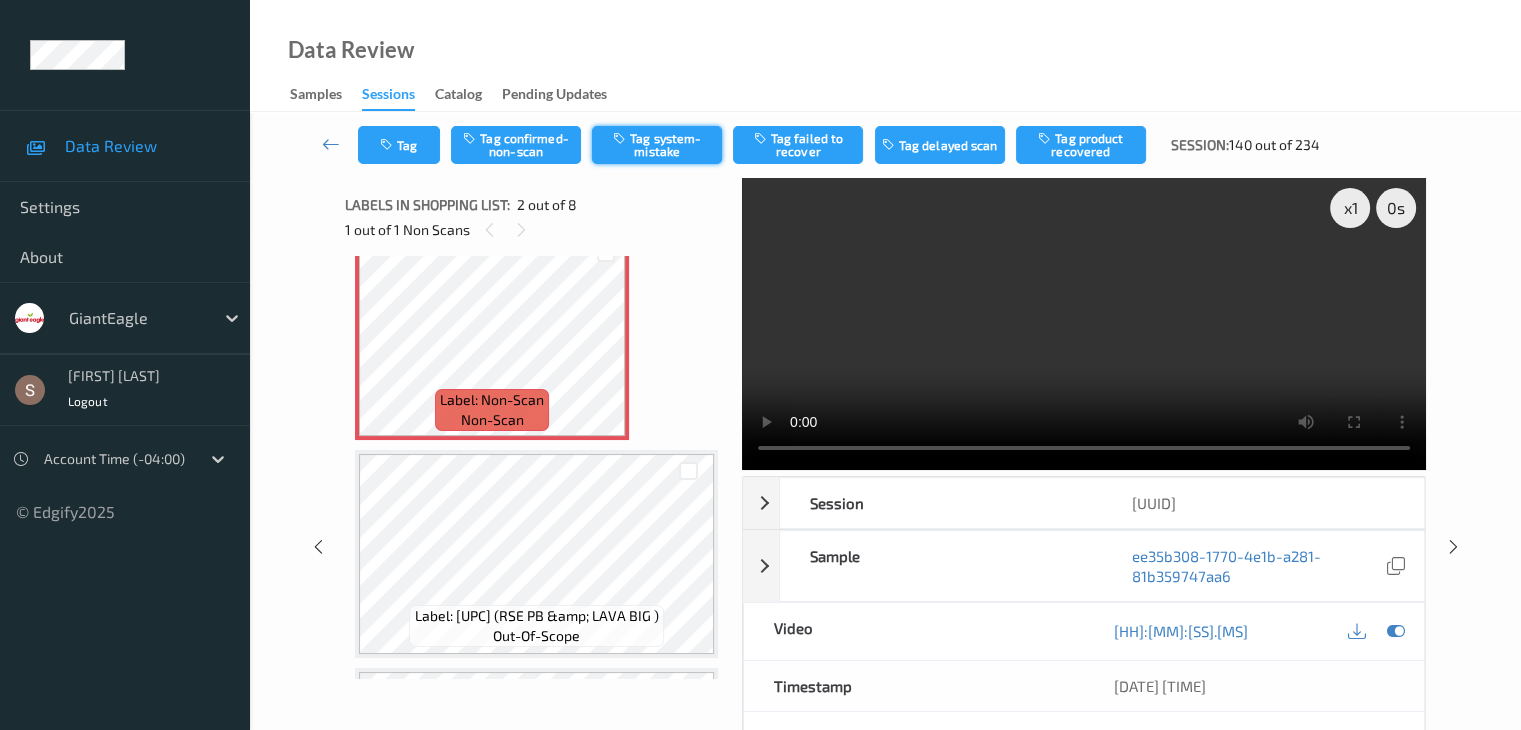 click on "Tag   system-mistake" at bounding box center [657, 145] 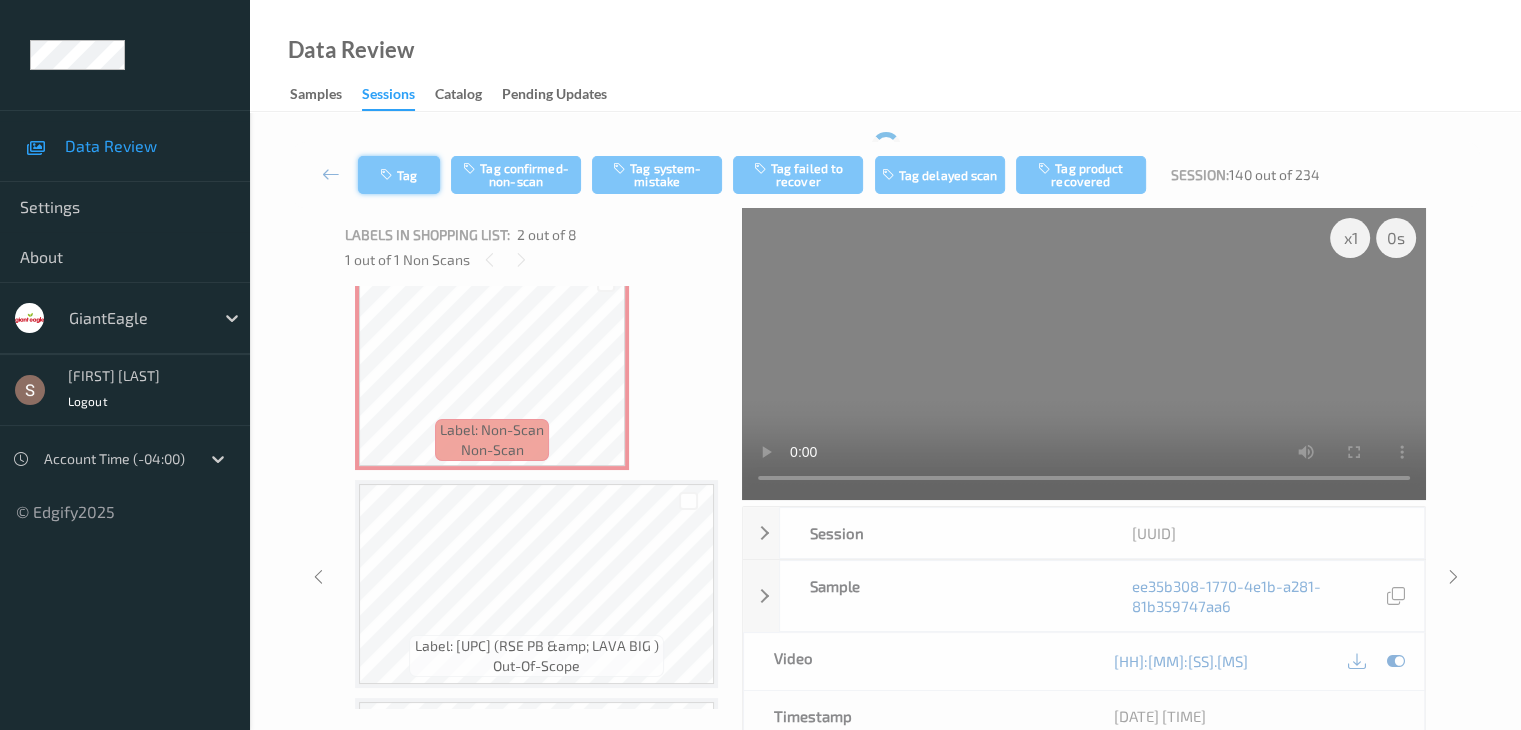 click on "Tag" at bounding box center [399, 175] 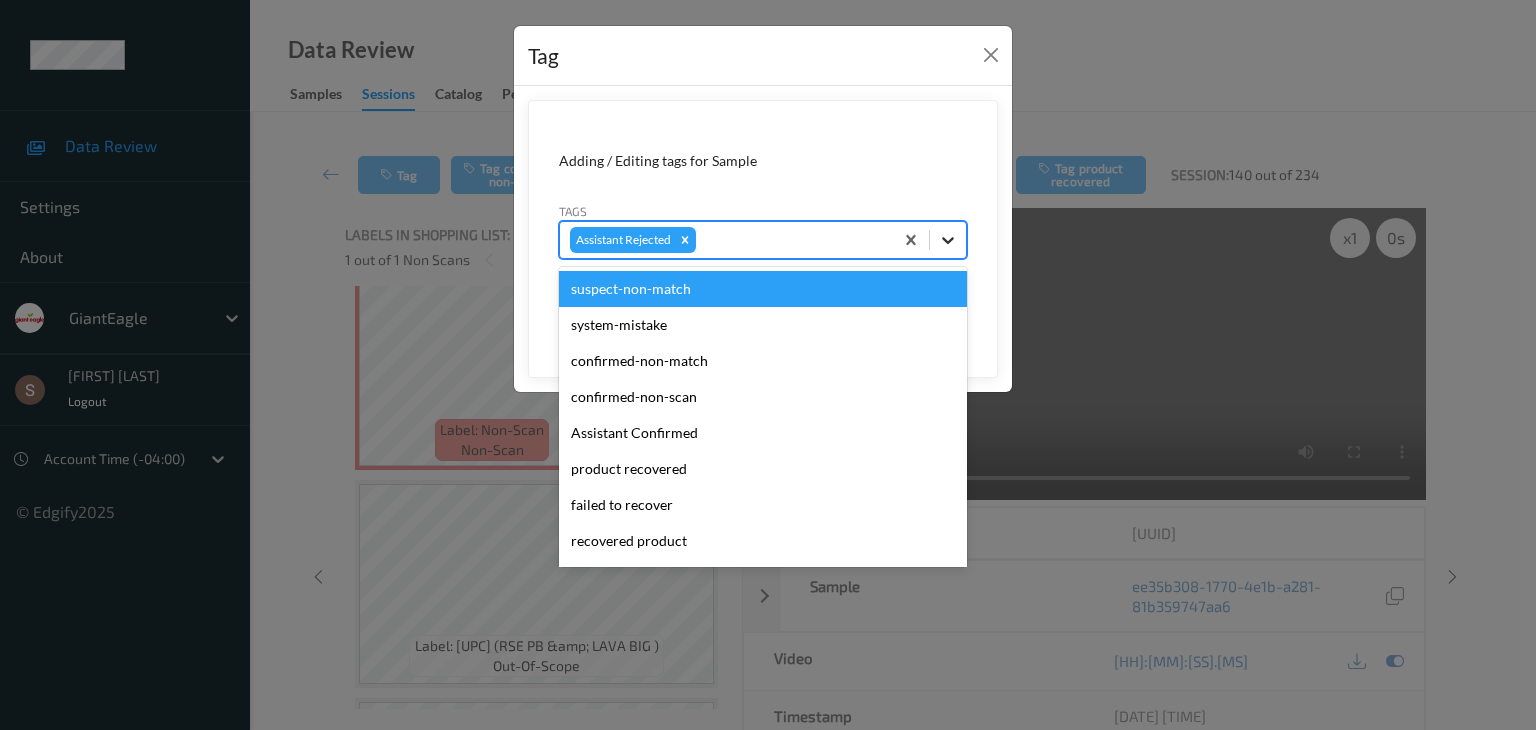 click 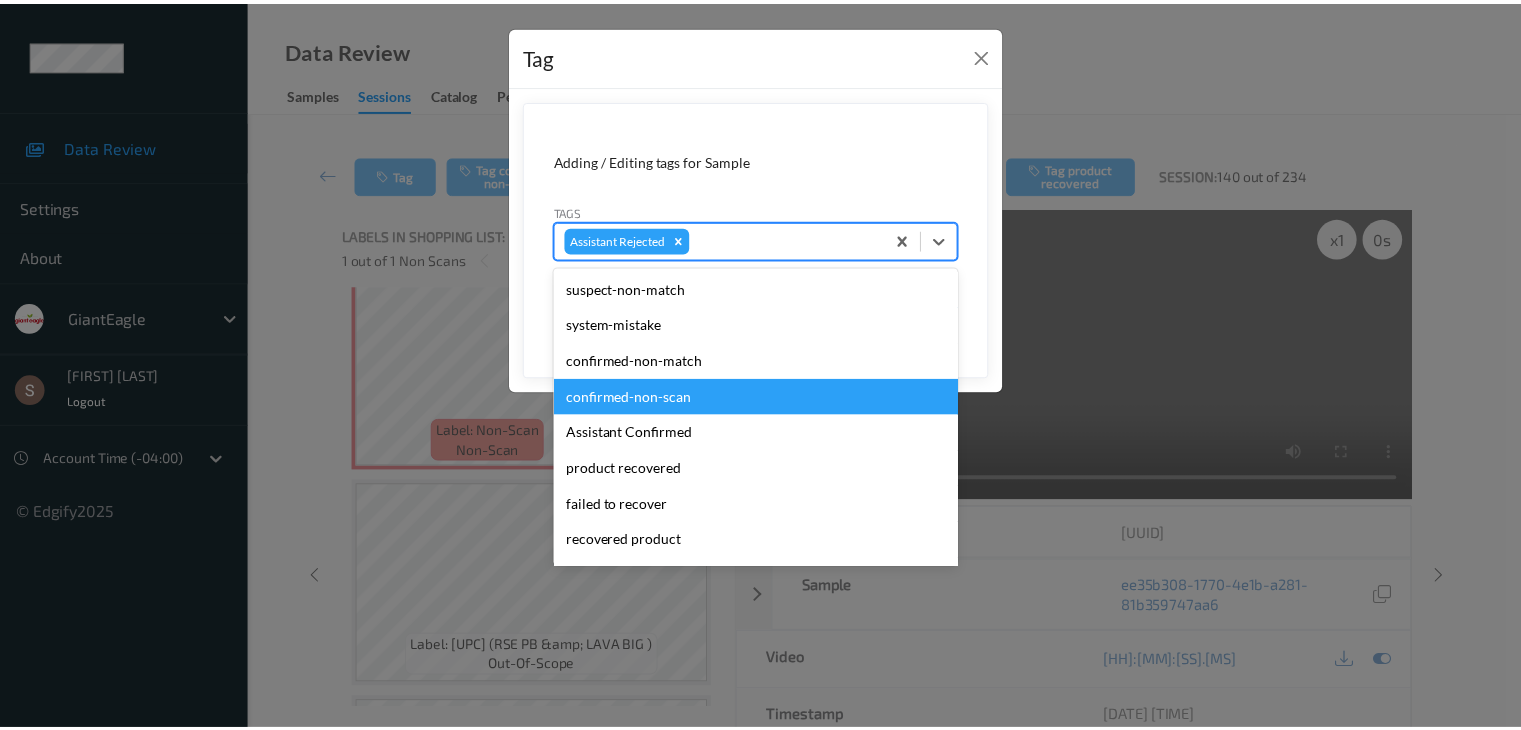 scroll, scrollTop: 176, scrollLeft: 0, axis: vertical 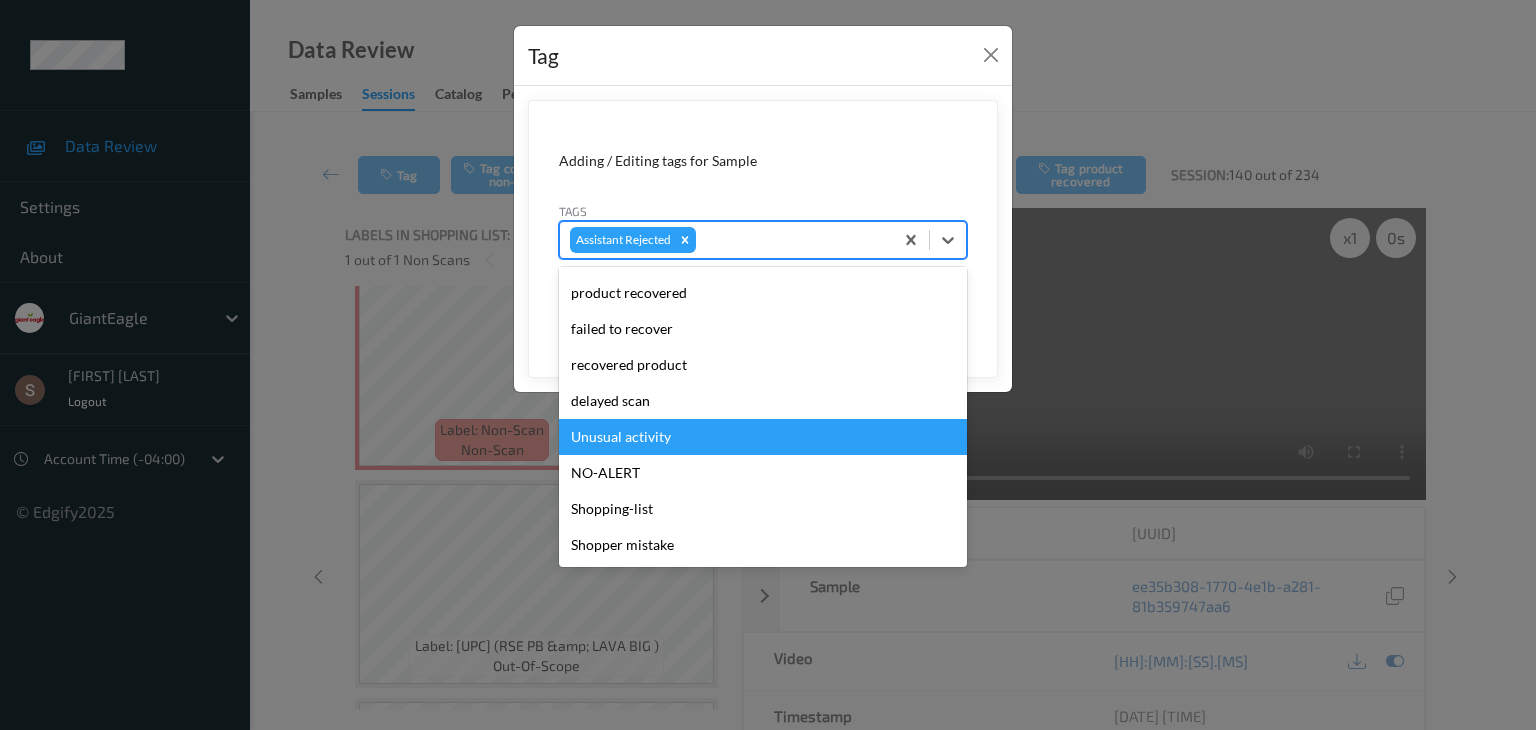 click on "Unusual activity" at bounding box center (763, 437) 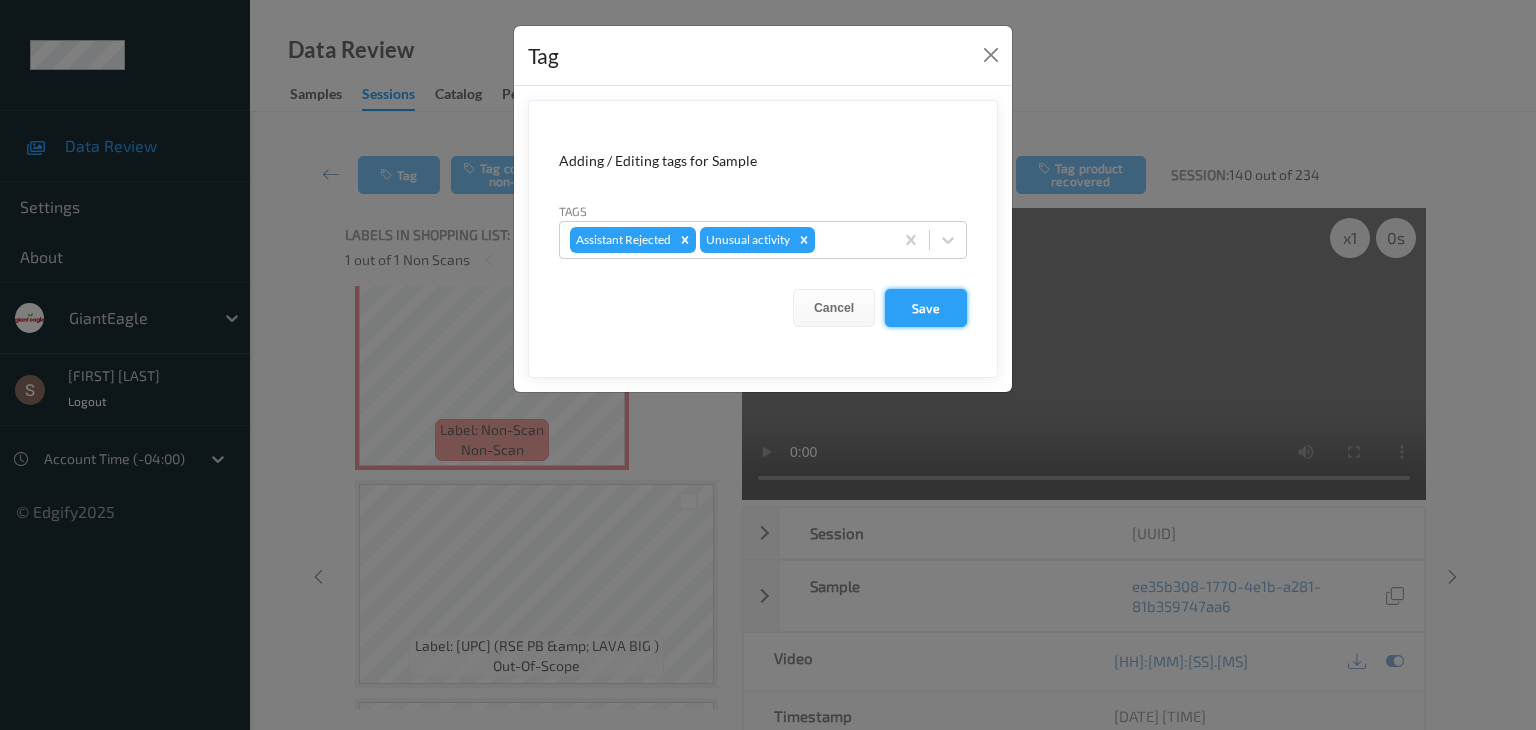 click on "Save" at bounding box center (926, 308) 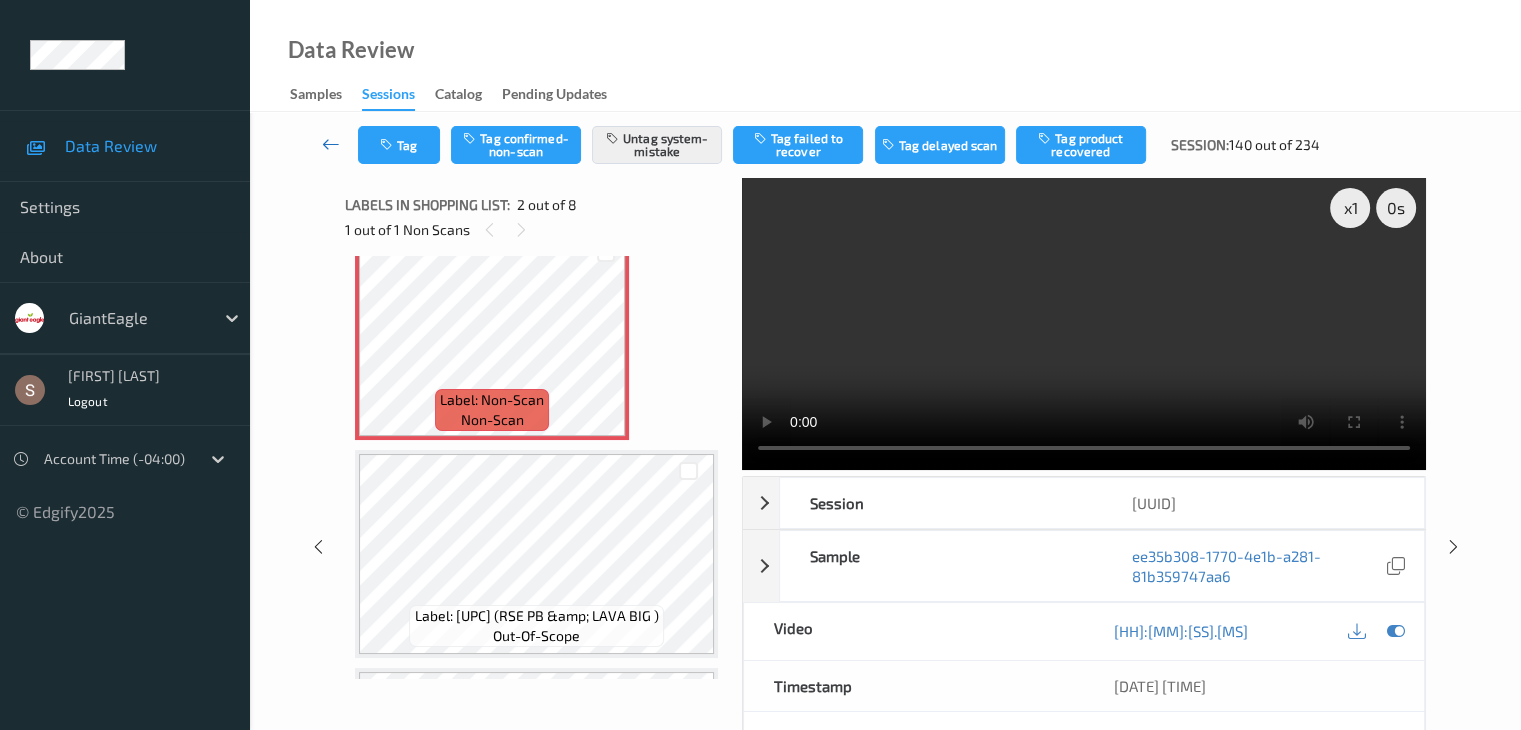 click at bounding box center [331, 144] 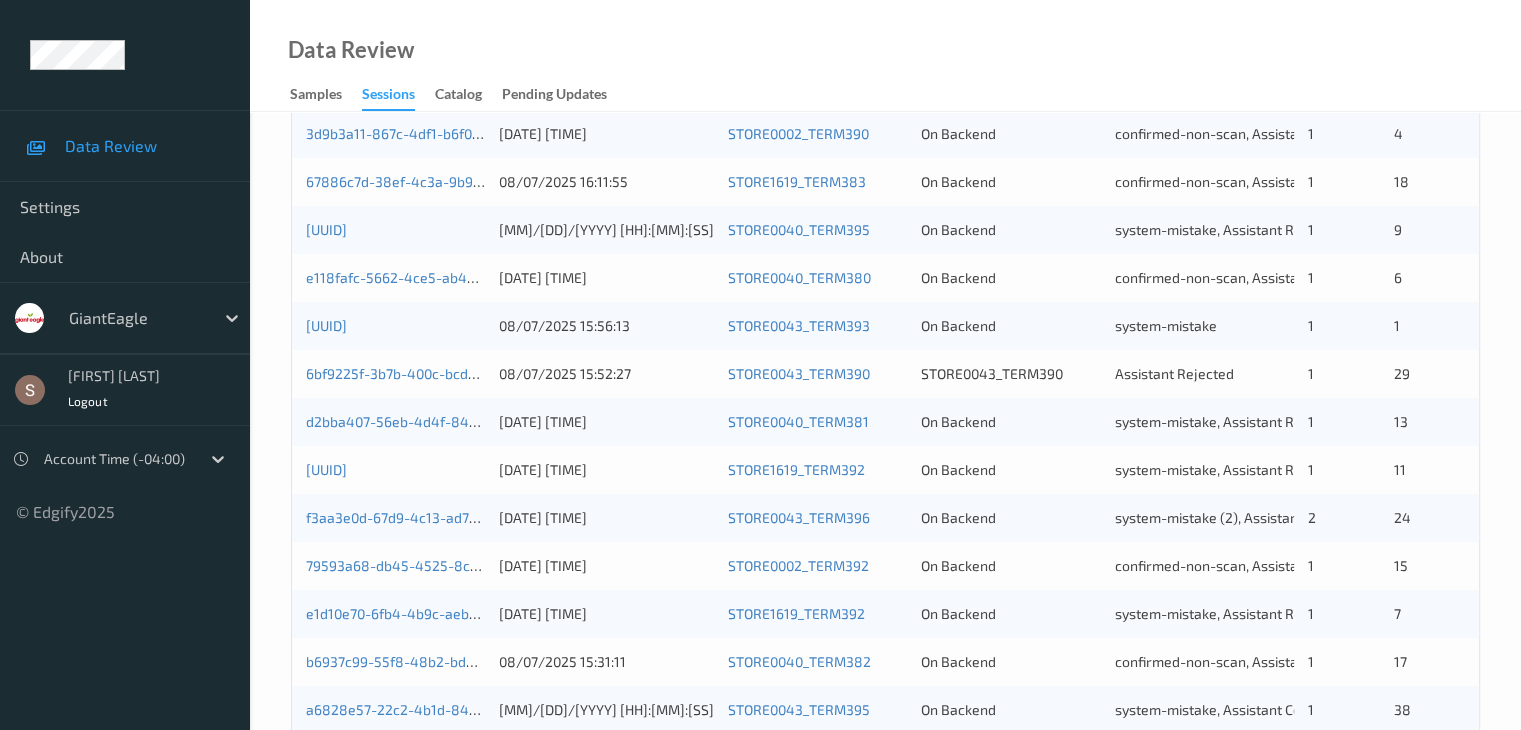 scroll, scrollTop: 932, scrollLeft: 0, axis: vertical 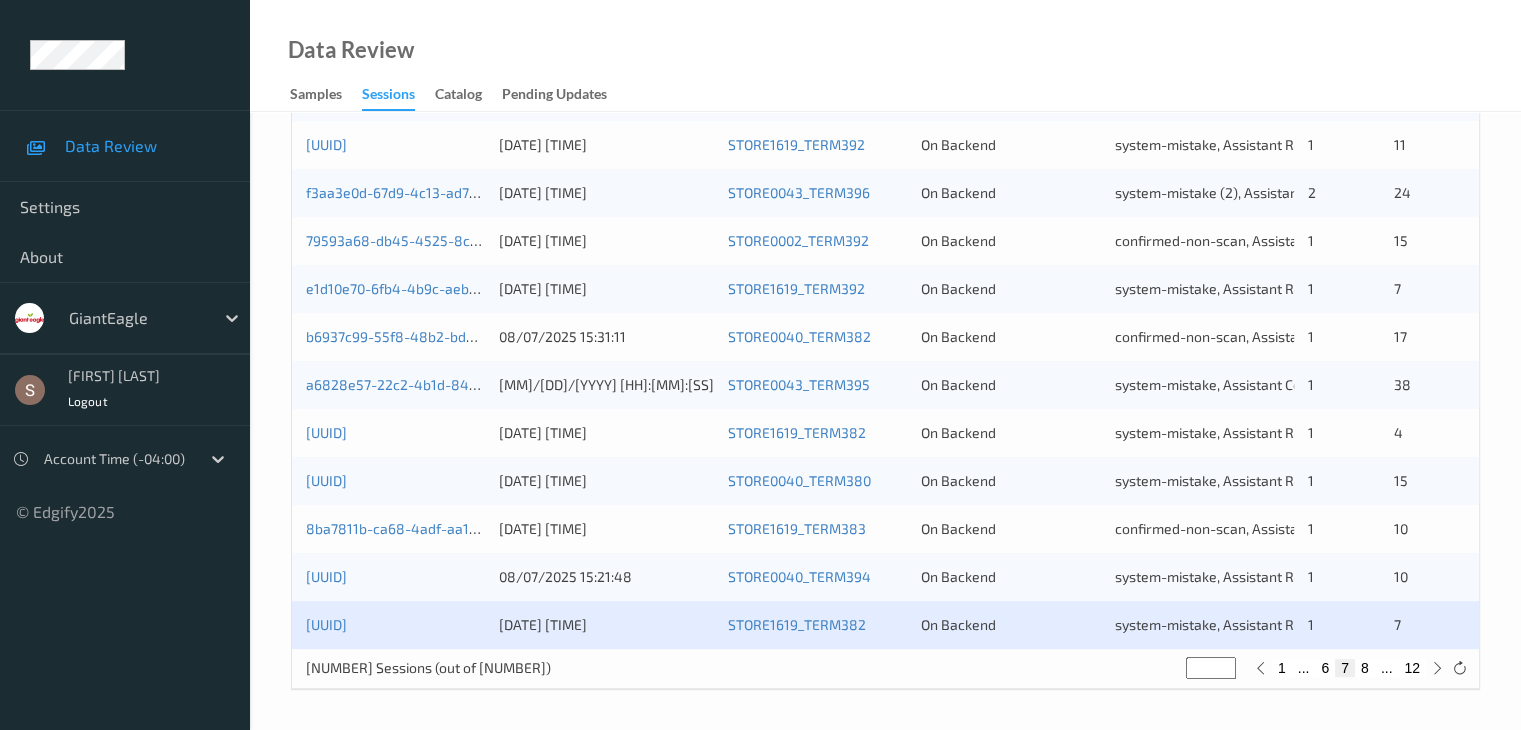 click on "8" at bounding box center [1365, 668] 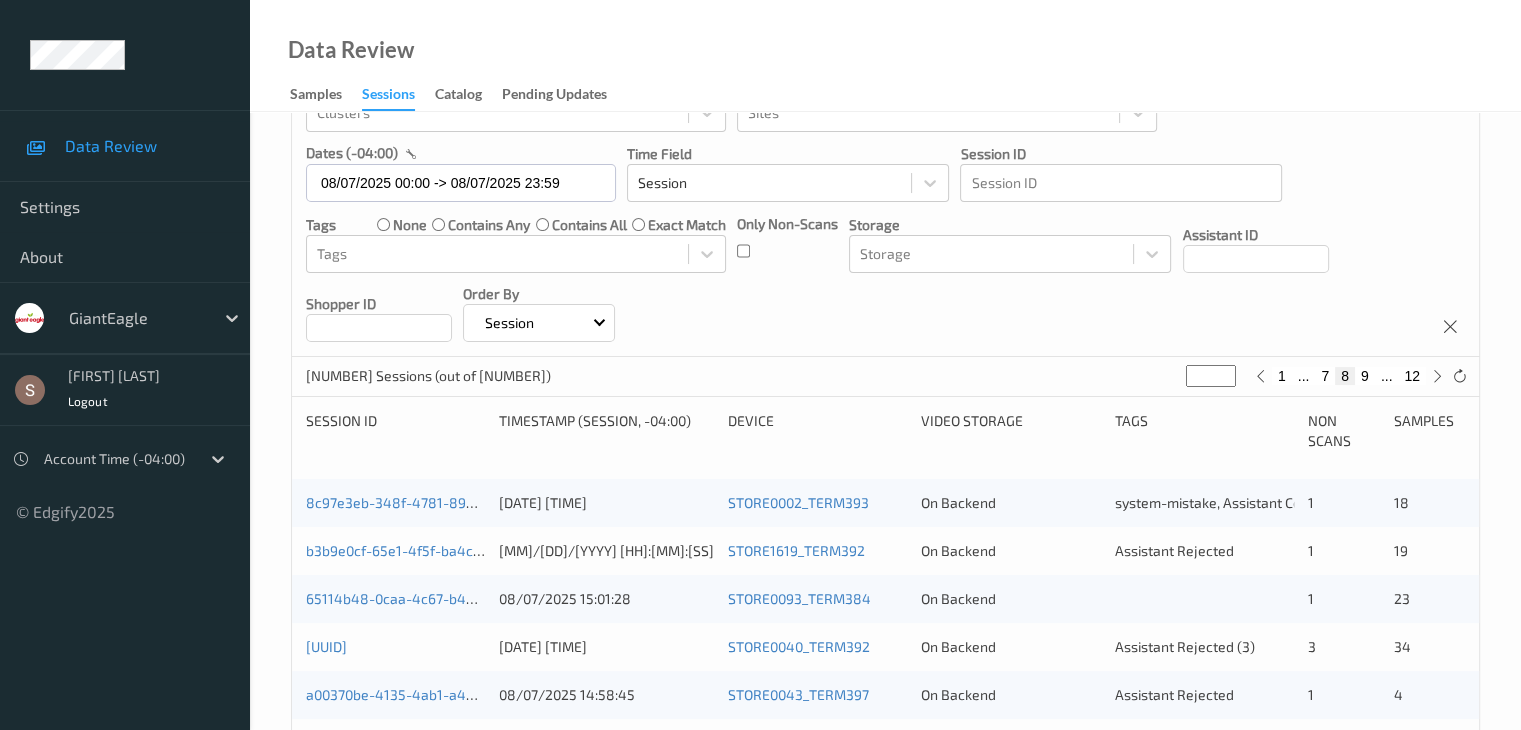 scroll, scrollTop: 234, scrollLeft: 0, axis: vertical 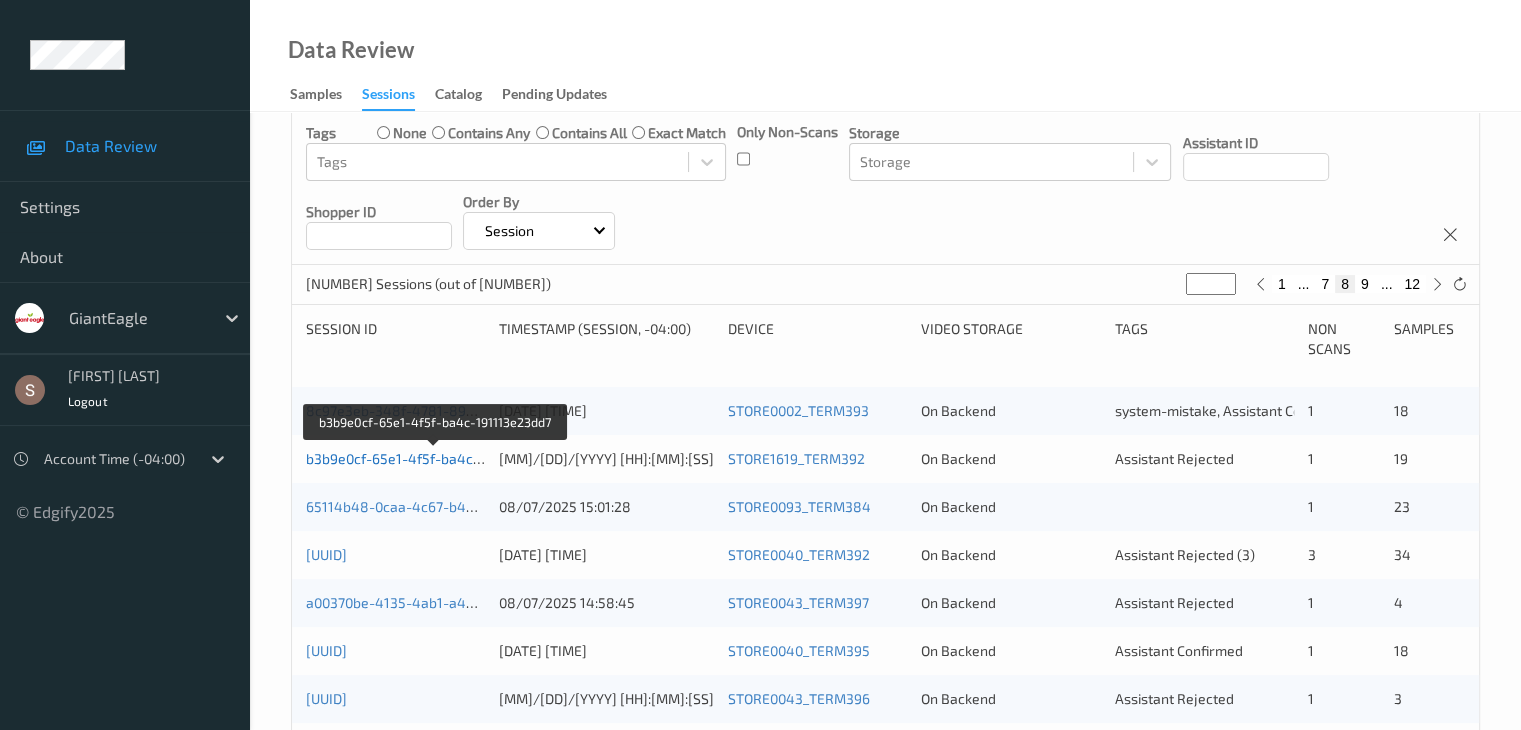 click on "b3b9e0cf-65e1-4f5f-ba4c-191113e23dd7" at bounding box center [436, 458] 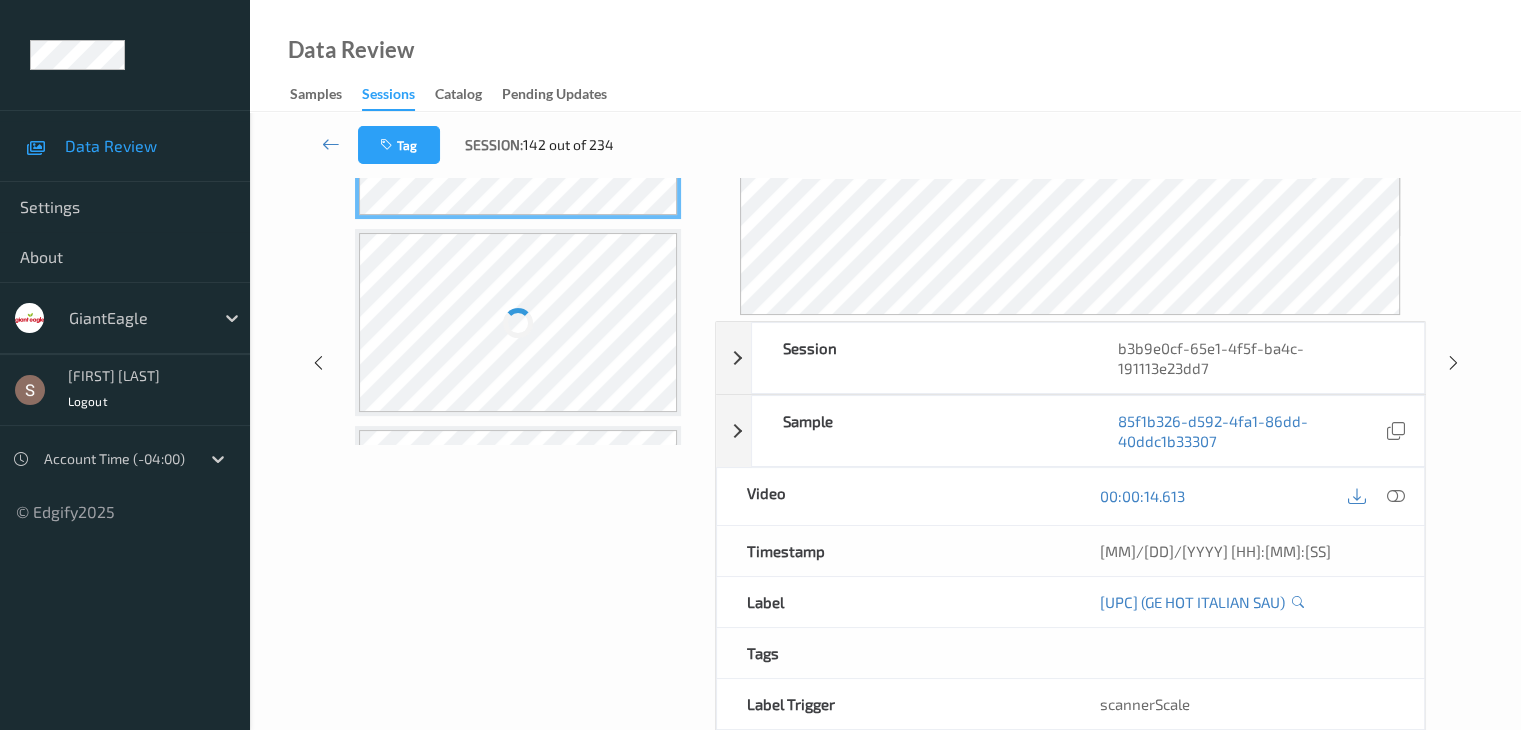 scroll, scrollTop: 0, scrollLeft: 0, axis: both 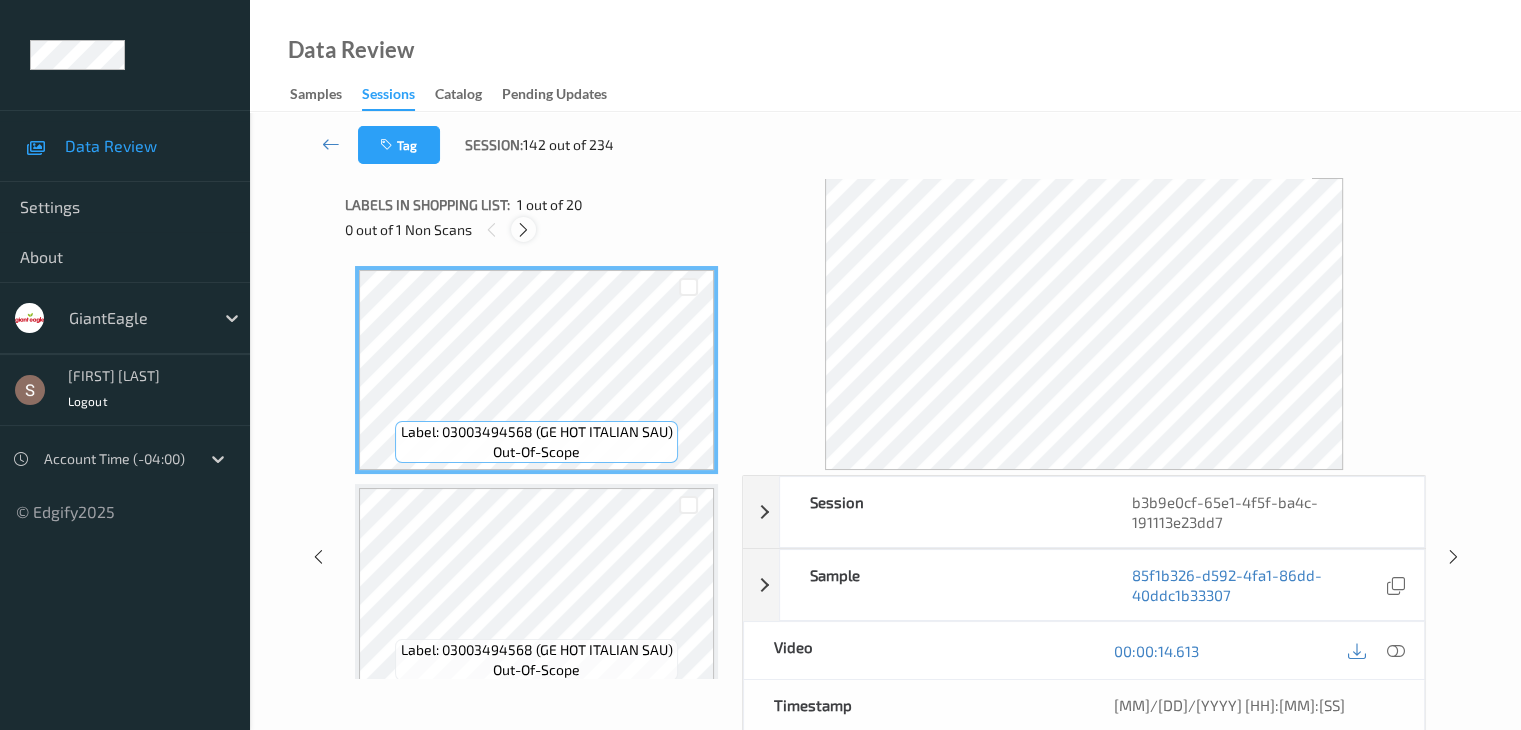 click at bounding box center (523, 230) 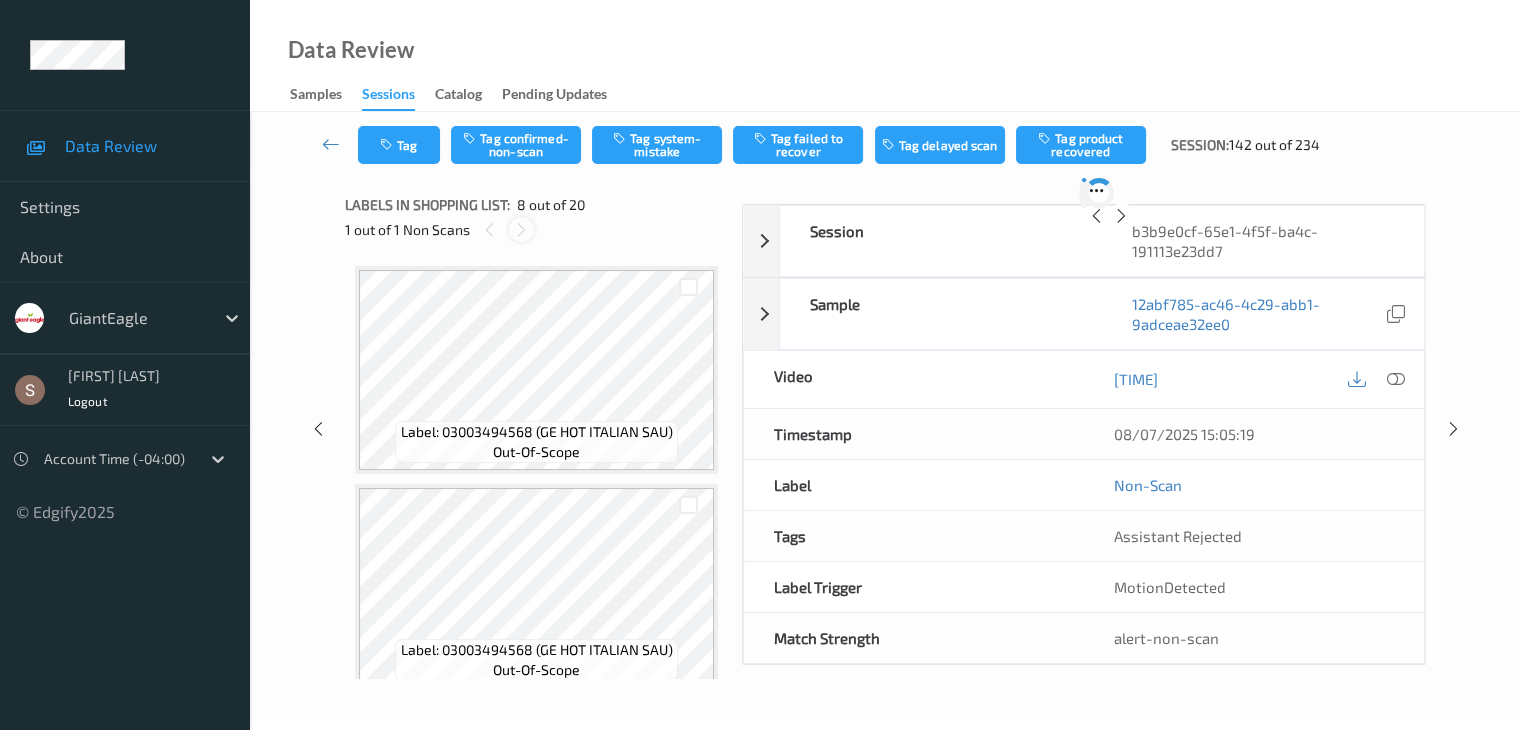 scroll, scrollTop: 1318, scrollLeft: 0, axis: vertical 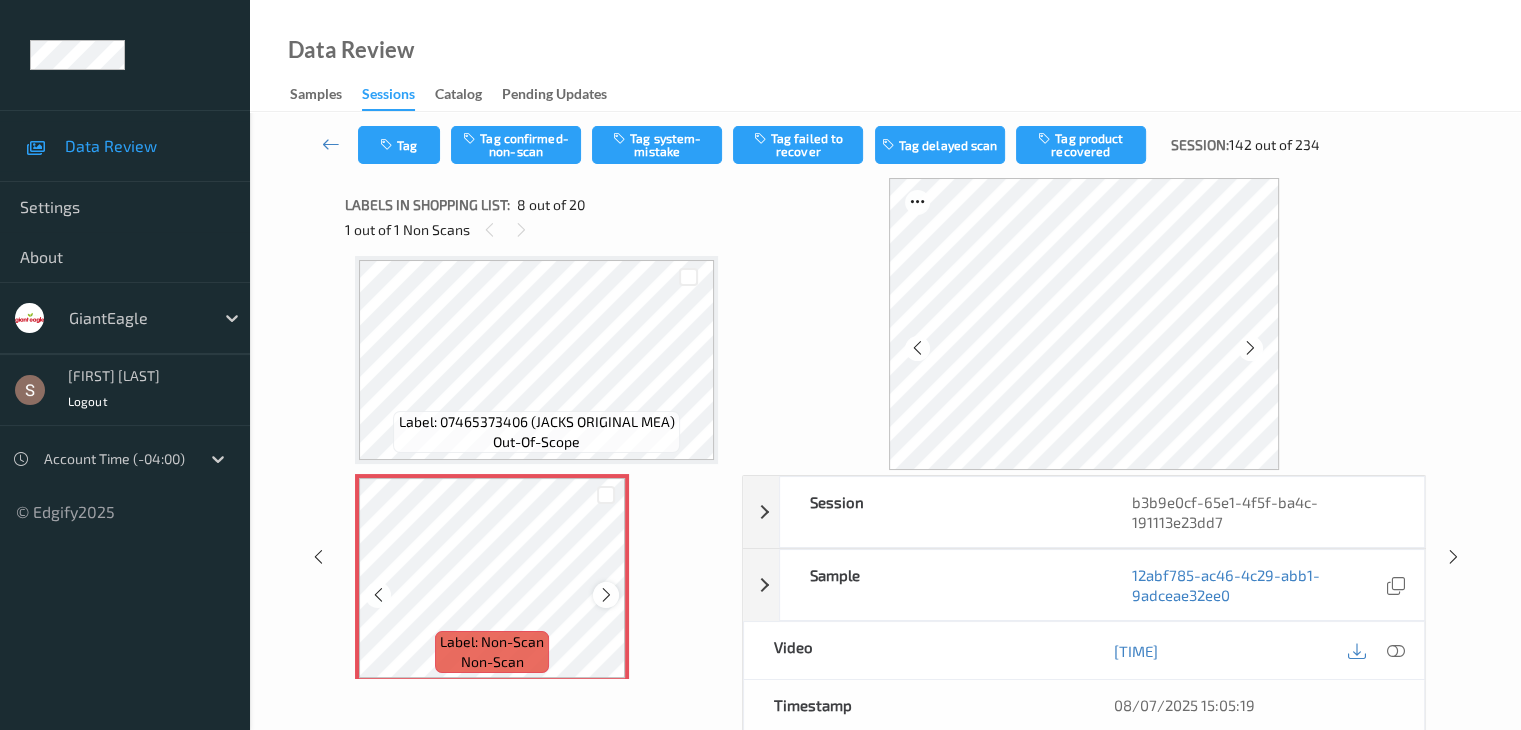 click at bounding box center (606, 595) 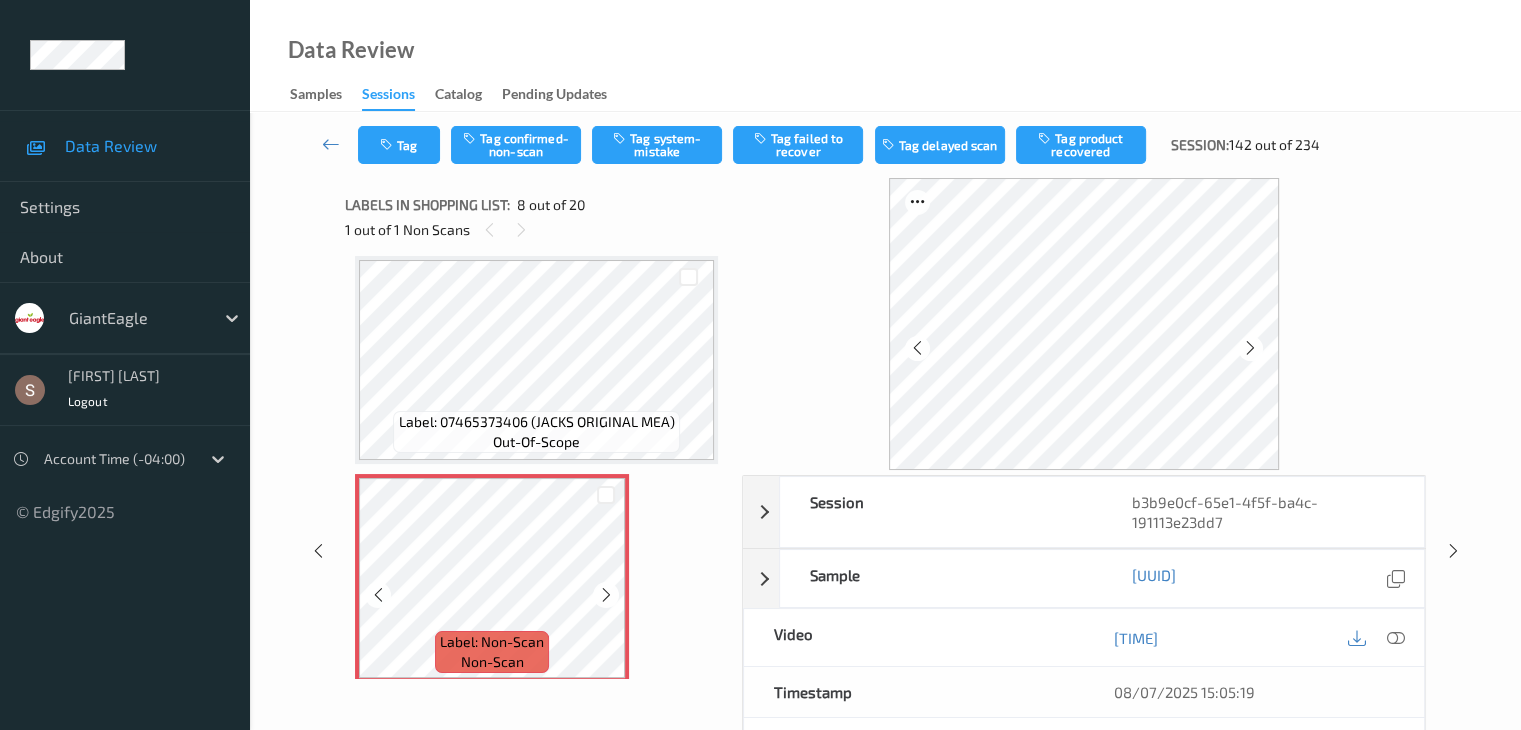 click at bounding box center (606, 595) 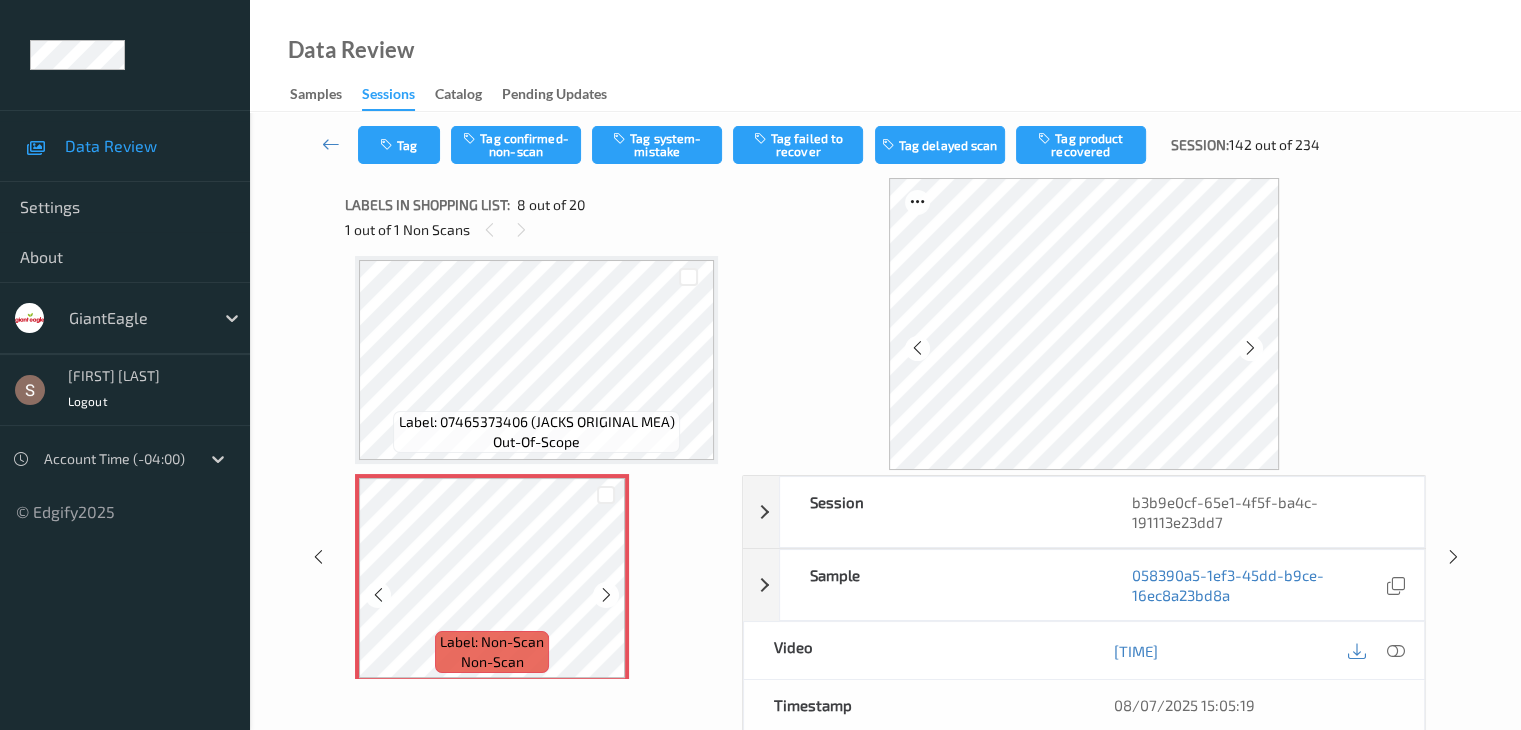 click at bounding box center (606, 595) 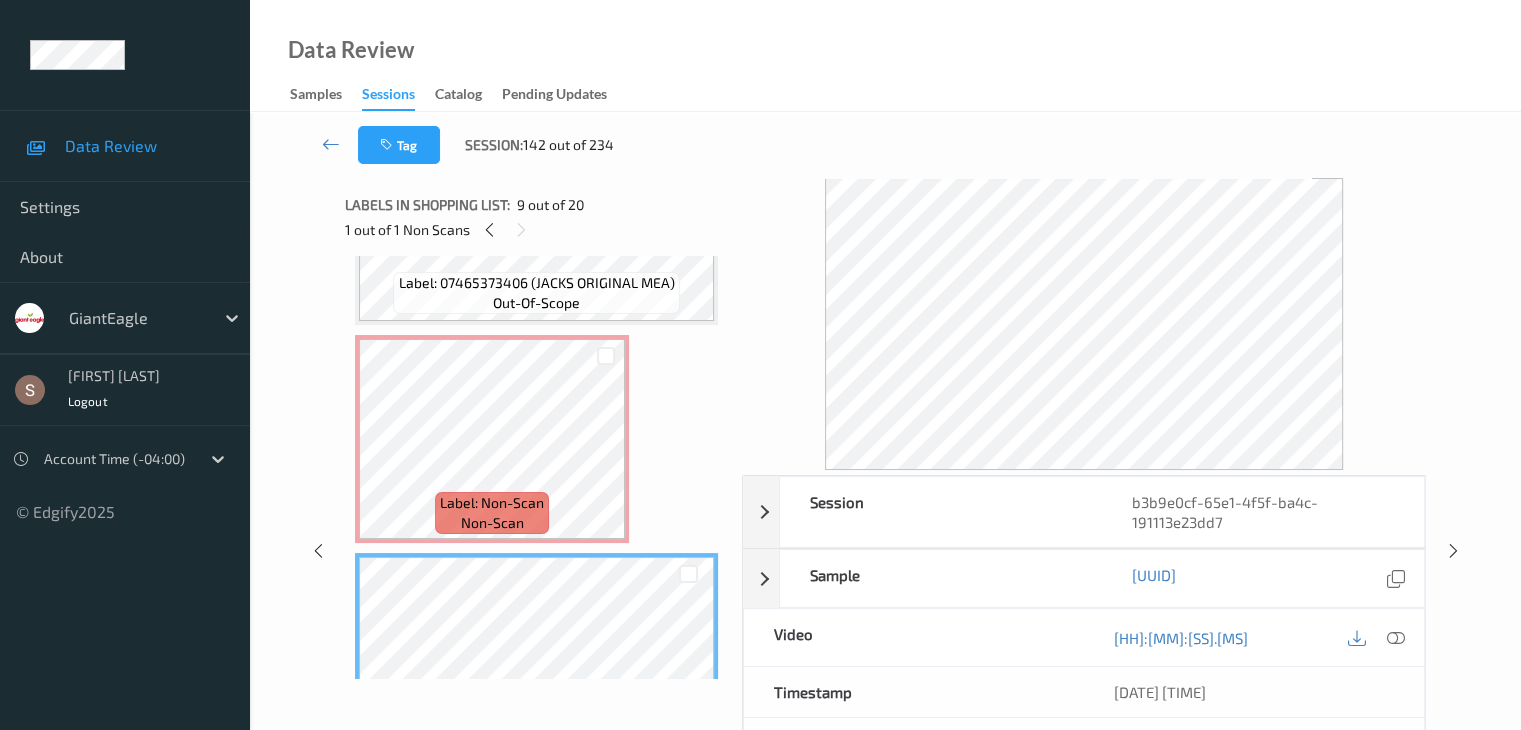 scroll, scrollTop: 1451, scrollLeft: 0, axis: vertical 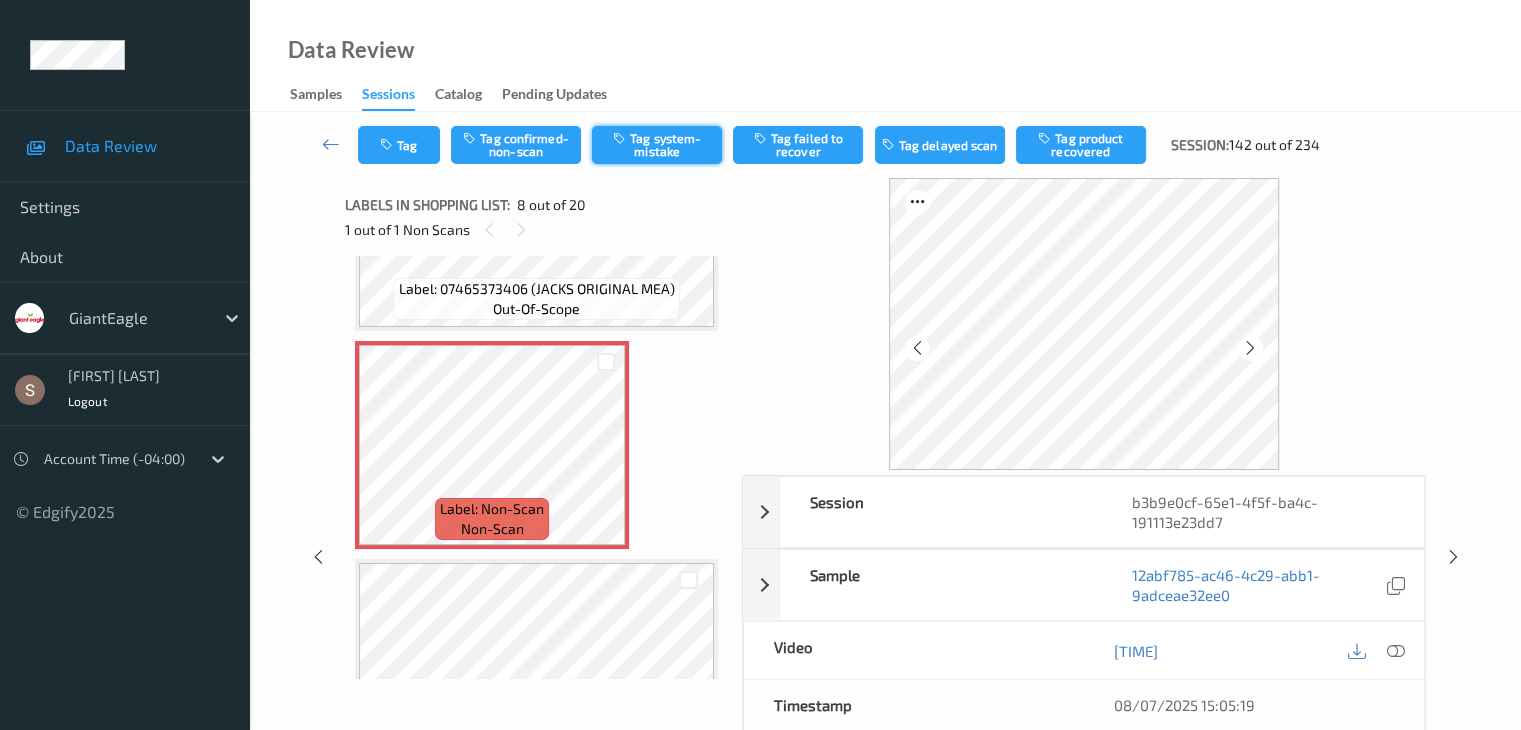 click on "Tag   system-mistake" at bounding box center [657, 145] 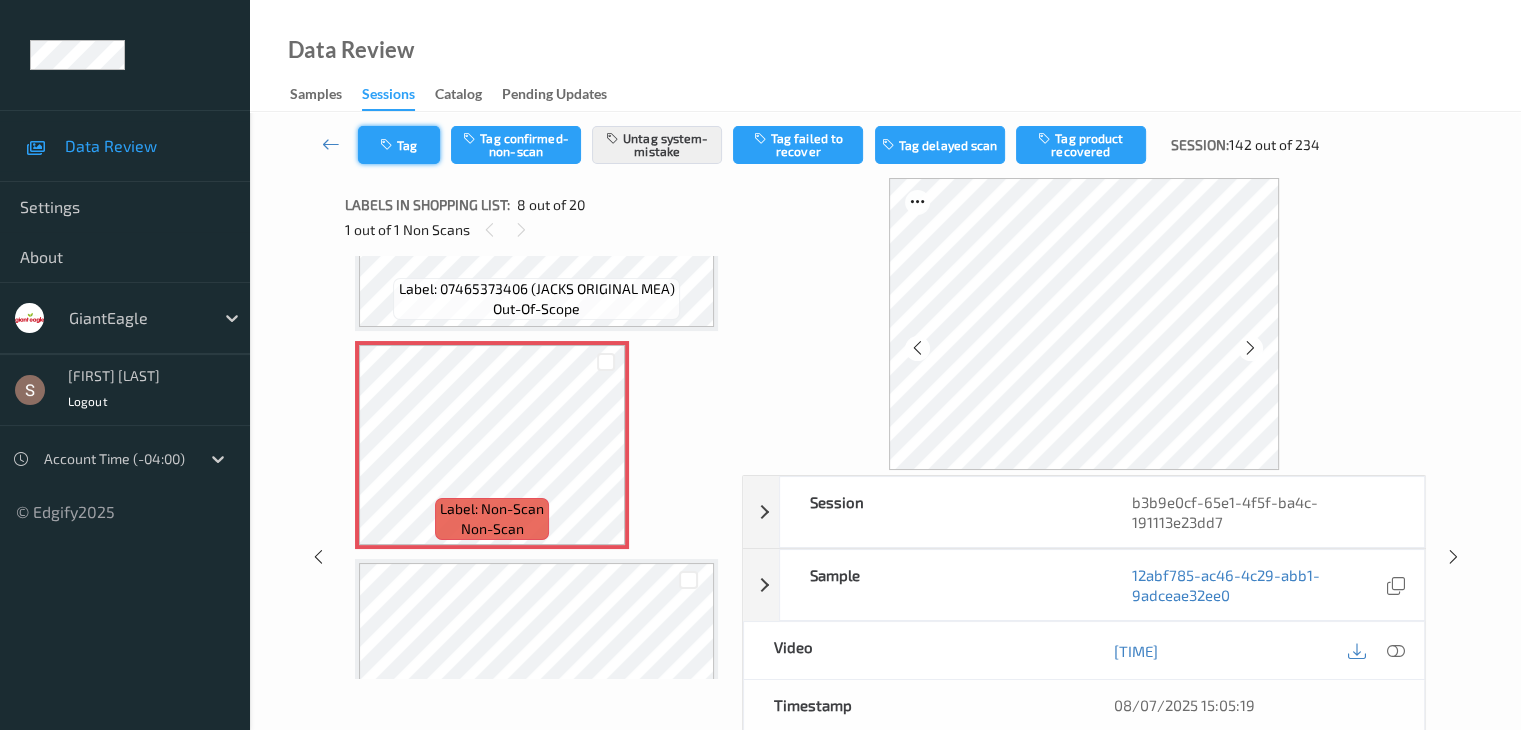 click on "Tag" at bounding box center [399, 145] 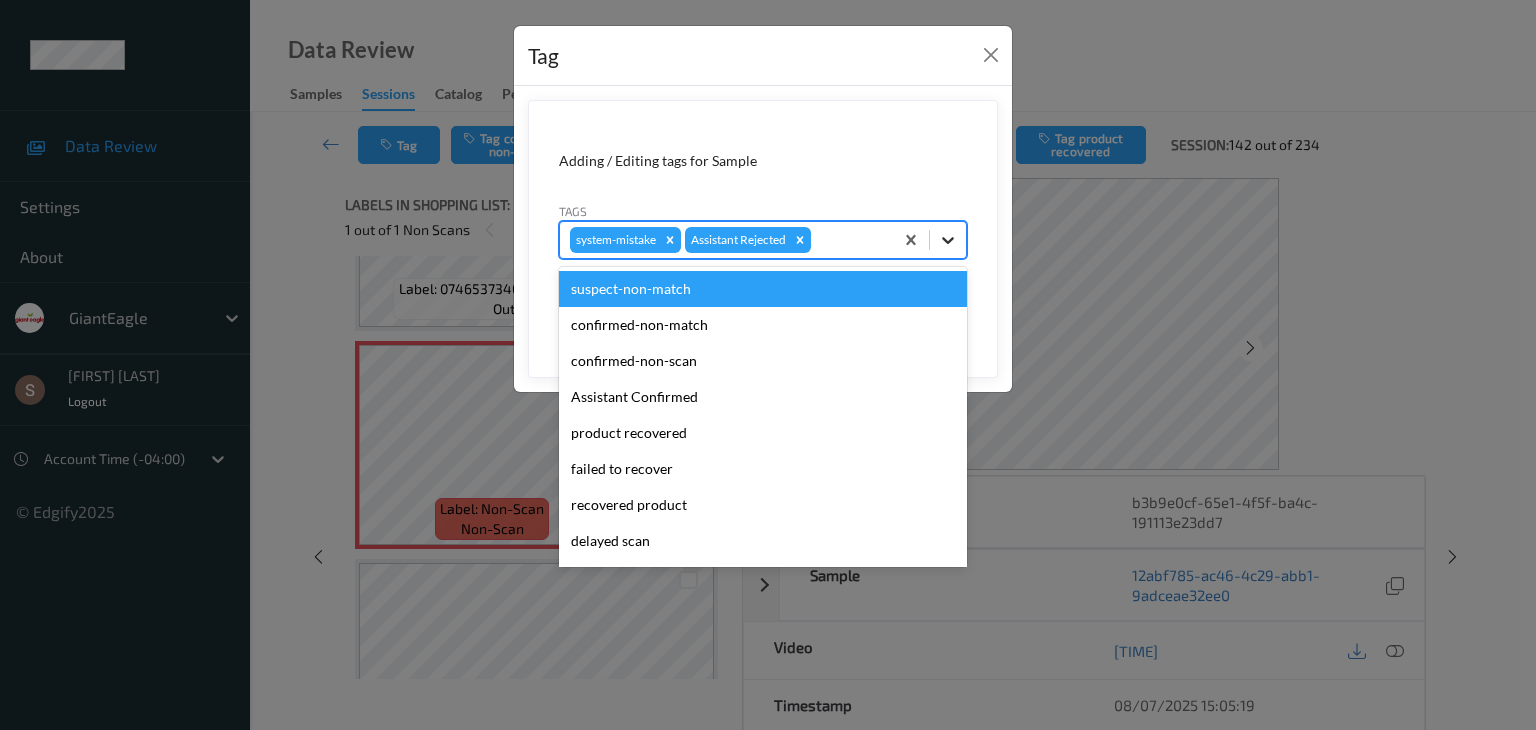 click 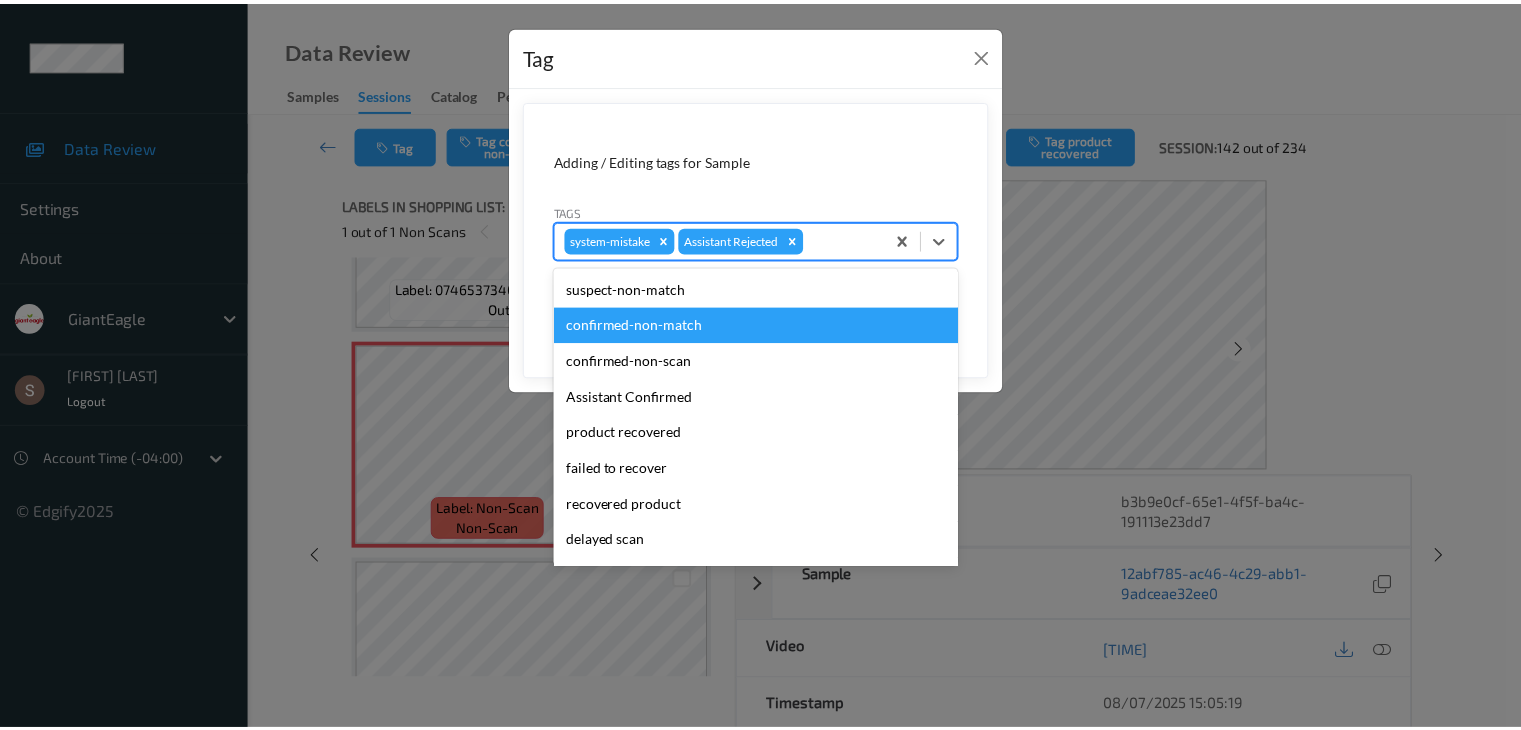 scroll, scrollTop: 140, scrollLeft: 0, axis: vertical 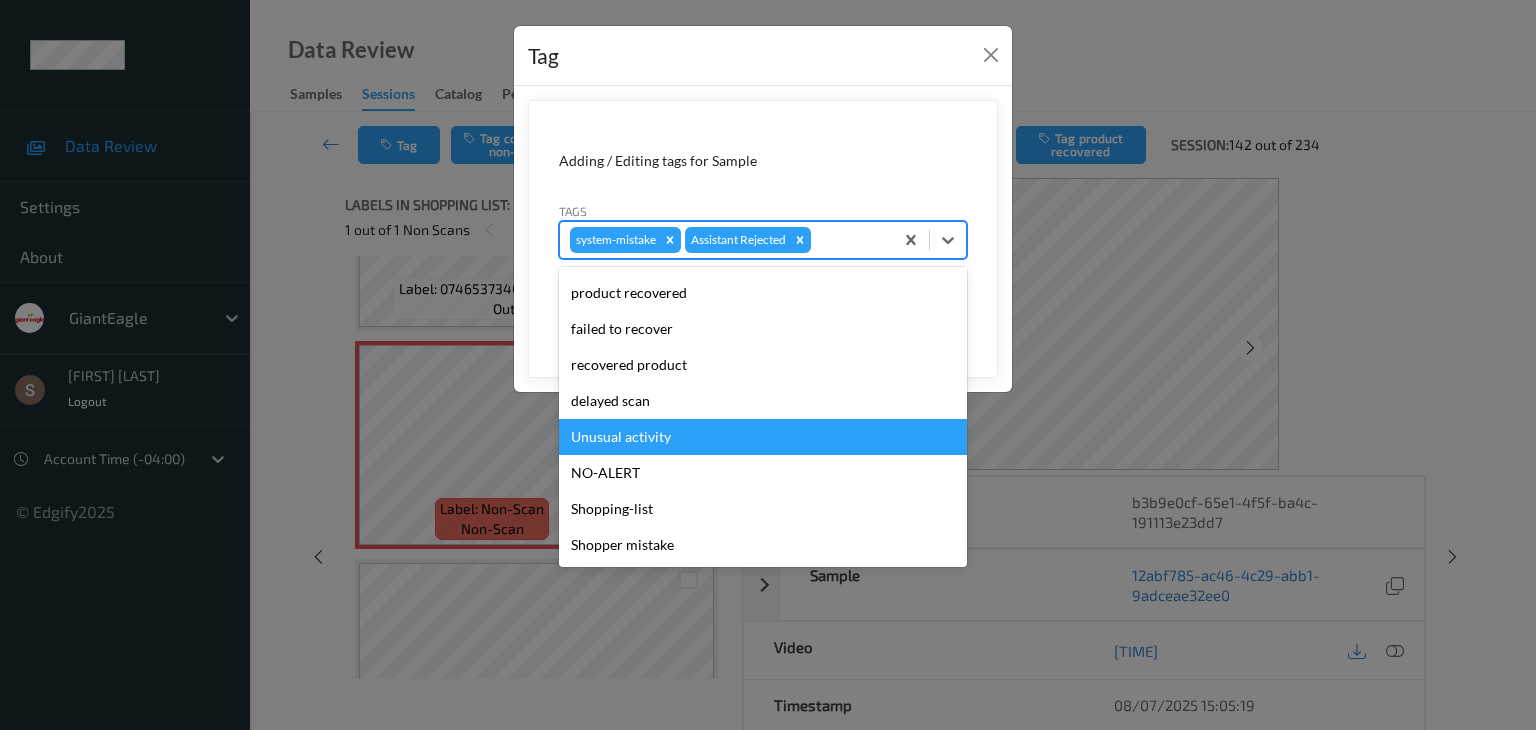 click on "Unusual activity" at bounding box center (763, 437) 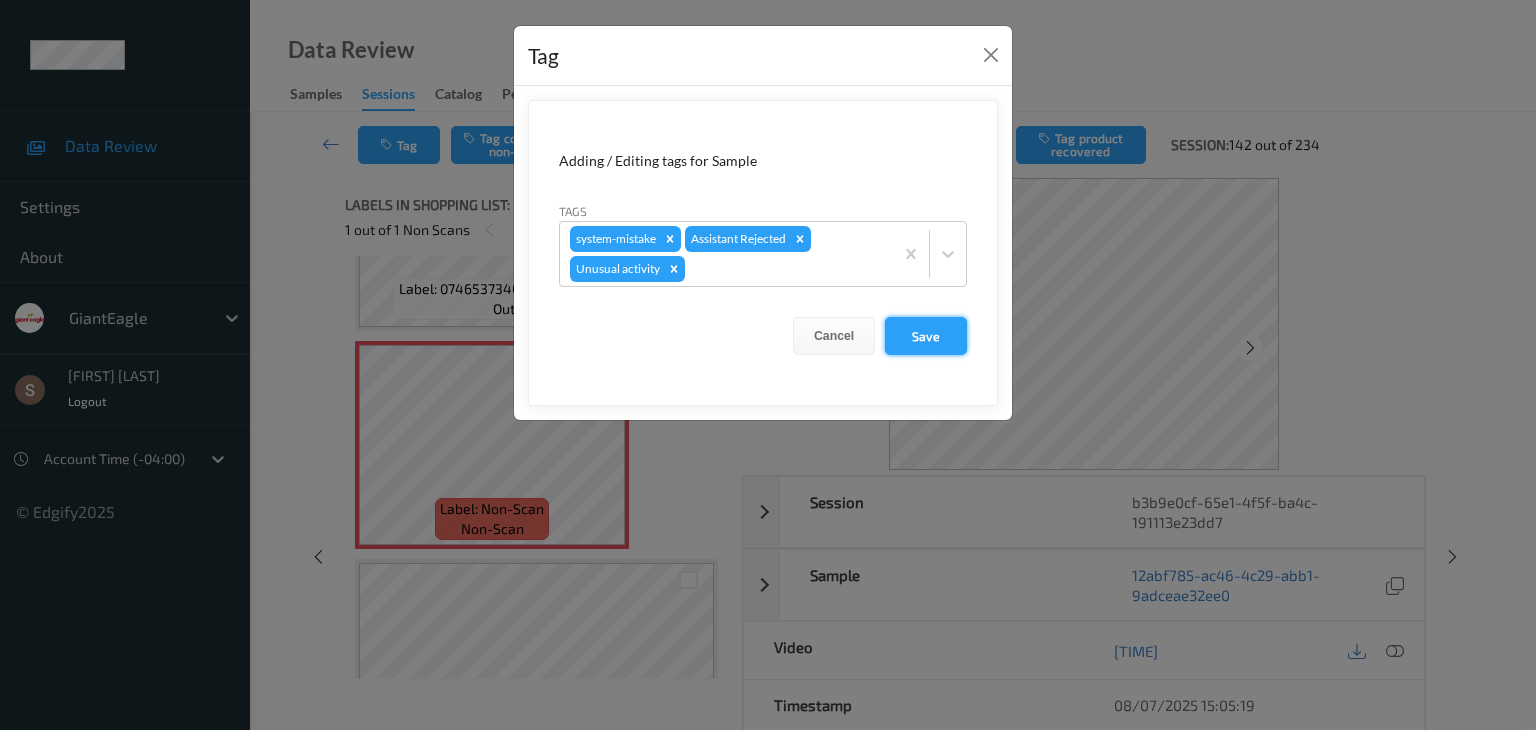click on "Save" at bounding box center [926, 336] 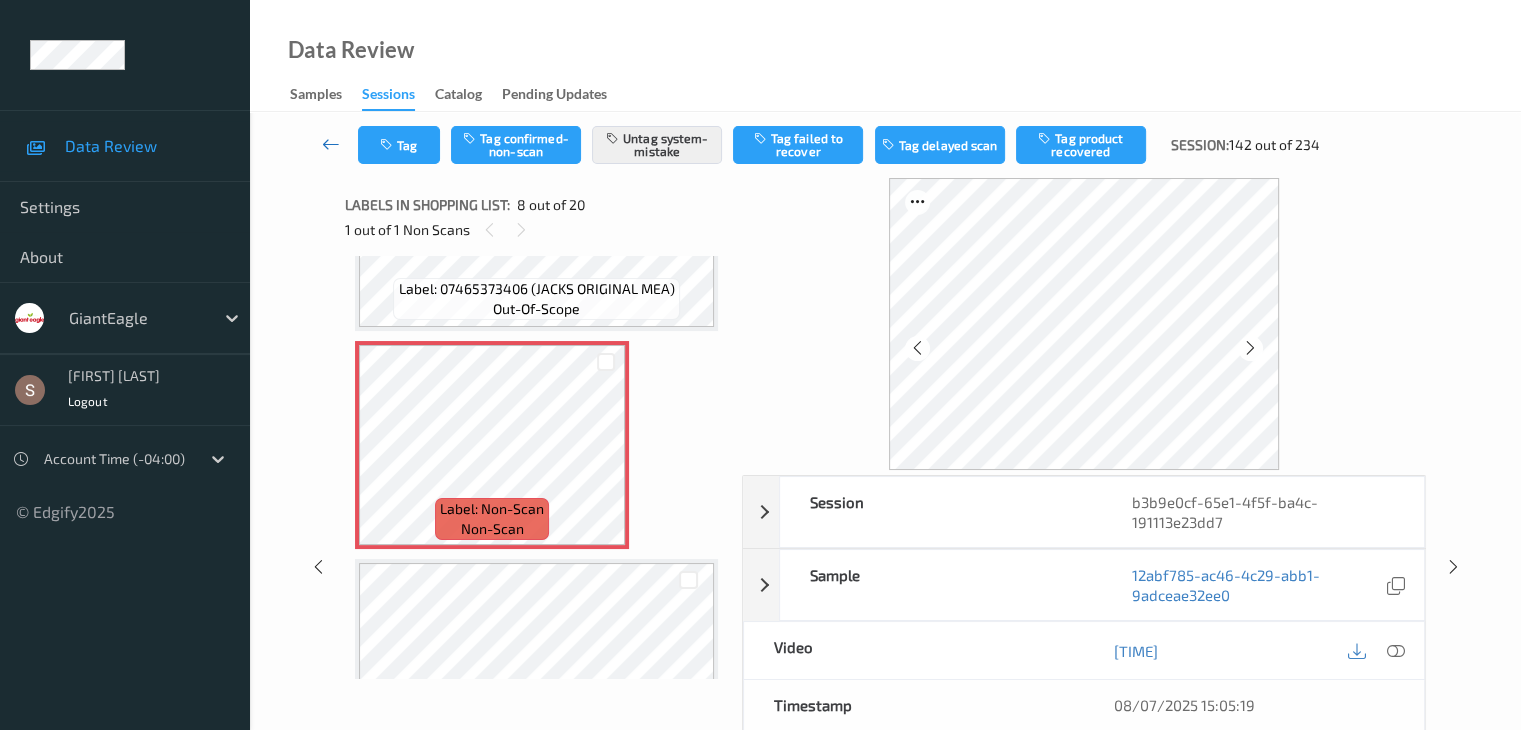 click at bounding box center [331, 144] 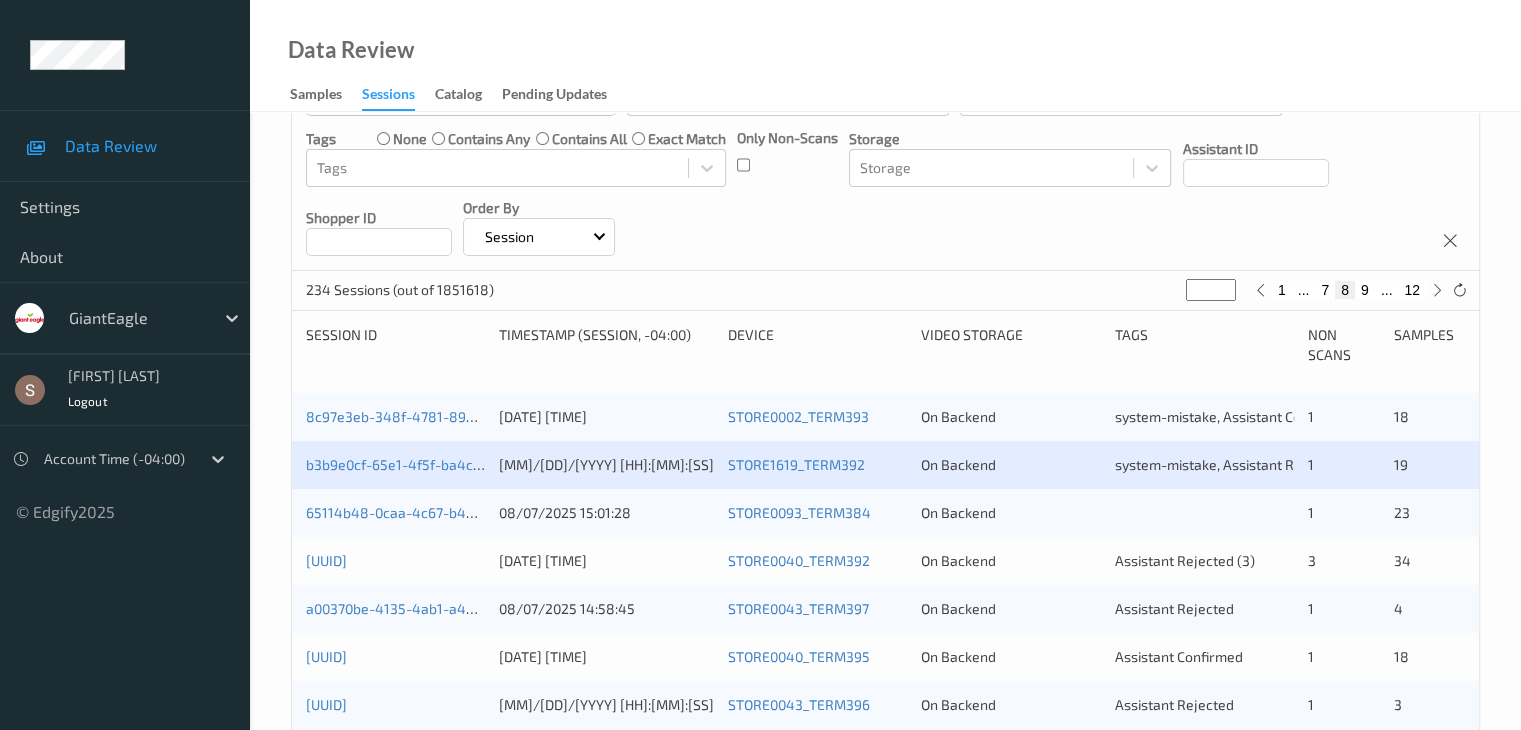 scroll, scrollTop: 227, scrollLeft: 0, axis: vertical 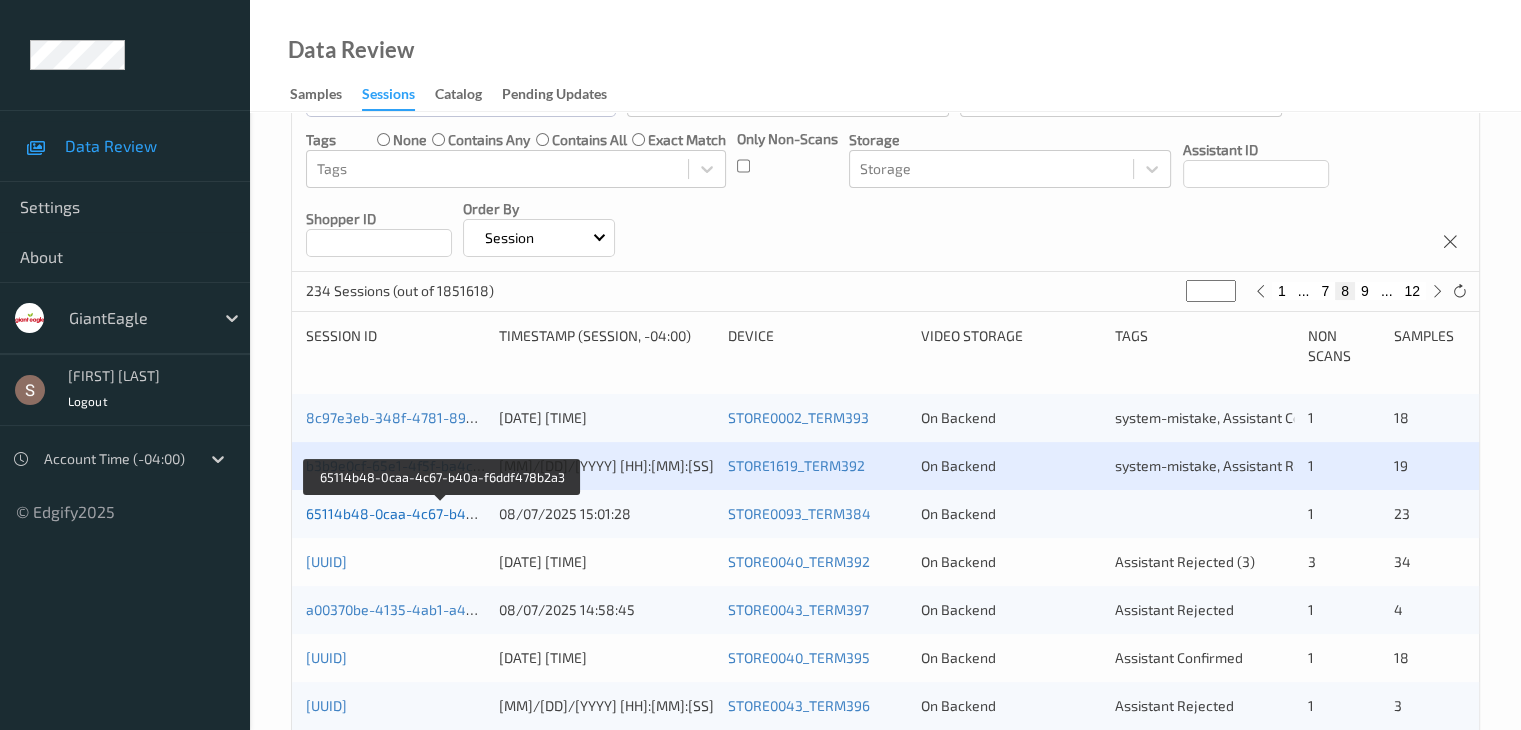 click on "65114b48-0caa-4c67-b40a-f6ddf478b2a3" at bounding box center (442, 513) 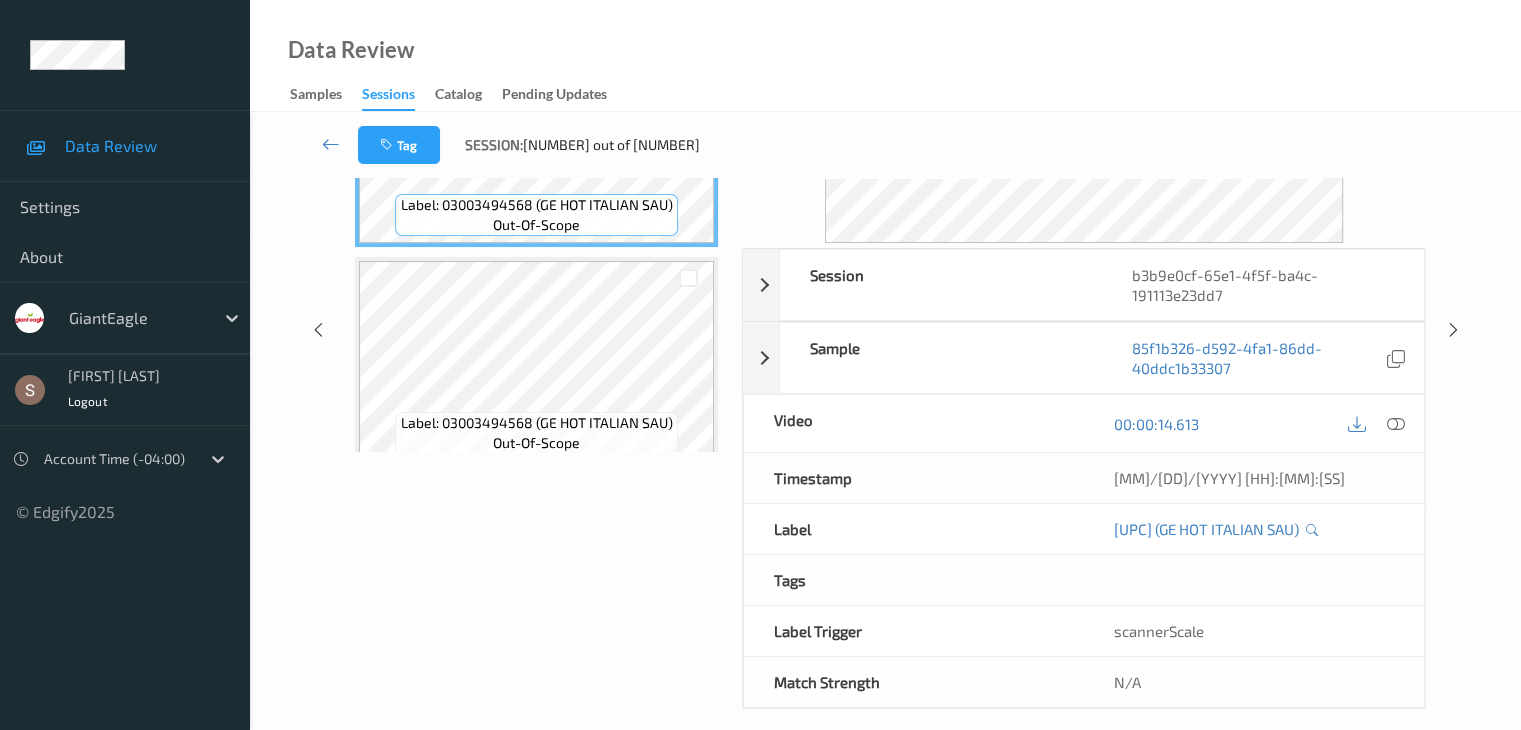 scroll, scrollTop: 0, scrollLeft: 0, axis: both 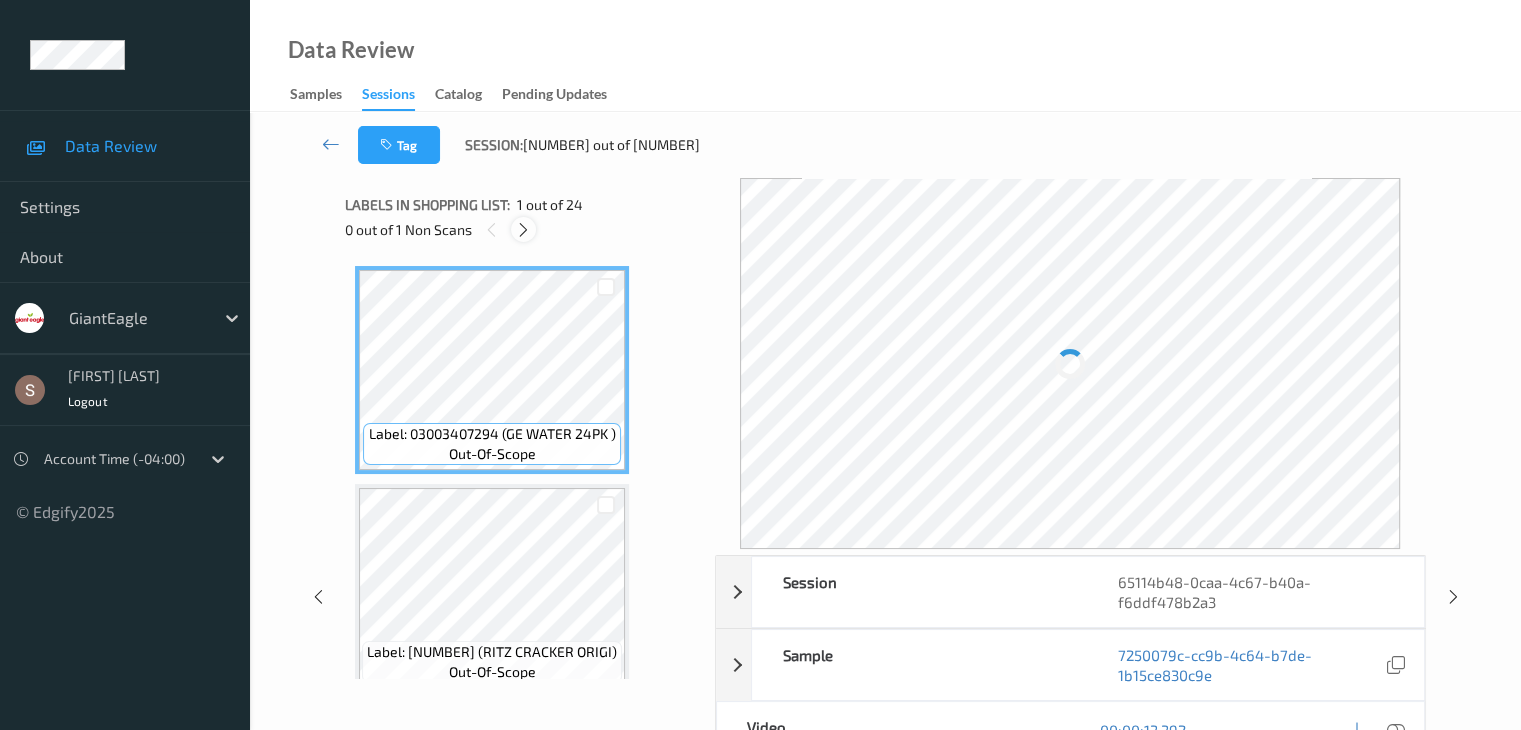 click at bounding box center (523, 230) 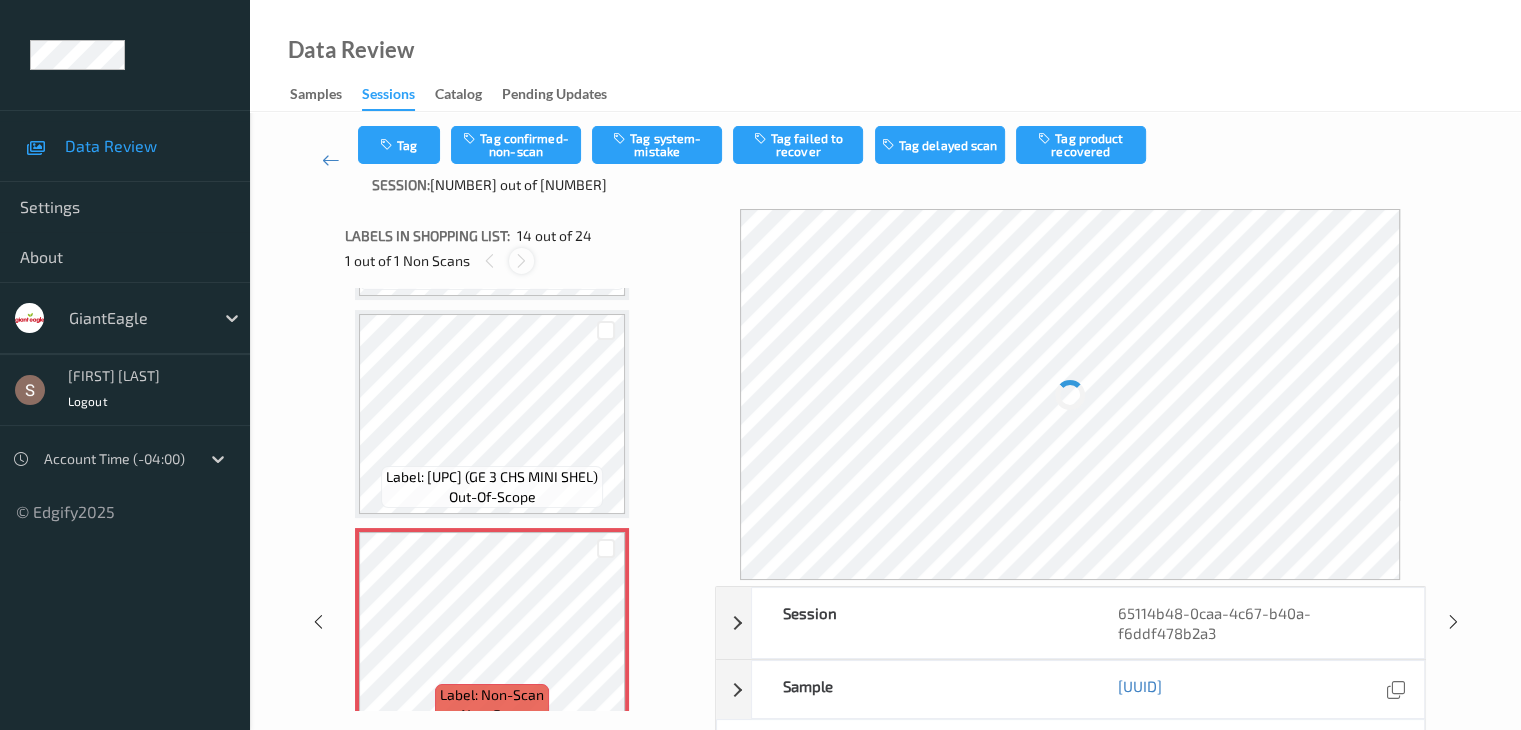 scroll, scrollTop: 2626, scrollLeft: 0, axis: vertical 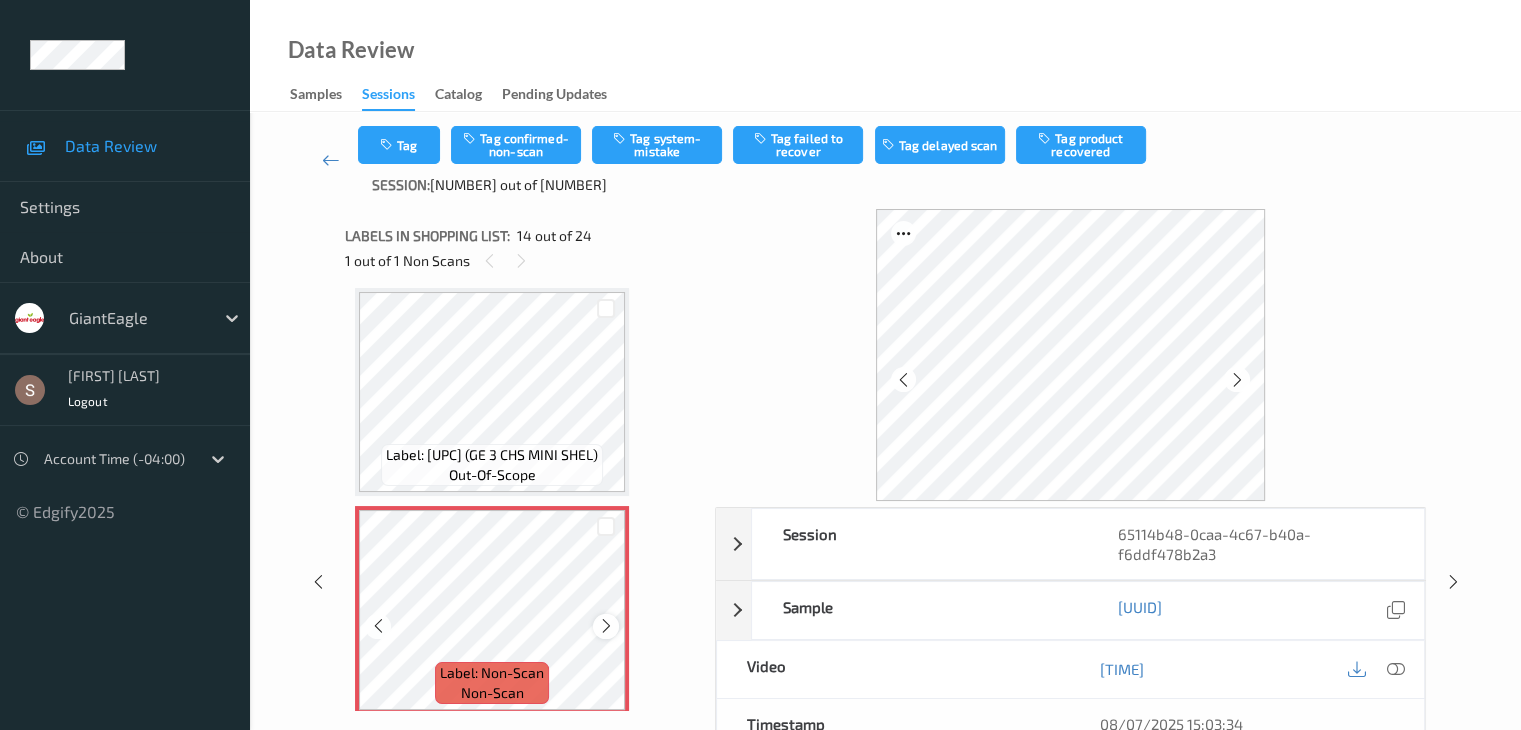 click at bounding box center (606, 626) 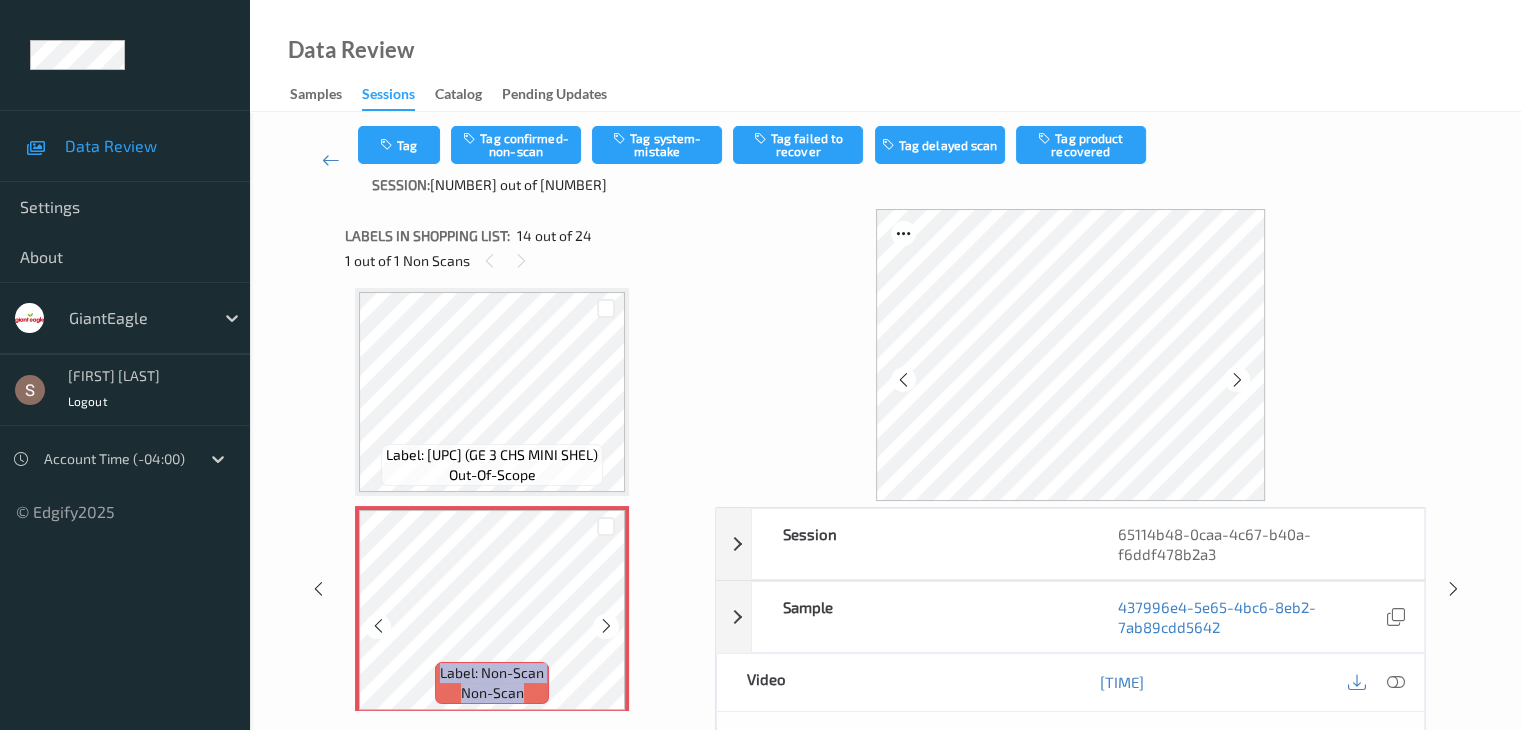 click at bounding box center [606, 626] 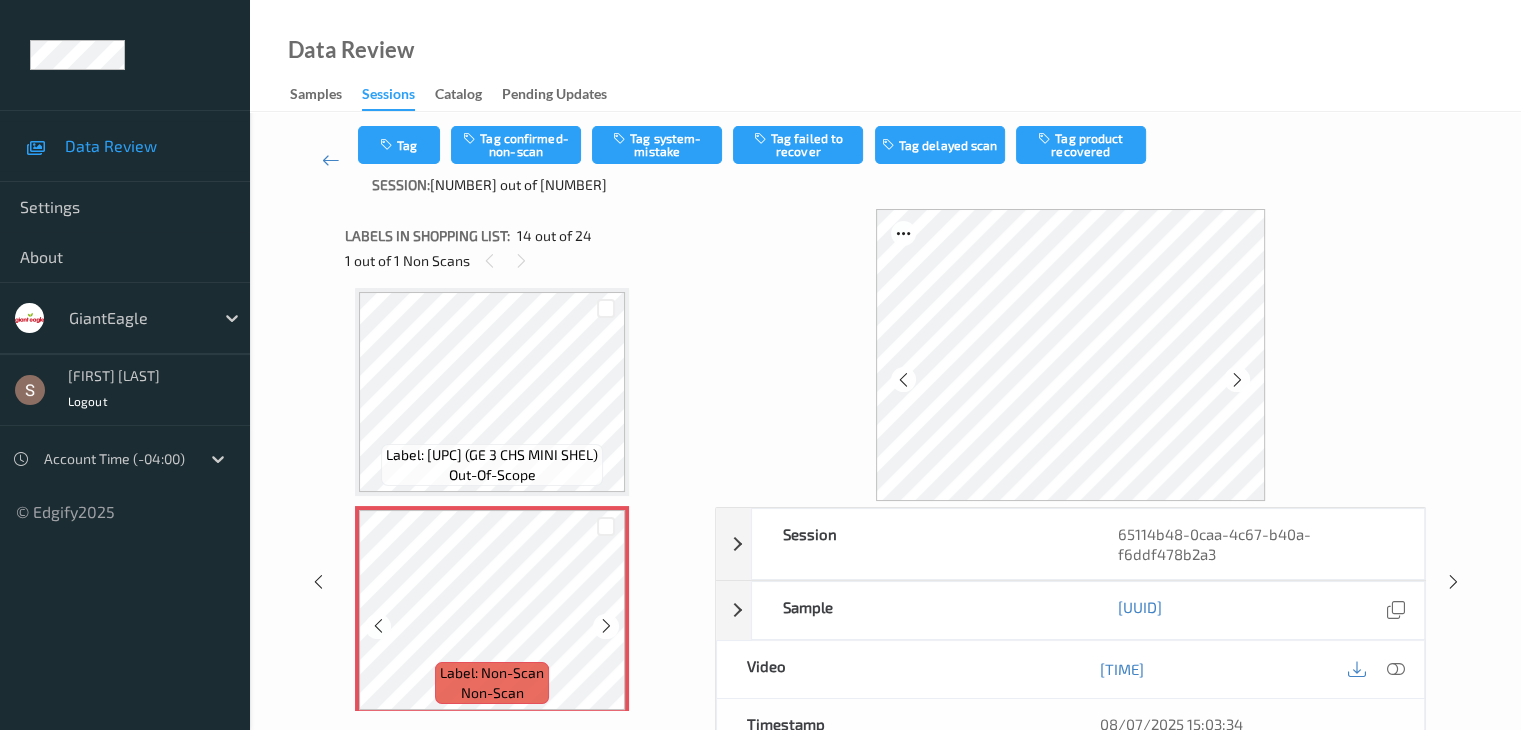 click at bounding box center (606, 626) 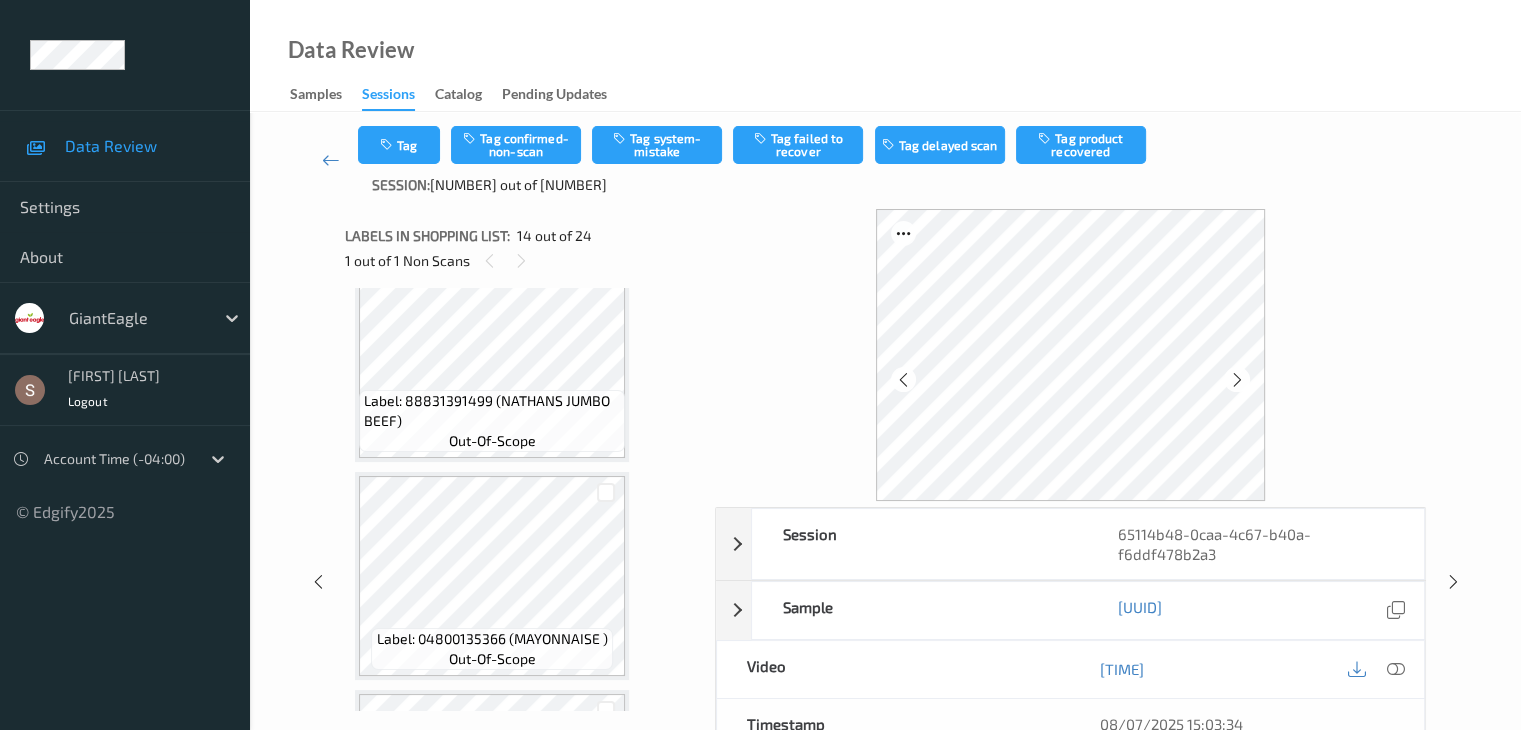 scroll, scrollTop: 3095, scrollLeft: 0, axis: vertical 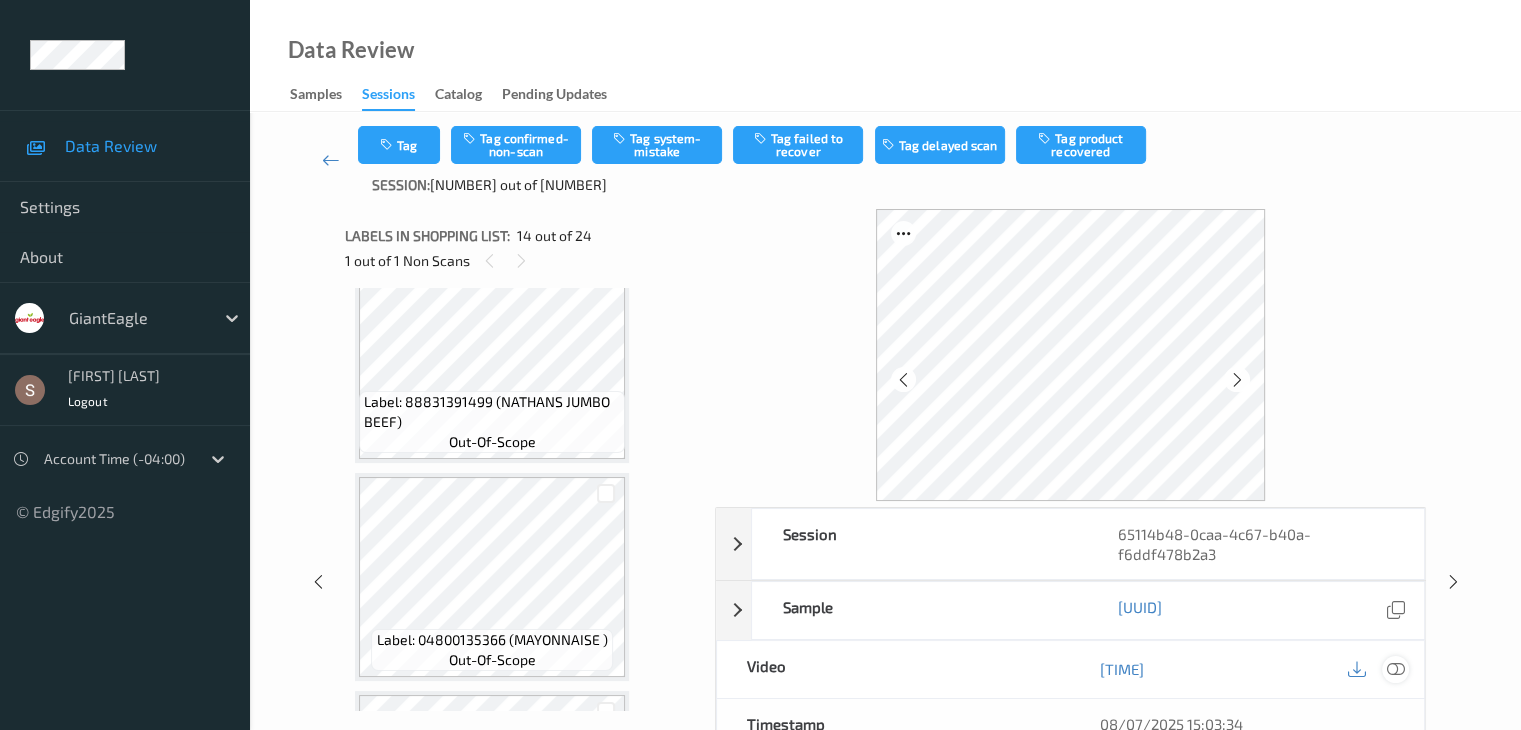 click at bounding box center [1395, 669] 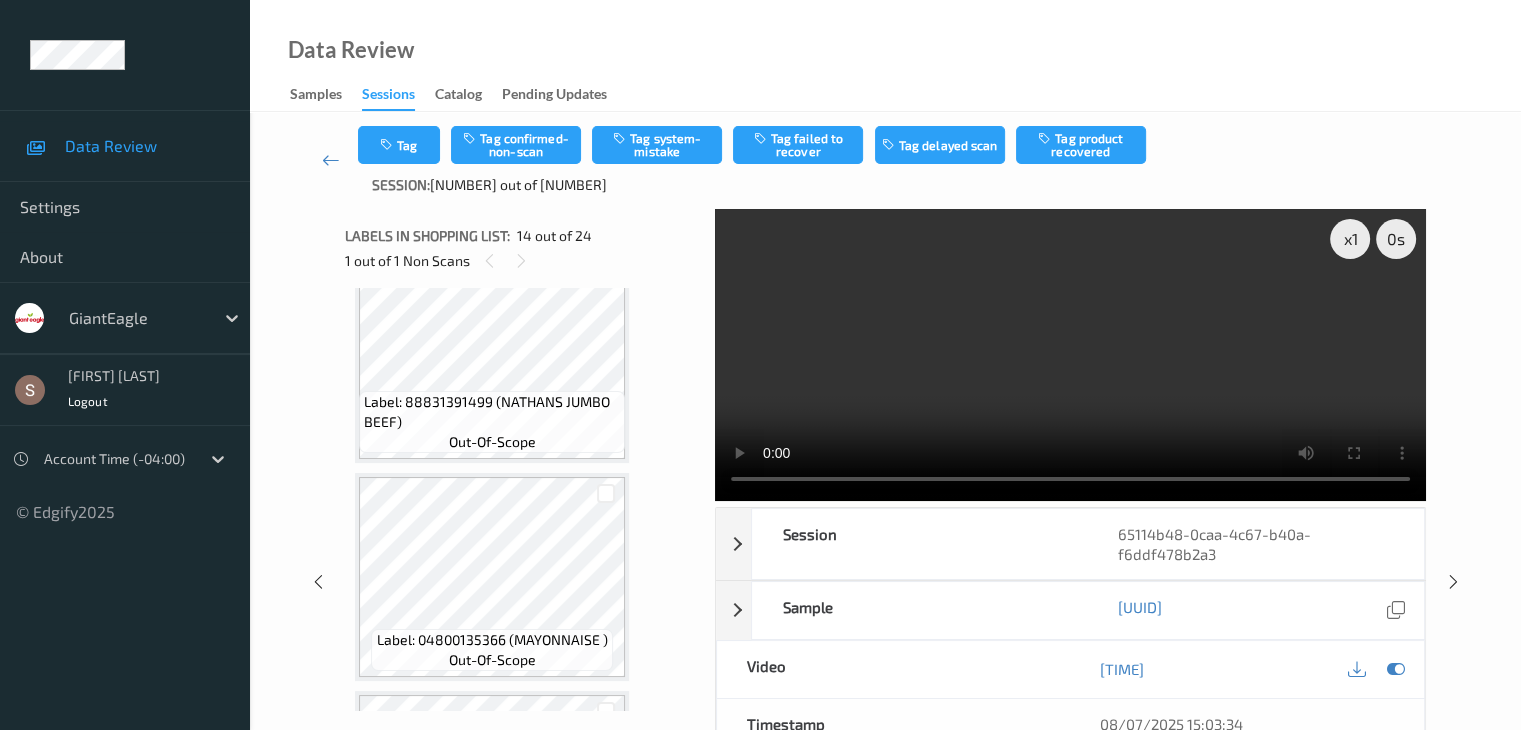 click at bounding box center (1070, 355) 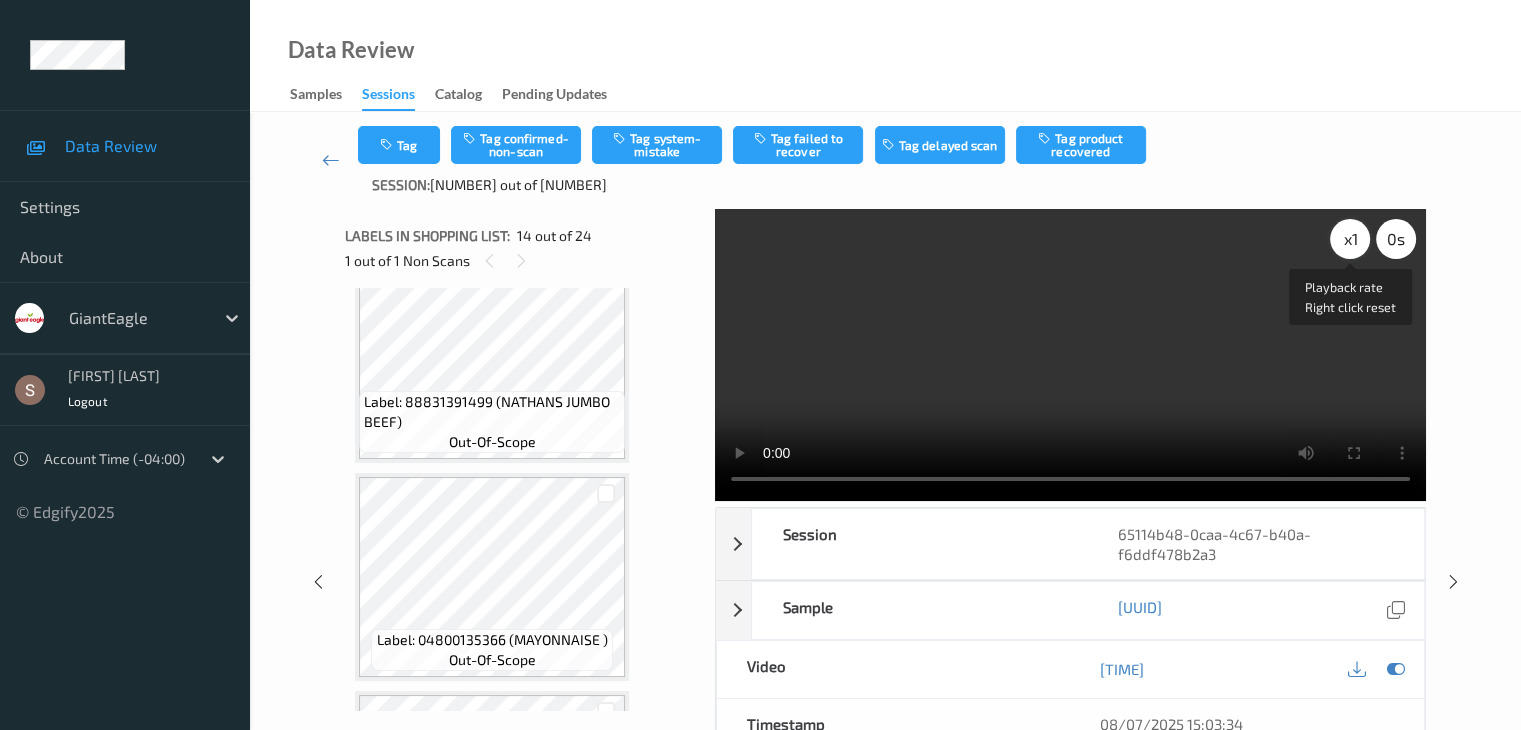click on "x 1" at bounding box center (1350, 239) 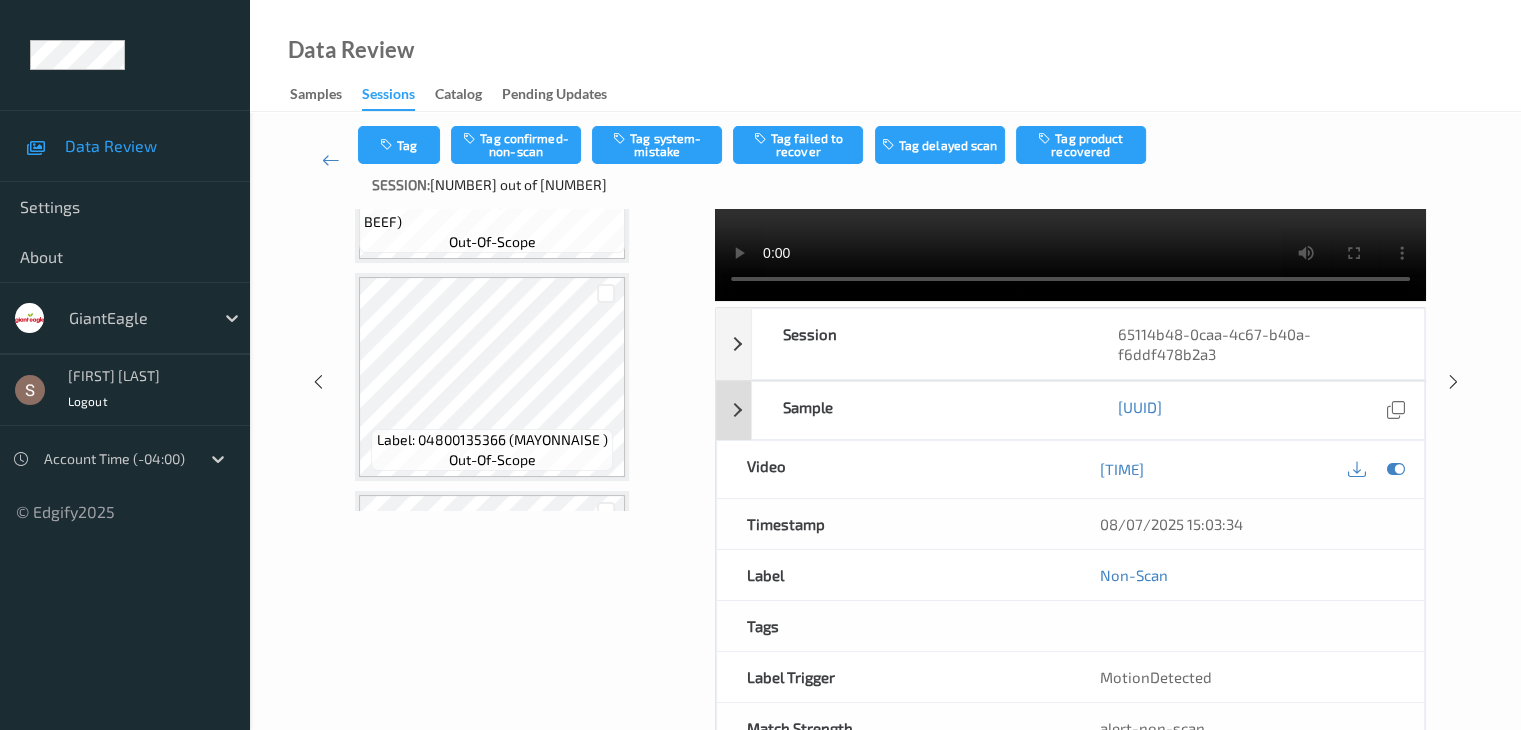 scroll, scrollTop: 92, scrollLeft: 0, axis: vertical 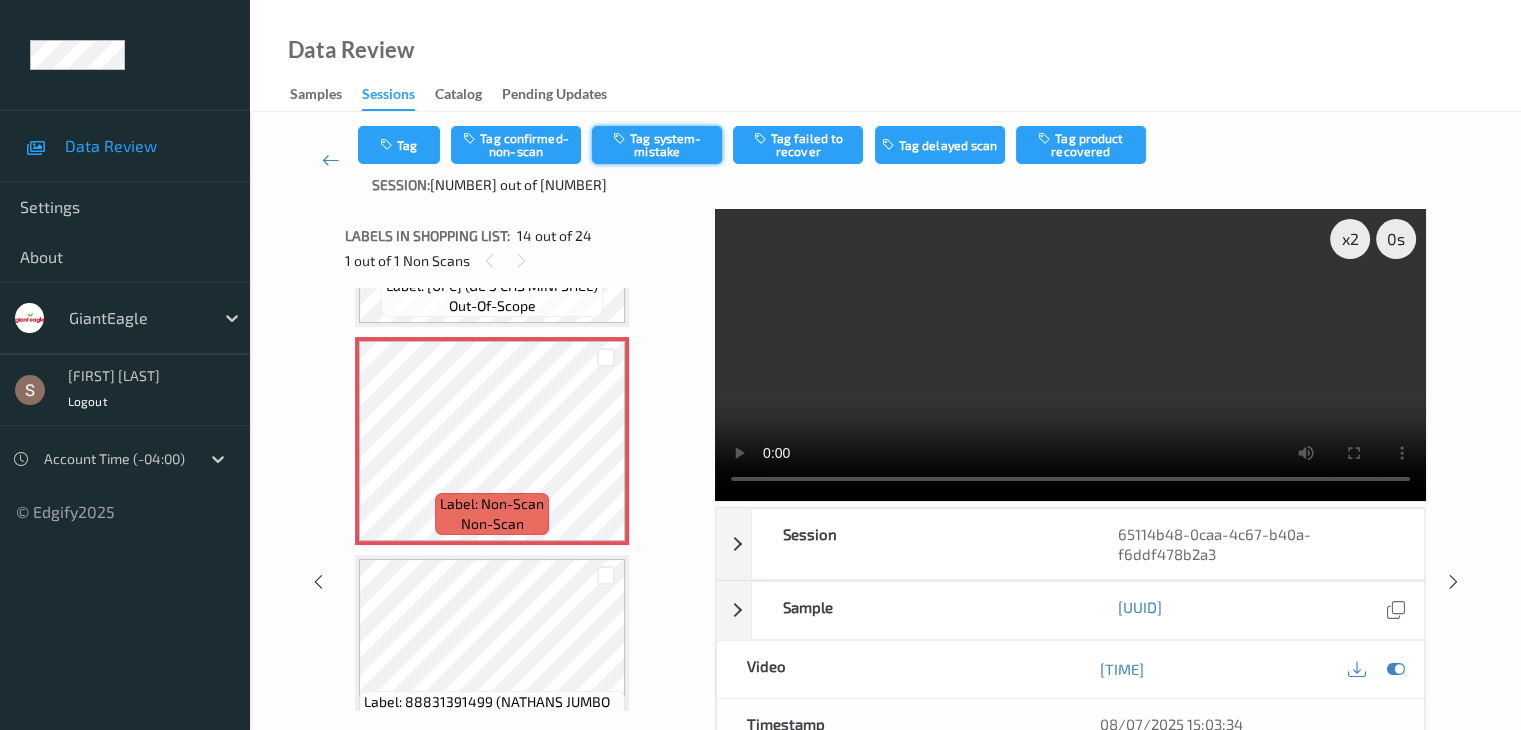 click on "Tag   system-mistake" at bounding box center [657, 145] 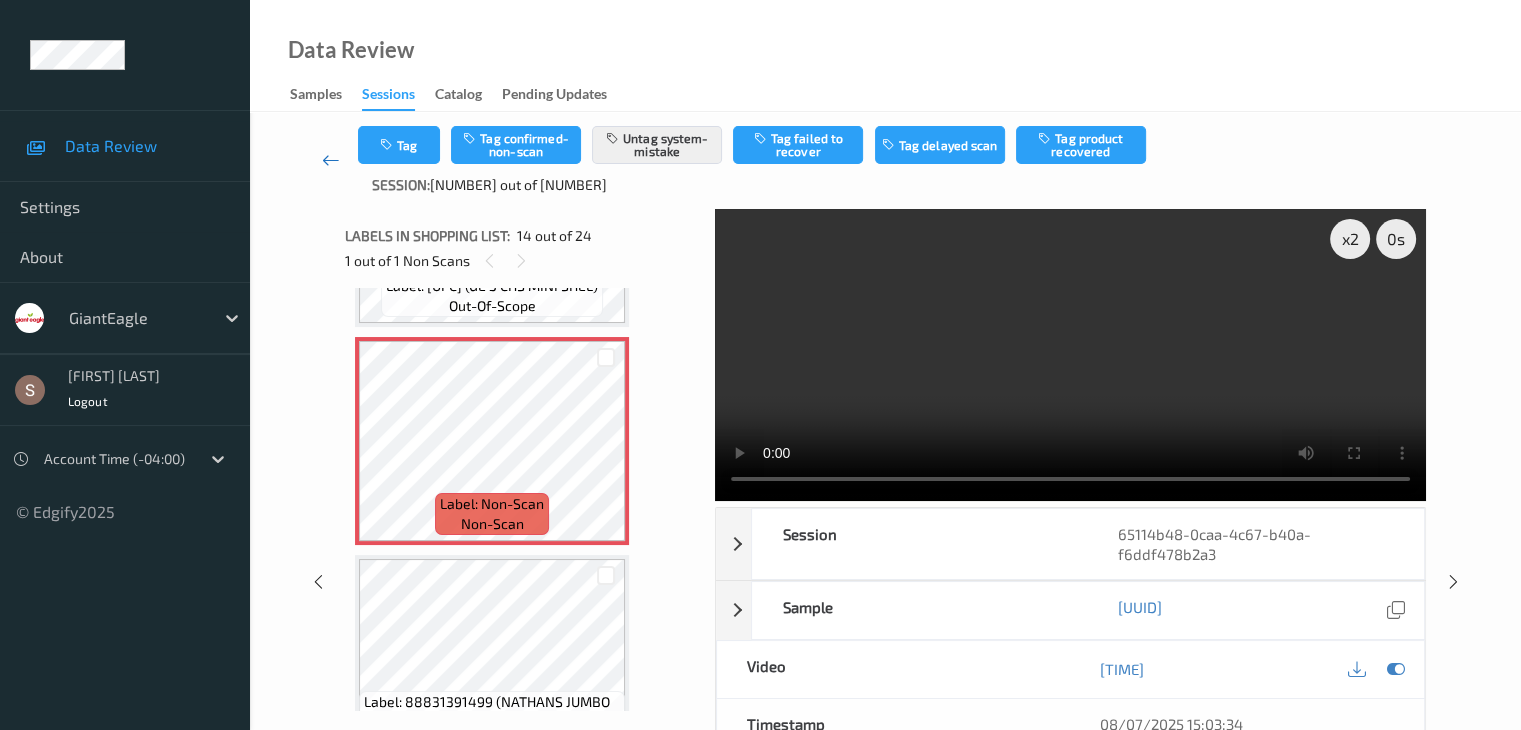click at bounding box center [331, 160] 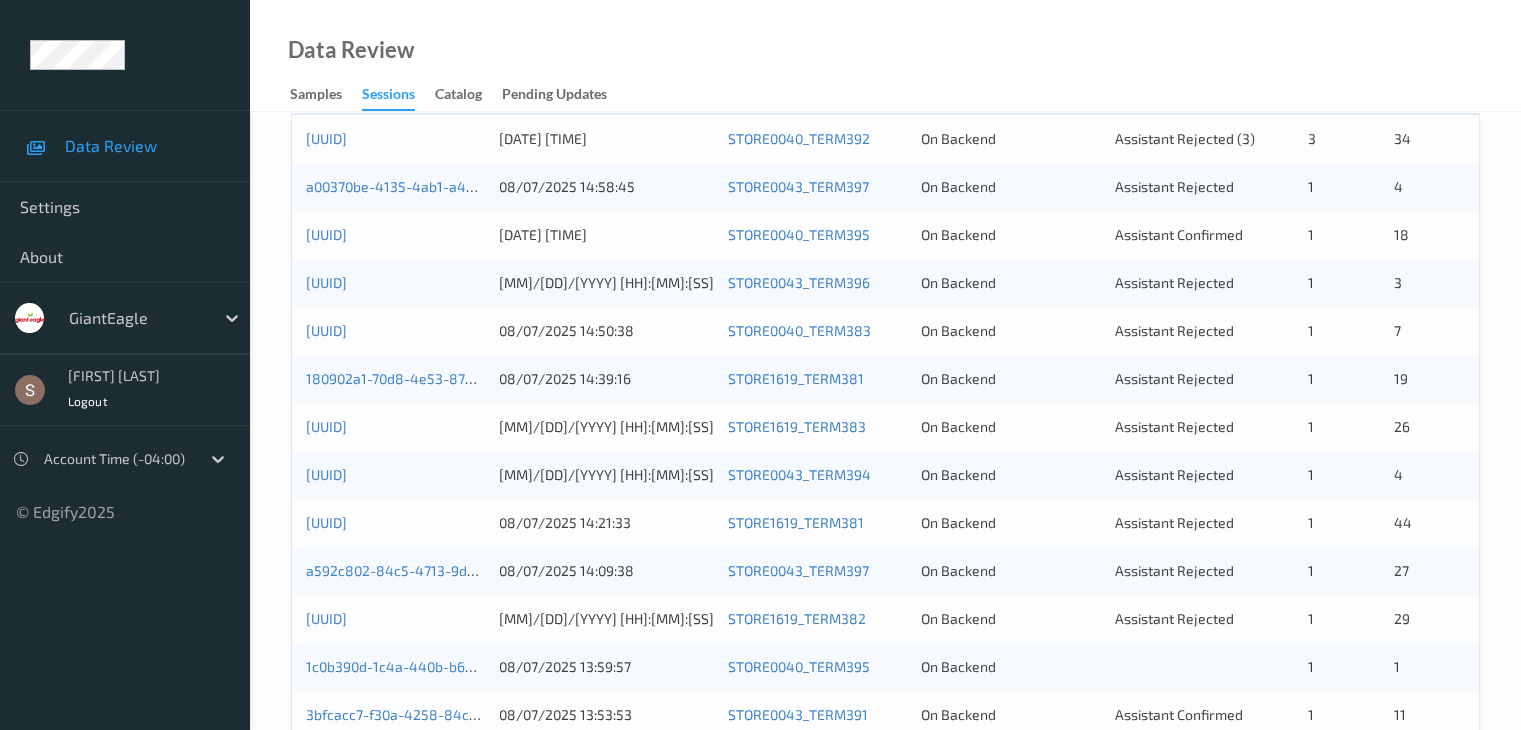scroll, scrollTop: 452, scrollLeft: 0, axis: vertical 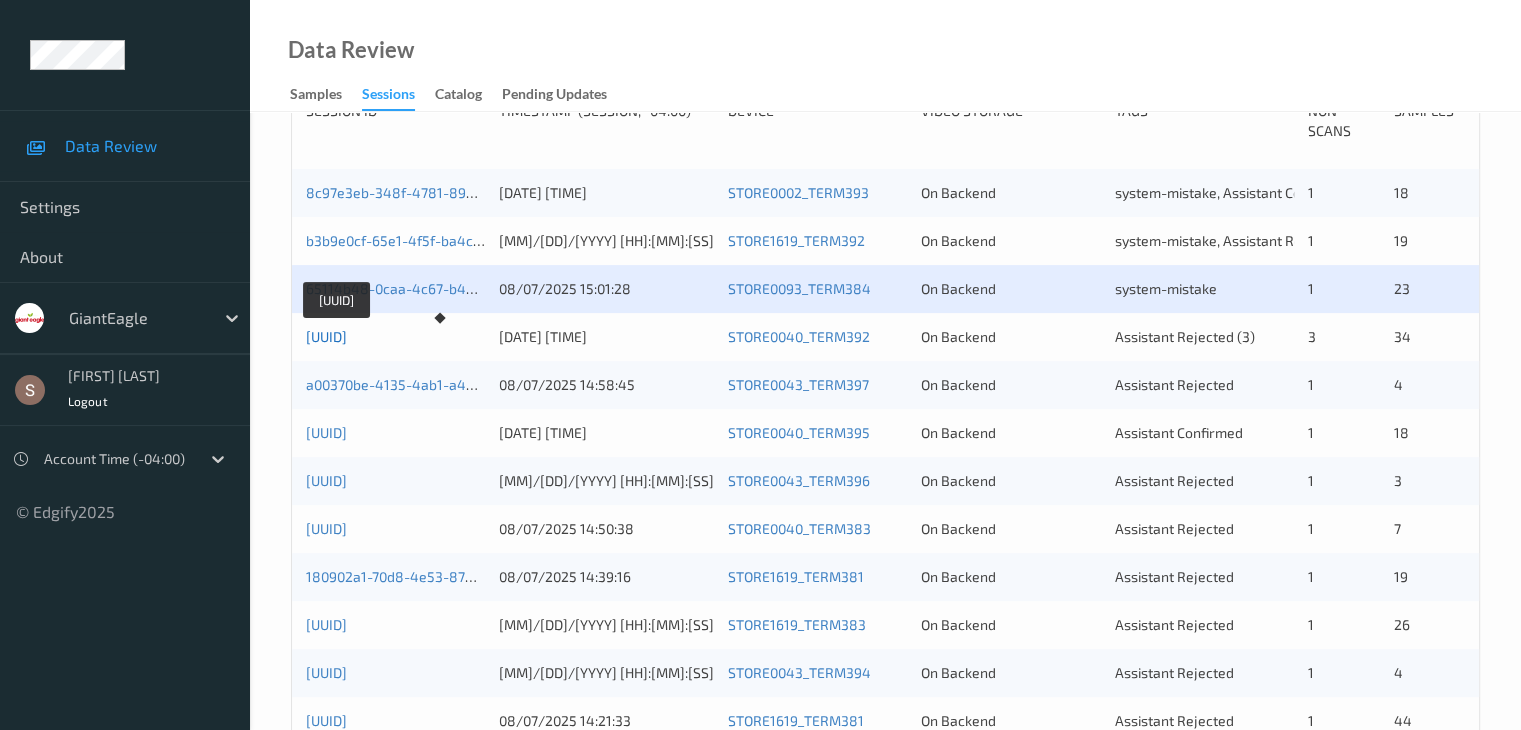 click on "[UUID]" at bounding box center (326, 336) 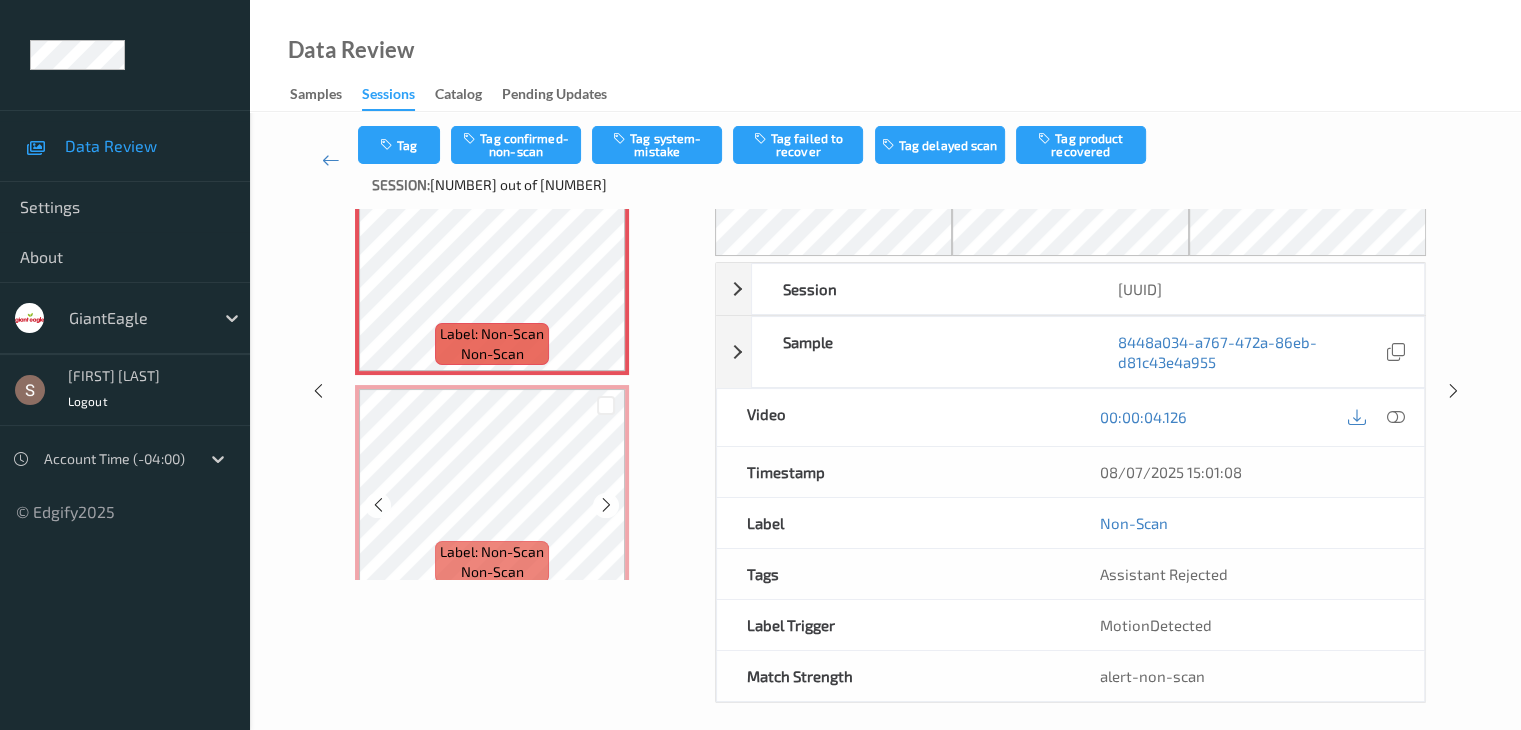 scroll, scrollTop: 0, scrollLeft: 0, axis: both 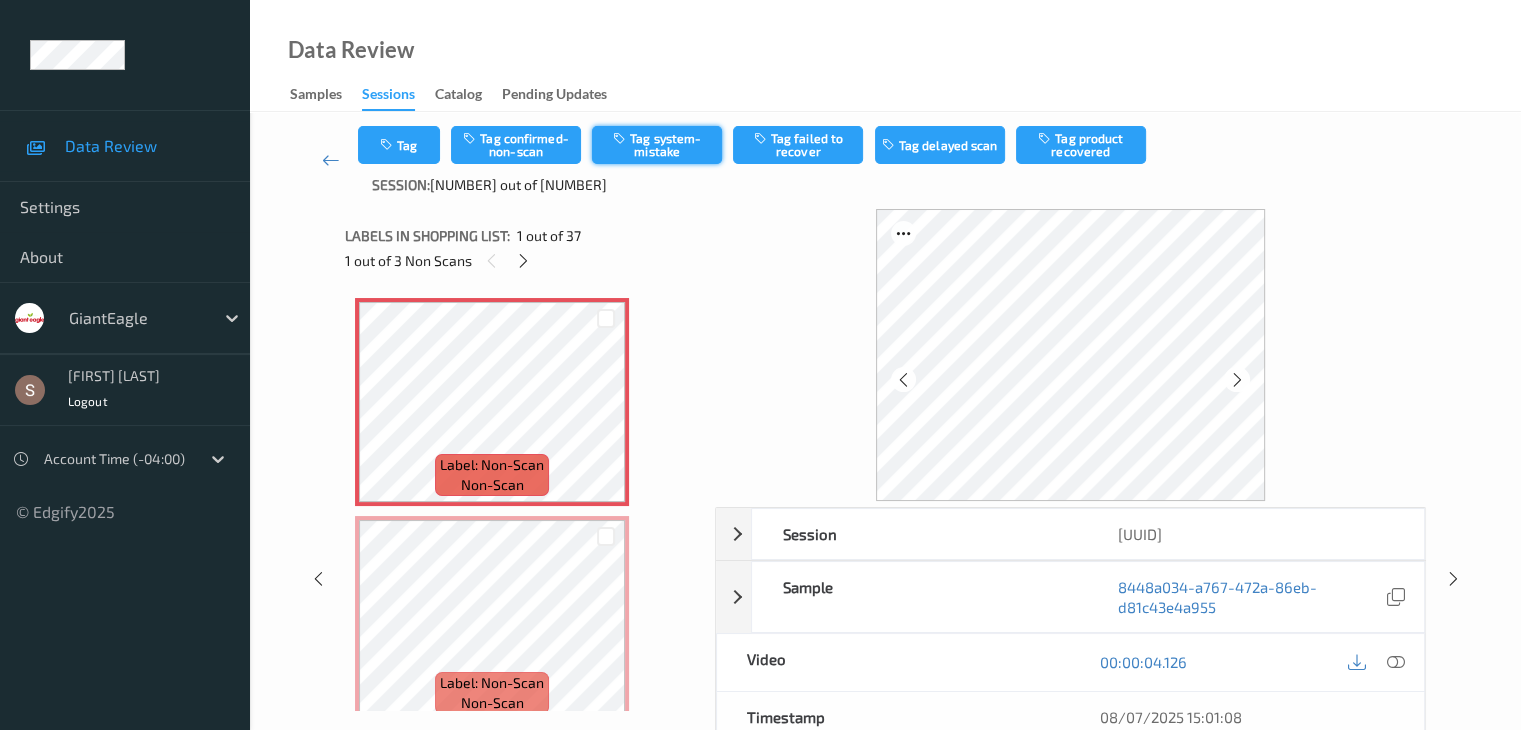 click on "Tag   system-mistake" at bounding box center [657, 145] 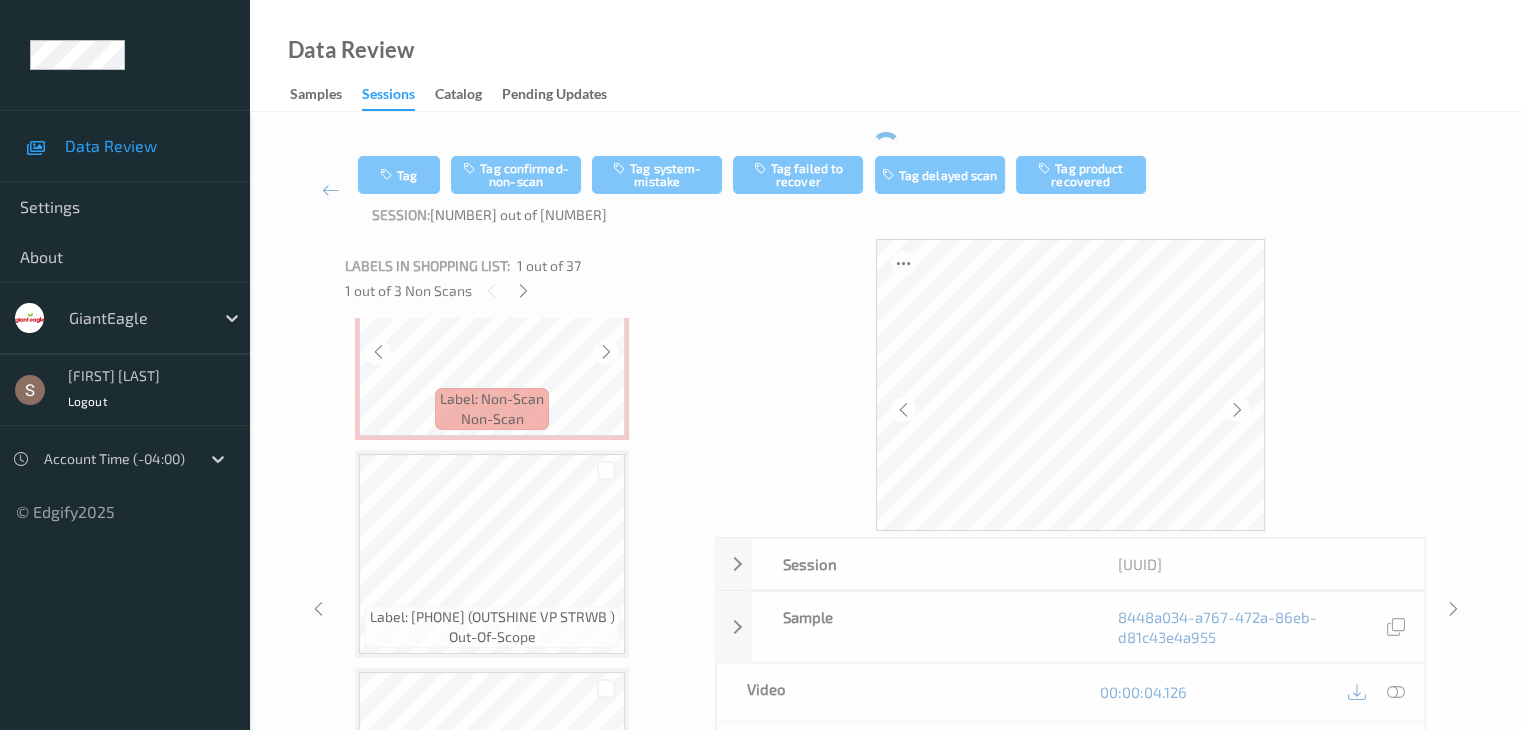 scroll, scrollTop: 324, scrollLeft: 0, axis: vertical 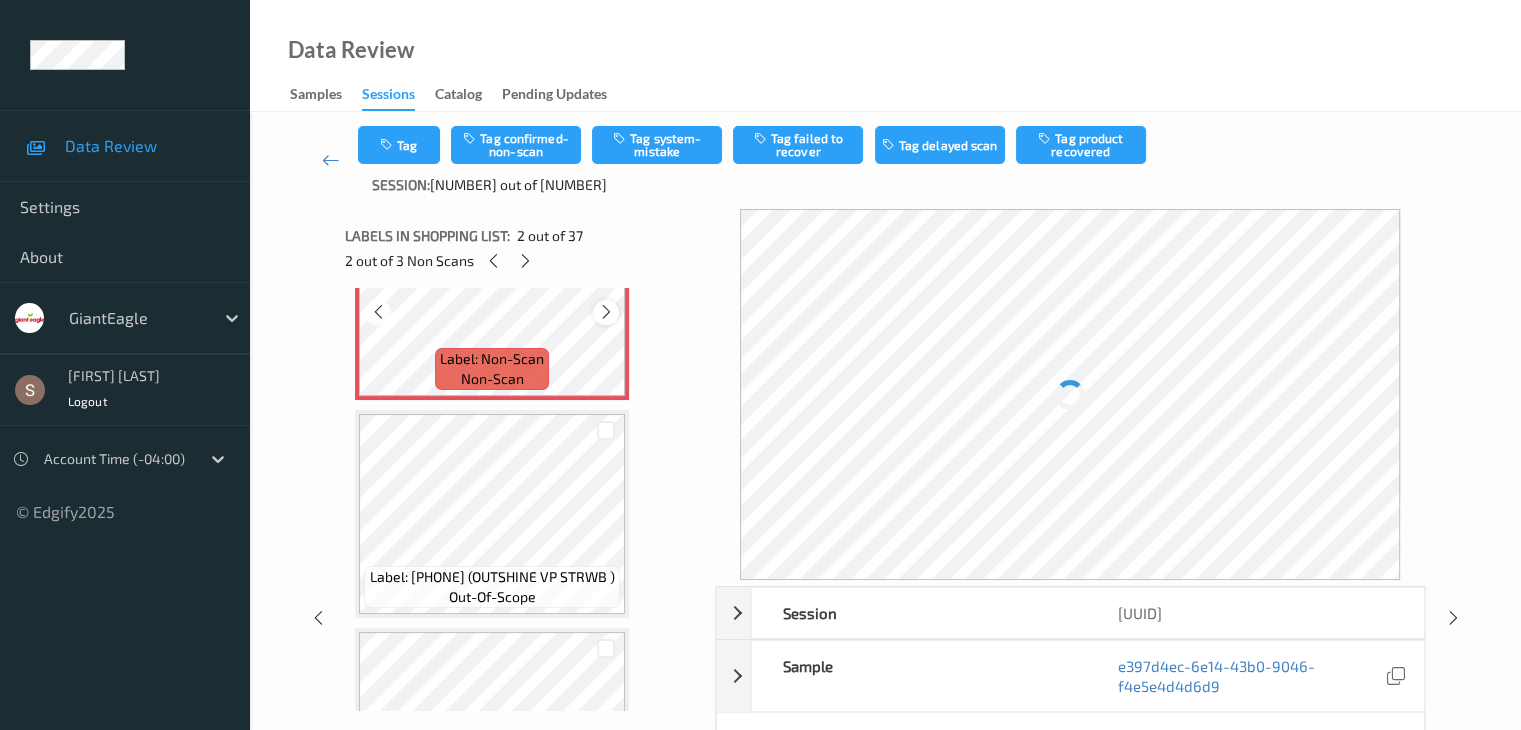 click at bounding box center [606, 312] 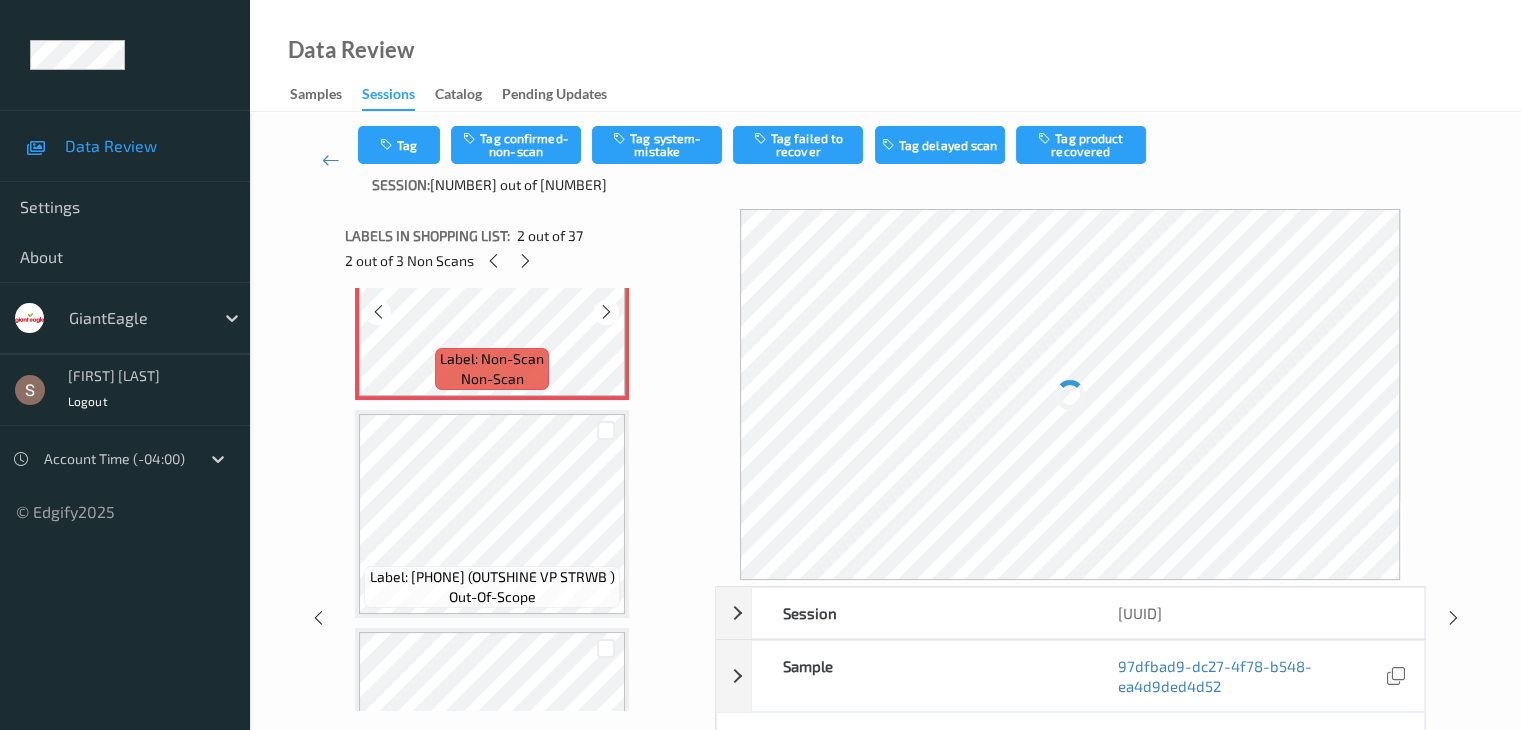 click at bounding box center (606, 312) 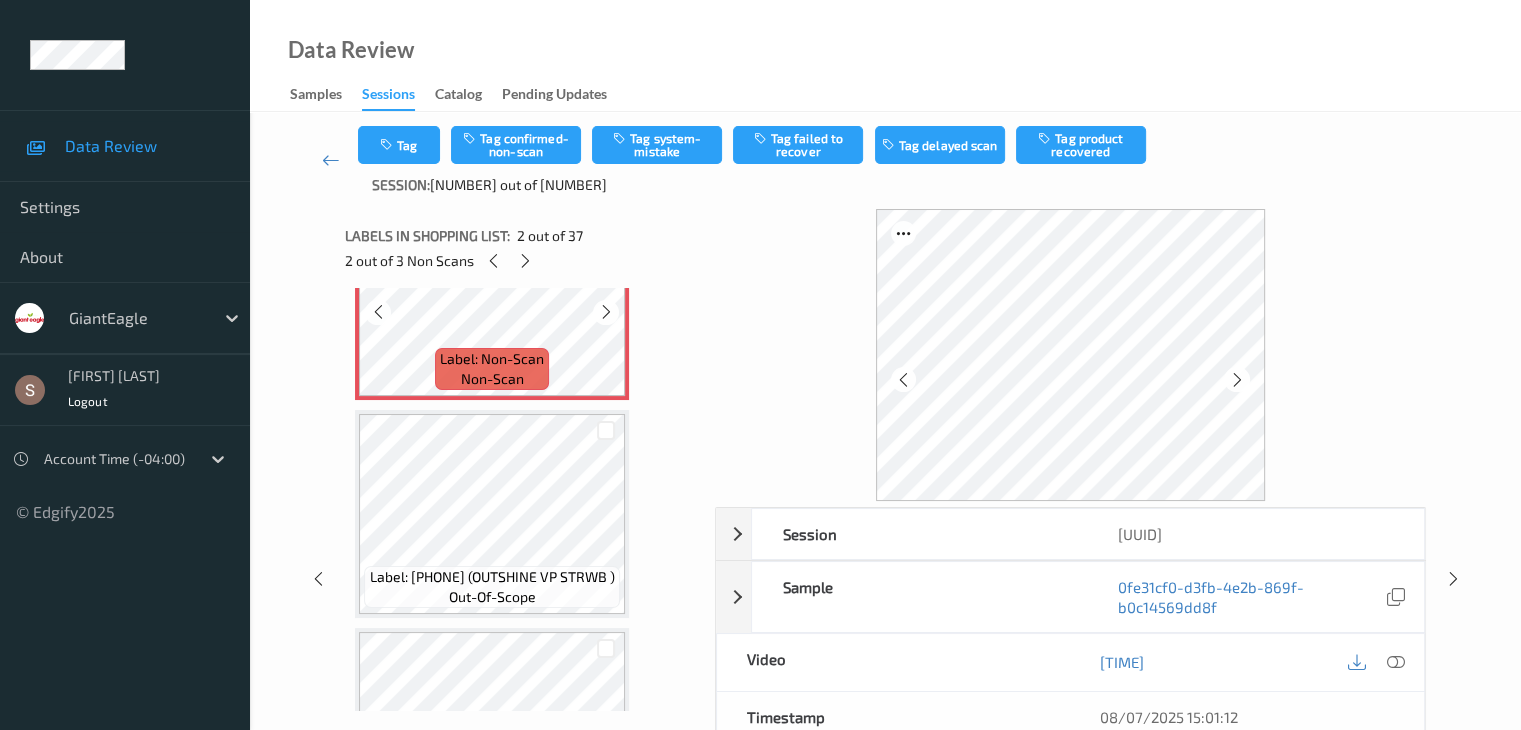 click at bounding box center [606, 312] 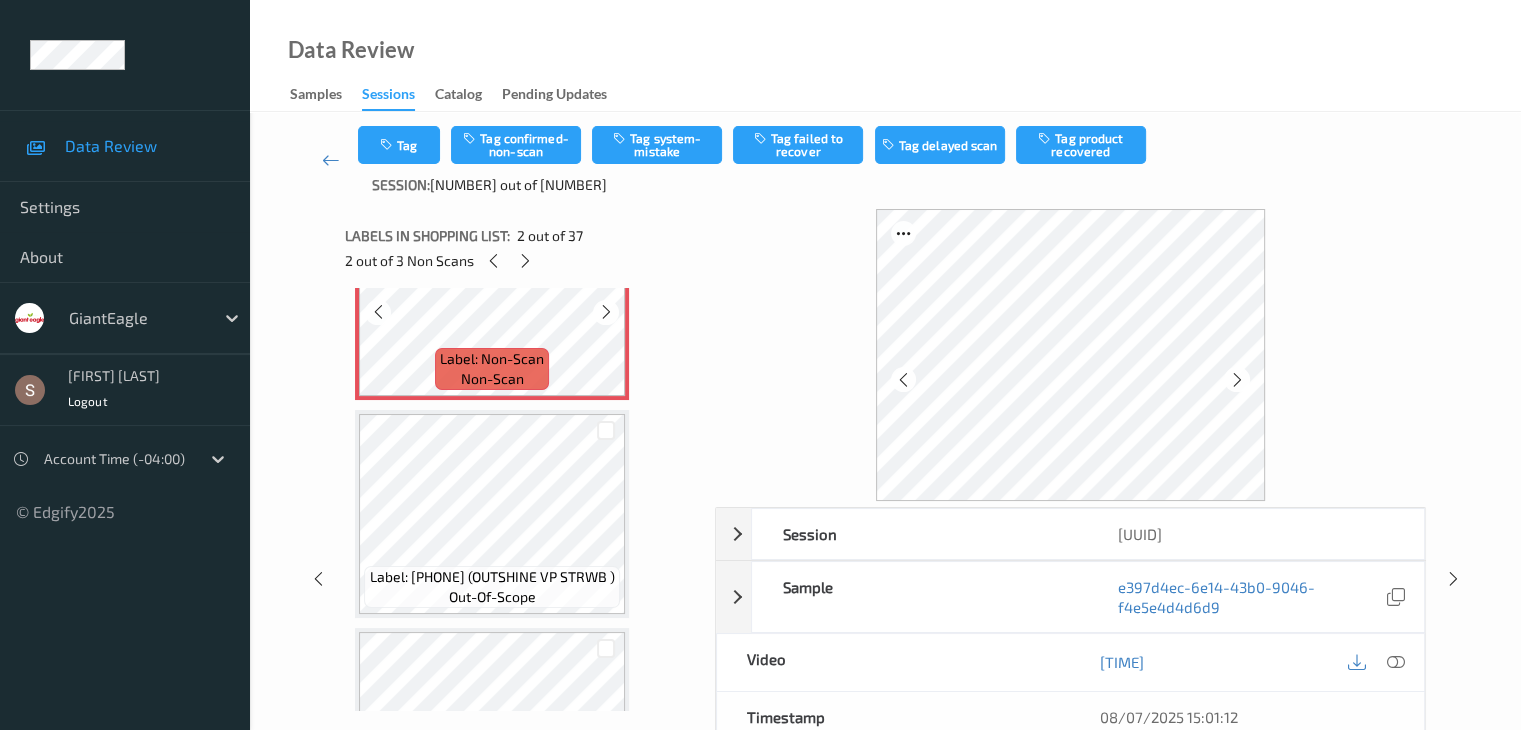 click at bounding box center (606, 312) 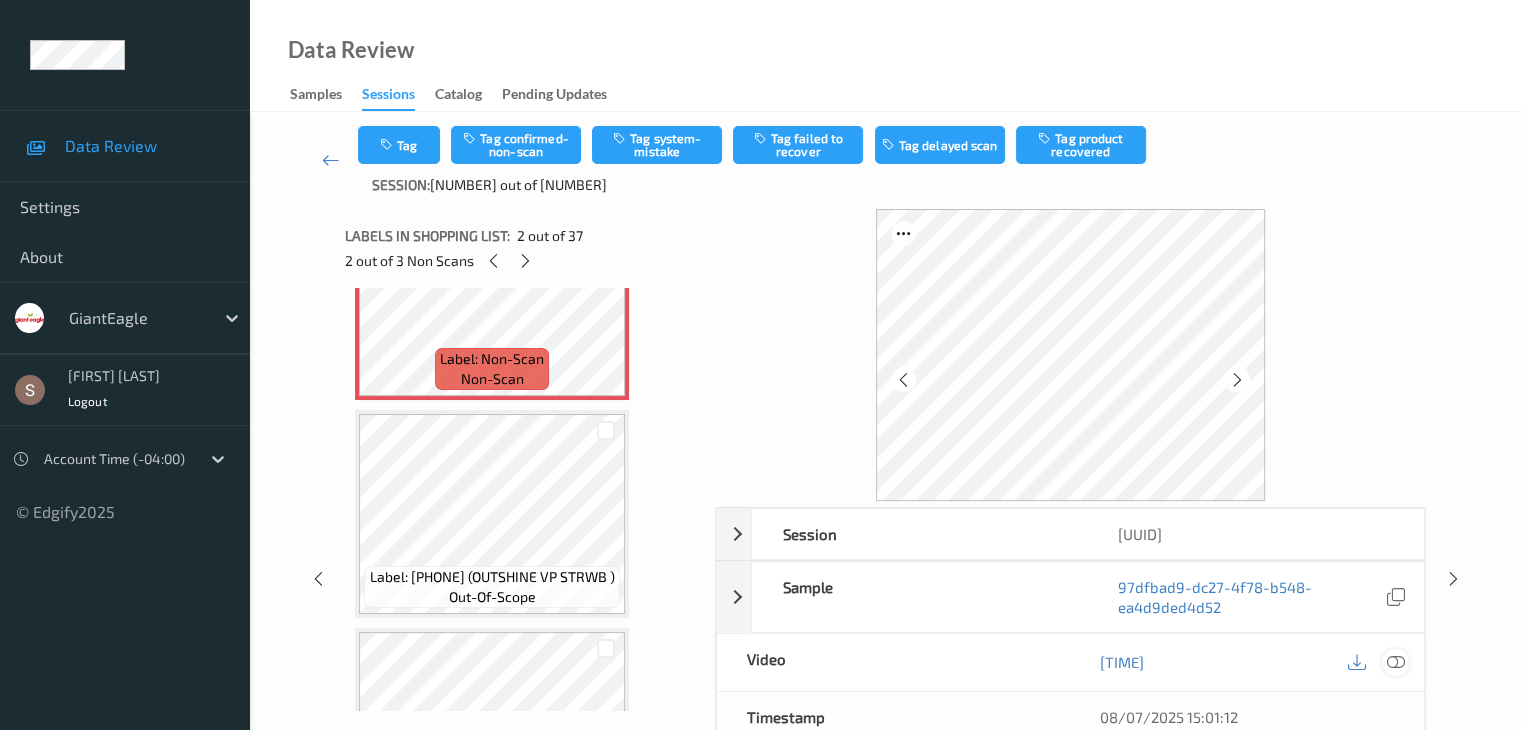 click at bounding box center [1395, 662] 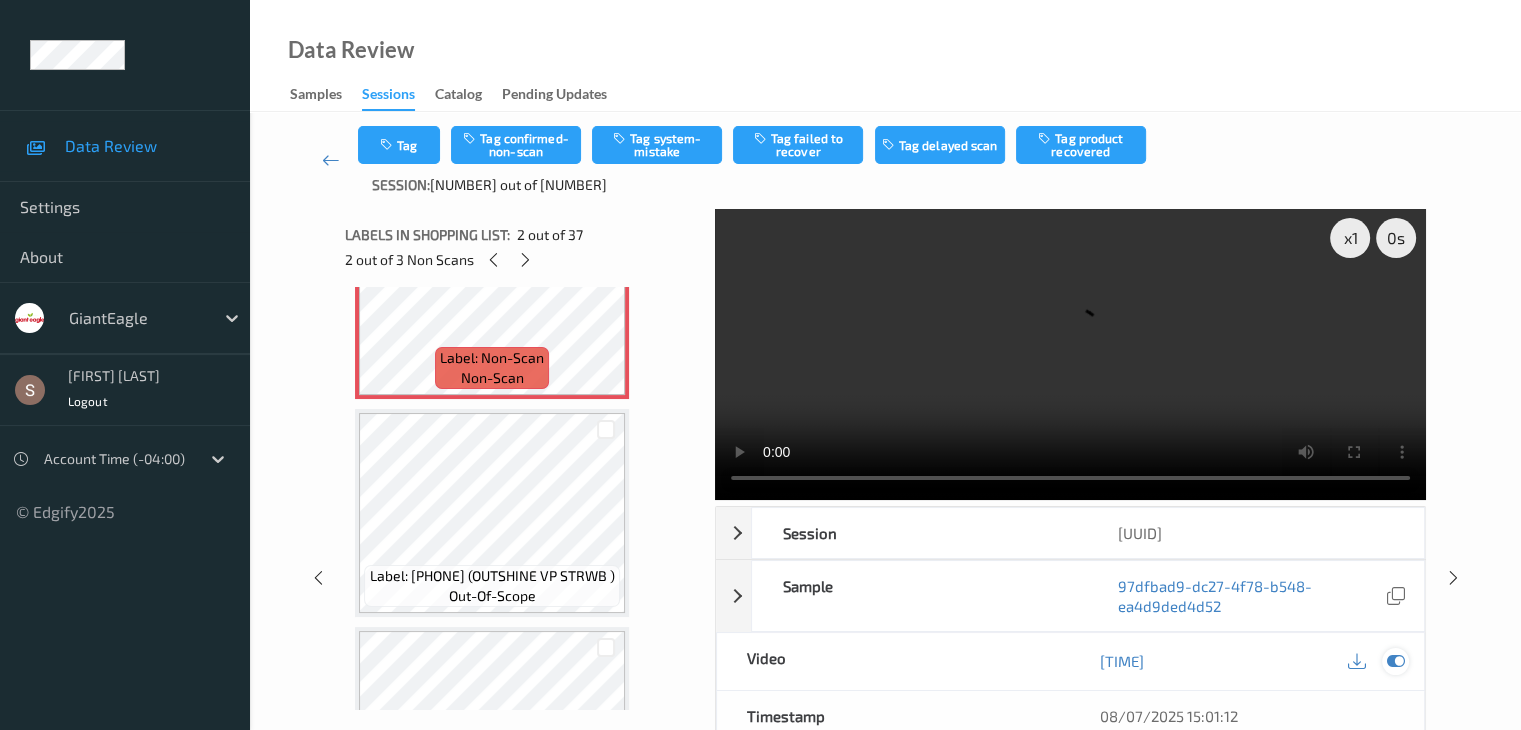 scroll, scrollTop: 0, scrollLeft: 0, axis: both 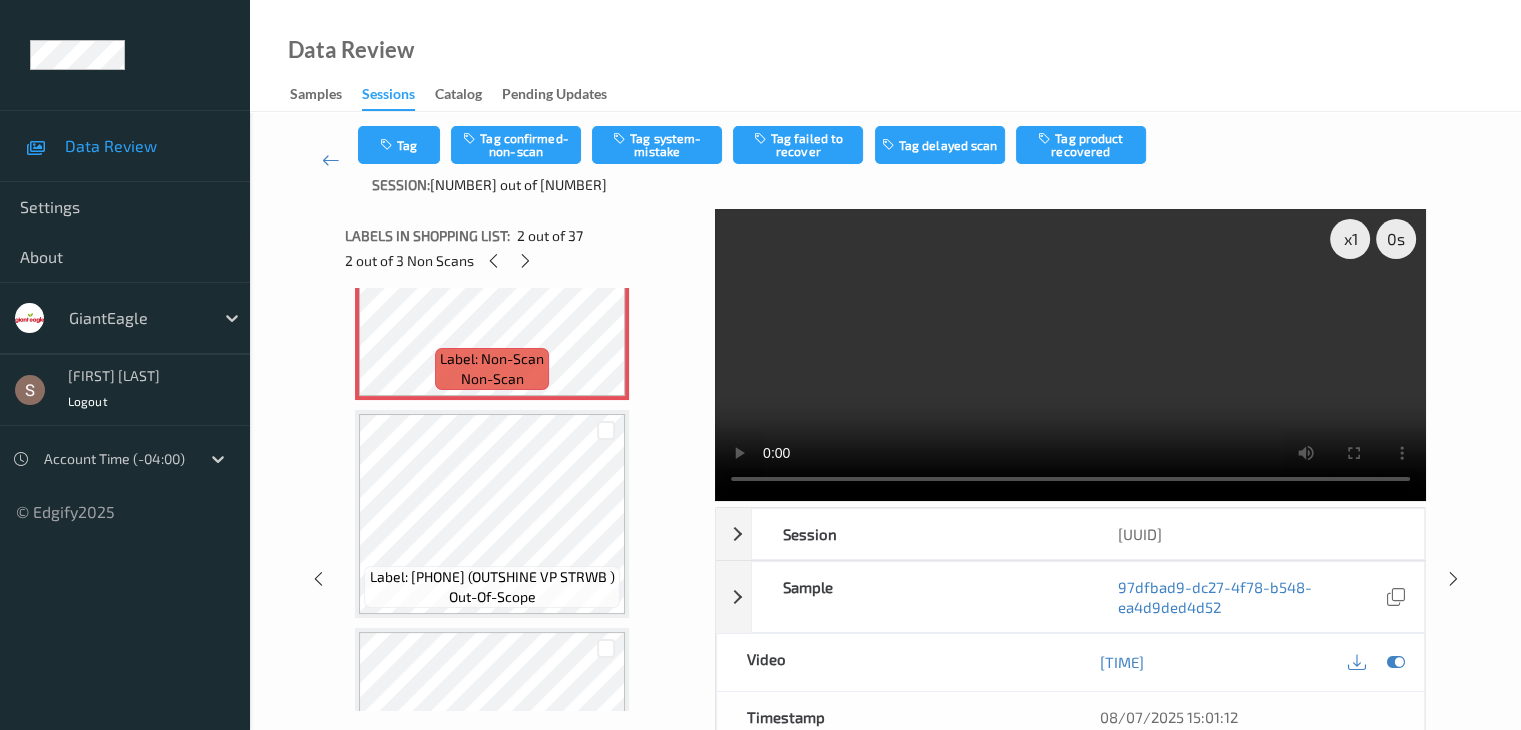 click at bounding box center [1070, 355] 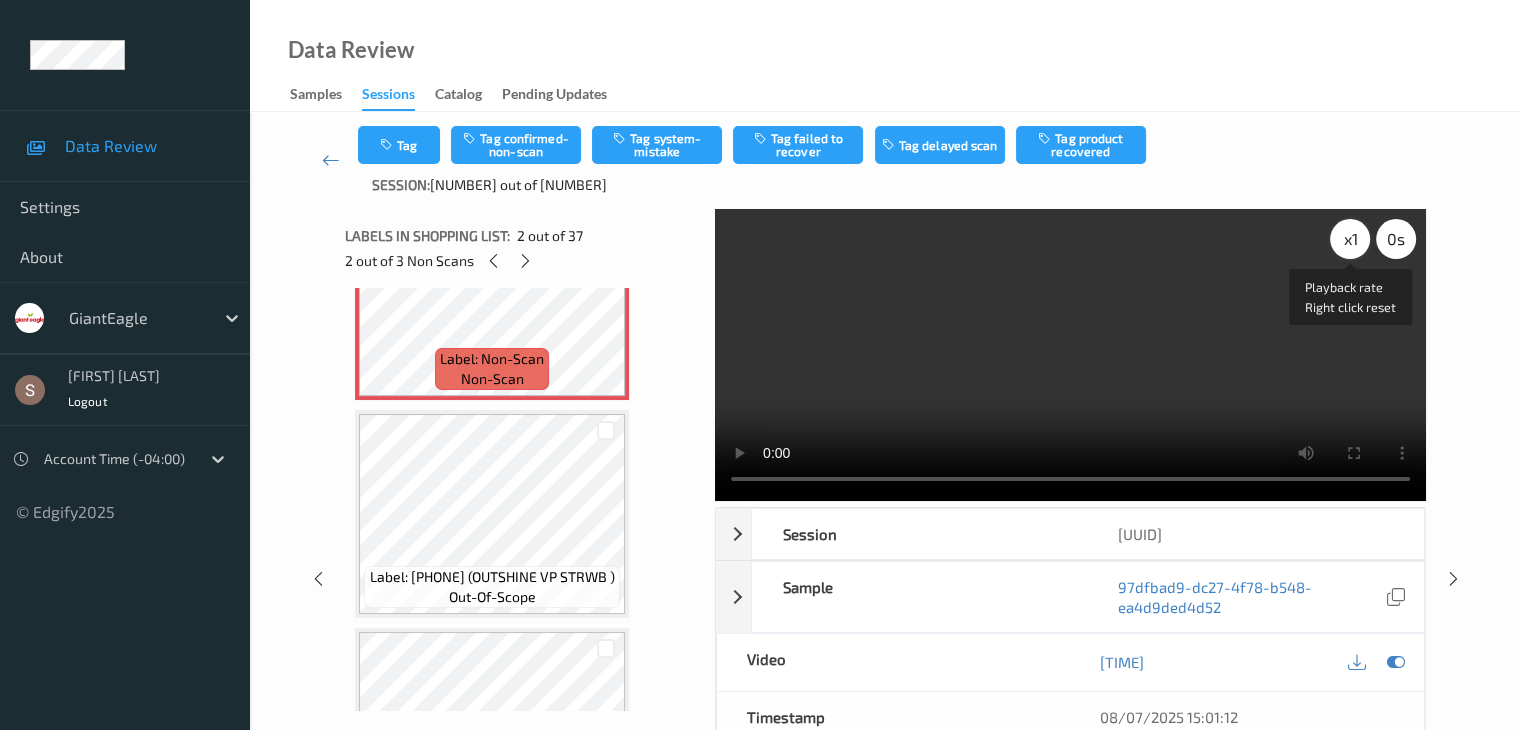 click on "x 1" at bounding box center (1350, 239) 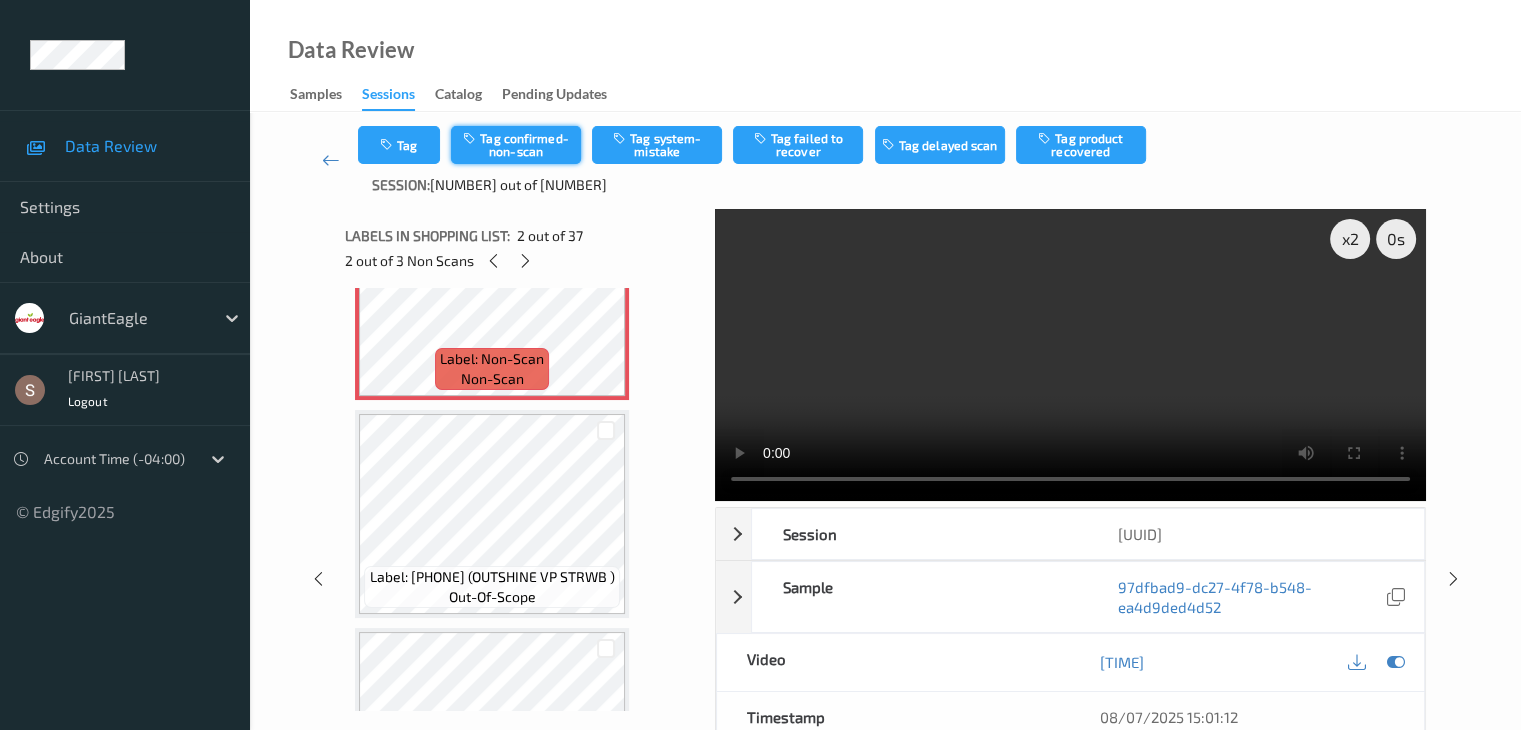 click on "Tag   confirmed-non-scan" at bounding box center [516, 145] 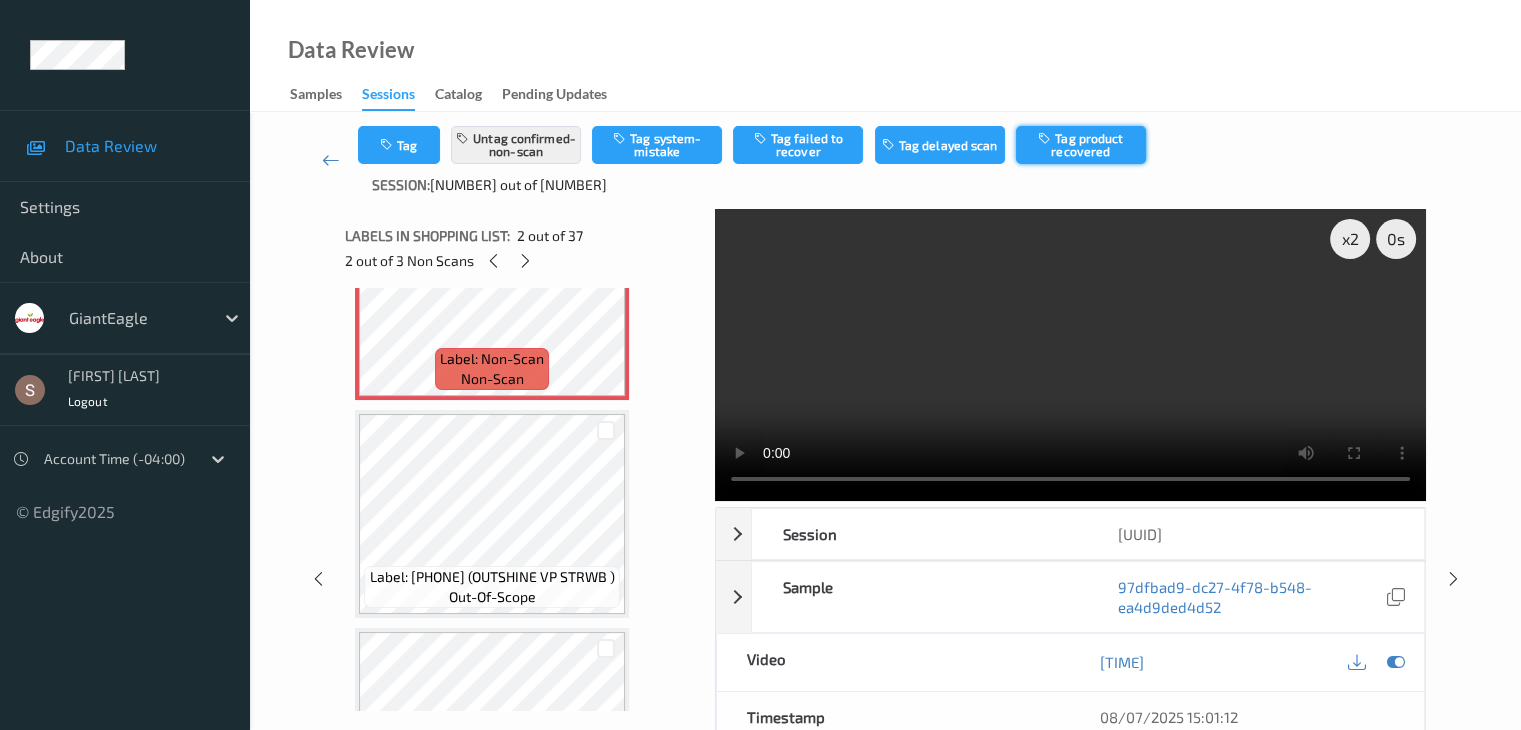 click on "Tag   product recovered" at bounding box center (1081, 145) 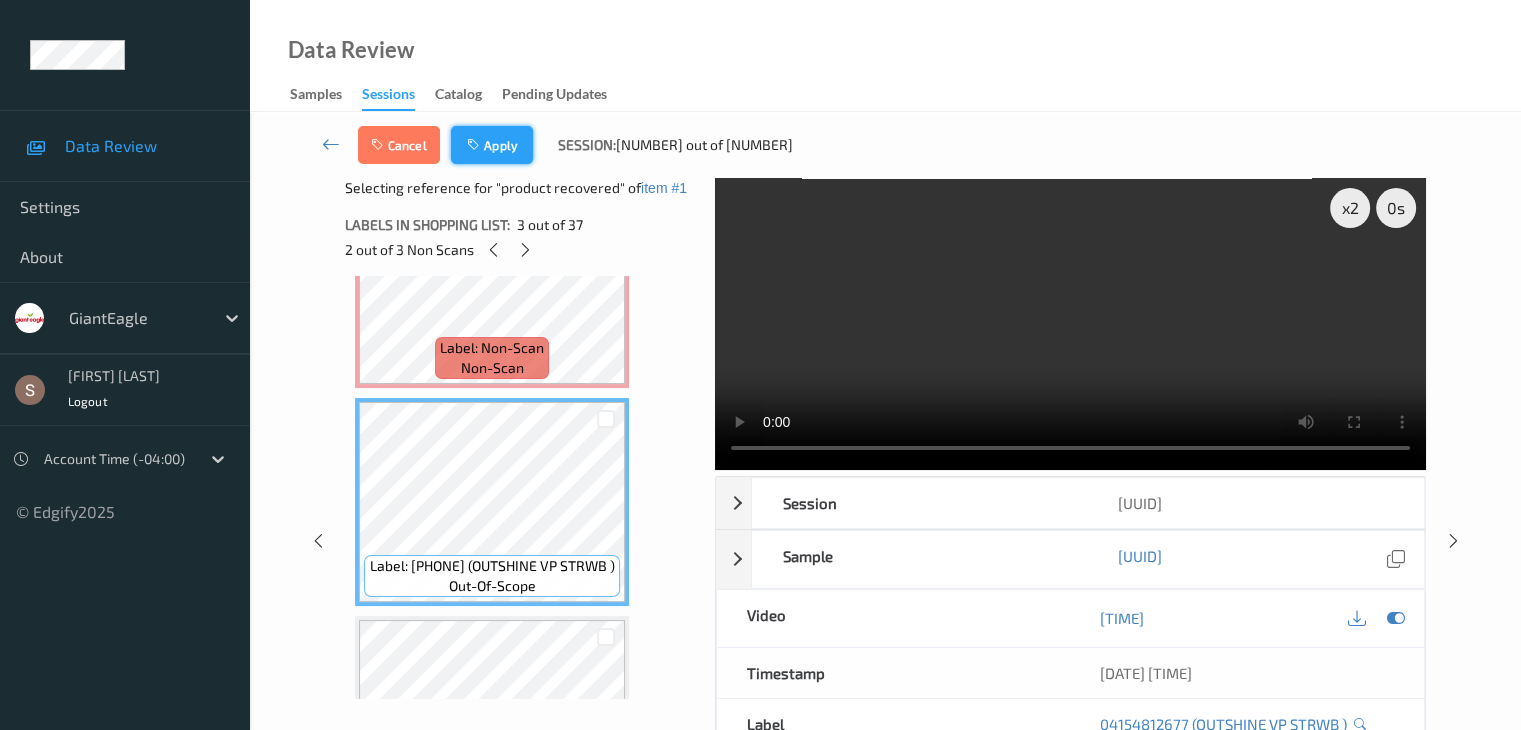 click on "Apply" at bounding box center [492, 145] 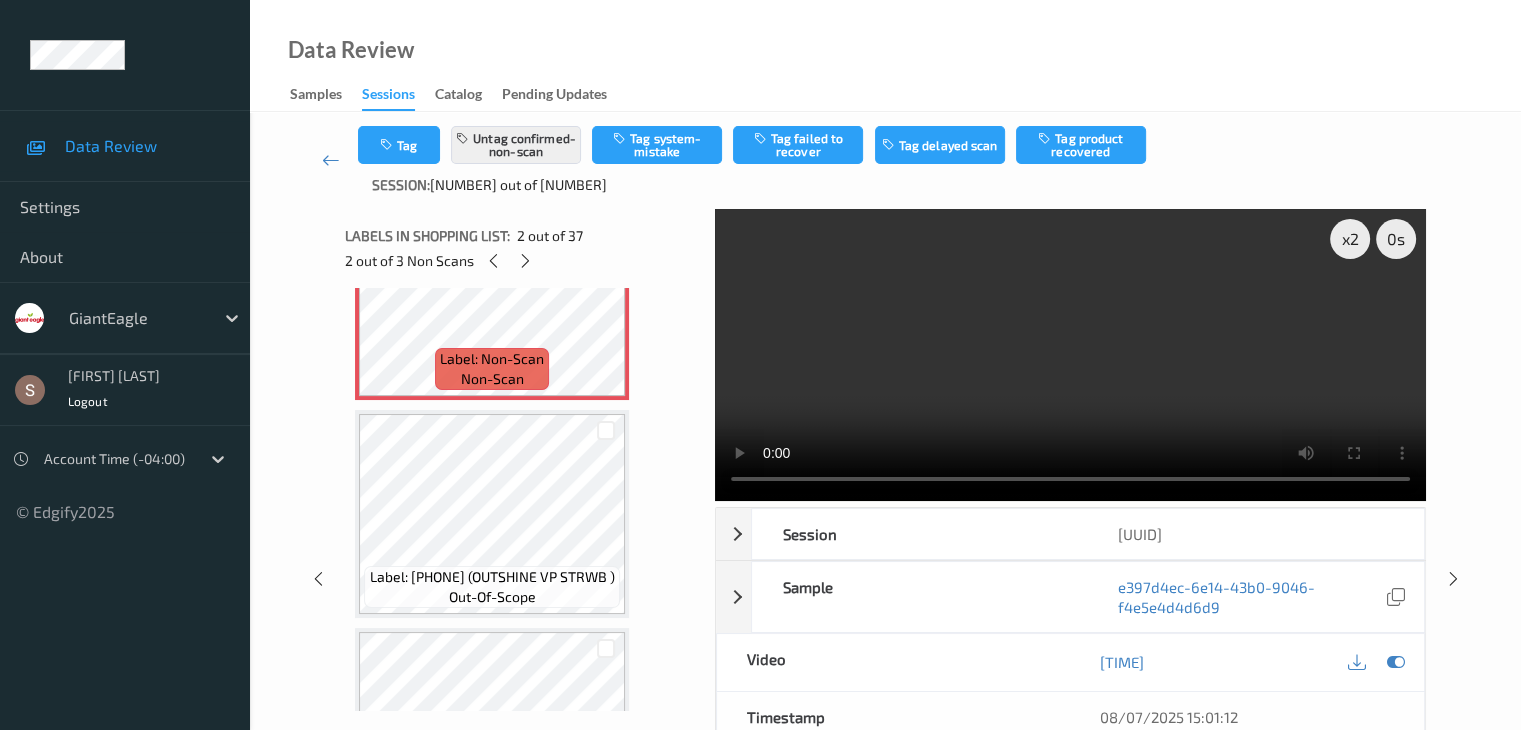 scroll, scrollTop: 10, scrollLeft: 0, axis: vertical 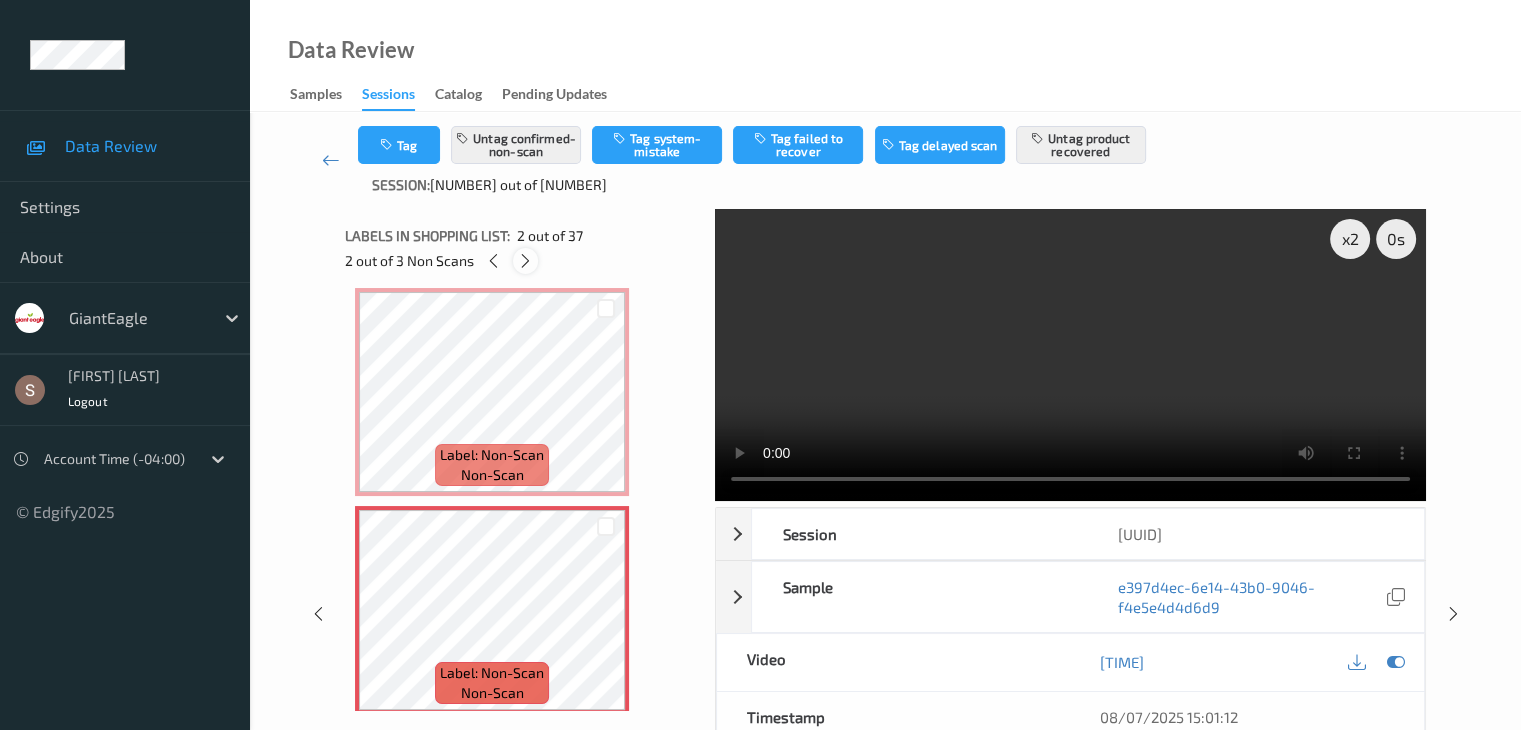 click at bounding box center [525, 261] 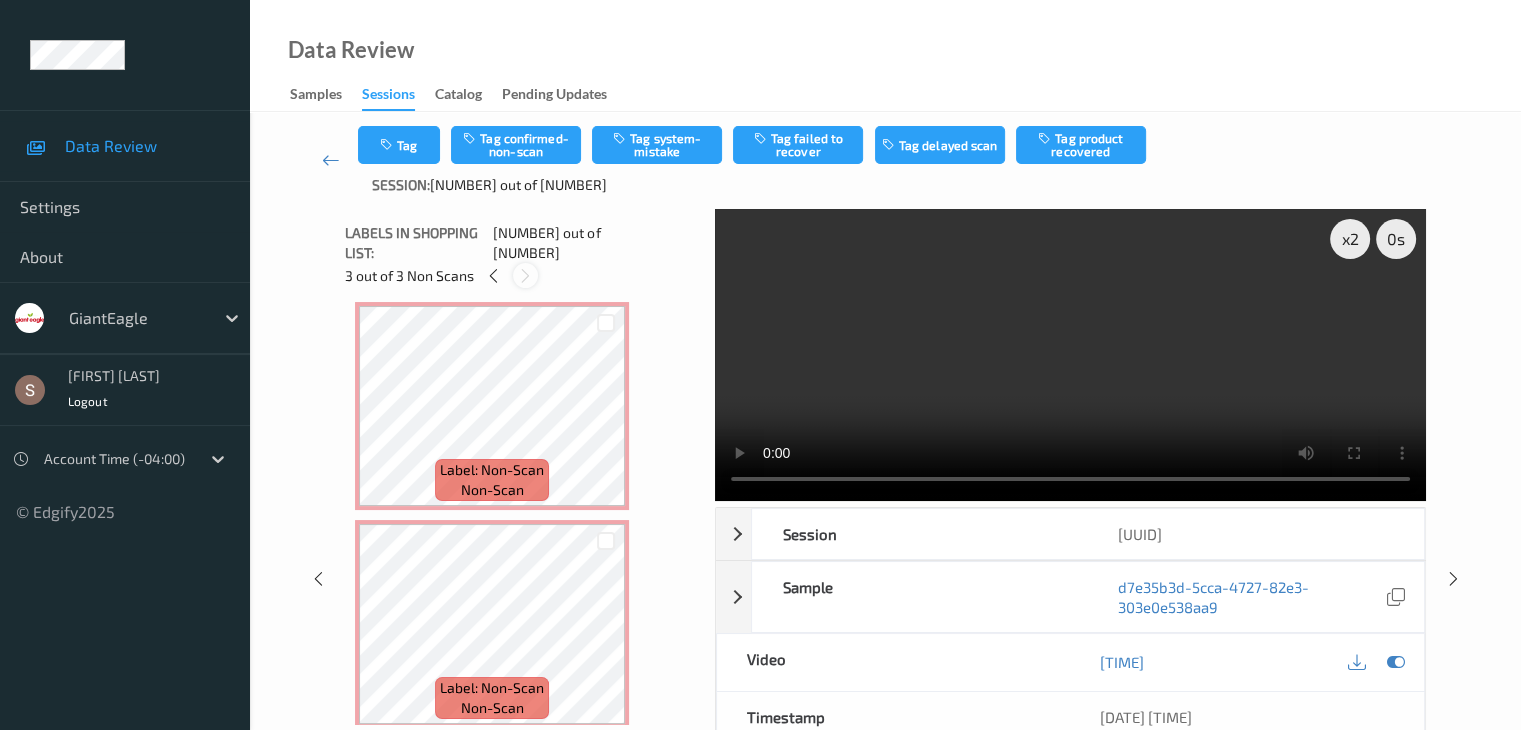 scroll, scrollTop: 2190, scrollLeft: 0, axis: vertical 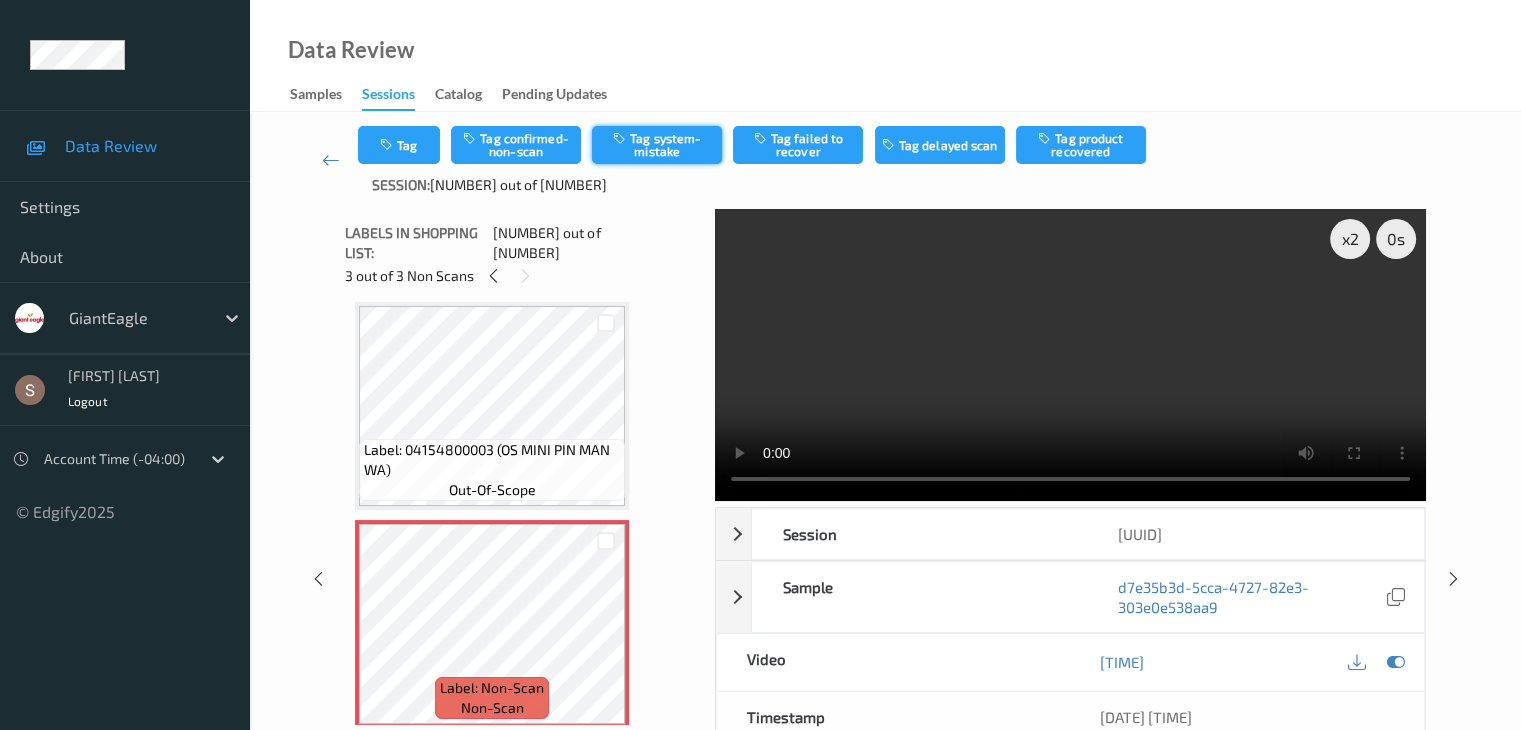 click on "Tag   system-mistake" at bounding box center [657, 145] 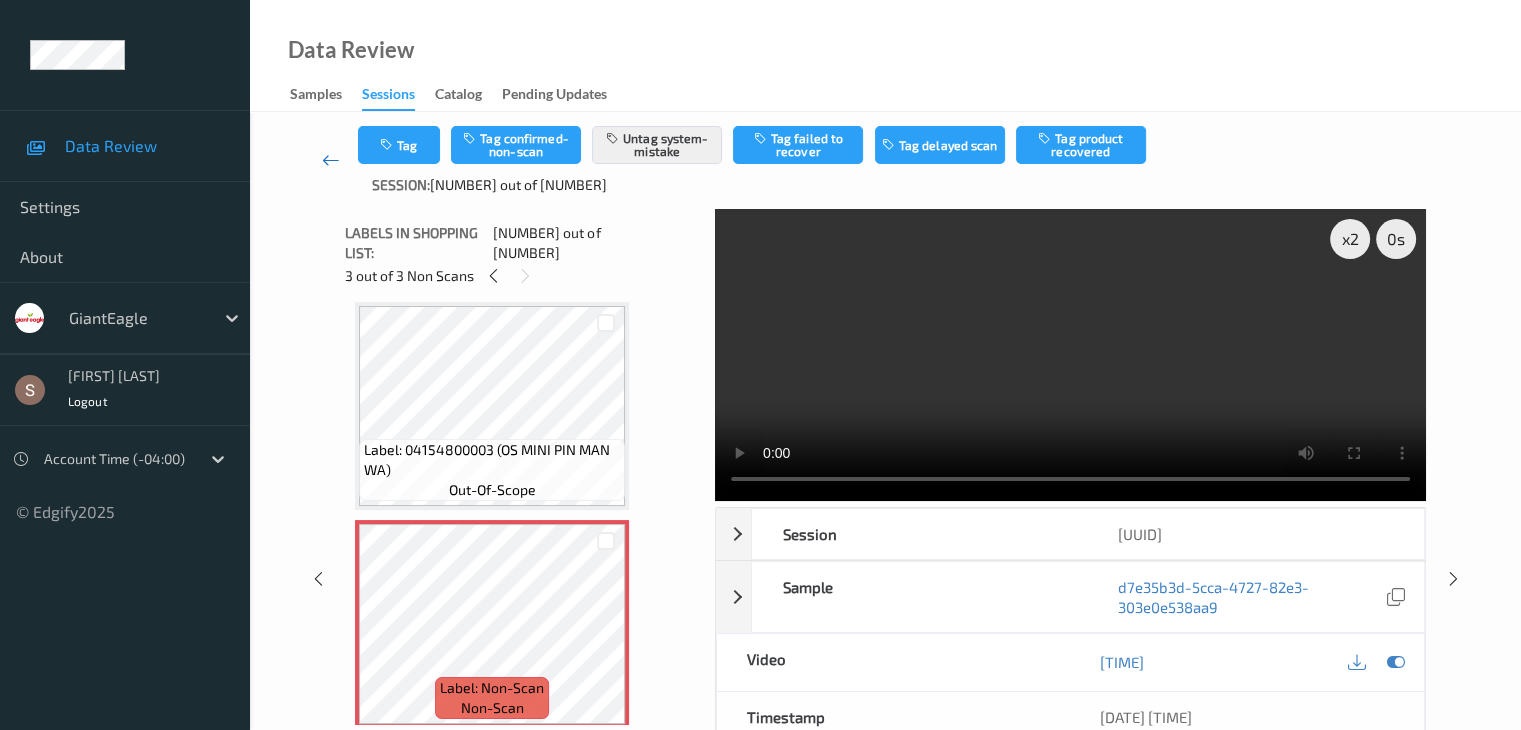 click at bounding box center (331, 160) 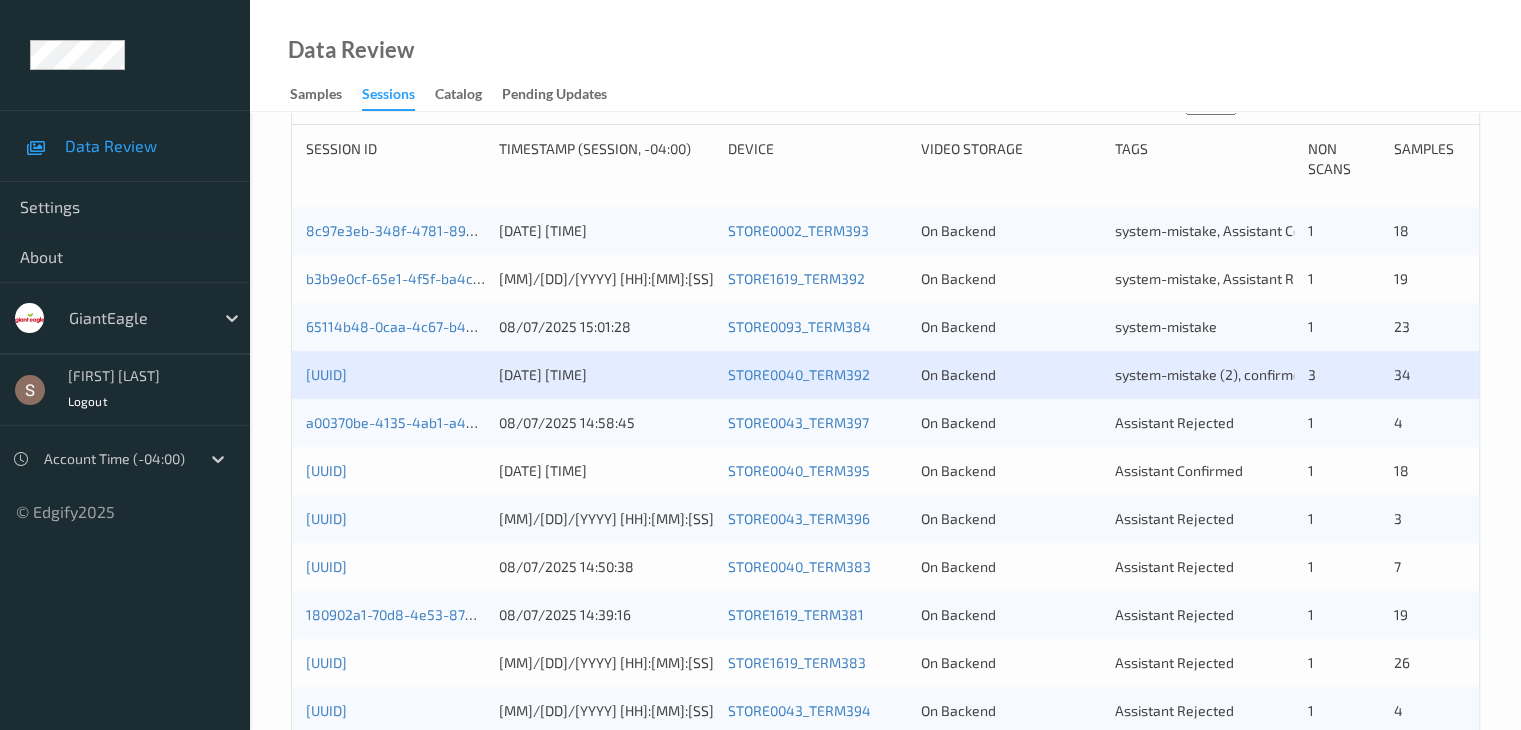 scroll, scrollTop: 424, scrollLeft: 0, axis: vertical 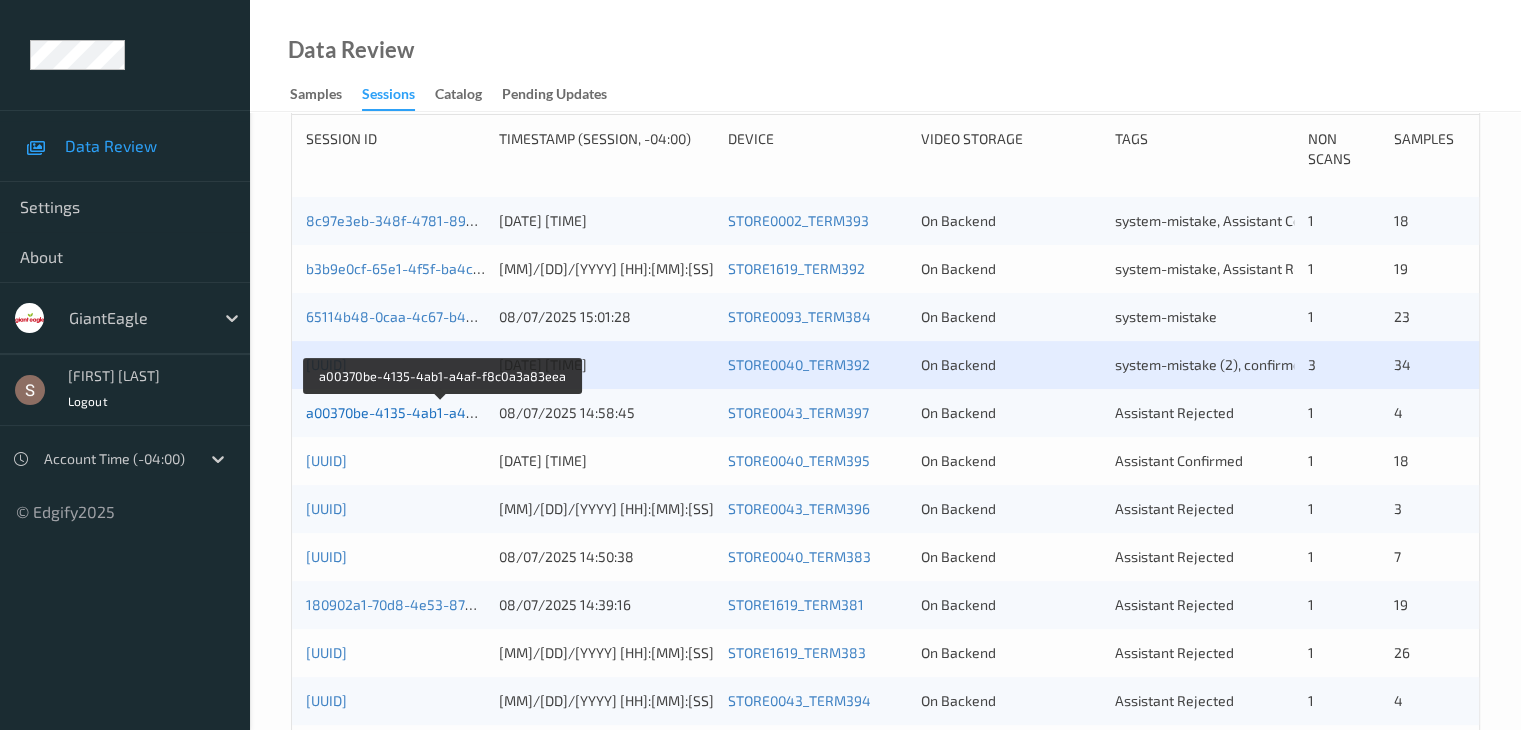 click on "a00370be-4135-4ab1-a4af-f8c0a3a83eea" at bounding box center (442, 412) 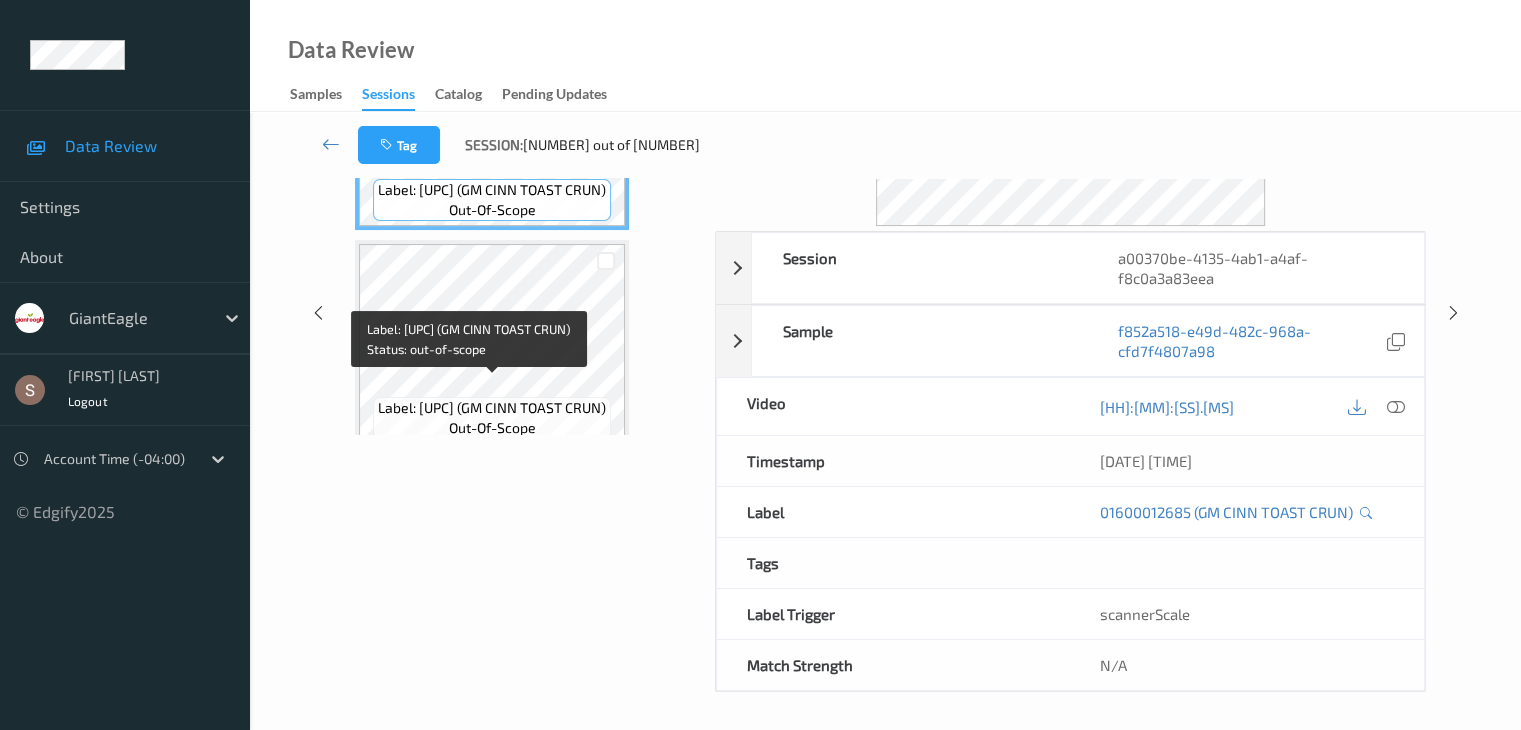 scroll, scrollTop: 0, scrollLeft: 0, axis: both 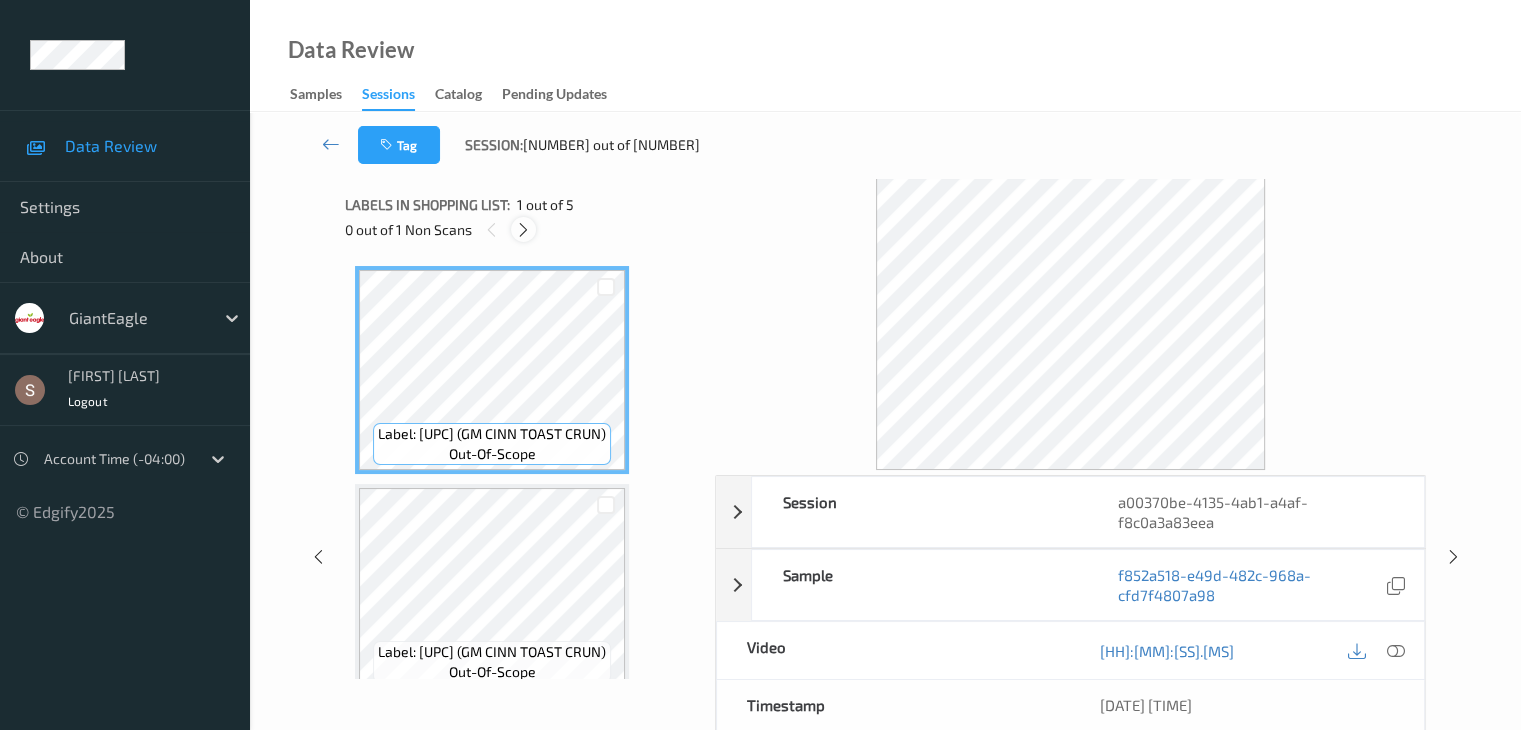 click at bounding box center [523, 230] 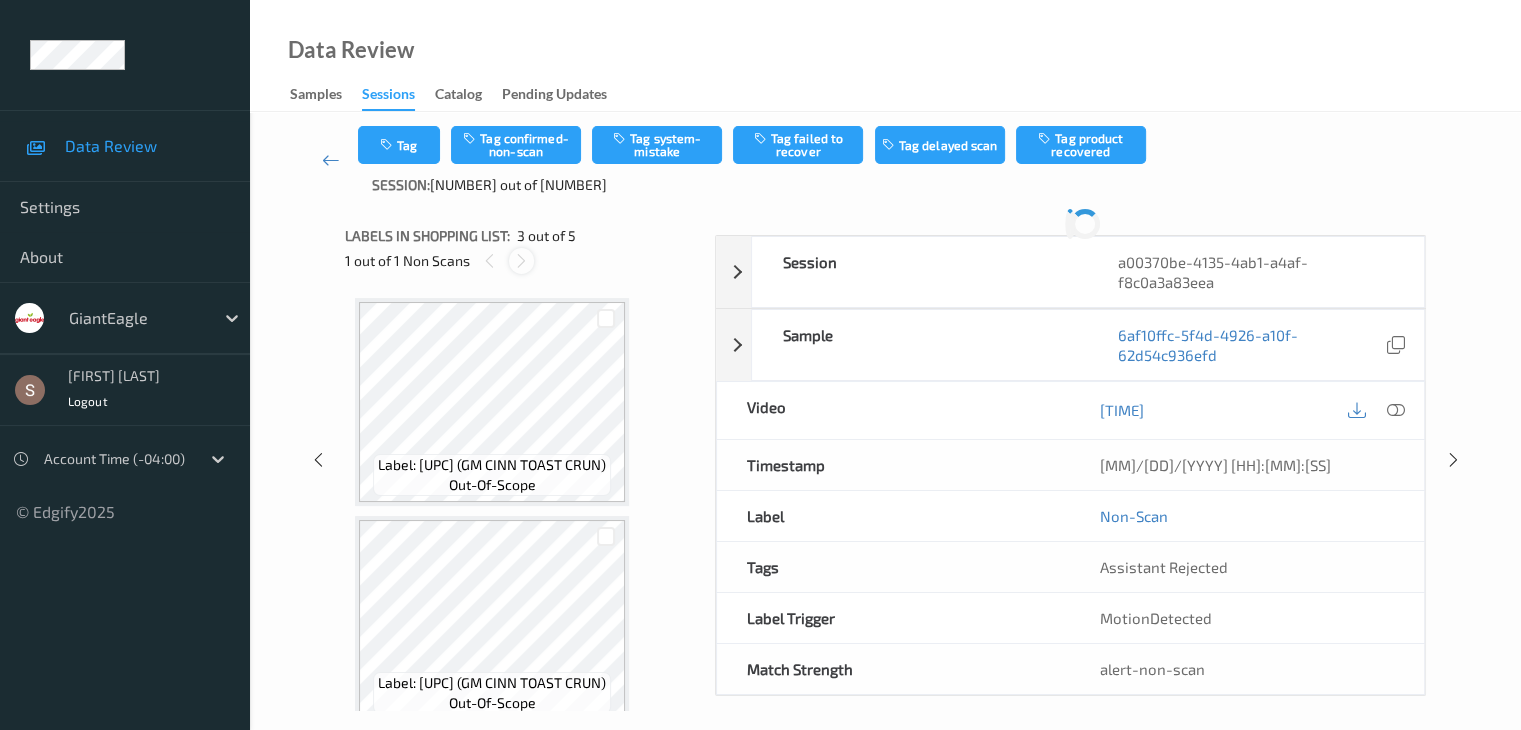 scroll, scrollTop: 228, scrollLeft: 0, axis: vertical 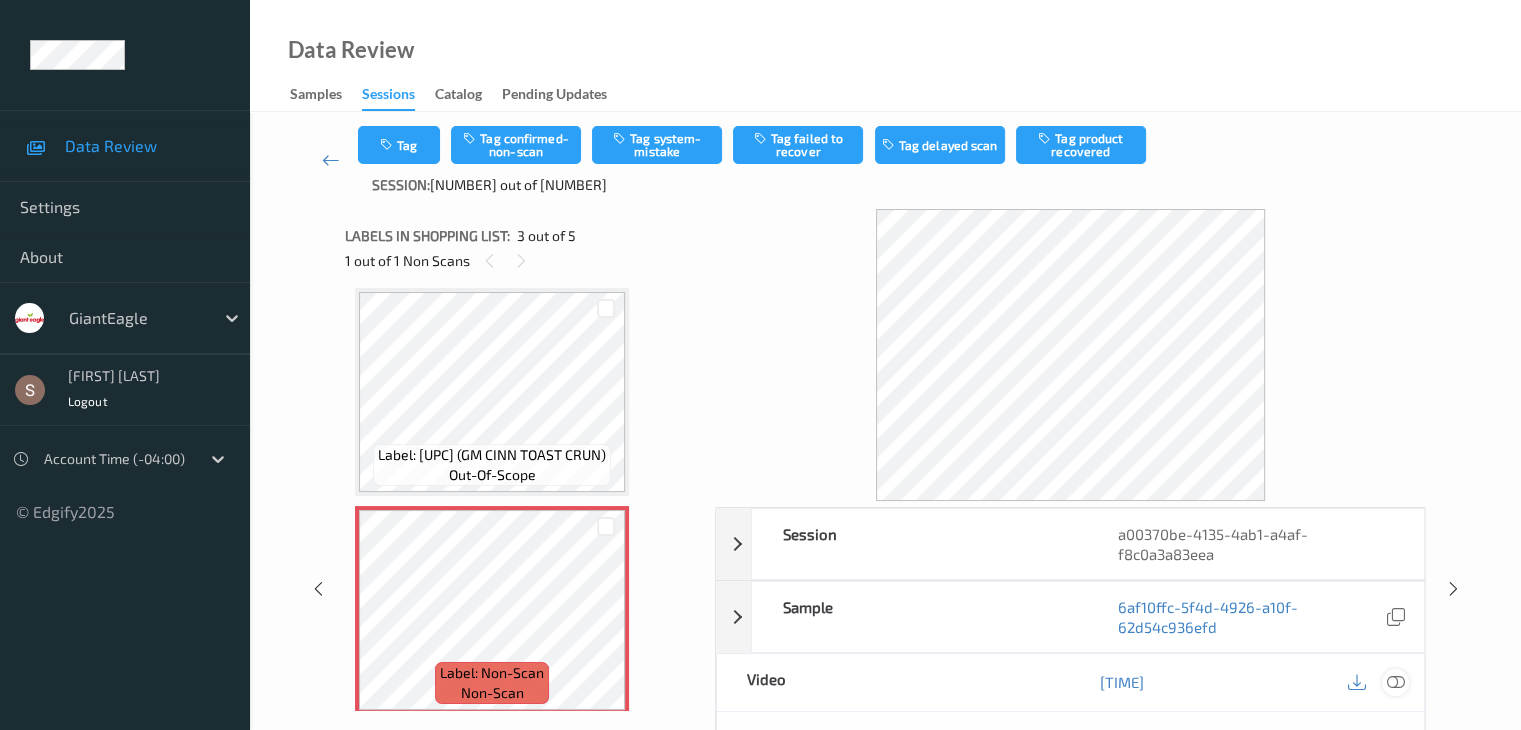 click at bounding box center (1395, 682) 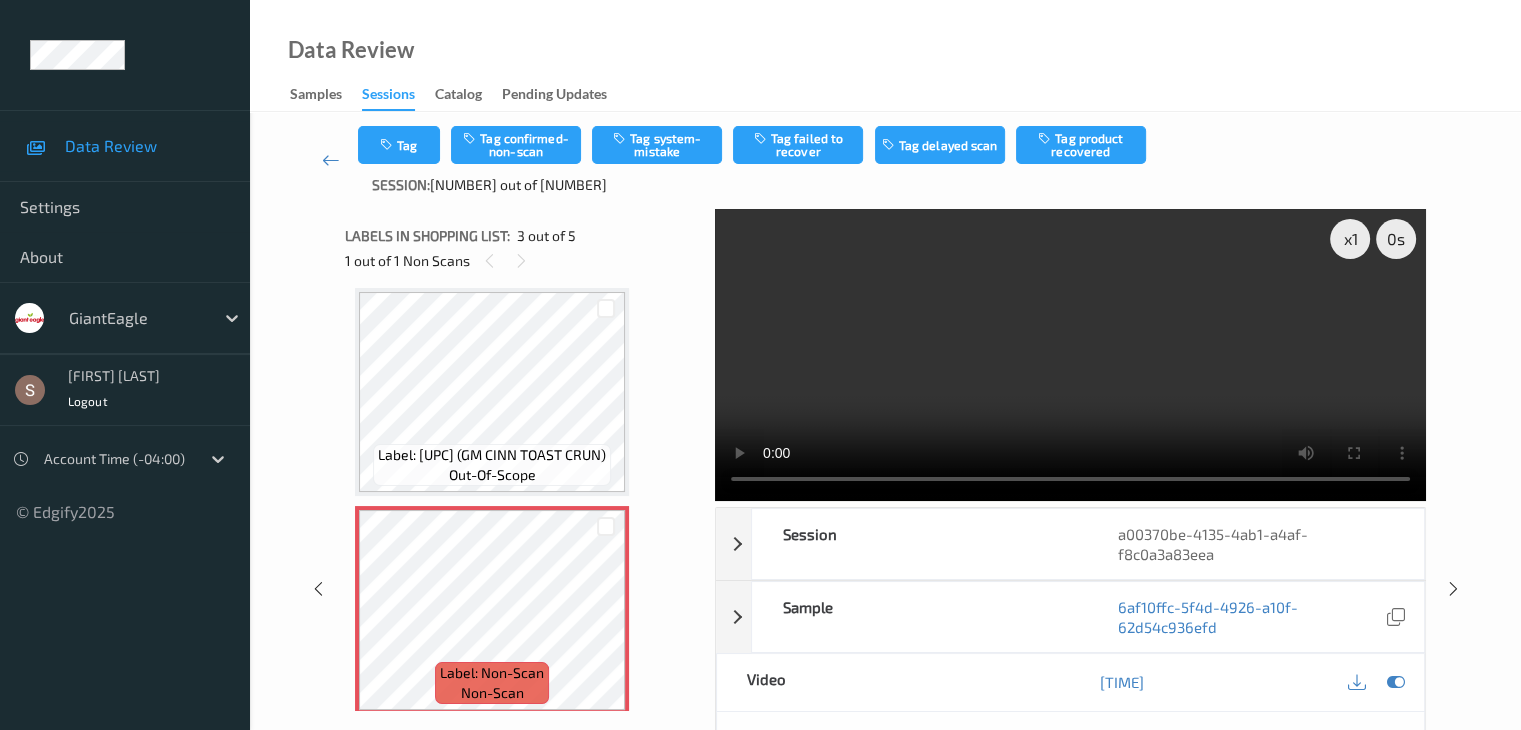 click at bounding box center [1070, 355] 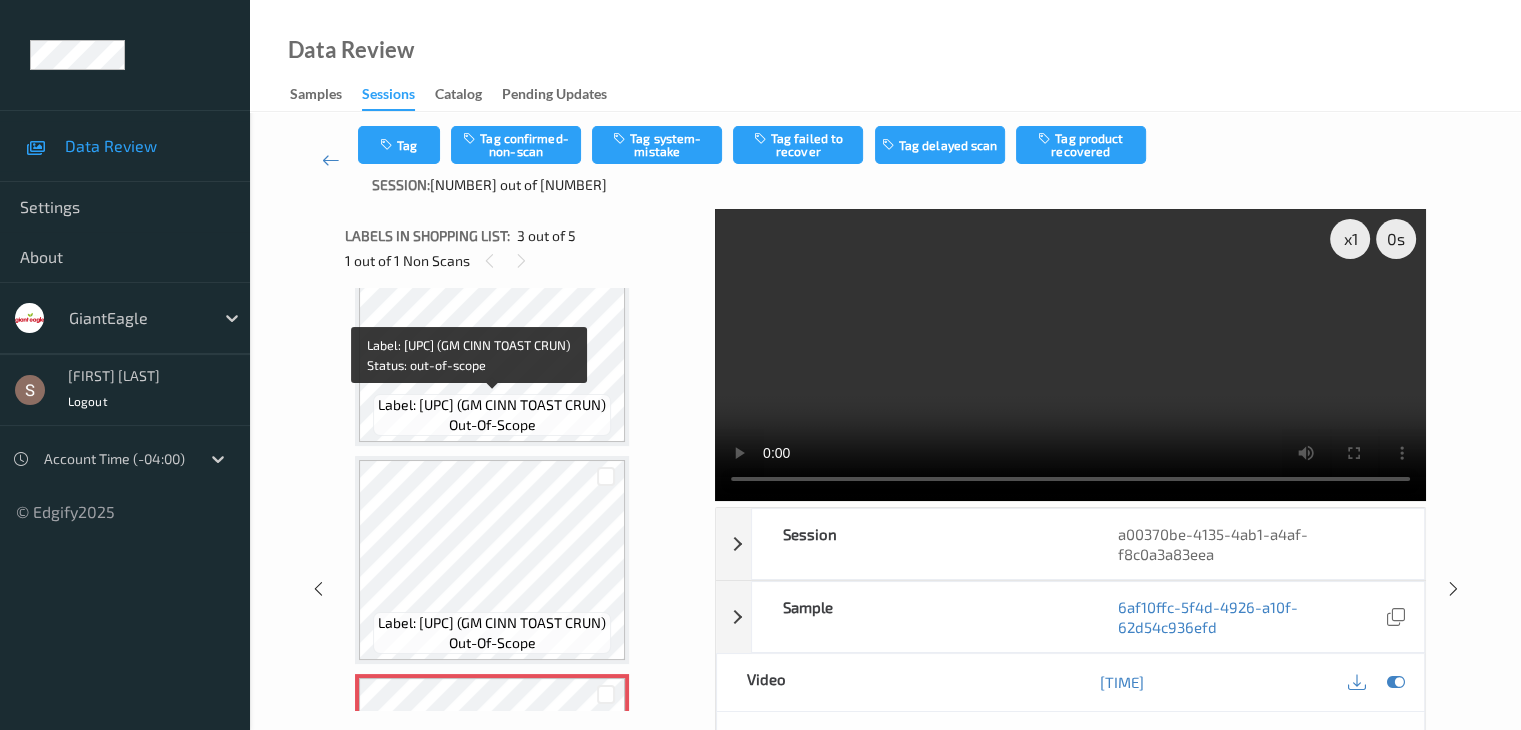 scroll, scrollTop: 59, scrollLeft: 0, axis: vertical 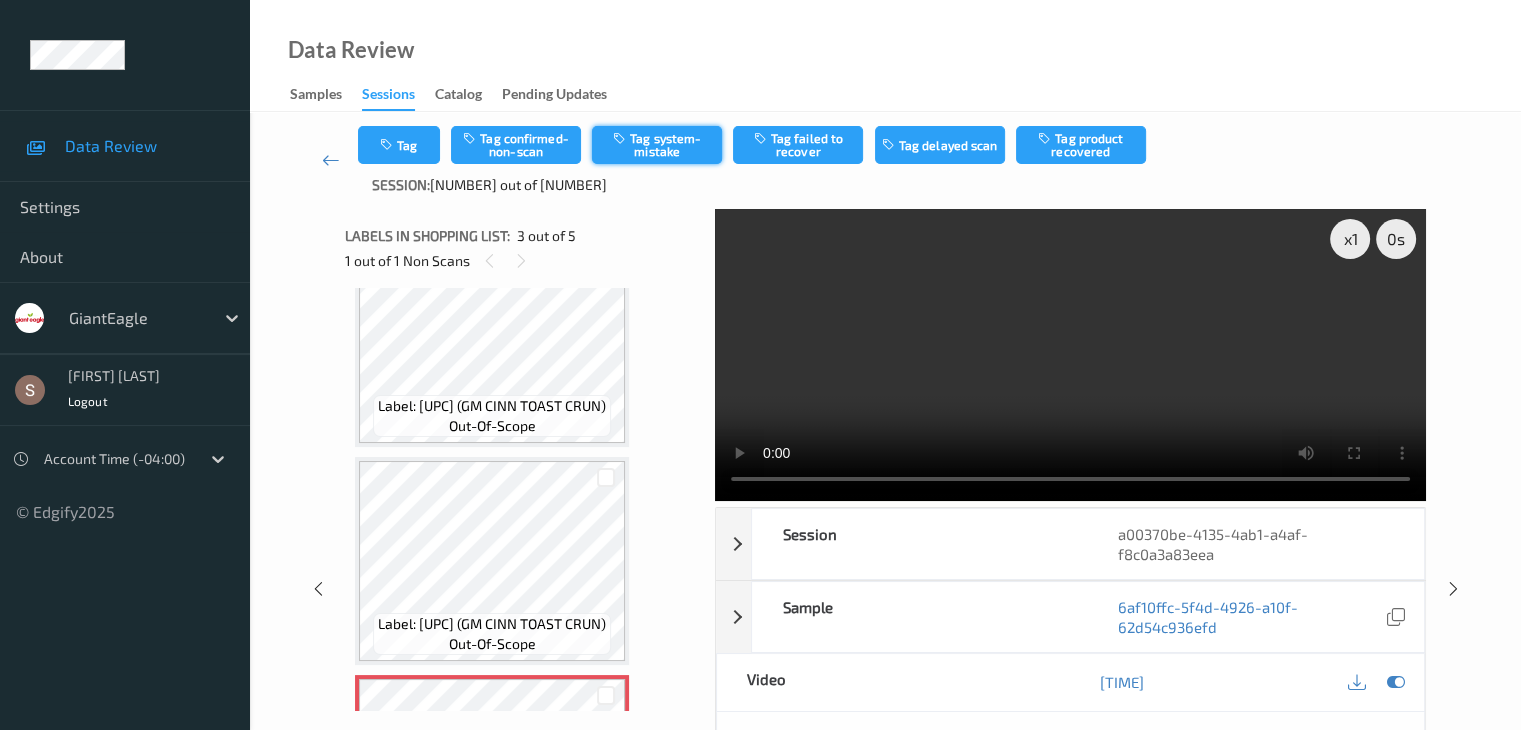 click on "Tag   system-mistake" at bounding box center (657, 145) 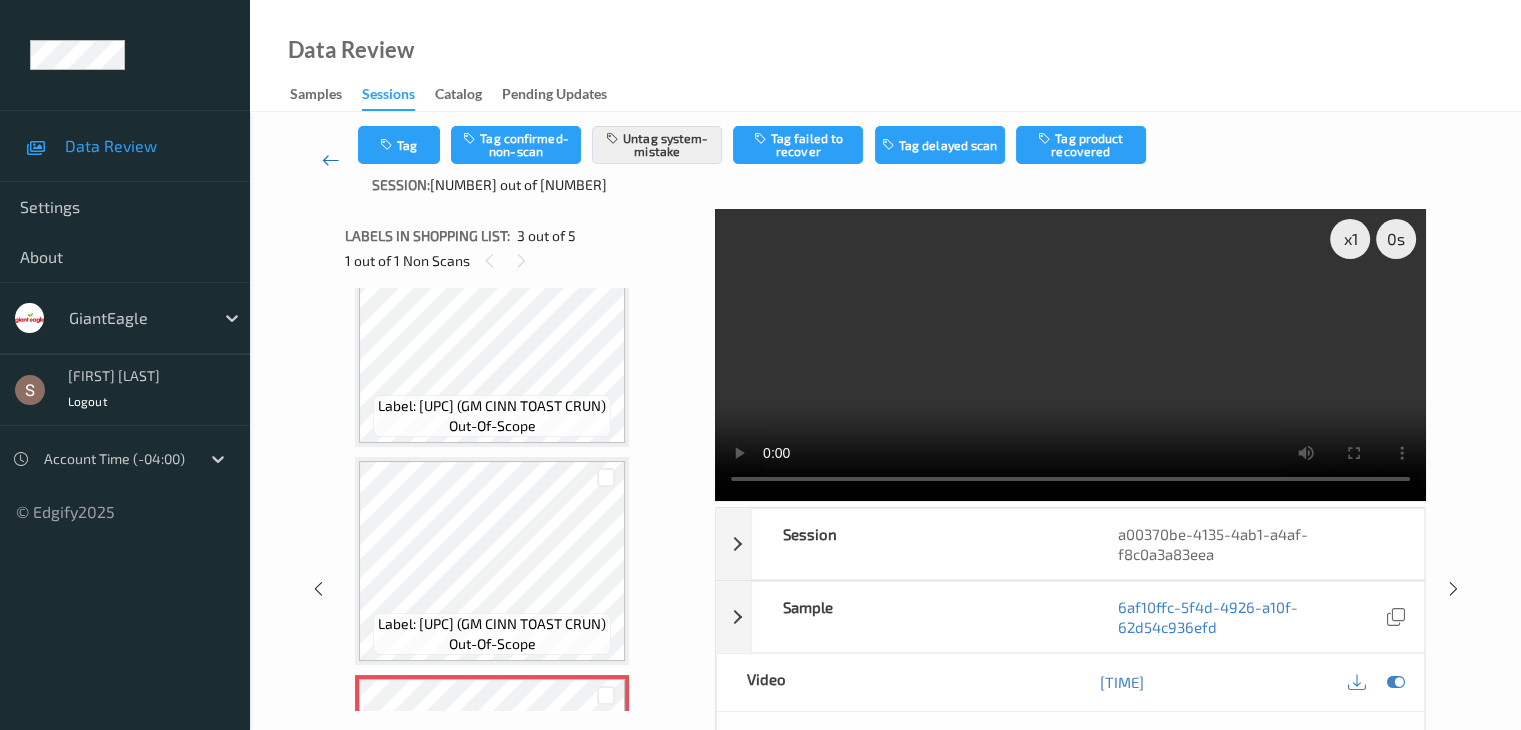 click at bounding box center [331, 160] 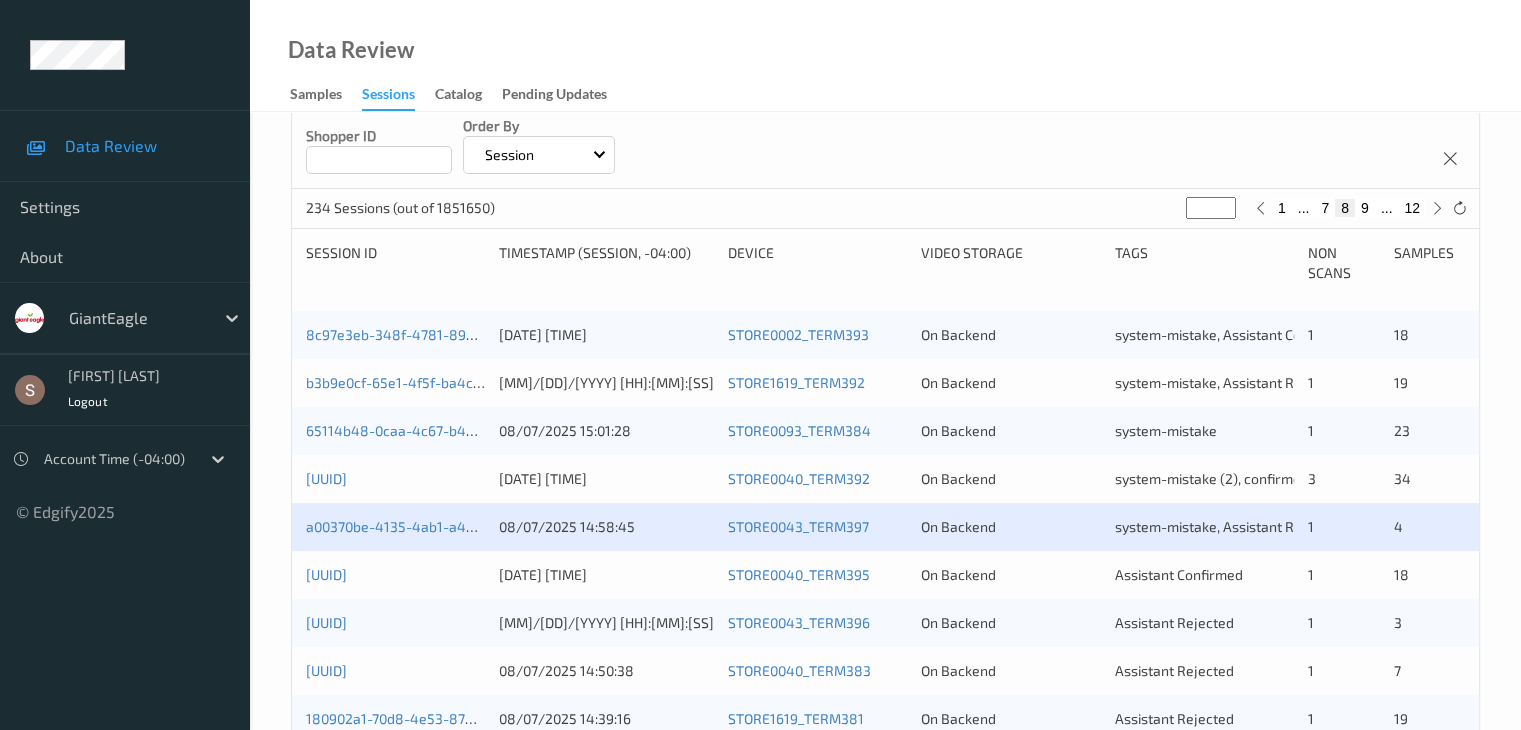scroll, scrollTop: 380, scrollLeft: 0, axis: vertical 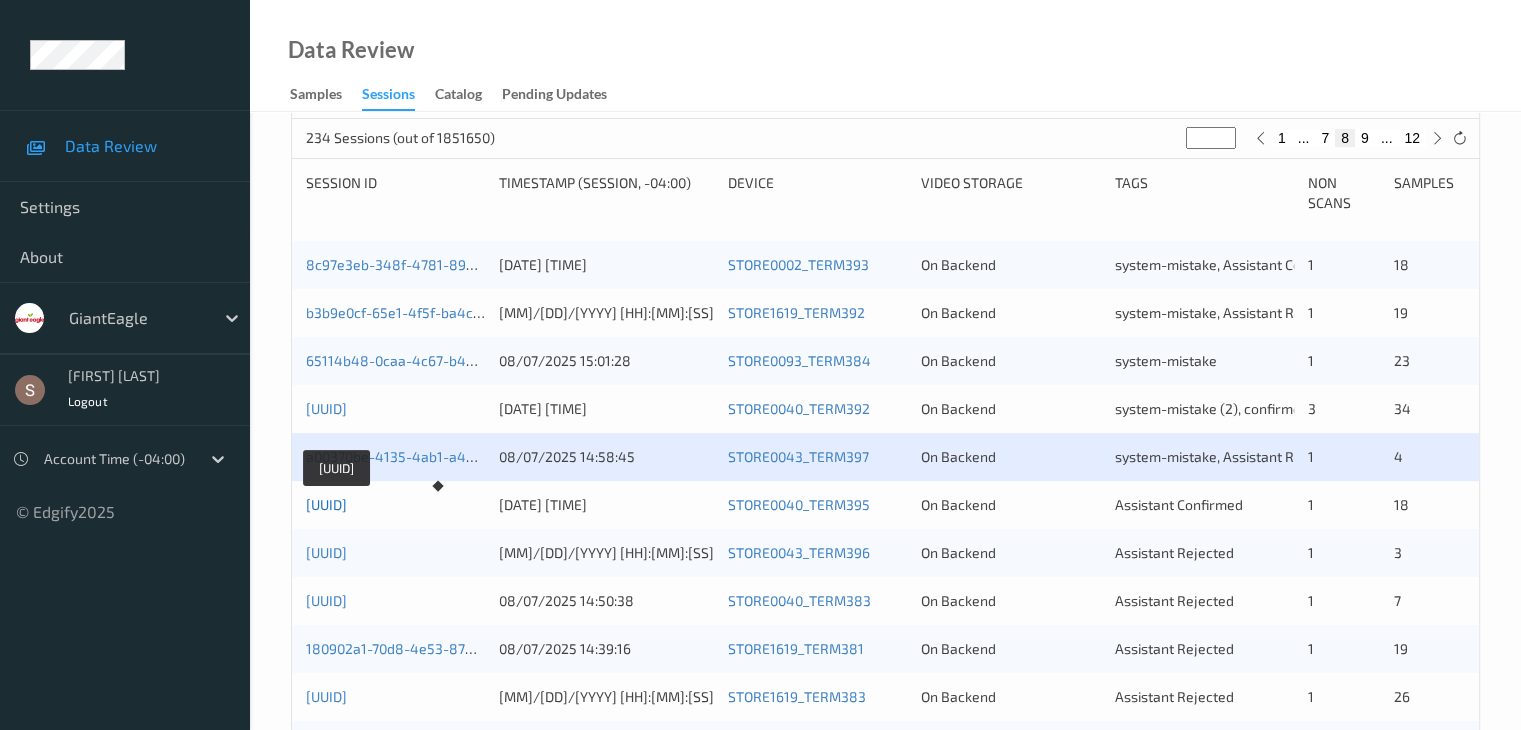 click on "[UUID]" at bounding box center (326, 504) 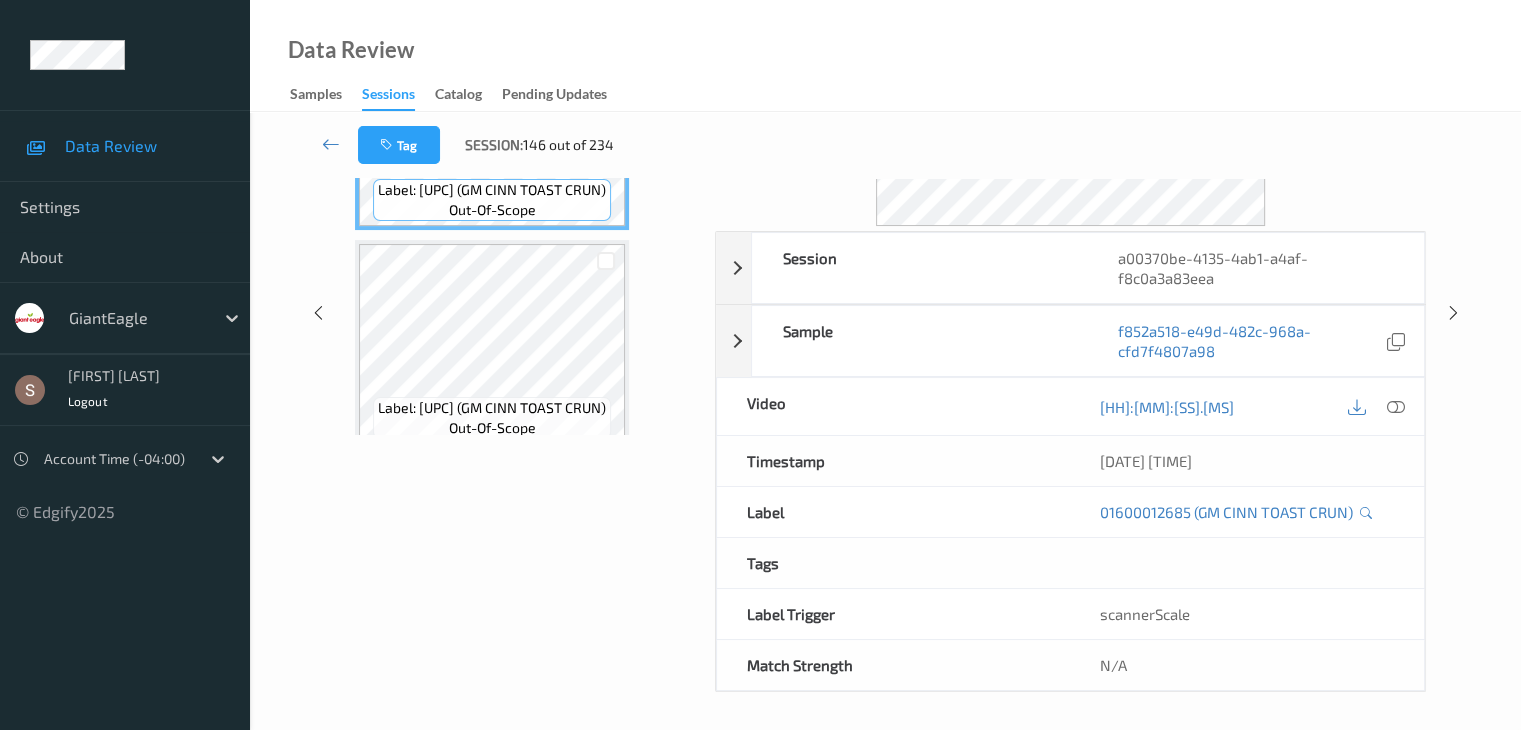 scroll, scrollTop: 0, scrollLeft: 0, axis: both 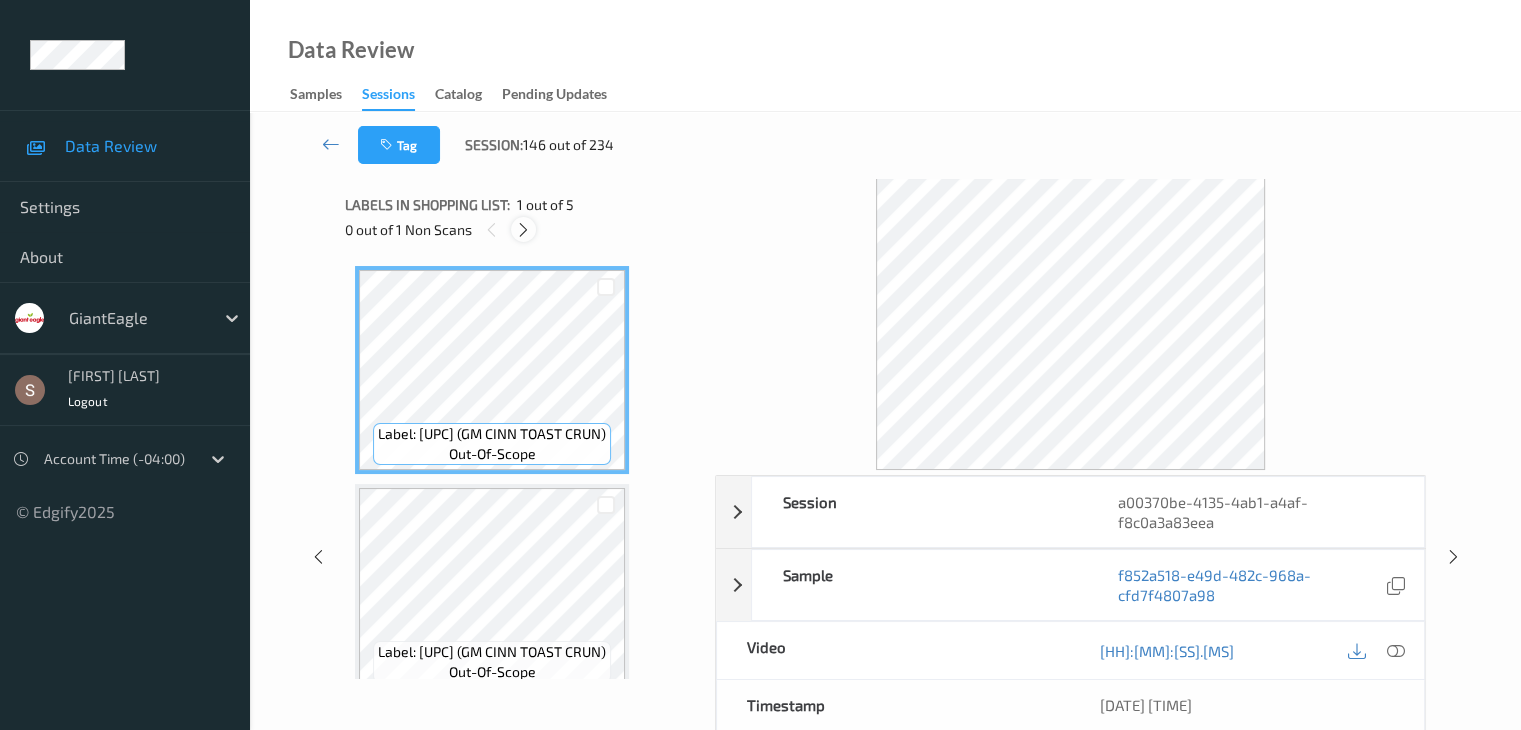 click at bounding box center (523, 230) 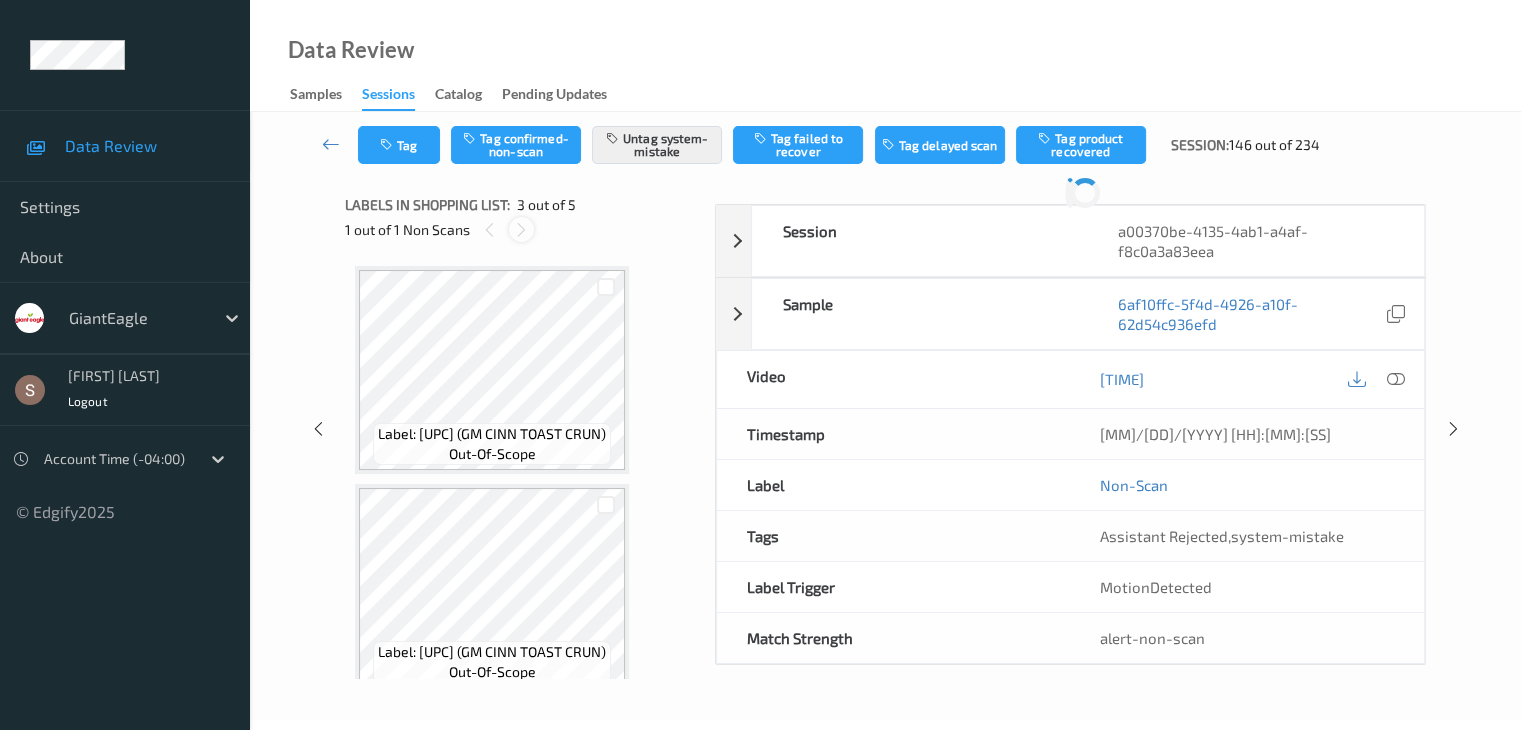 scroll, scrollTop: 228, scrollLeft: 0, axis: vertical 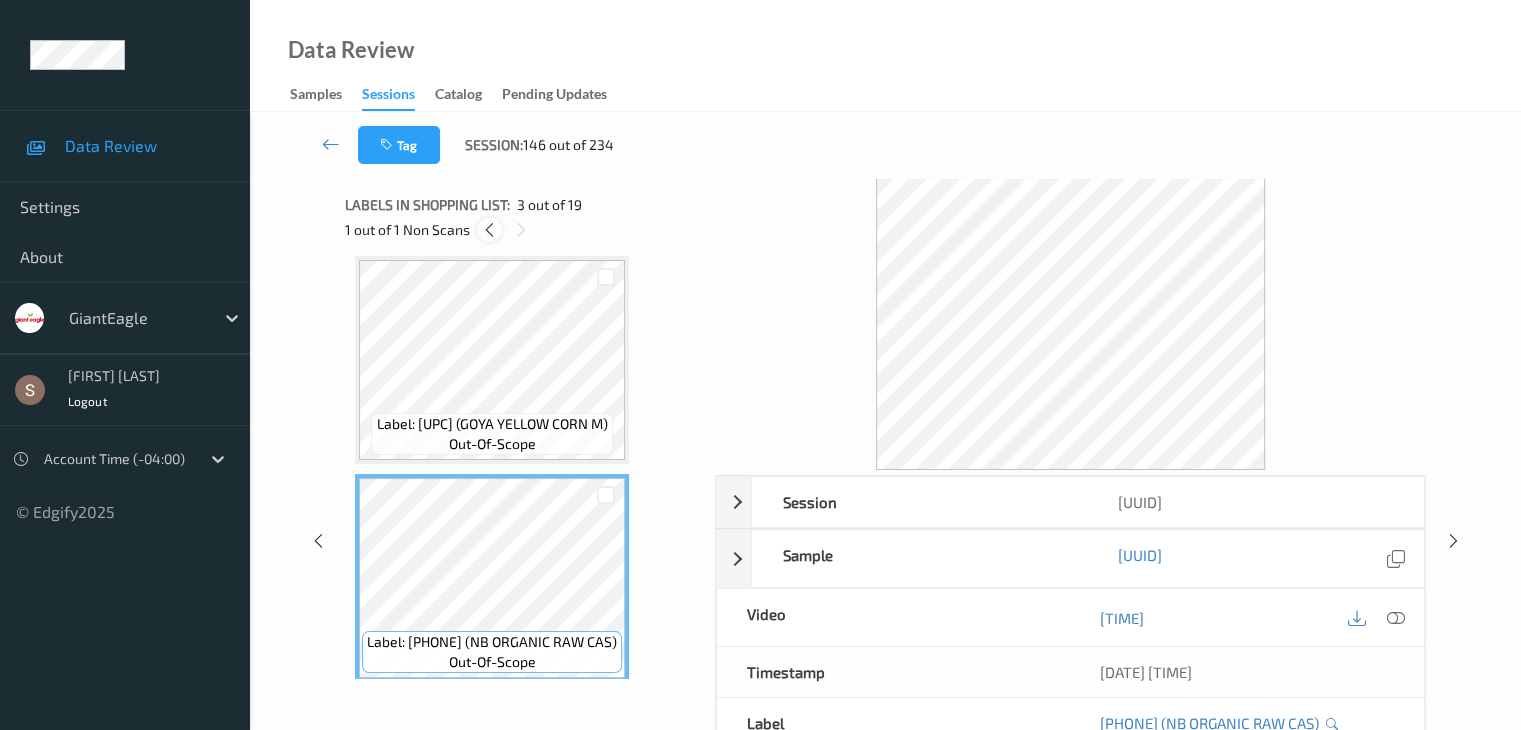 click at bounding box center [489, 230] 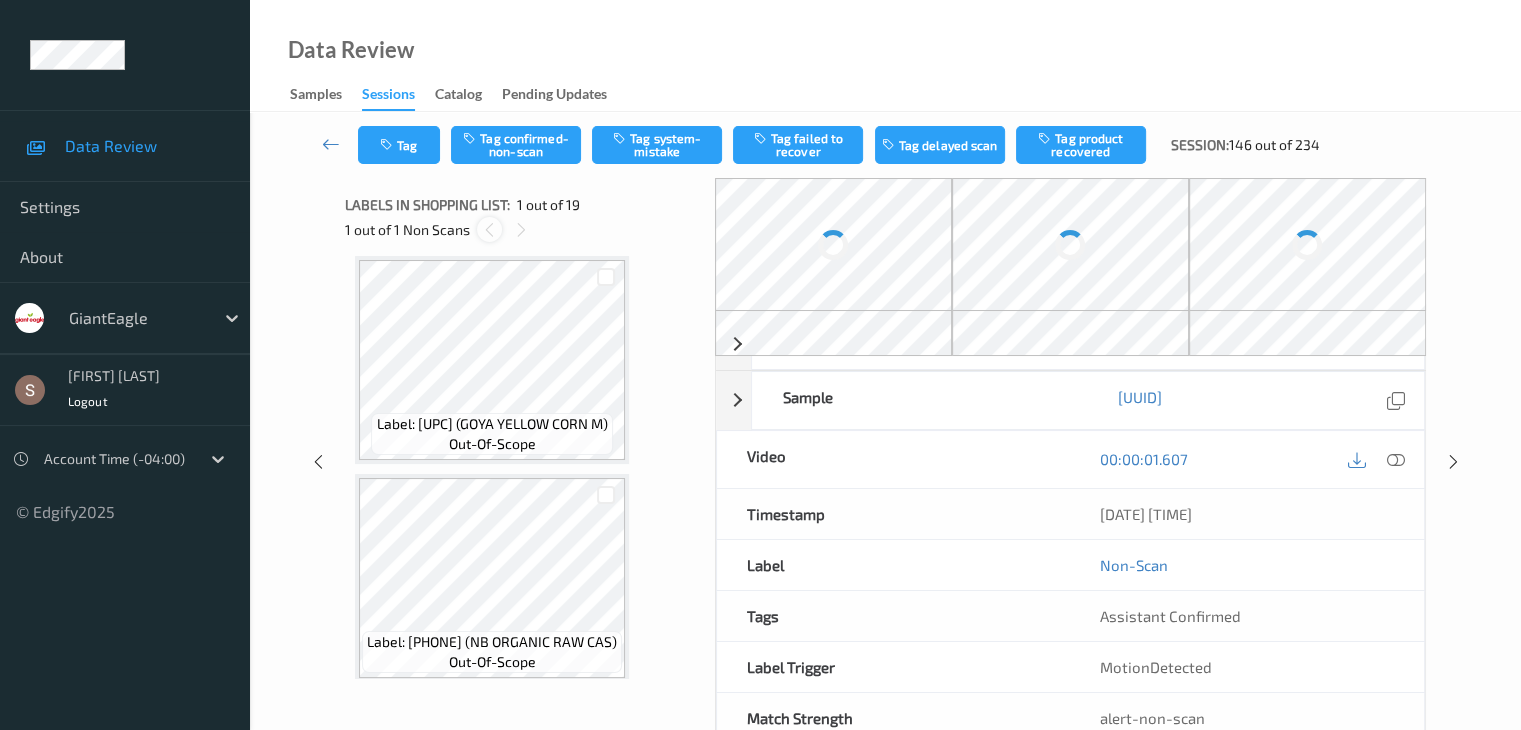 scroll, scrollTop: 10, scrollLeft: 0, axis: vertical 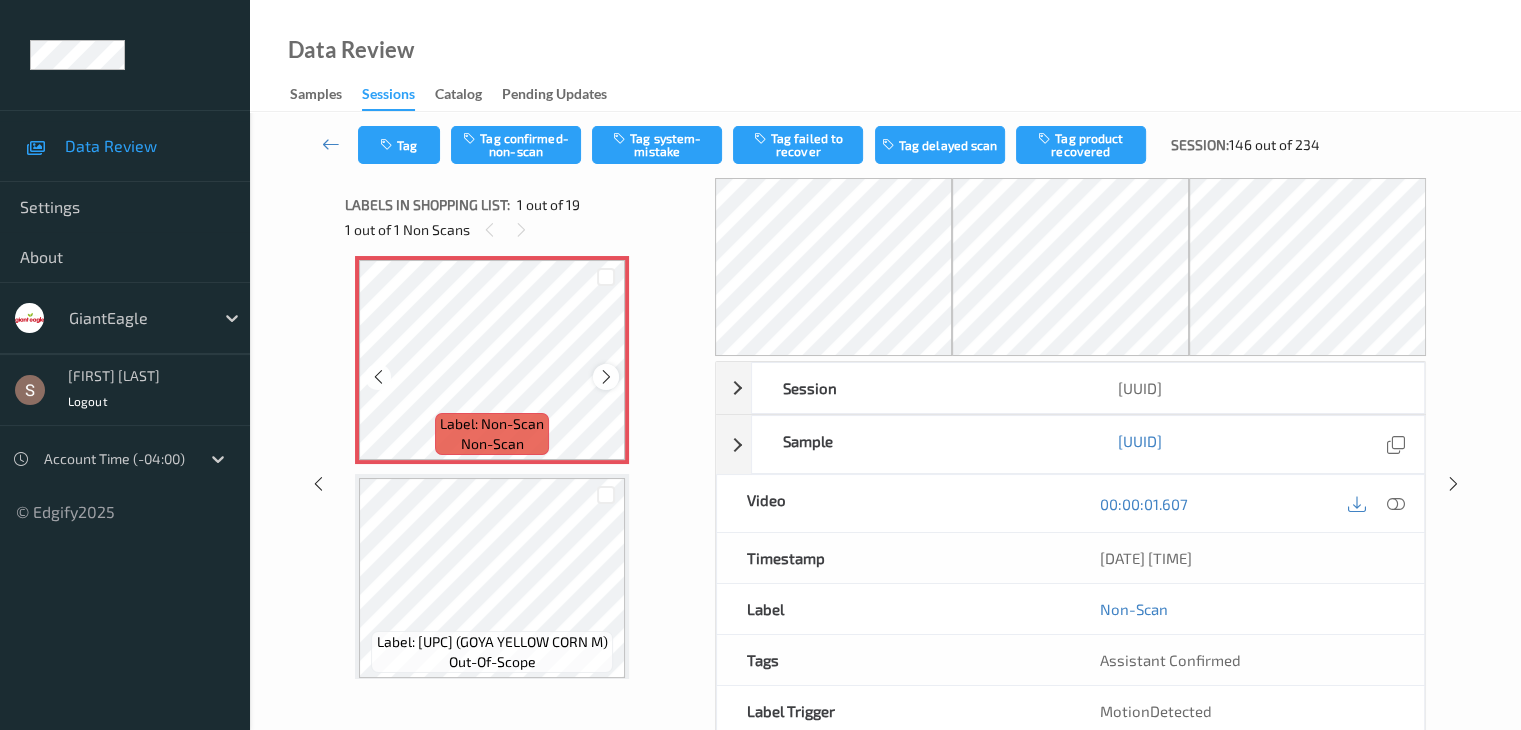 click at bounding box center (606, 377) 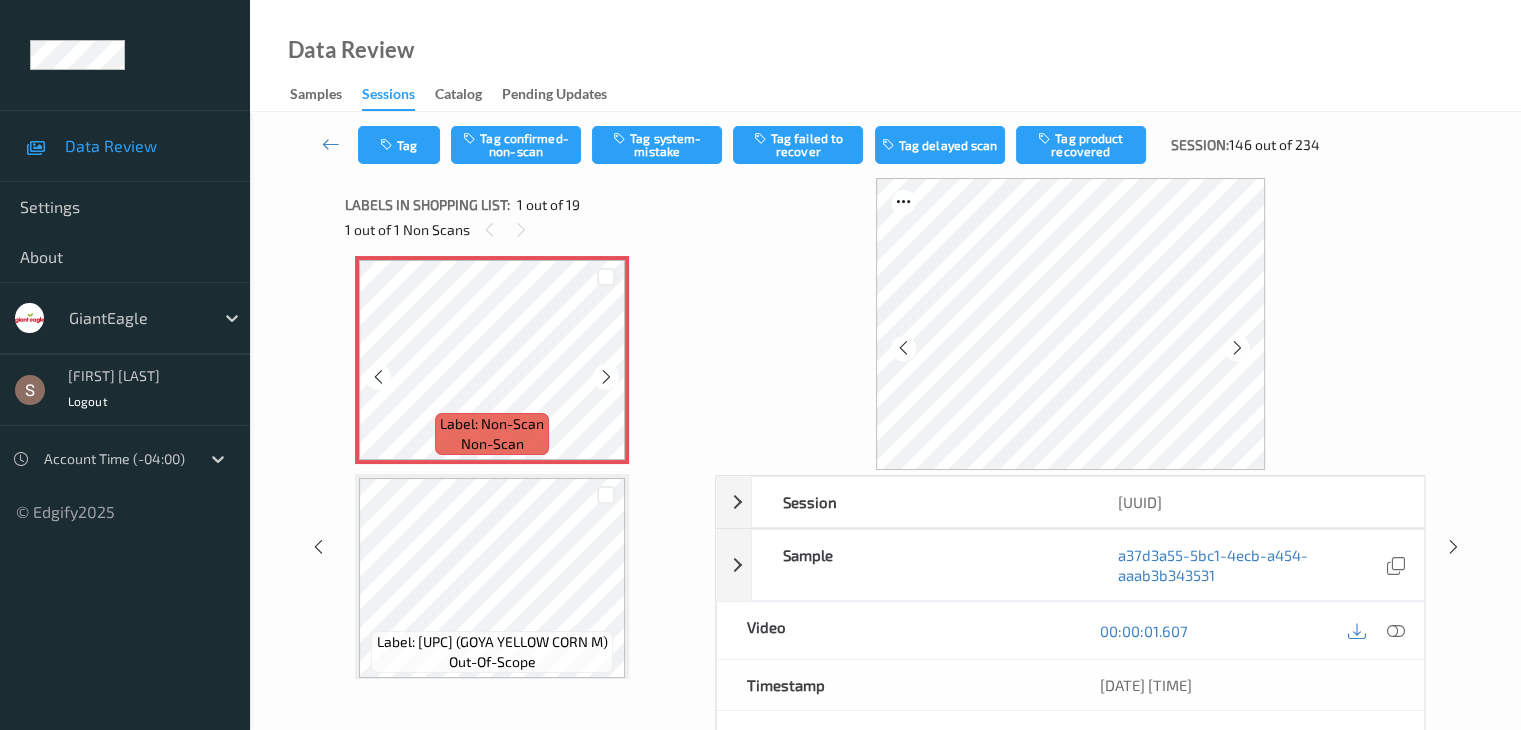 click at bounding box center (606, 377) 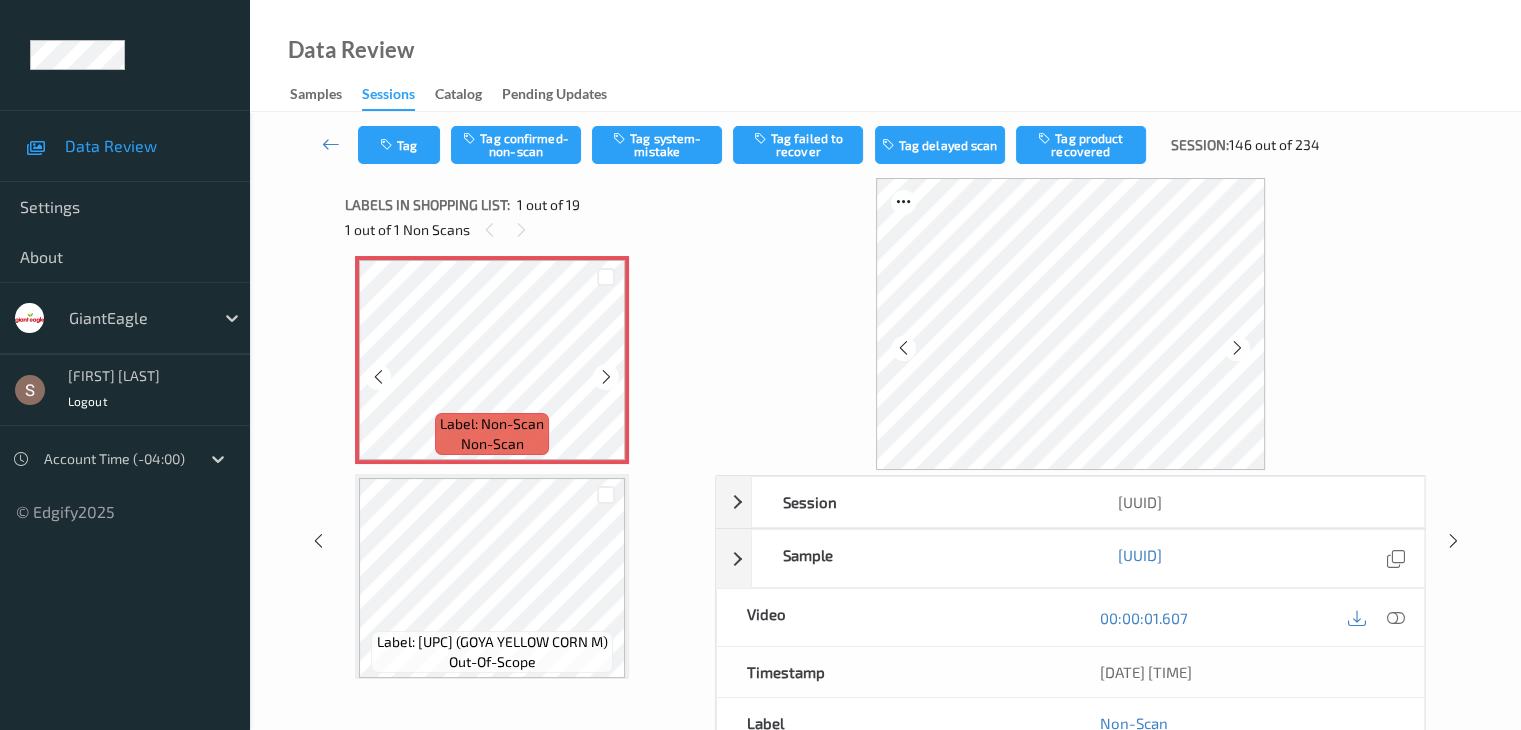 click at bounding box center (606, 377) 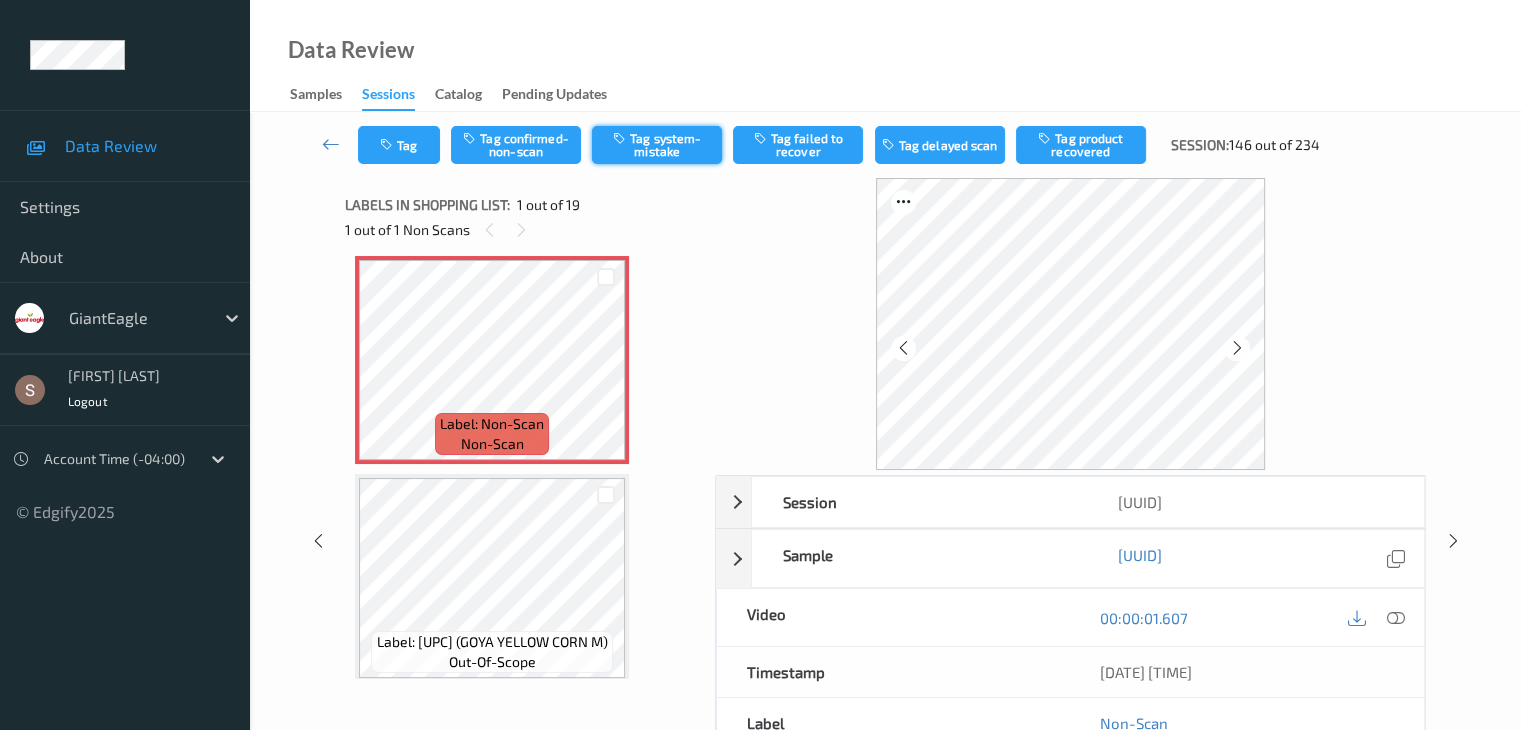click on "Tag   system-mistake" at bounding box center (657, 145) 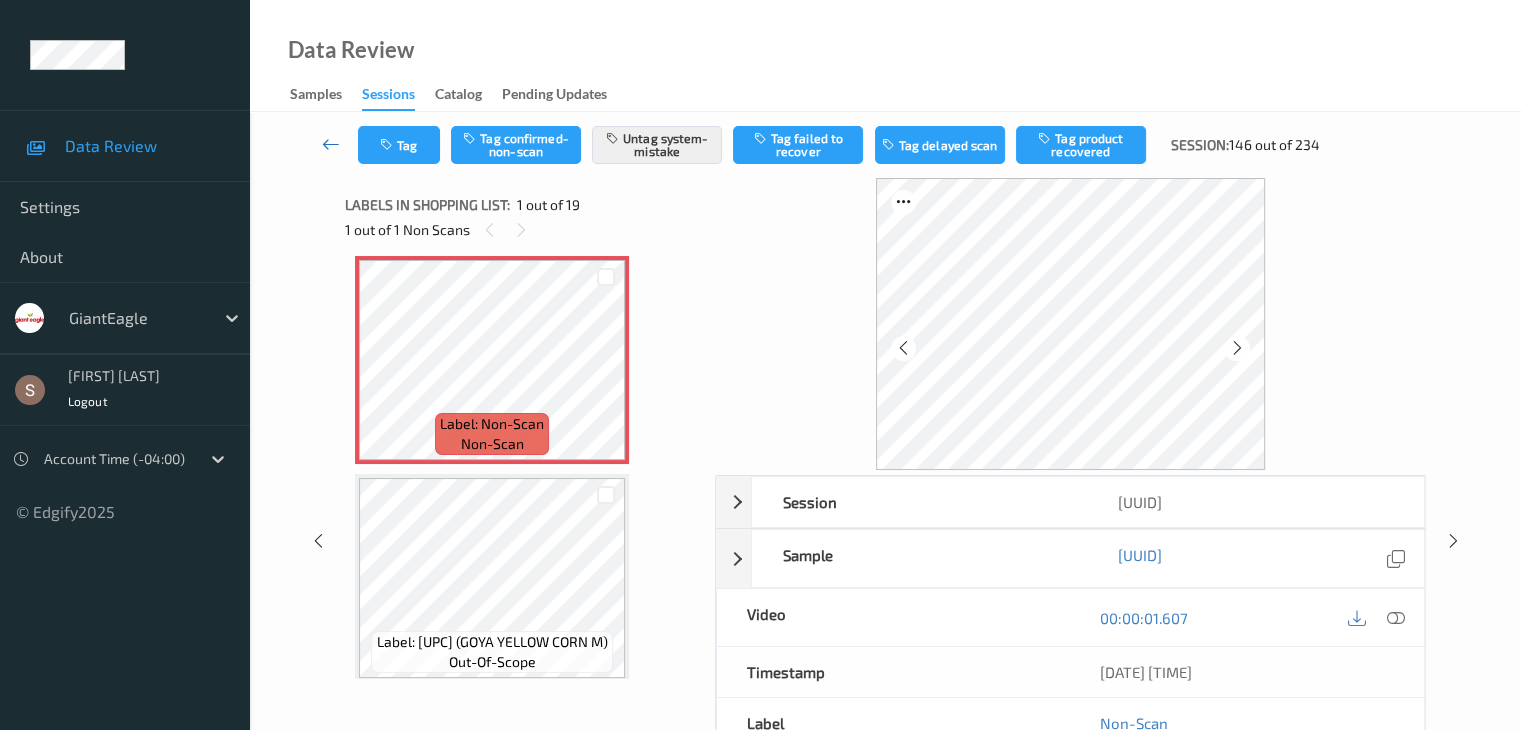 click at bounding box center (331, 145) 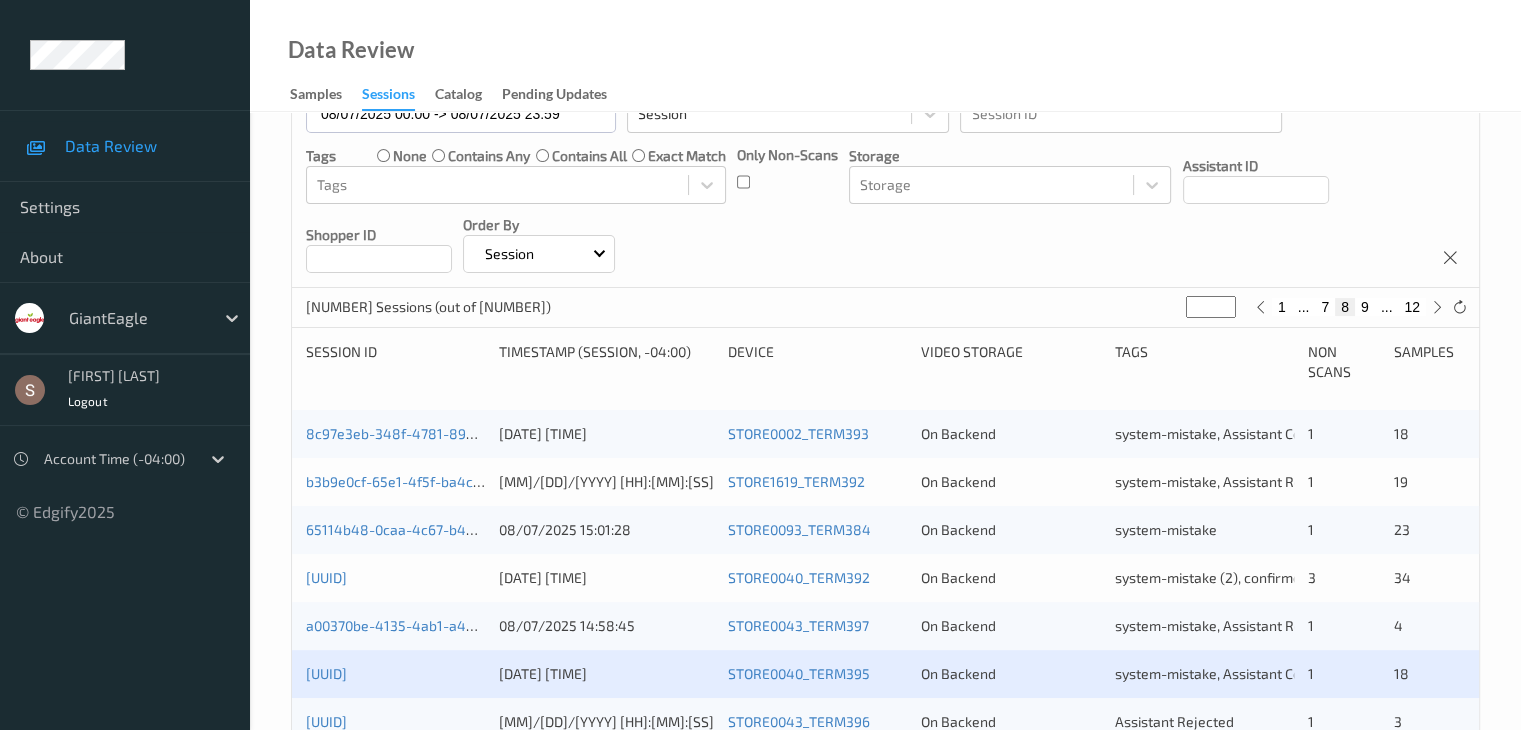 scroll, scrollTop: 308, scrollLeft: 0, axis: vertical 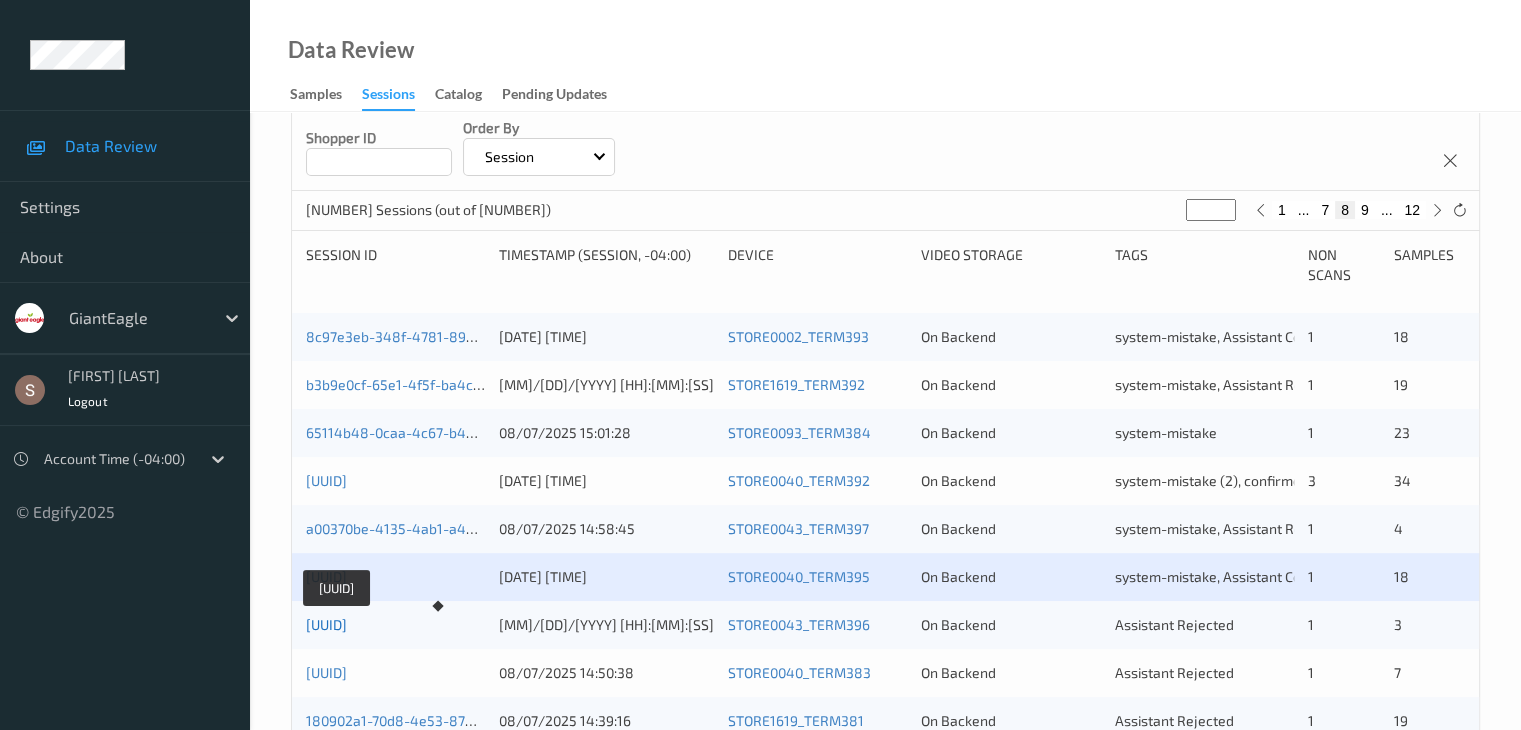 click on "[UUID]" at bounding box center (326, 624) 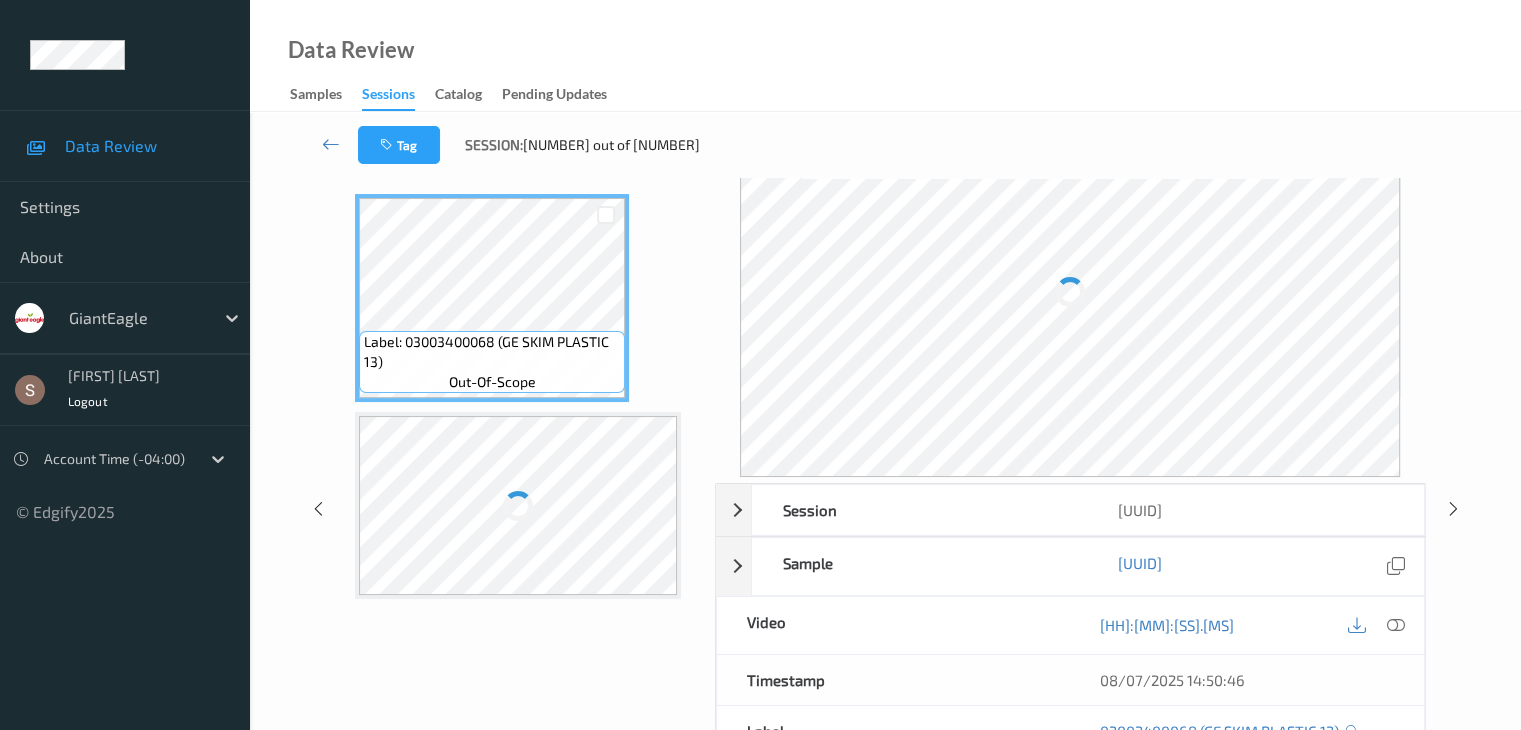 scroll, scrollTop: 0, scrollLeft: 0, axis: both 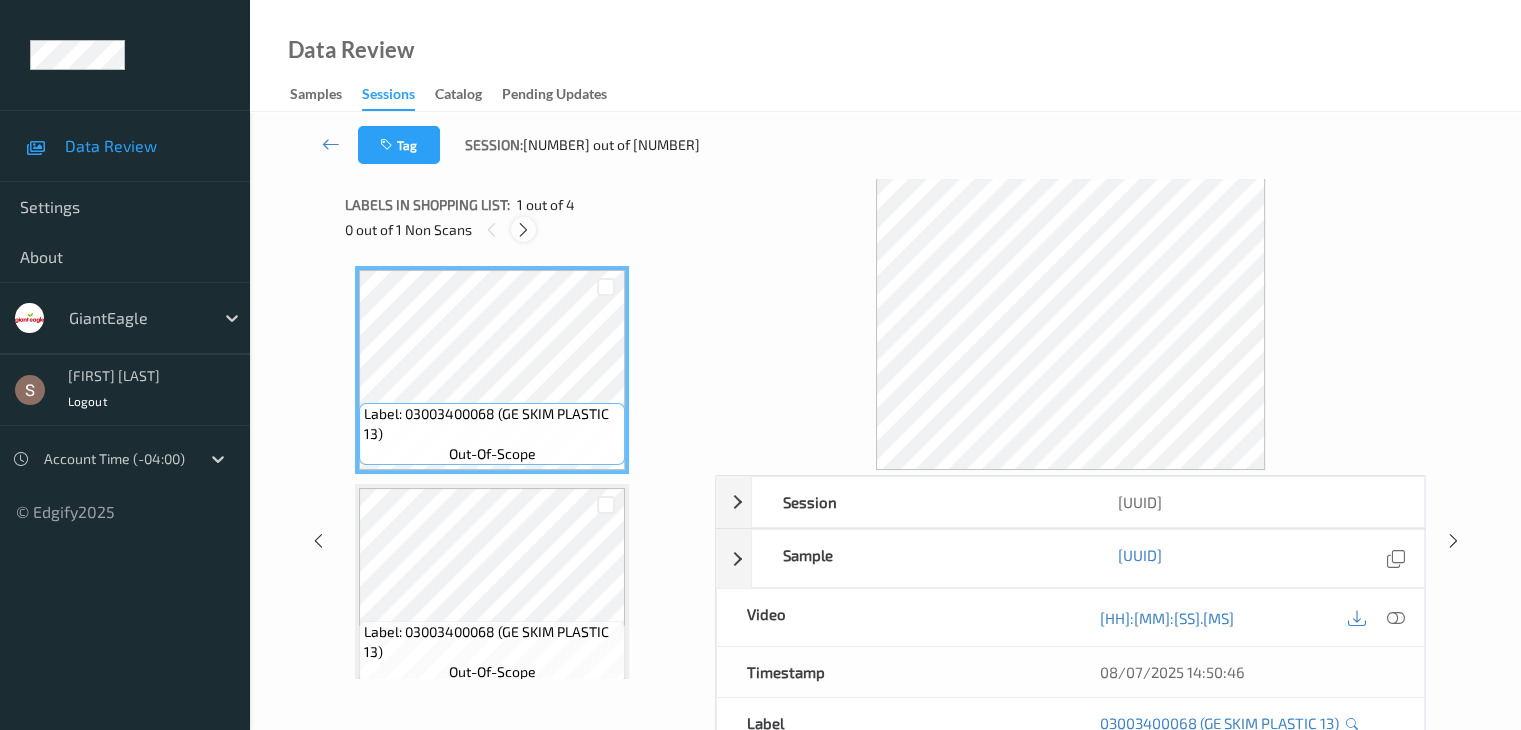 click at bounding box center (523, 230) 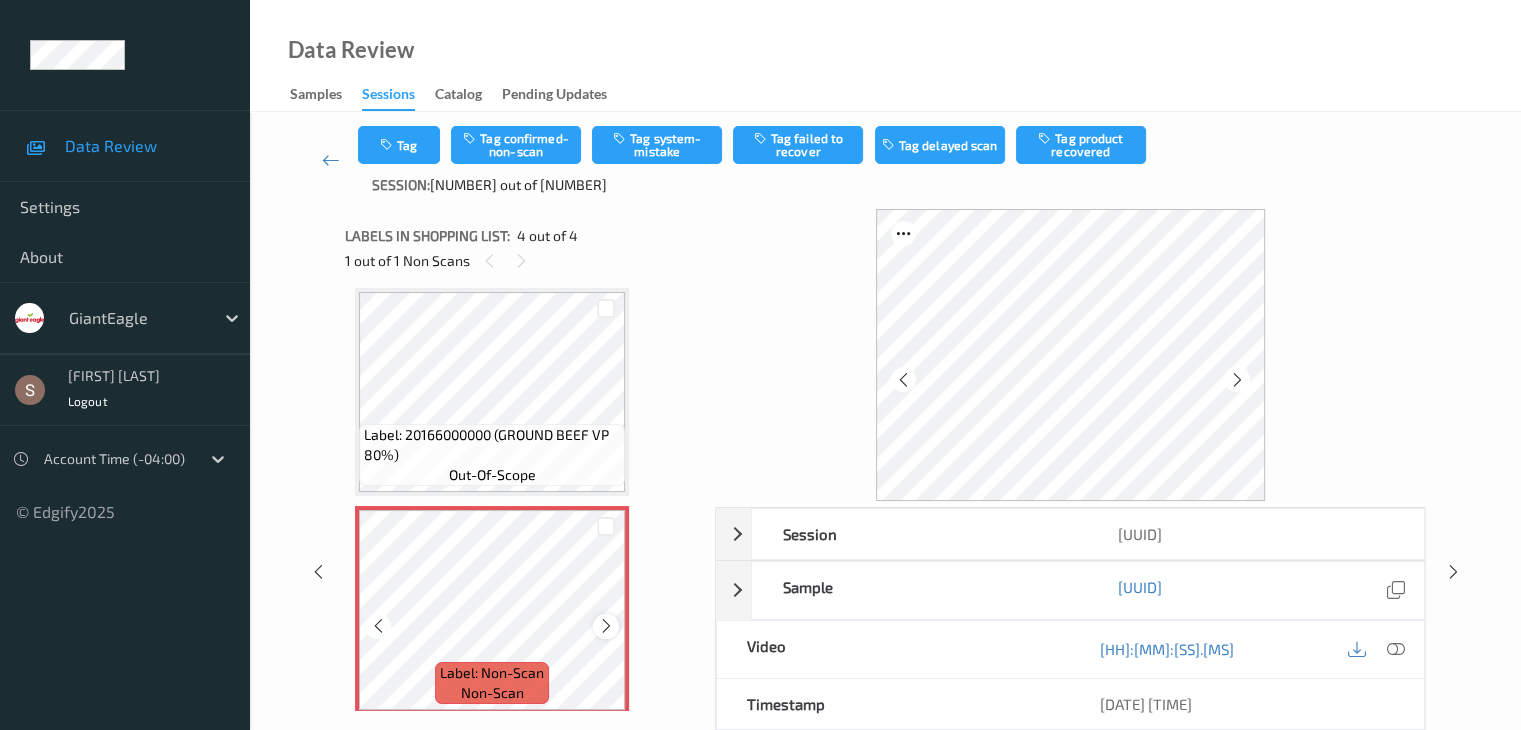 click at bounding box center [605, 626] 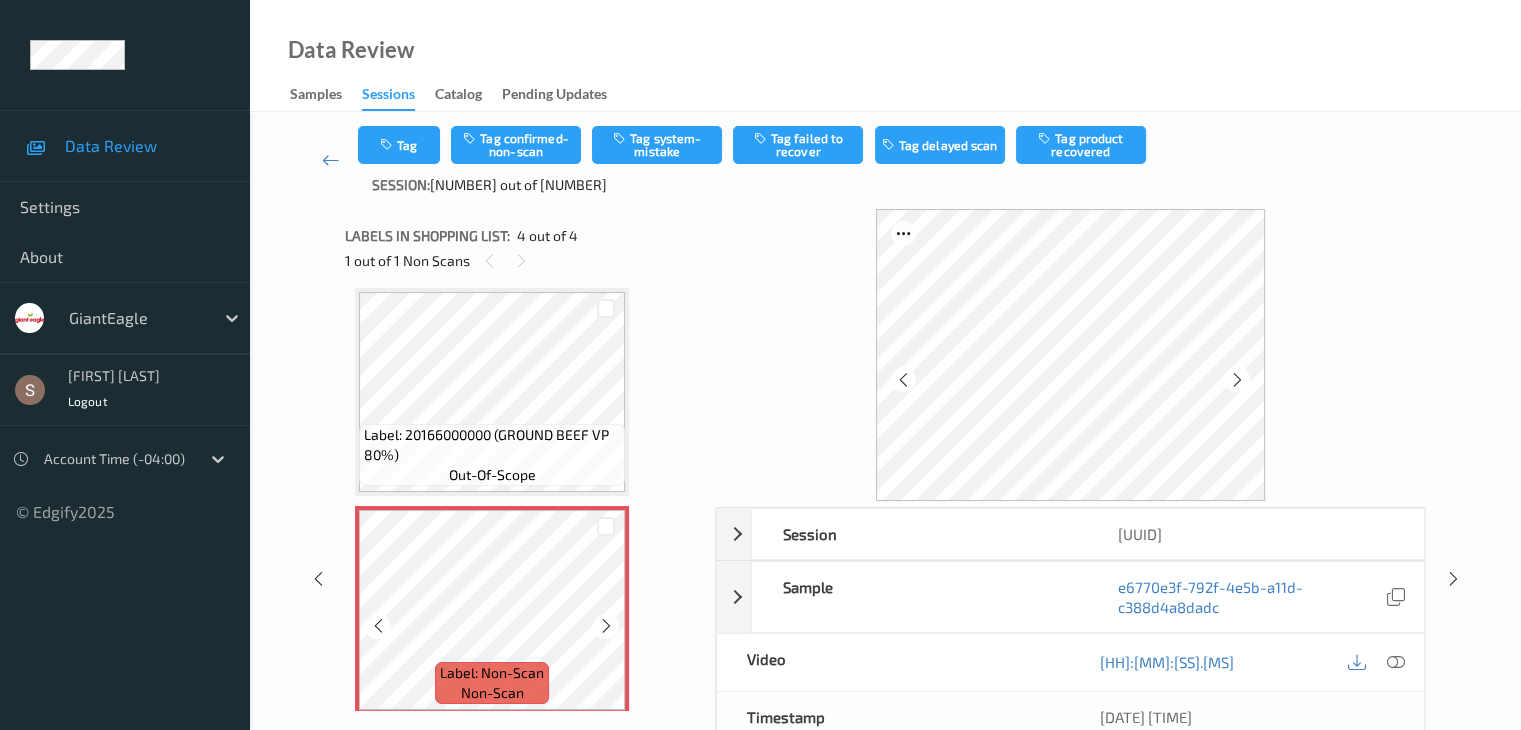click at bounding box center (605, 626) 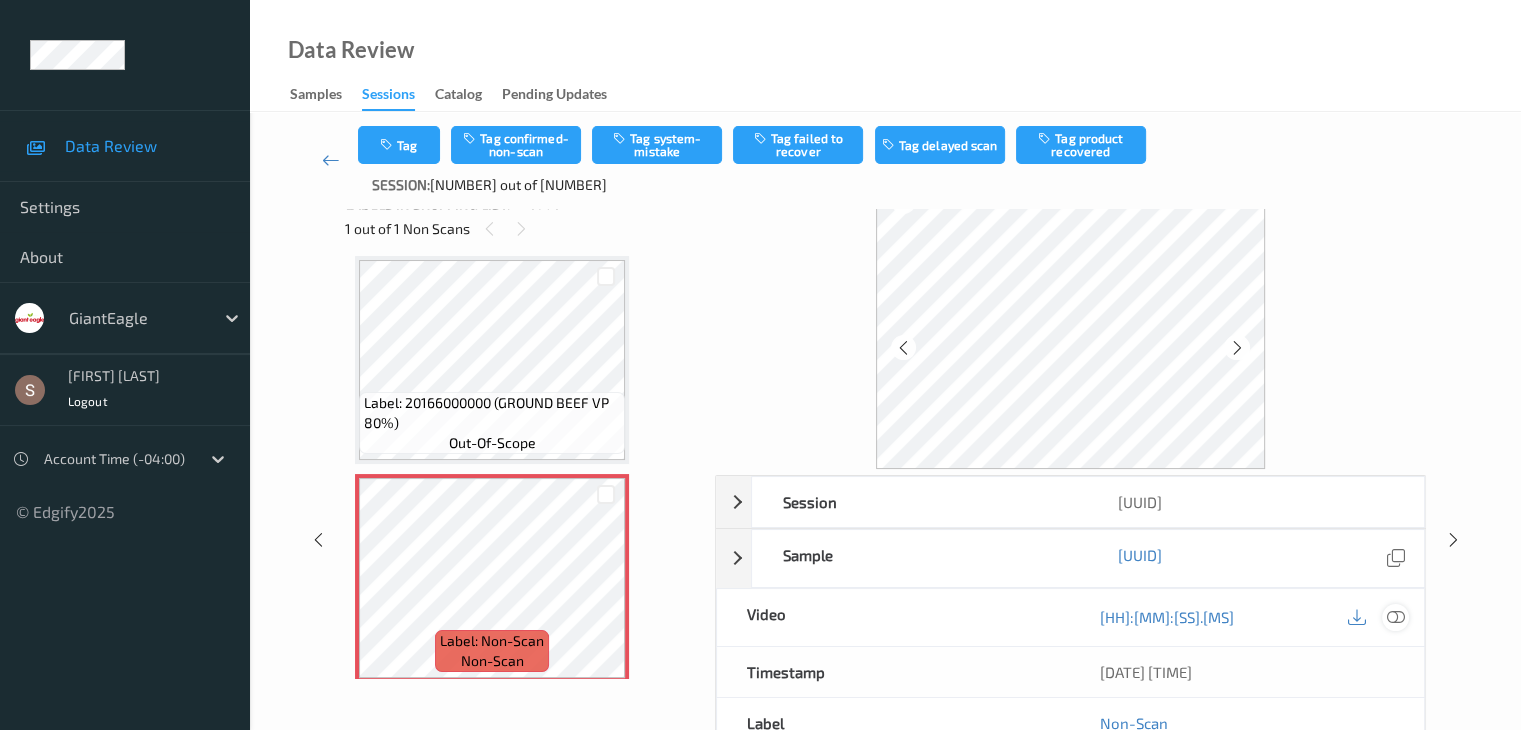 scroll, scrollTop: 11, scrollLeft: 0, axis: vertical 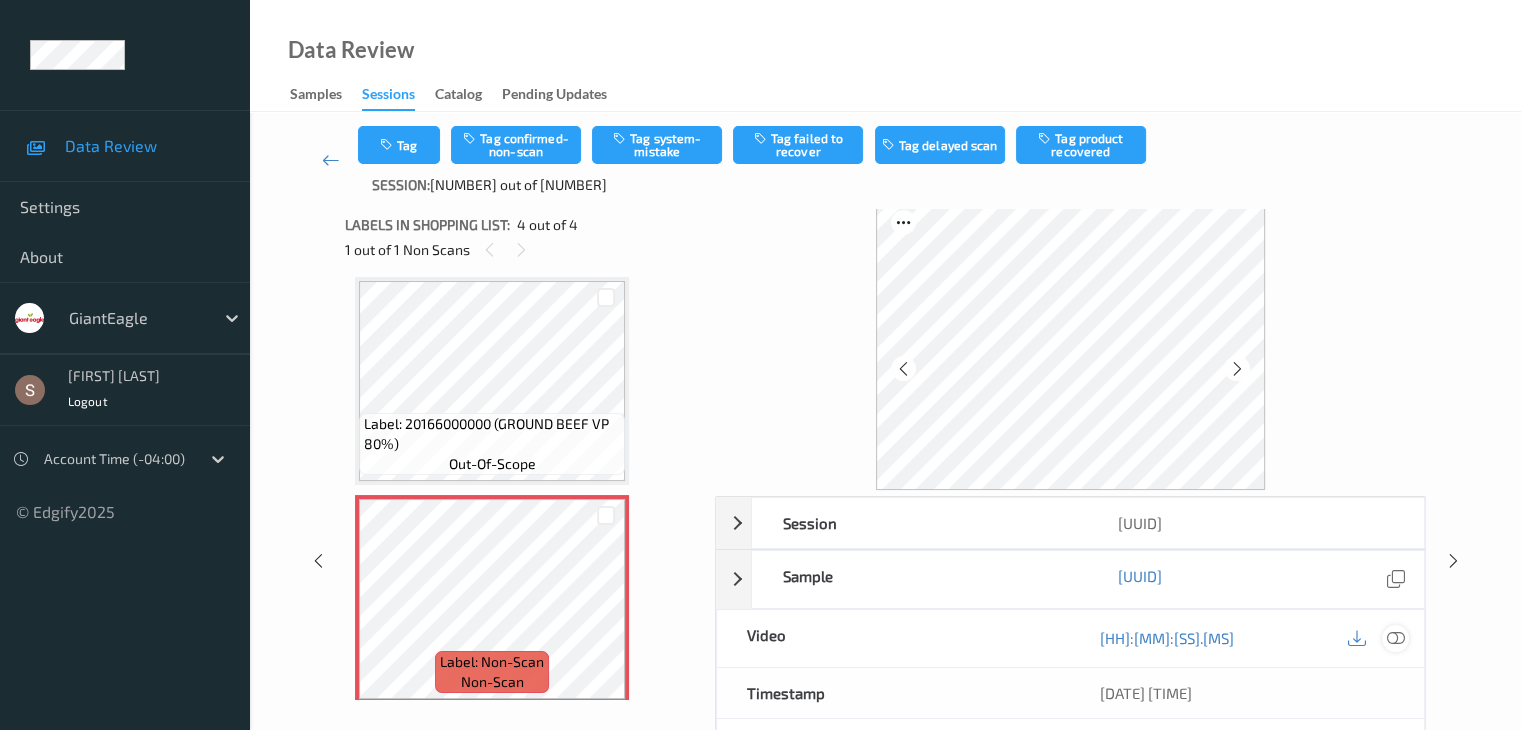 click at bounding box center [1395, 638] 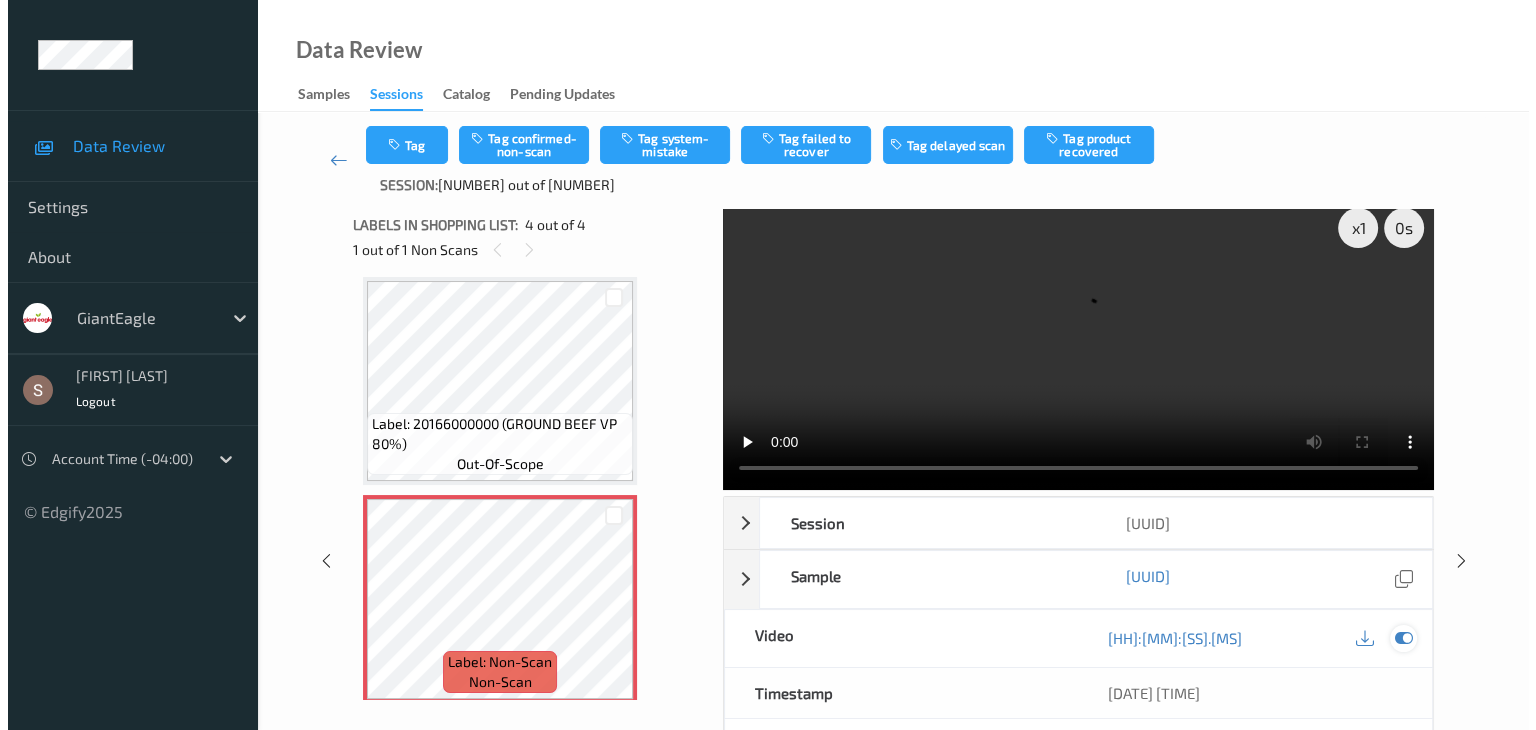 scroll, scrollTop: 0, scrollLeft: 0, axis: both 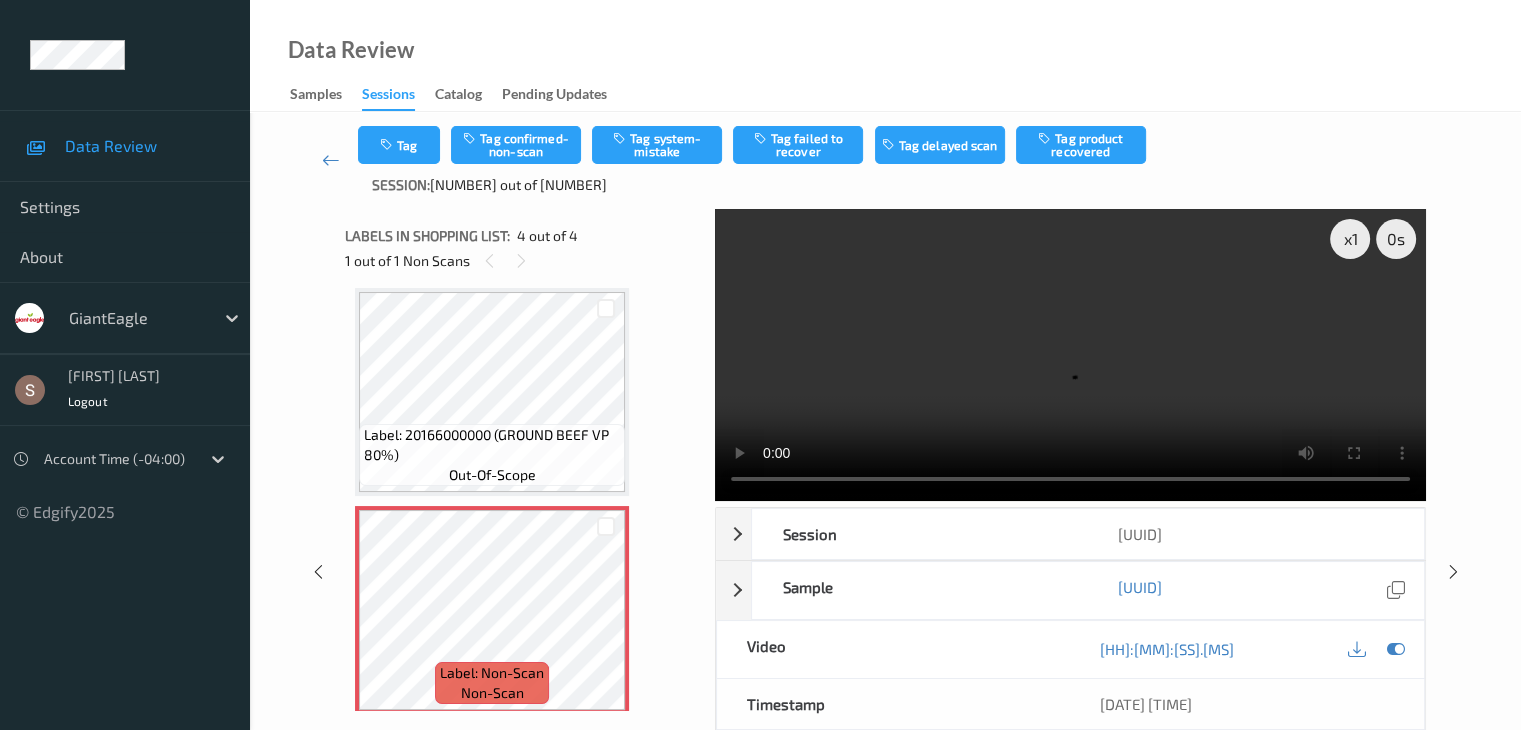 click at bounding box center (1070, 355) 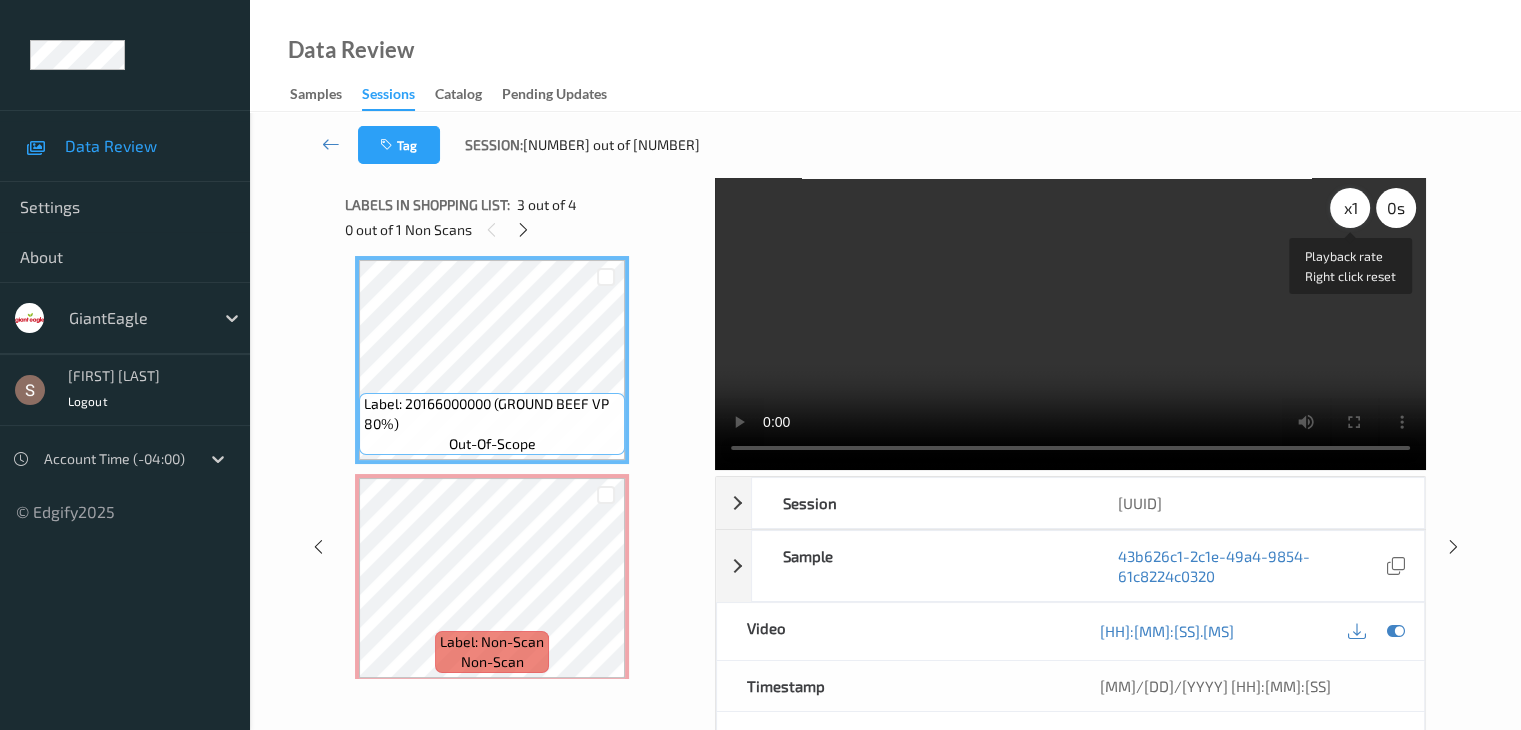 click on "x 1" at bounding box center [1350, 208] 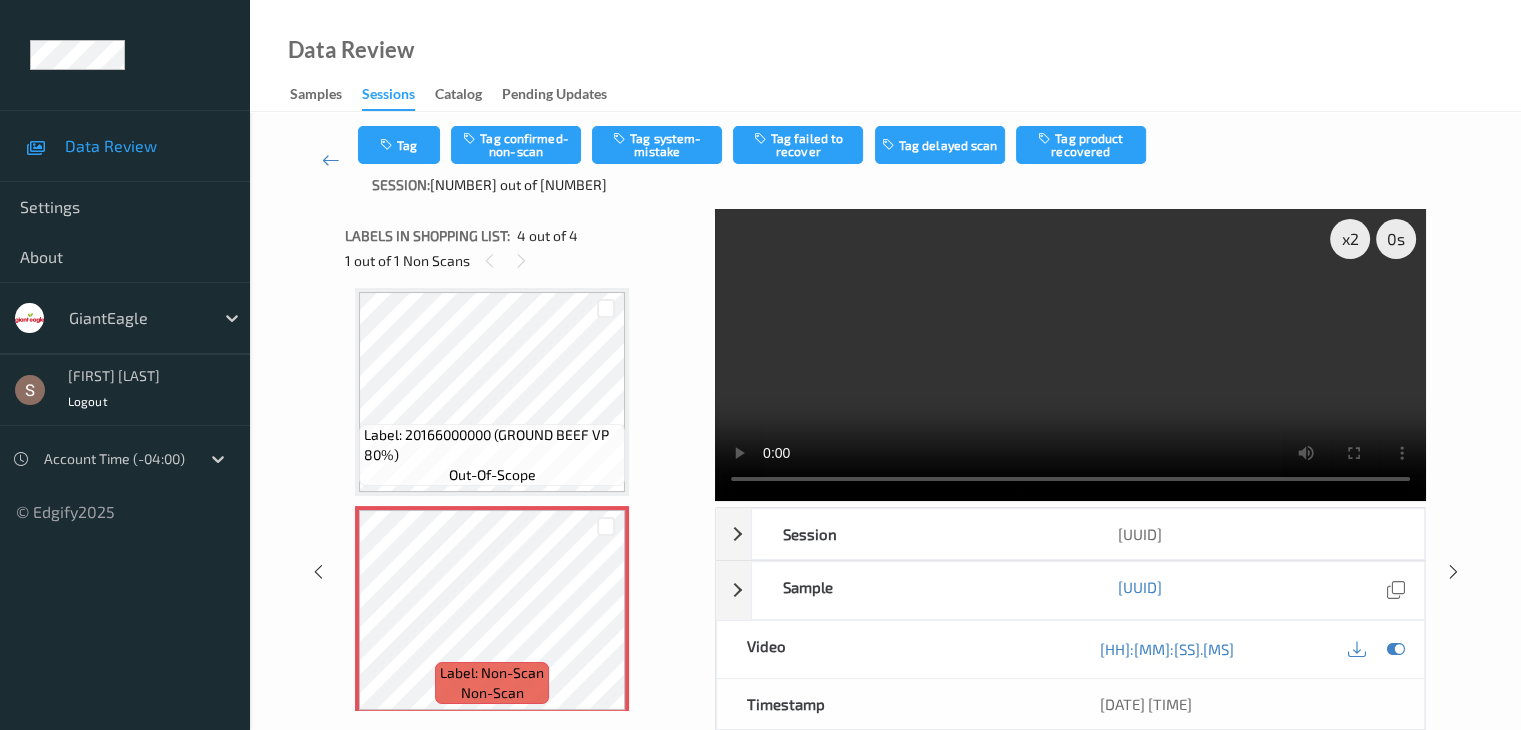 click on "Tag Tag   confirmed-non-scan Tag   system-mistake Tag   failed to recover Tag   delayed scan Tag   product recovered Session: 147 out of 234" at bounding box center (885, 160) 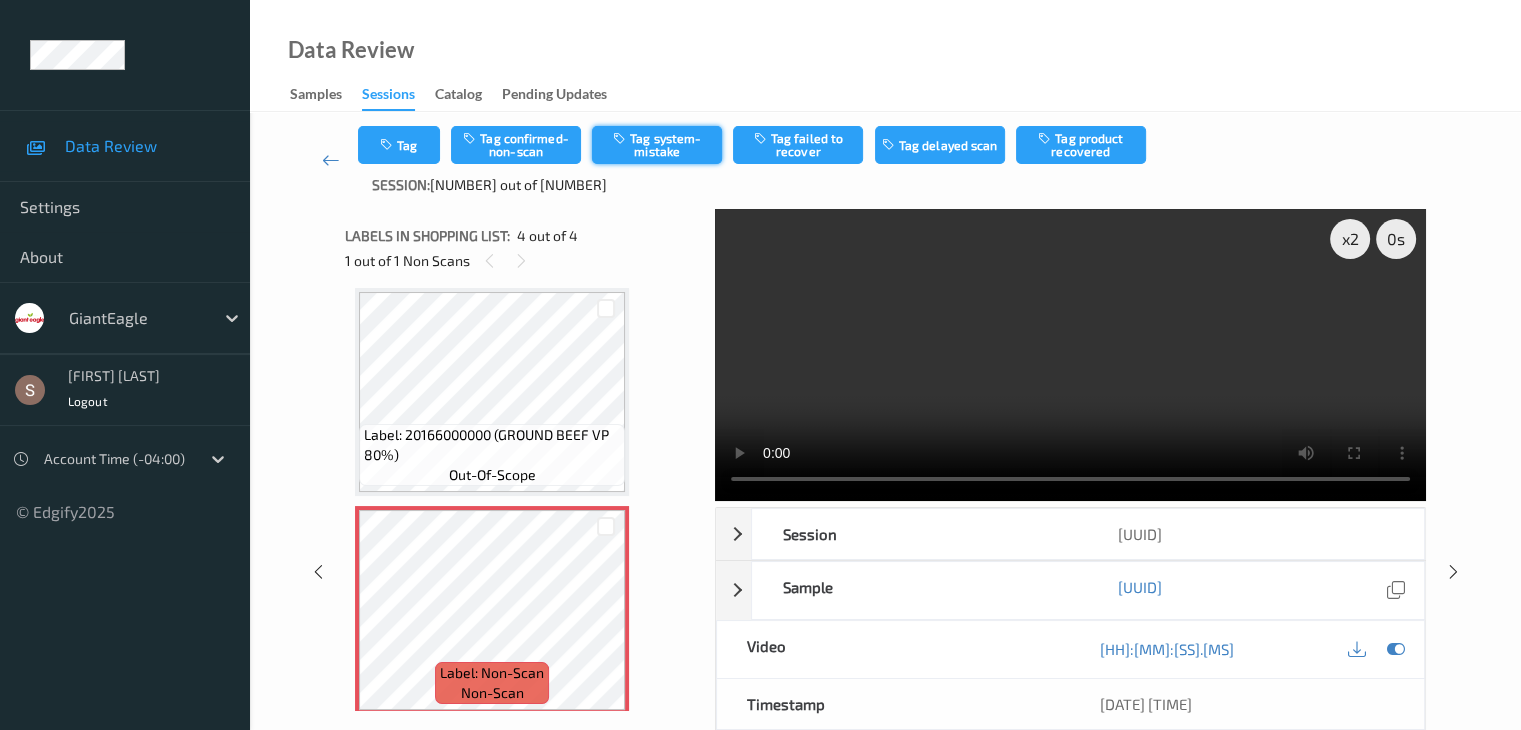 click on "Tag   system-mistake" at bounding box center (657, 145) 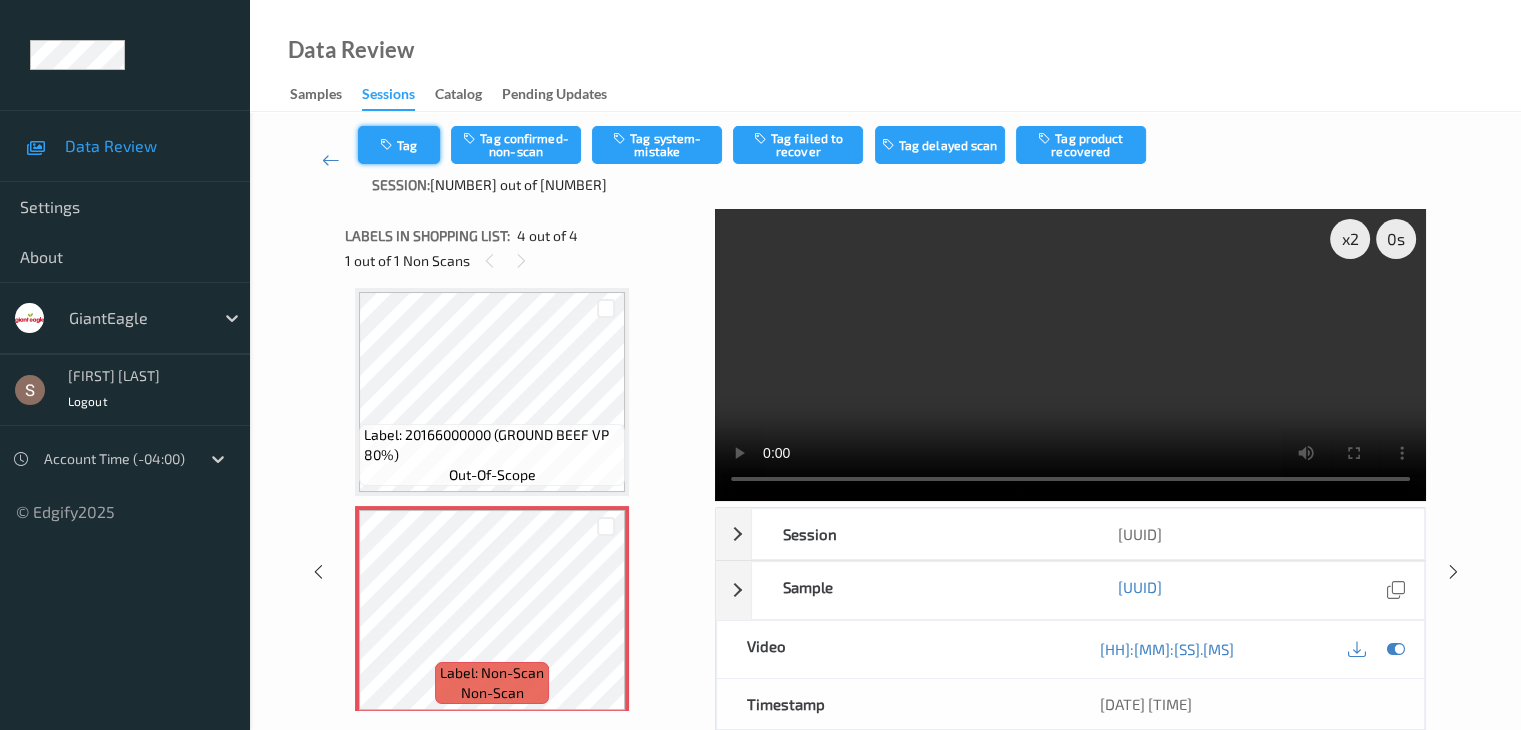 click on "Tag" at bounding box center [399, 145] 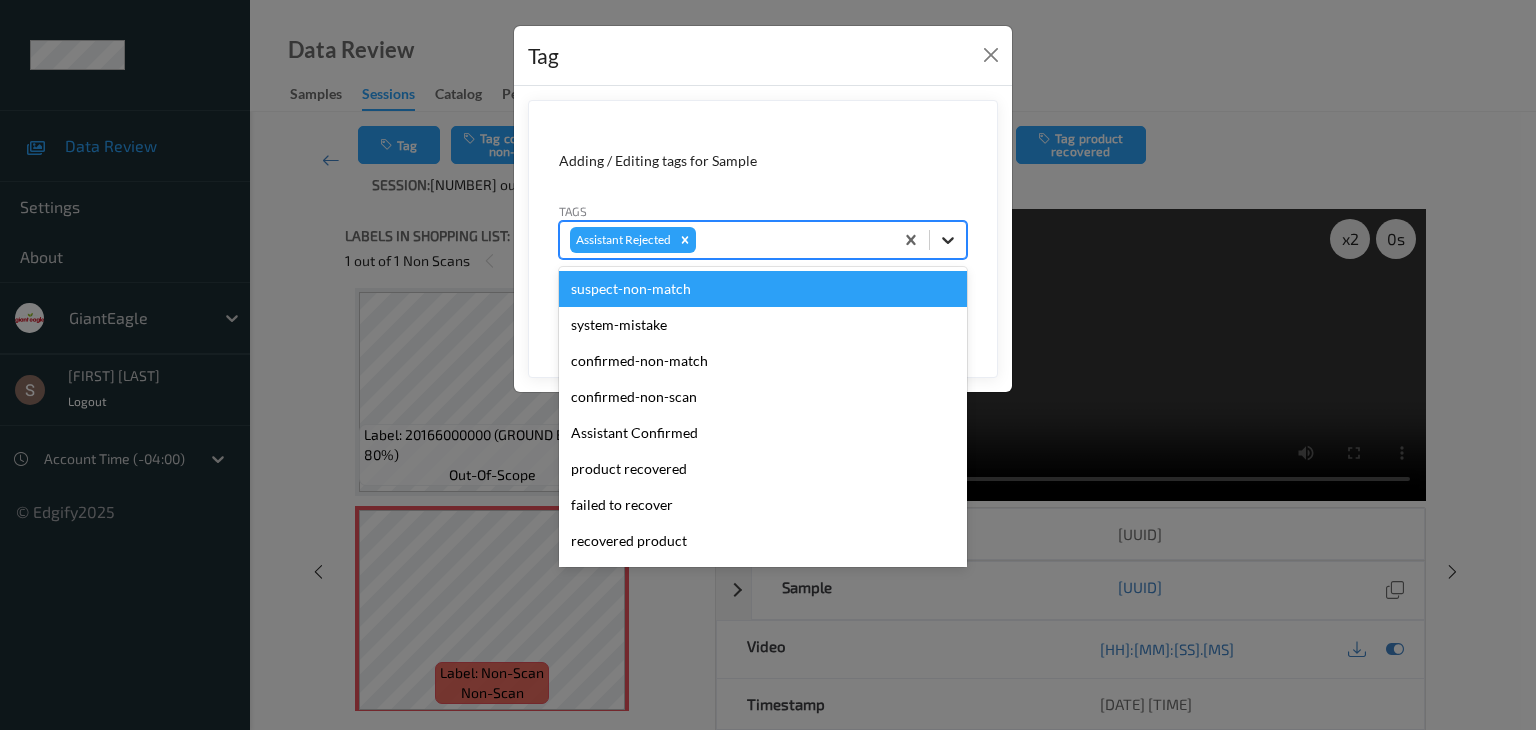 click at bounding box center [948, 240] 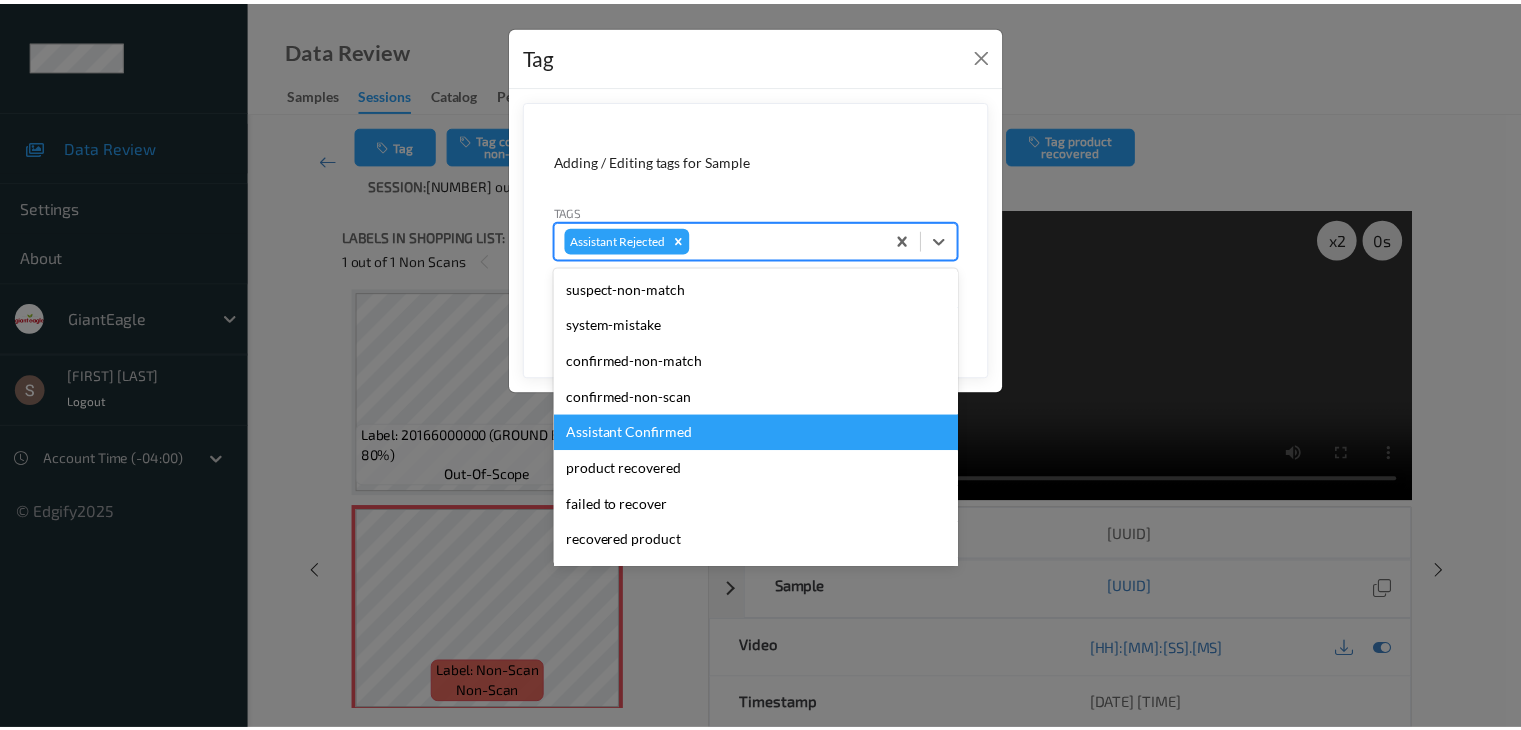scroll, scrollTop: 176, scrollLeft: 0, axis: vertical 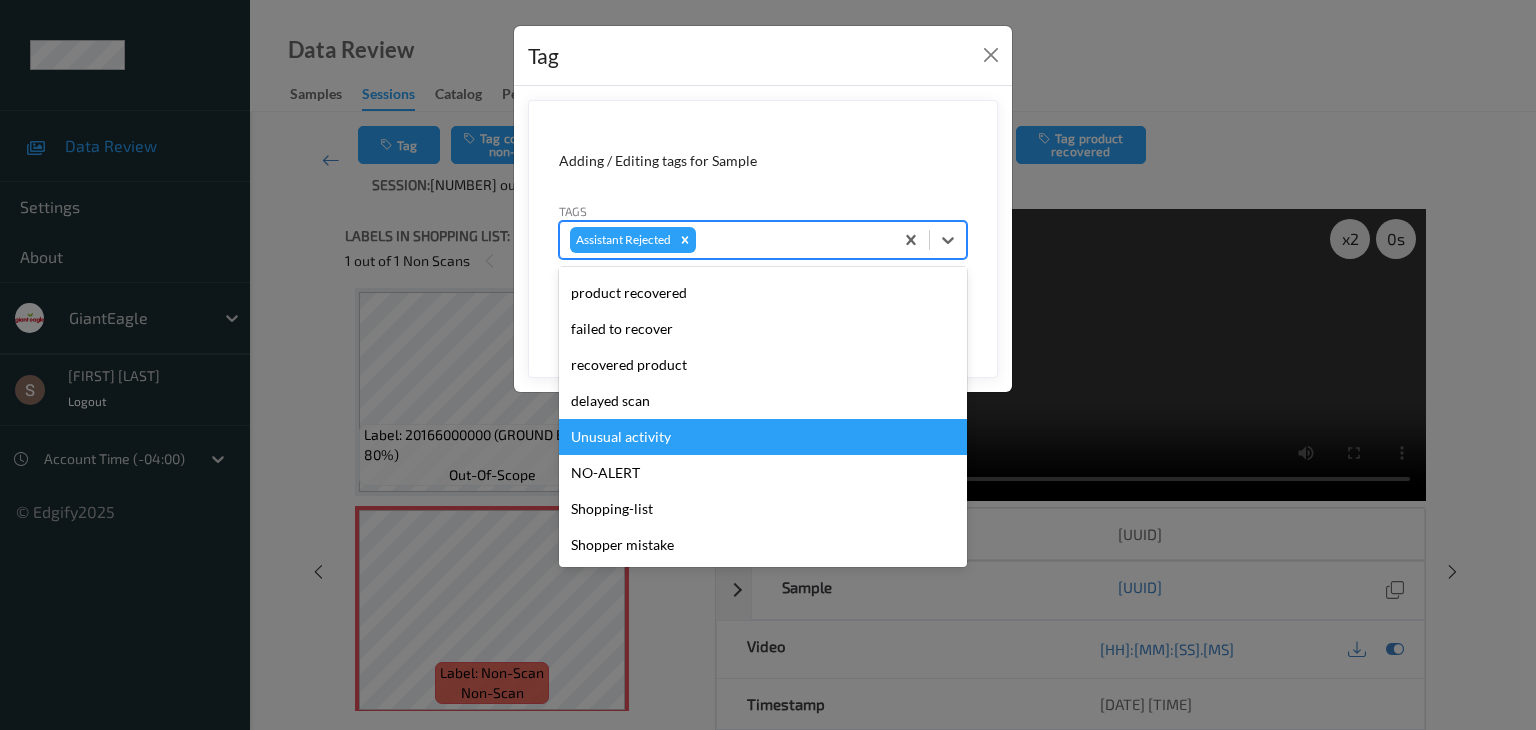 click on "Unusual activity" at bounding box center [763, 437] 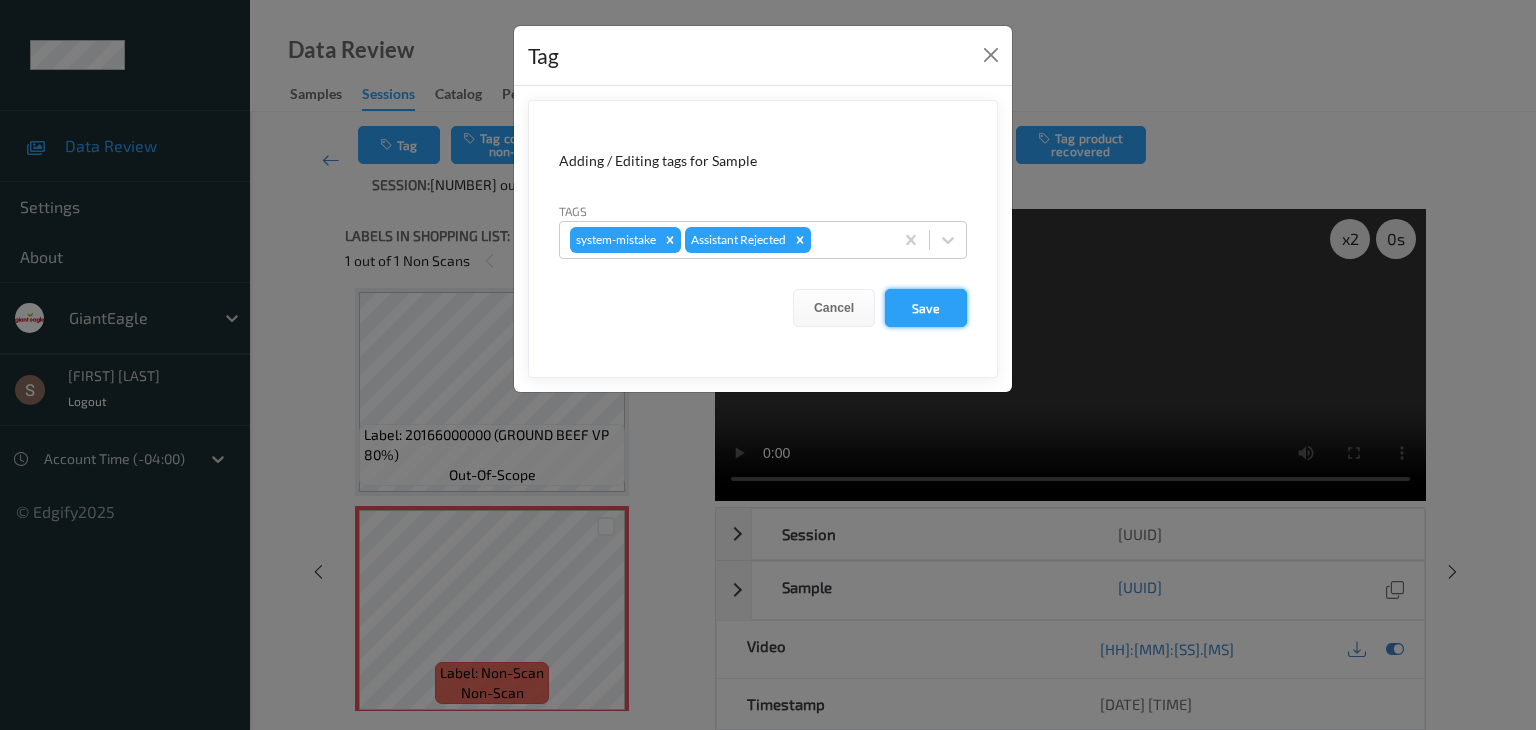 click on "Save" at bounding box center (926, 308) 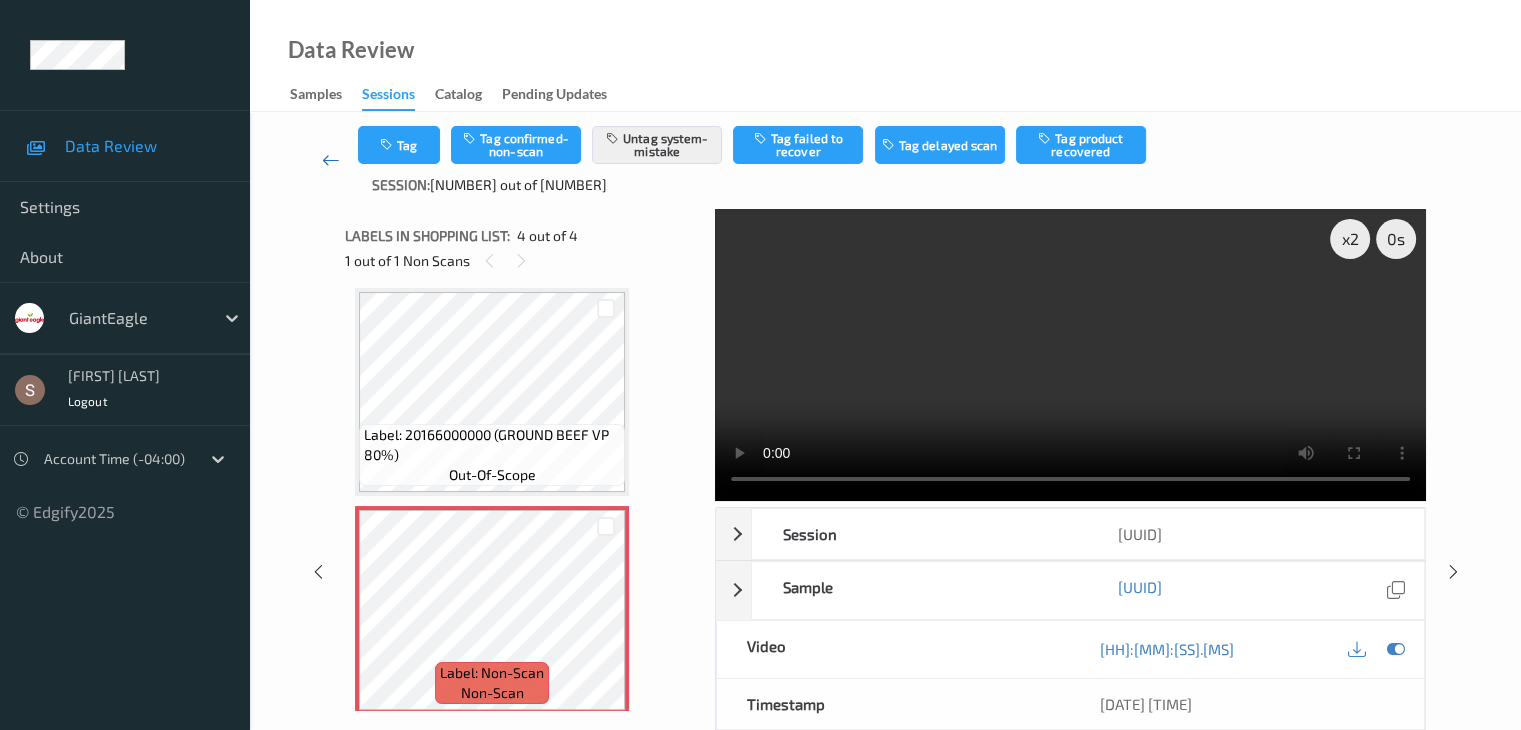 click at bounding box center [331, 160] 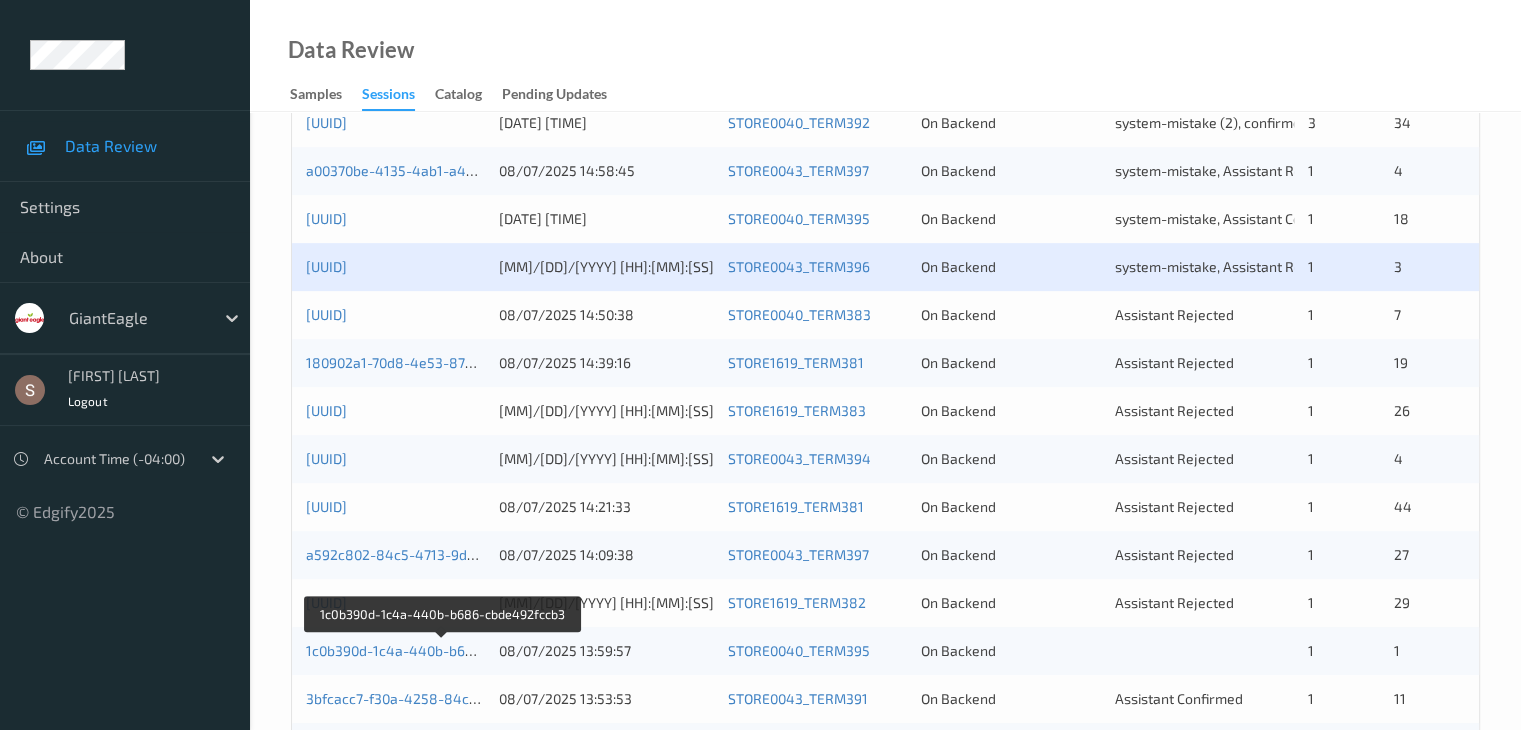 scroll, scrollTop: 604, scrollLeft: 0, axis: vertical 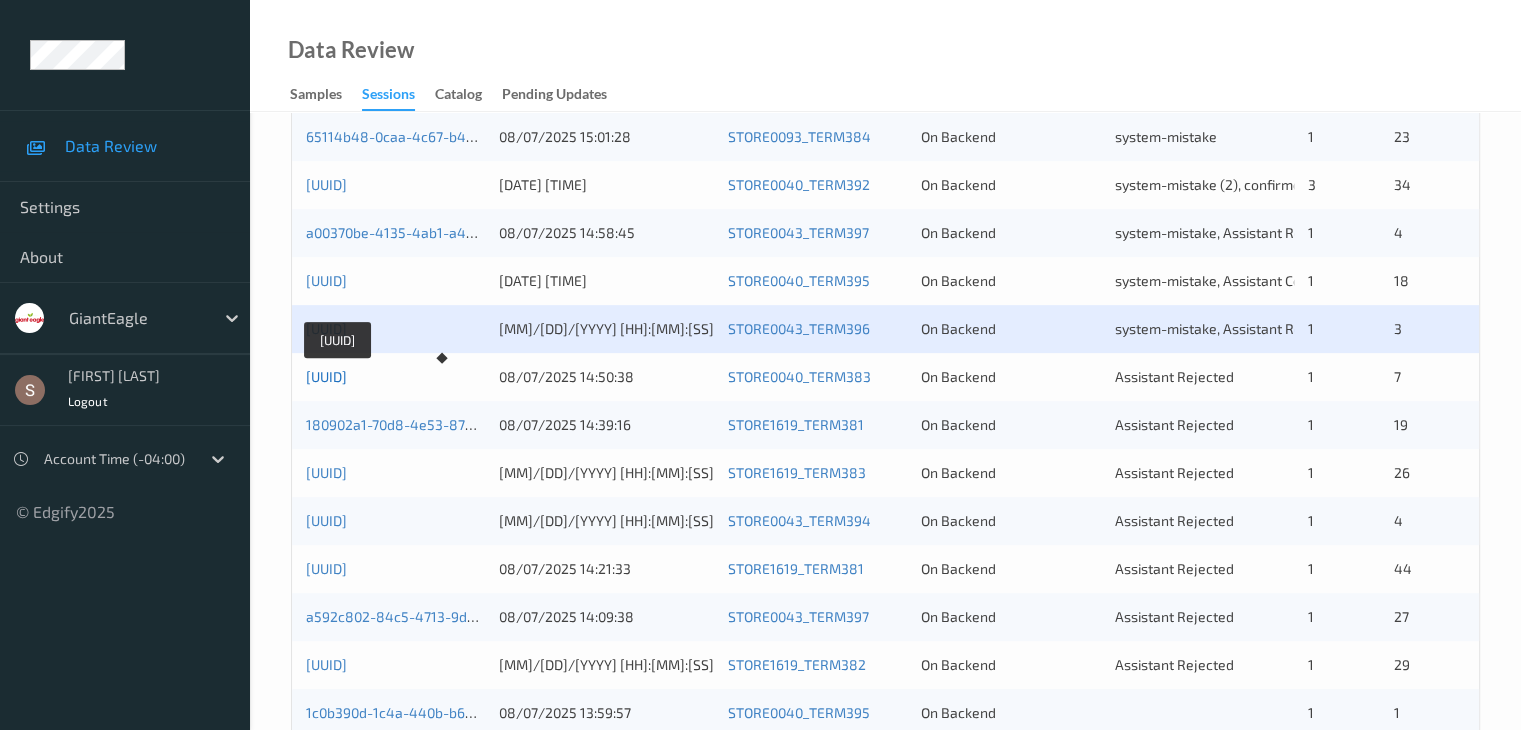 click on "[UUID]" at bounding box center [326, 376] 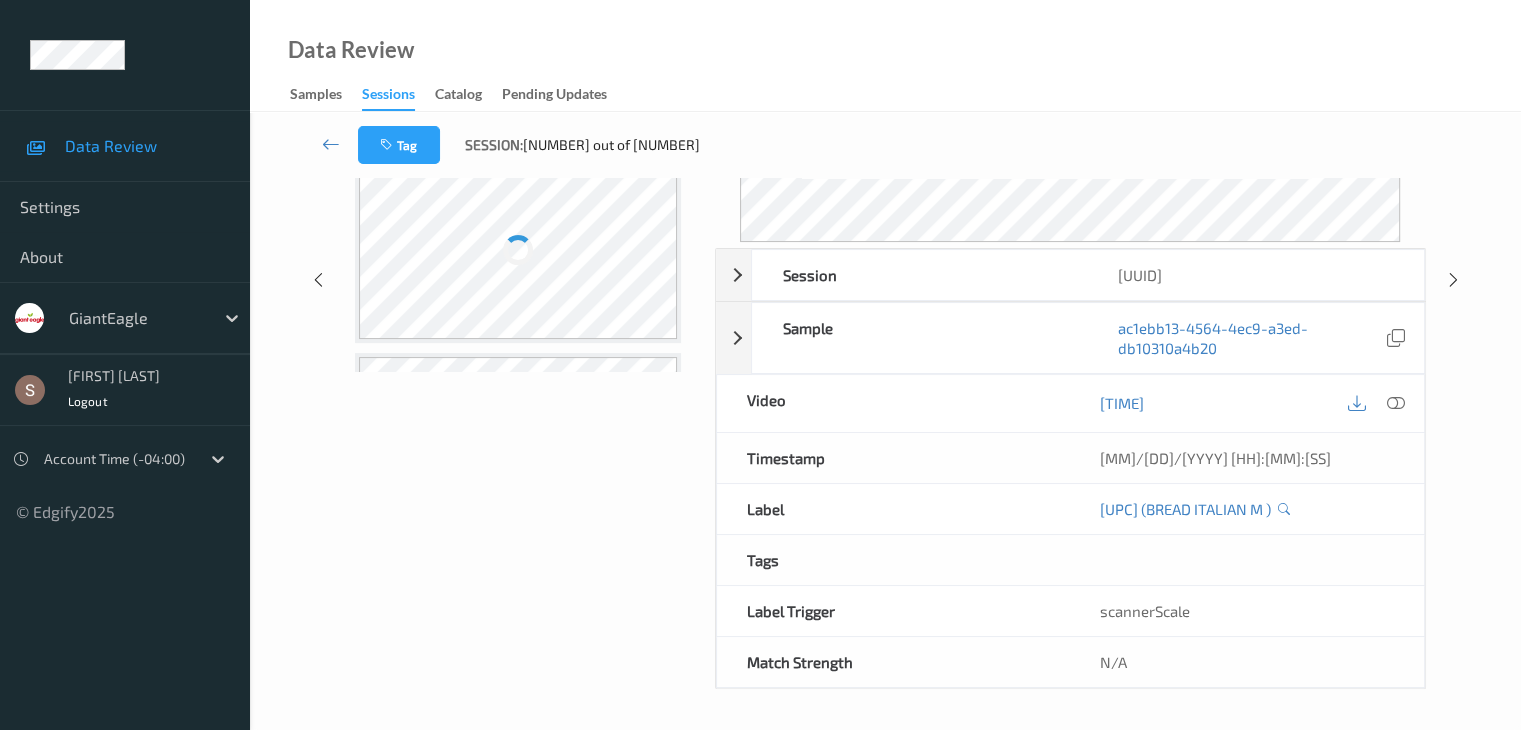 scroll, scrollTop: 0, scrollLeft: 0, axis: both 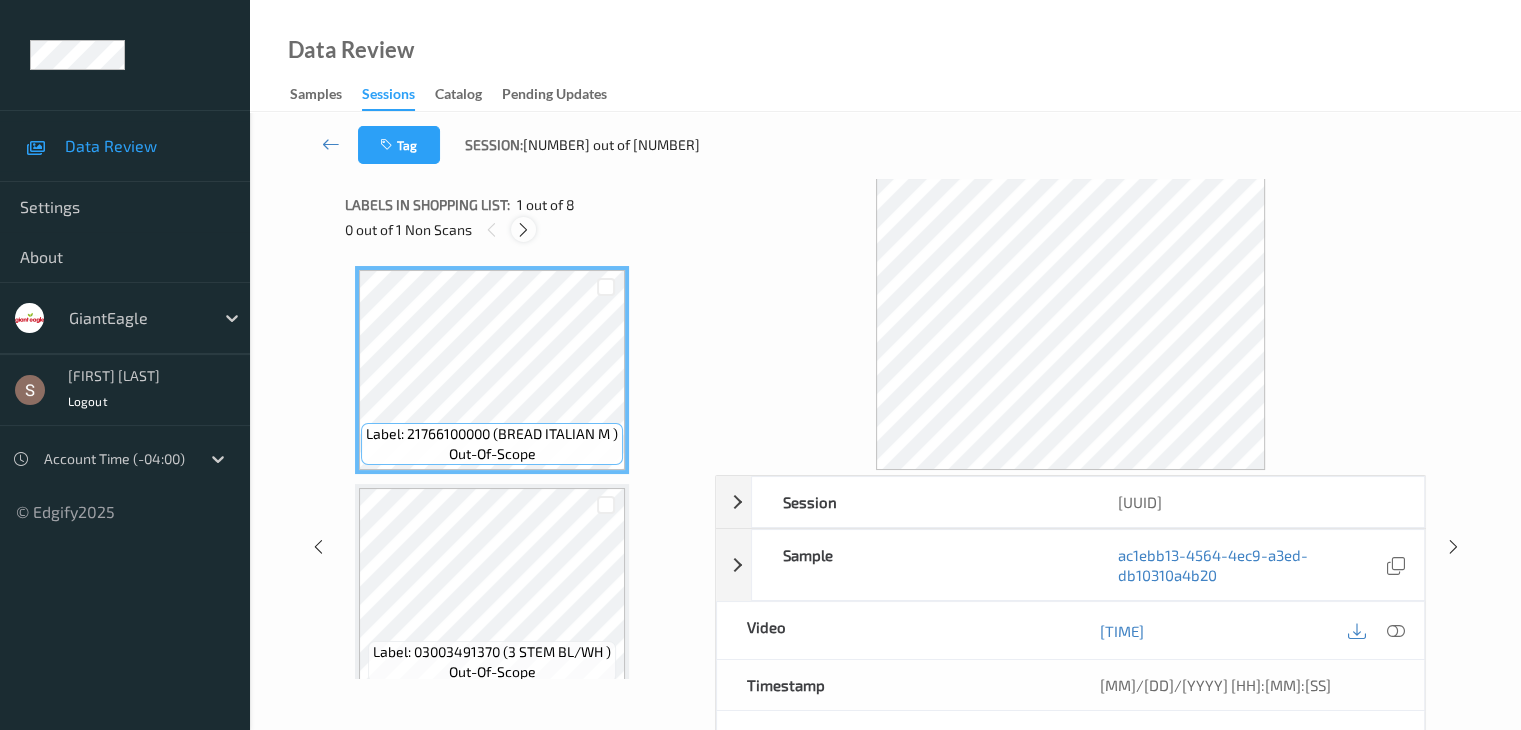 click at bounding box center (523, 230) 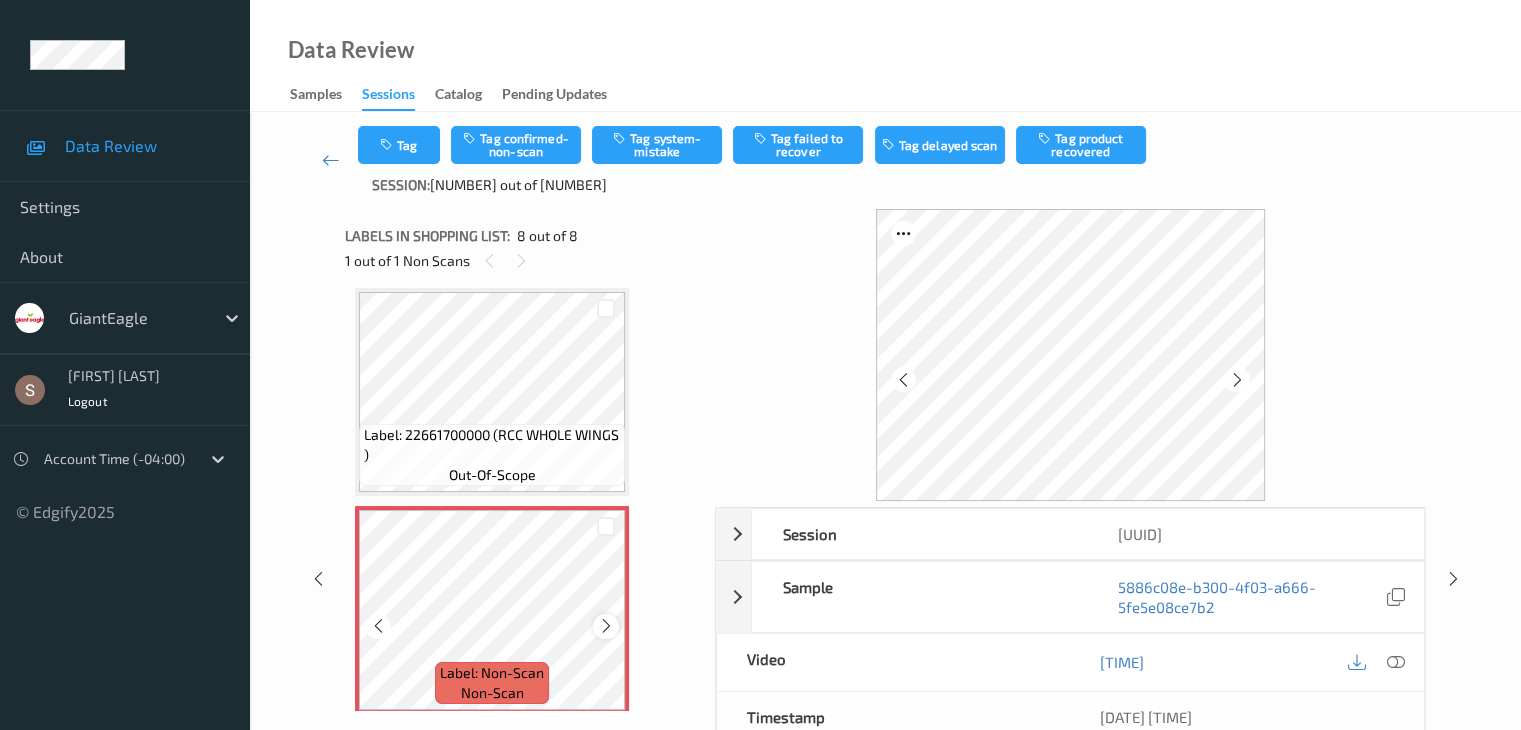 click at bounding box center [606, 626] 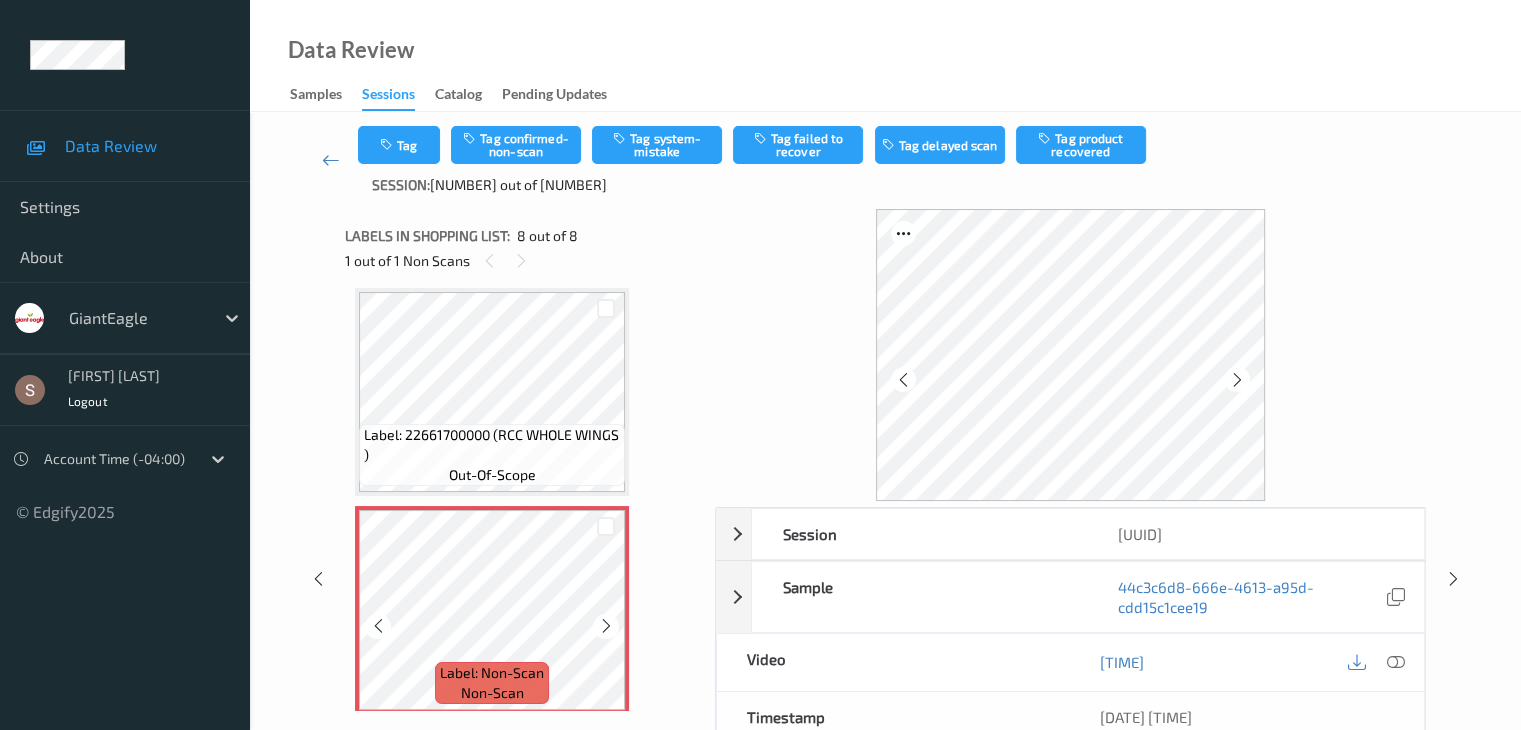 click at bounding box center (606, 626) 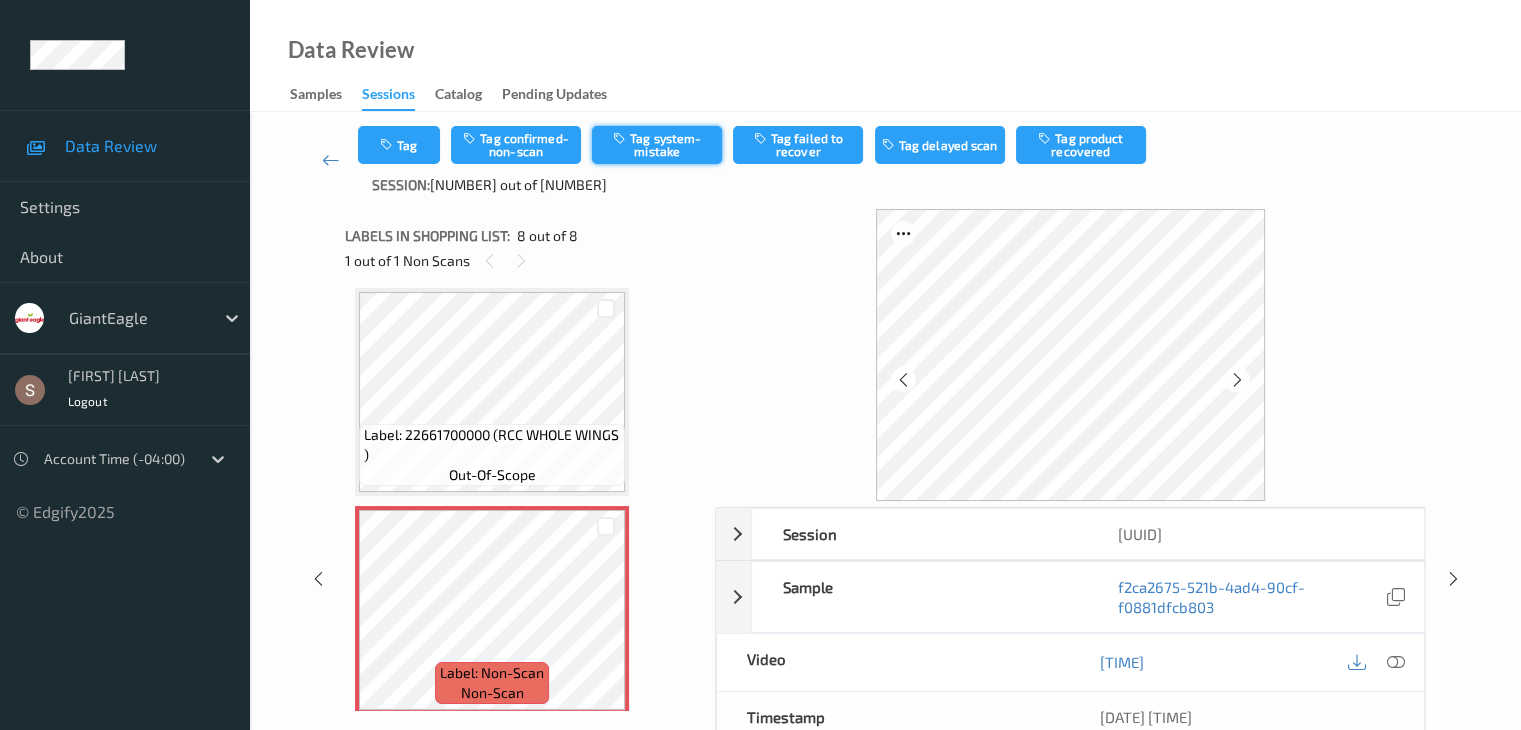 click on "Tag   system-mistake" at bounding box center [657, 145] 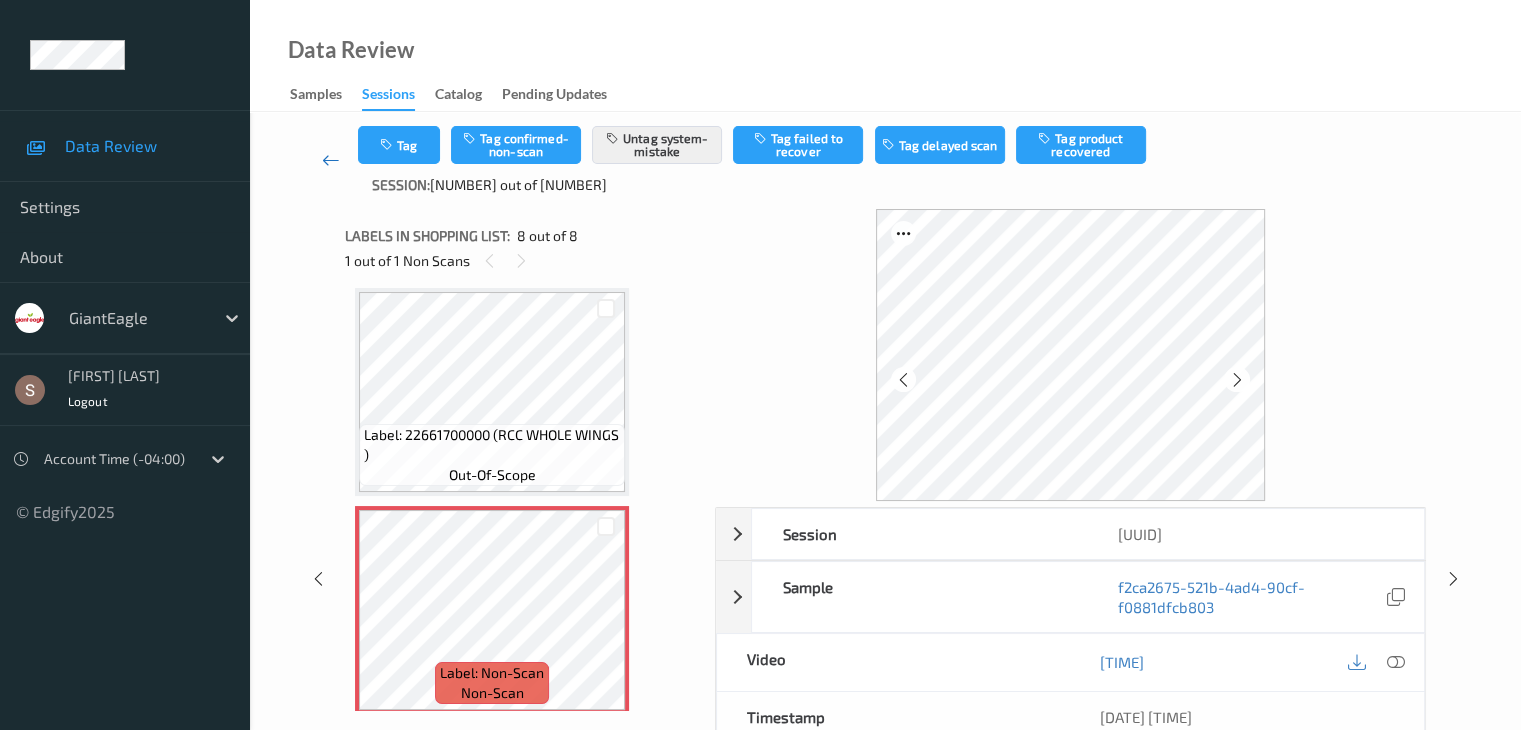 click at bounding box center [331, 160] 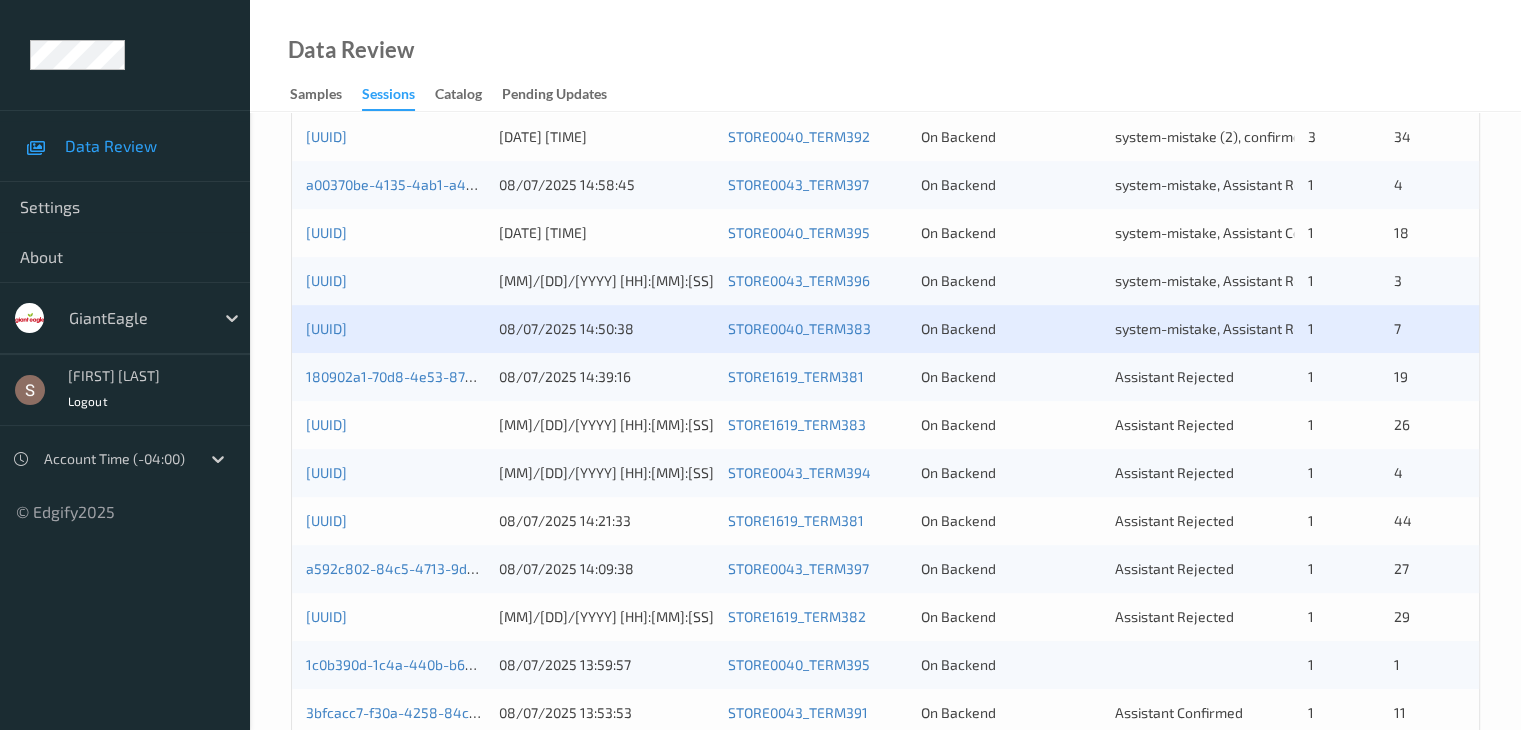 scroll, scrollTop: 650, scrollLeft: 0, axis: vertical 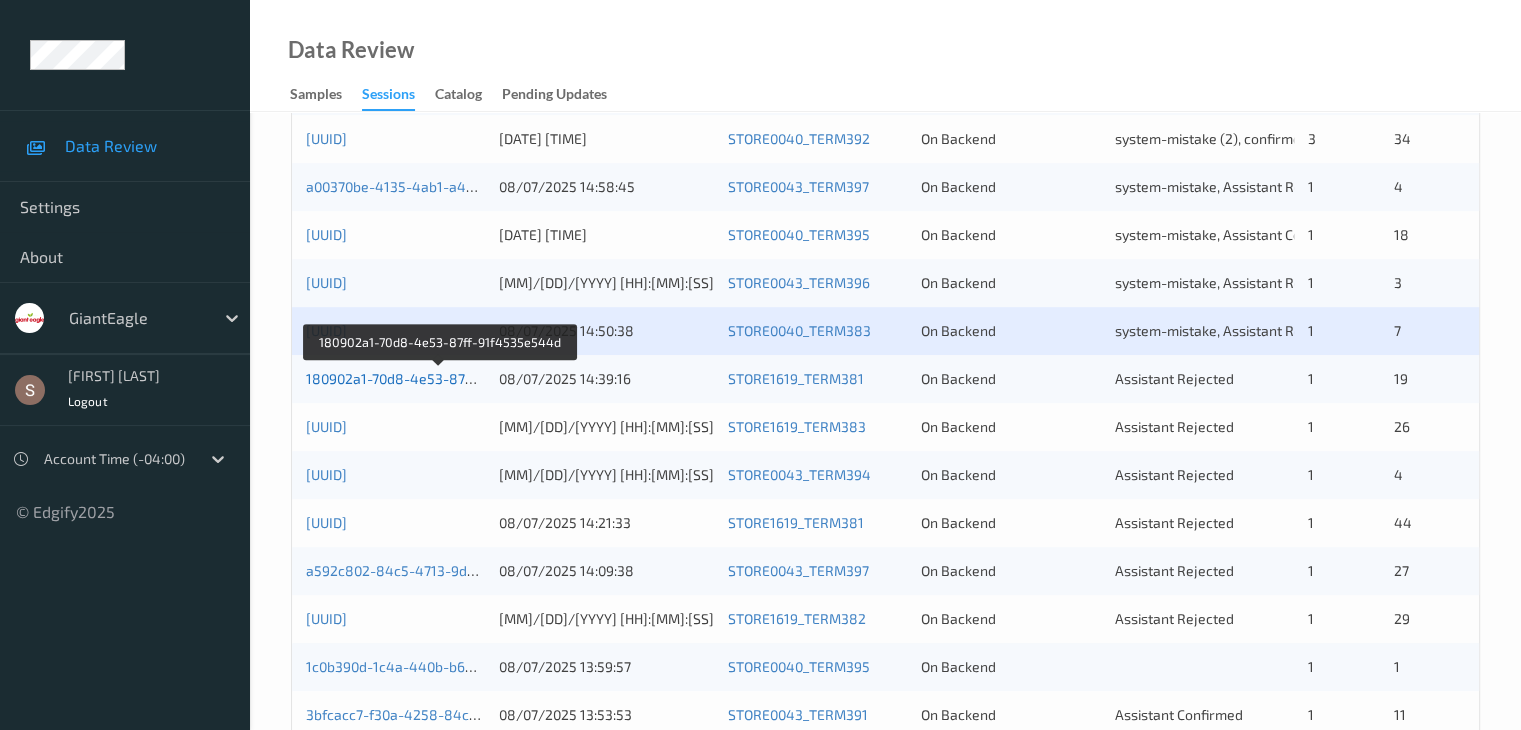 click on "180902a1-70d8-4e53-87ff-91f4535e544d" at bounding box center [440, 378] 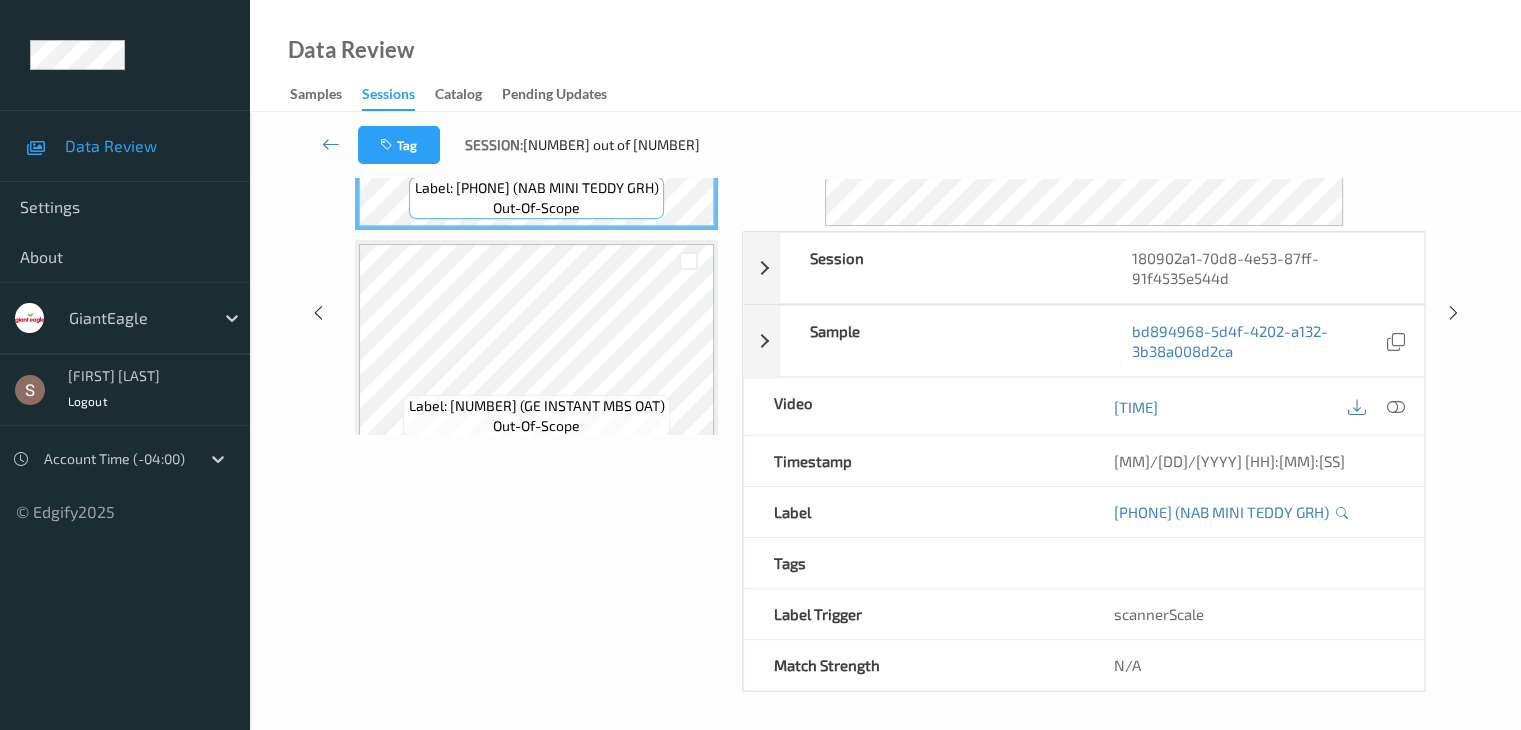 scroll, scrollTop: 0, scrollLeft: 0, axis: both 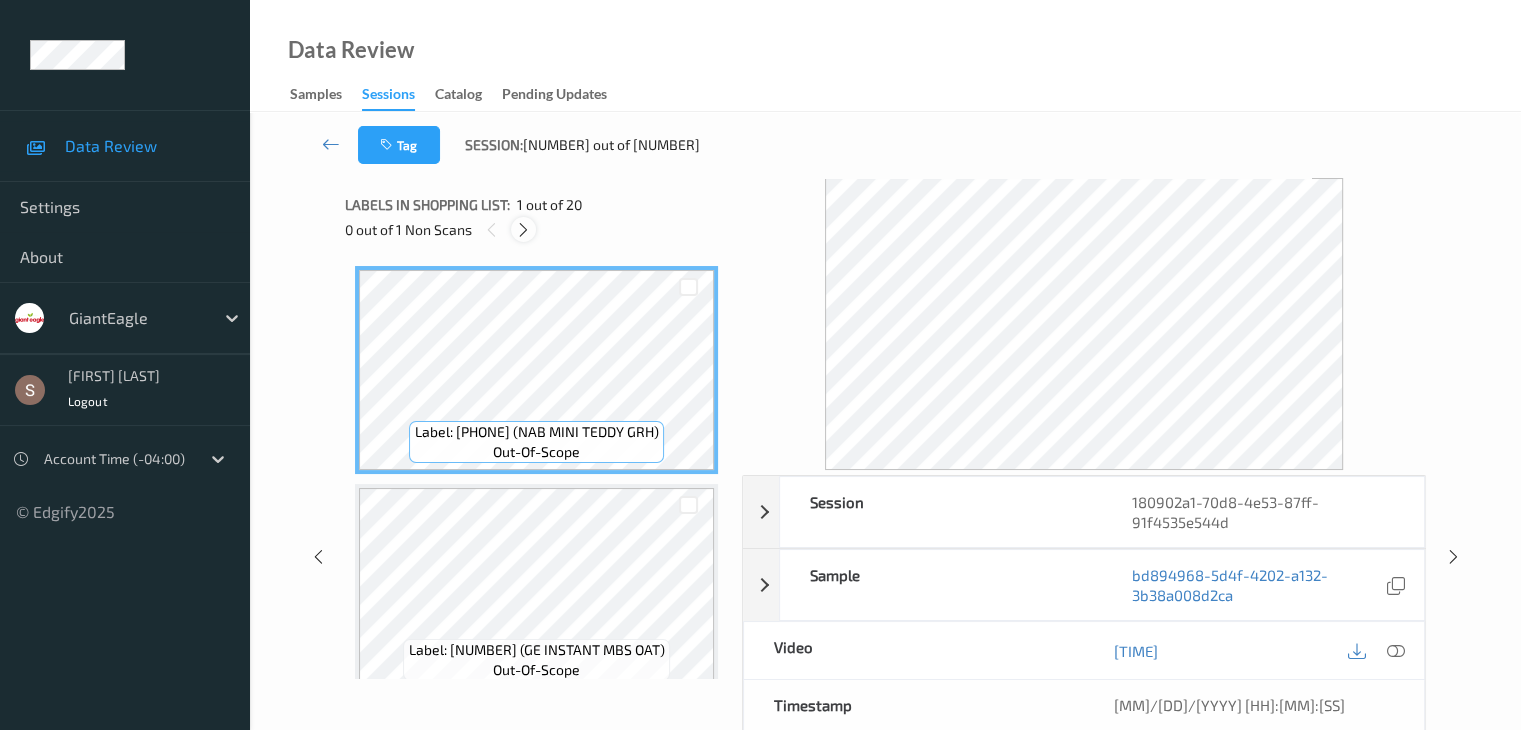 click at bounding box center (523, 230) 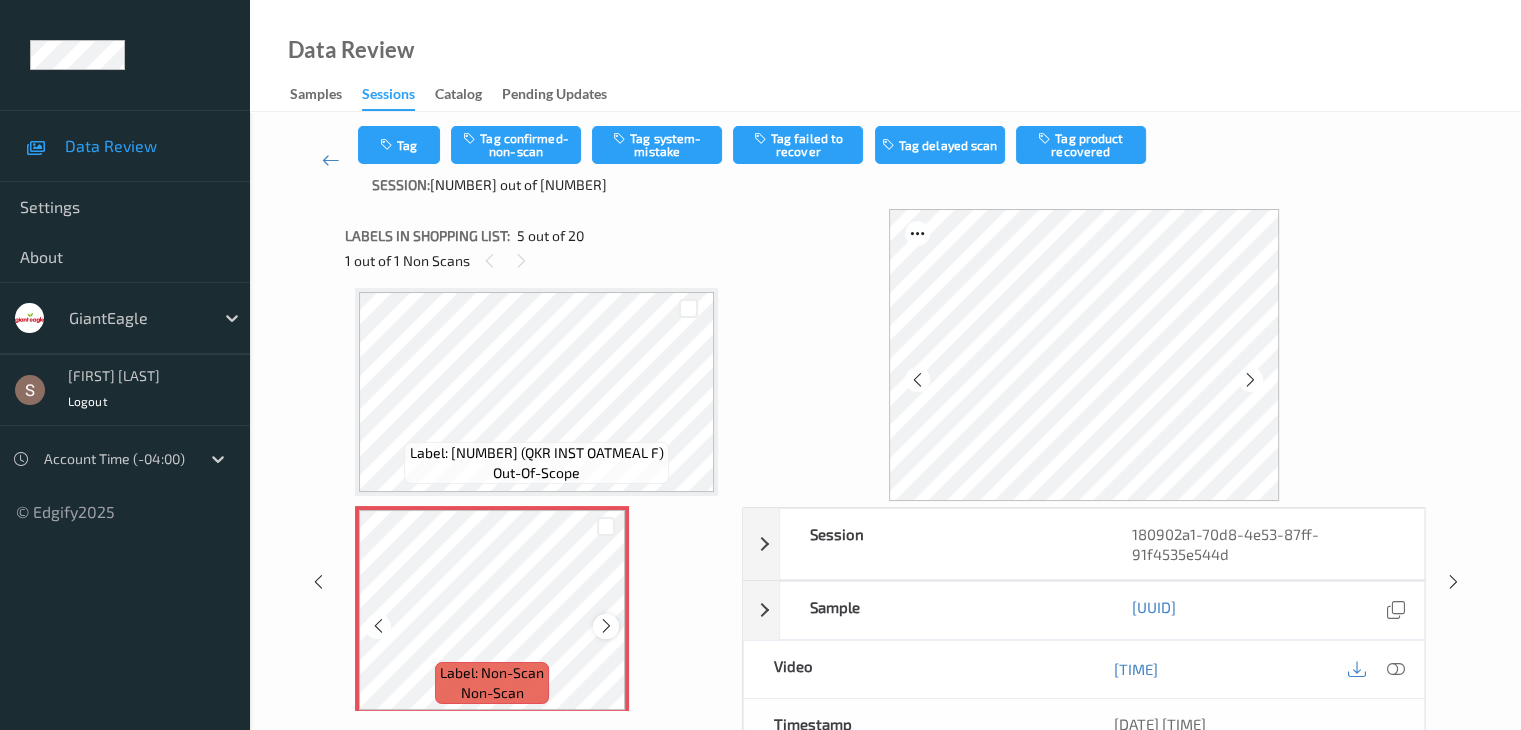 click at bounding box center (606, 626) 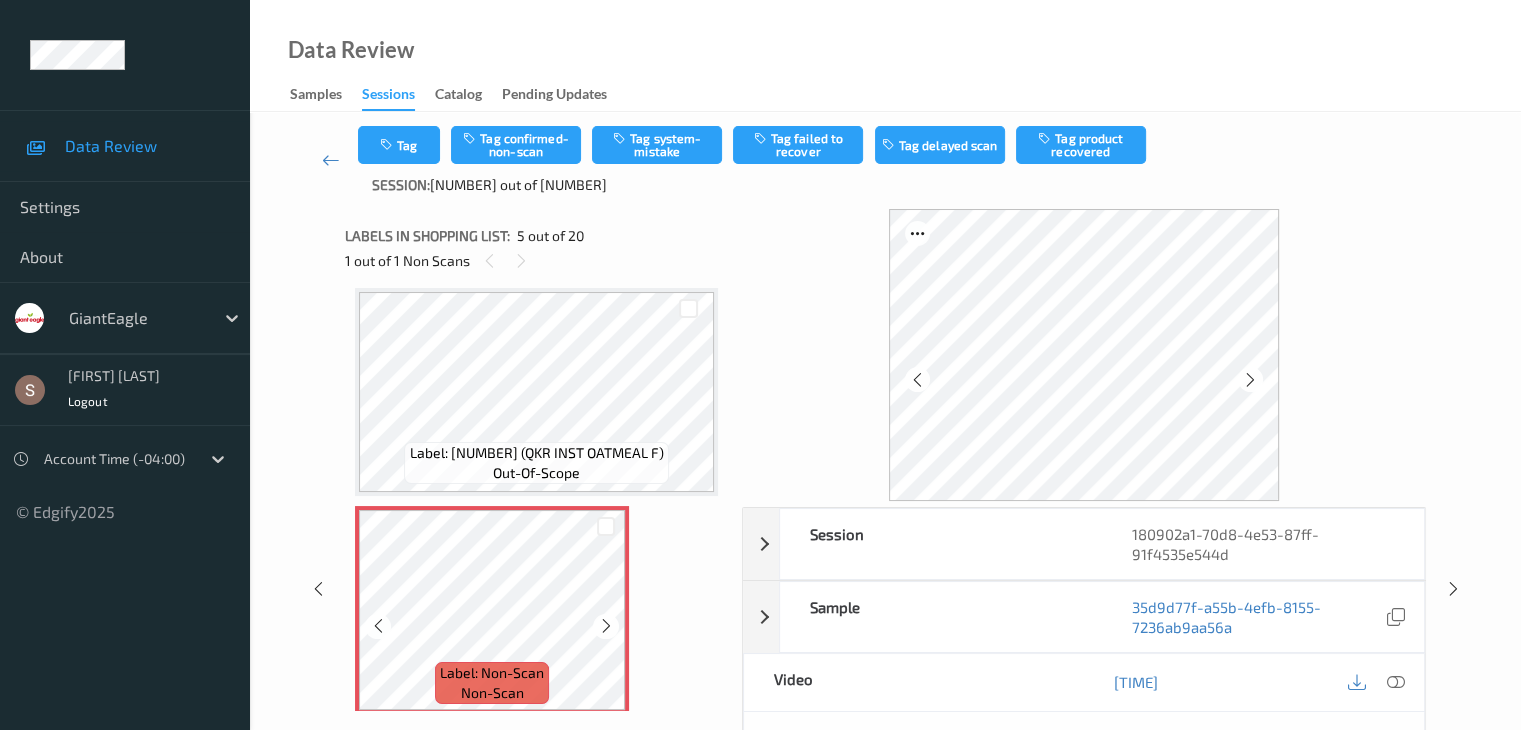 click at bounding box center (606, 626) 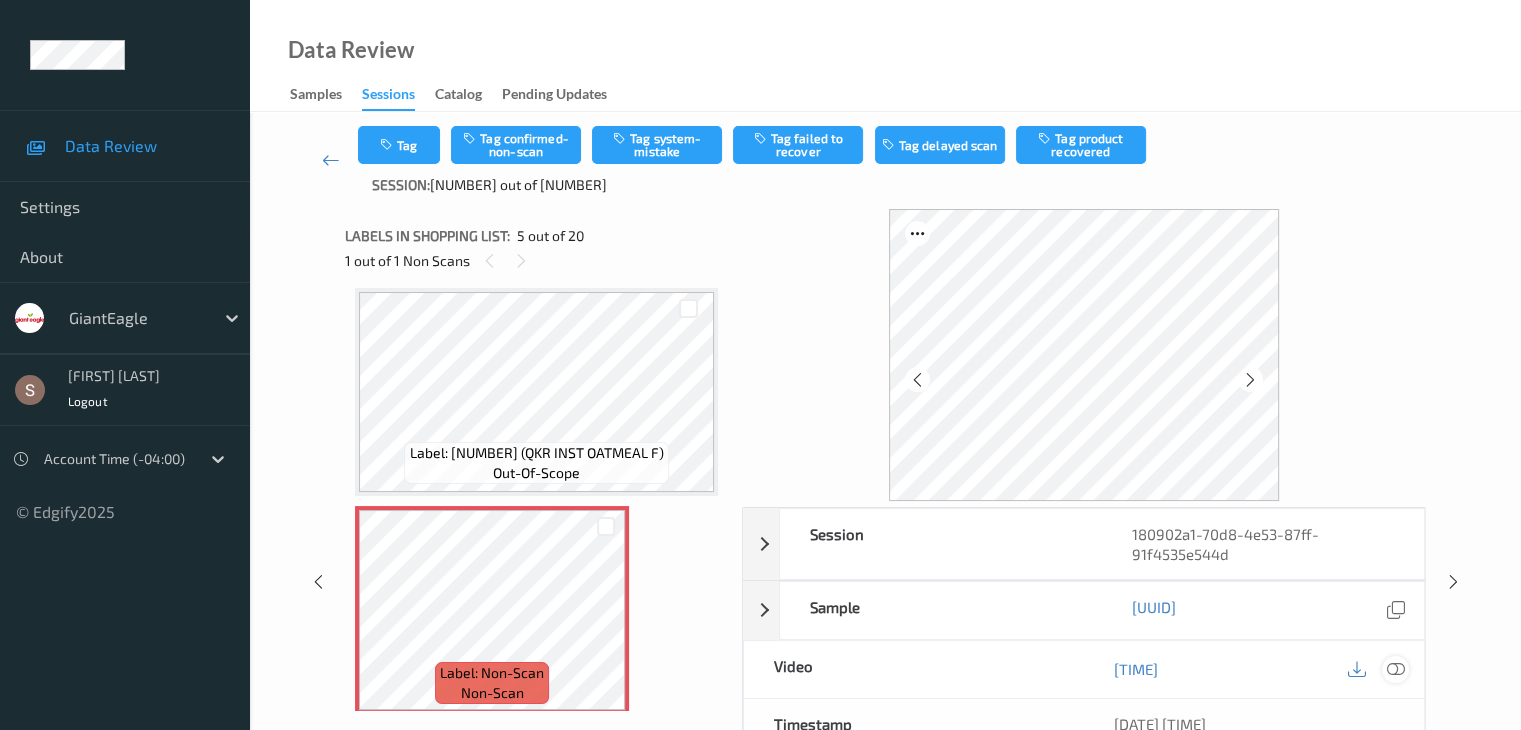 click at bounding box center (1395, 669) 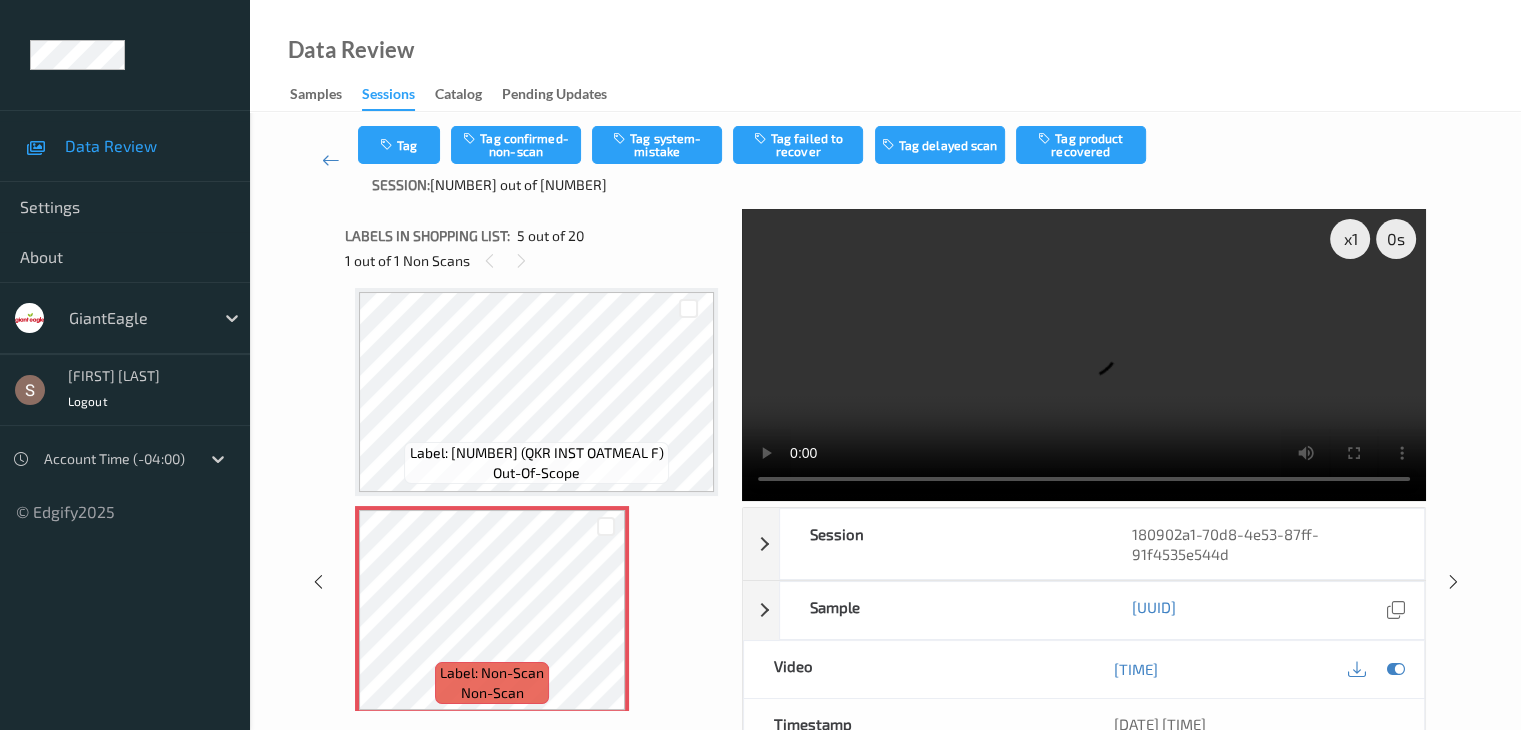 click at bounding box center (1084, 355) 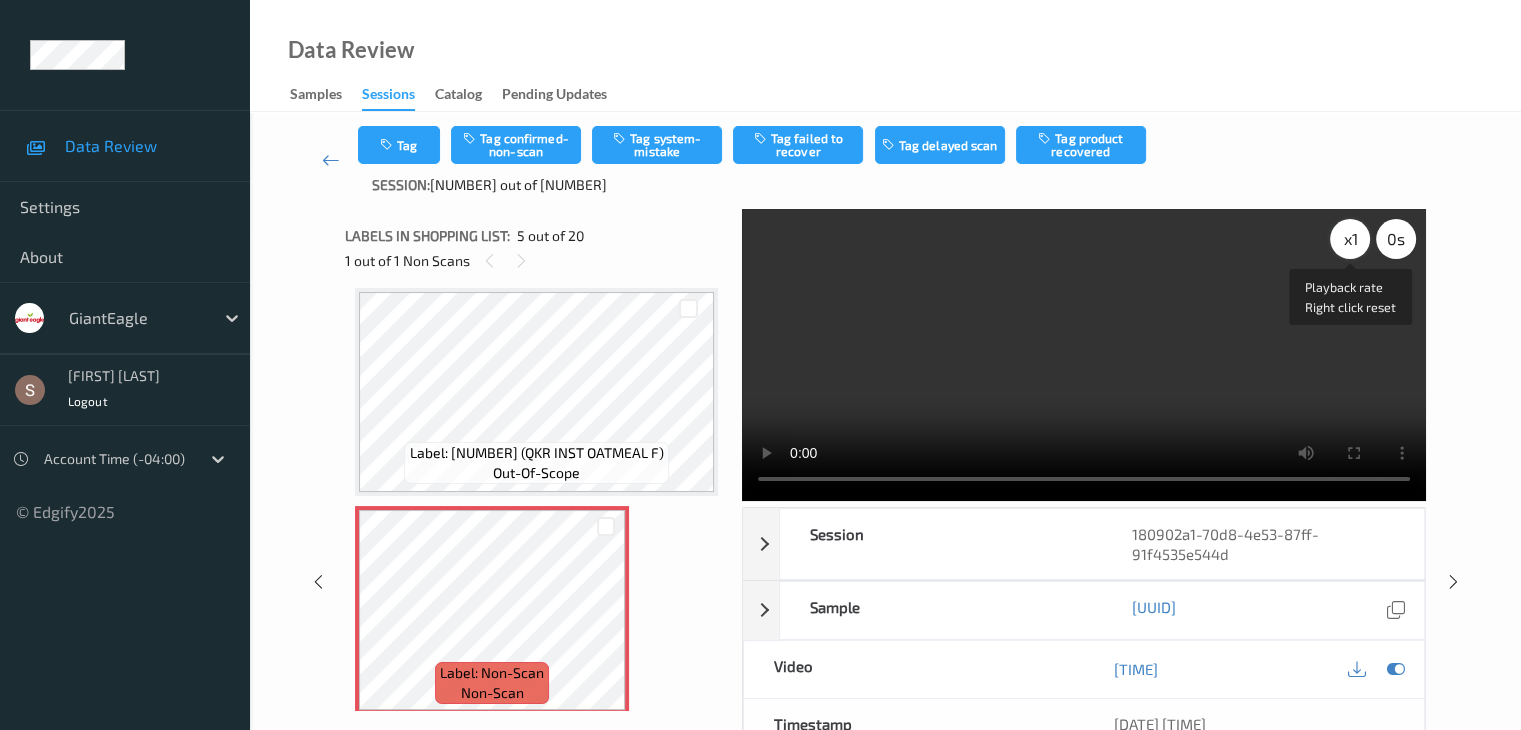 click on "x 1" at bounding box center (1350, 239) 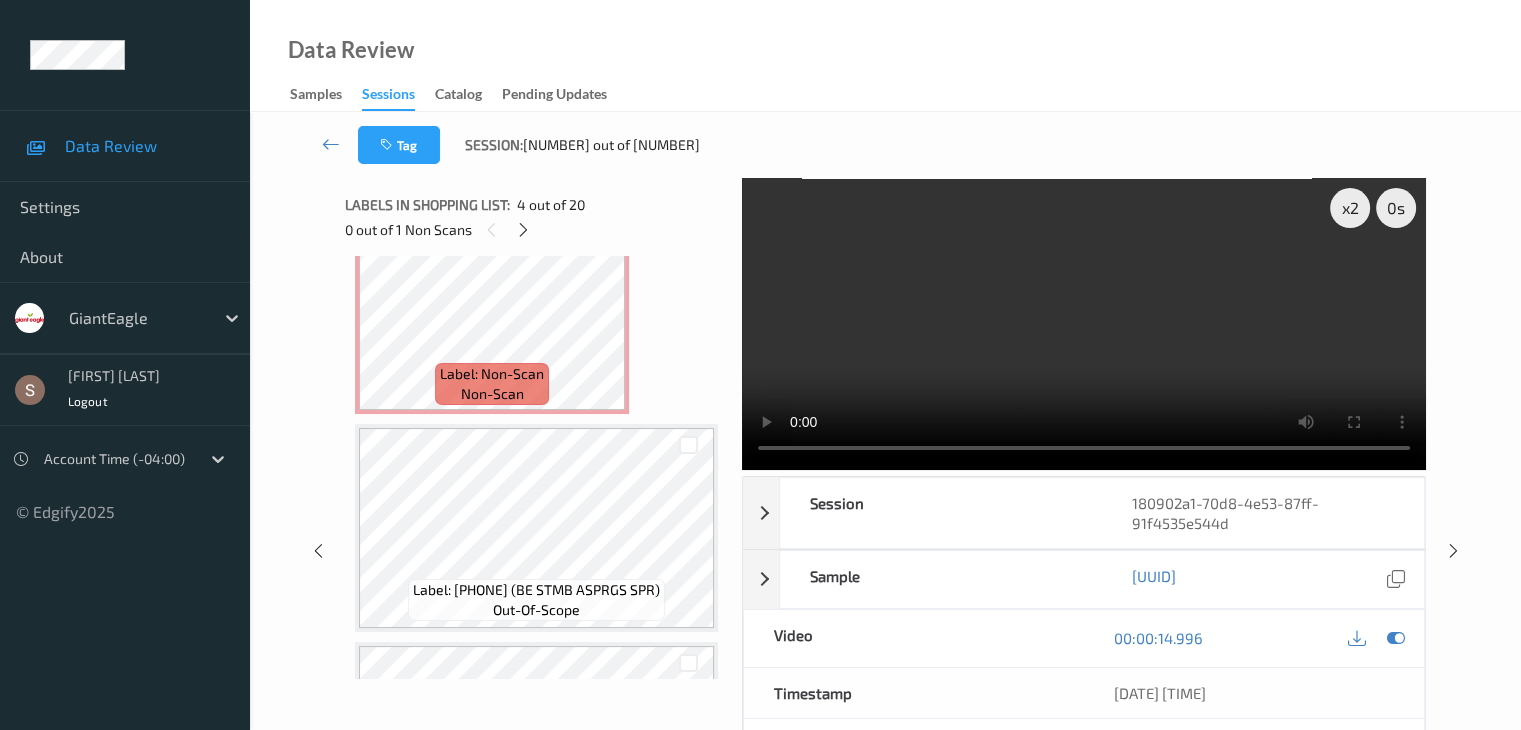 scroll, scrollTop: 932, scrollLeft: 0, axis: vertical 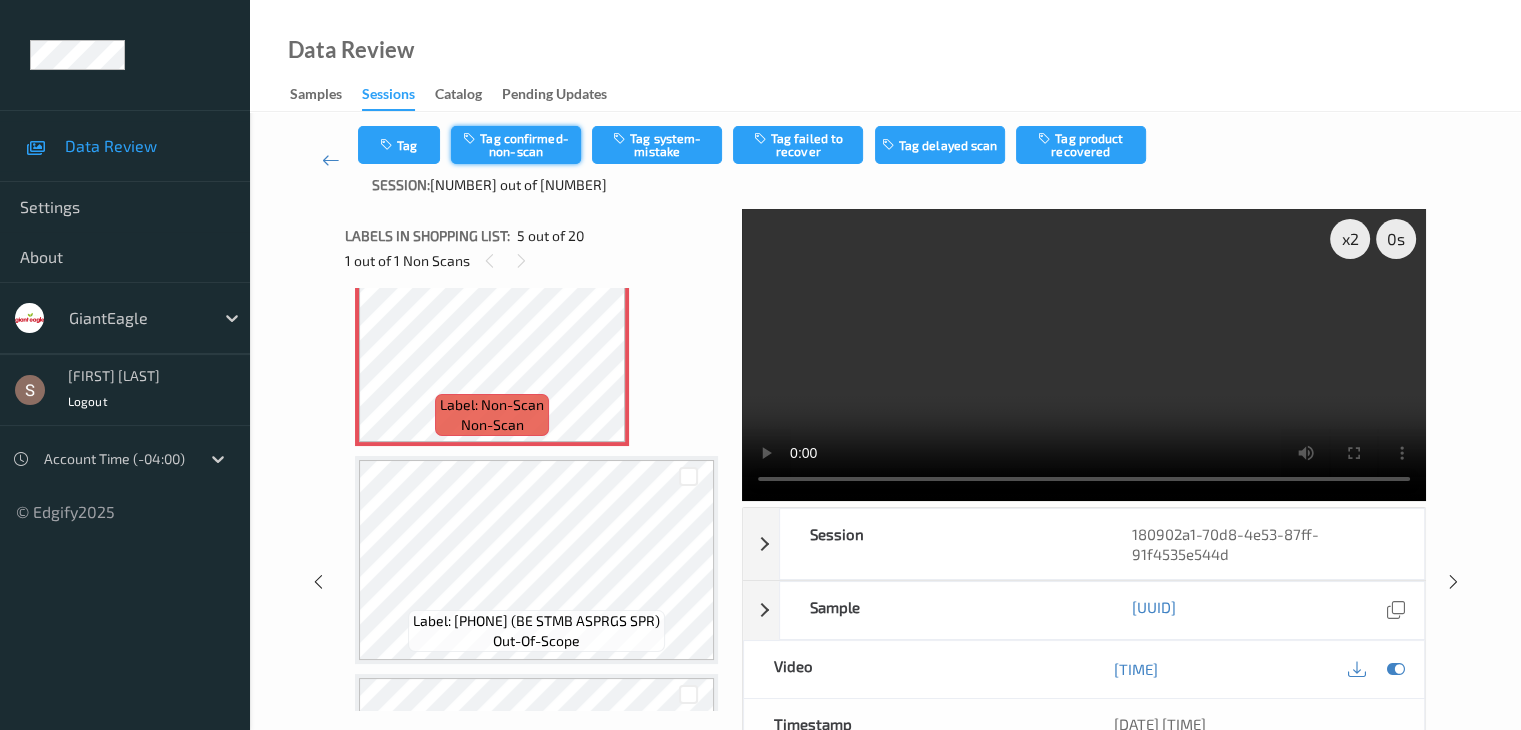 click on "Tag   confirmed-non-scan" at bounding box center (516, 145) 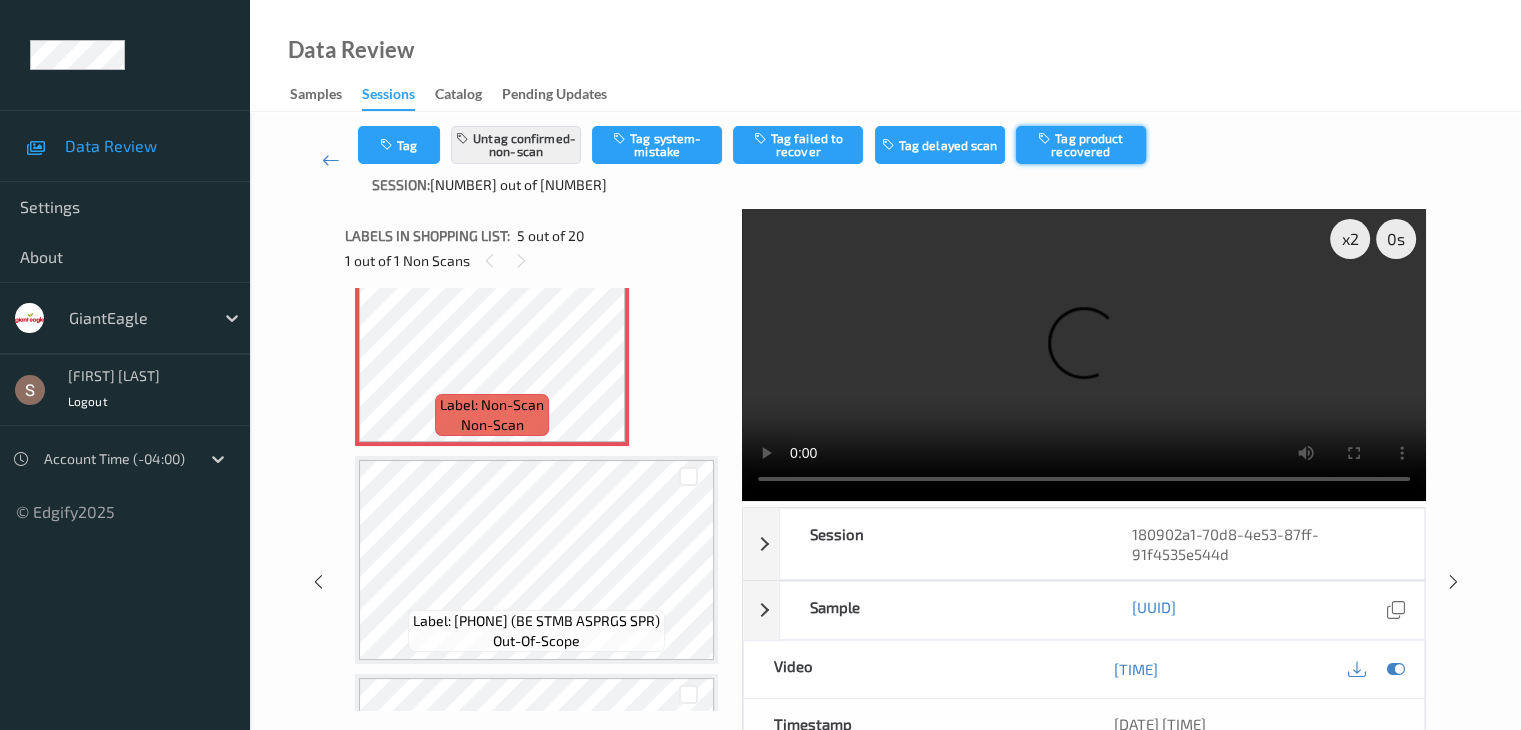click on "Tag   product recovered" at bounding box center [1081, 145] 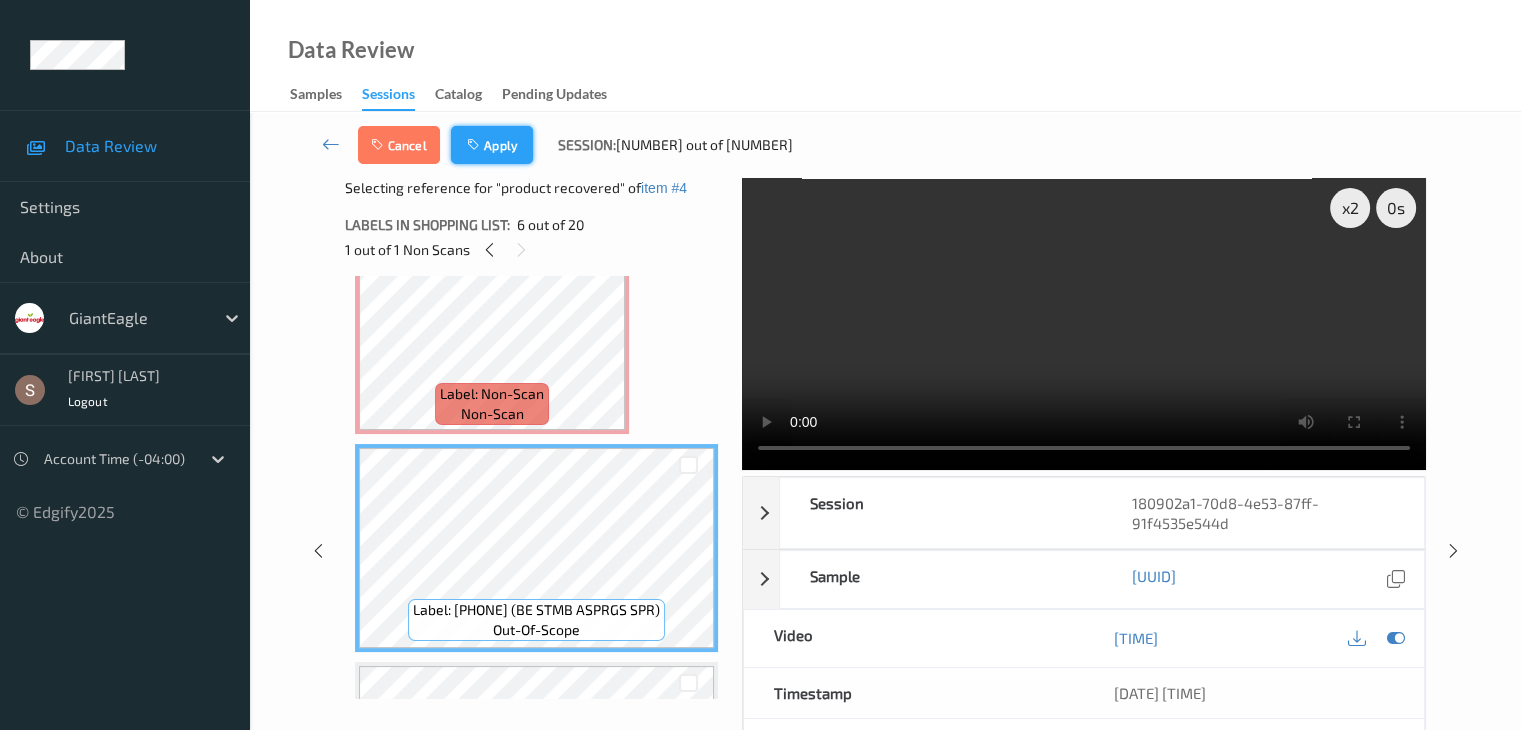 click on "Apply" at bounding box center [492, 145] 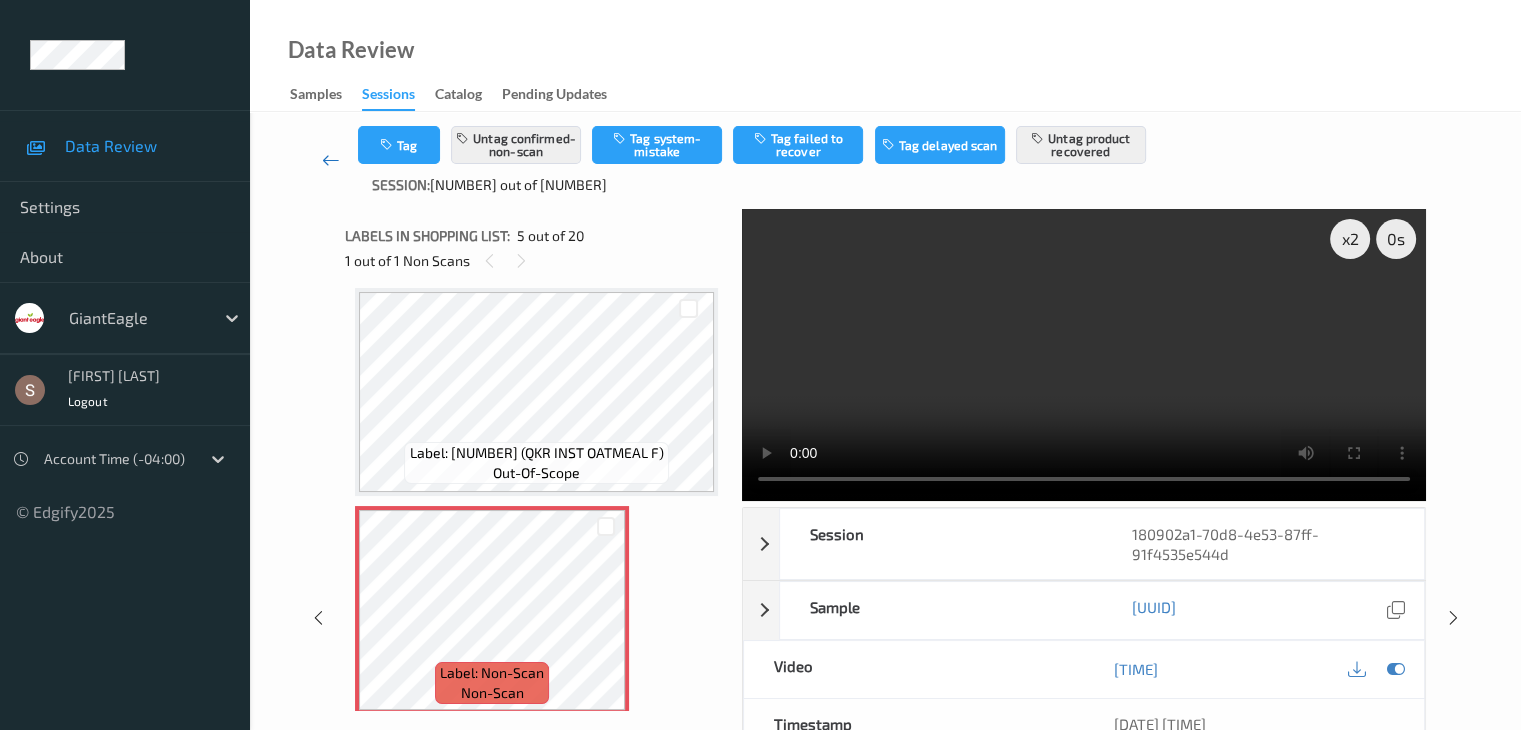 click at bounding box center [331, 160] 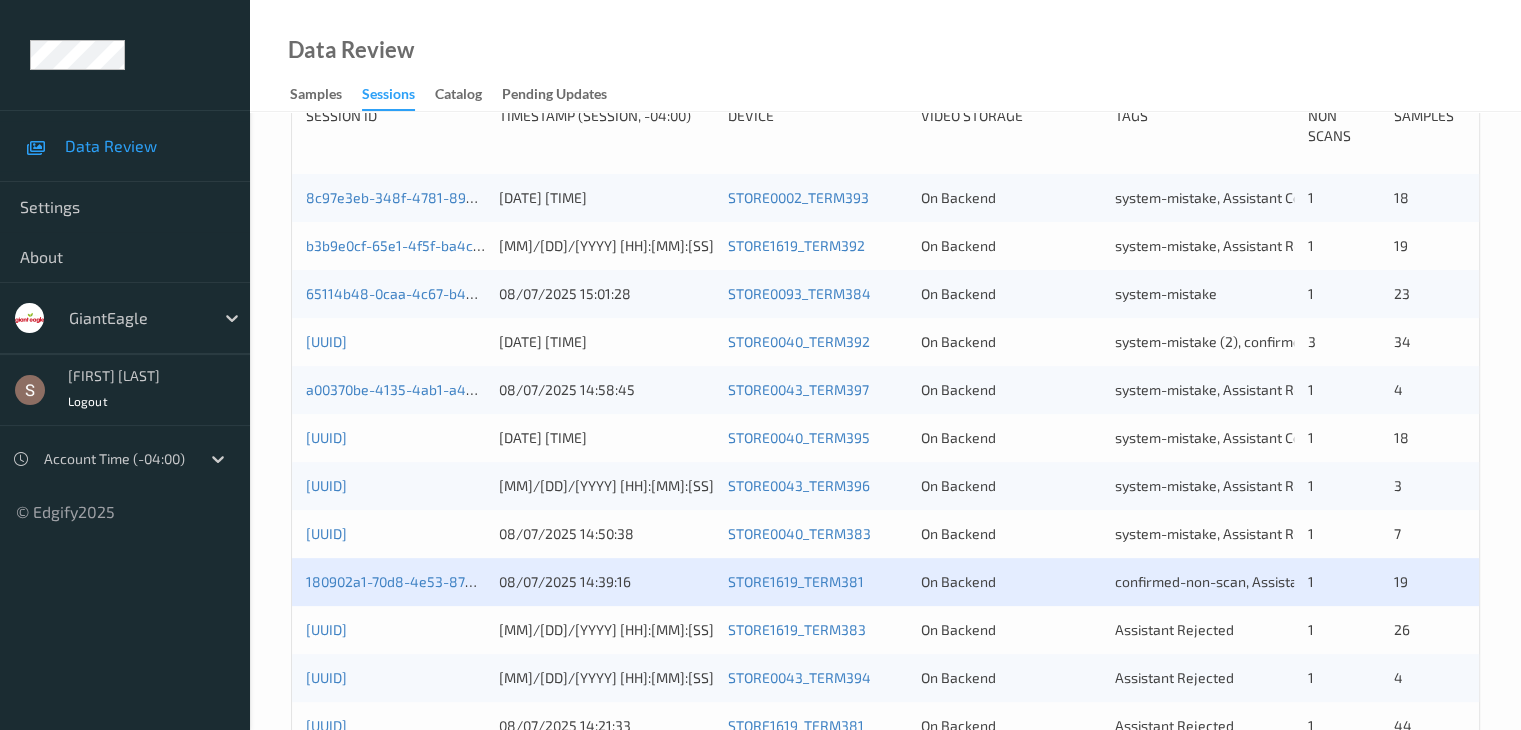 scroll, scrollTop: 460, scrollLeft: 0, axis: vertical 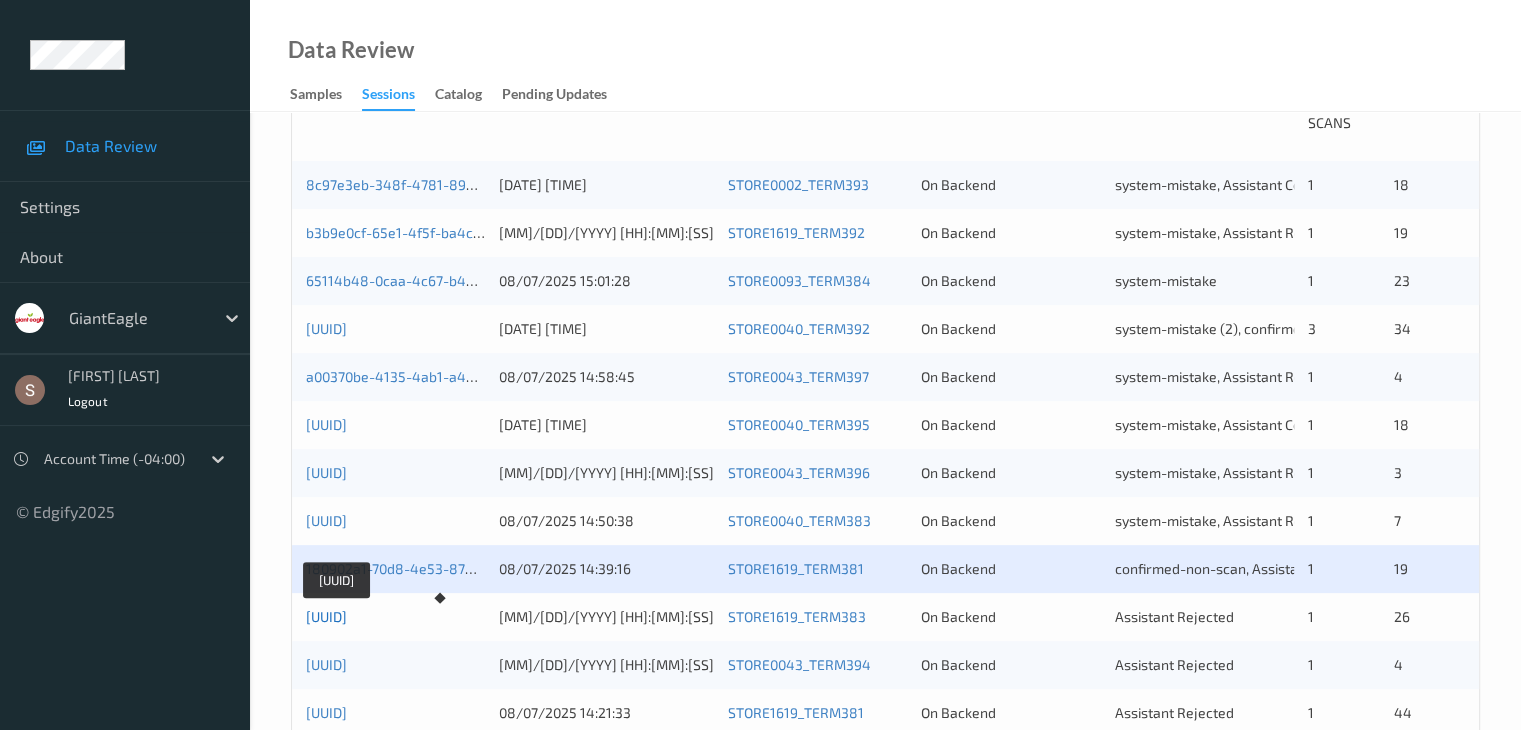 click on "[UUID]" at bounding box center (326, 616) 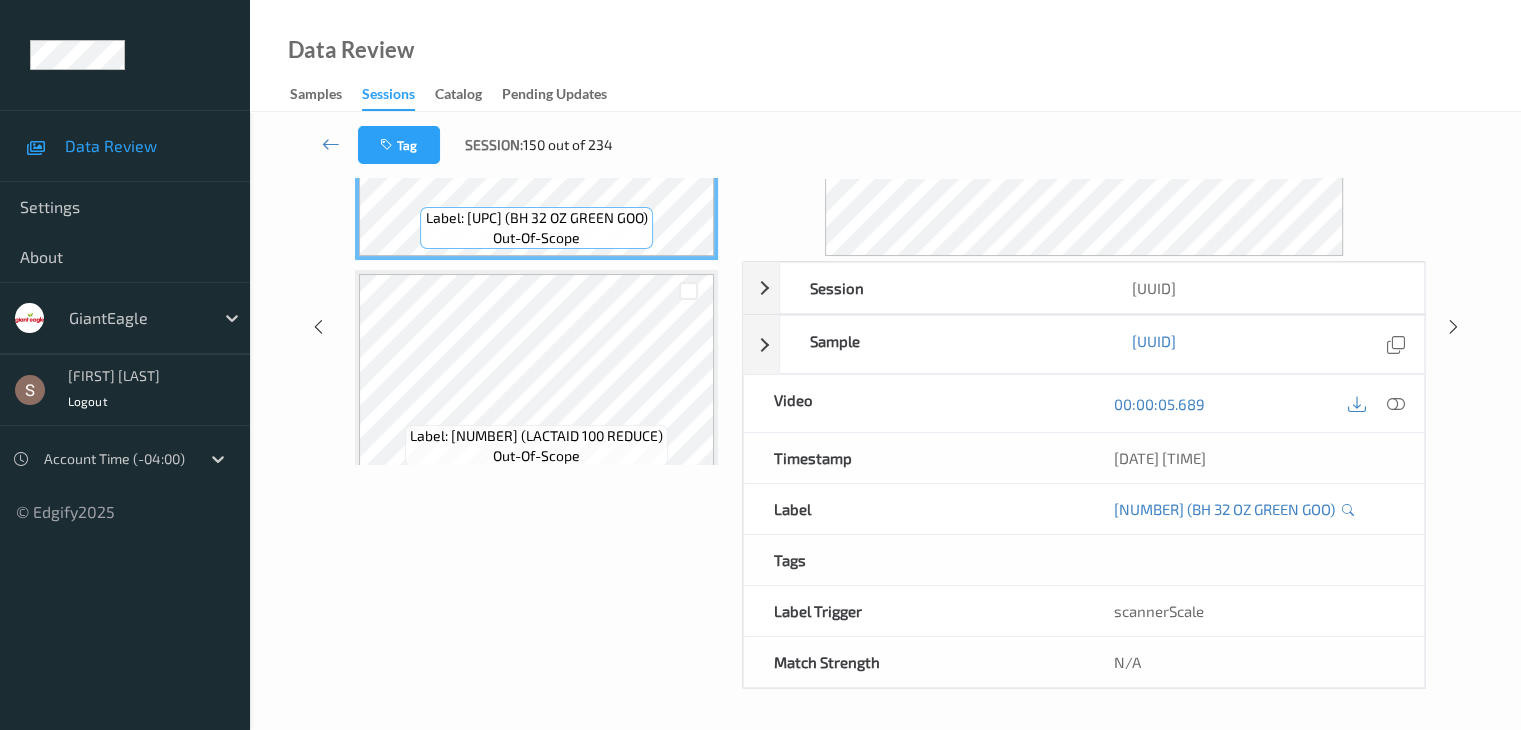 scroll, scrollTop: 0, scrollLeft: 0, axis: both 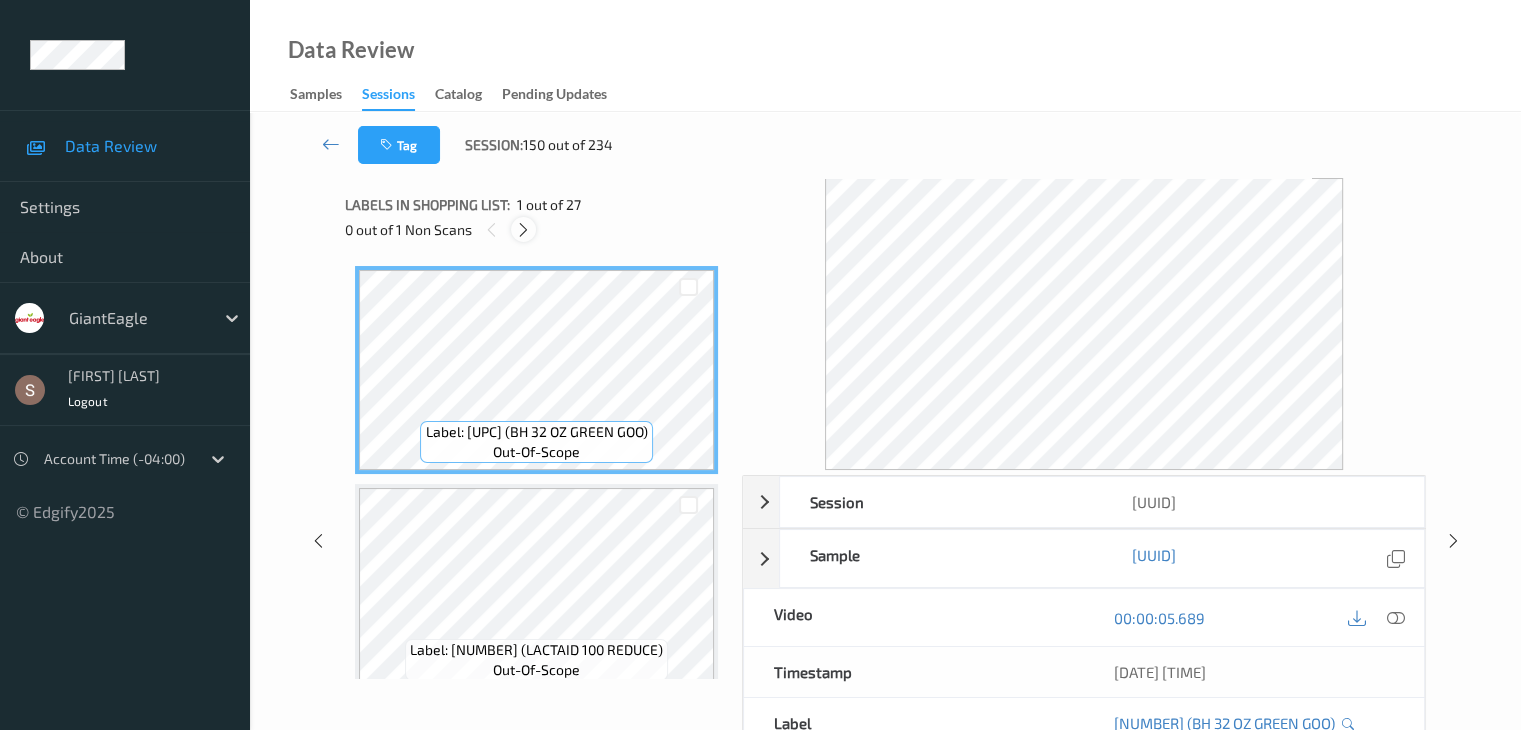 click at bounding box center [523, 230] 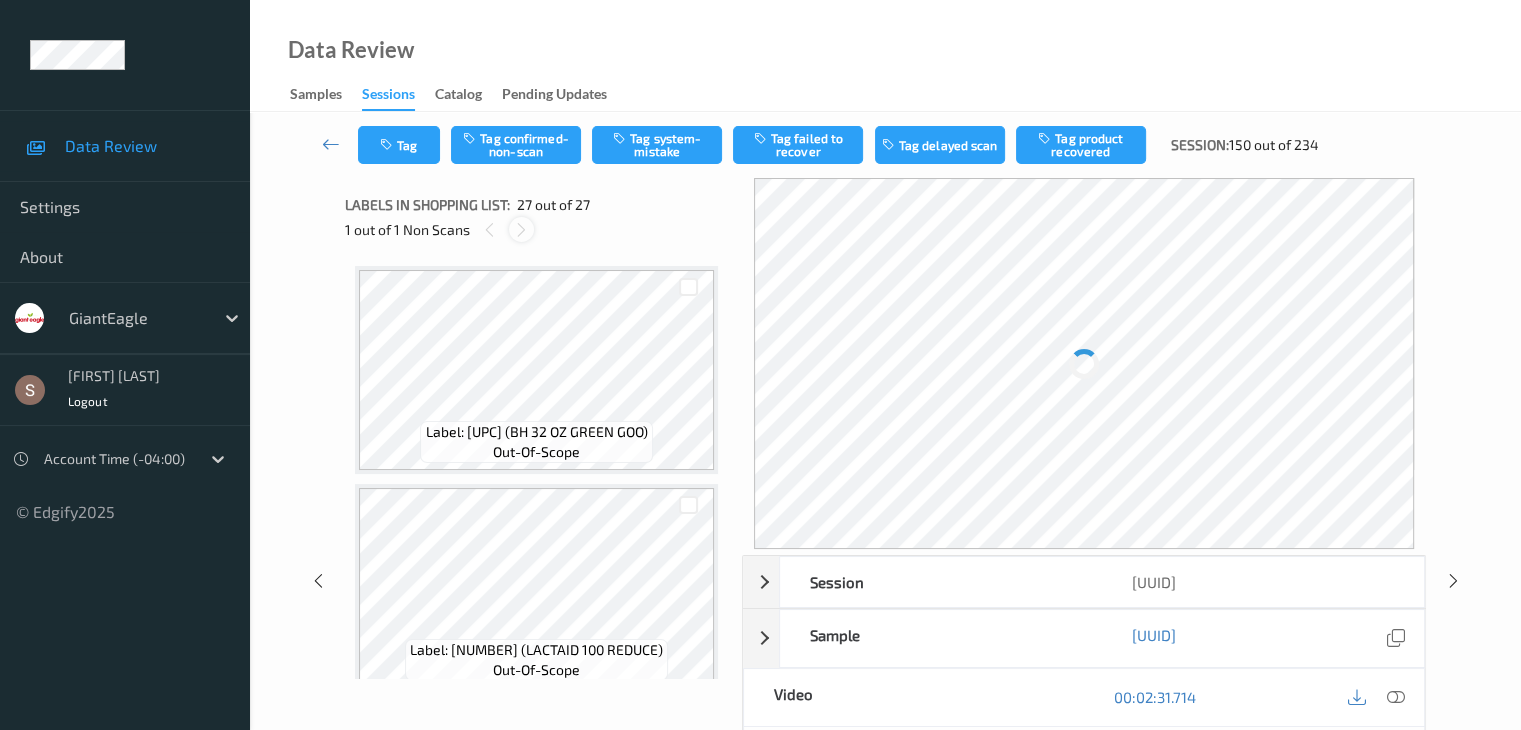 scroll, scrollTop: 5460, scrollLeft: 0, axis: vertical 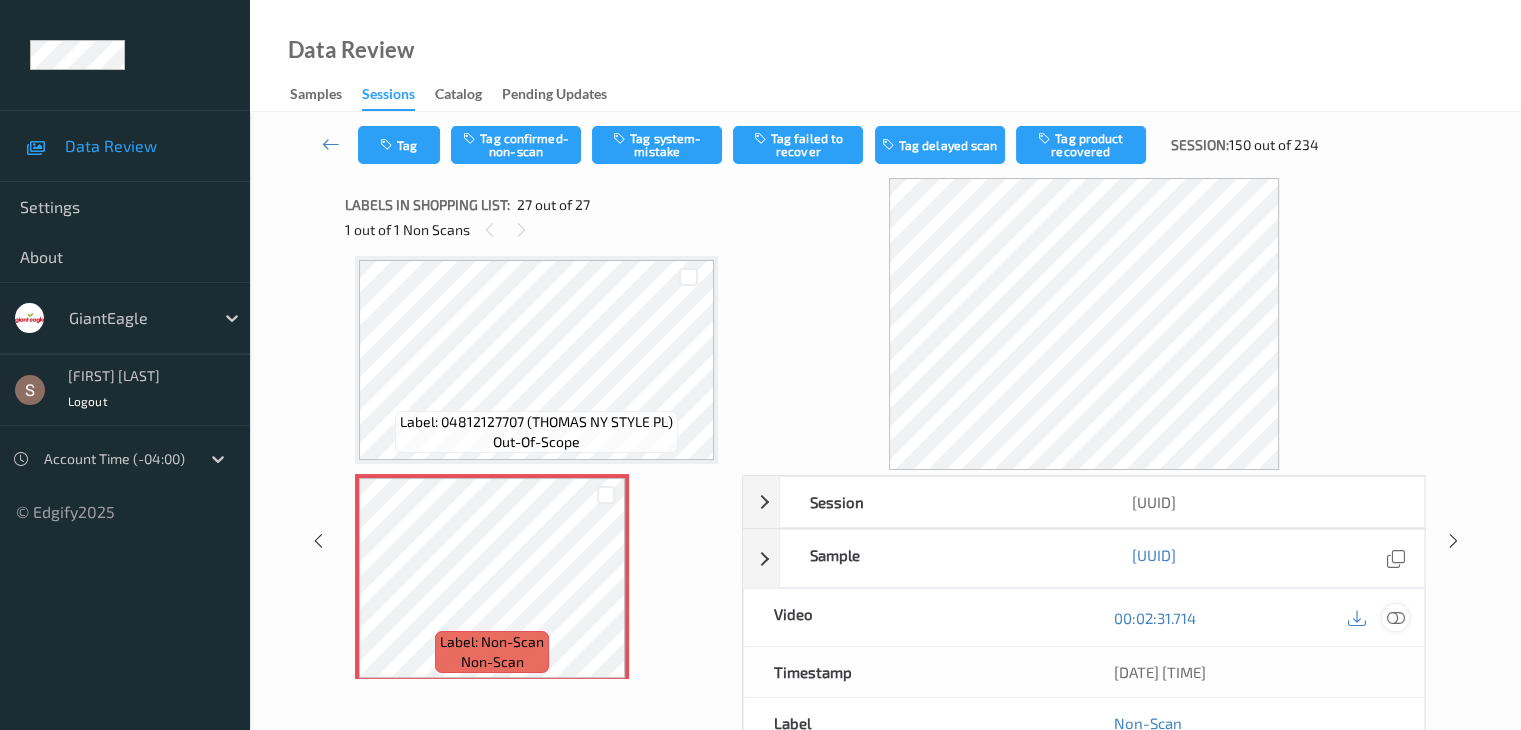 click at bounding box center (1395, 618) 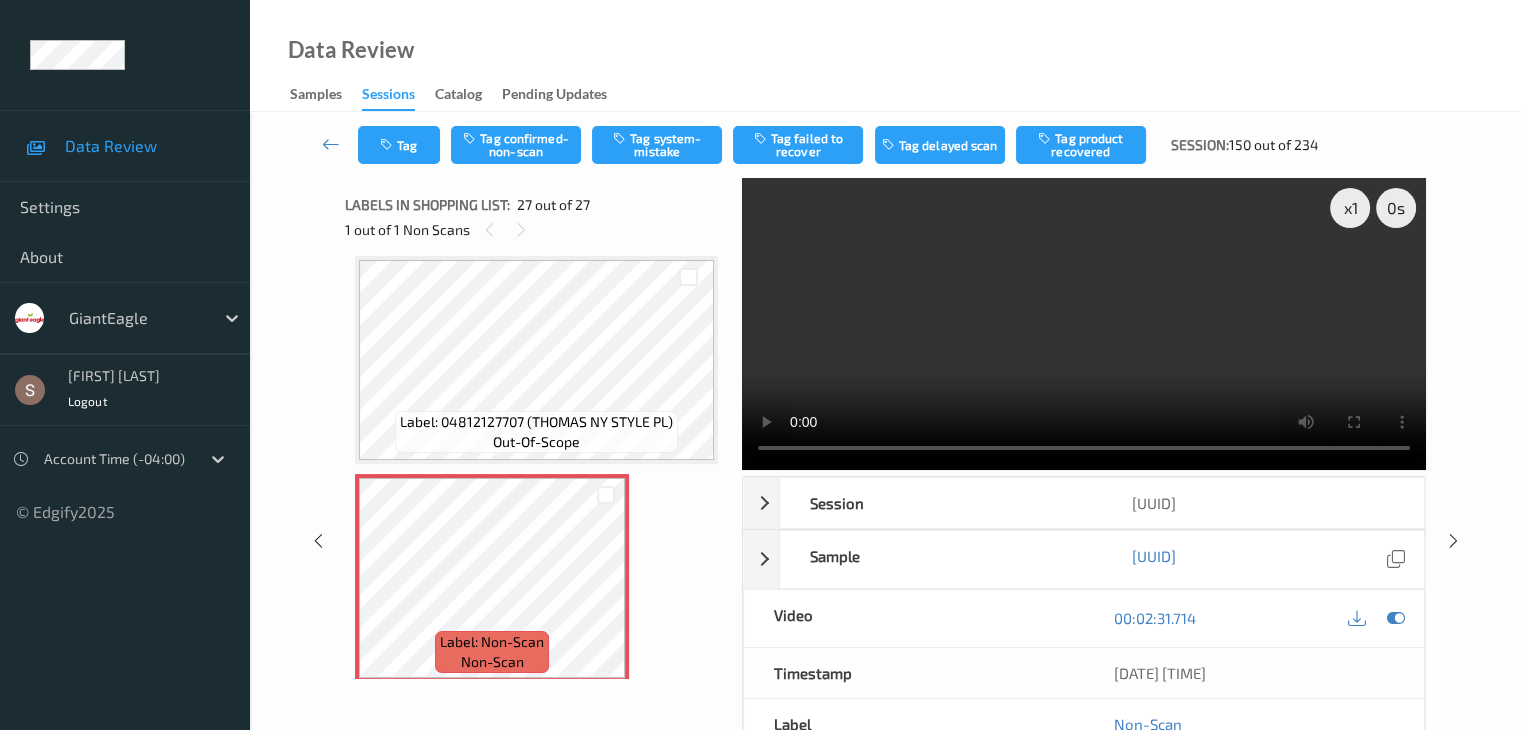 click at bounding box center (1084, 324) 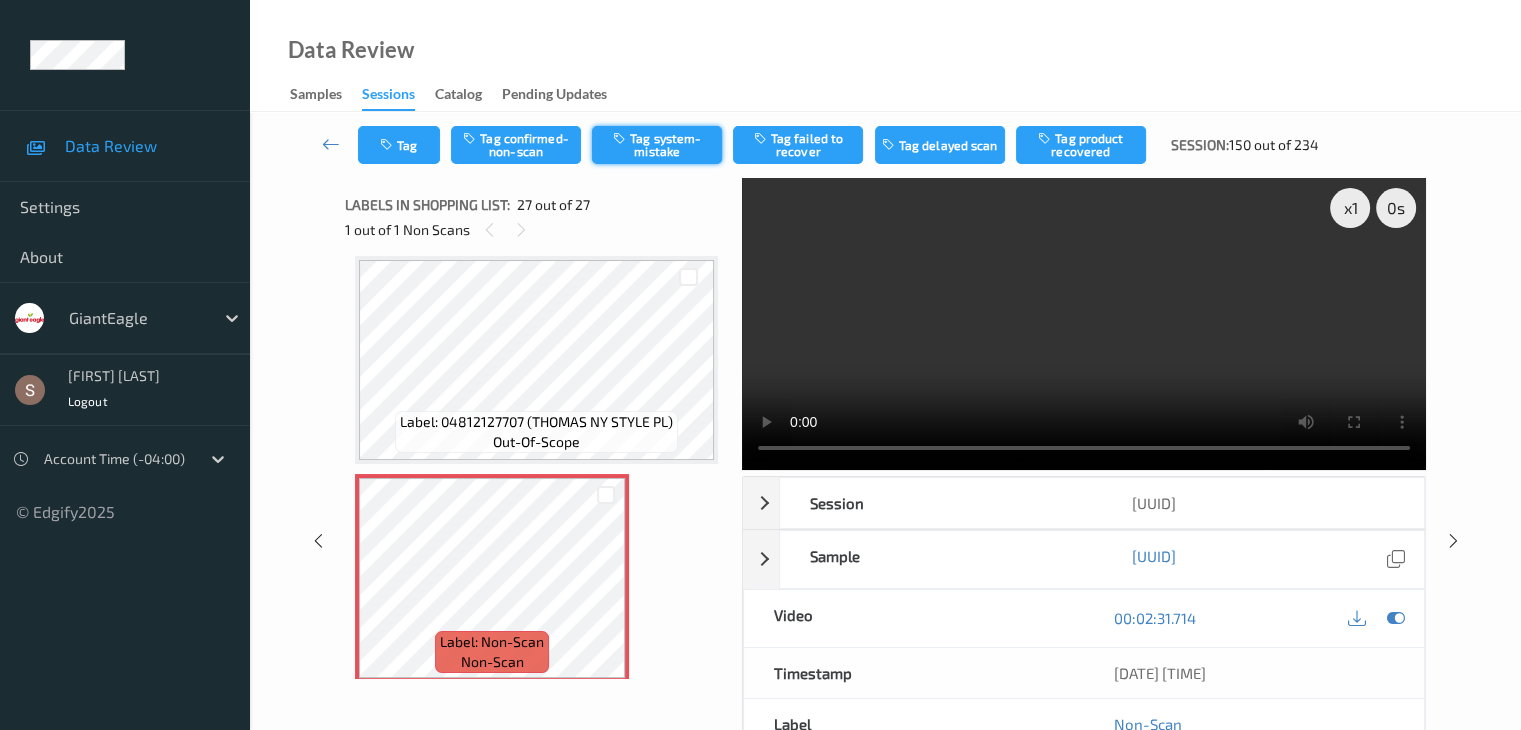 click on "Tag   system-mistake" at bounding box center (657, 145) 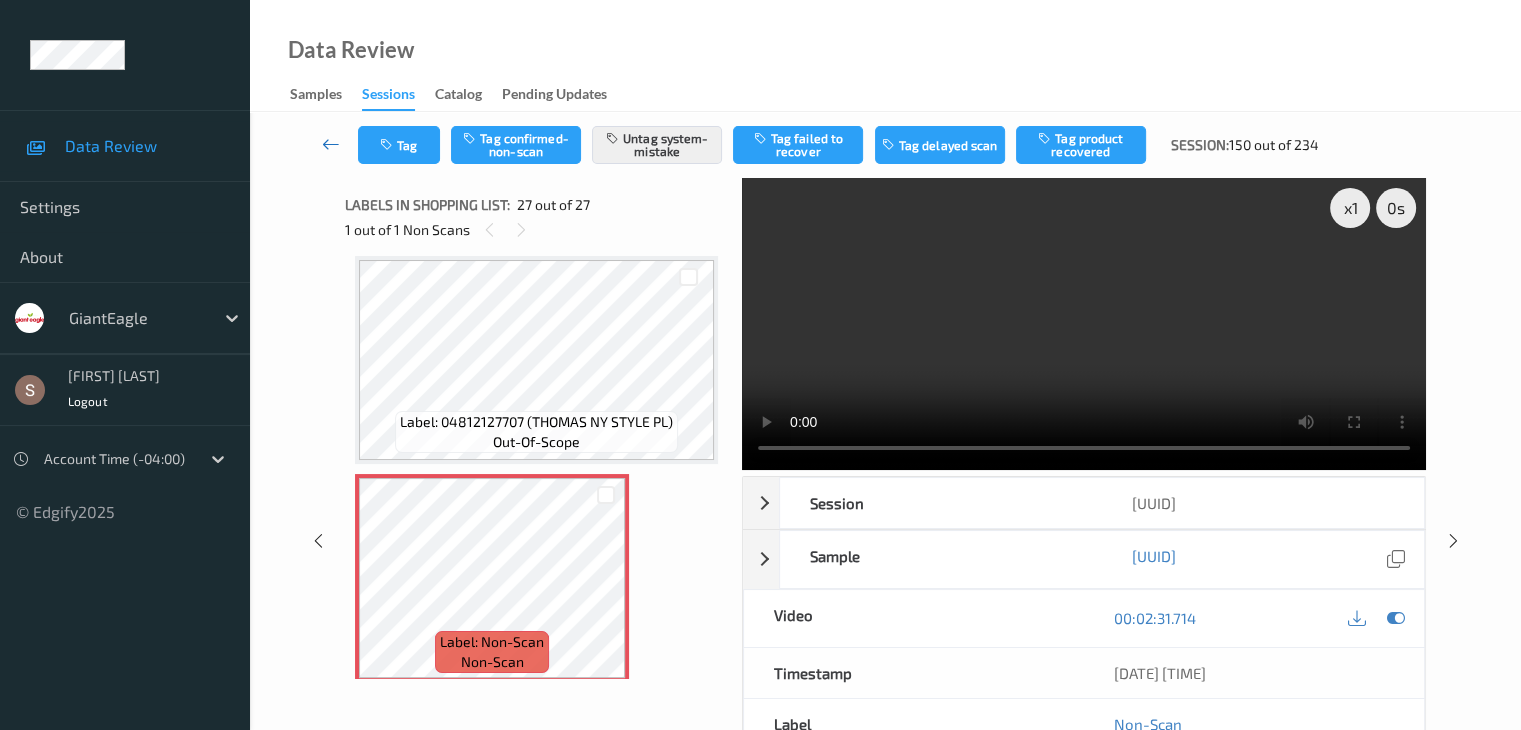 click at bounding box center [331, 144] 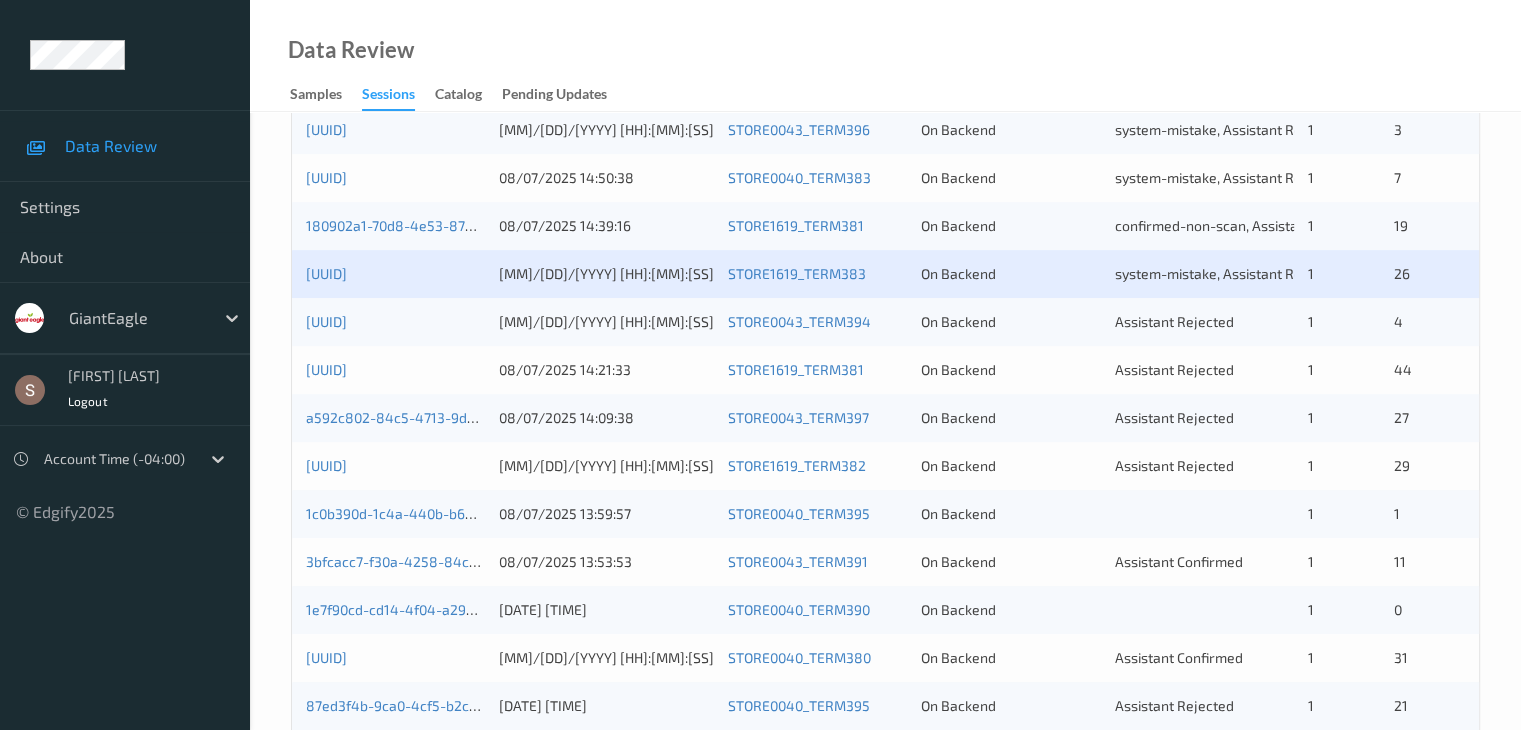 scroll, scrollTop: 932, scrollLeft: 0, axis: vertical 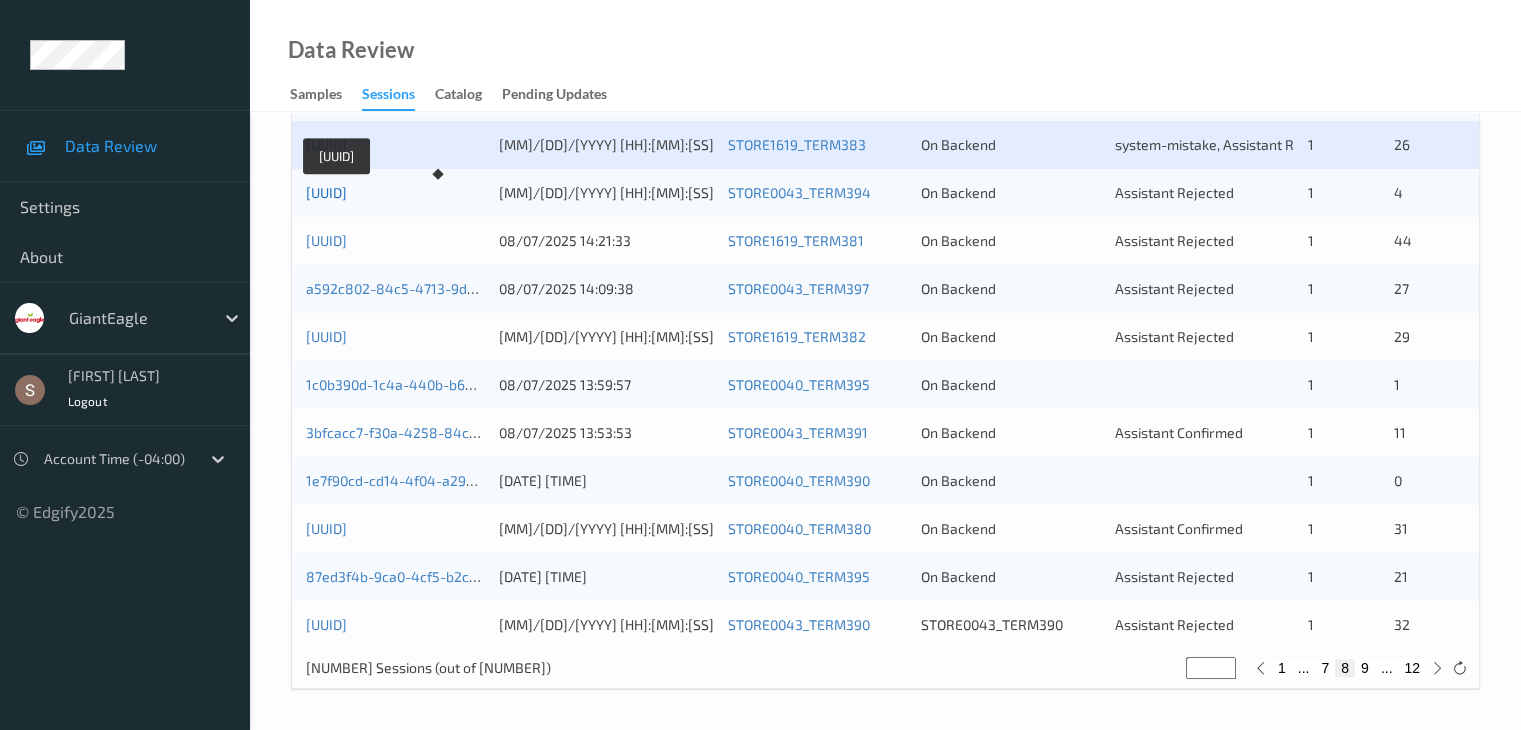 click on "[UUID]" at bounding box center [326, 192] 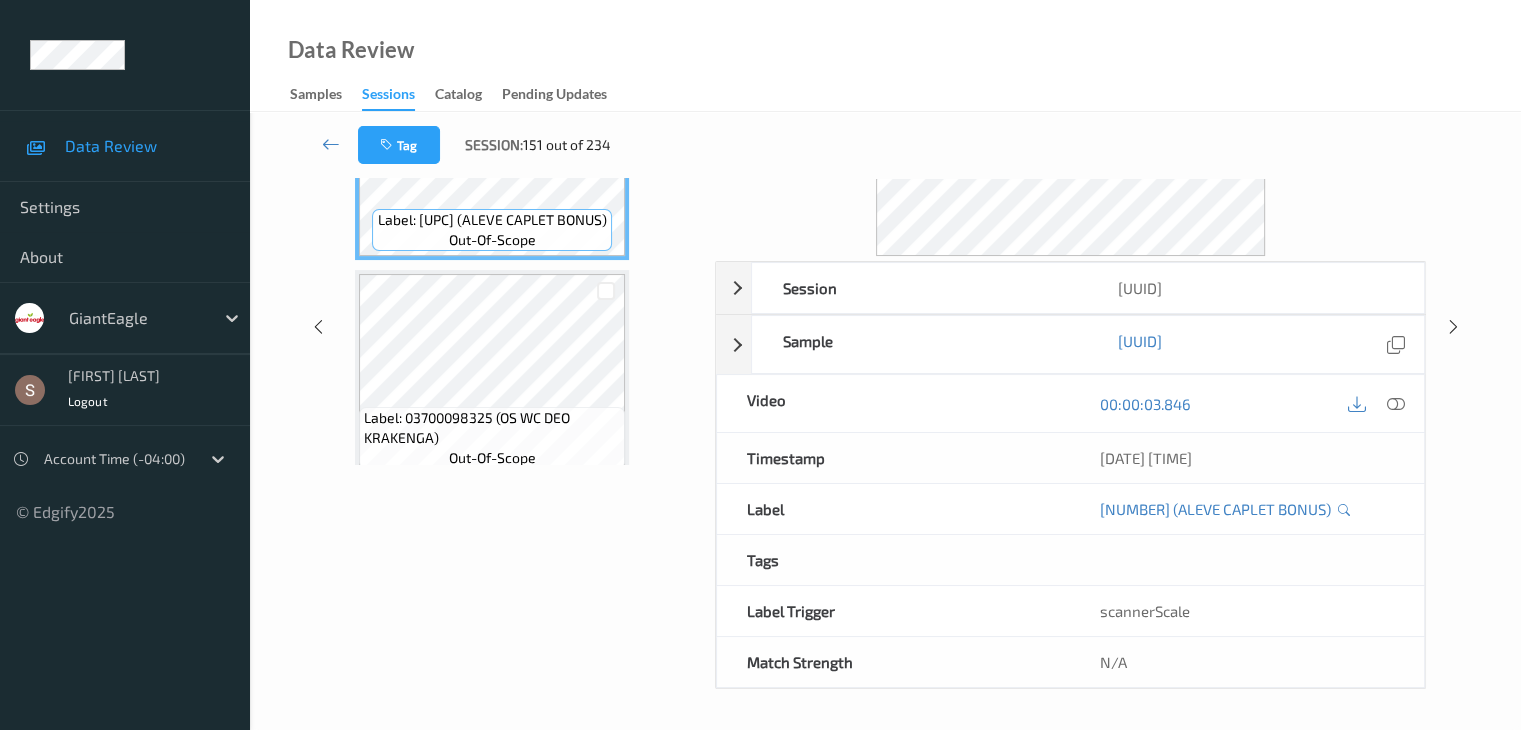 scroll, scrollTop: 0, scrollLeft: 0, axis: both 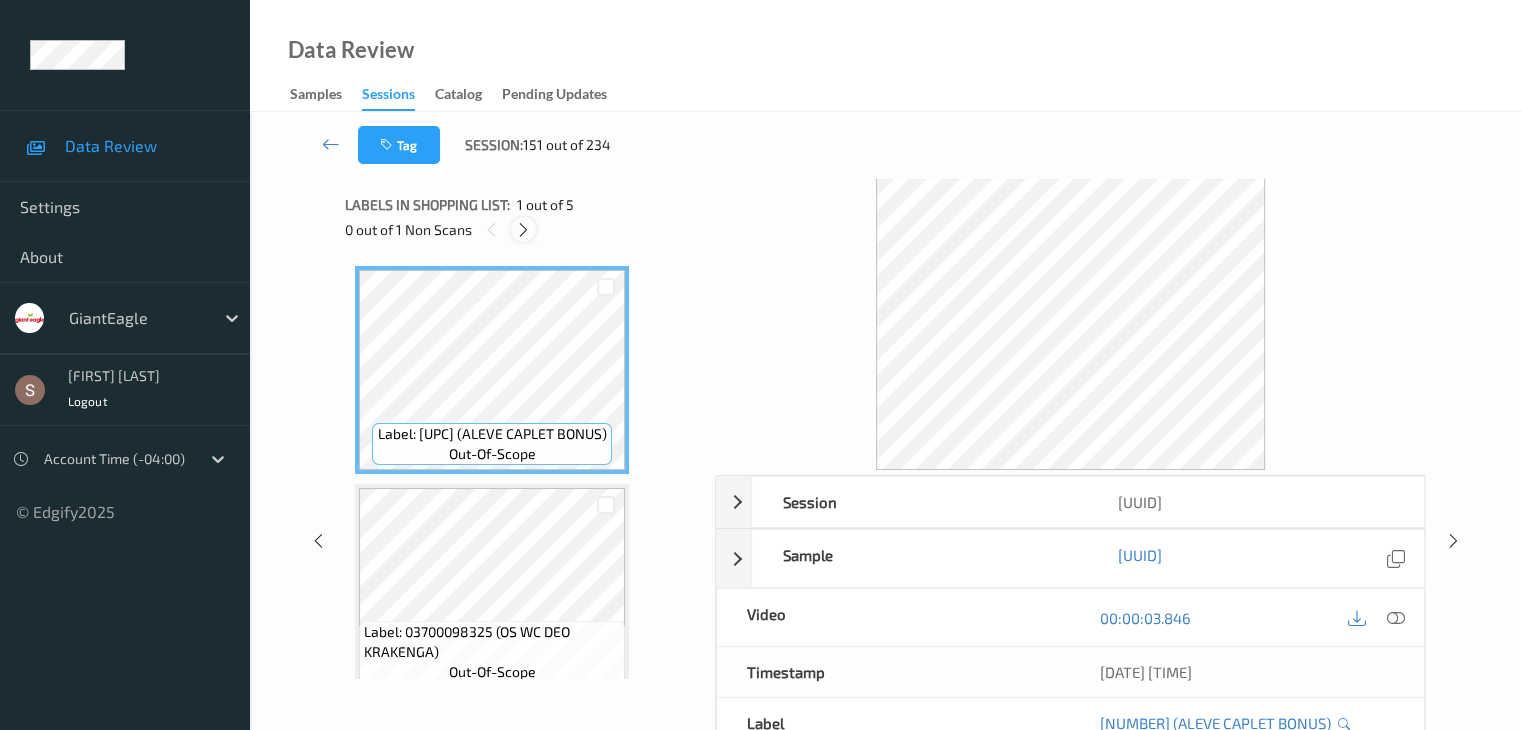 click at bounding box center (523, 230) 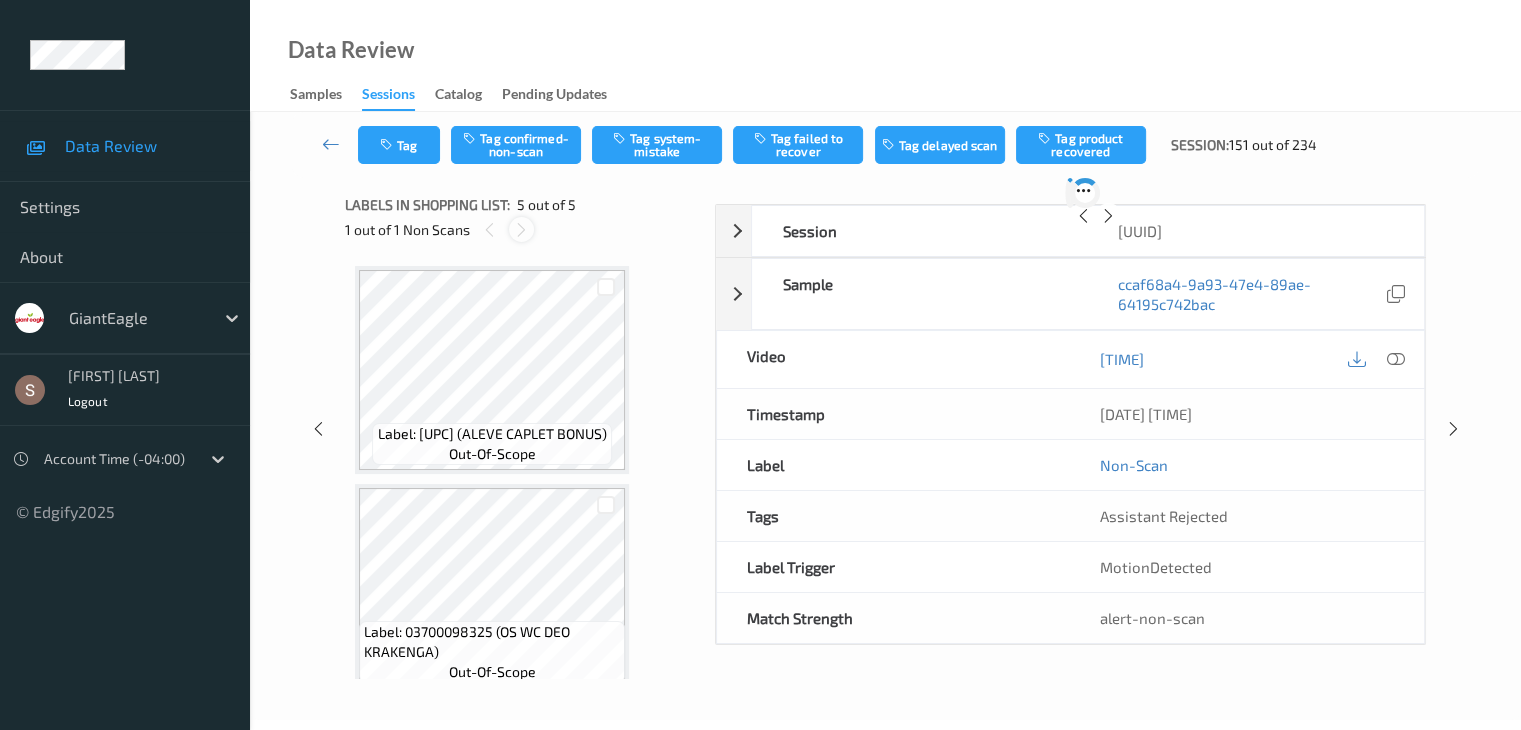 scroll, scrollTop: 664, scrollLeft: 0, axis: vertical 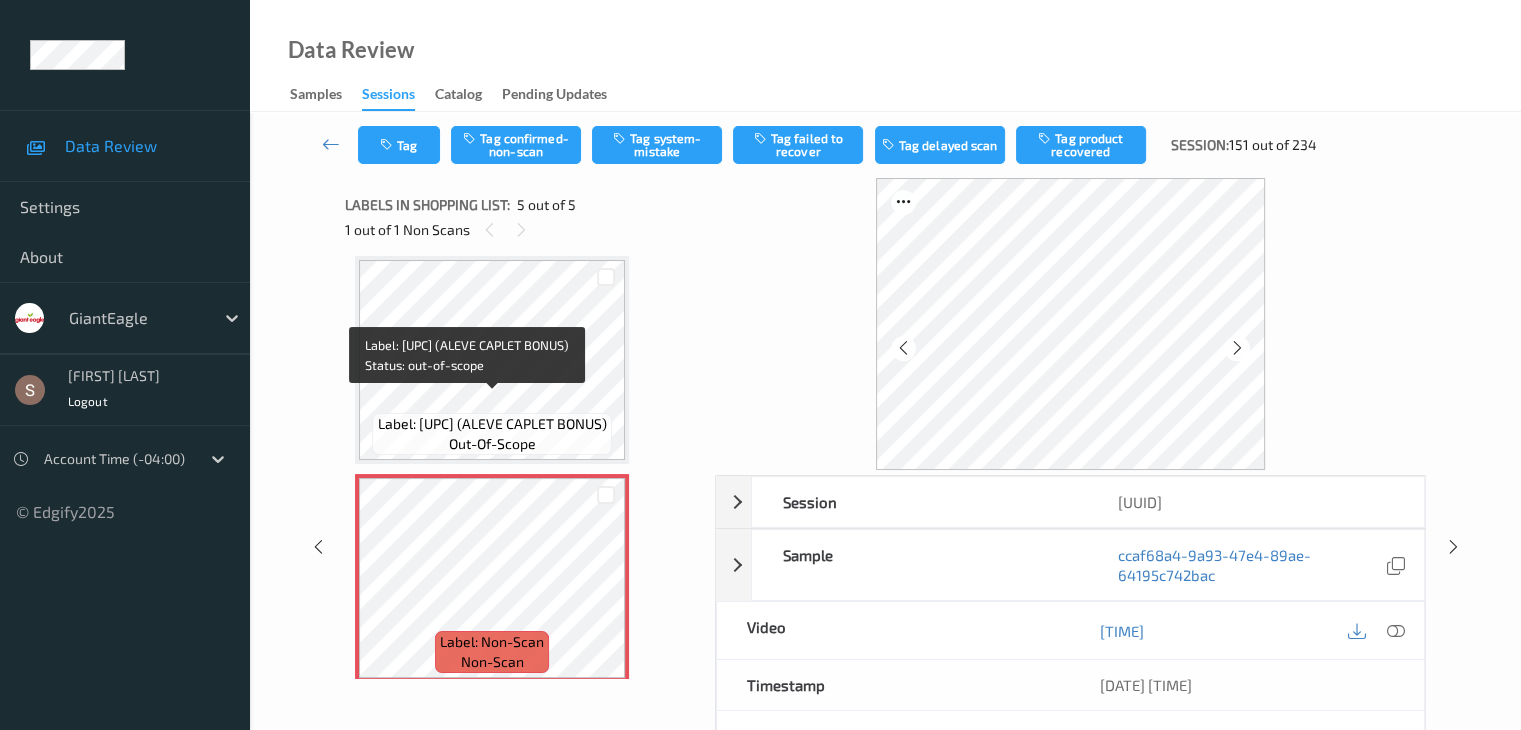click on "Label: [UPC] (ALEVE CAPLET BONUS)" at bounding box center [492, 424] 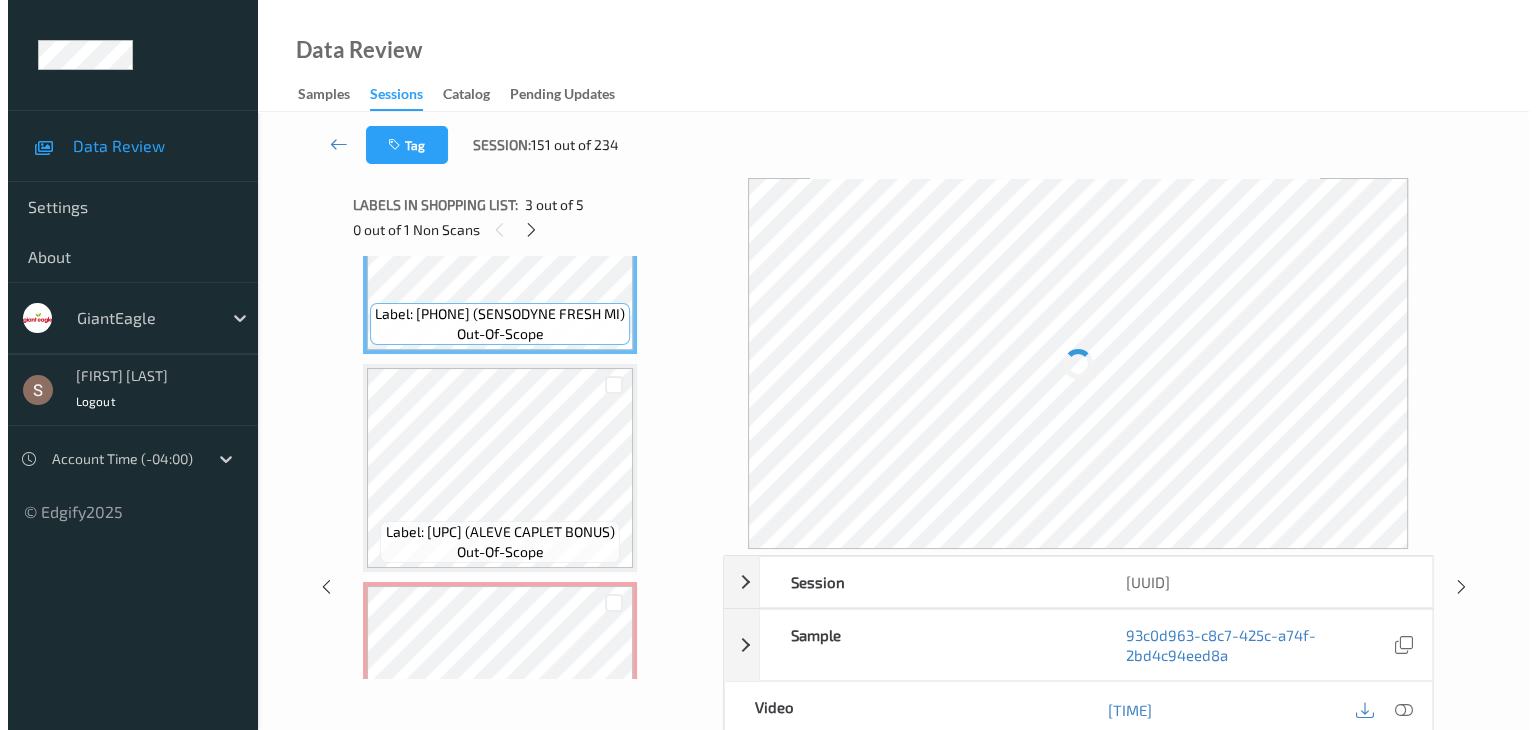 scroll, scrollTop: 677, scrollLeft: 0, axis: vertical 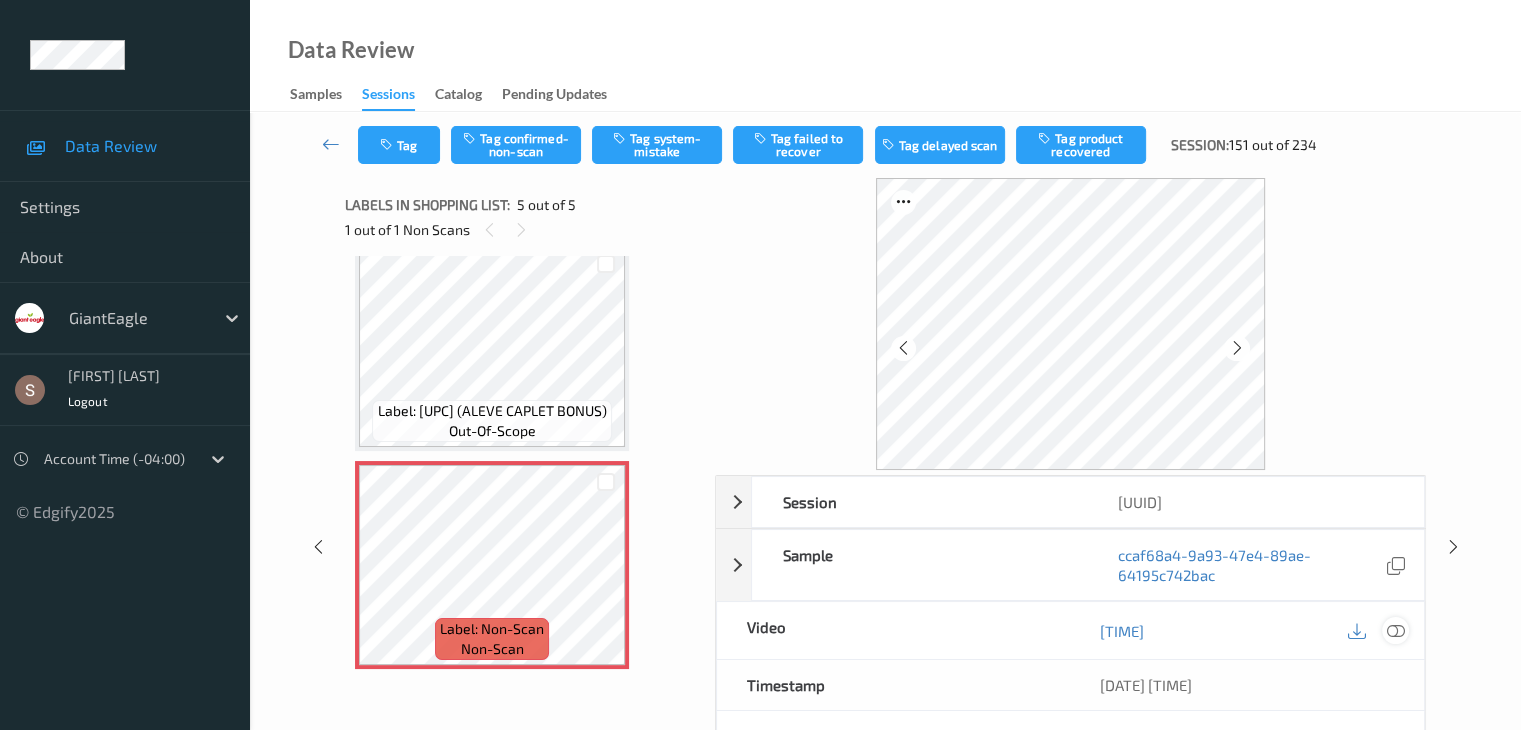 click at bounding box center (1395, 631) 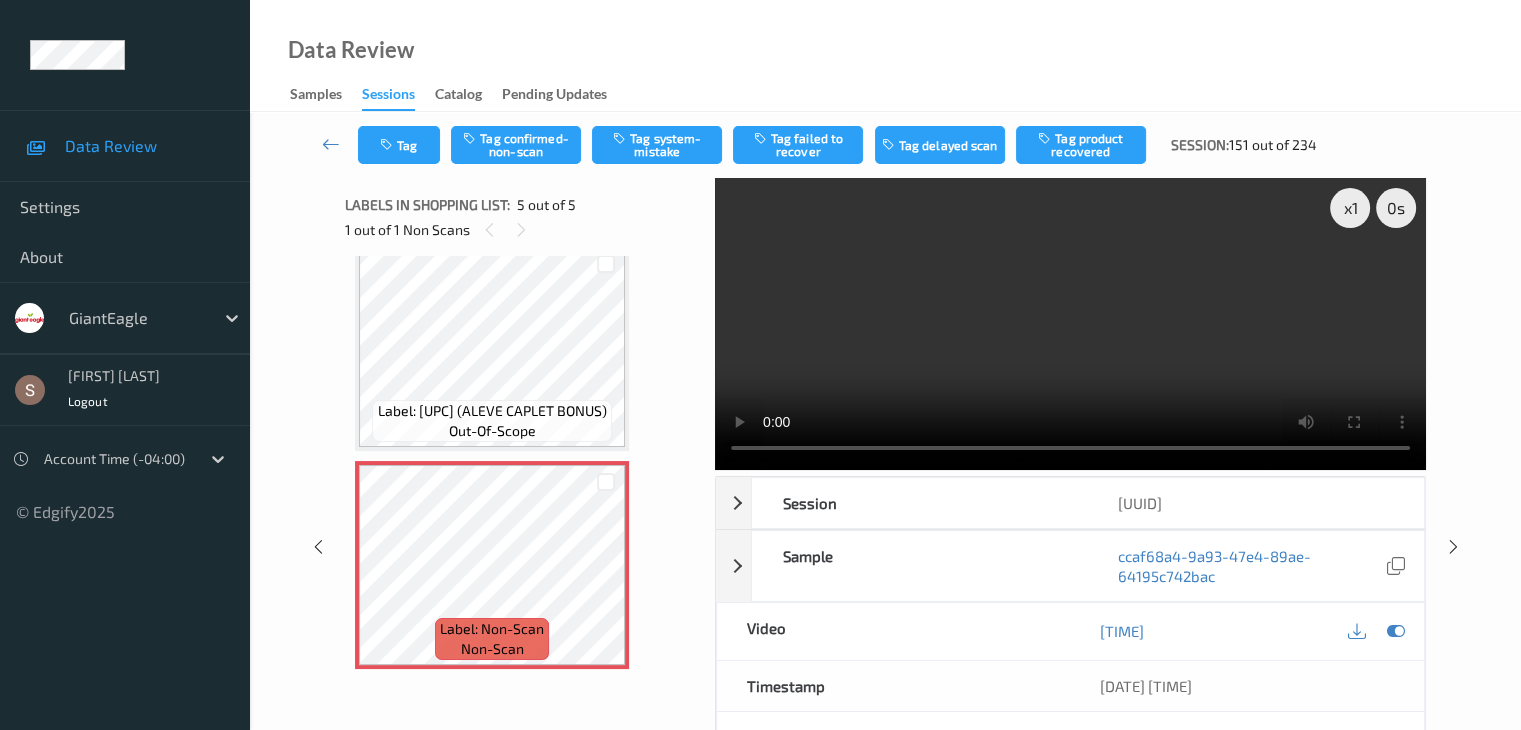 click at bounding box center [1070, 324] 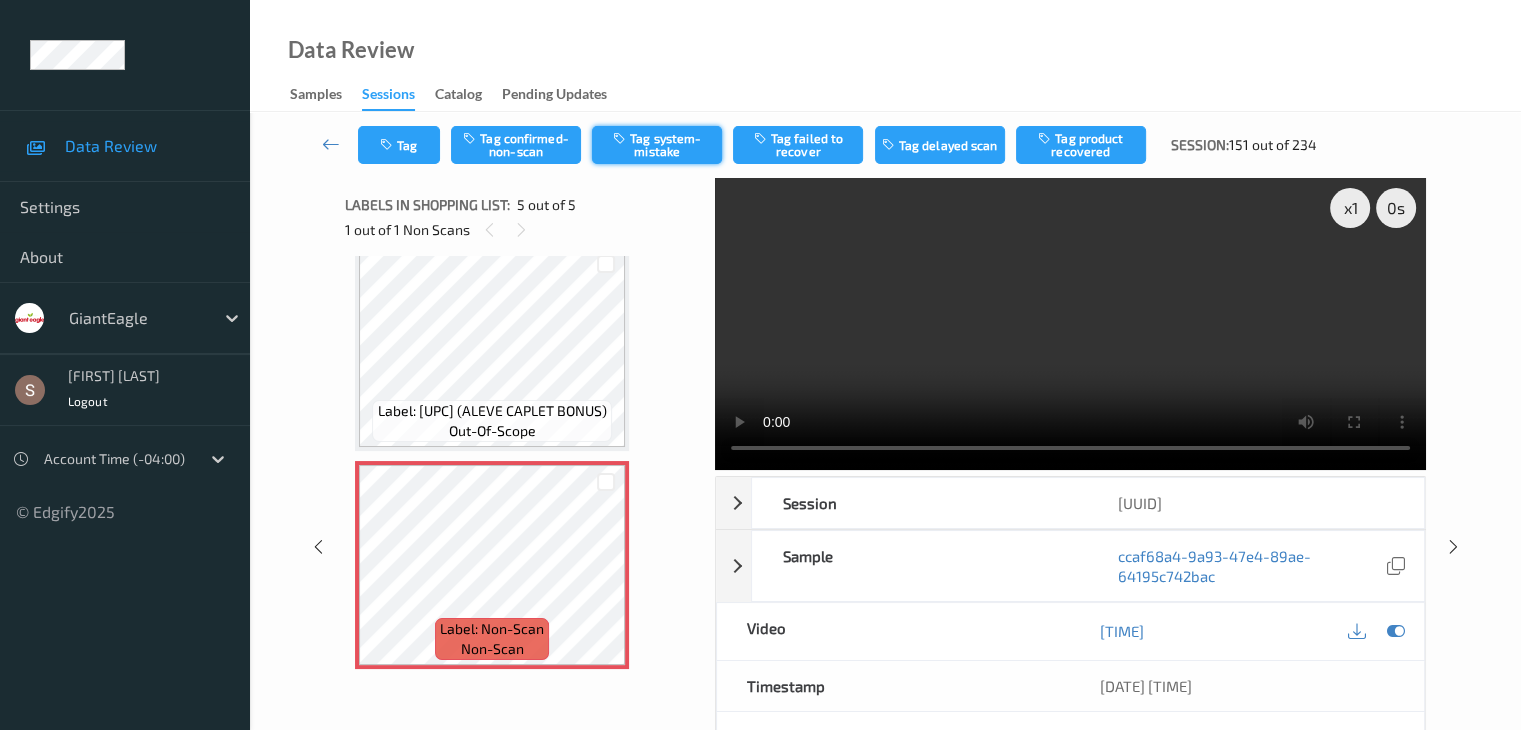 click on "Tag   system-mistake" at bounding box center [657, 145] 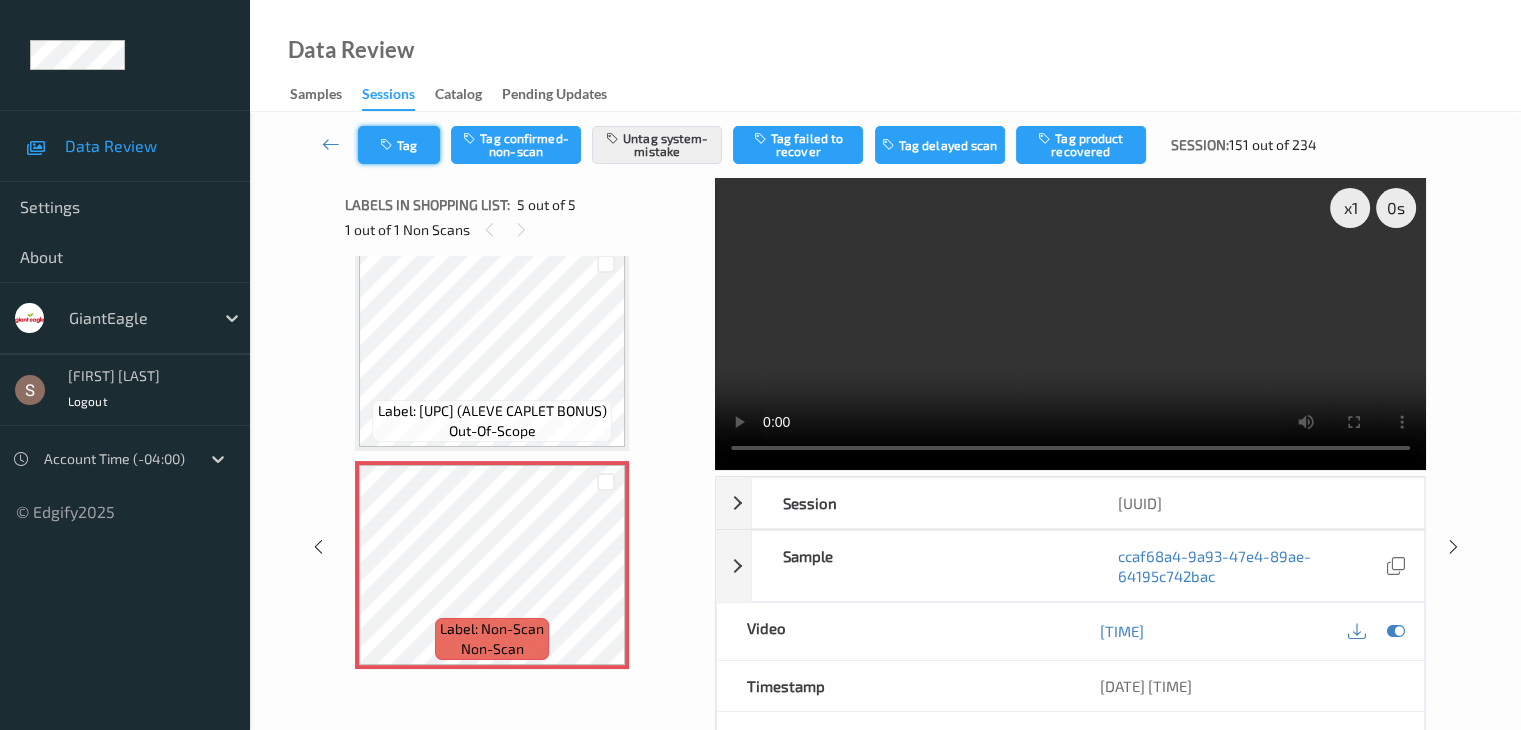 click on "Tag" at bounding box center [399, 145] 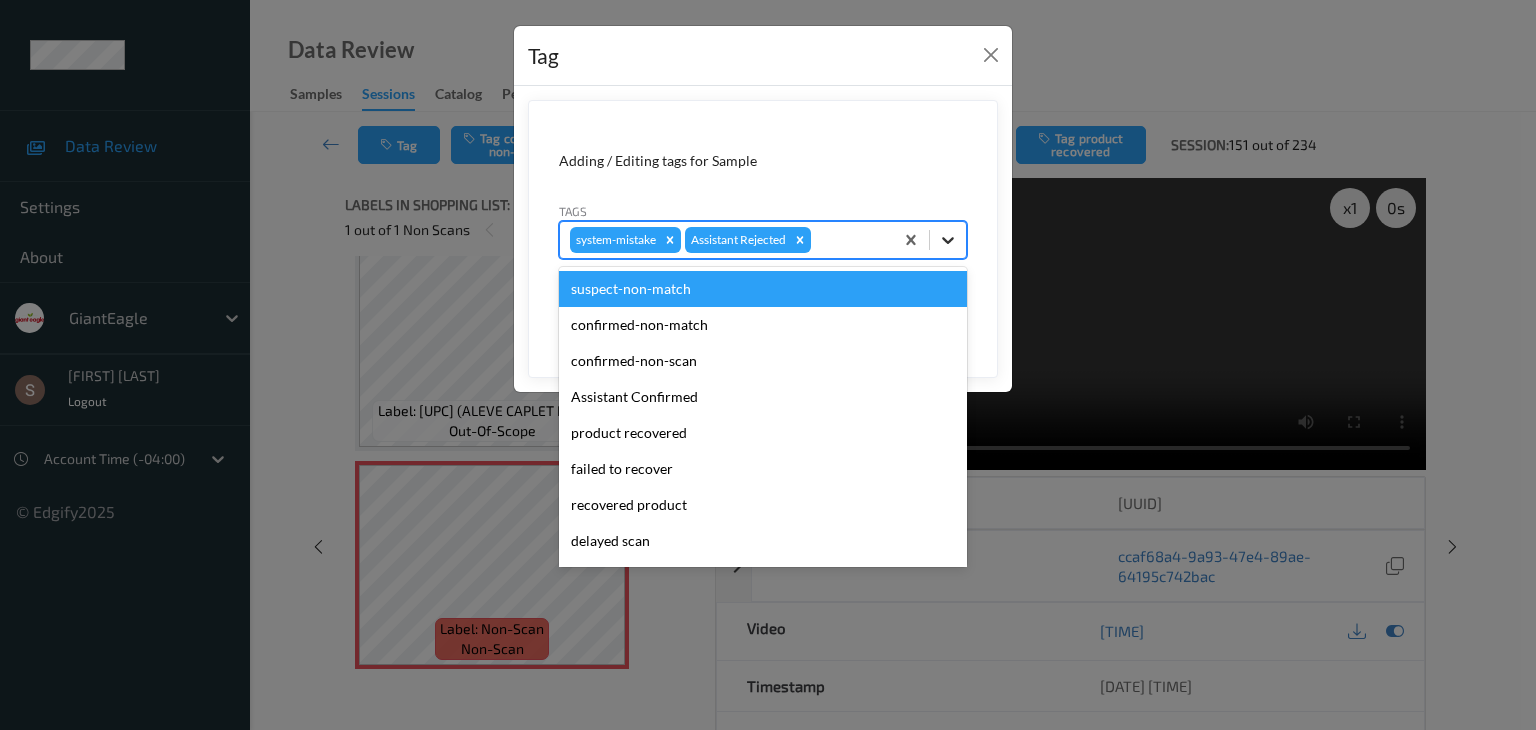 click 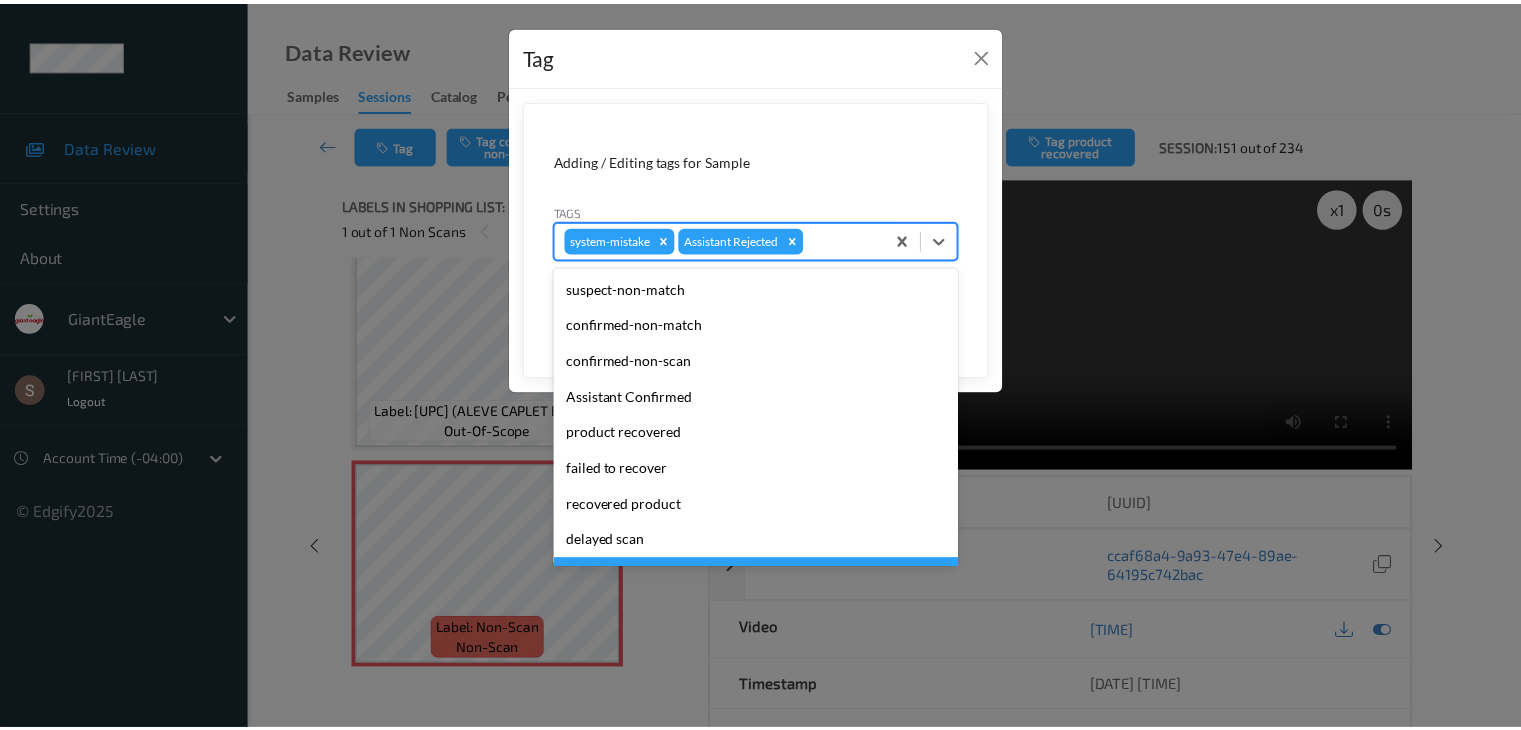 scroll, scrollTop: 140, scrollLeft: 0, axis: vertical 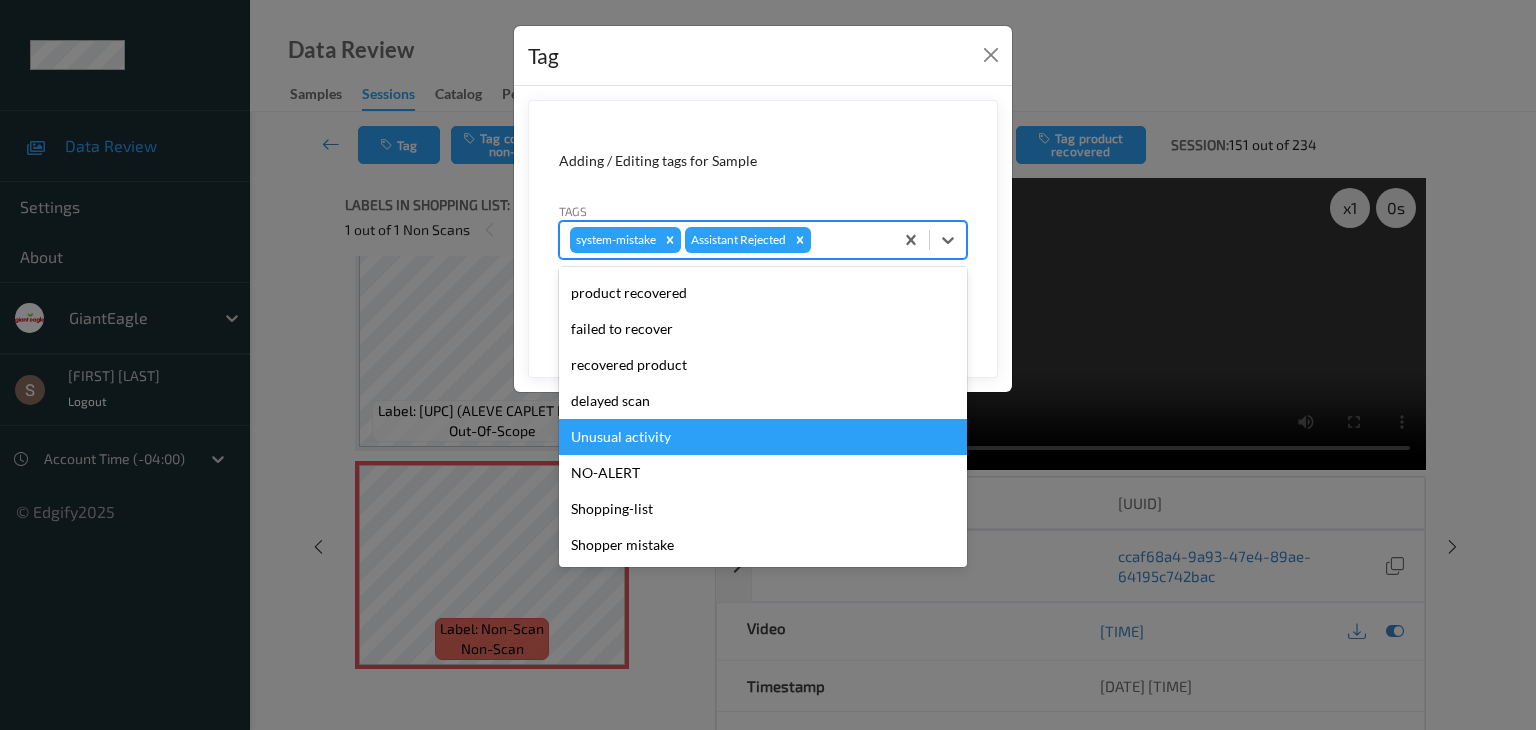 click on "Unusual activity" at bounding box center [763, 437] 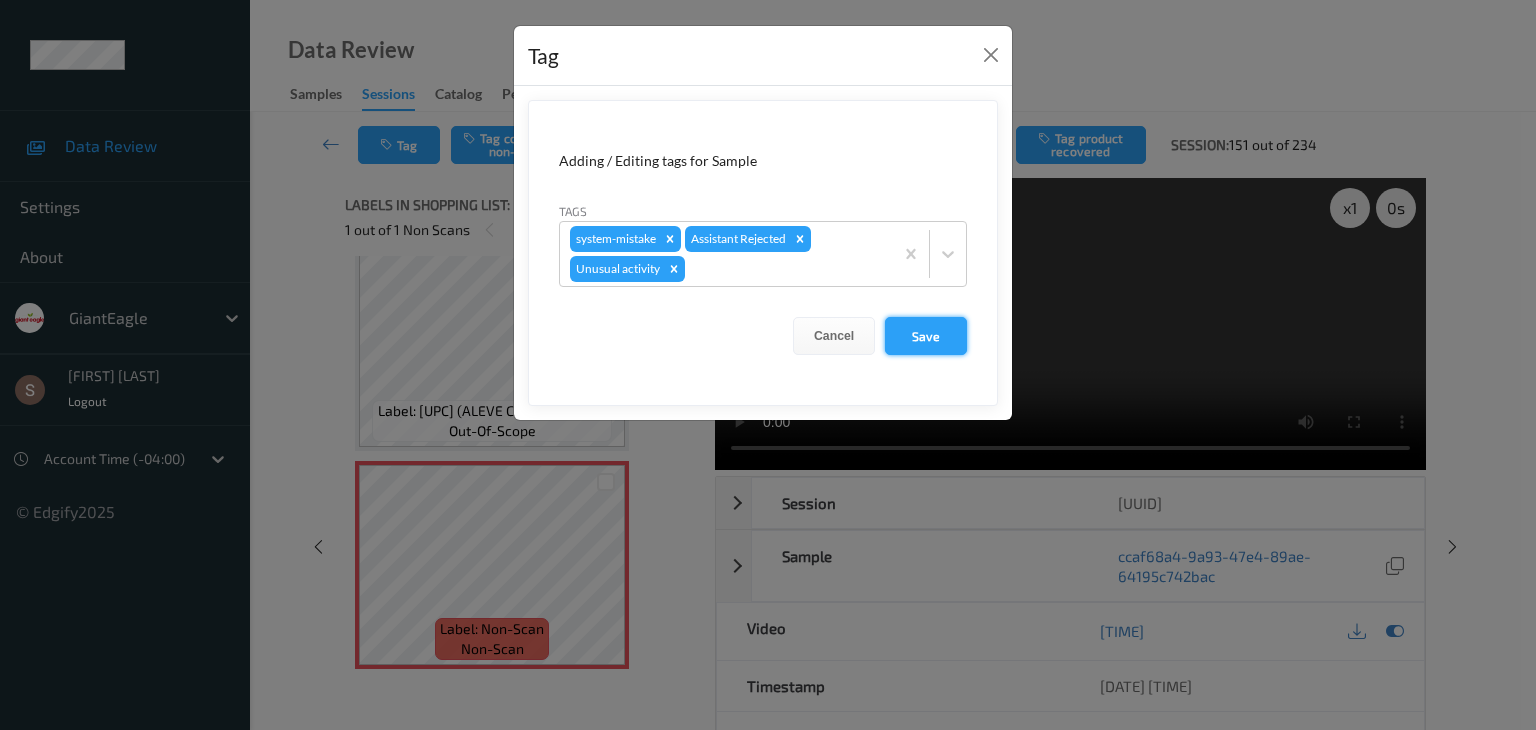 click on "Save" at bounding box center (926, 336) 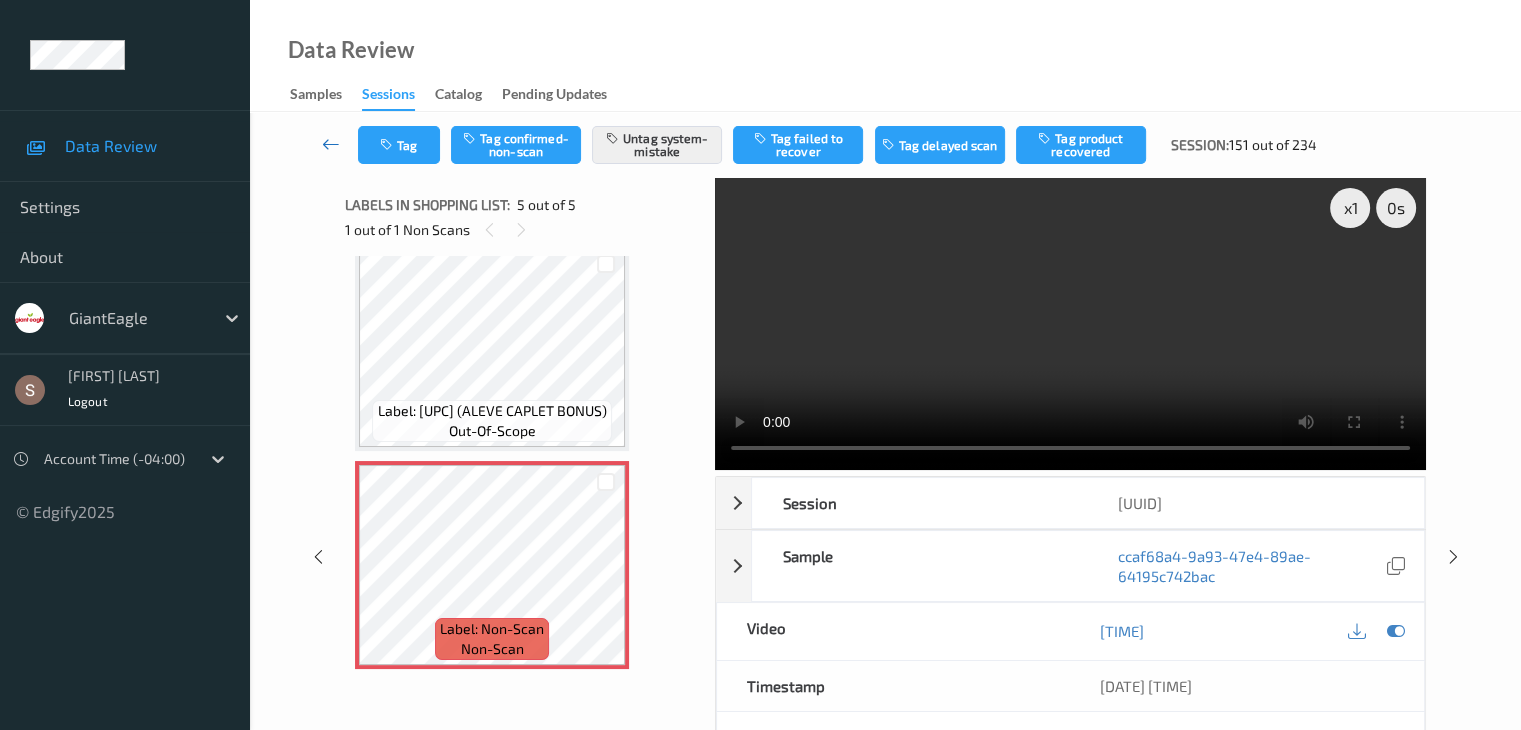 click at bounding box center [331, 145] 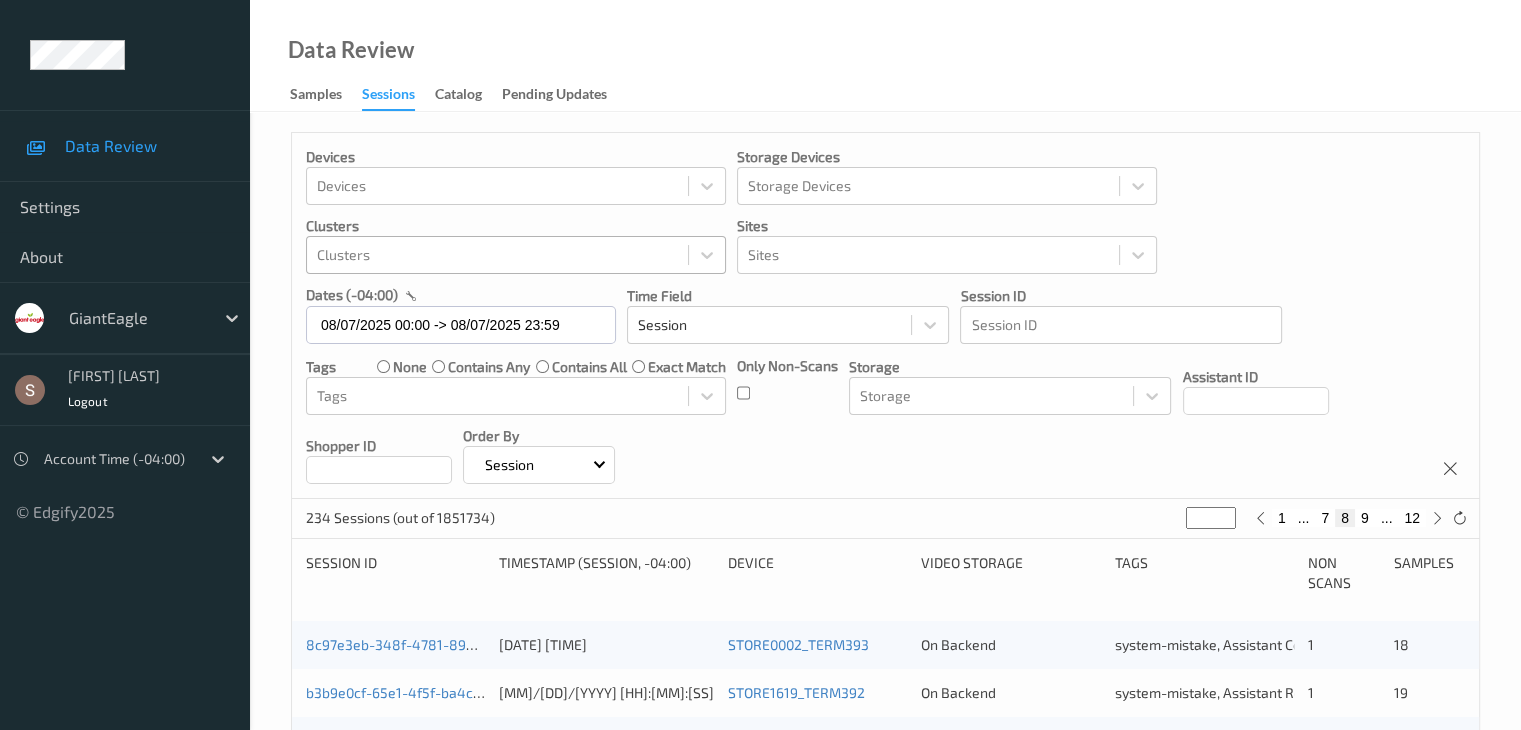scroll, scrollTop: 932, scrollLeft: 0, axis: vertical 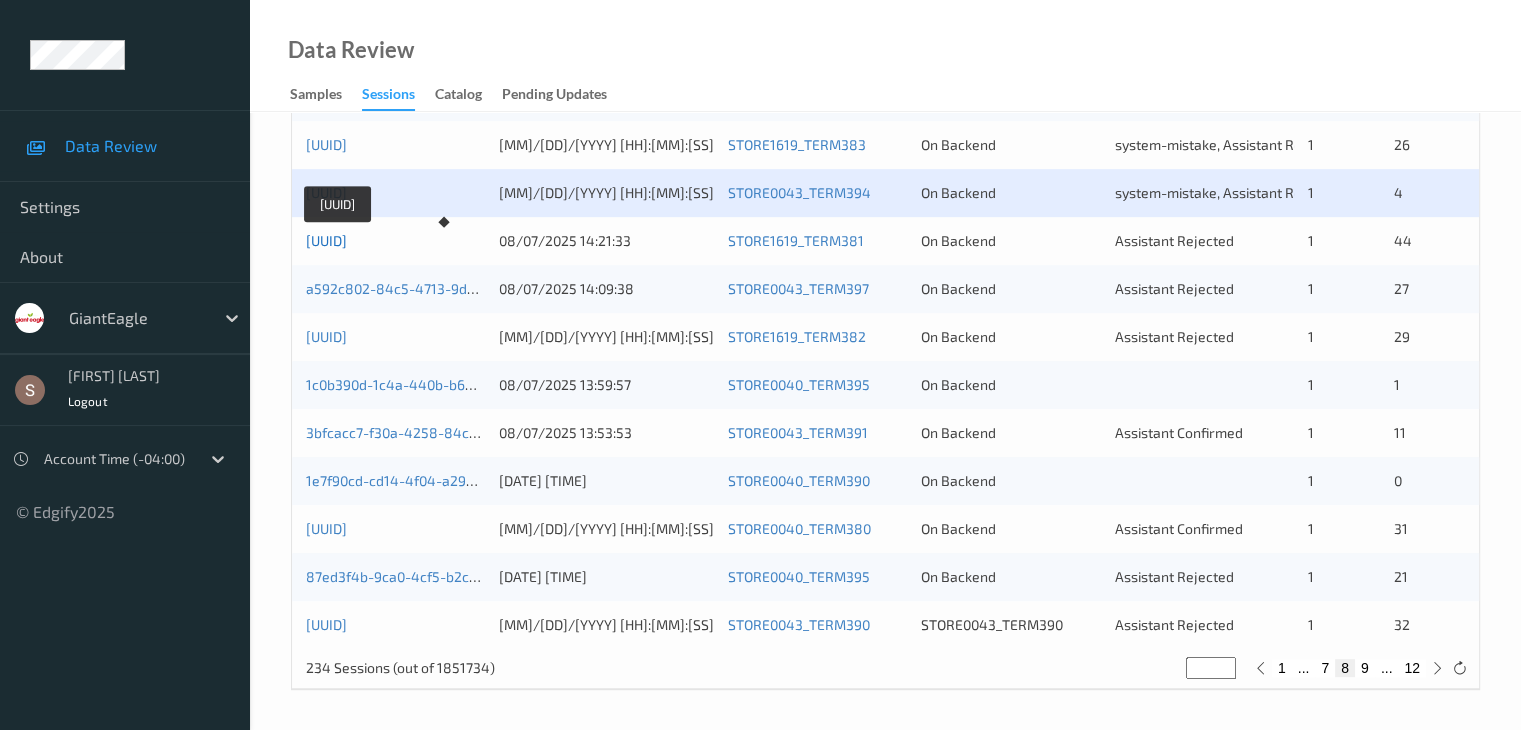 click on "[UUID]" at bounding box center [326, 240] 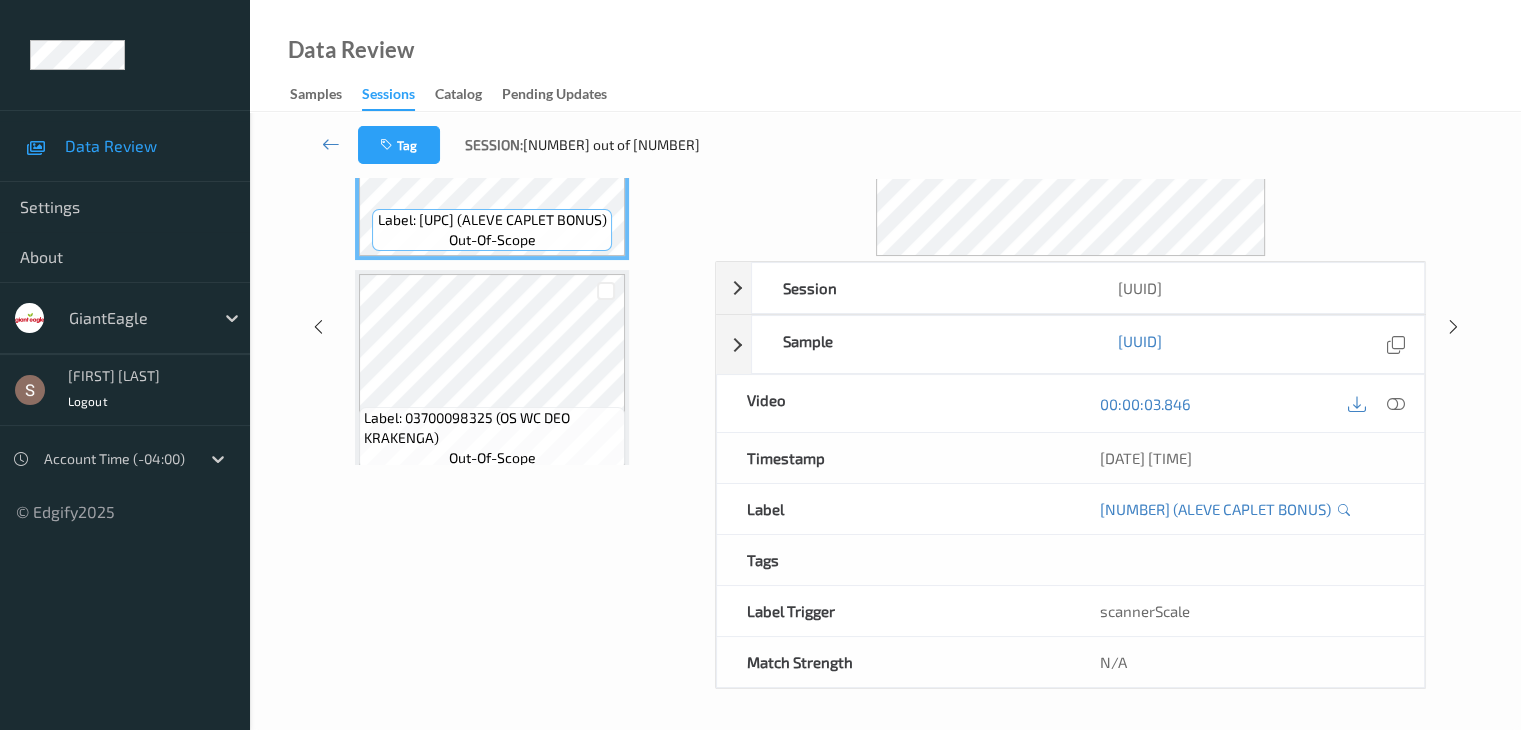scroll, scrollTop: 0, scrollLeft: 0, axis: both 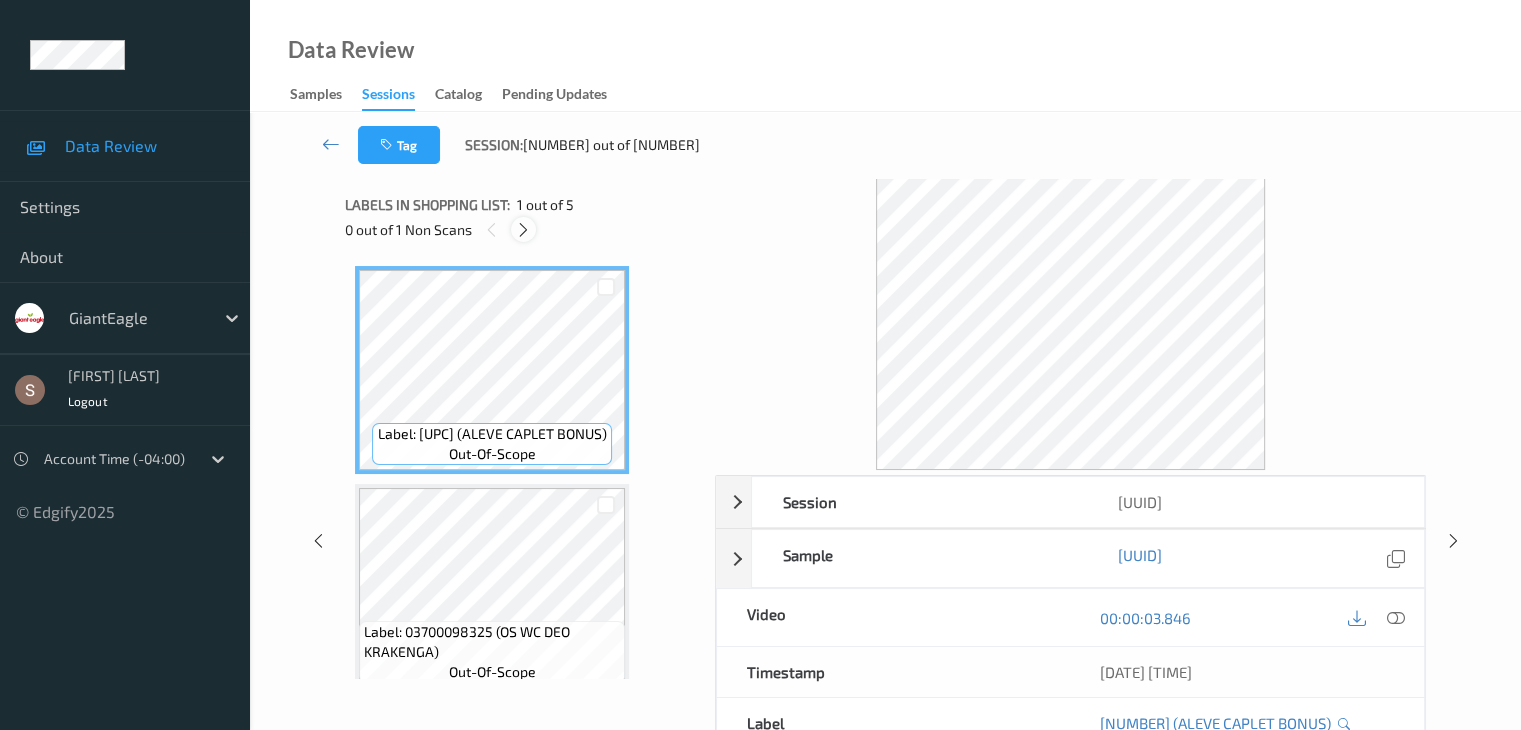 click at bounding box center [523, 230] 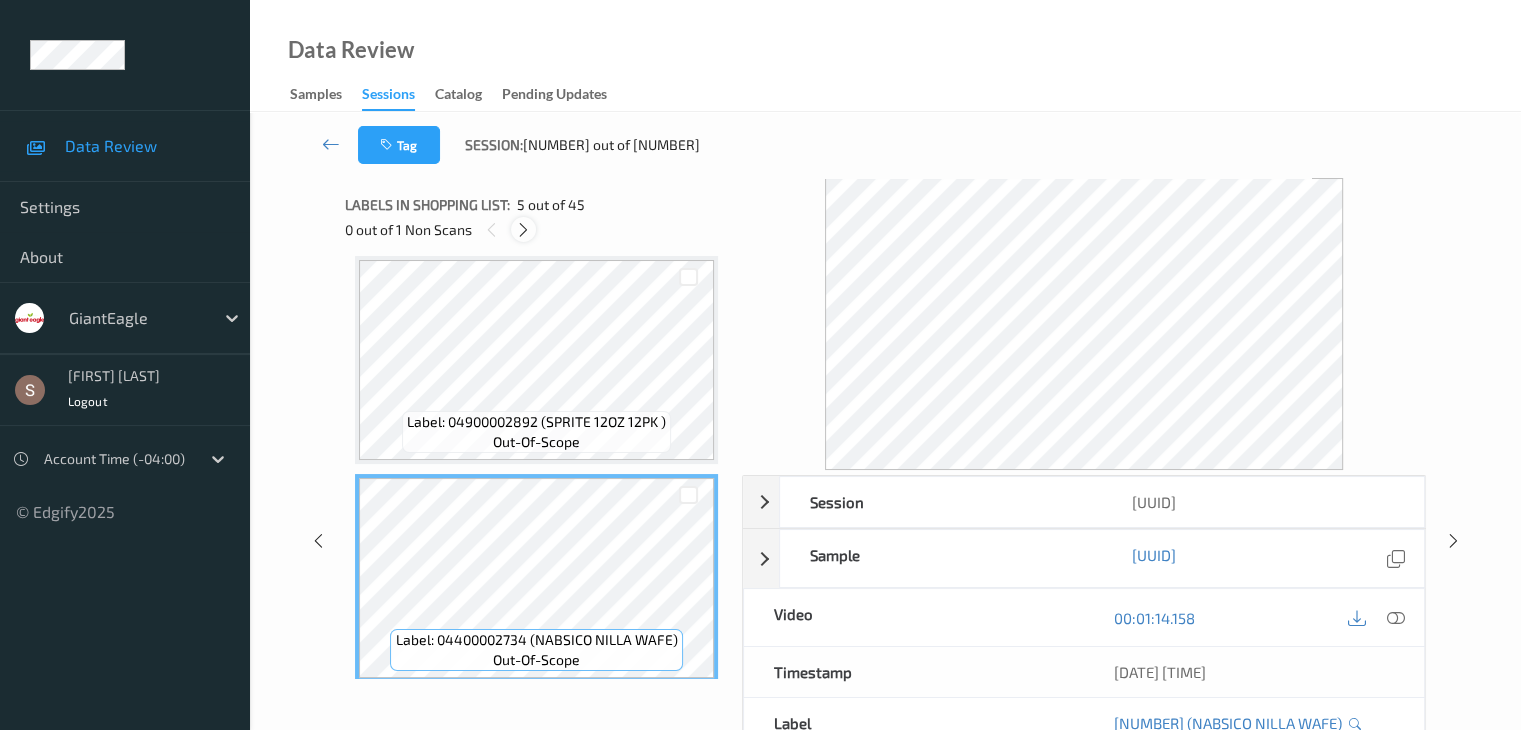 click at bounding box center [523, 229] 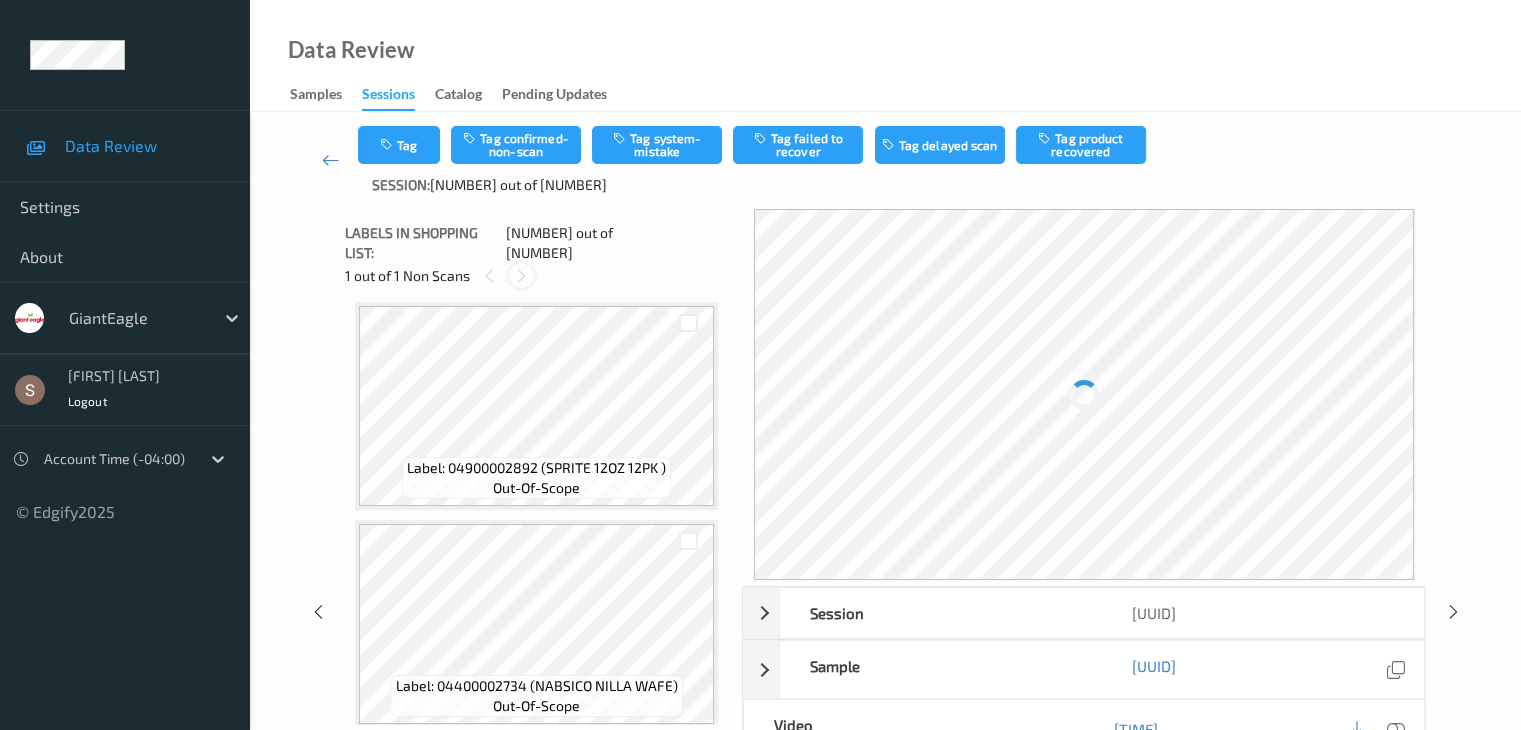 scroll, scrollTop: 8076, scrollLeft: 0, axis: vertical 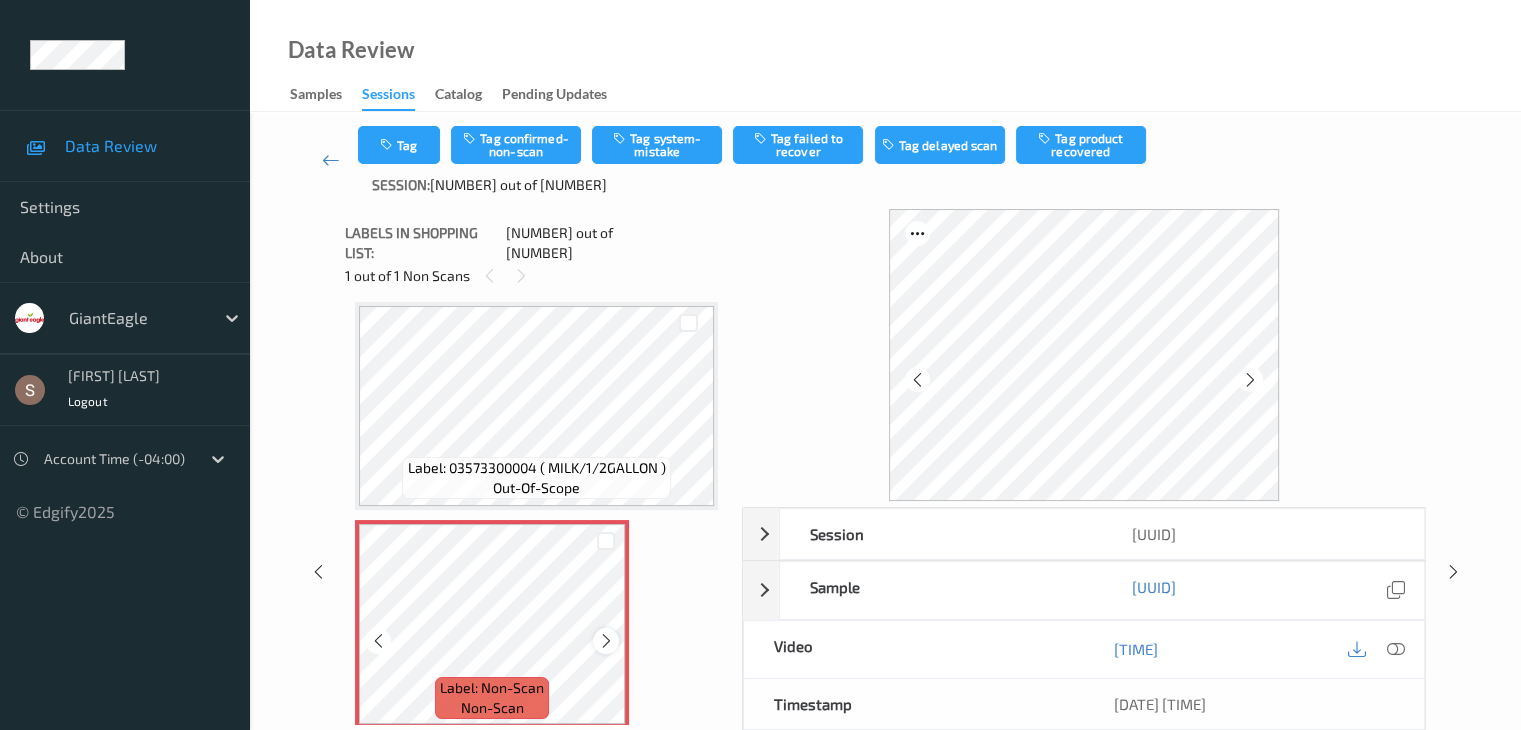 click at bounding box center [605, 640] 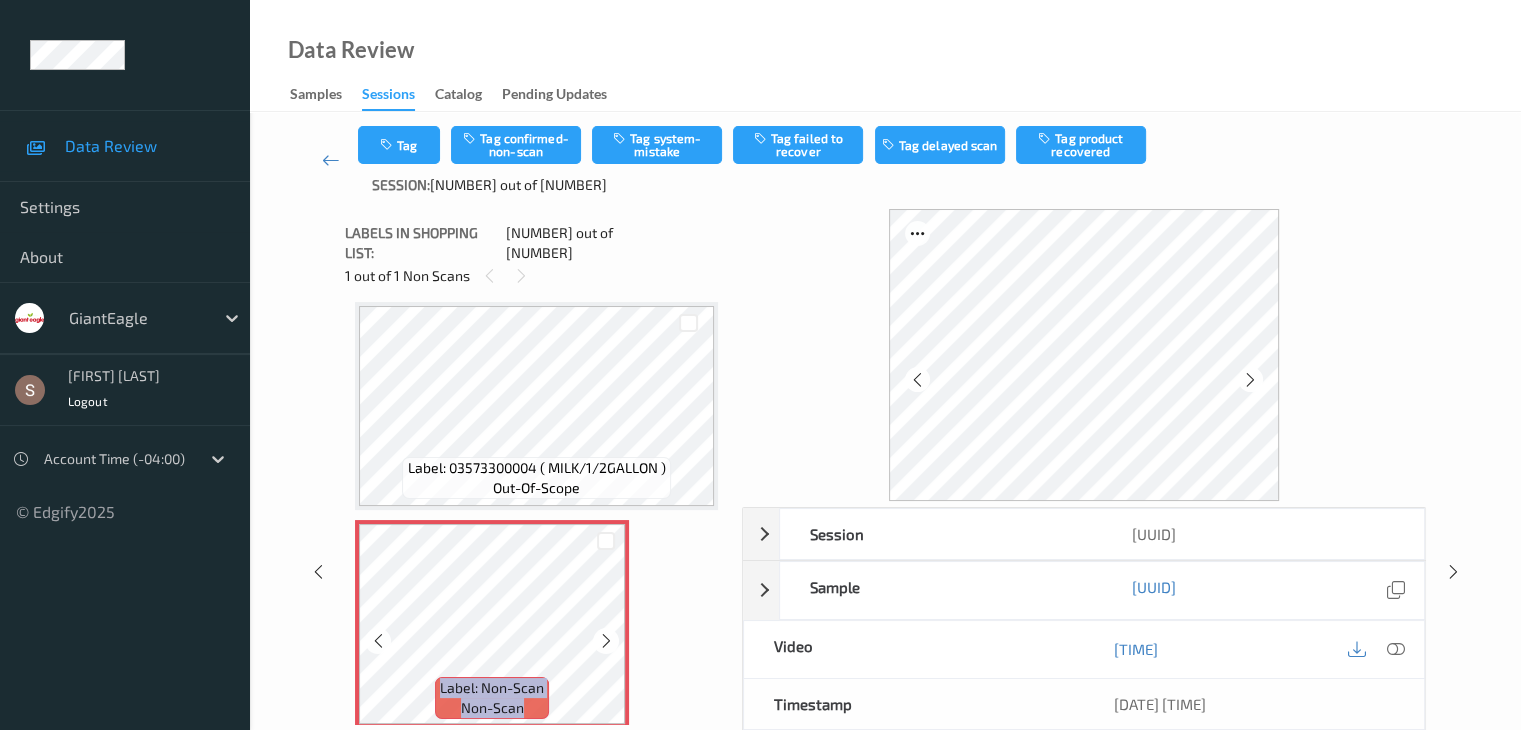 click at bounding box center [605, 640] 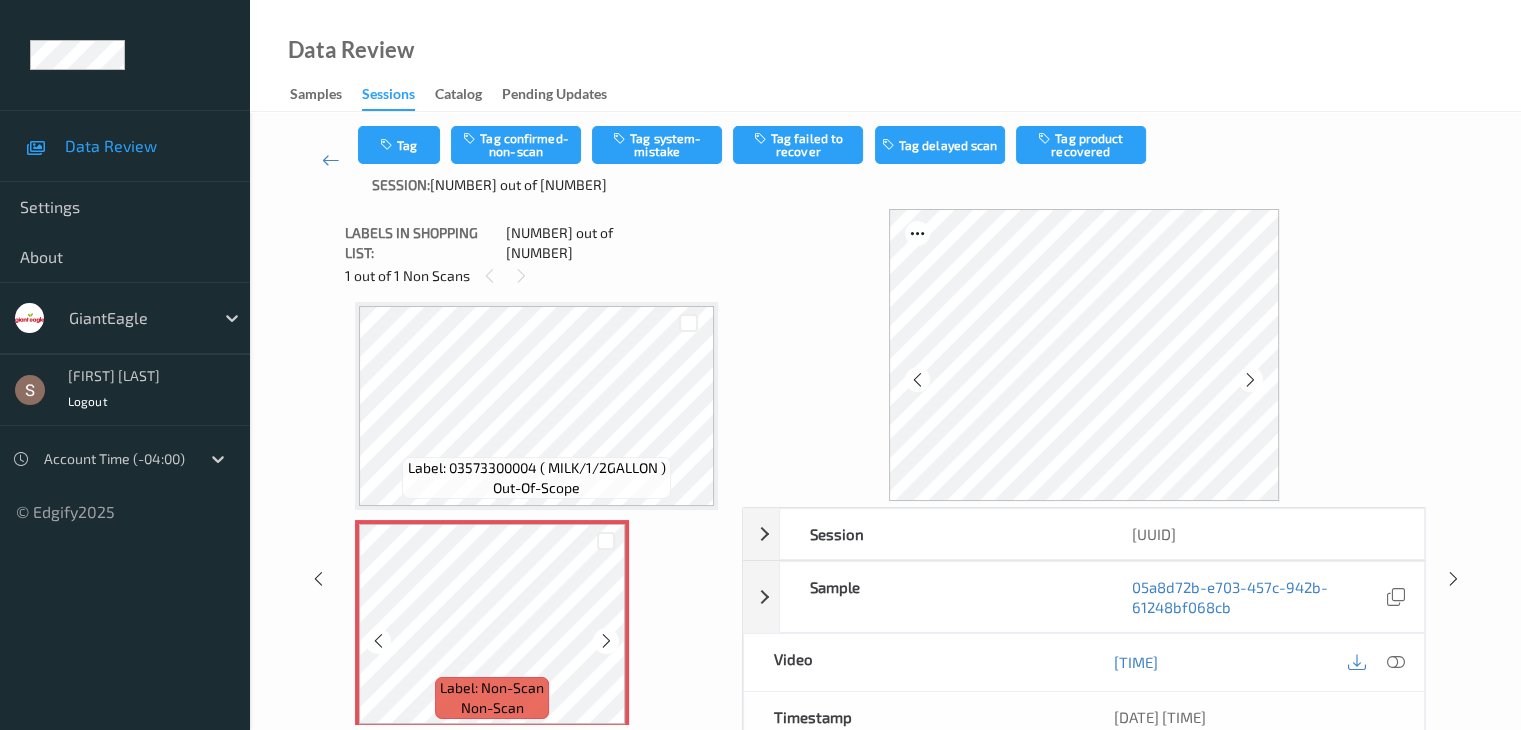 click at bounding box center [605, 640] 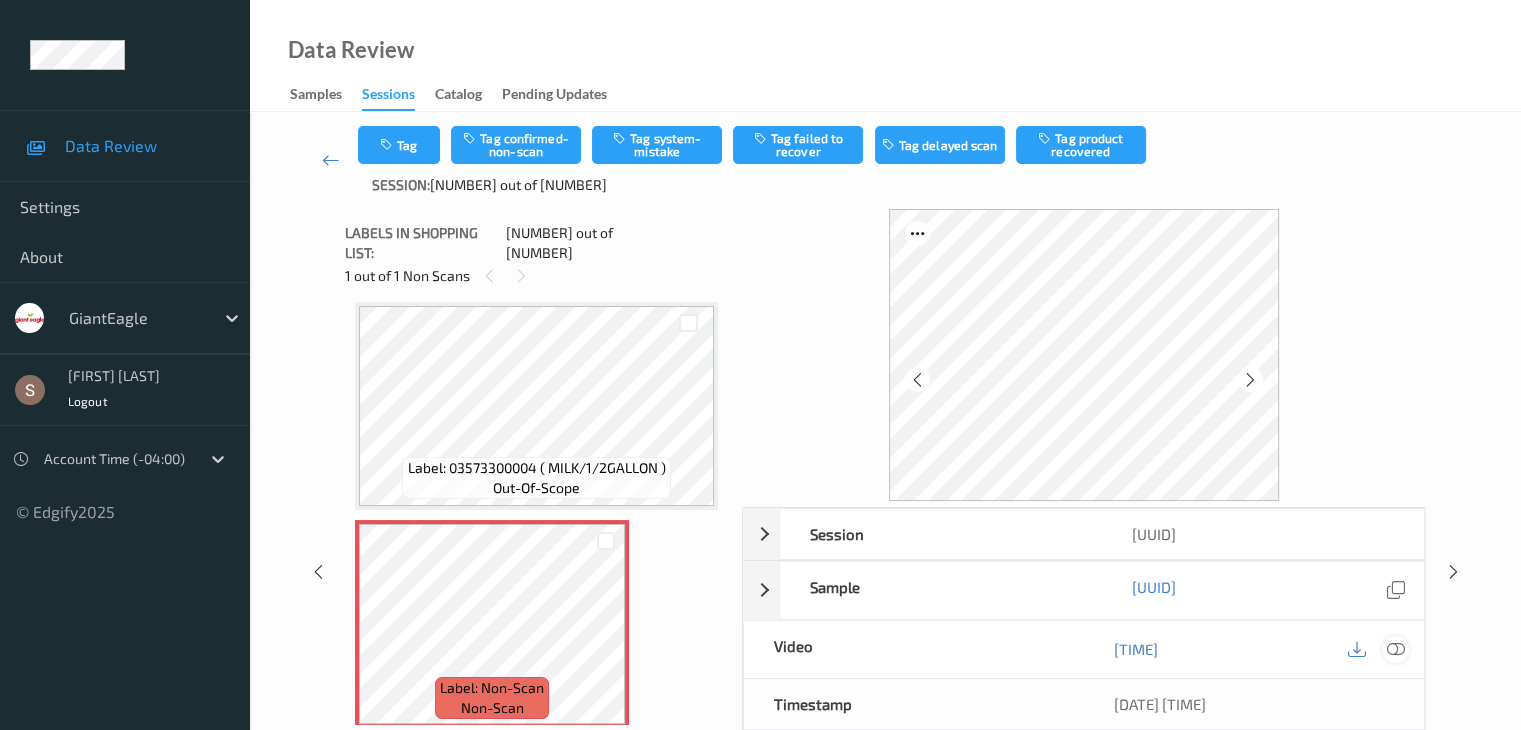 click at bounding box center (1395, 649) 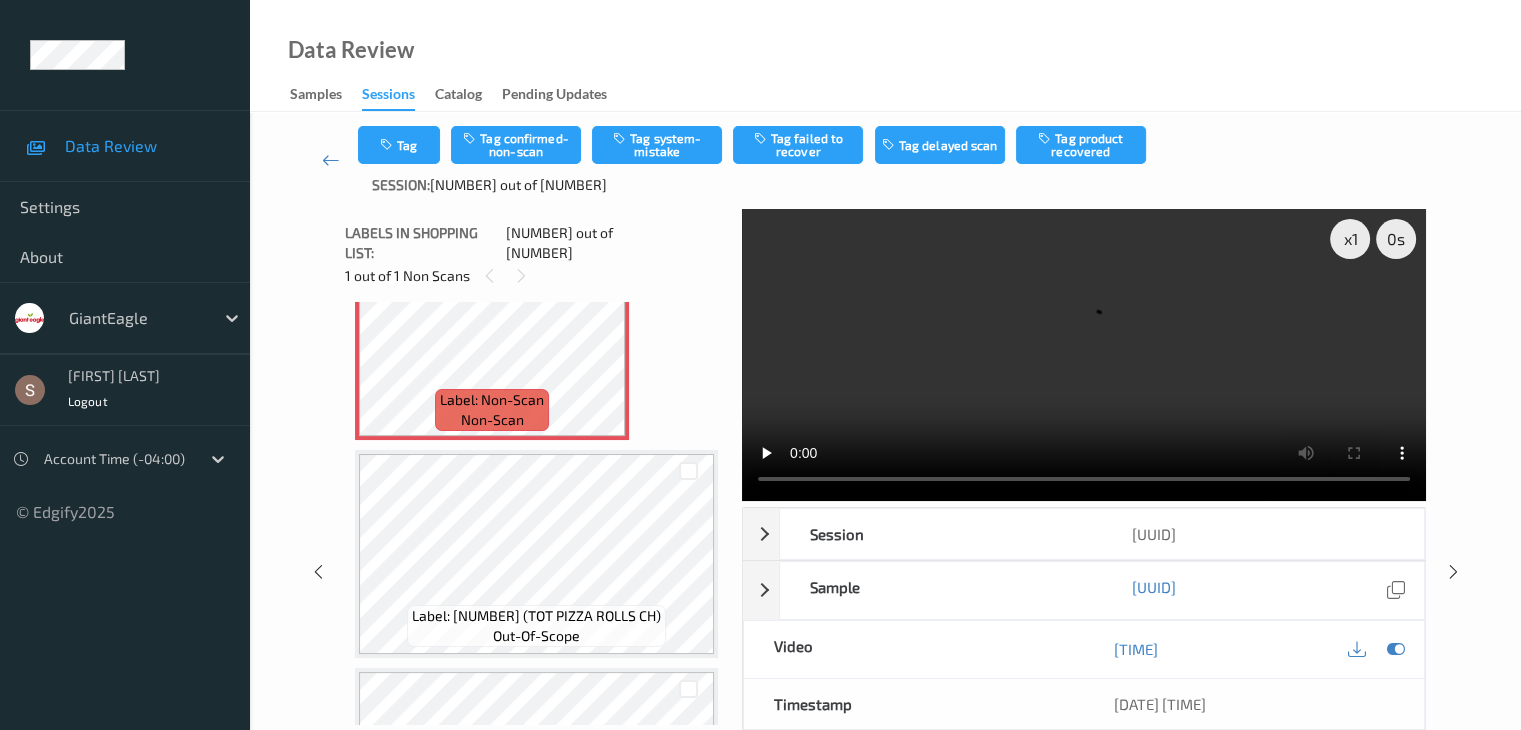 scroll, scrollTop: 8260, scrollLeft: 0, axis: vertical 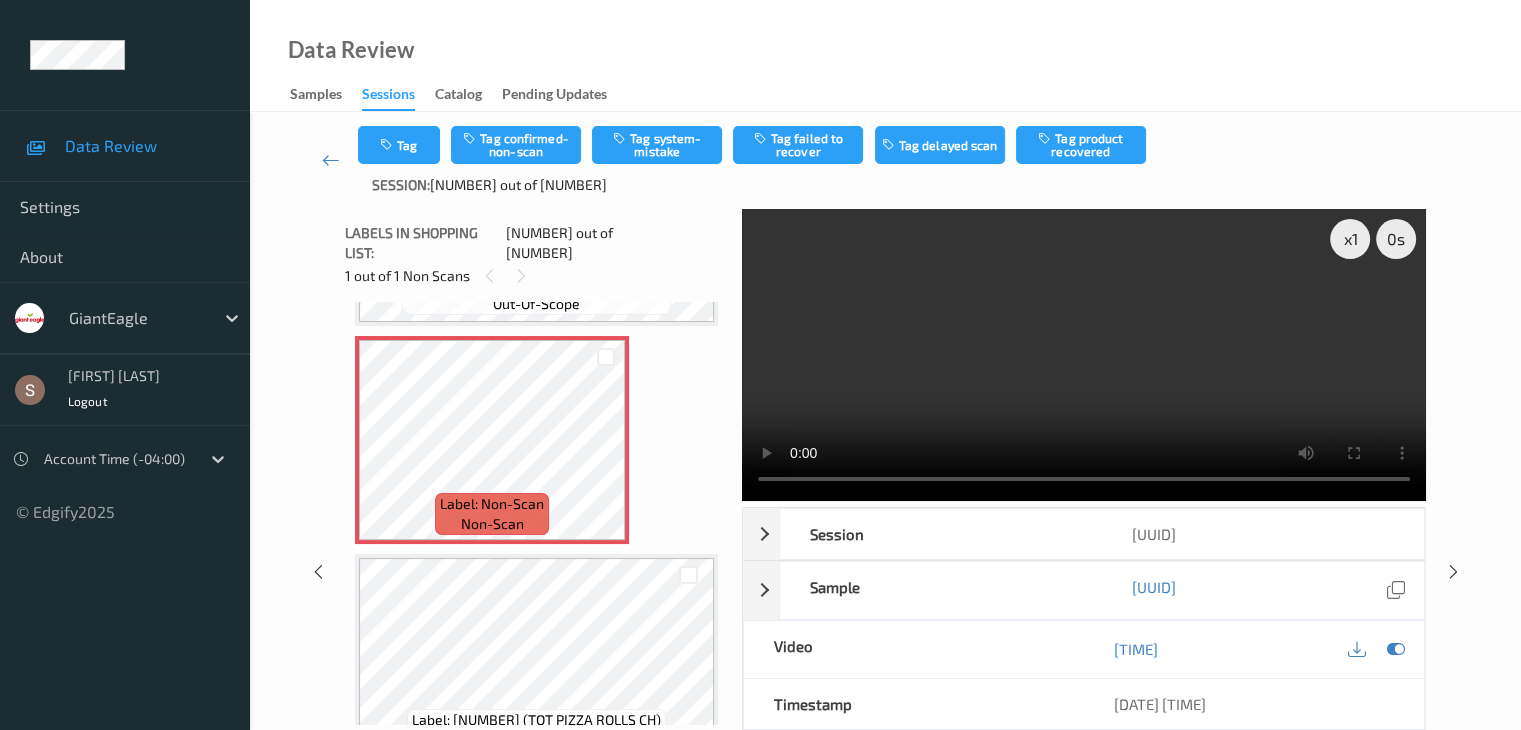 click at bounding box center [1084, 355] 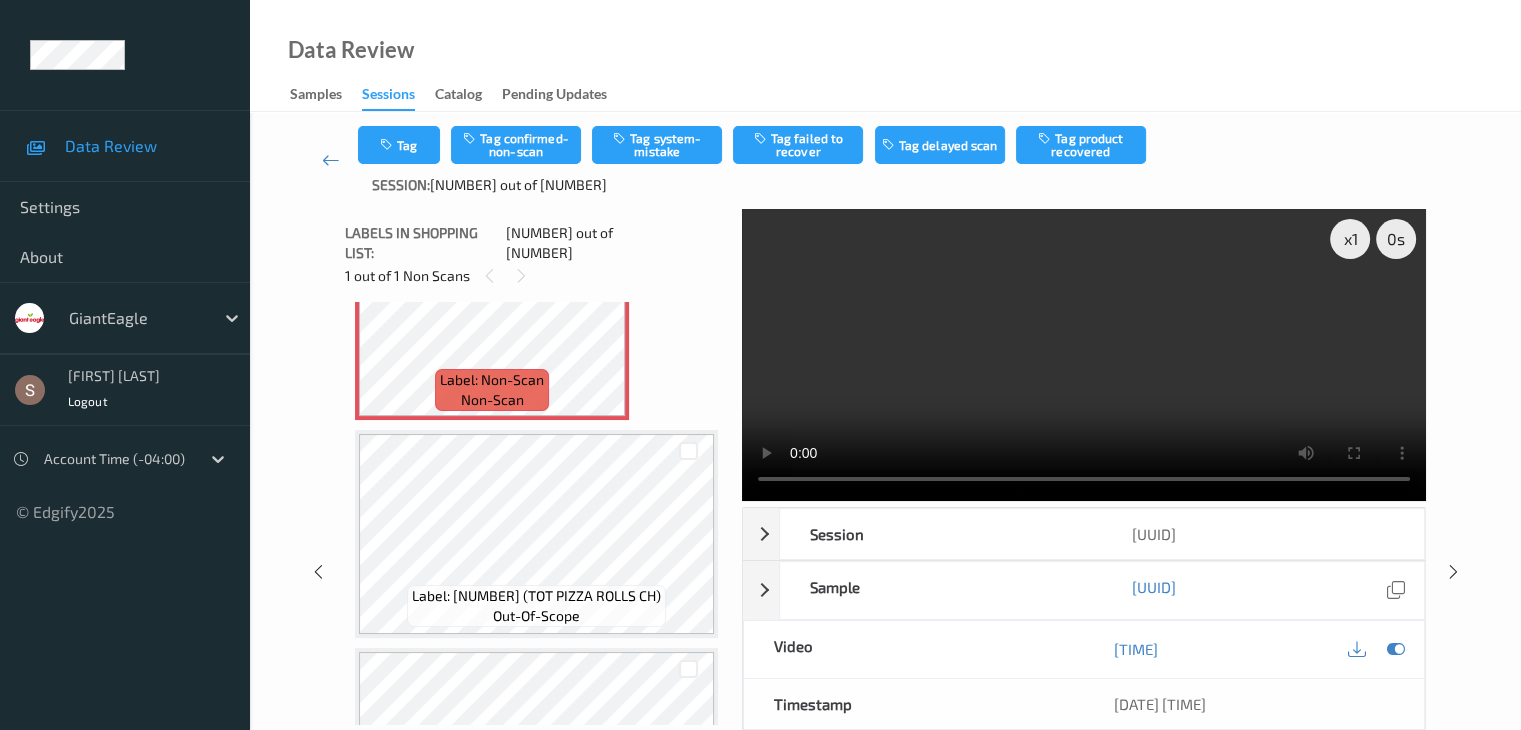 scroll, scrollTop: 8383, scrollLeft: 0, axis: vertical 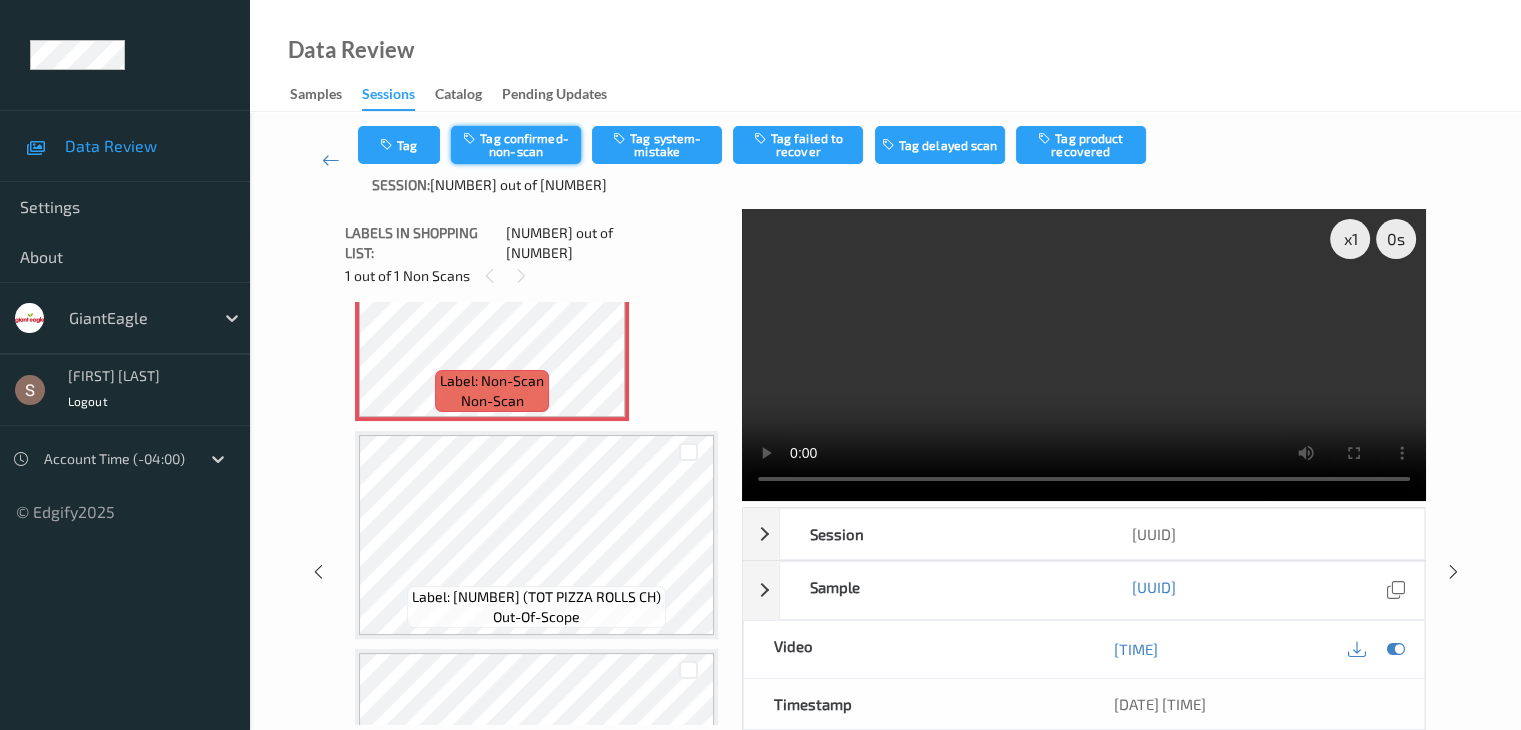 click on "Tag   confirmed-non-scan" at bounding box center [516, 145] 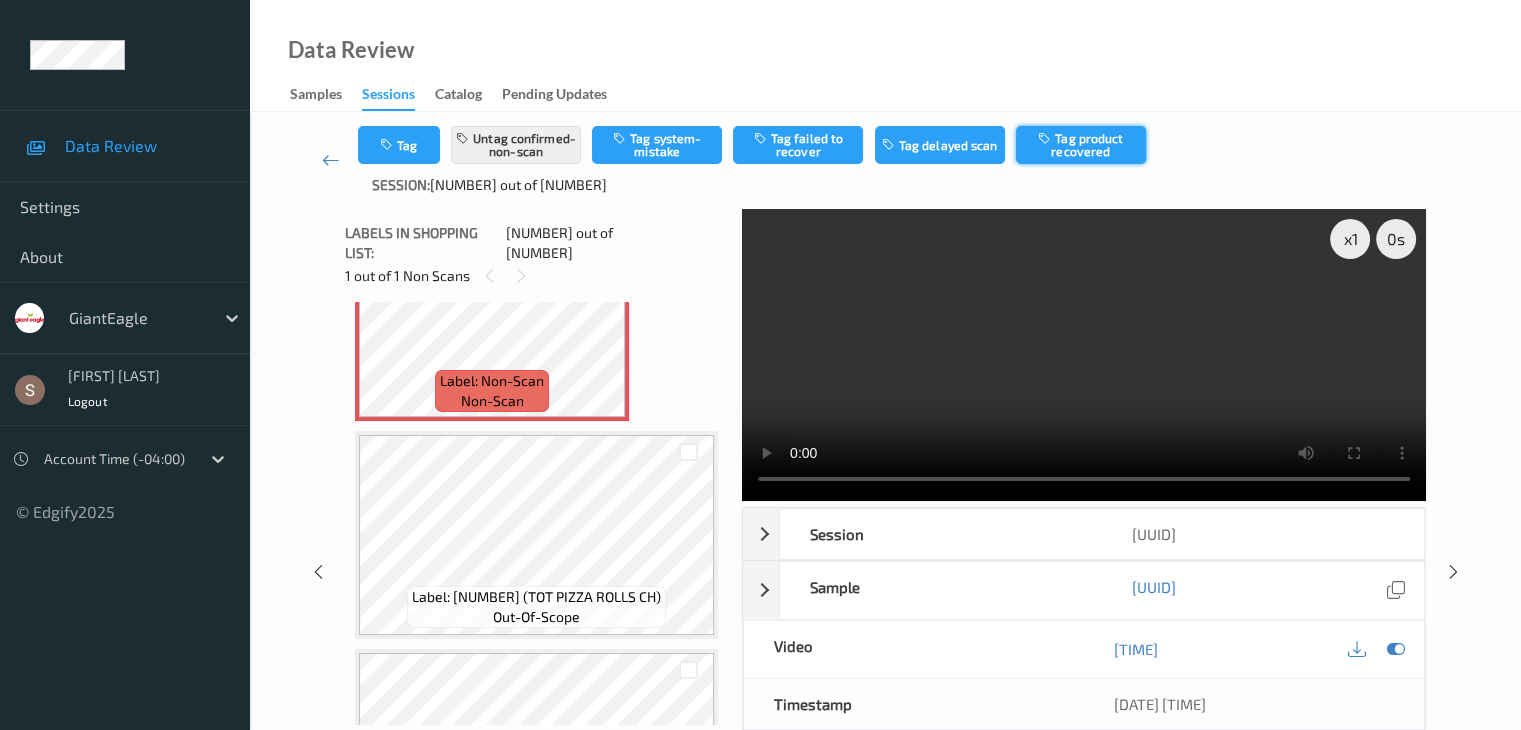 click at bounding box center (1046, 138) 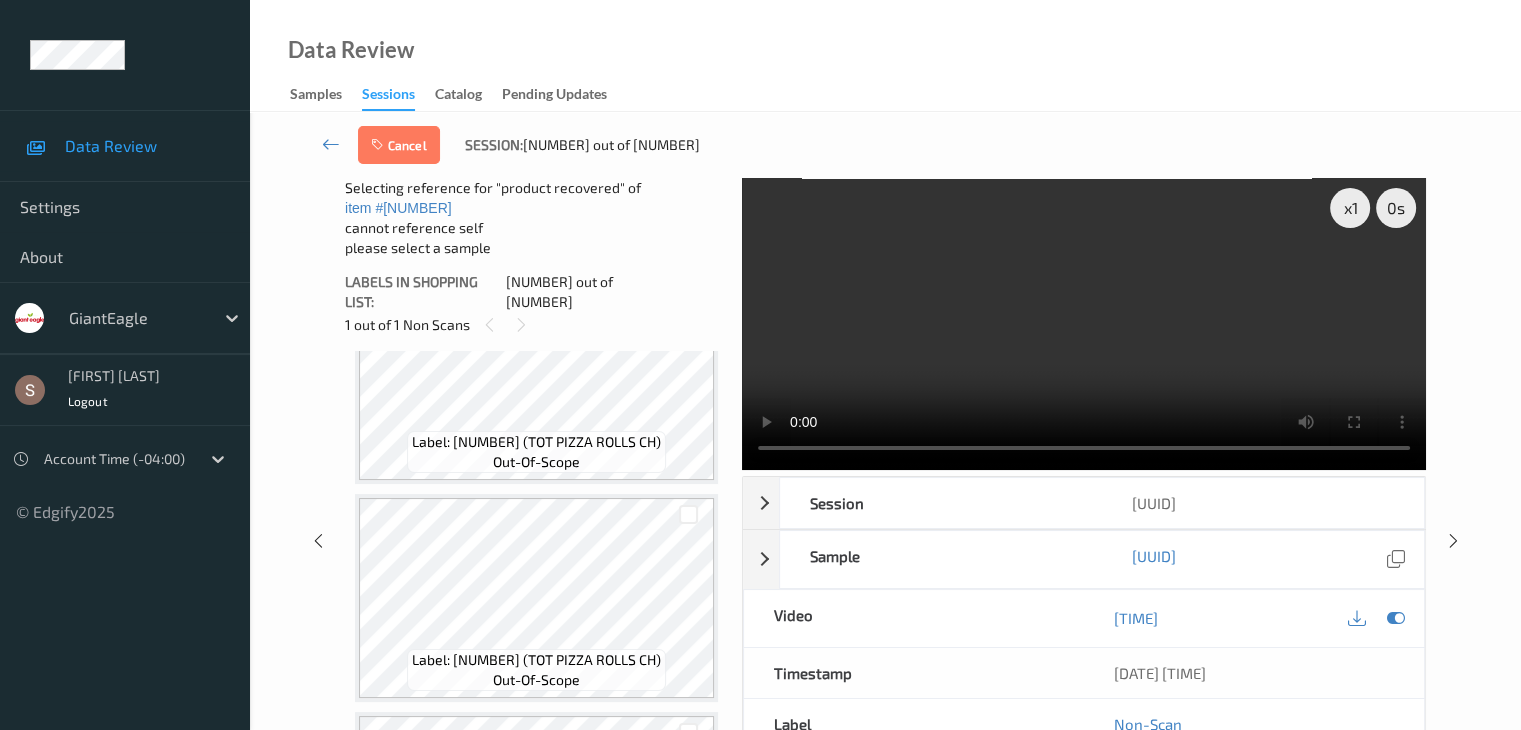 scroll, scrollTop: 8588, scrollLeft: 0, axis: vertical 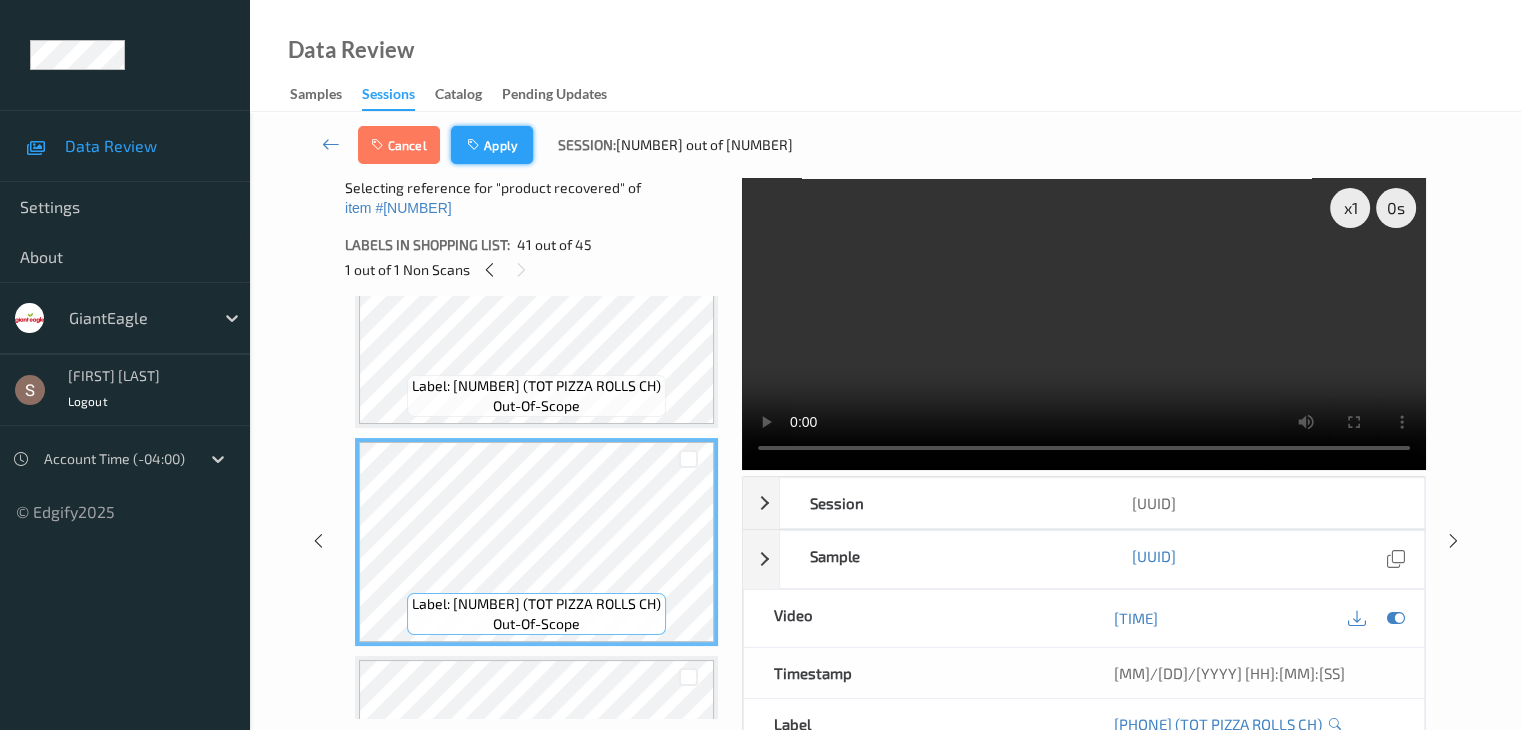 click on "Apply" at bounding box center [492, 145] 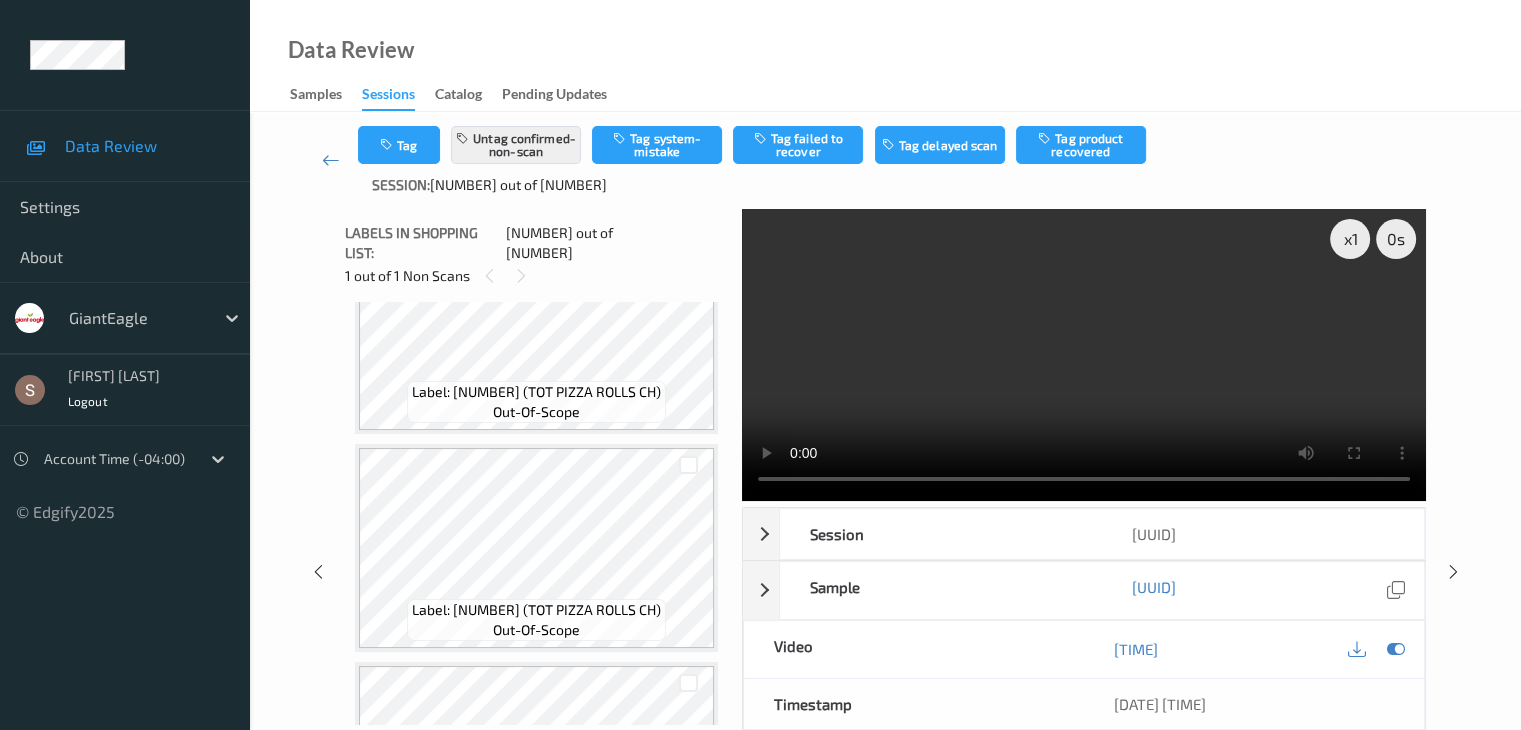 scroll, scrollTop: 8076, scrollLeft: 0, axis: vertical 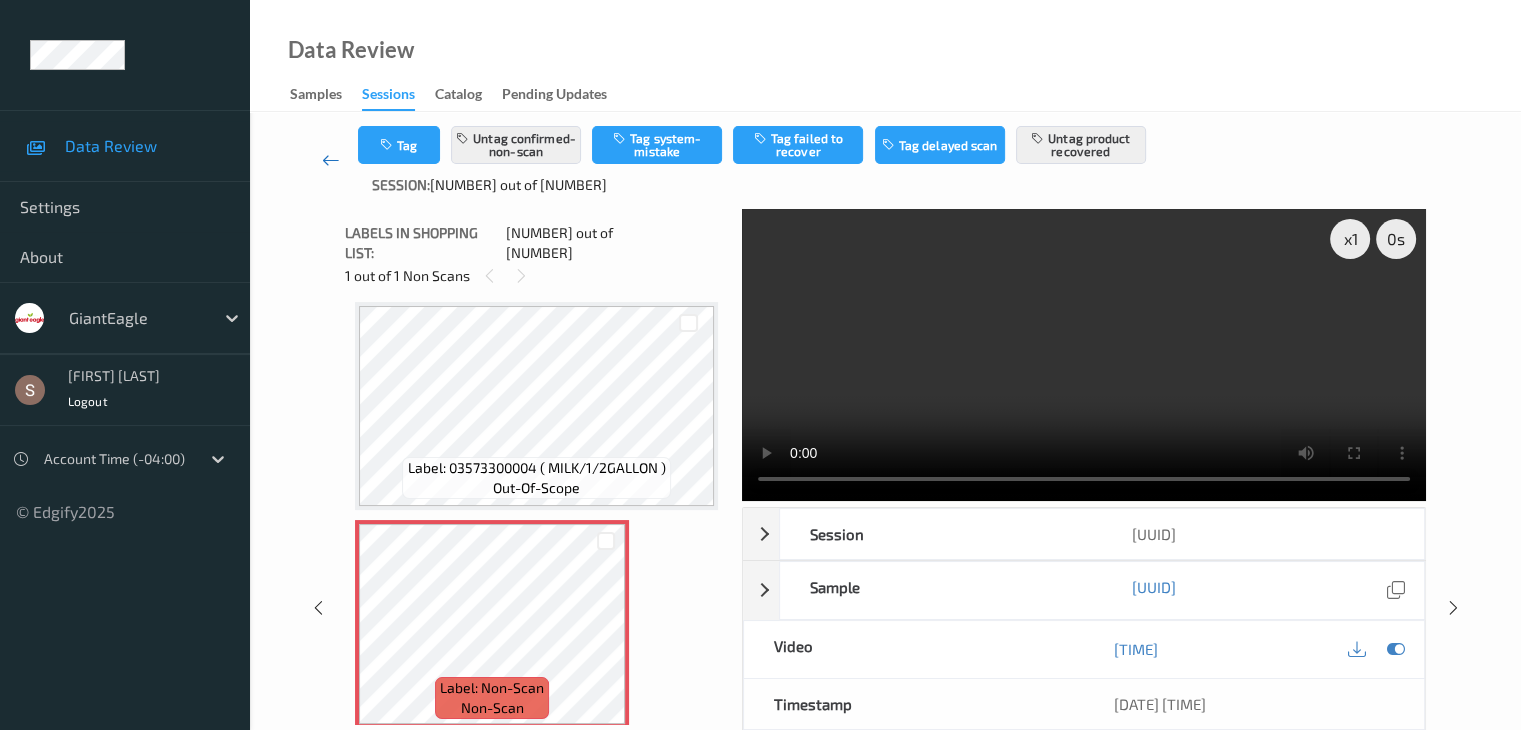 click at bounding box center (331, 160) 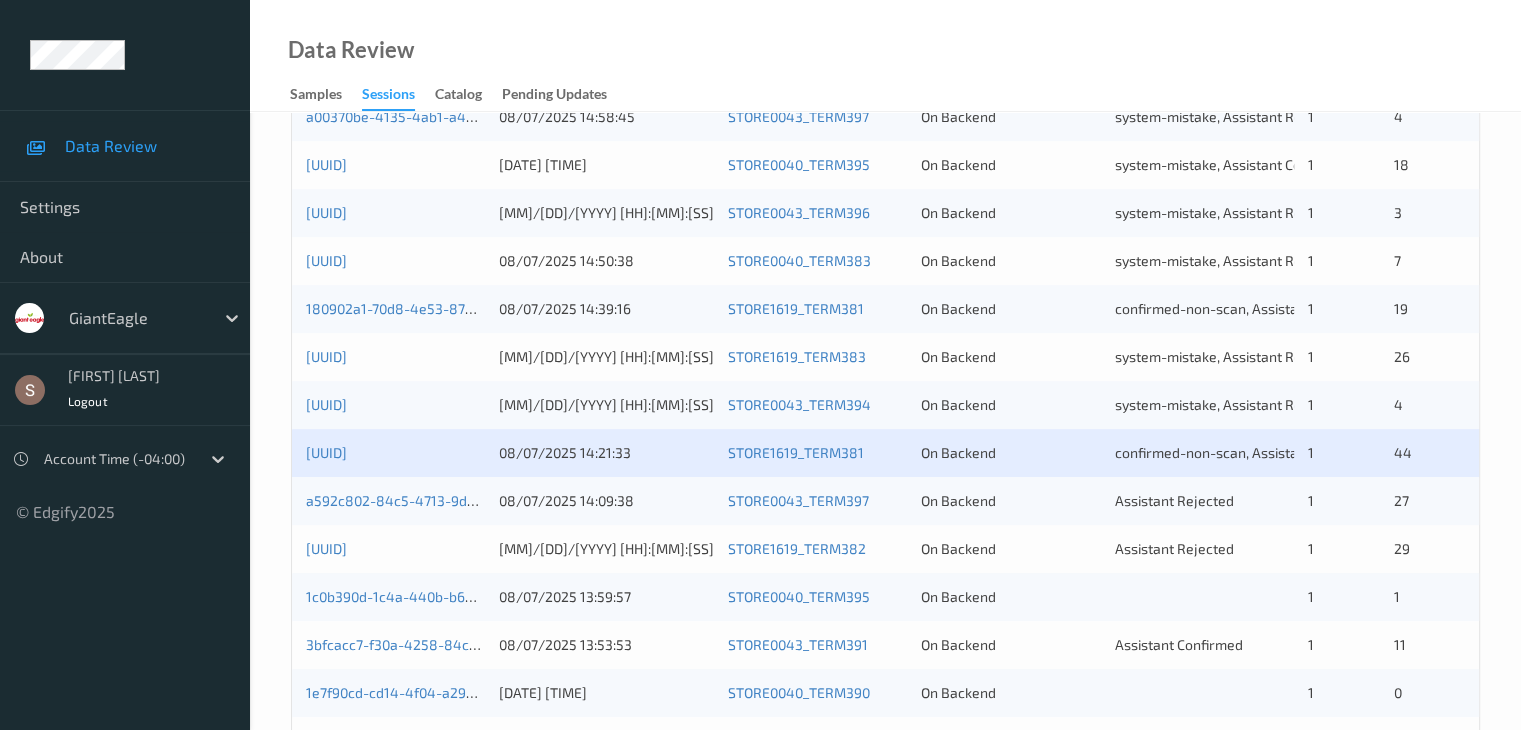 scroll, scrollTop: 932, scrollLeft: 0, axis: vertical 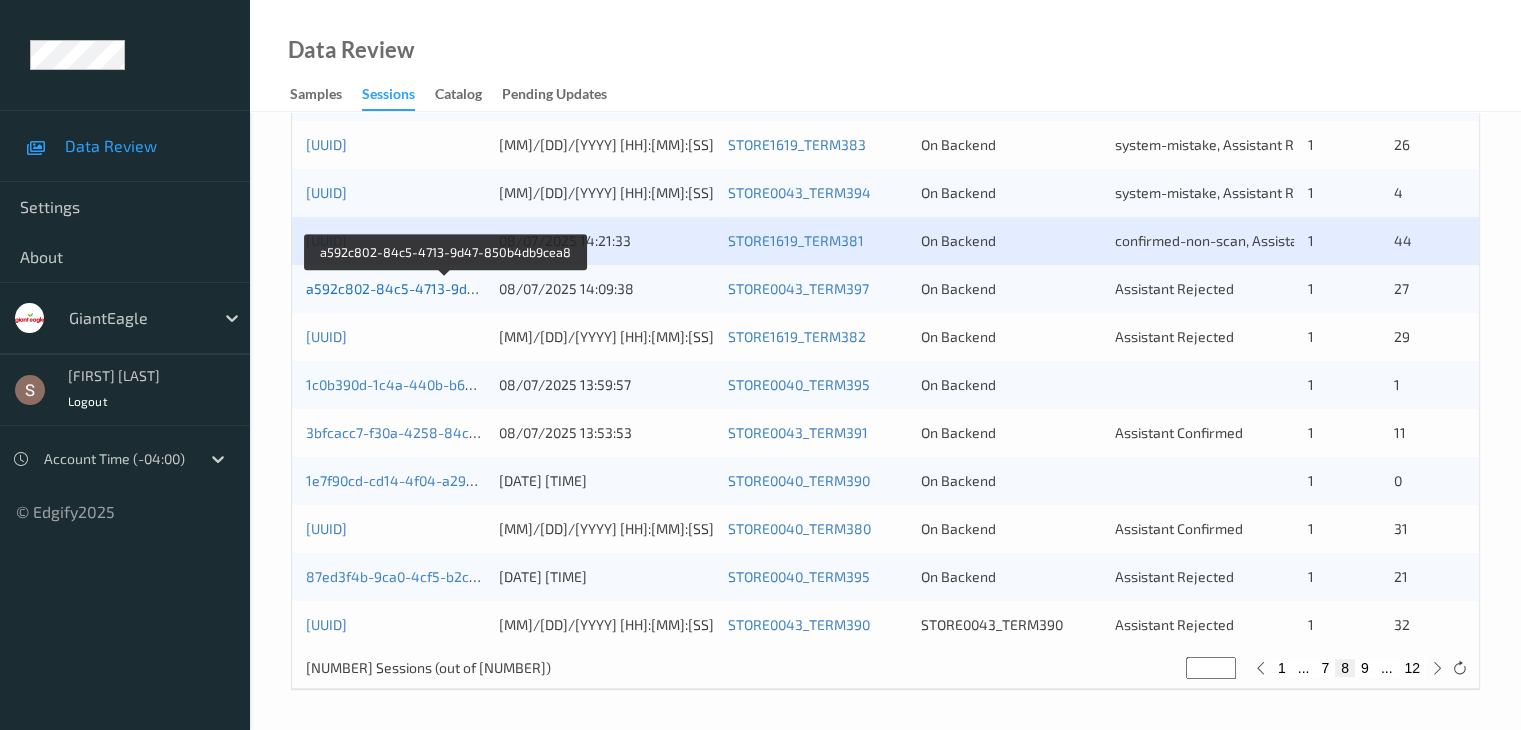 click on "a592c802-84c5-4713-9d47-850b4db9cea8" at bounding box center (446, 288) 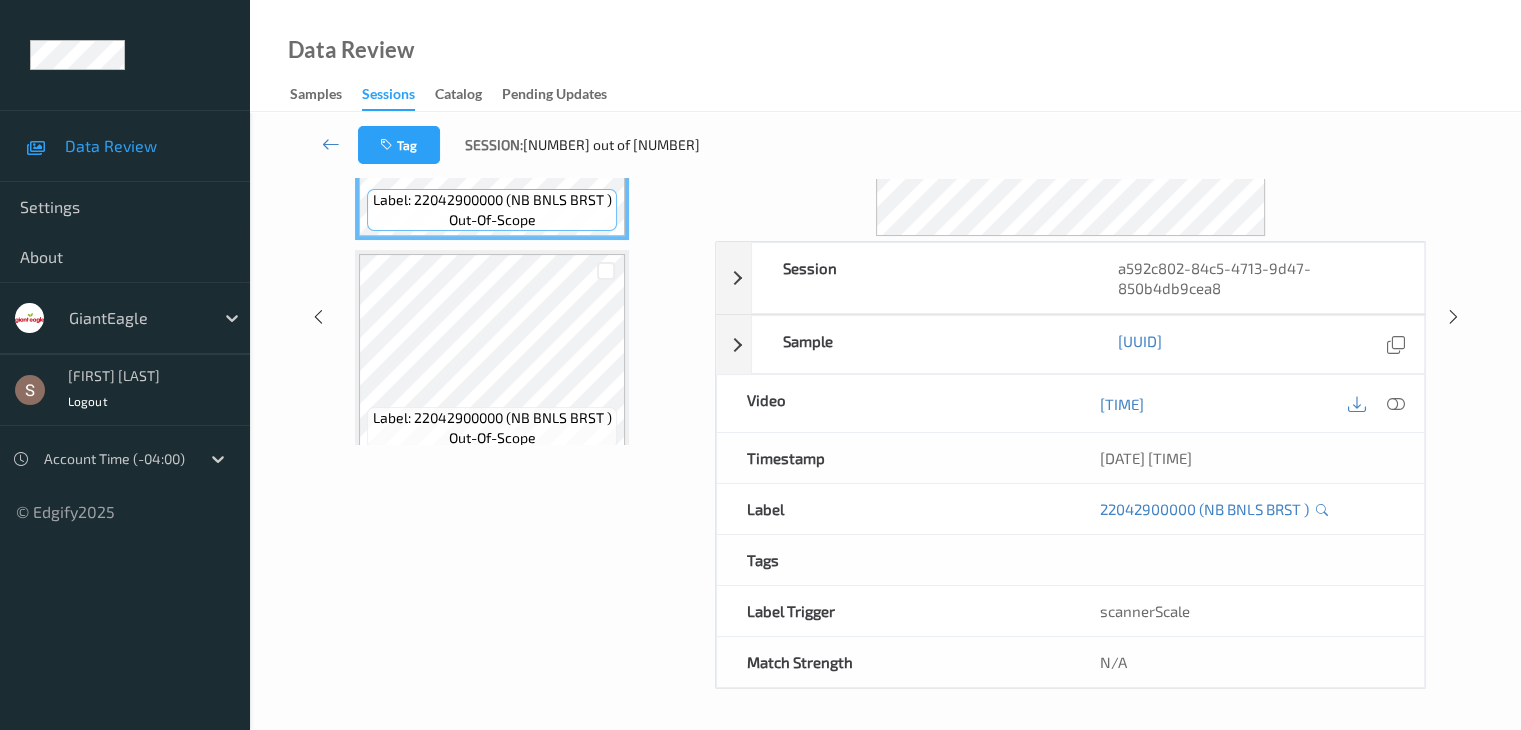 scroll, scrollTop: 0, scrollLeft: 0, axis: both 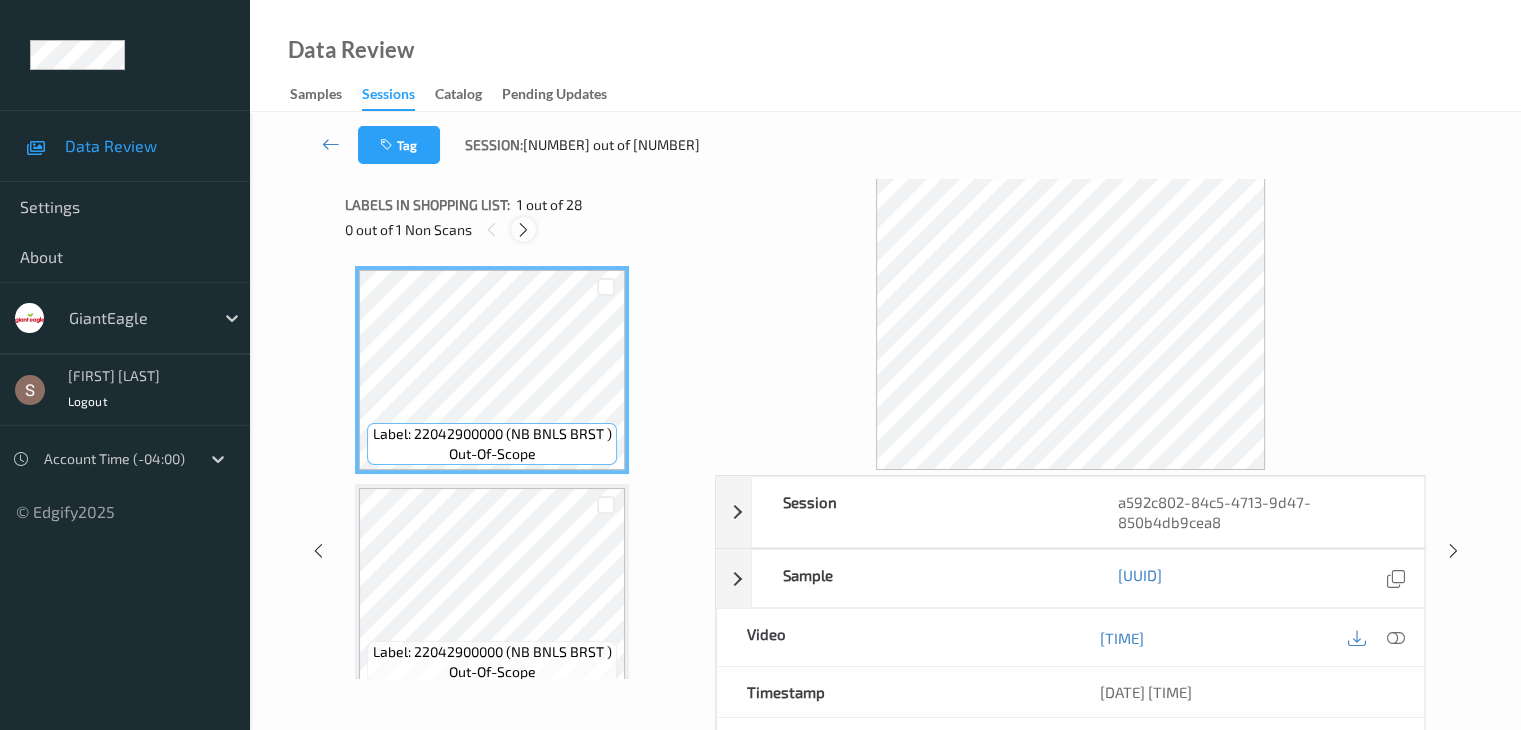 click at bounding box center (523, 230) 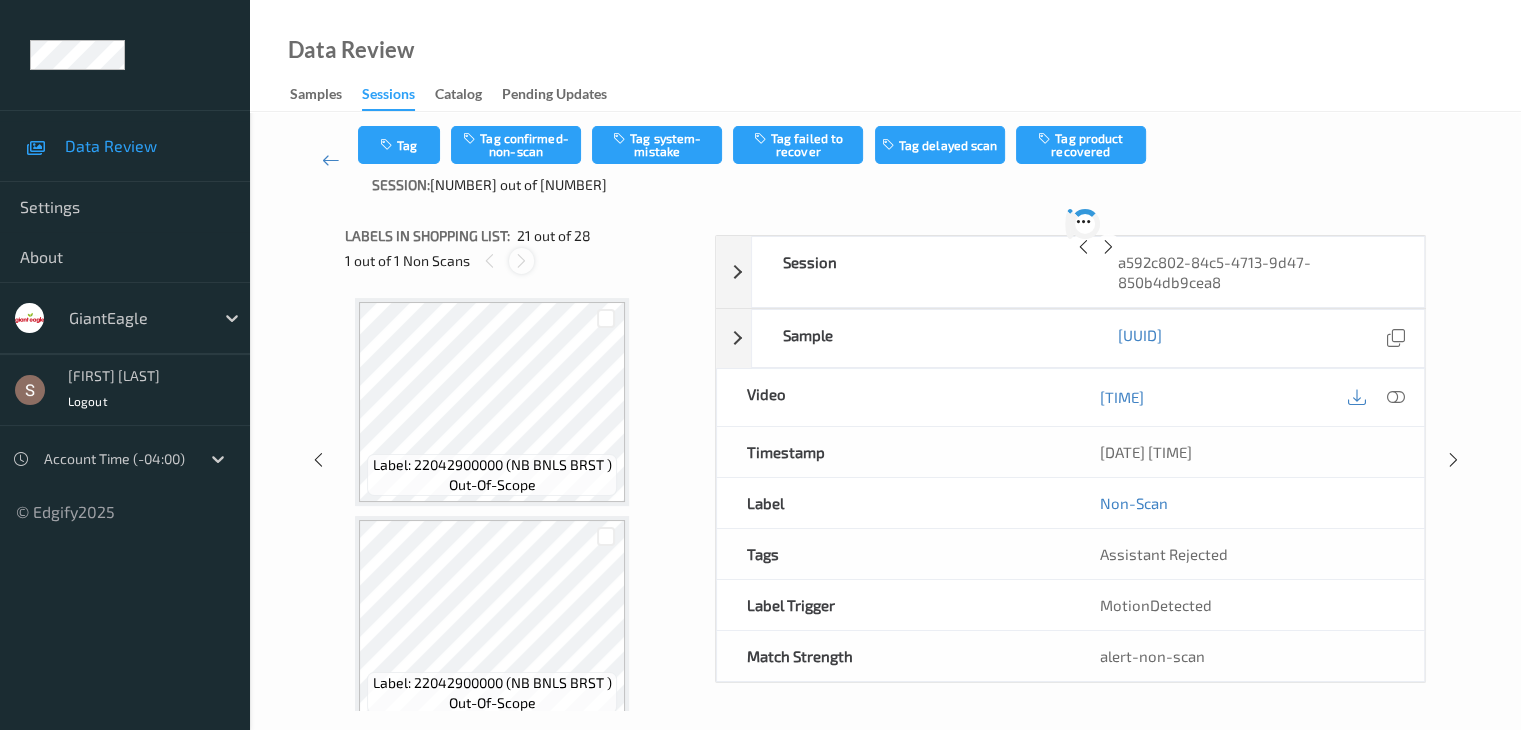 scroll, scrollTop: 4152, scrollLeft: 0, axis: vertical 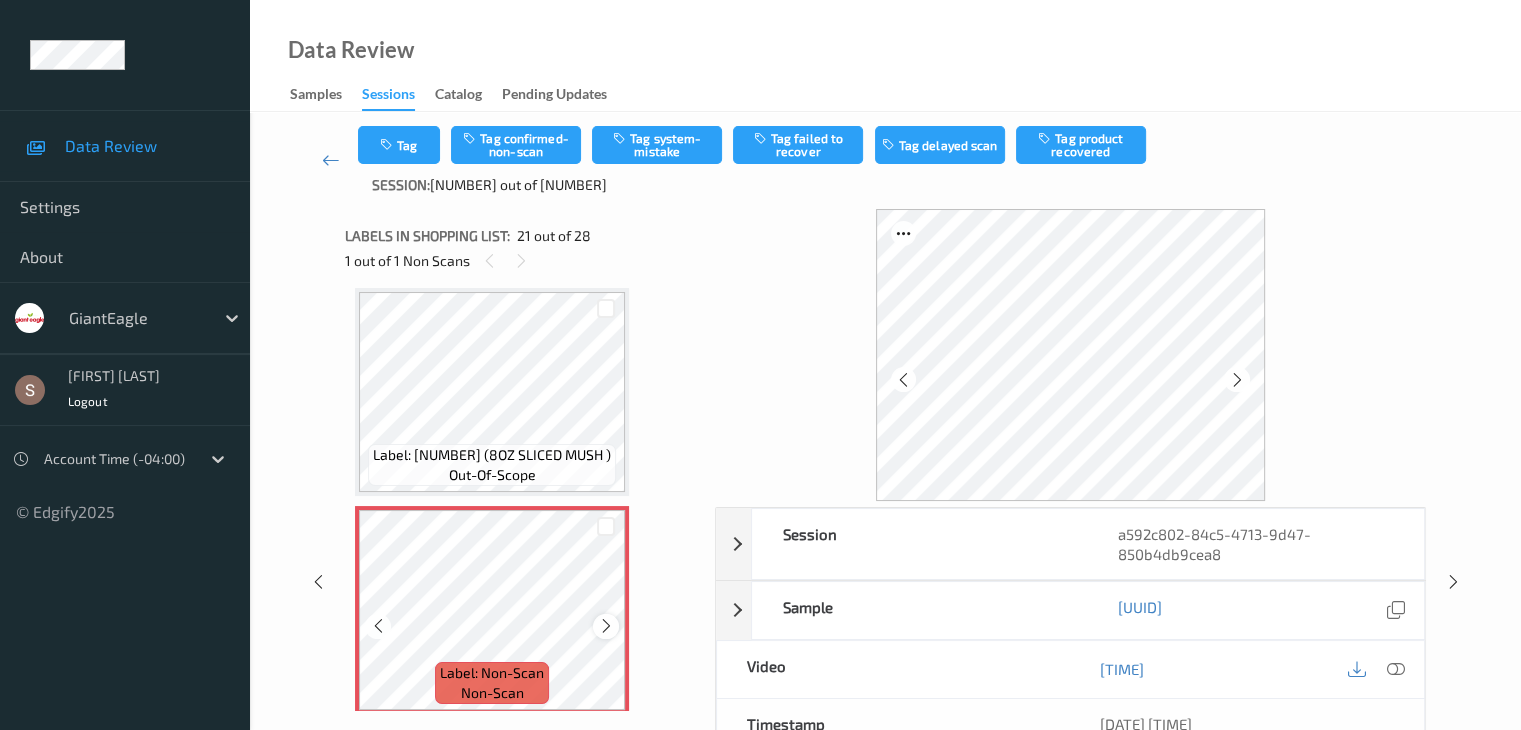 click at bounding box center [605, 626] 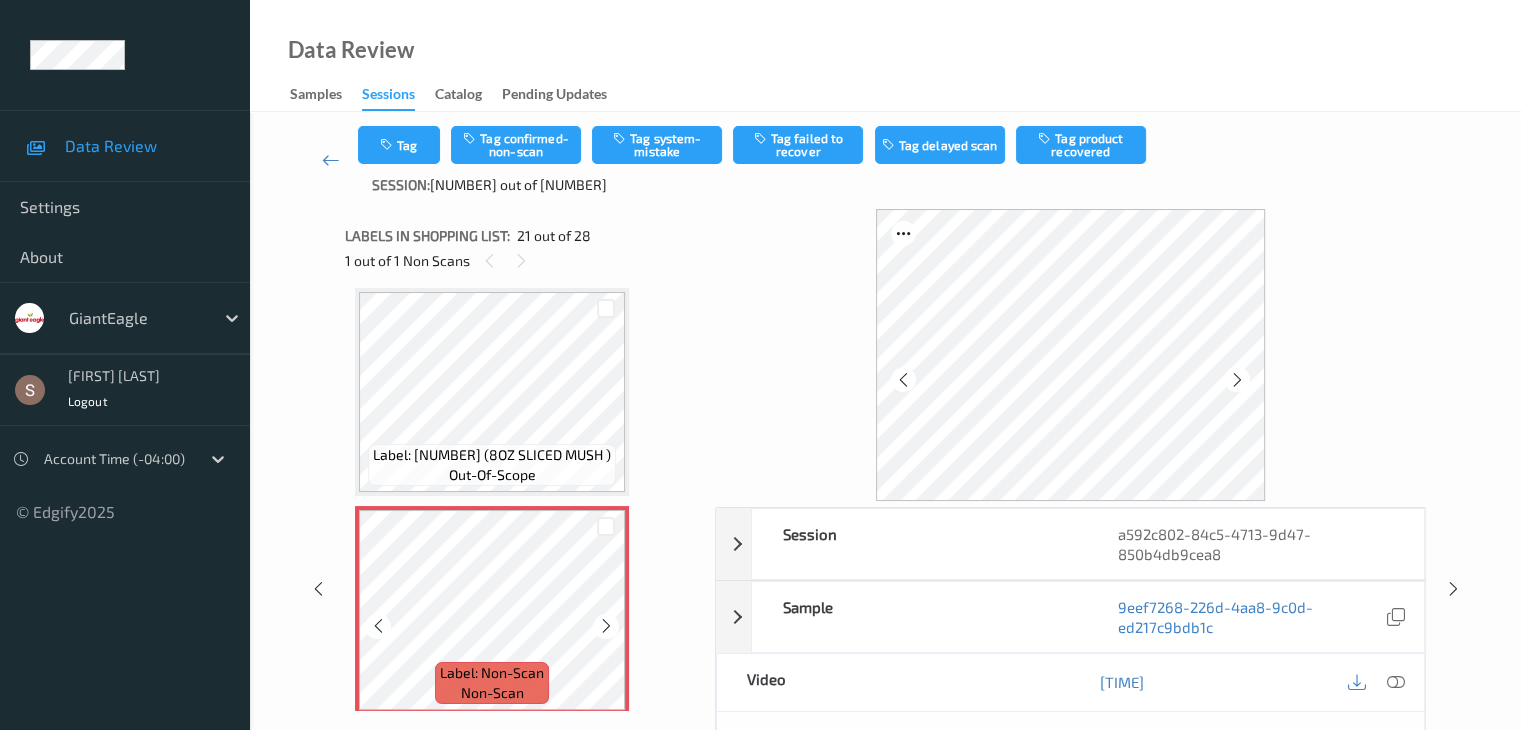 click at bounding box center [605, 626] 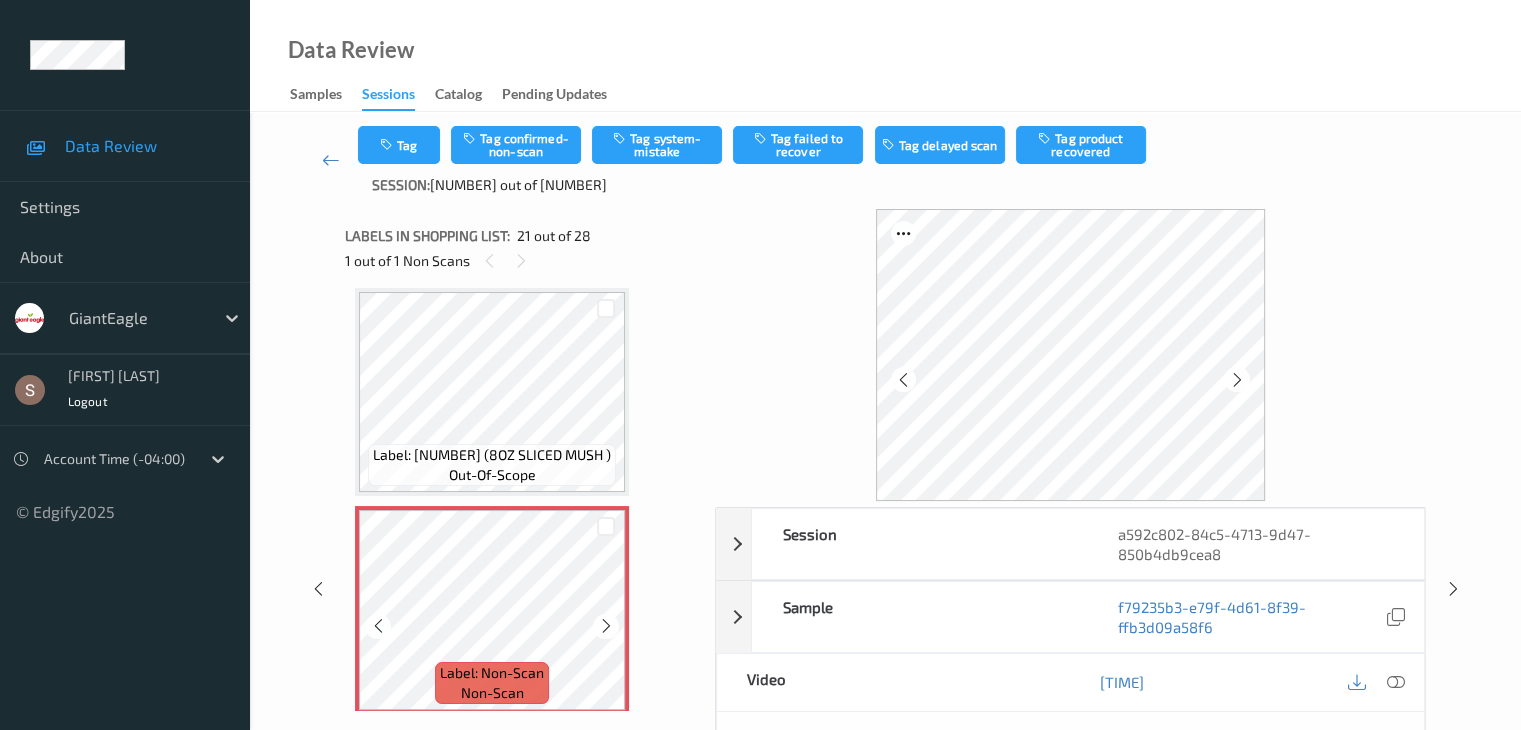 click at bounding box center [605, 626] 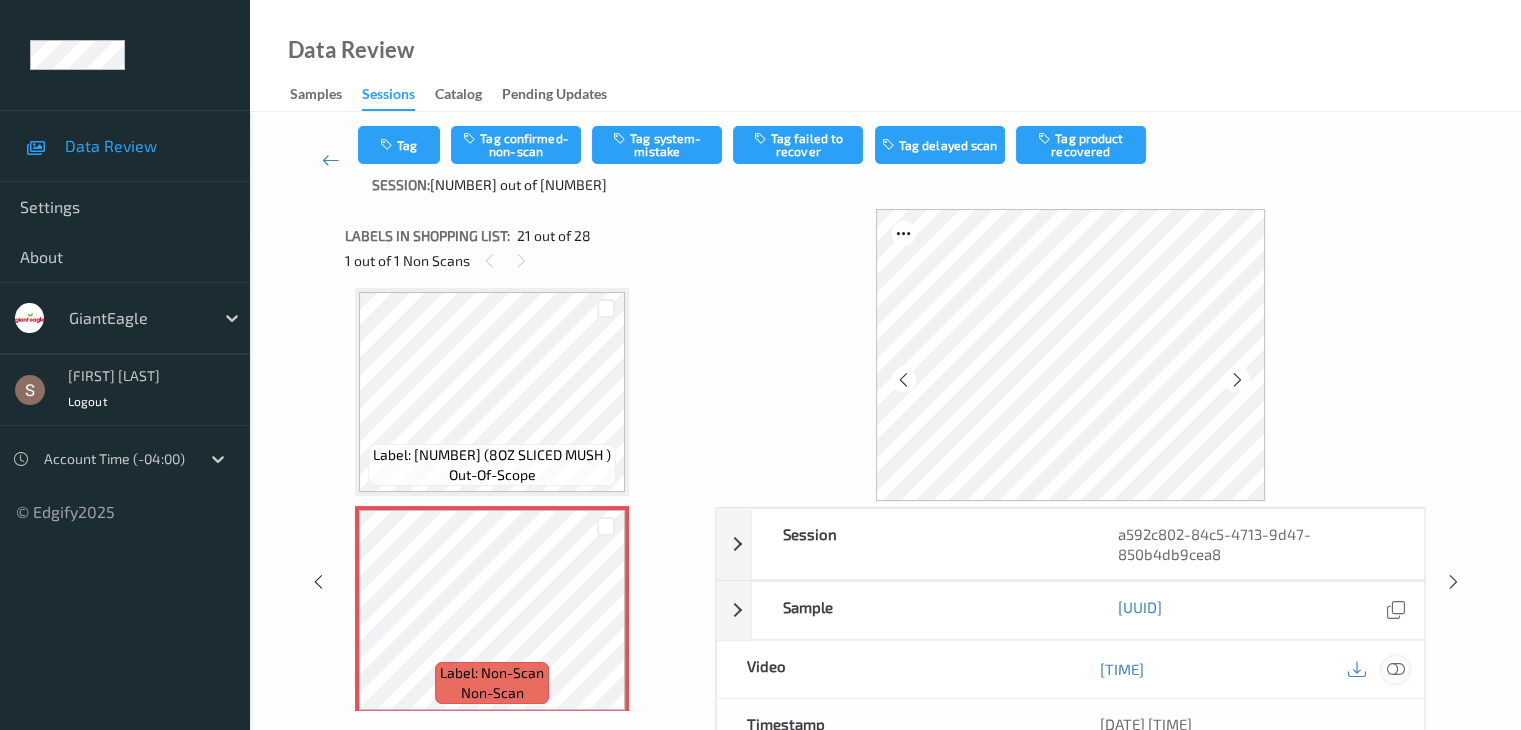 click at bounding box center (1395, 669) 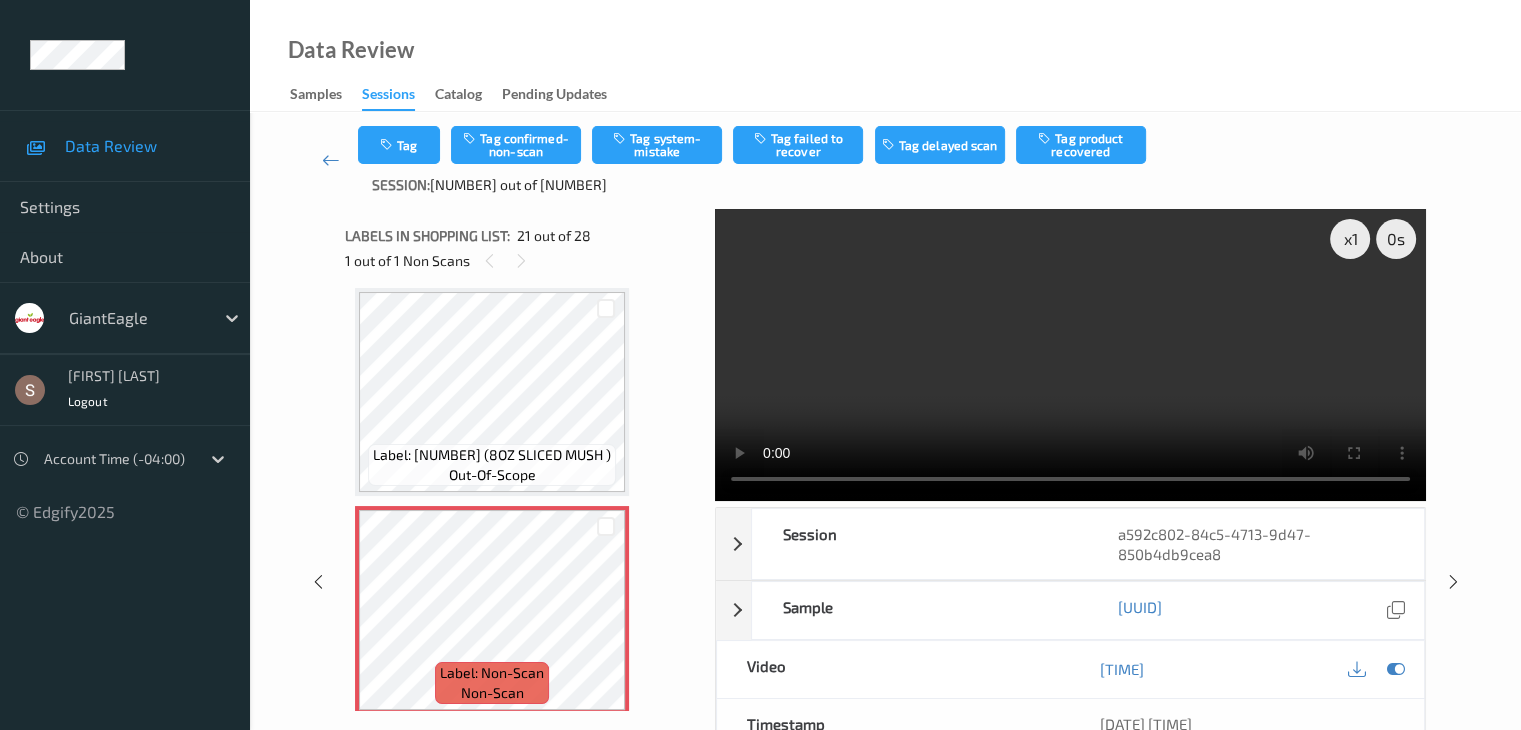 click at bounding box center (1070, 355) 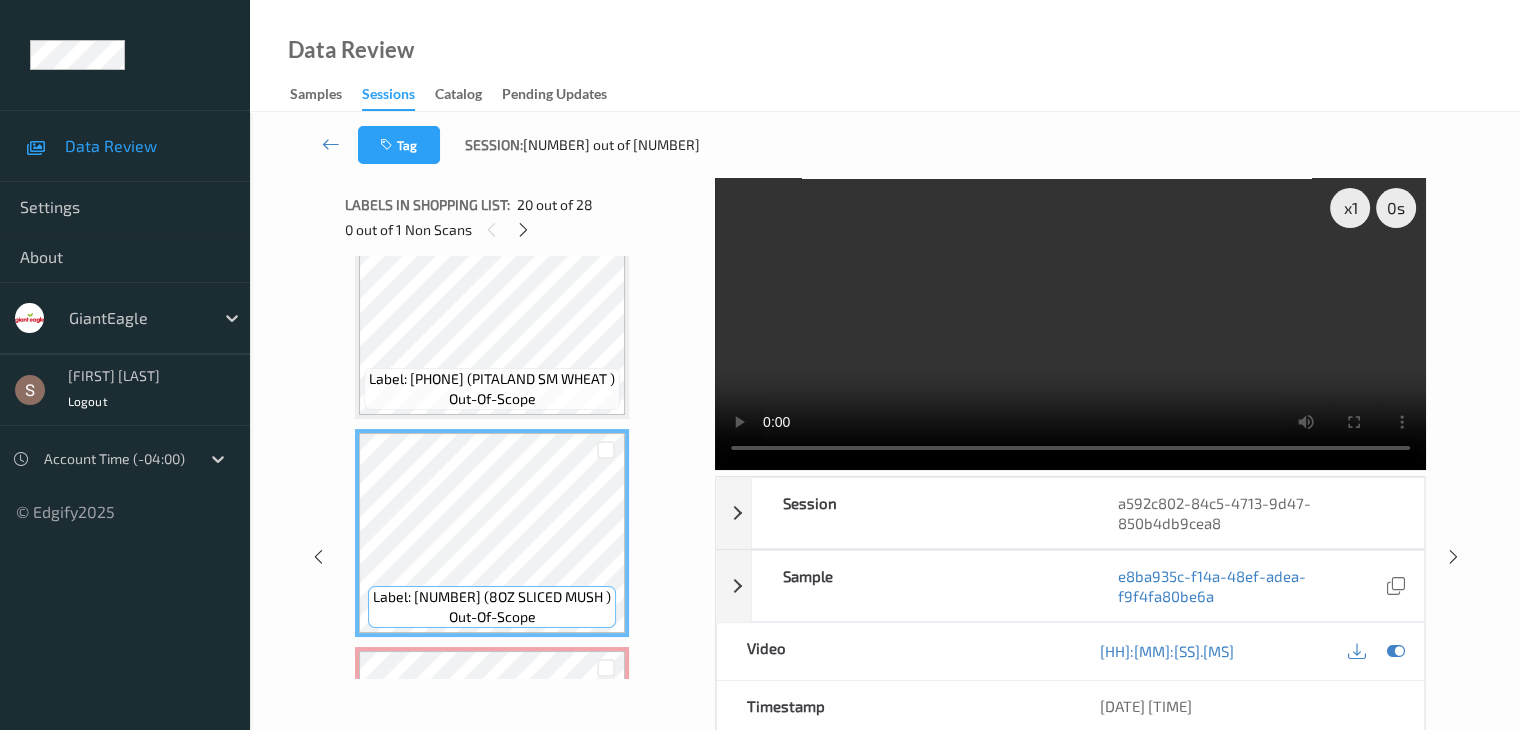 scroll, scrollTop: 3964, scrollLeft: 0, axis: vertical 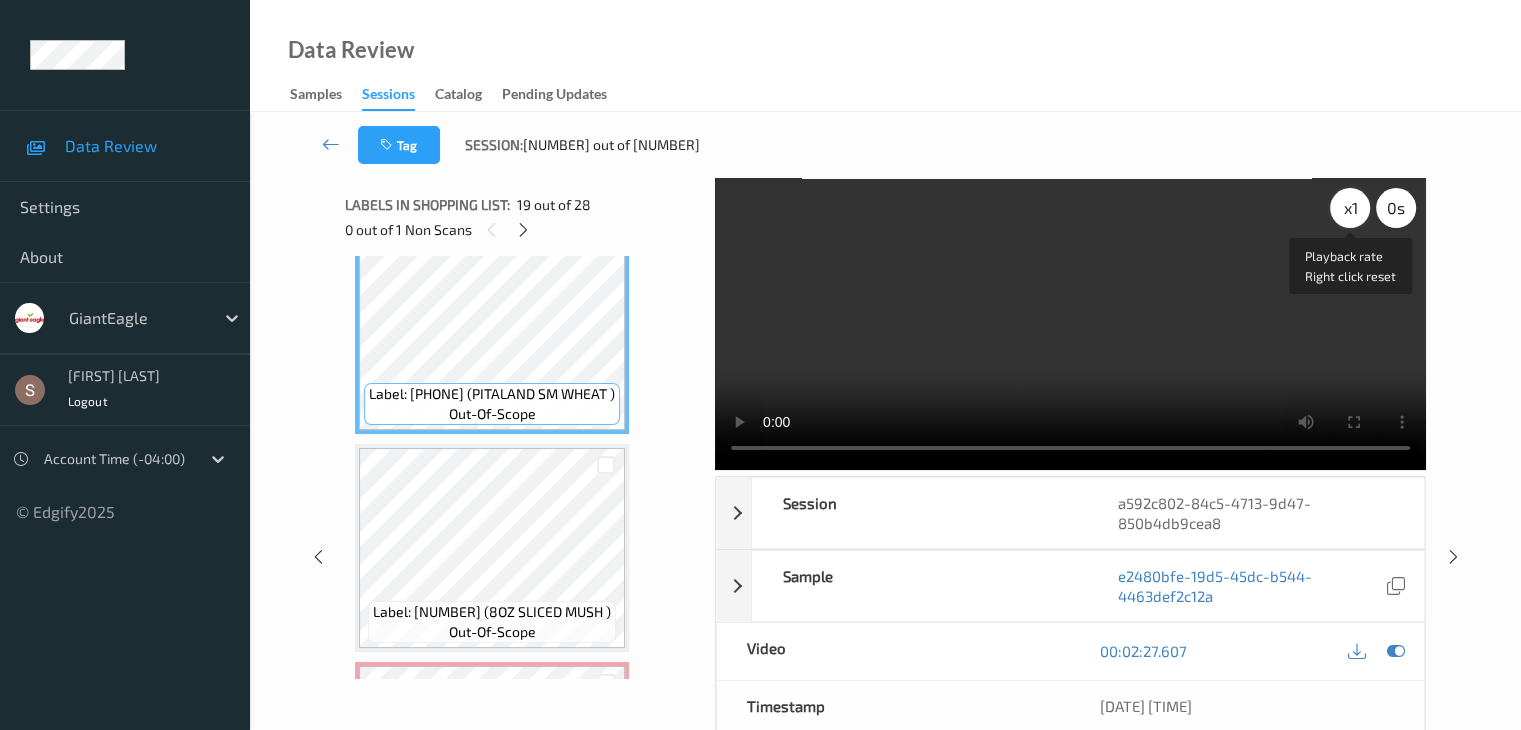 click on "x 1" at bounding box center [1350, 208] 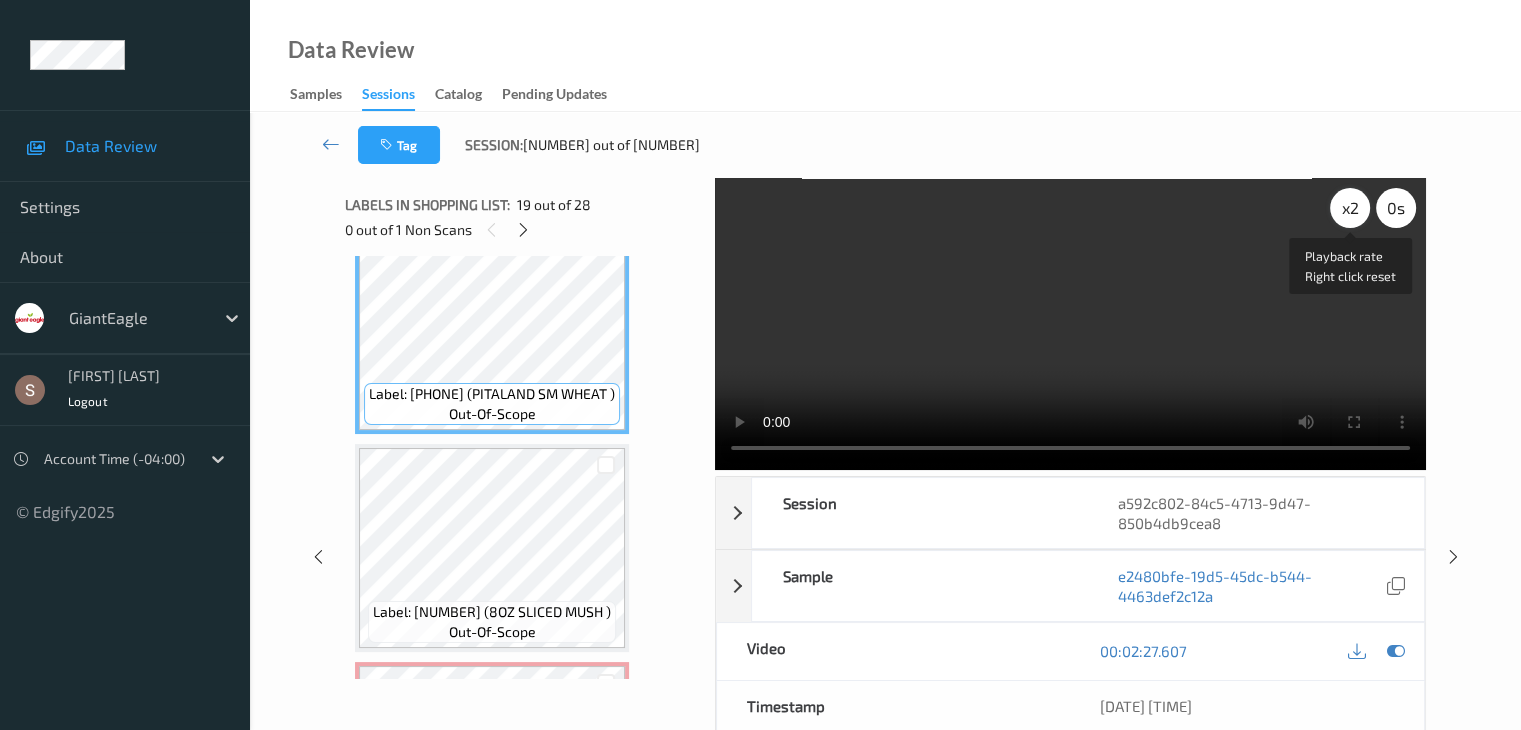 click on "x 2" at bounding box center (1350, 208) 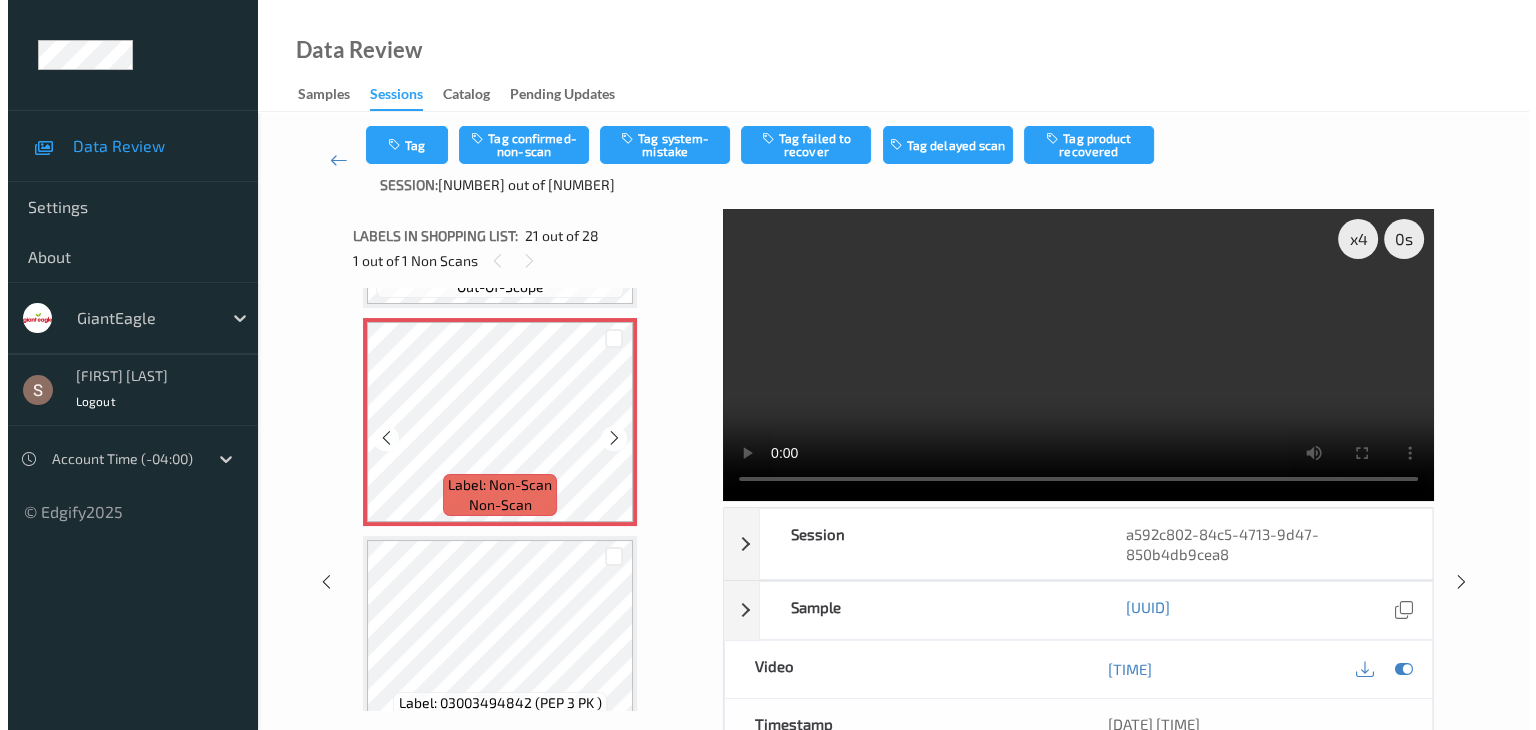 scroll, scrollTop: 4338, scrollLeft: 0, axis: vertical 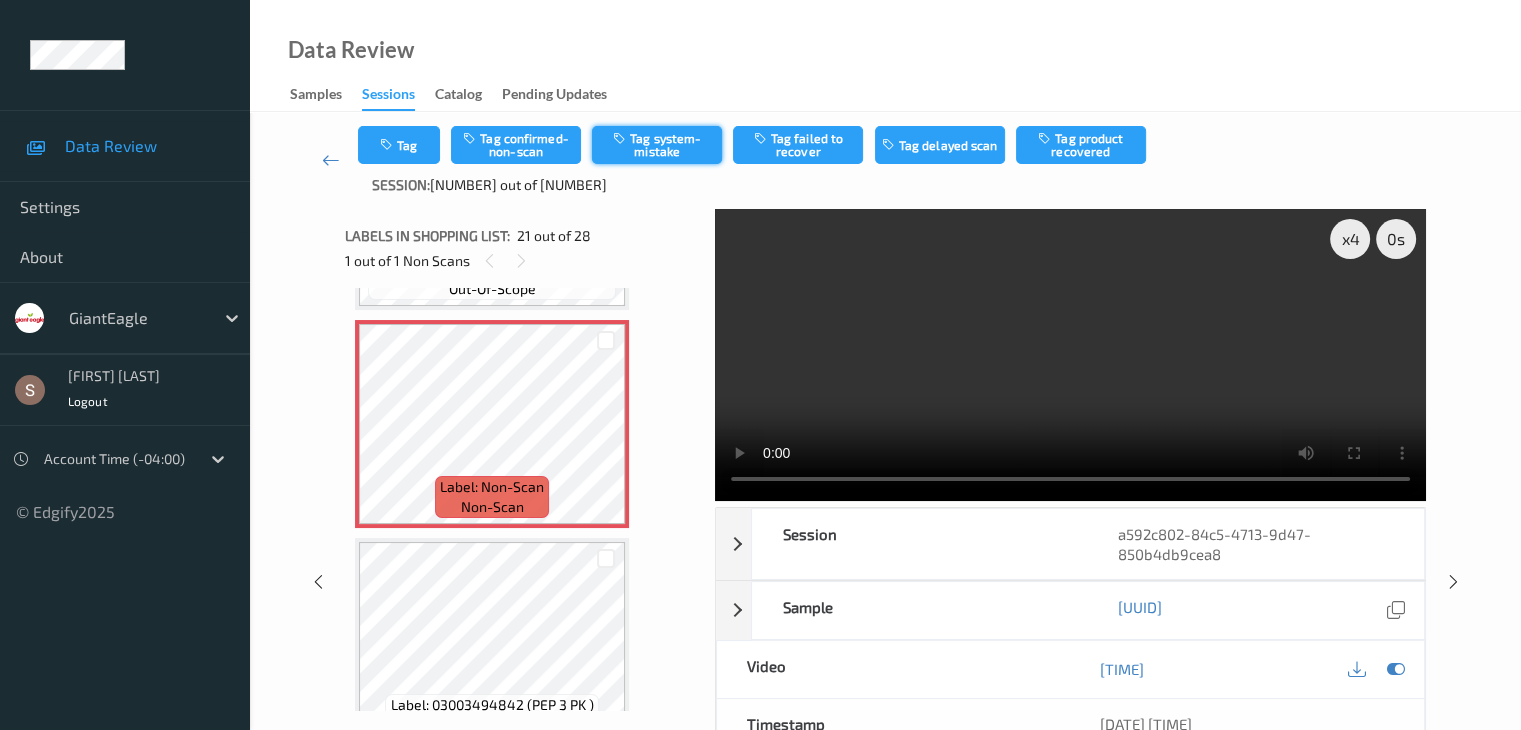 click on "Tag   system-mistake" at bounding box center [657, 145] 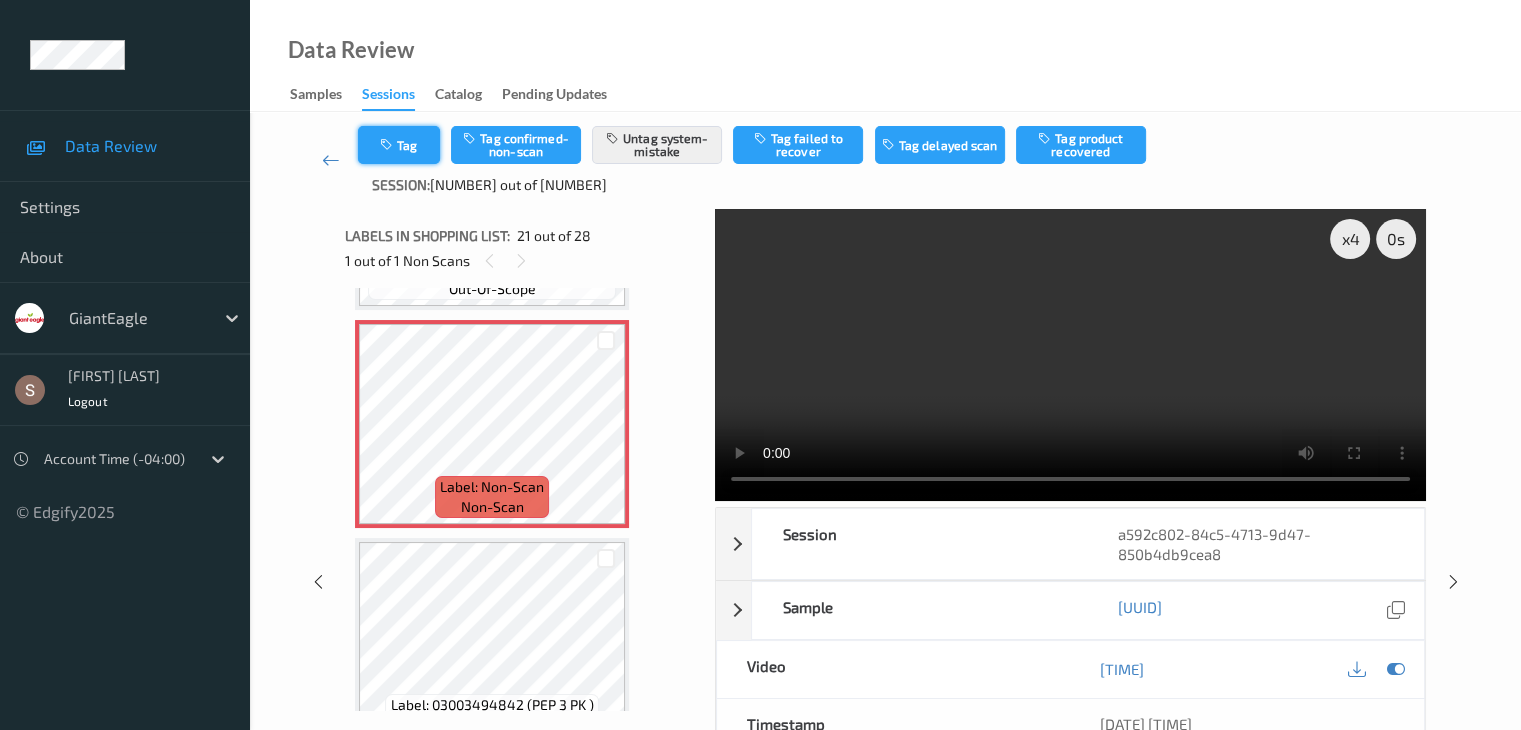 click at bounding box center (388, 145) 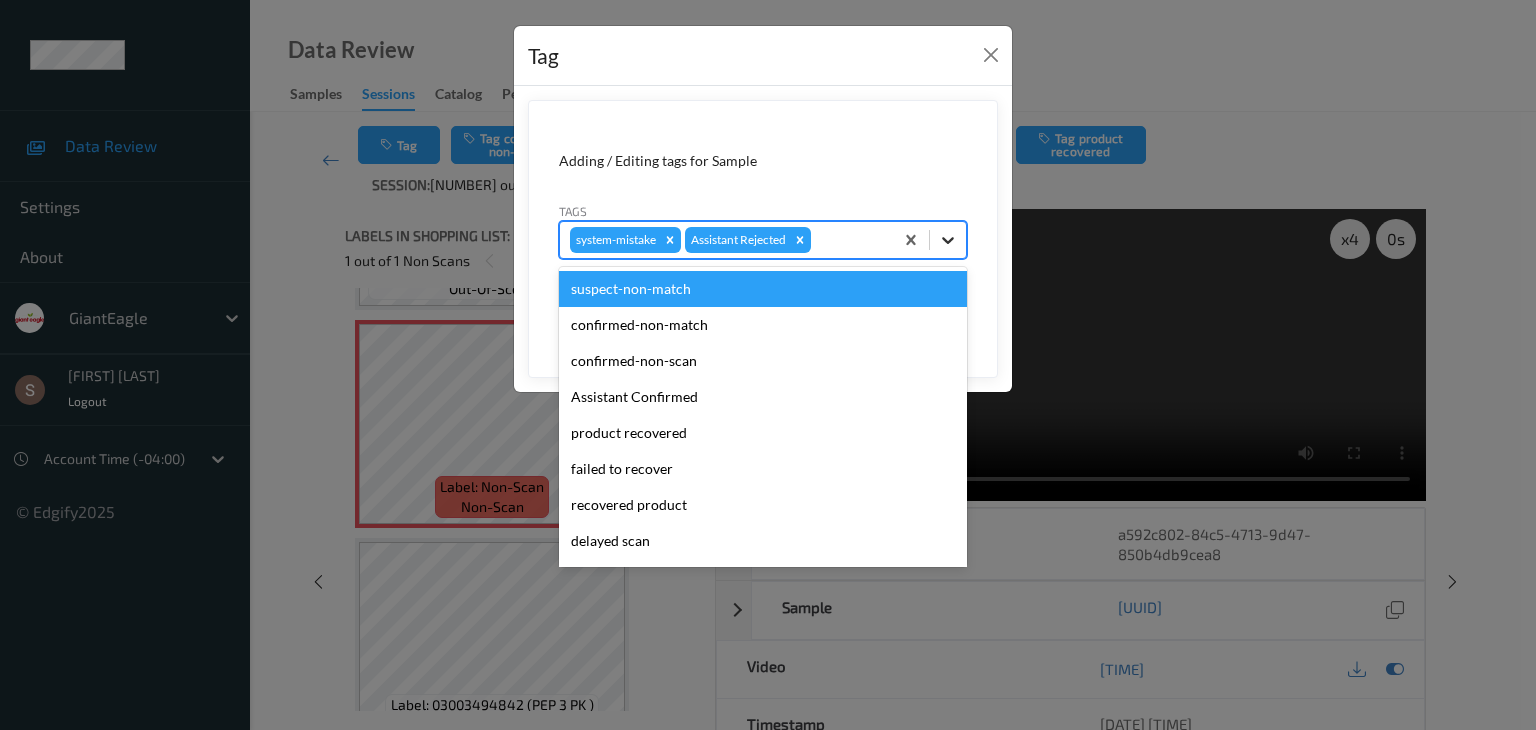 click 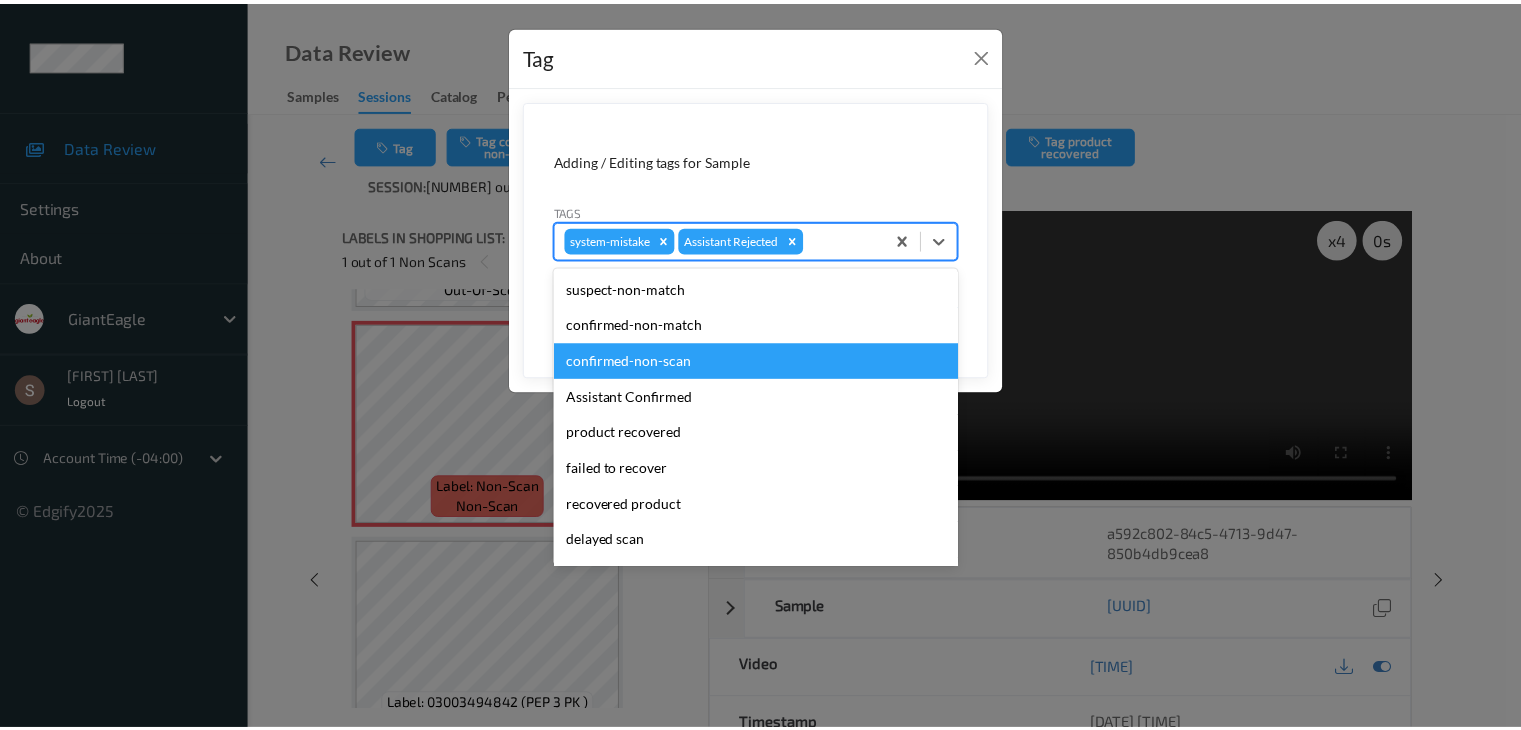 scroll, scrollTop: 140, scrollLeft: 0, axis: vertical 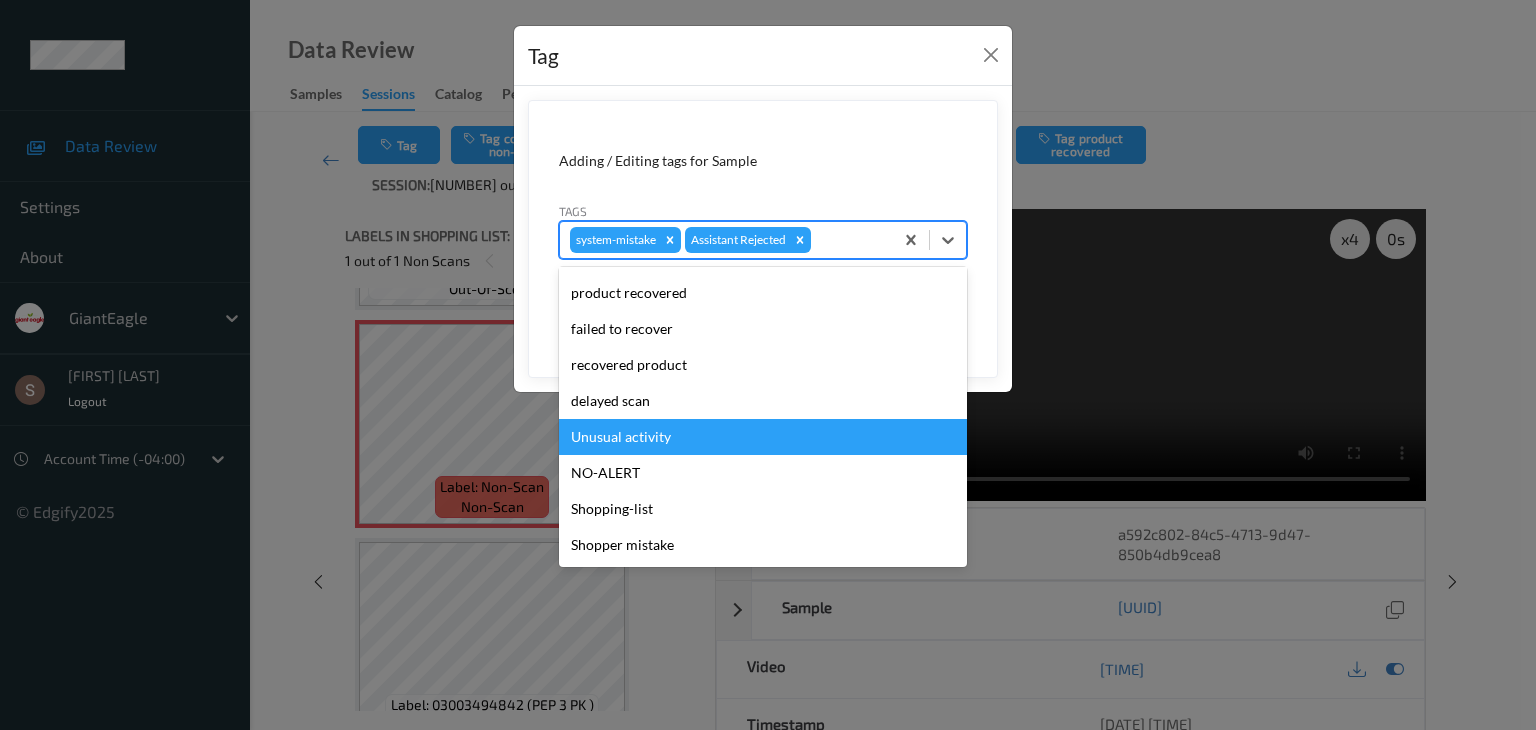 click on "Unusual activity" at bounding box center (763, 437) 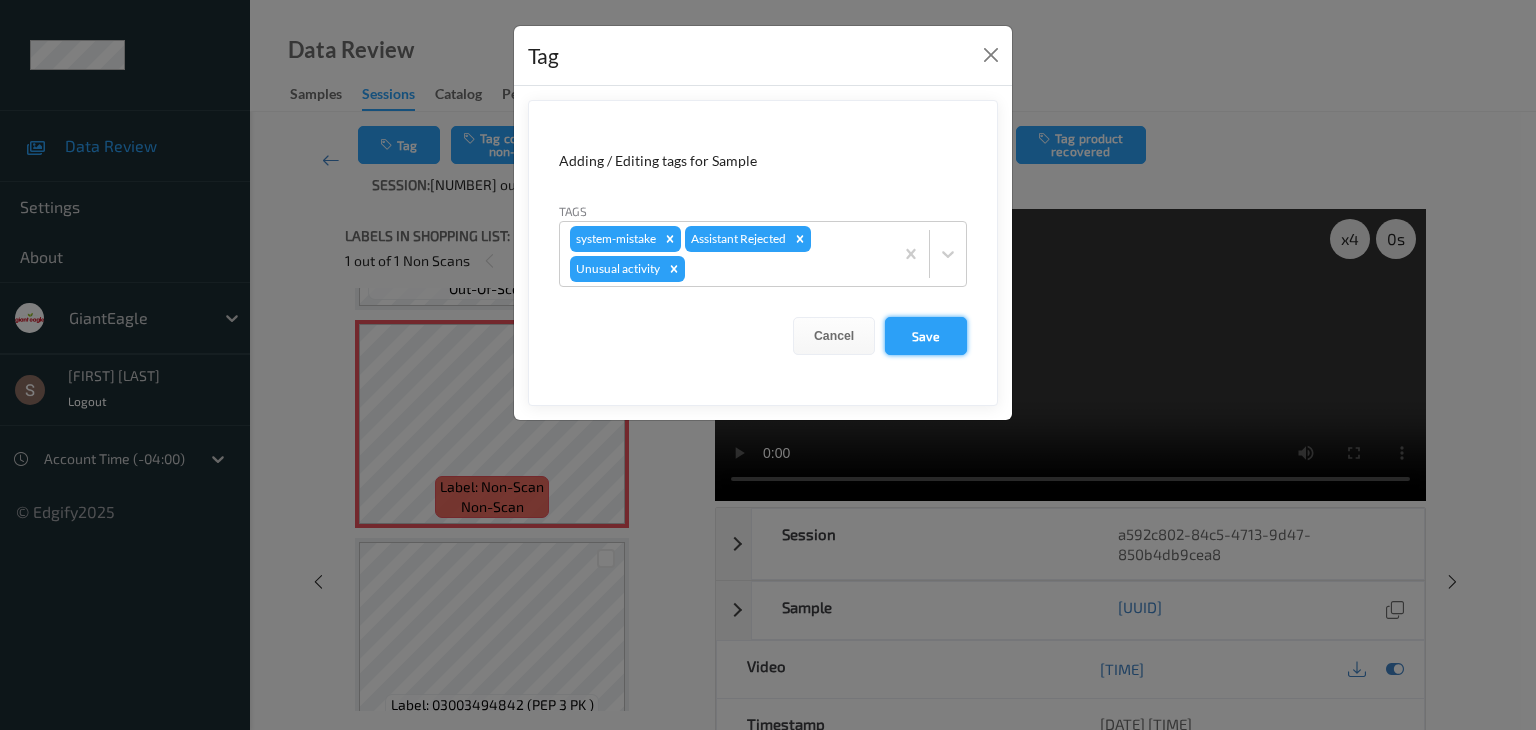 click on "Save" at bounding box center [926, 336] 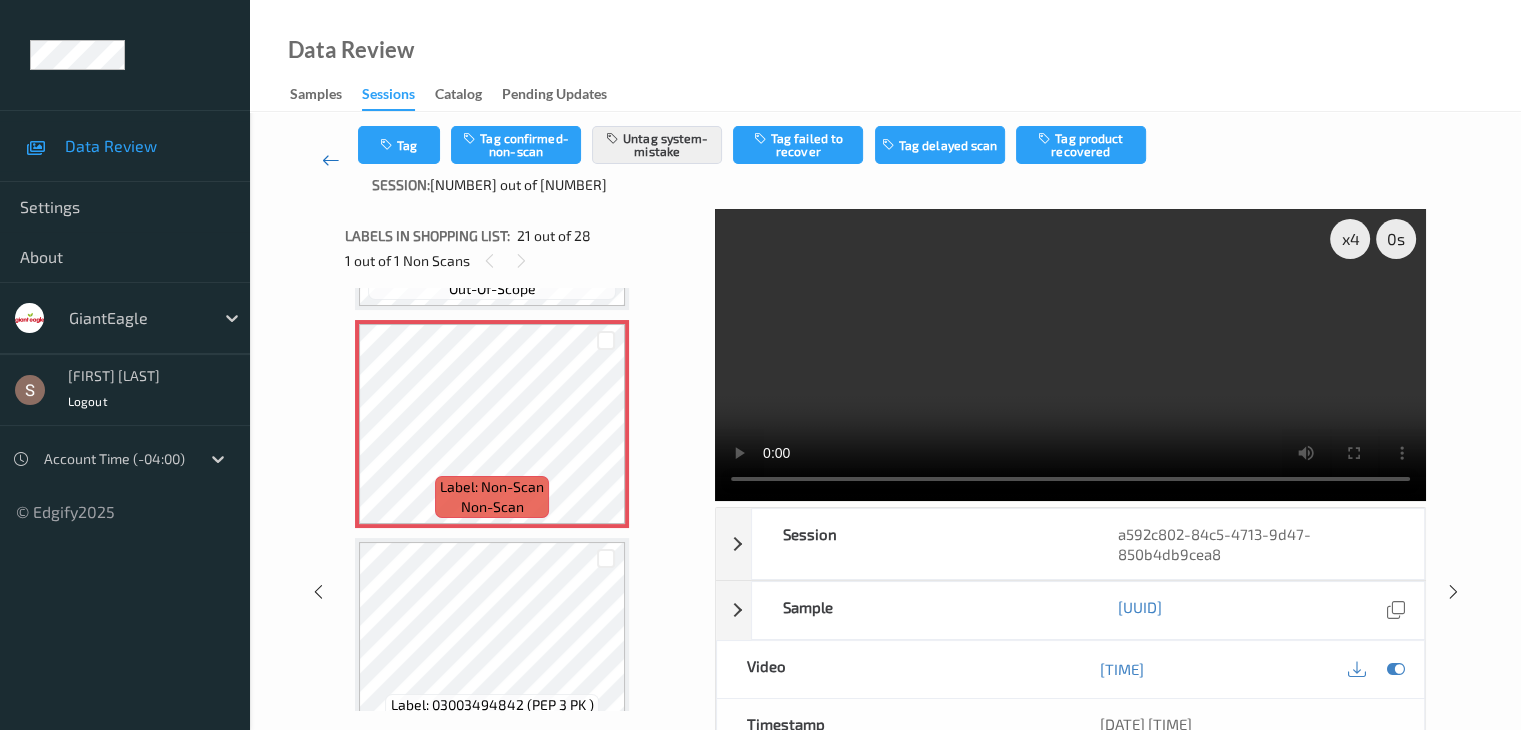 click at bounding box center [331, 160] 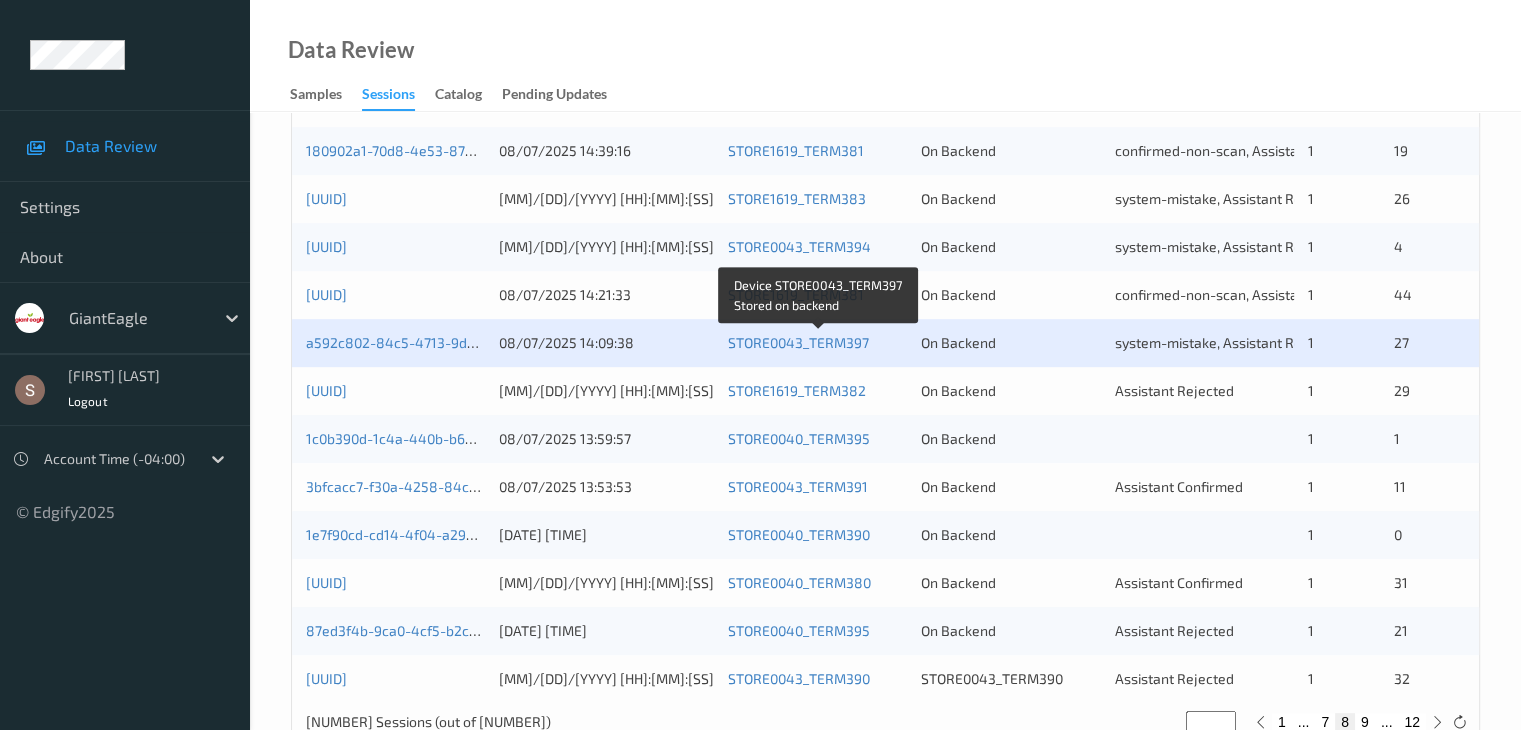 scroll, scrollTop: 932, scrollLeft: 0, axis: vertical 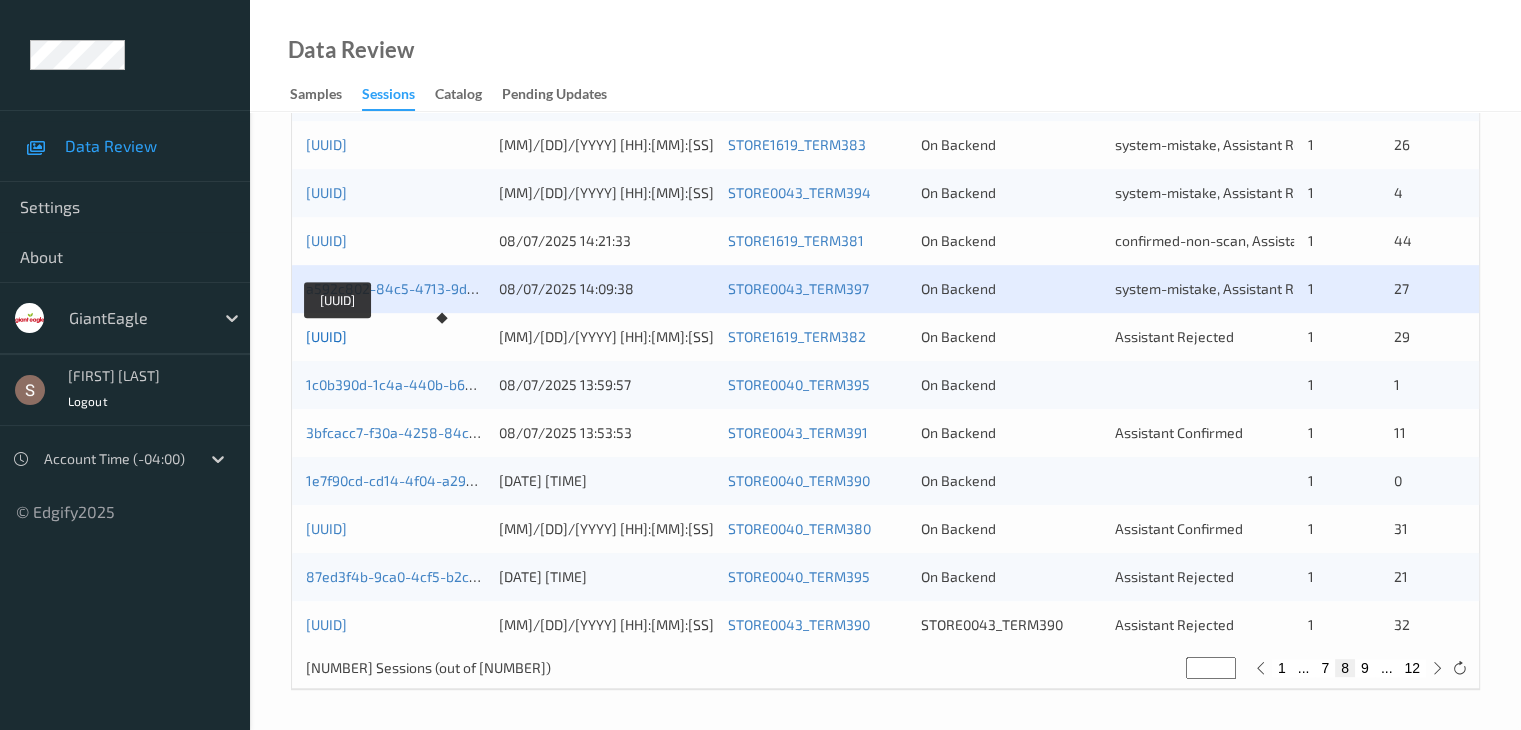 click on "[UUID]" at bounding box center [326, 336] 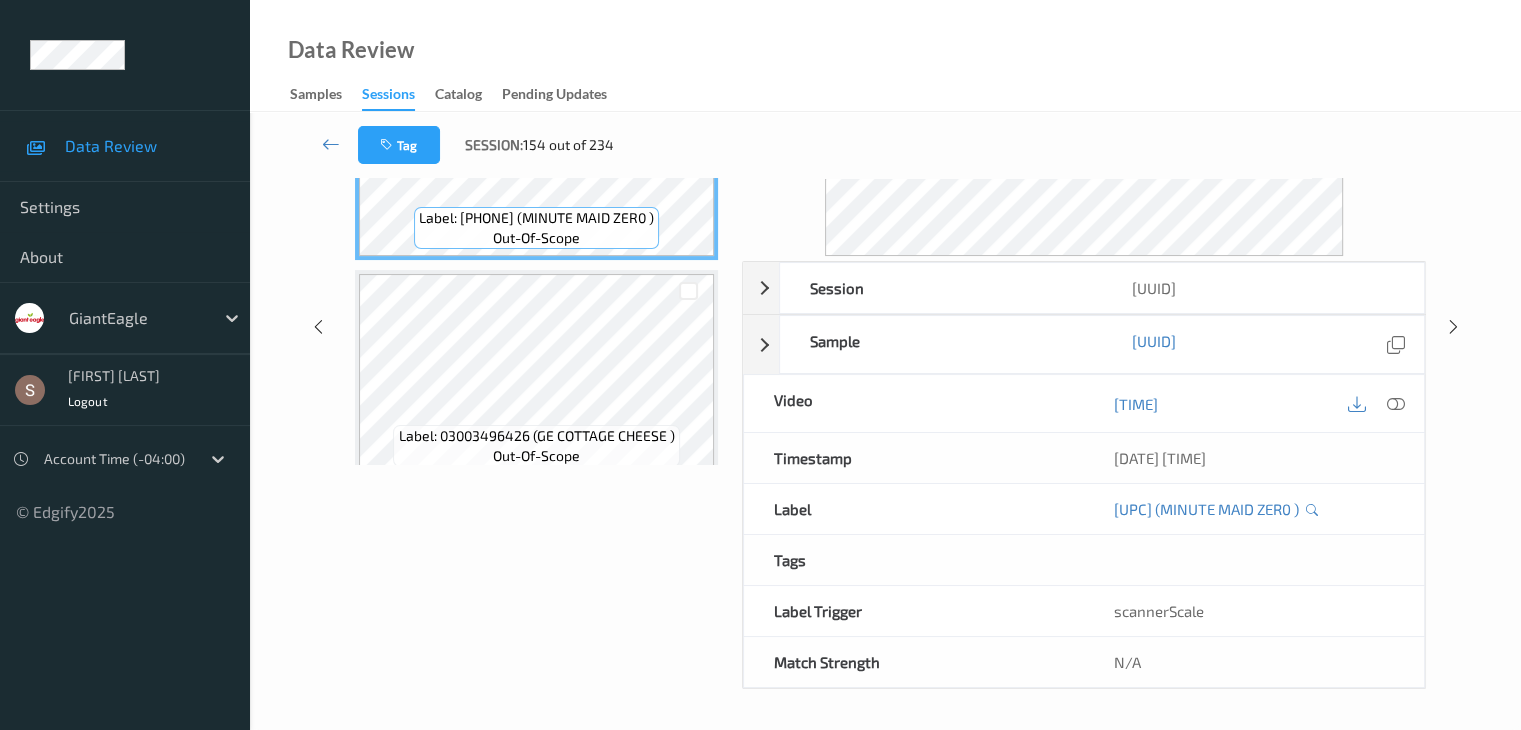 scroll, scrollTop: 0, scrollLeft: 0, axis: both 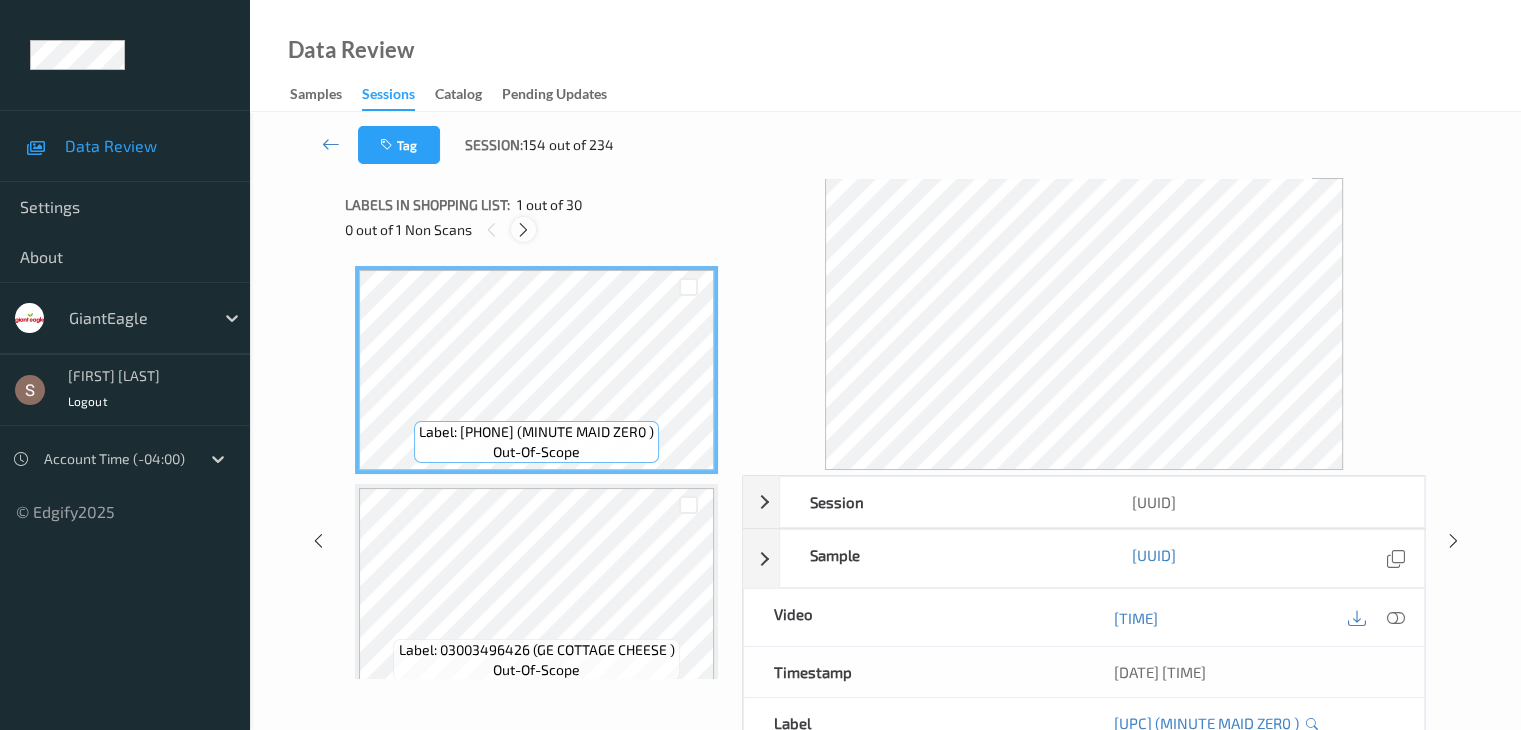 click at bounding box center (523, 230) 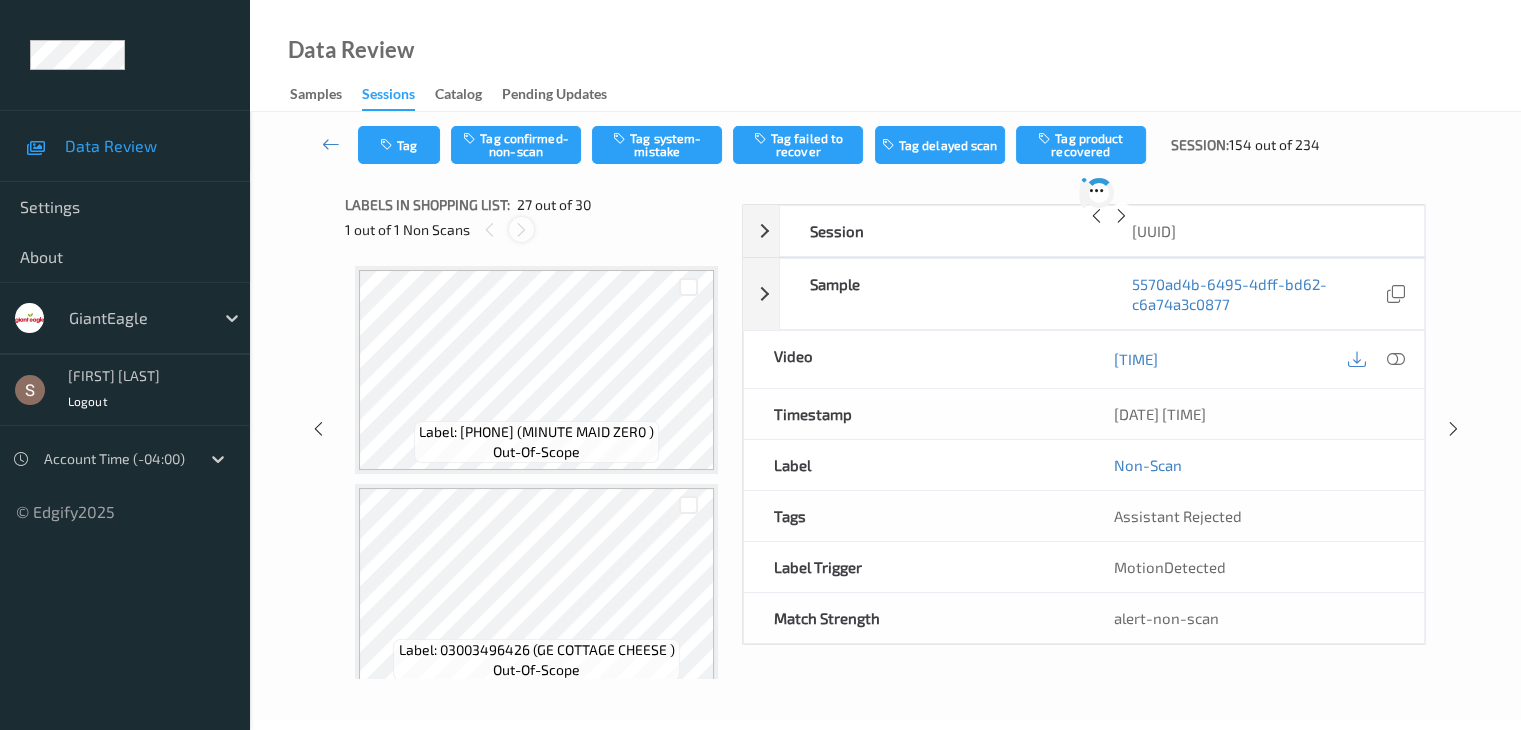 scroll, scrollTop: 5460, scrollLeft: 0, axis: vertical 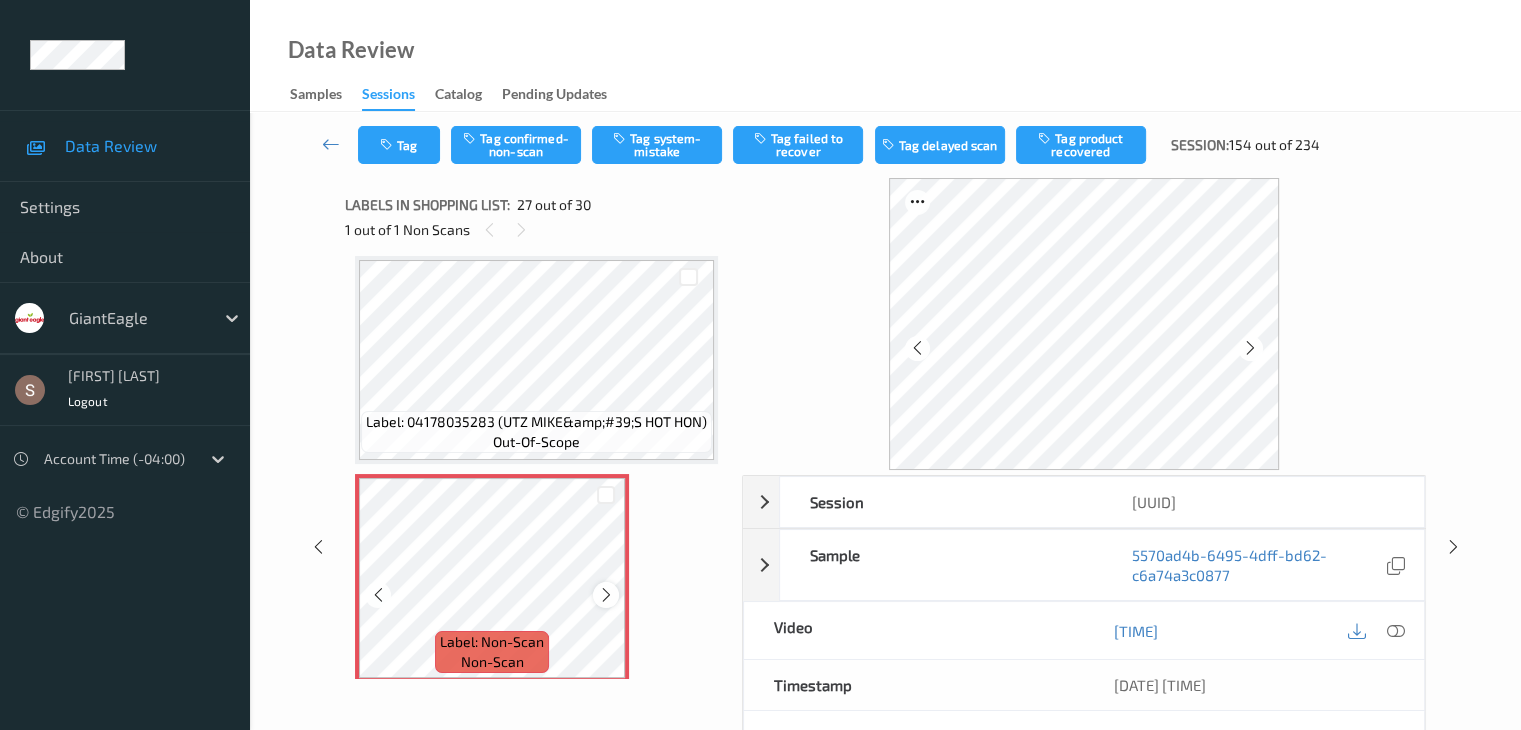 click at bounding box center (606, 595) 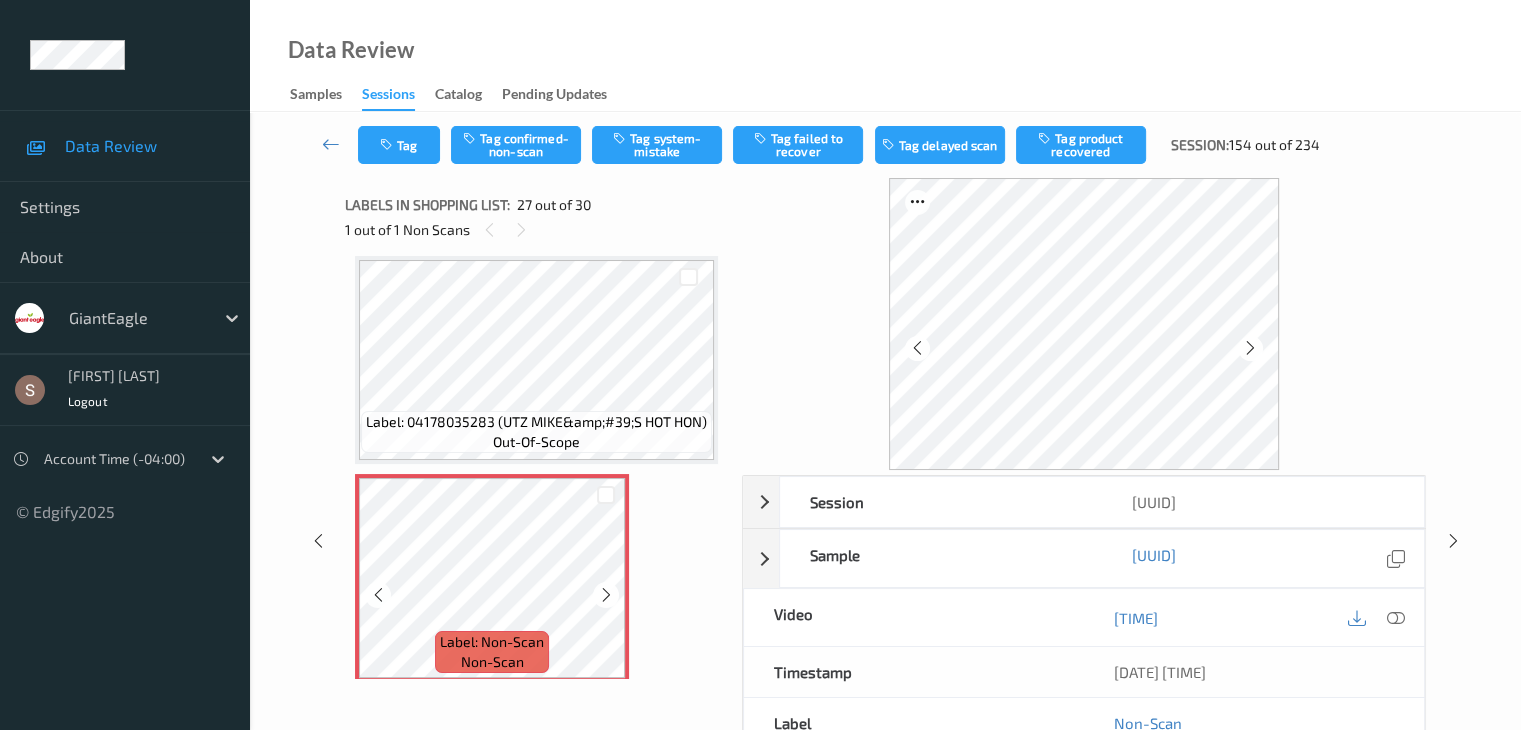 click at bounding box center [606, 595] 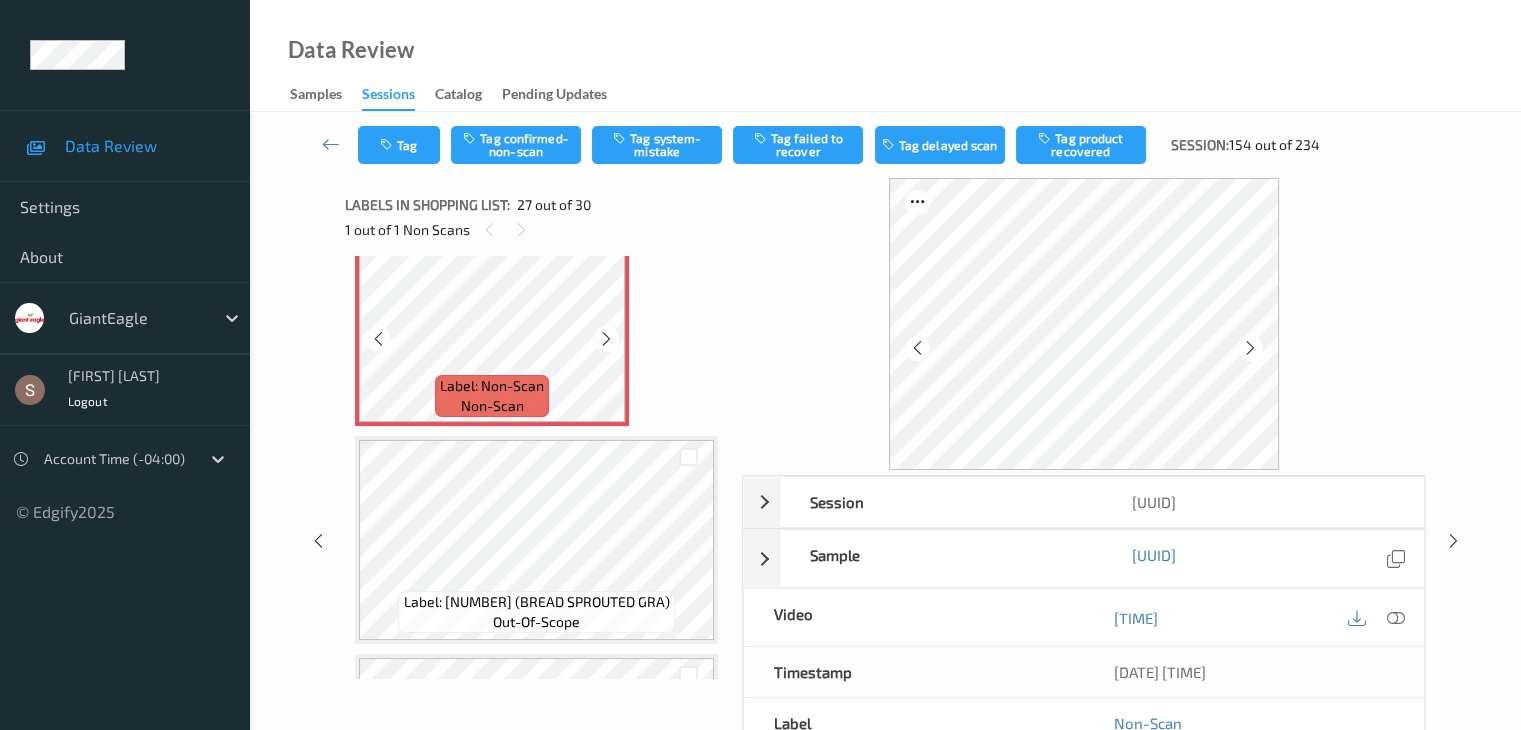 scroll, scrollTop: 5723, scrollLeft: 0, axis: vertical 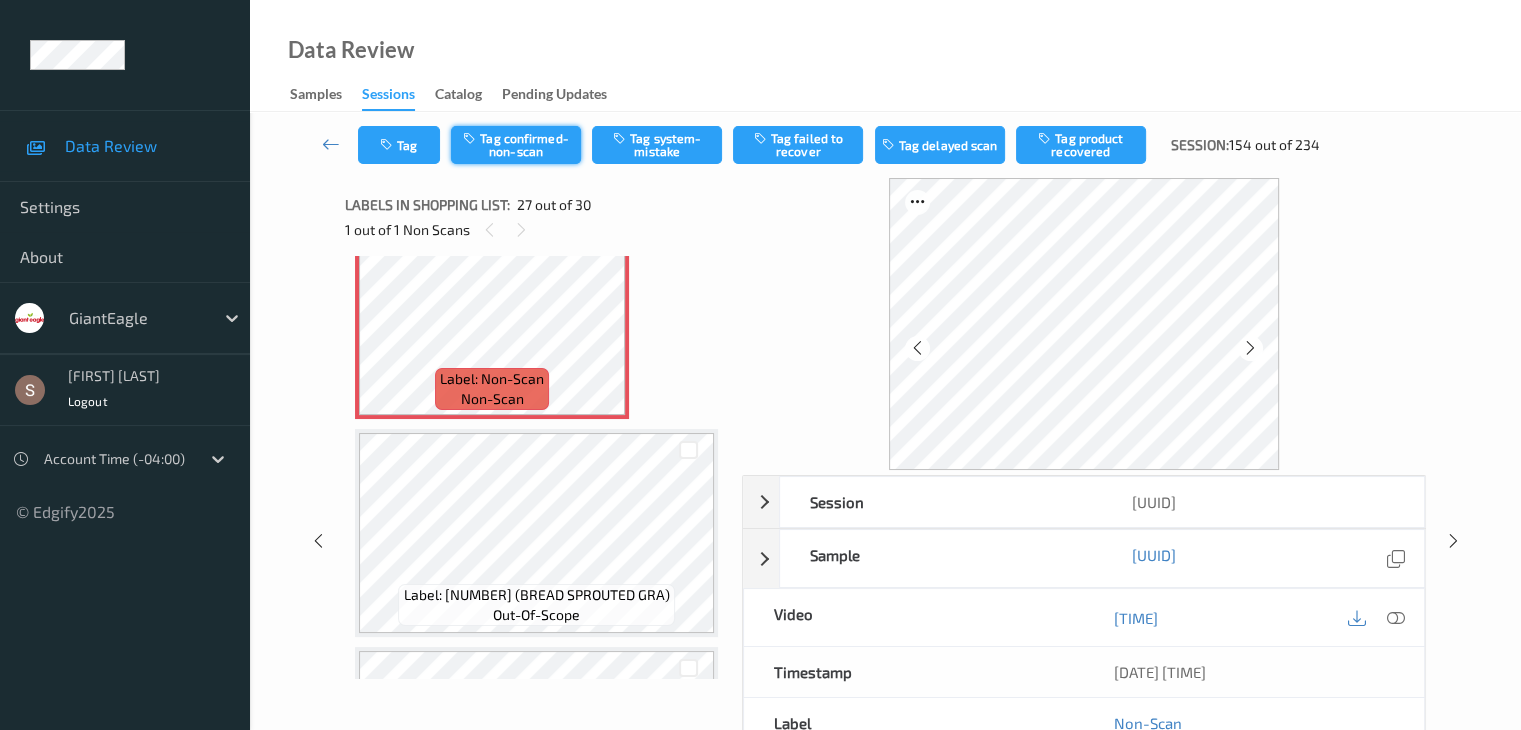 click on "Tag   confirmed-non-scan" at bounding box center [516, 145] 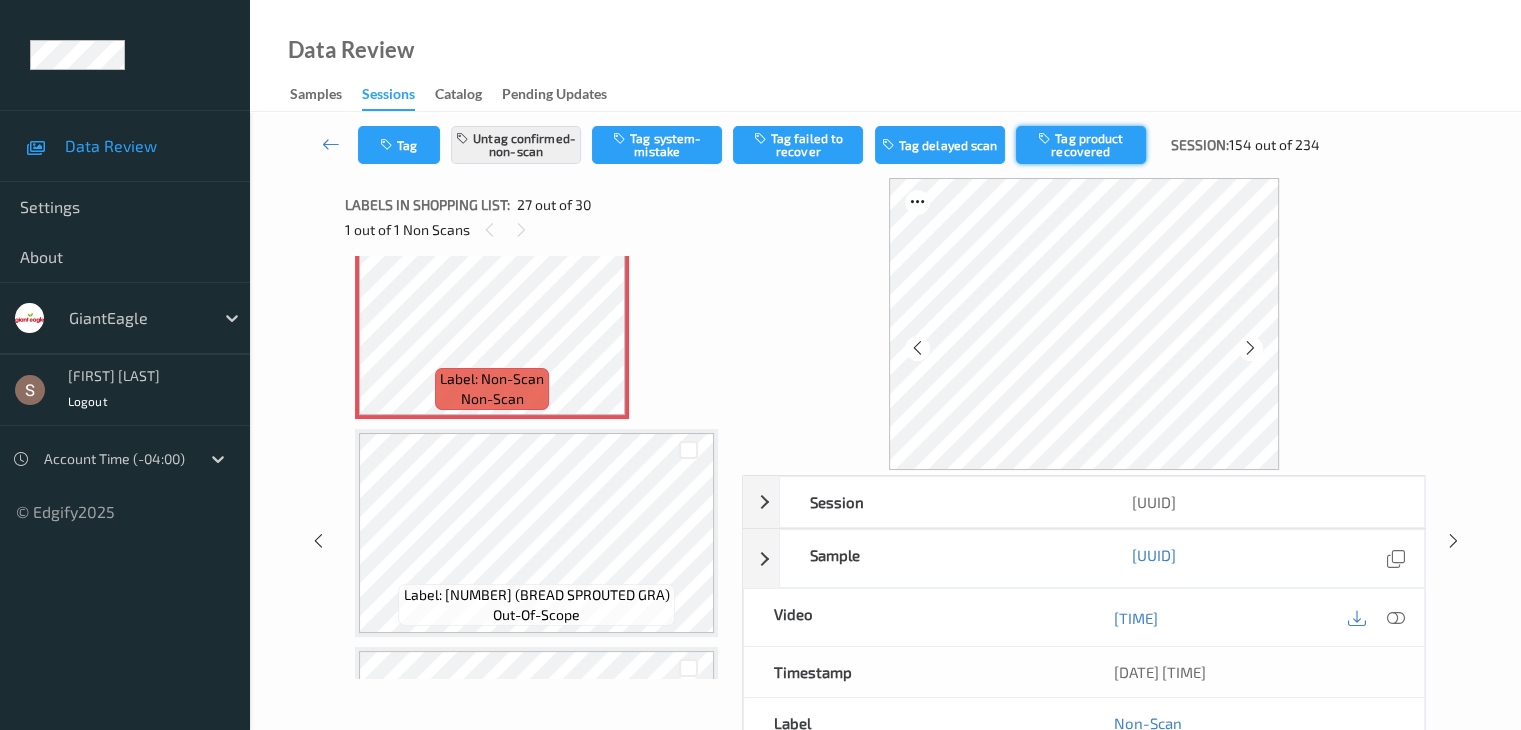 click on "Tag   product recovered" at bounding box center [1081, 145] 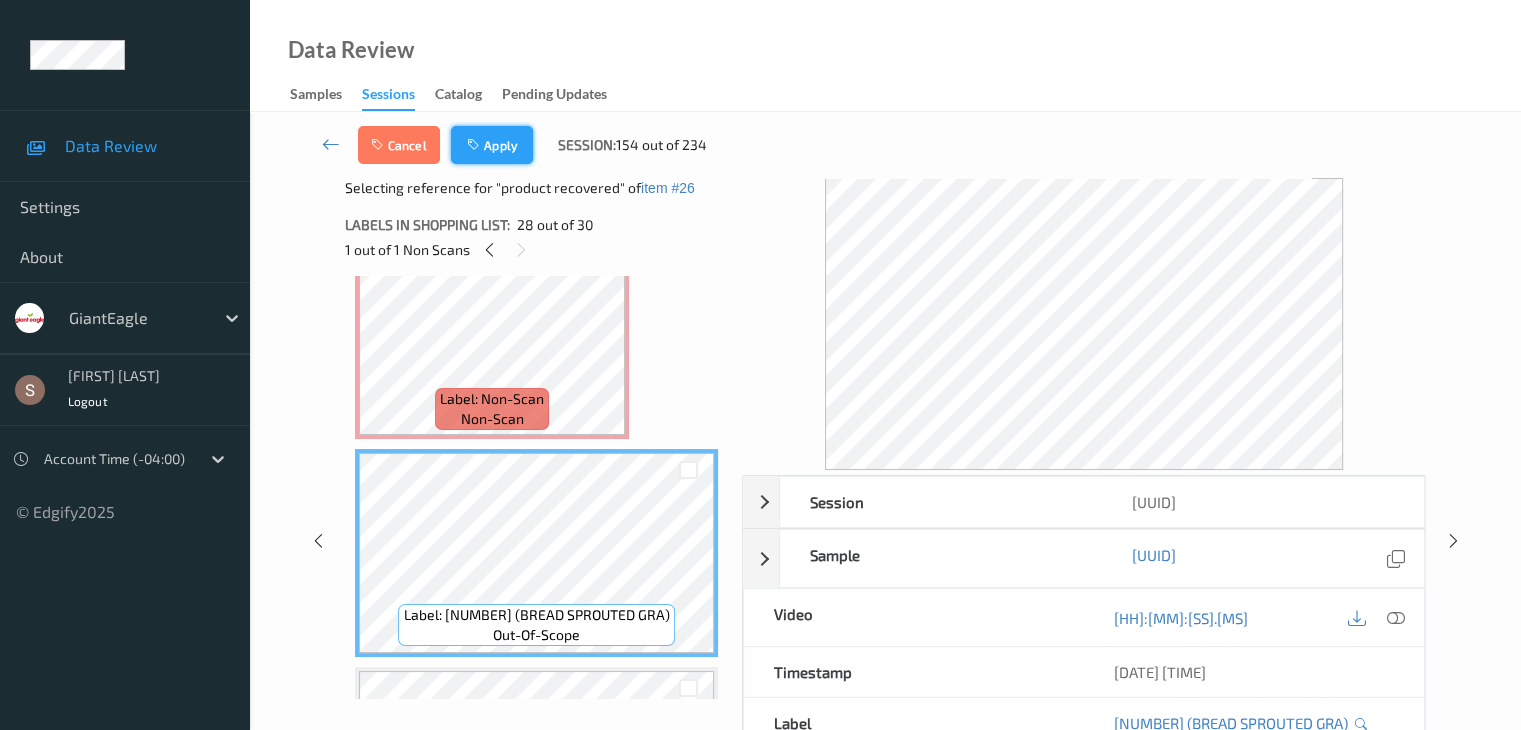 click at bounding box center [475, 145] 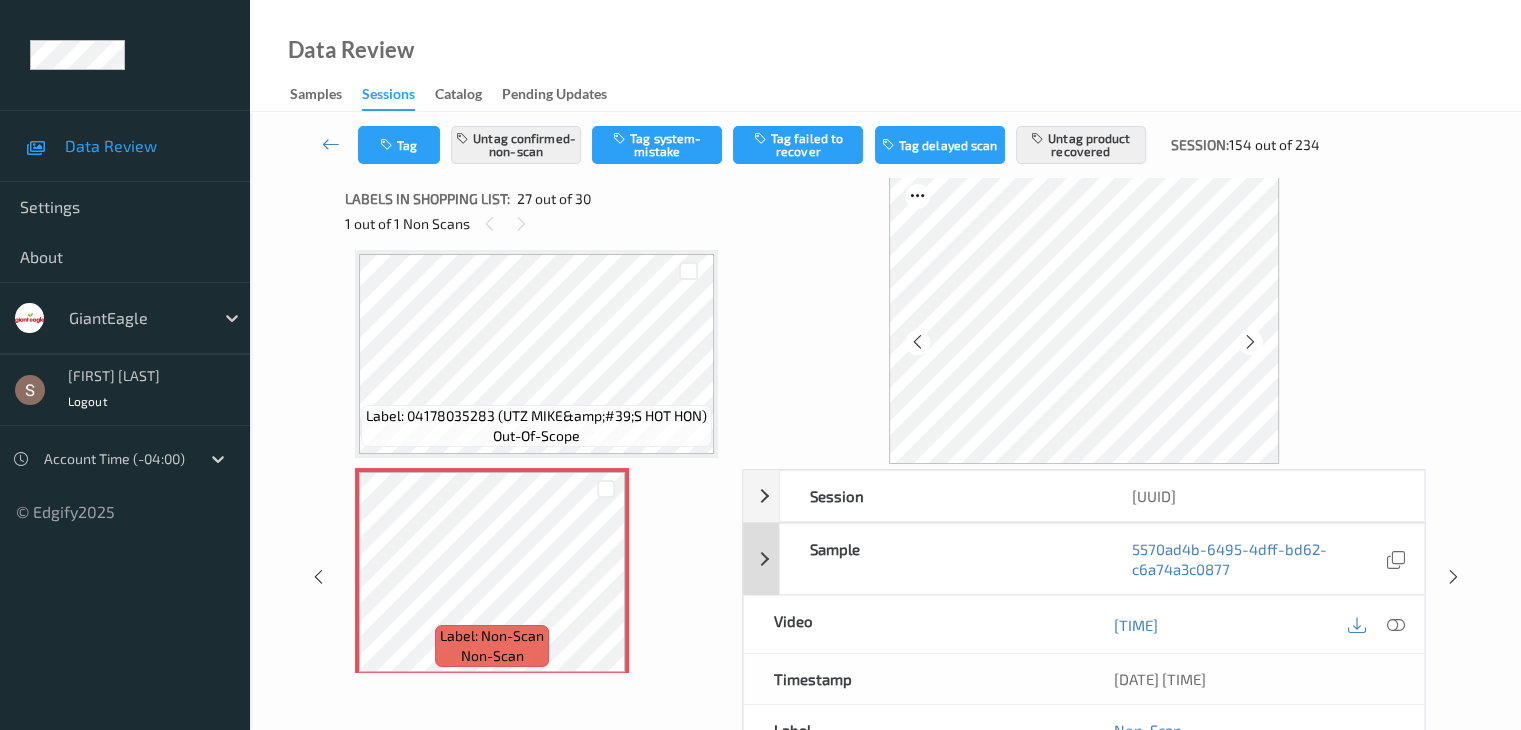 scroll, scrollTop: 0, scrollLeft: 0, axis: both 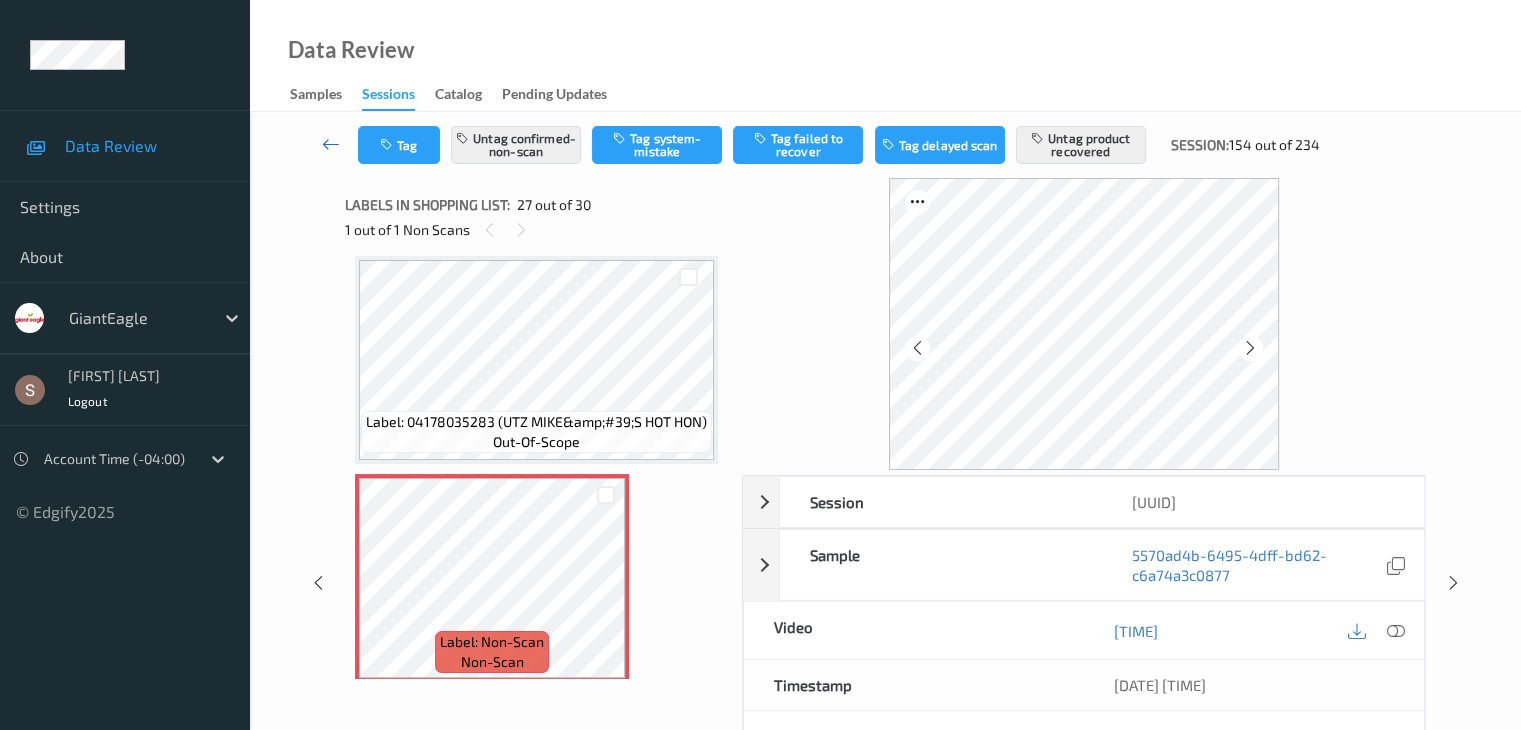 click at bounding box center (331, 144) 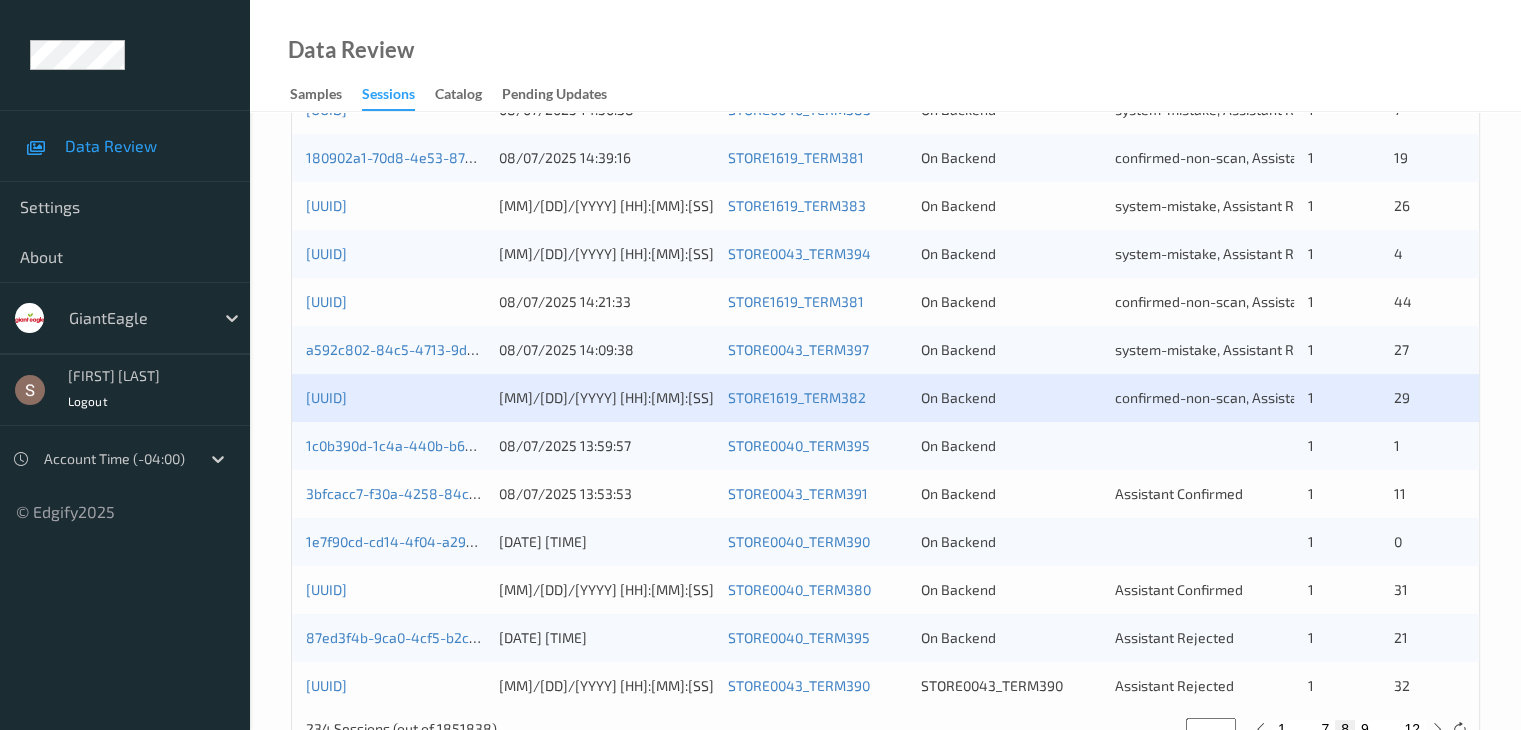 scroll, scrollTop: 932, scrollLeft: 0, axis: vertical 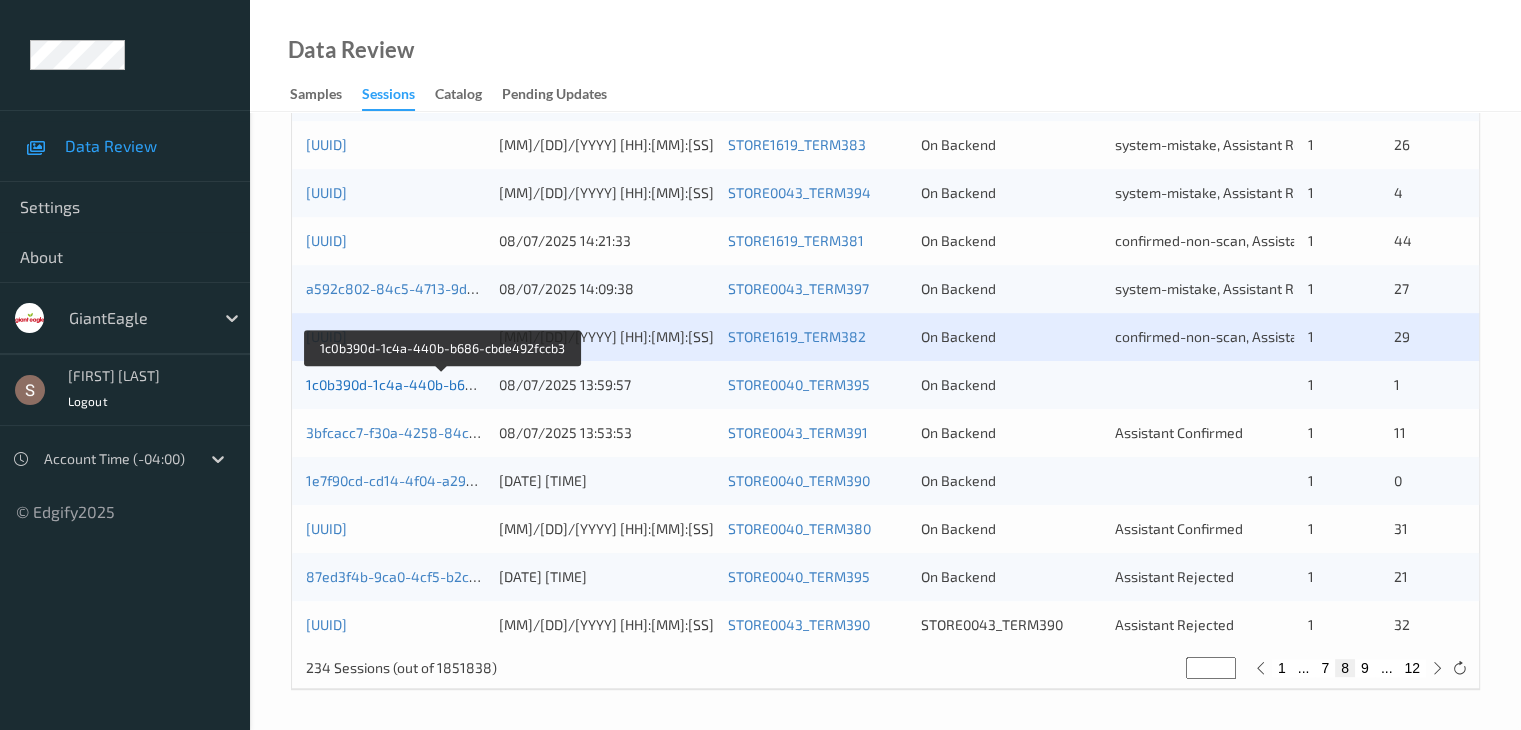 click on "1c0b390d-1c4a-440b-b686-cbde492fccb3" at bounding box center [442, 384] 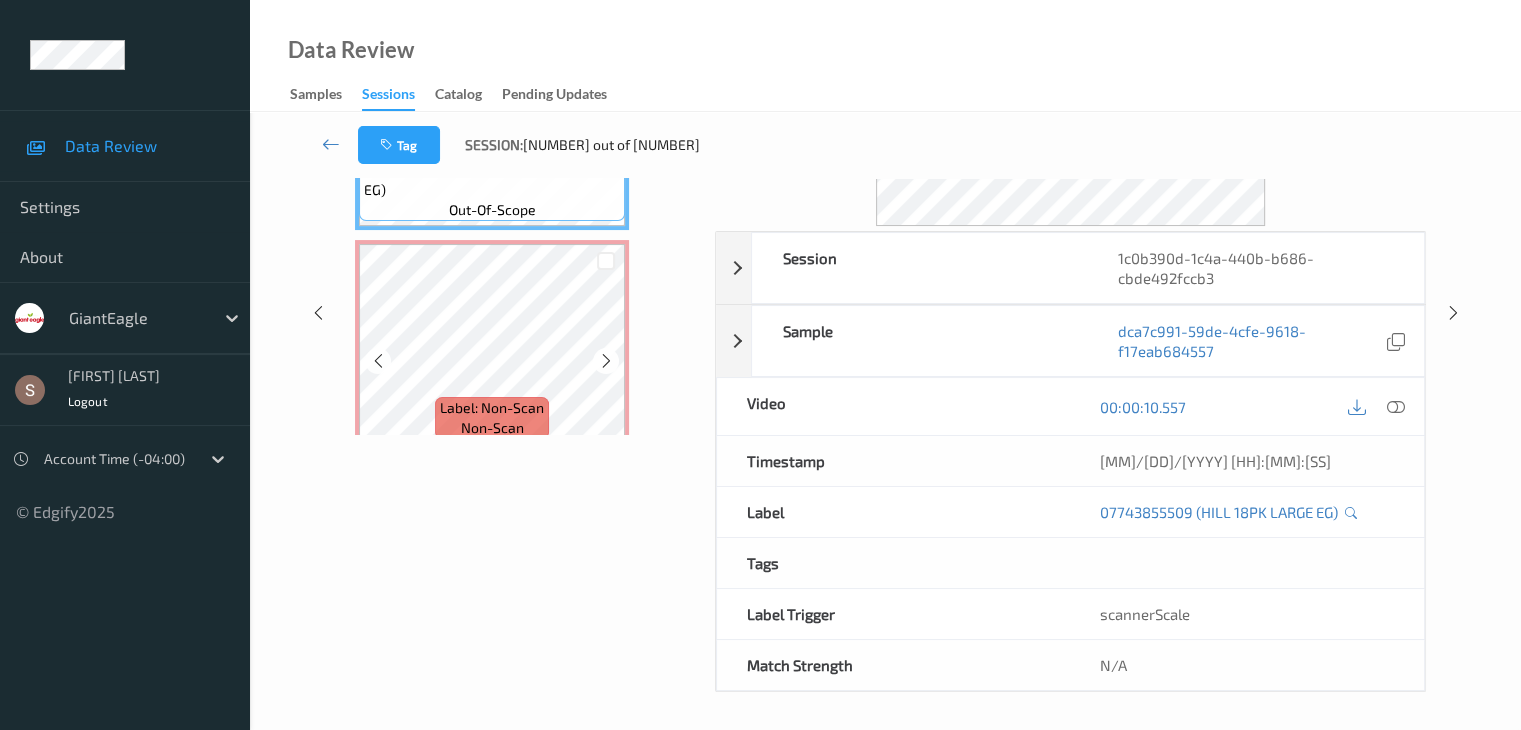 scroll, scrollTop: 0, scrollLeft: 0, axis: both 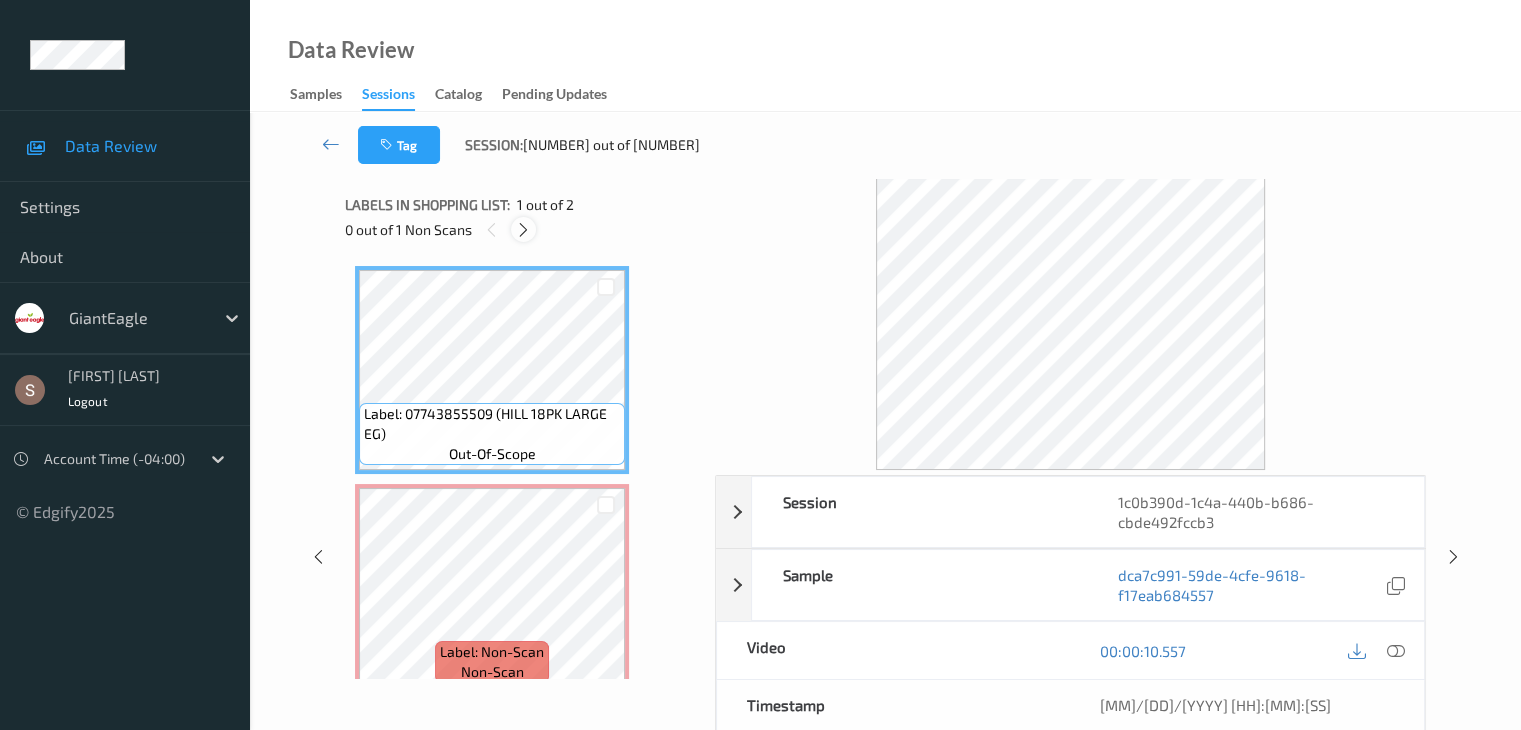 click at bounding box center [523, 229] 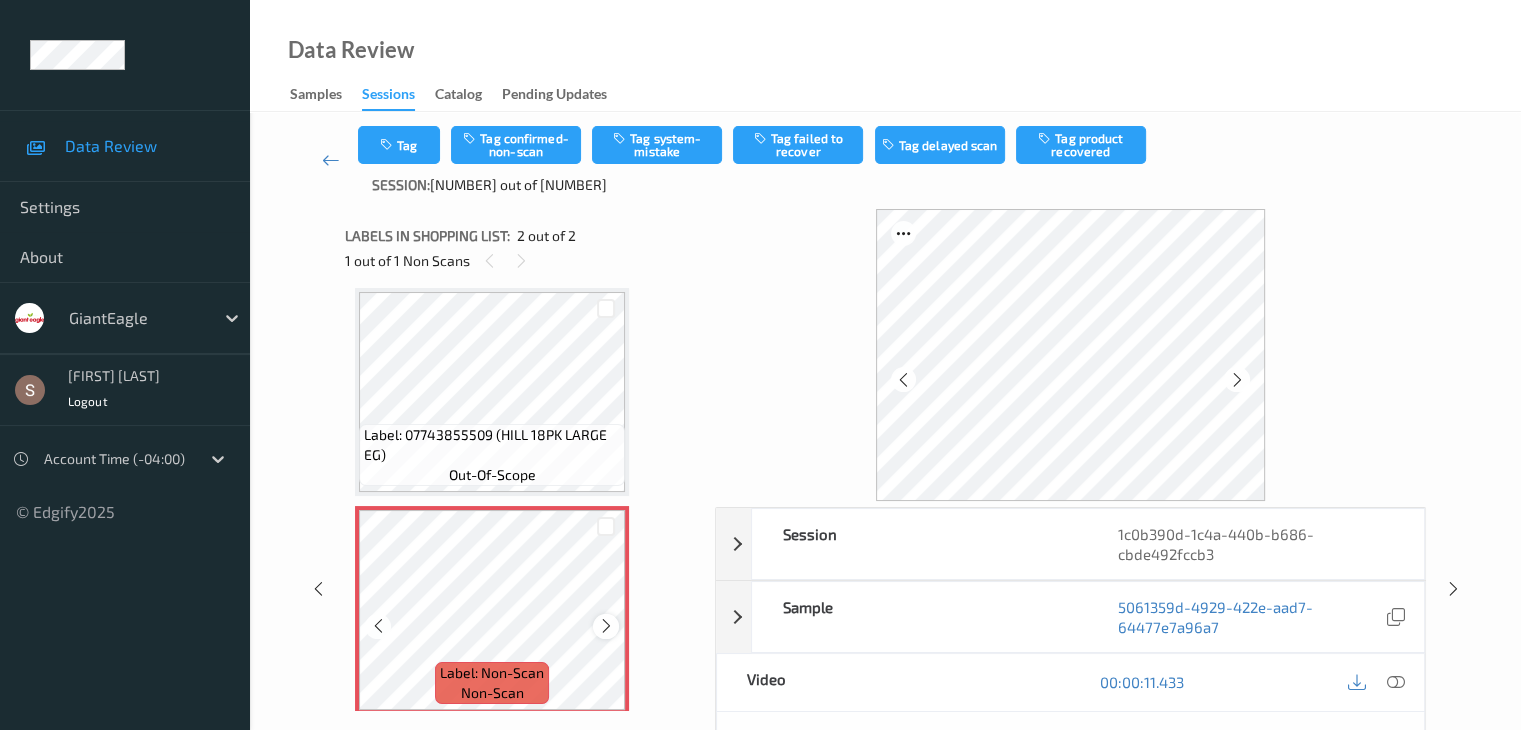 click at bounding box center (606, 626) 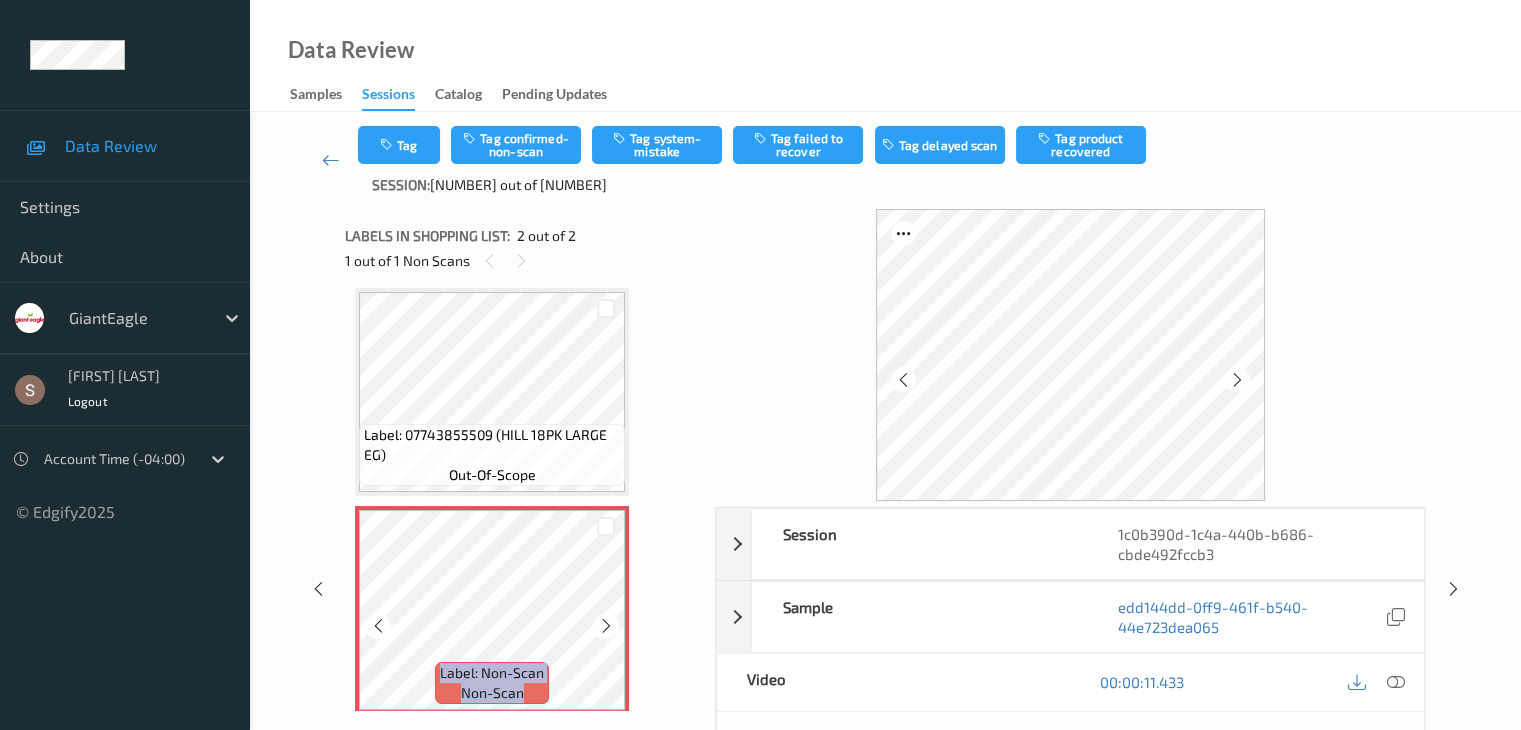 click at bounding box center (606, 626) 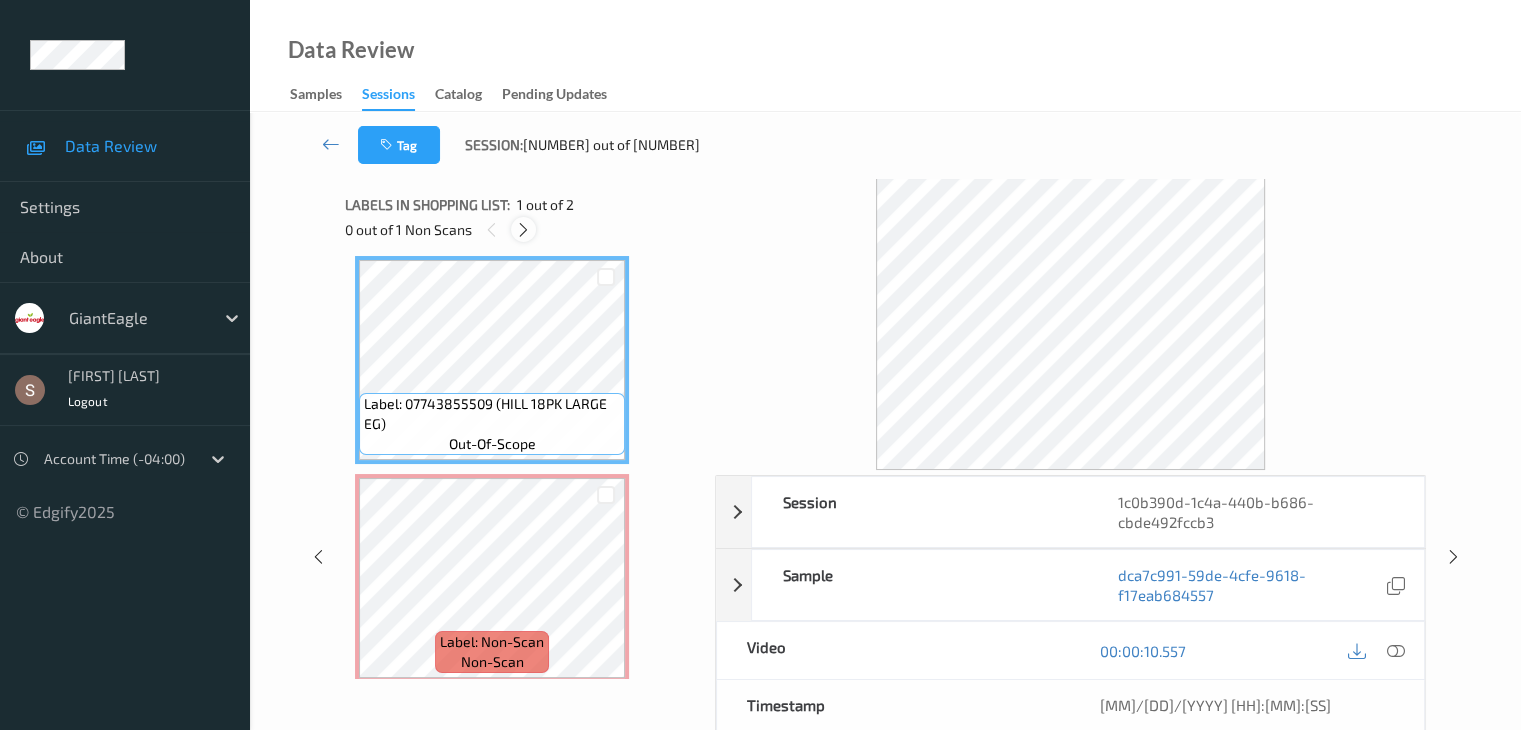 click at bounding box center (523, 230) 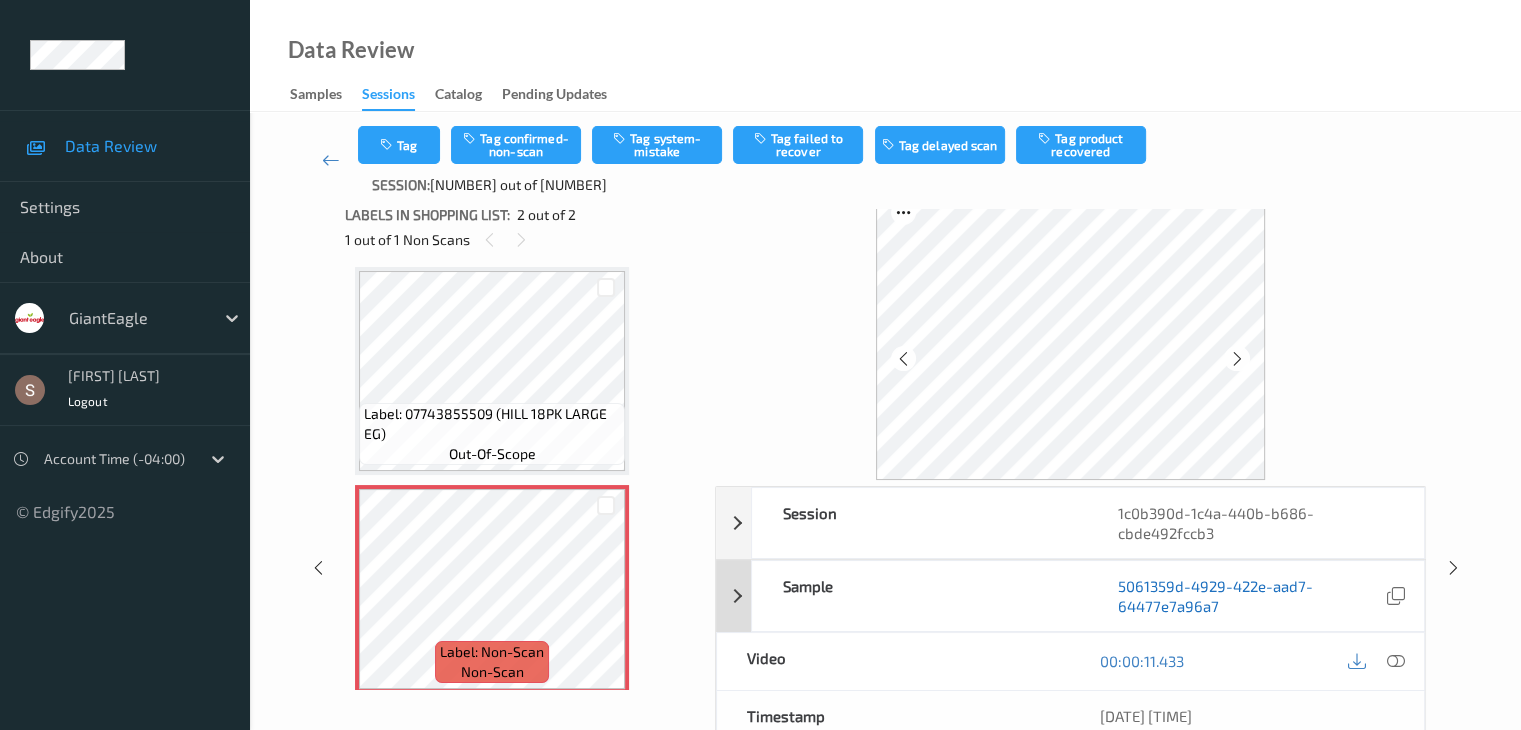 scroll, scrollTop: 0, scrollLeft: 0, axis: both 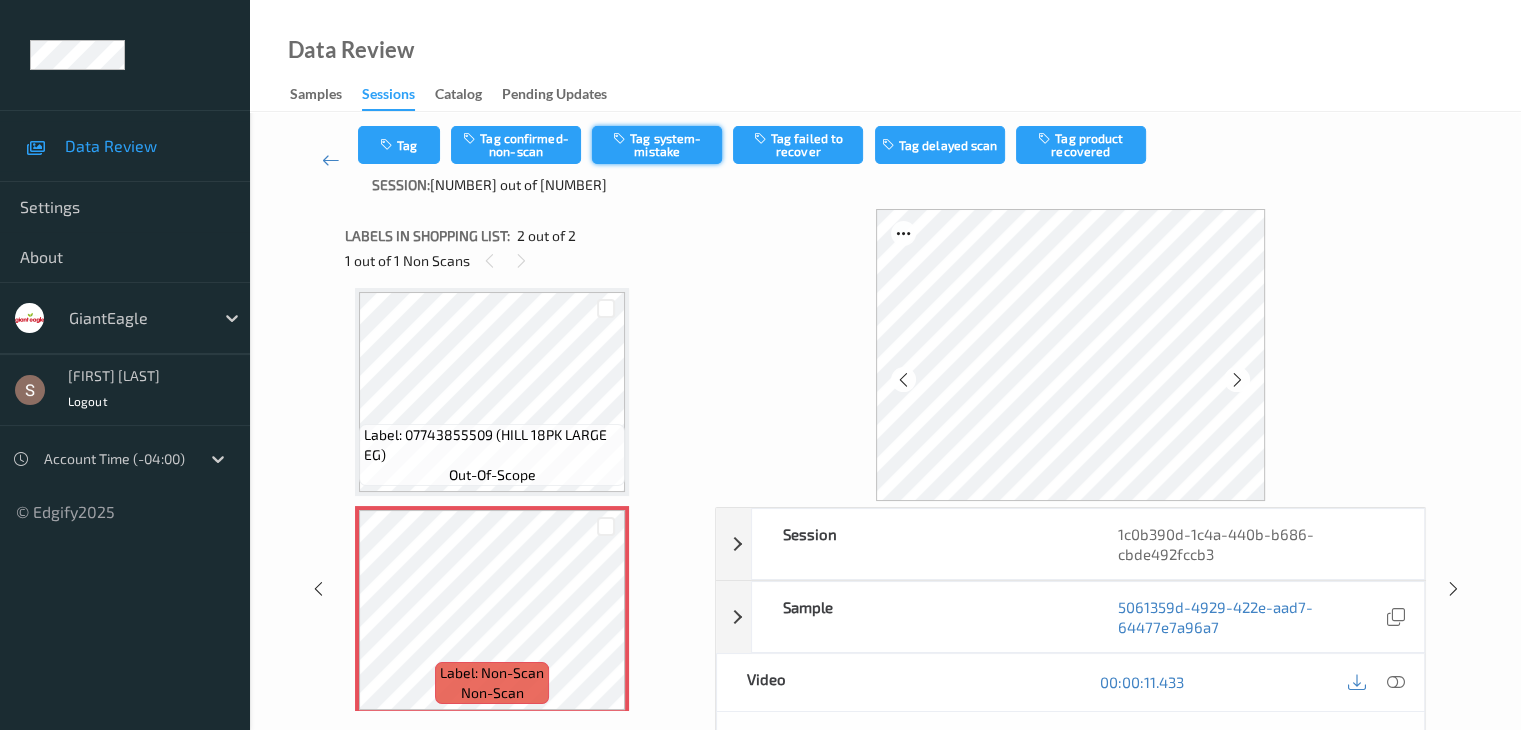 click on "Tag   system-mistake" at bounding box center [657, 145] 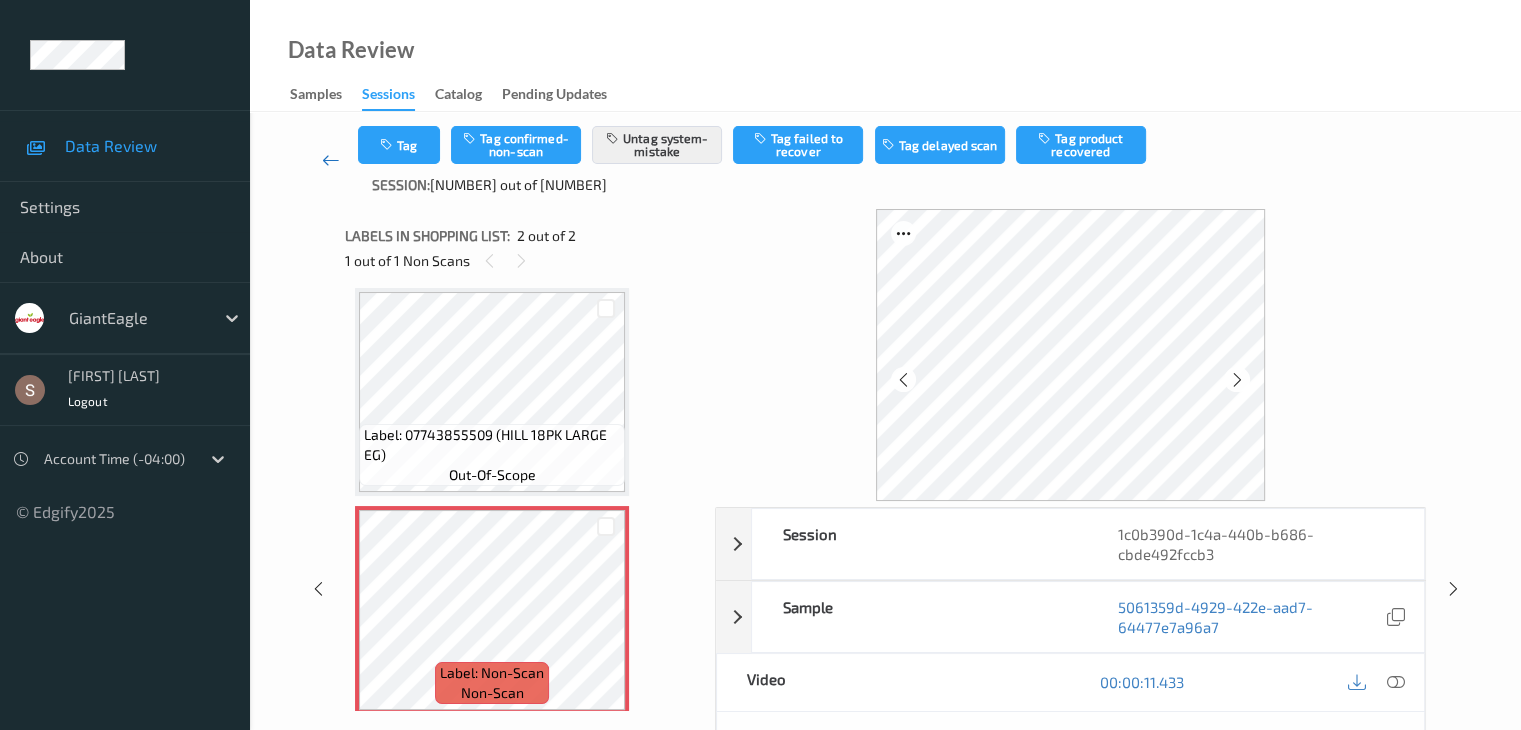 click at bounding box center [331, 160] 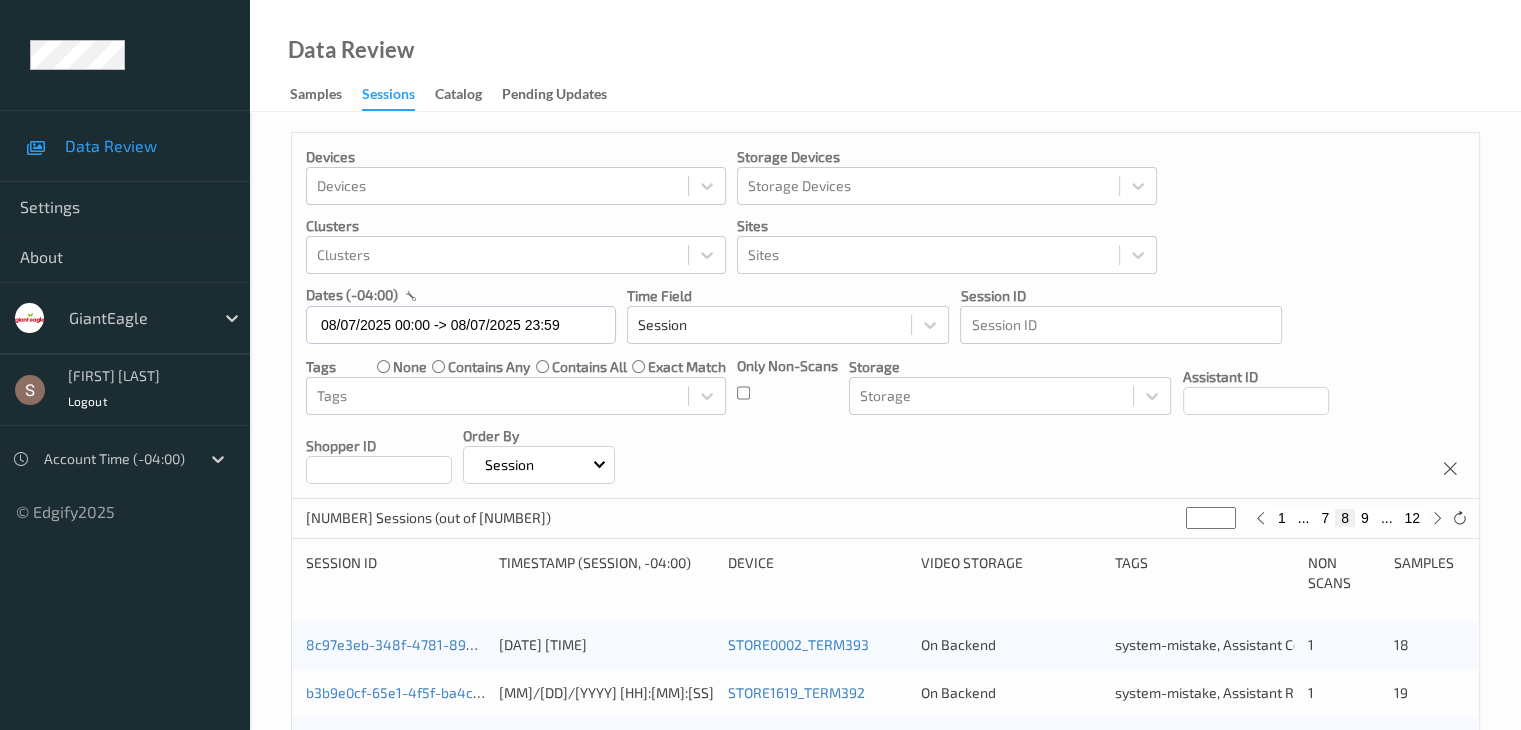 scroll, scrollTop: 932, scrollLeft: 0, axis: vertical 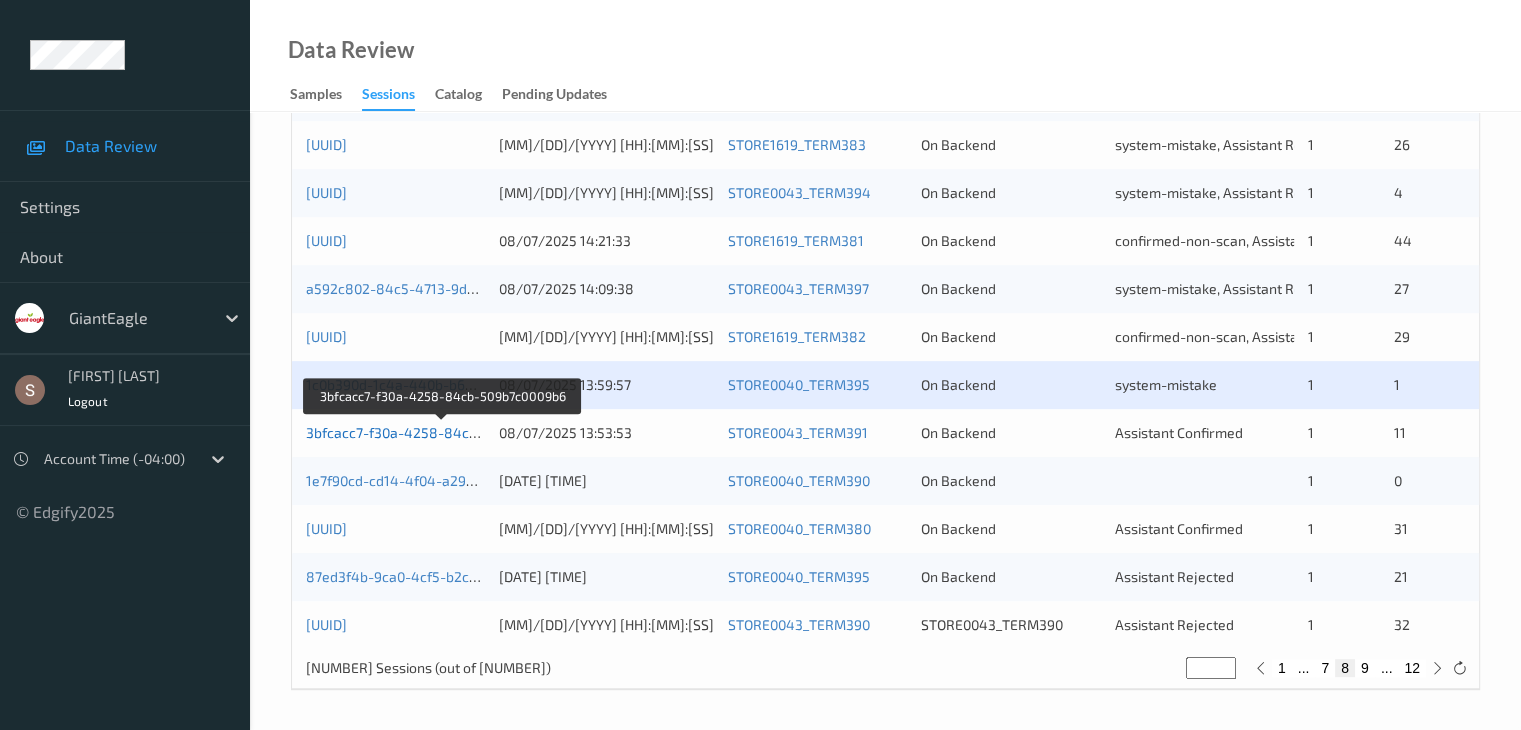 click on "3bfcacc7-f30a-4258-84cb-509b7c0009b6" at bounding box center (441, 432) 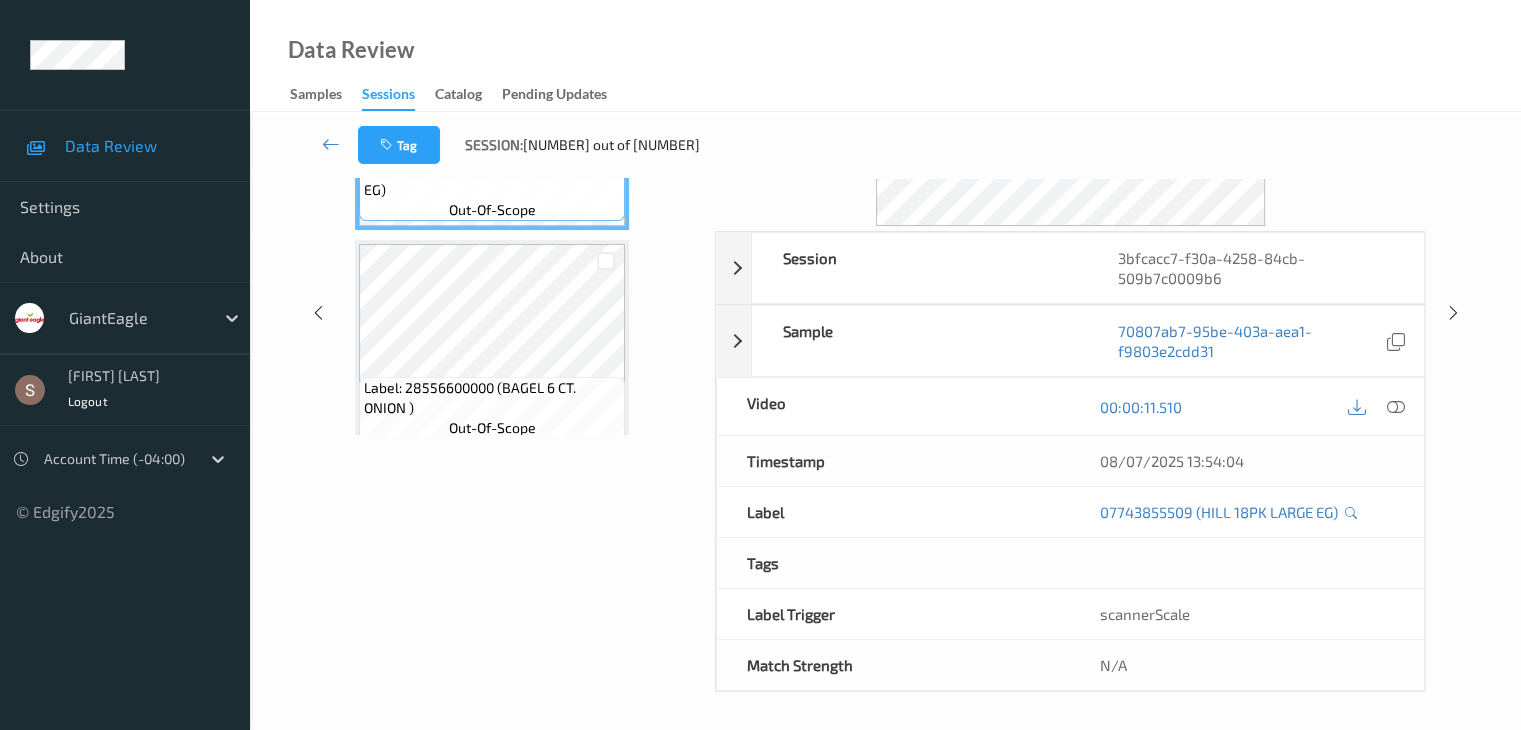 scroll, scrollTop: 0, scrollLeft: 0, axis: both 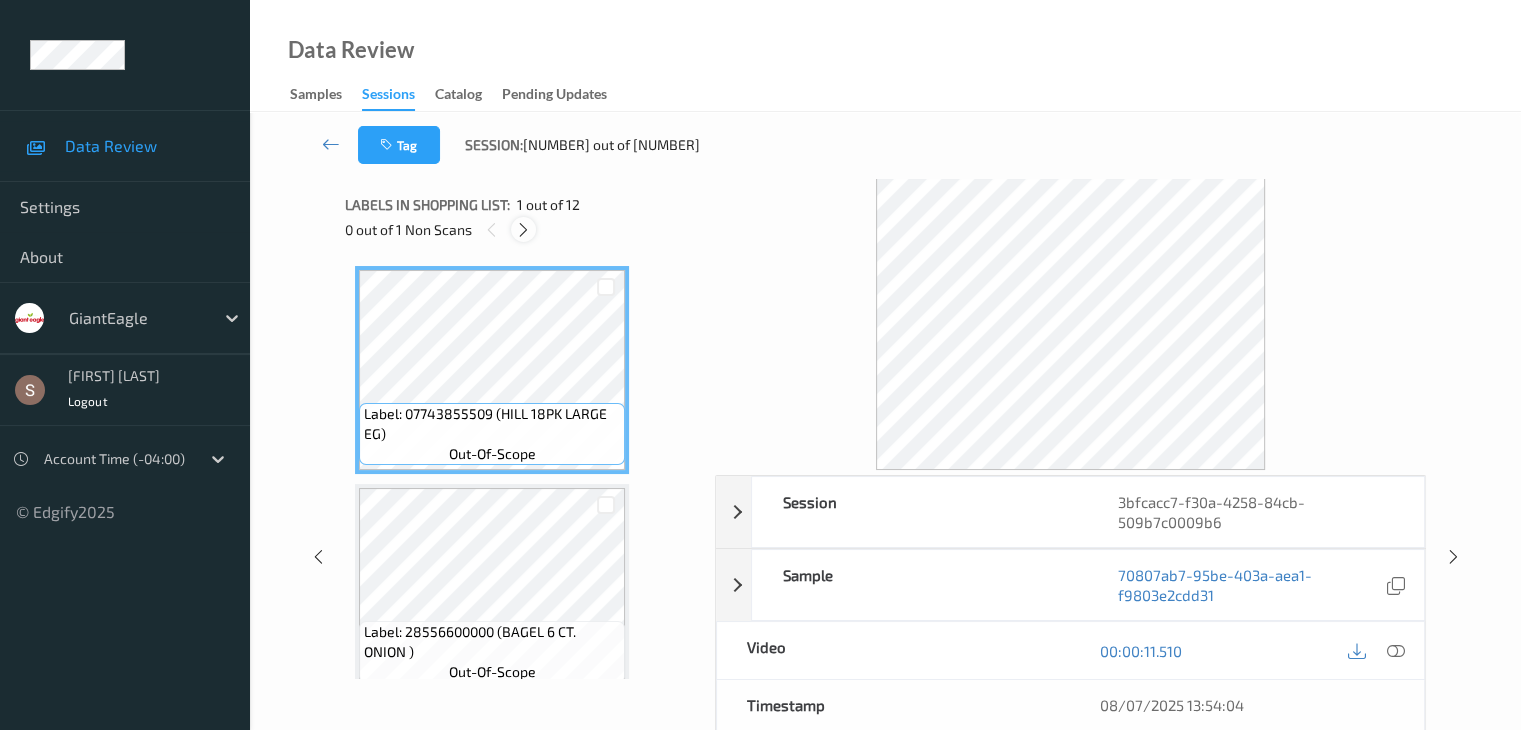 click at bounding box center [523, 229] 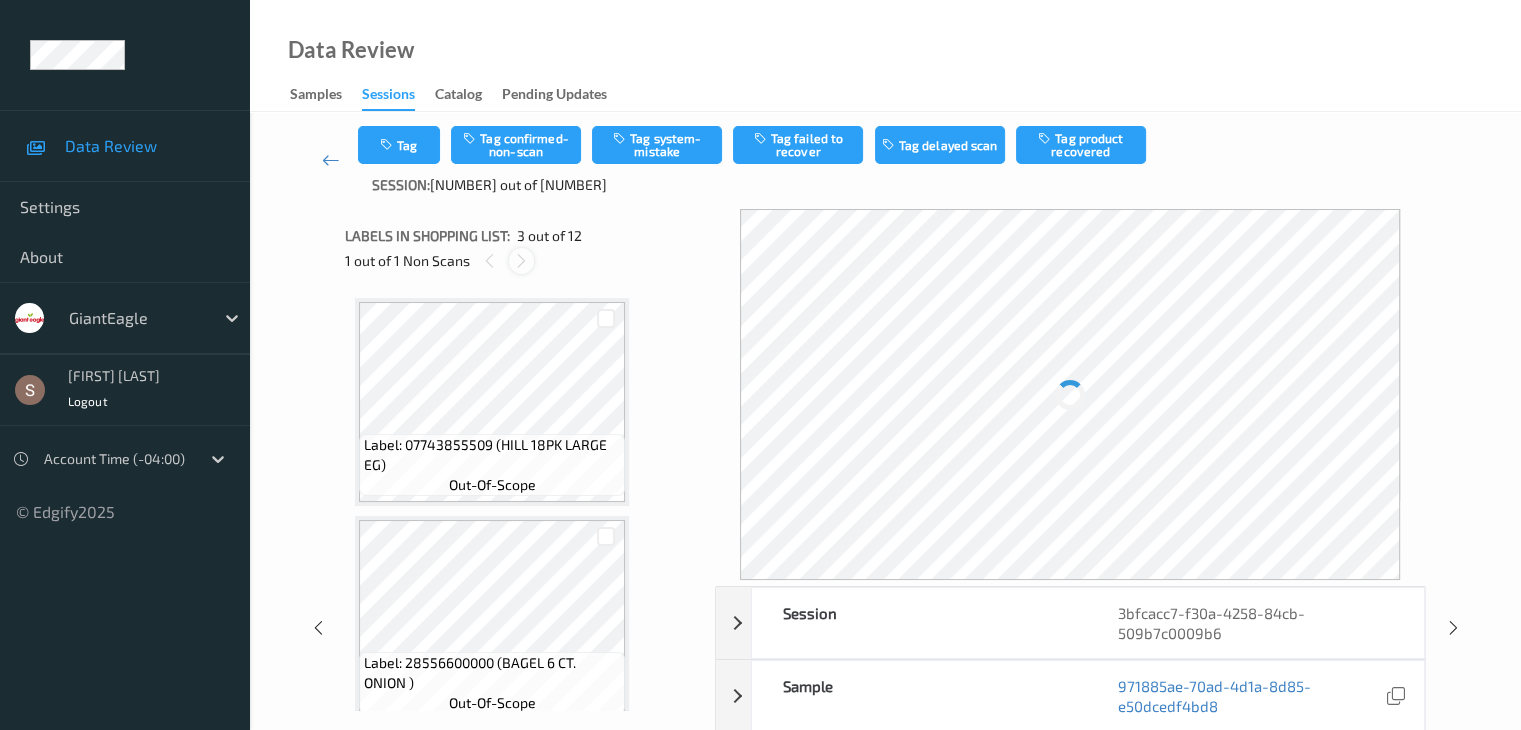 scroll, scrollTop: 228, scrollLeft: 0, axis: vertical 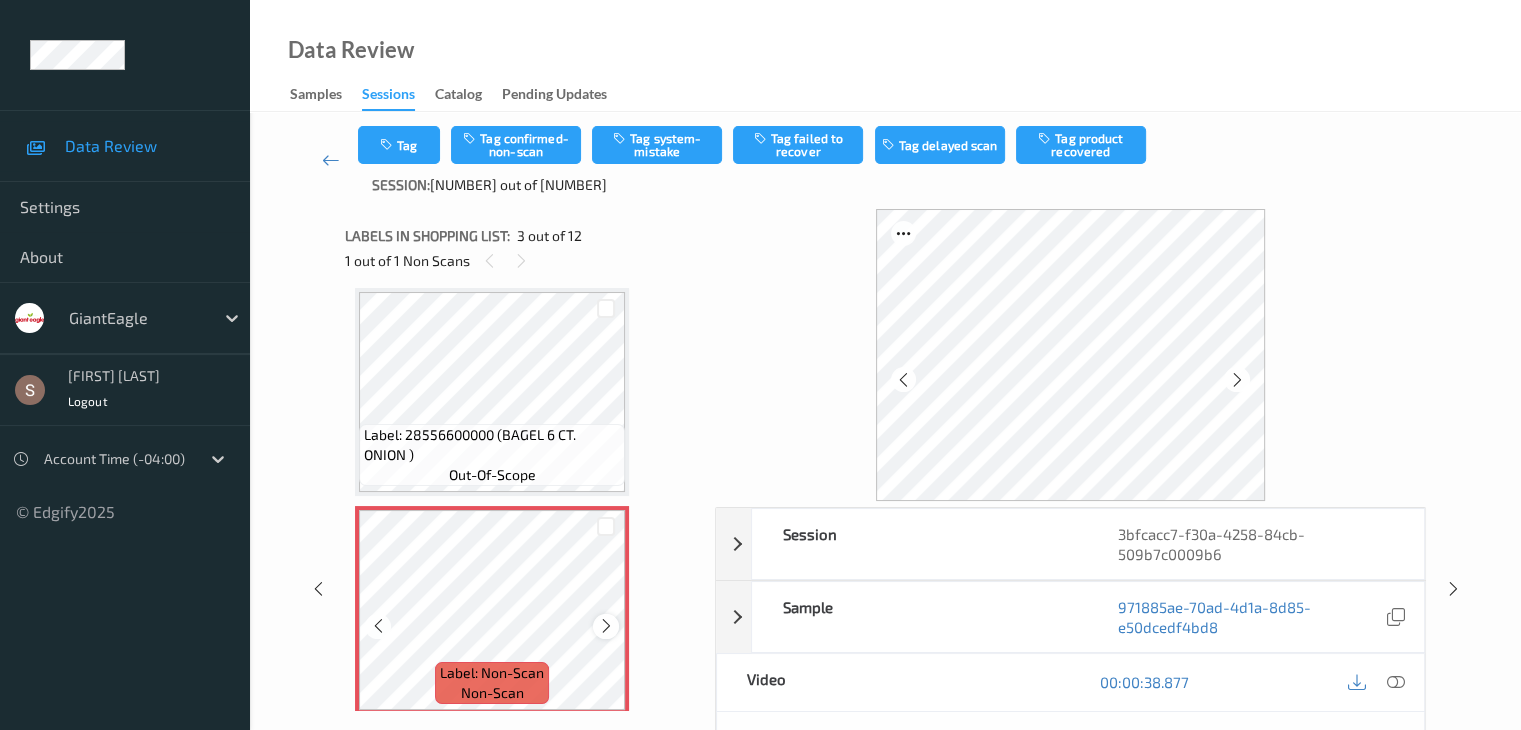 click at bounding box center [606, 626] 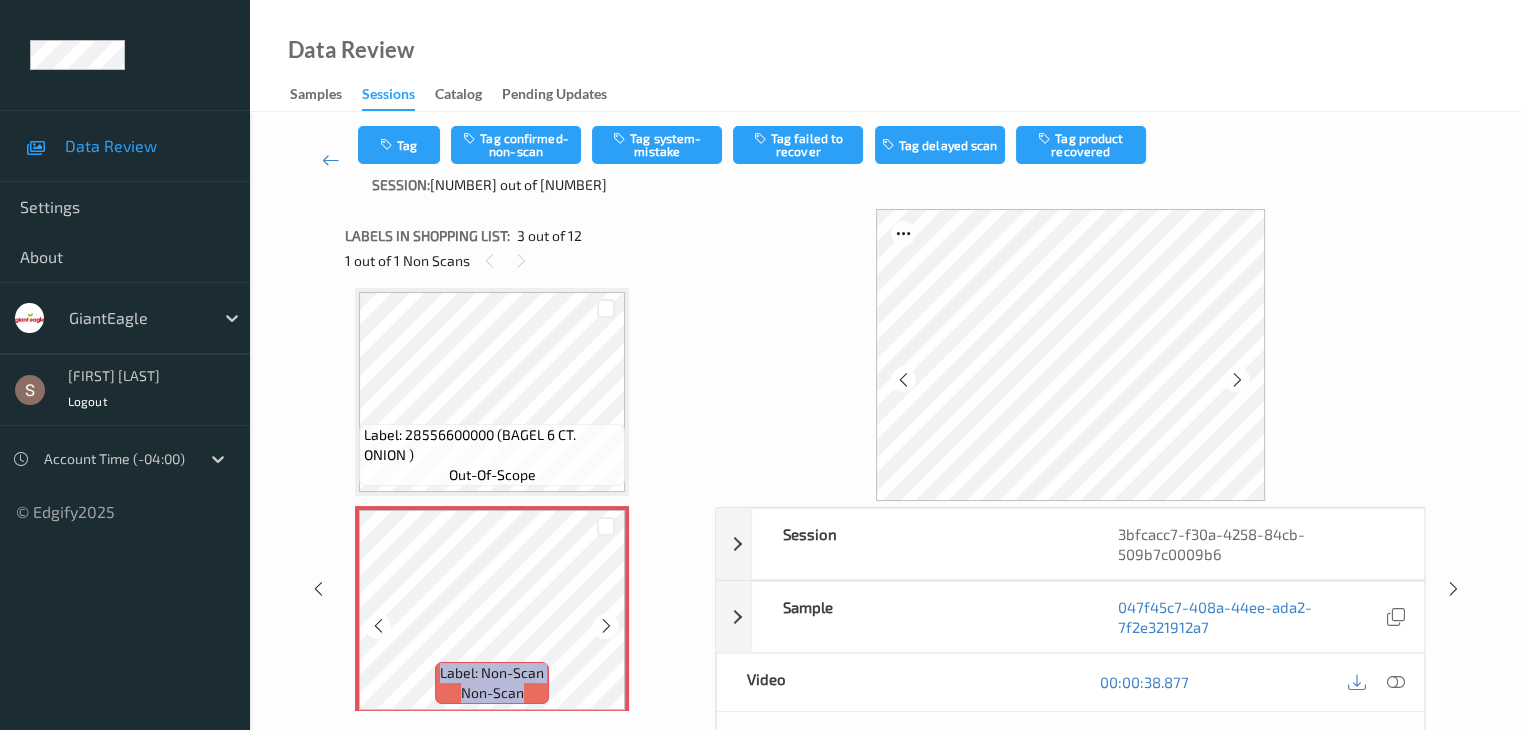 click at bounding box center [606, 626] 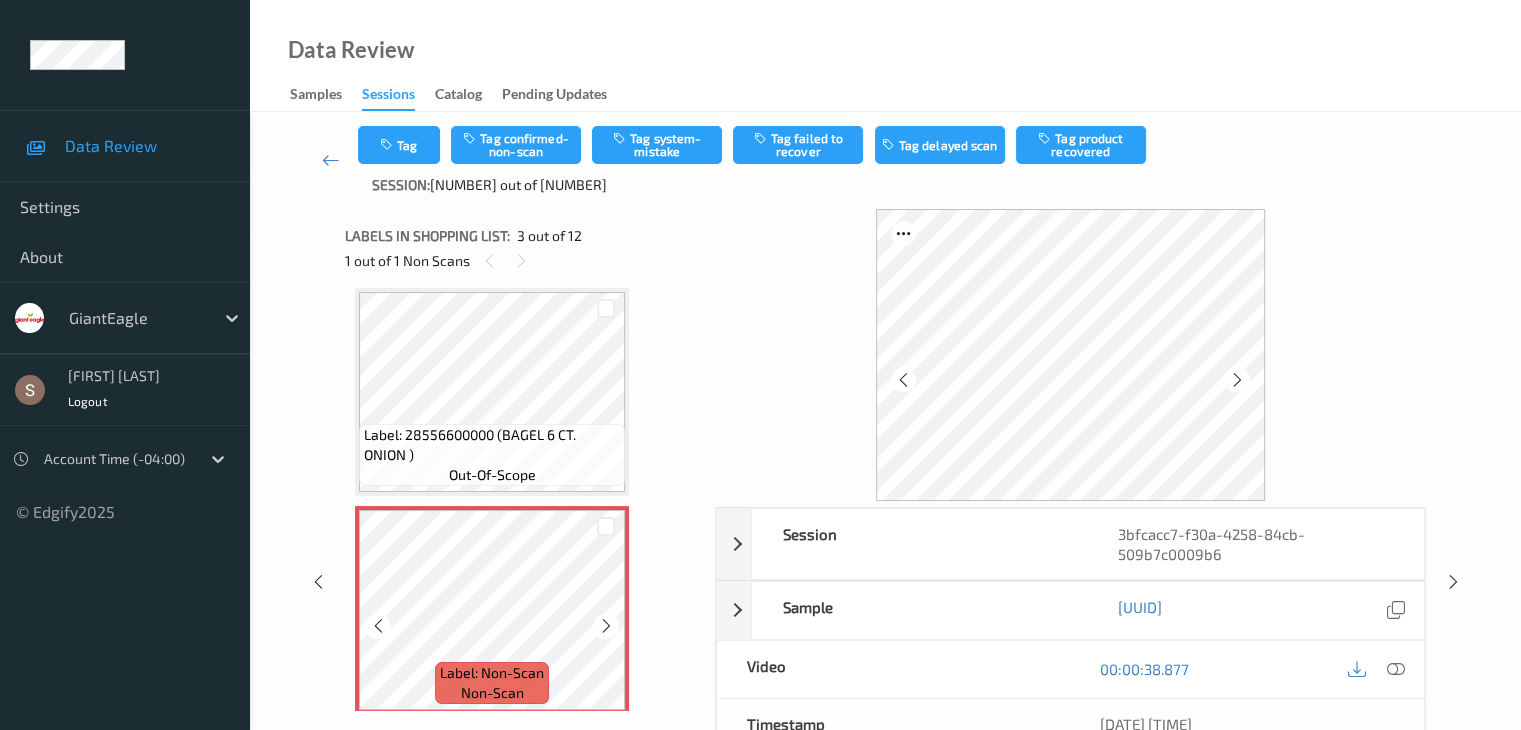click at bounding box center (606, 626) 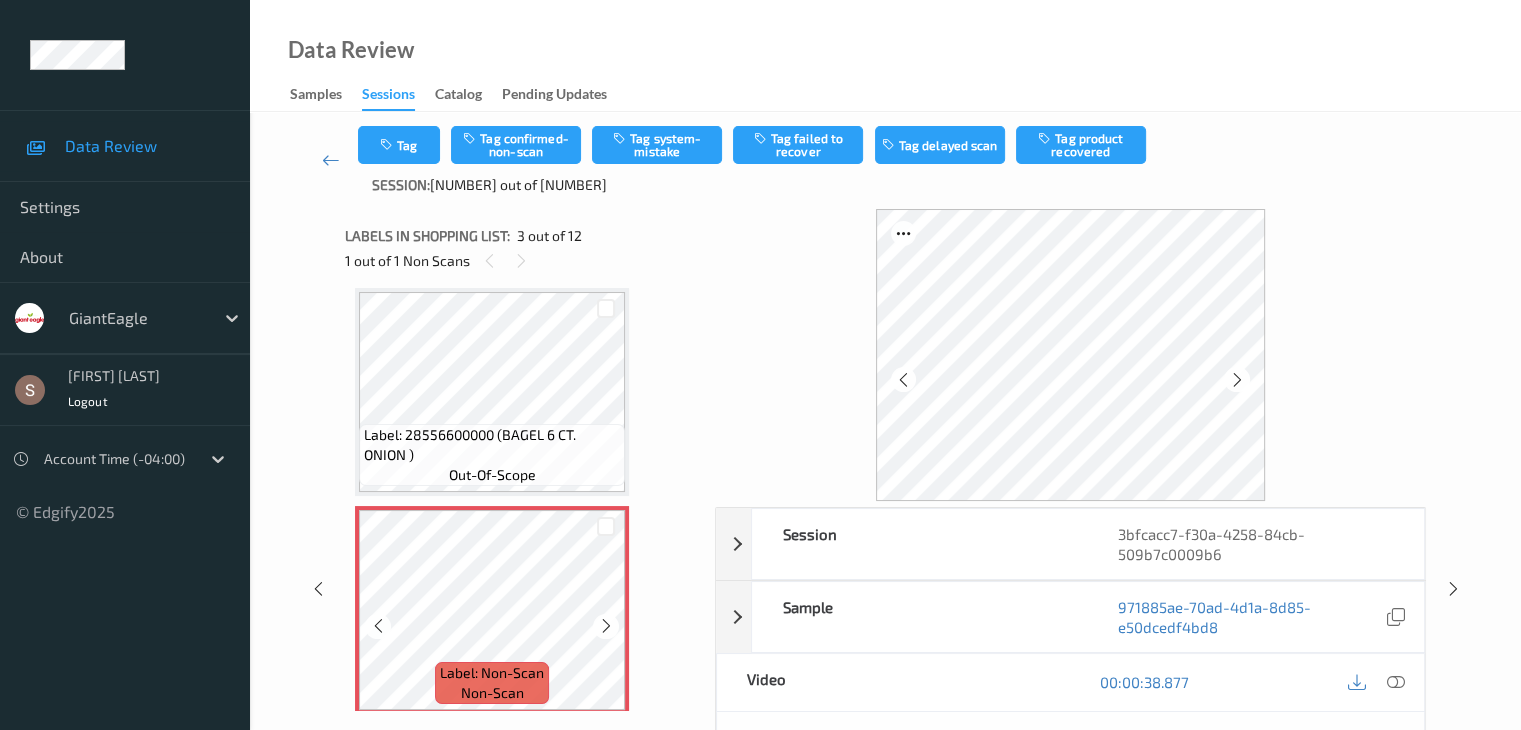 click at bounding box center (606, 626) 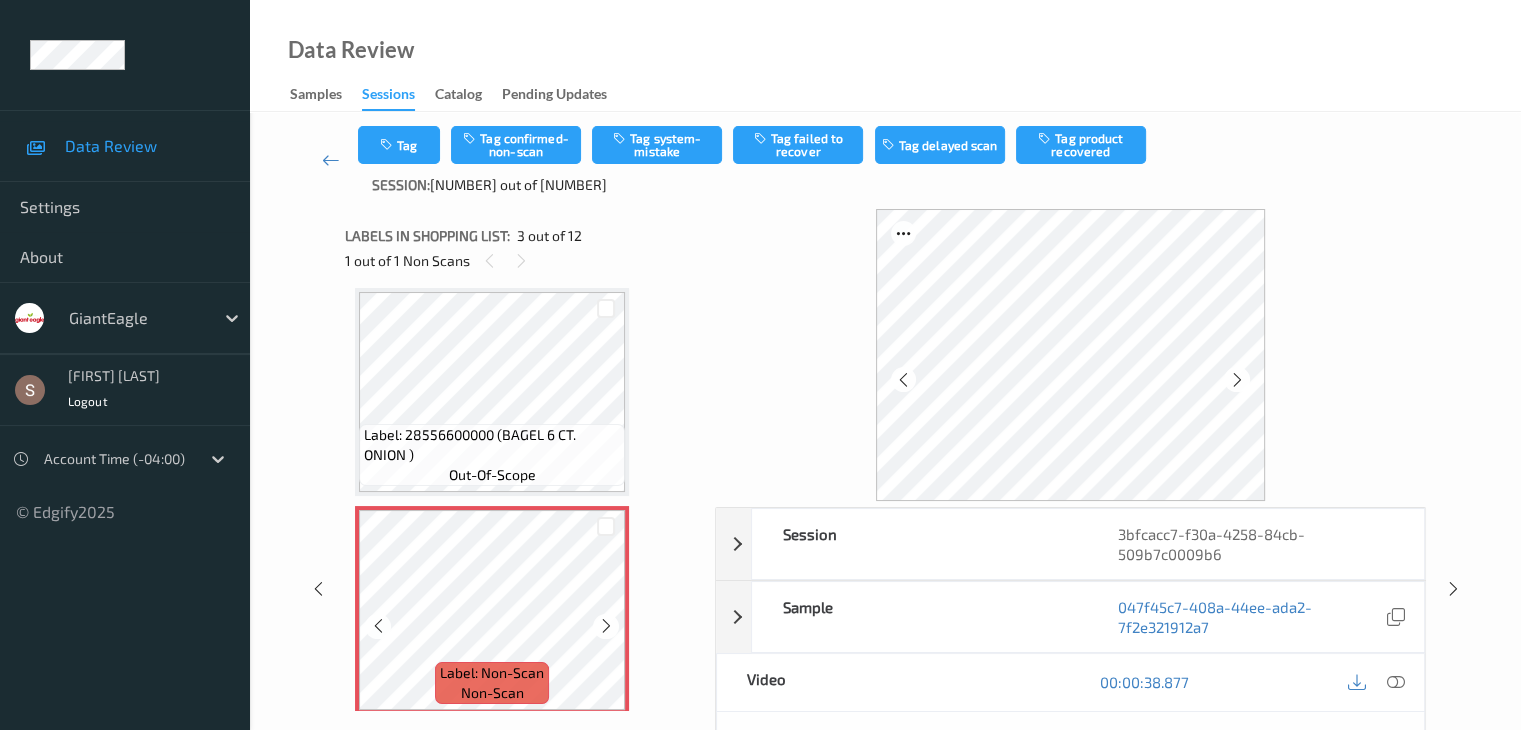 click at bounding box center [606, 626] 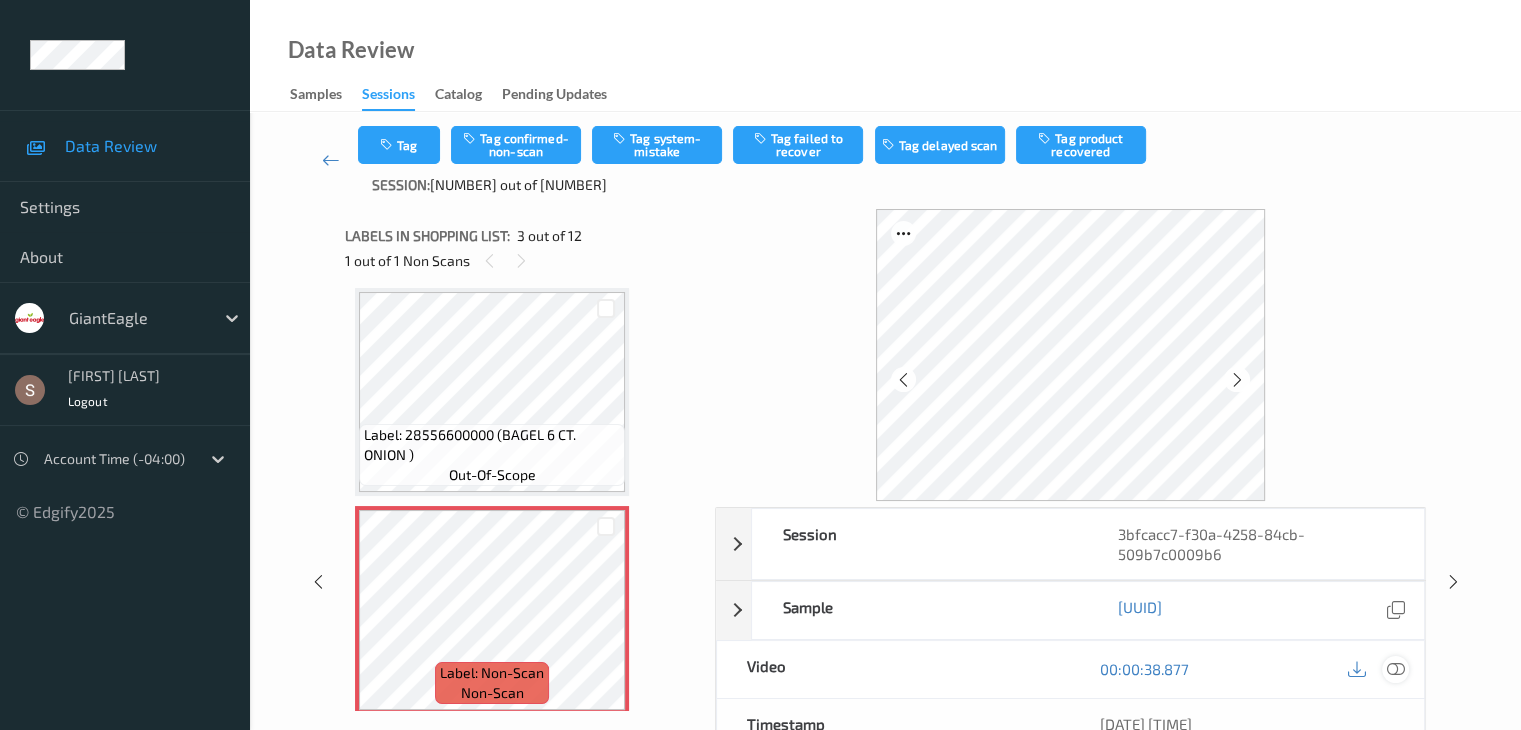 click at bounding box center [1395, 669] 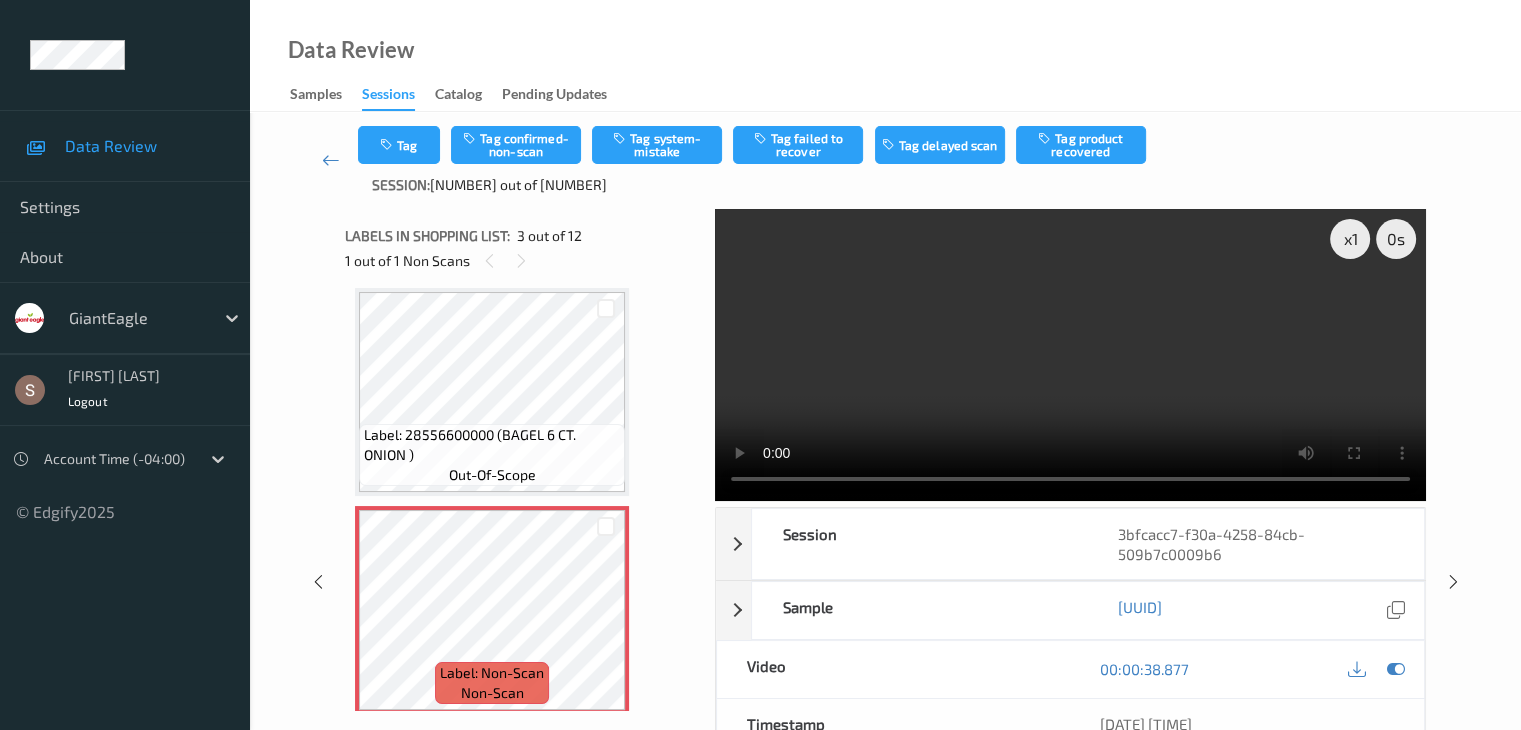 click at bounding box center (1070, 355) 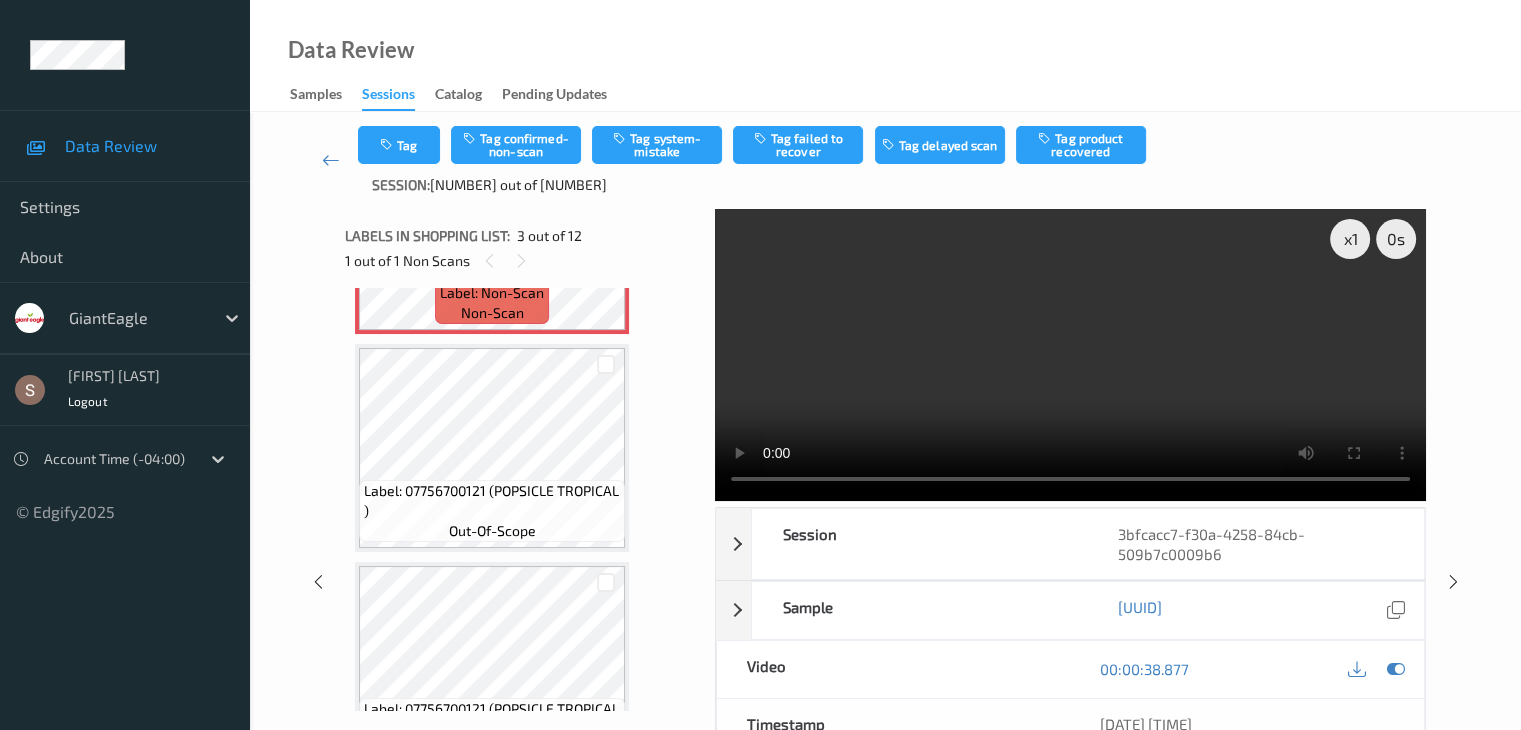 scroll, scrollTop: 510, scrollLeft: 0, axis: vertical 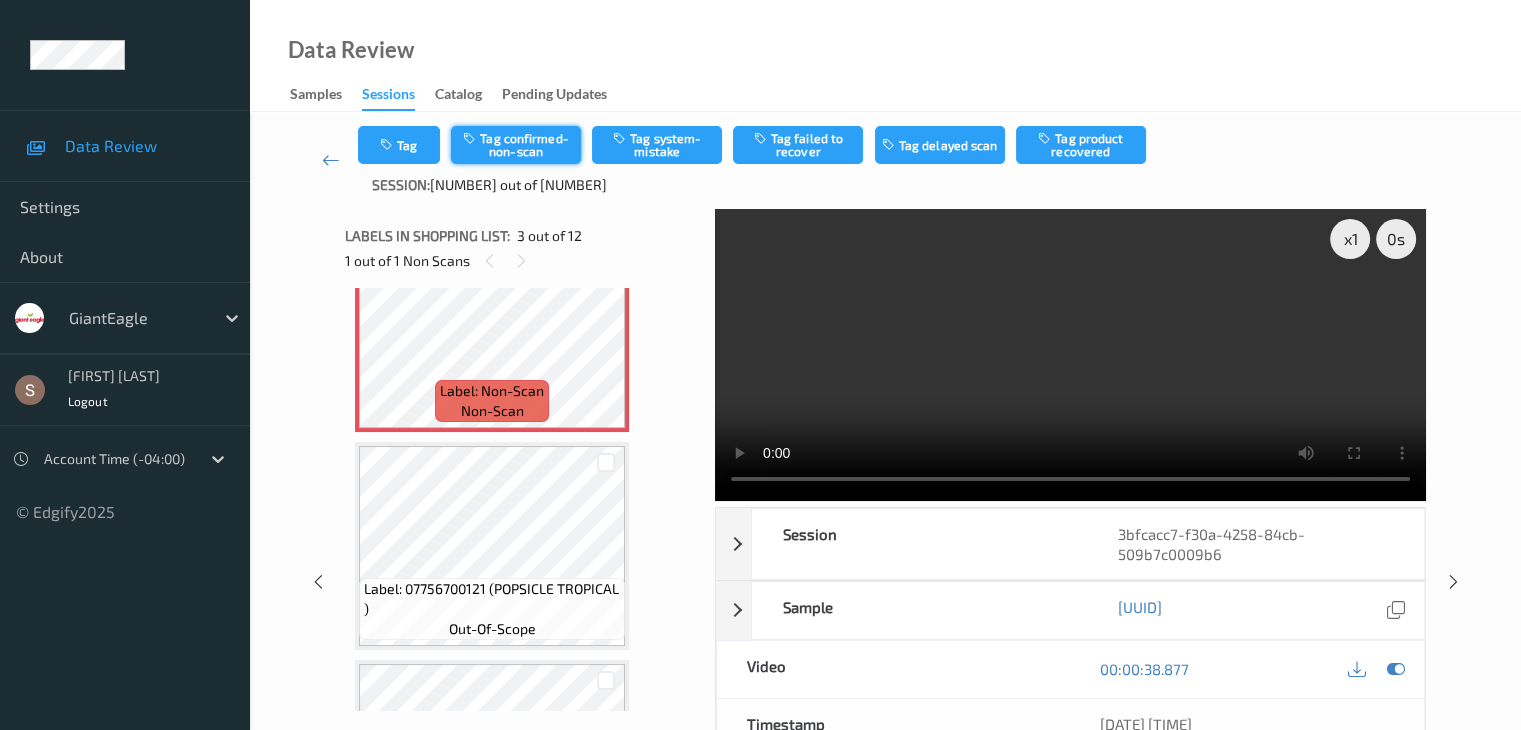 click on "Tag   confirmed-non-scan" at bounding box center (516, 145) 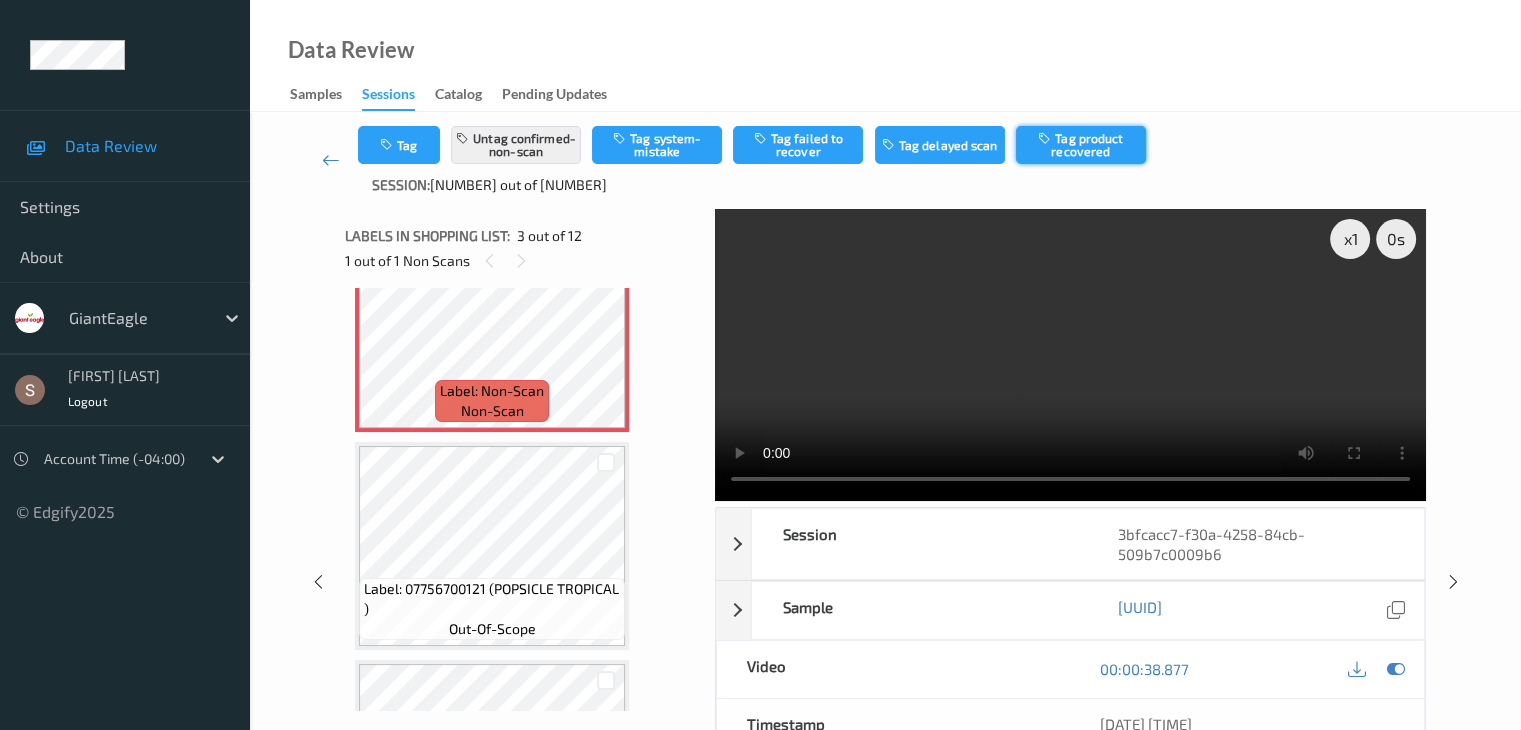 click on "Tag   product recovered" at bounding box center [1081, 145] 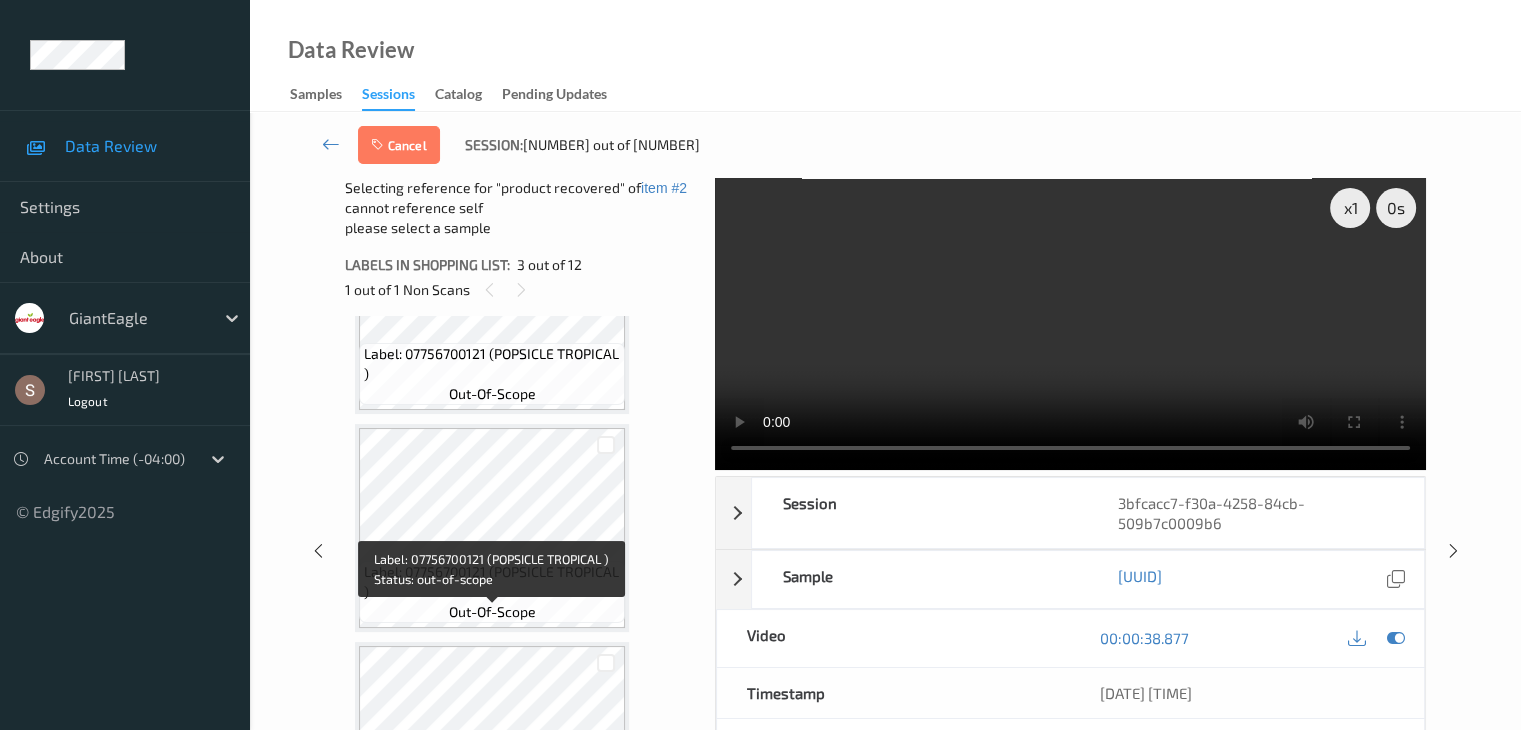 scroll, scrollTop: 775, scrollLeft: 0, axis: vertical 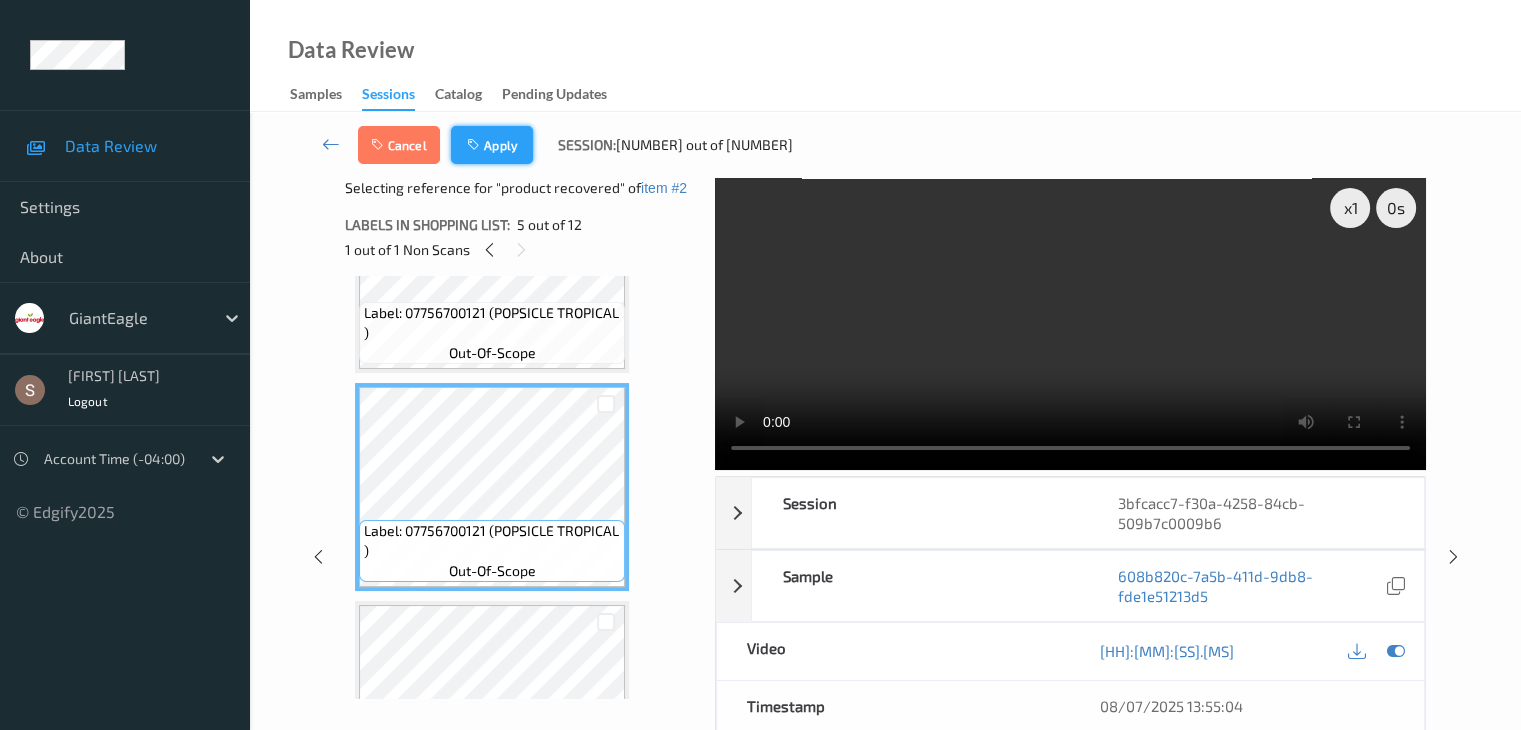 click on "Apply" at bounding box center (492, 145) 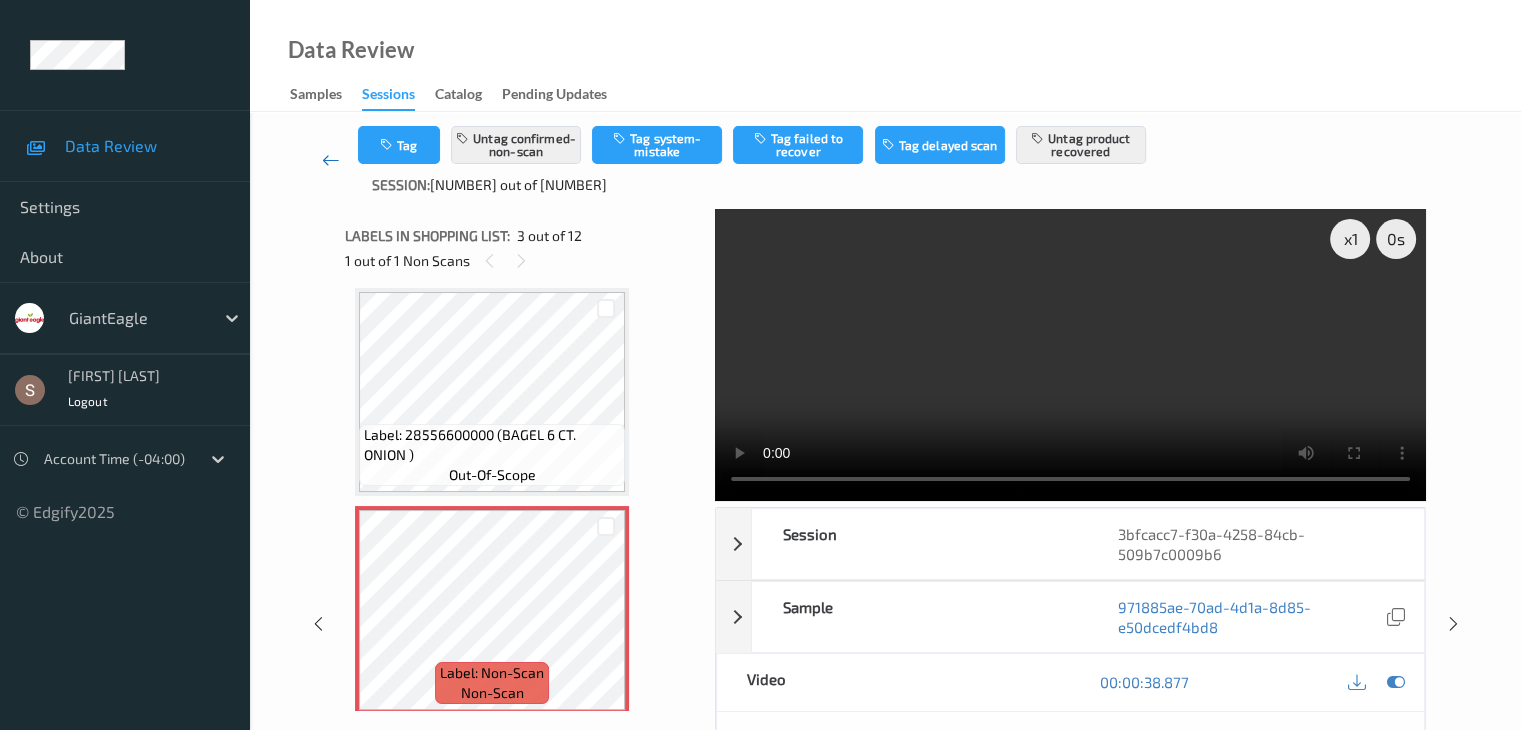 click at bounding box center (331, 160) 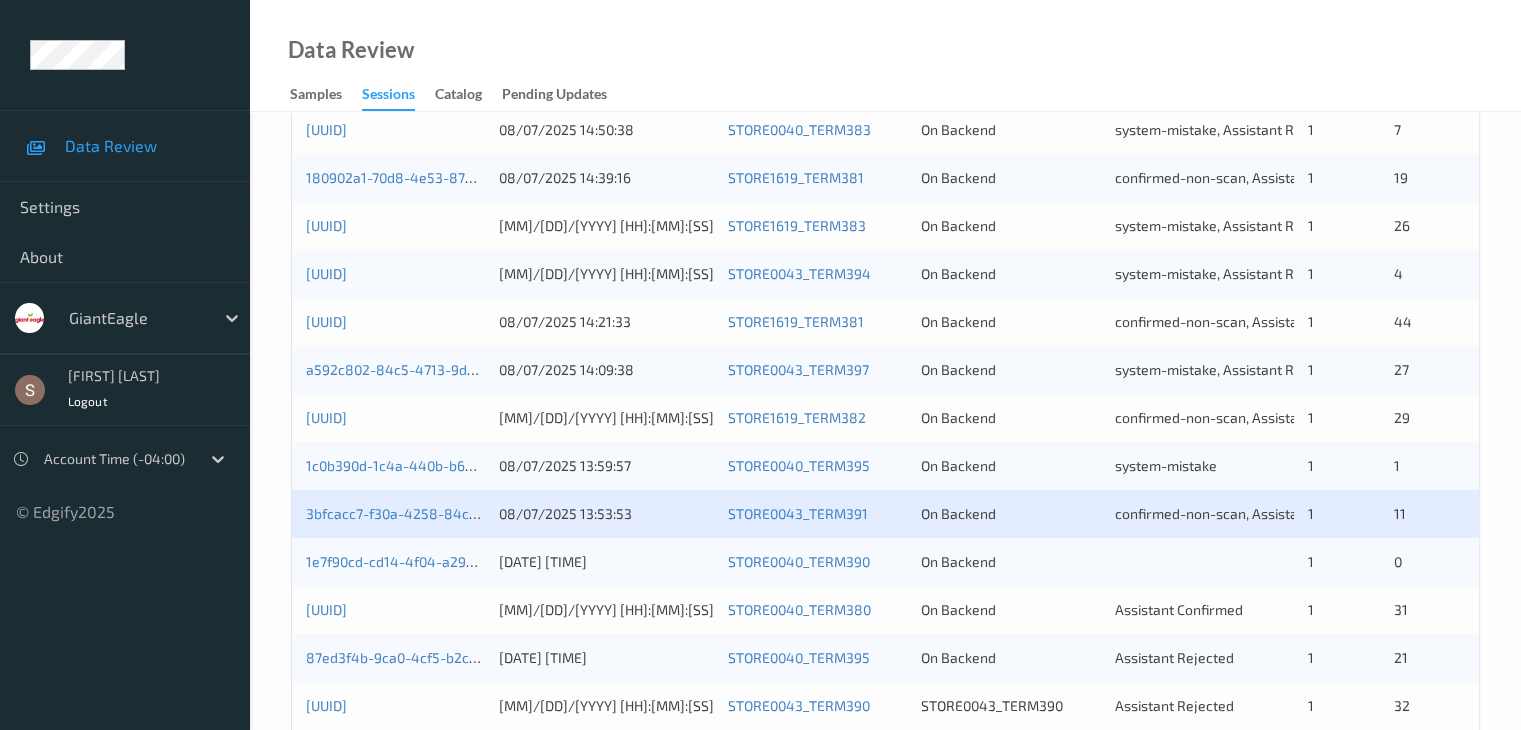 scroll, scrollTop: 932, scrollLeft: 0, axis: vertical 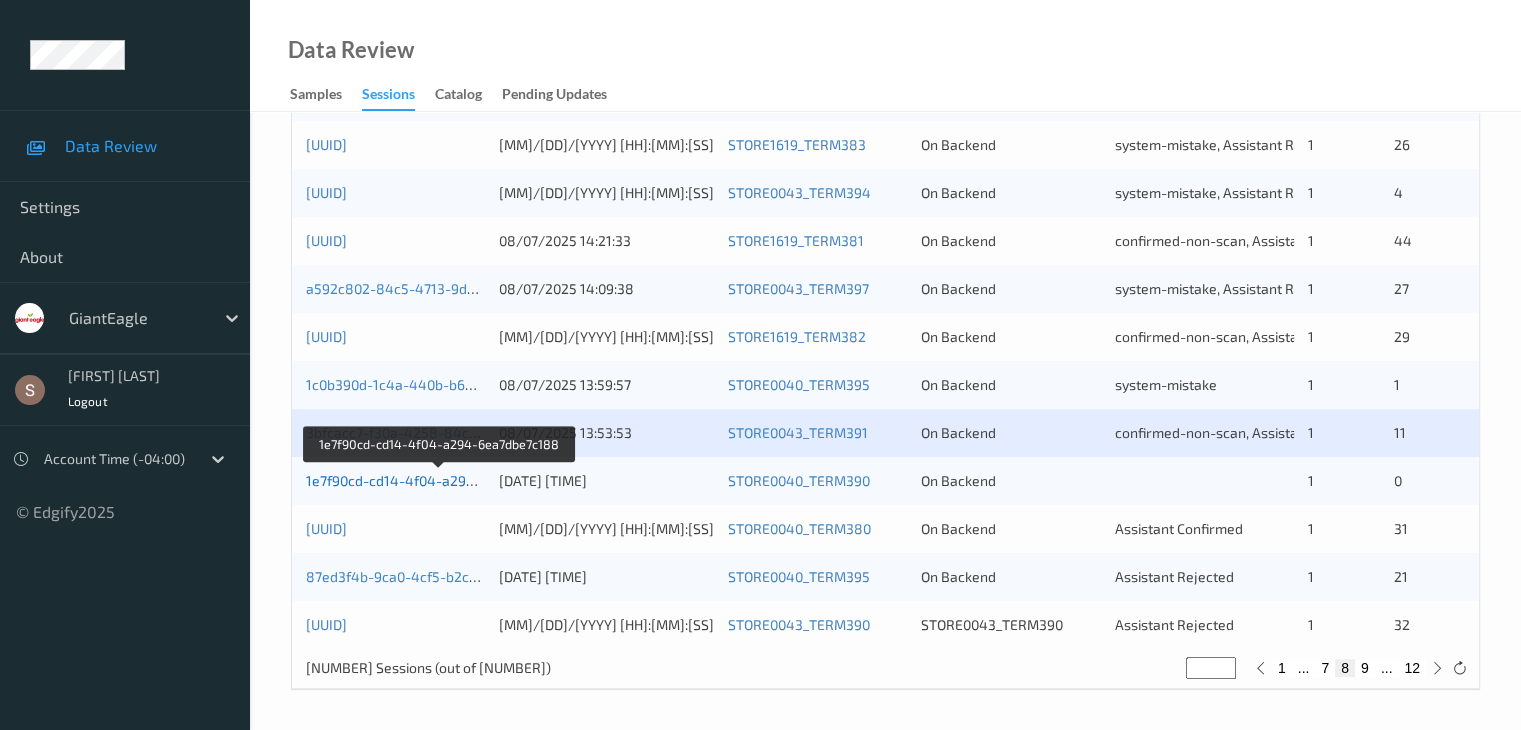 click on "1e7f90cd-cd14-4f04-a294-6ea7dbe7c188" at bounding box center [440, 480] 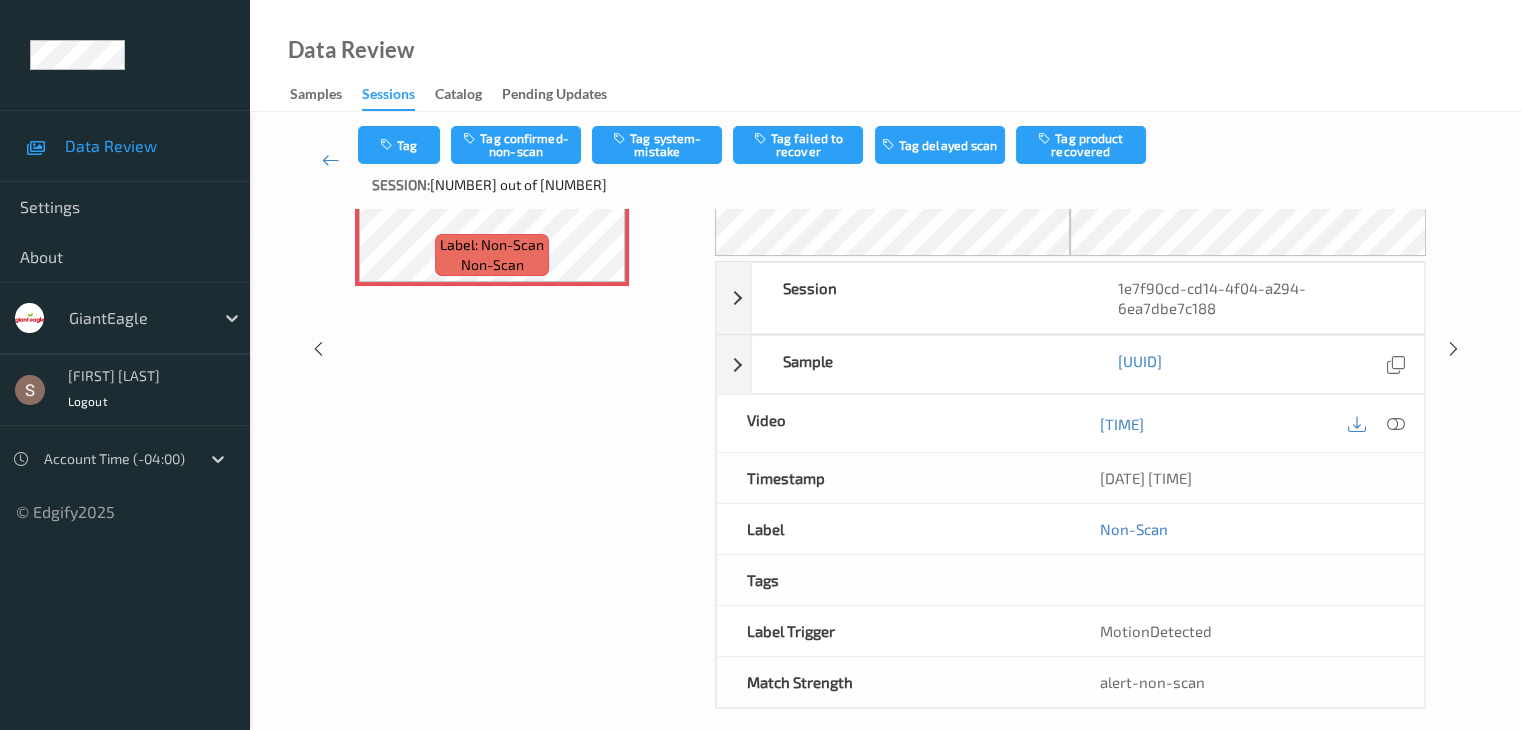 scroll, scrollTop: 0, scrollLeft: 0, axis: both 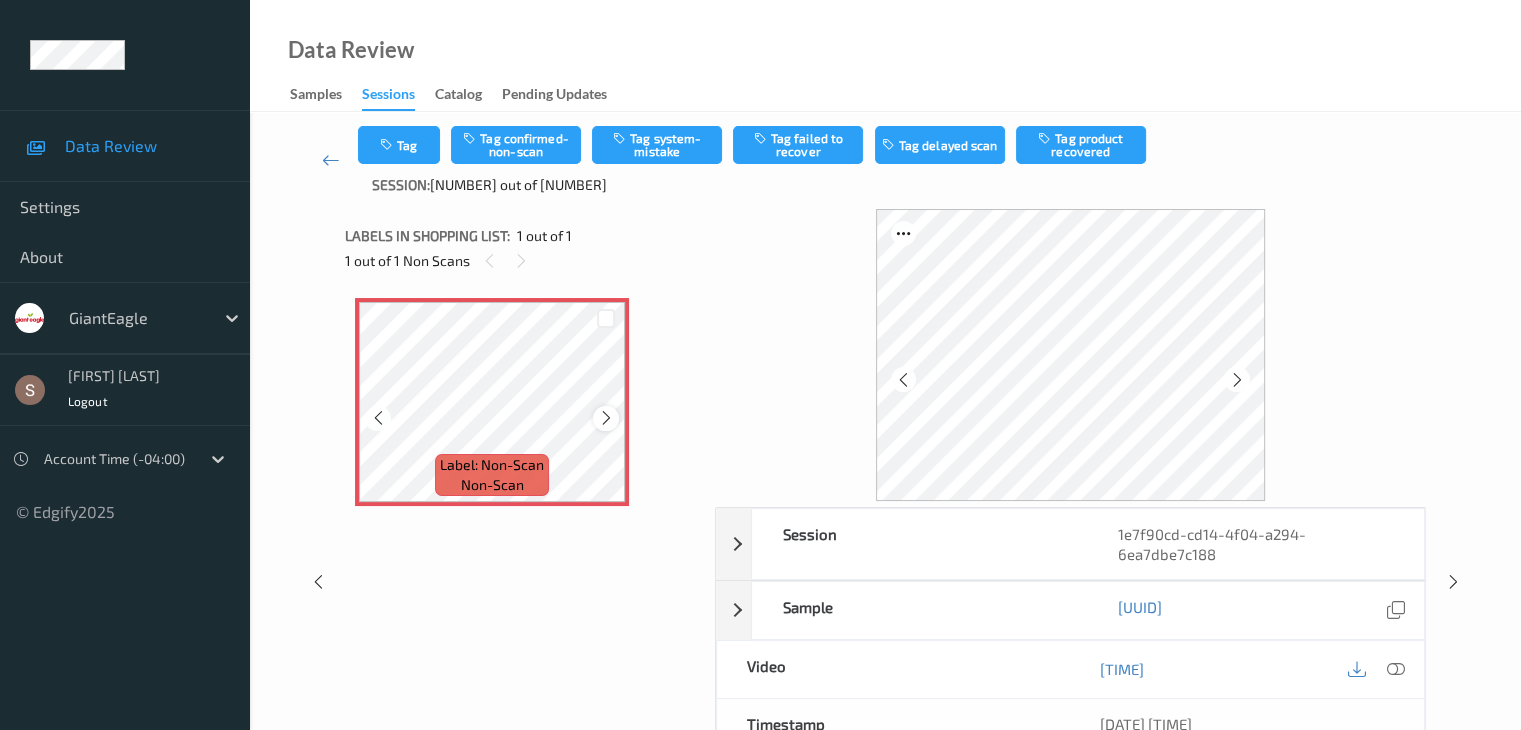 click at bounding box center (606, 418) 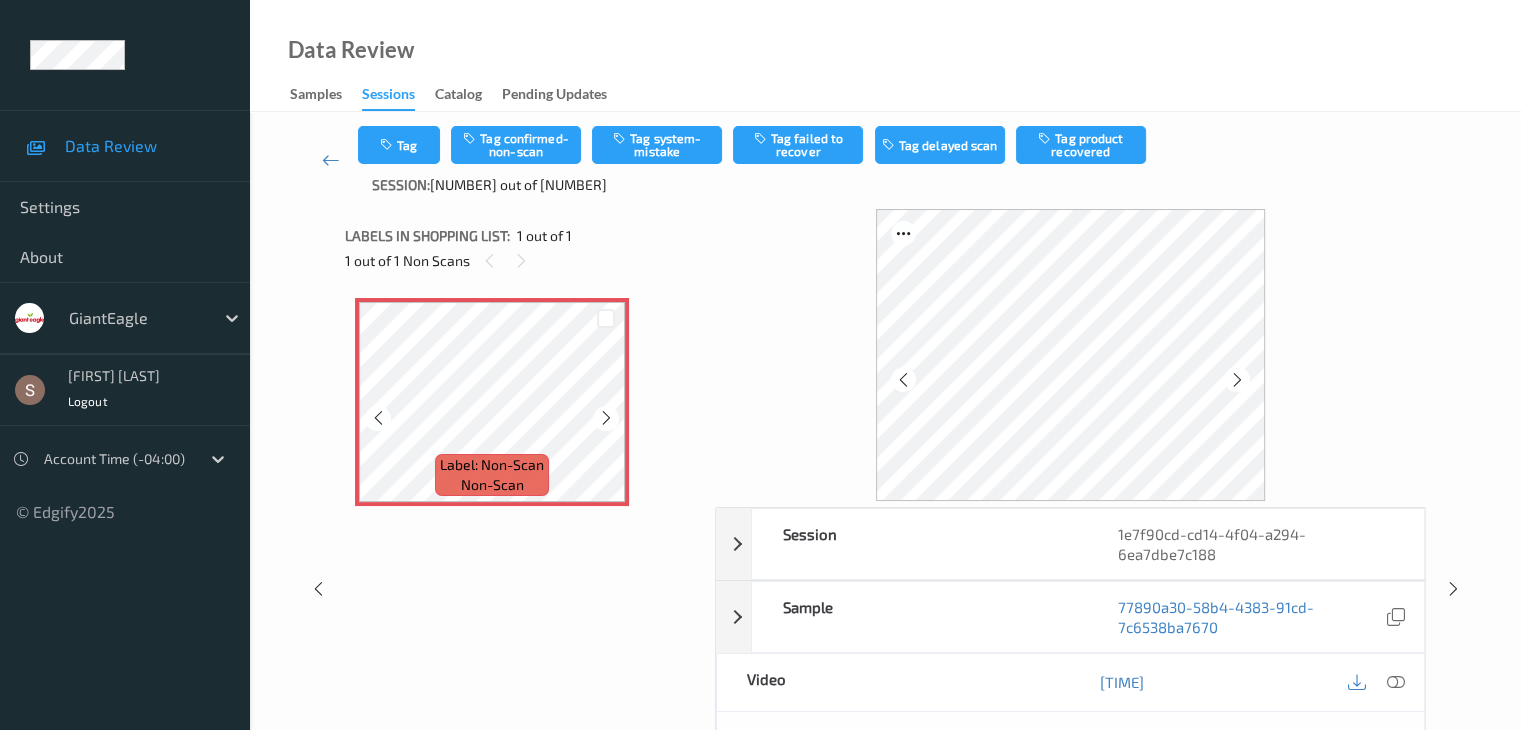 click at bounding box center [606, 418] 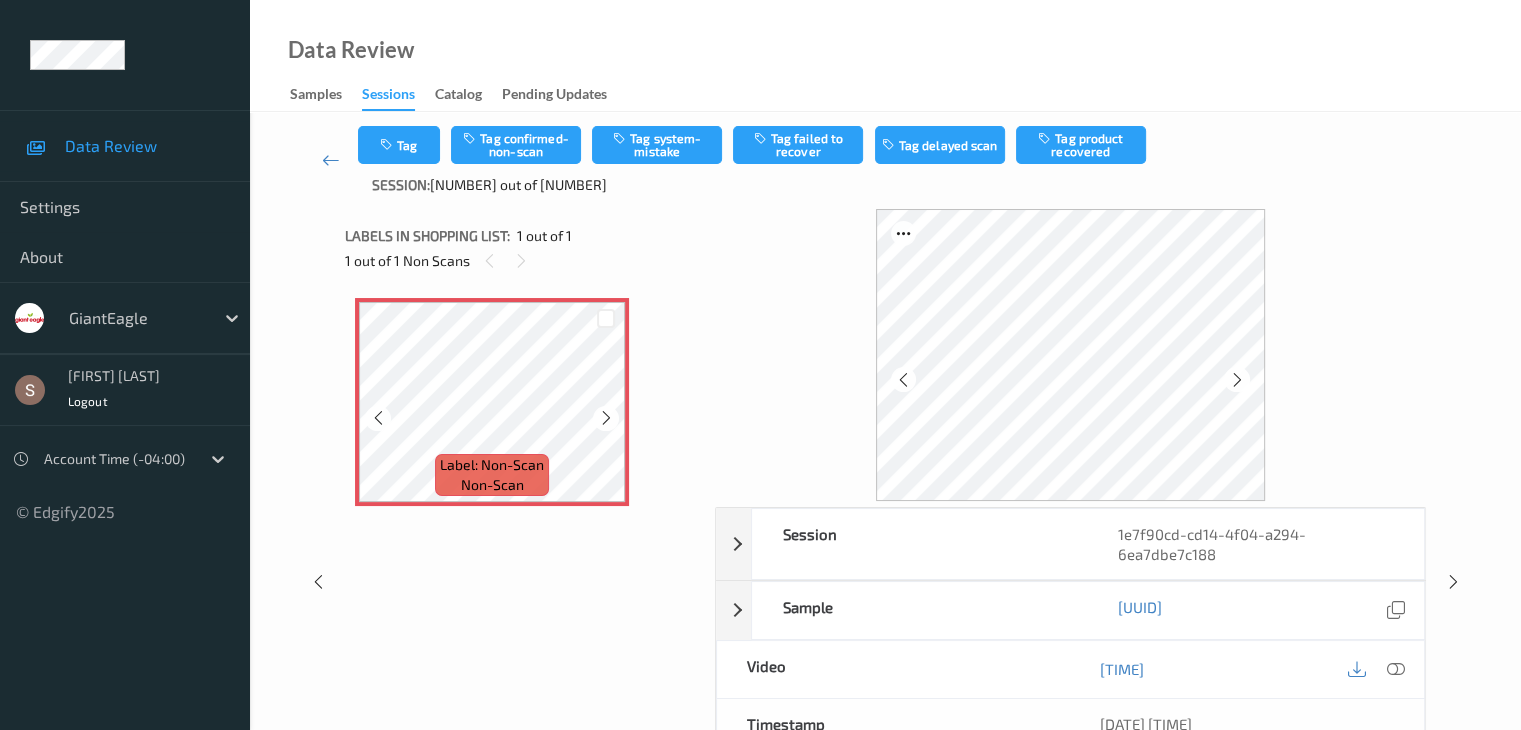 click at bounding box center [606, 418] 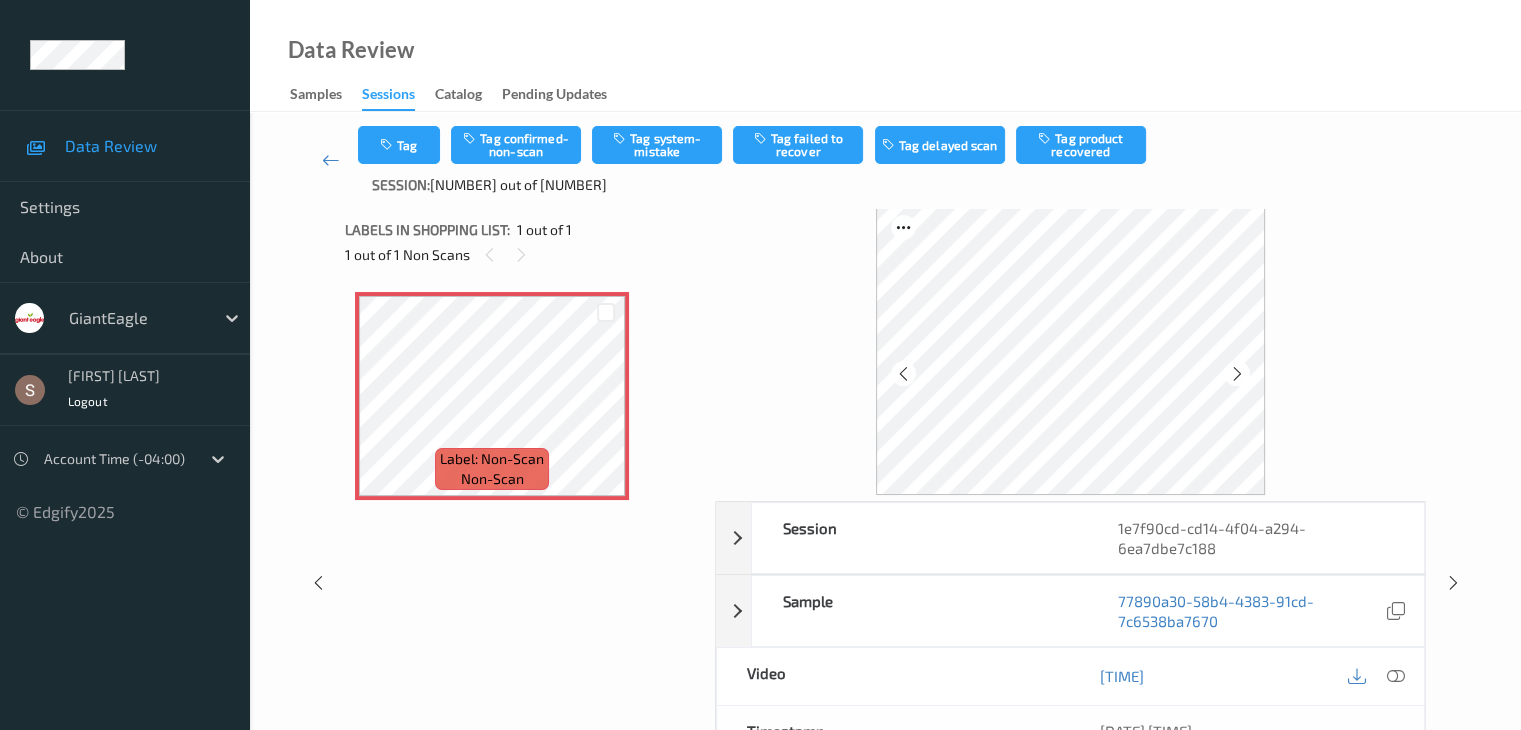 scroll, scrollTop: 0, scrollLeft: 0, axis: both 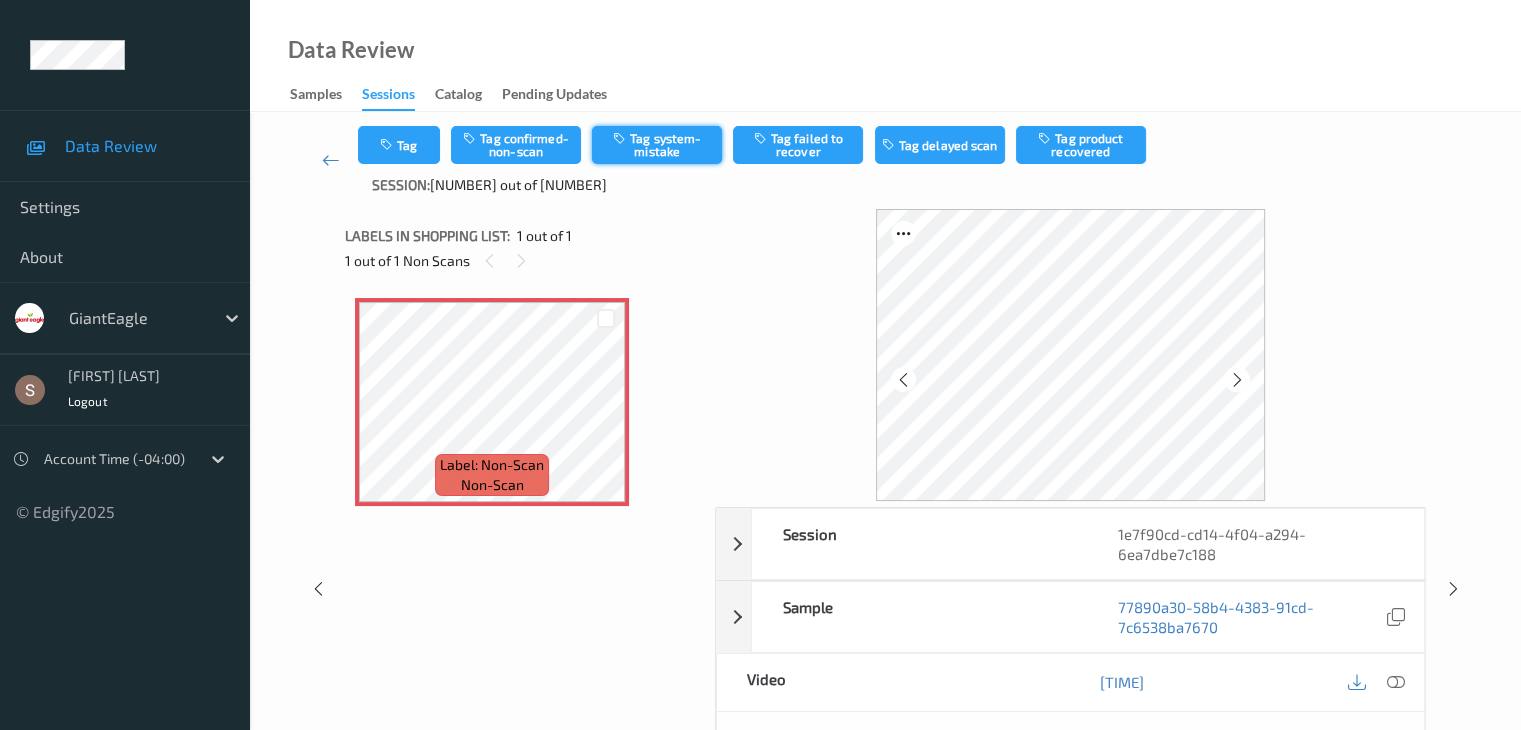 click on "Tag   system-mistake" at bounding box center (657, 145) 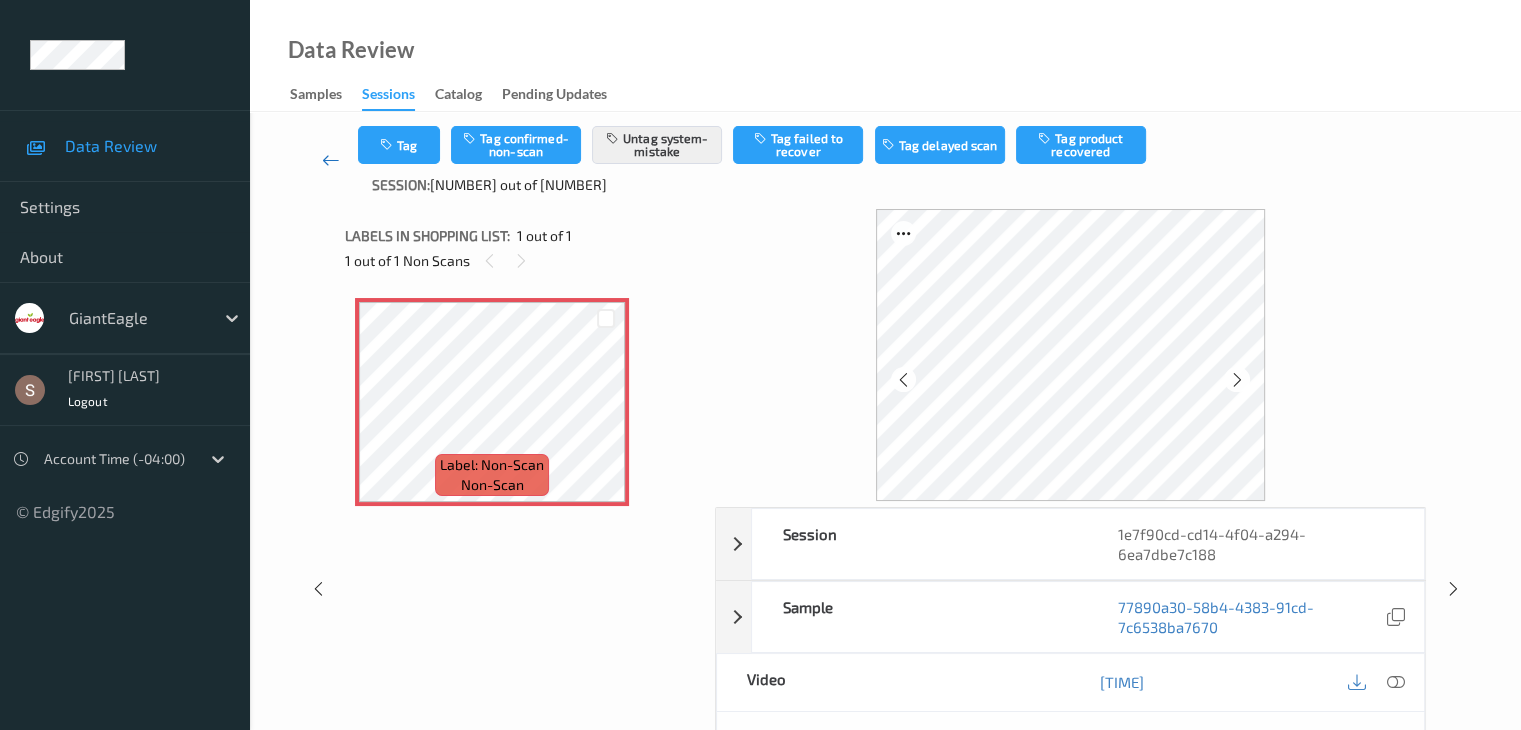 click at bounding box center (331, 160) 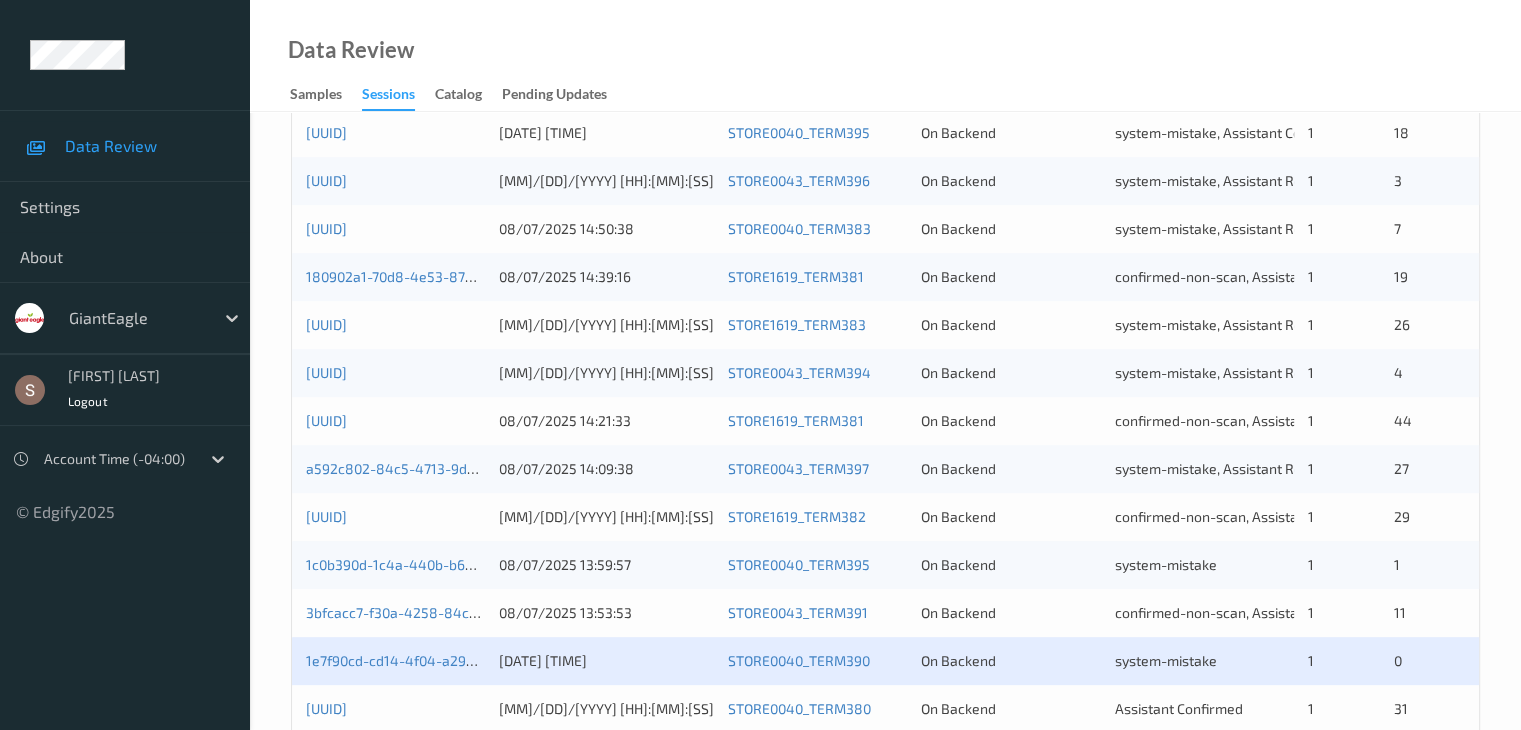 scroll, scrollTop: 932, scrollLeft: 0, axis: vertical 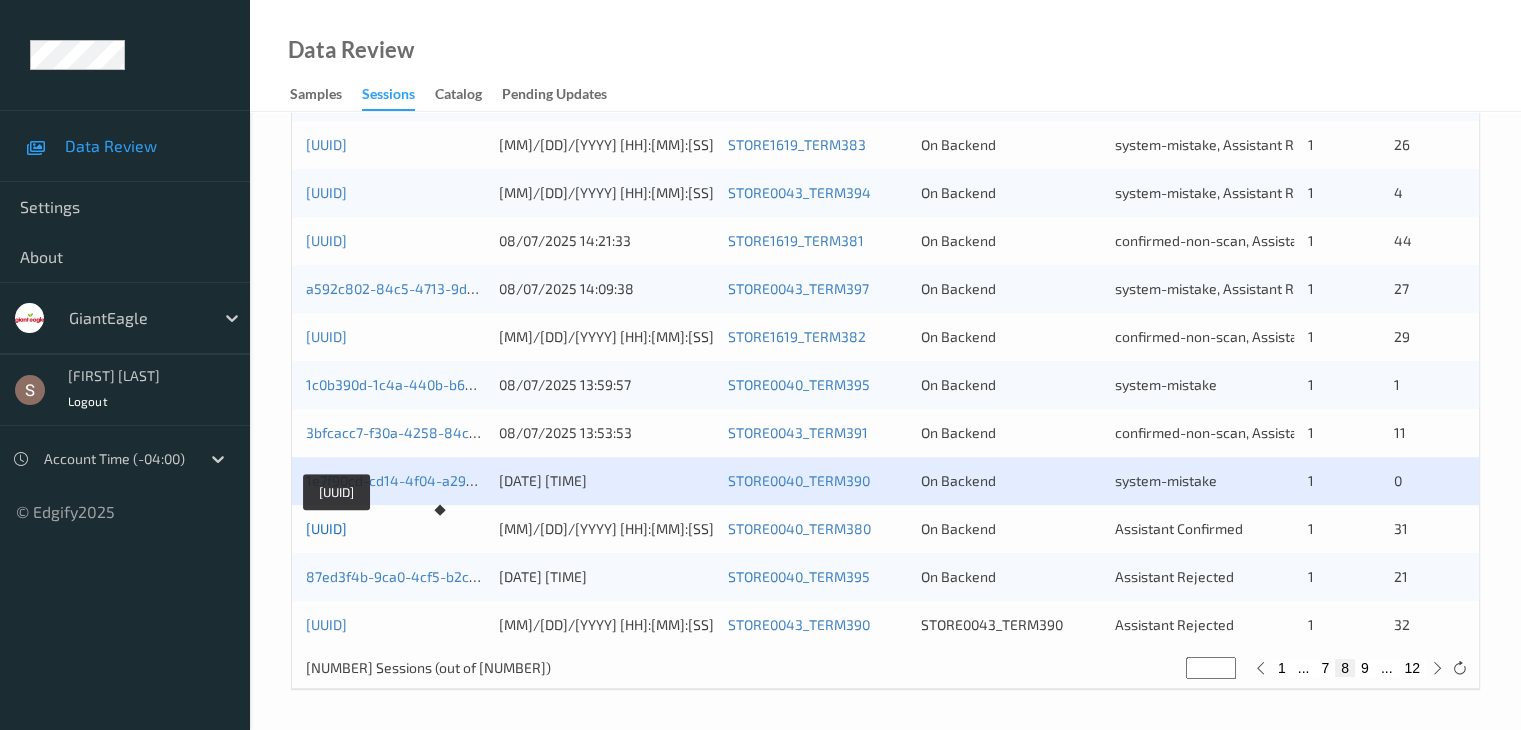 click on "[UUID]" at bounding box center (326, 528) 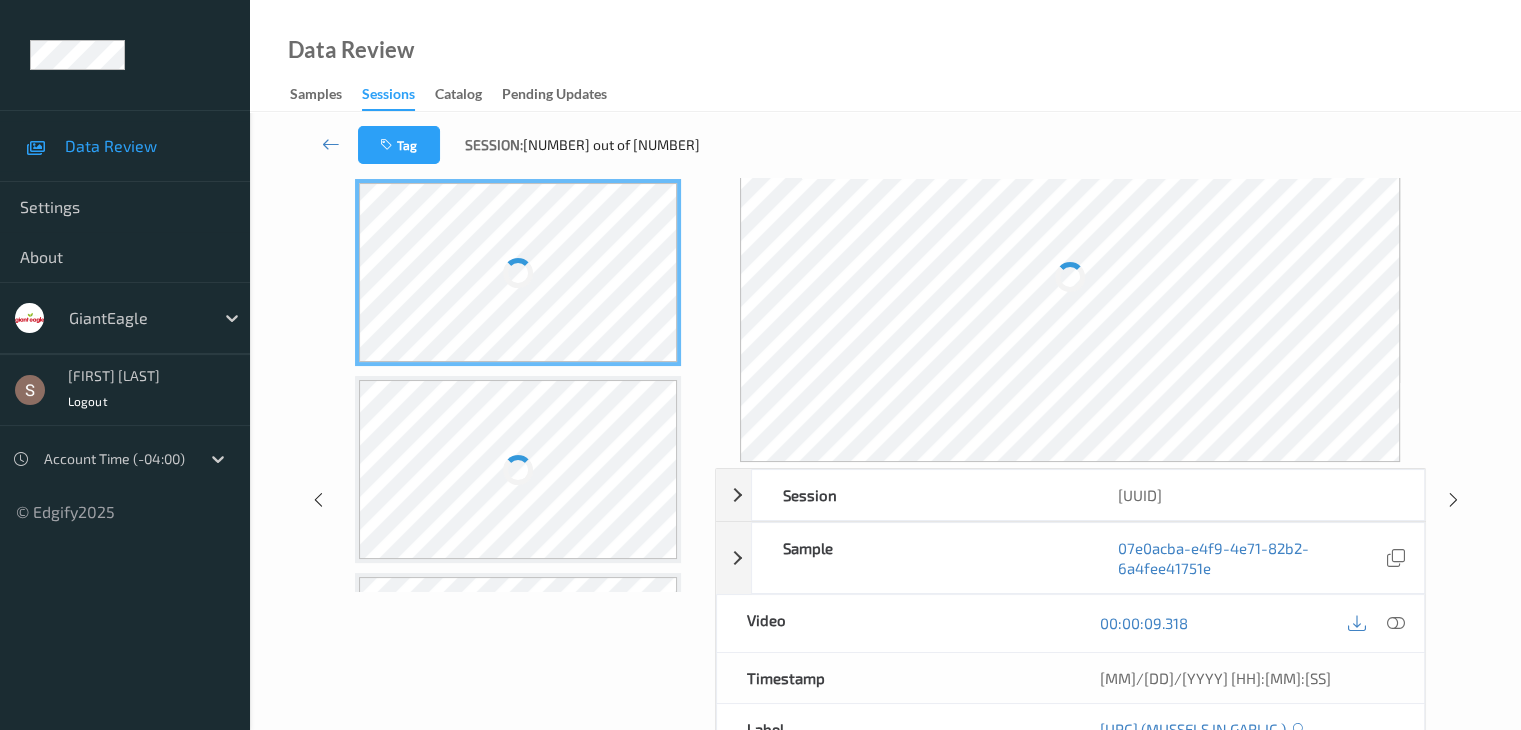 scroll, scrollTop: 0, scrollLeft: 0, axis: both 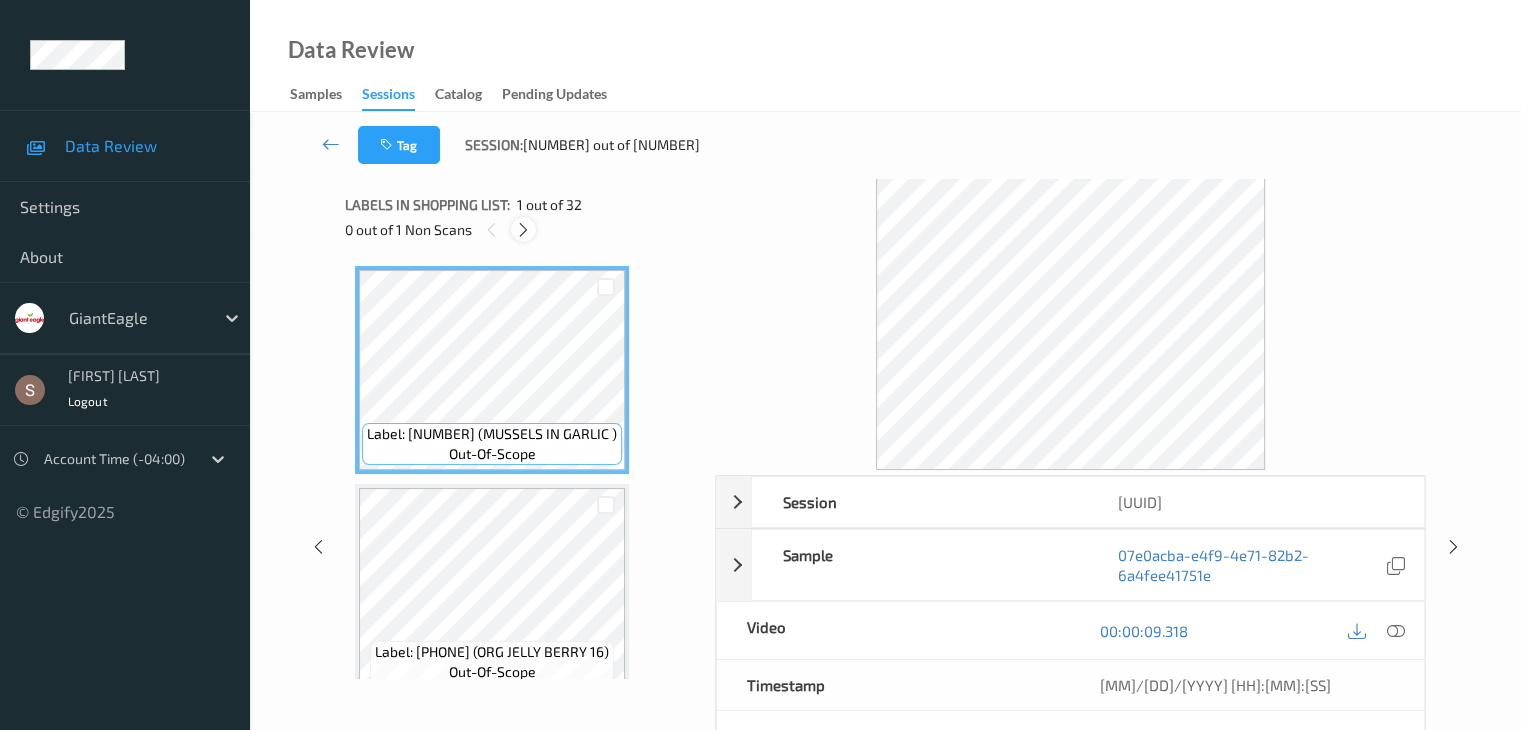click at bounding box center (523, 230) 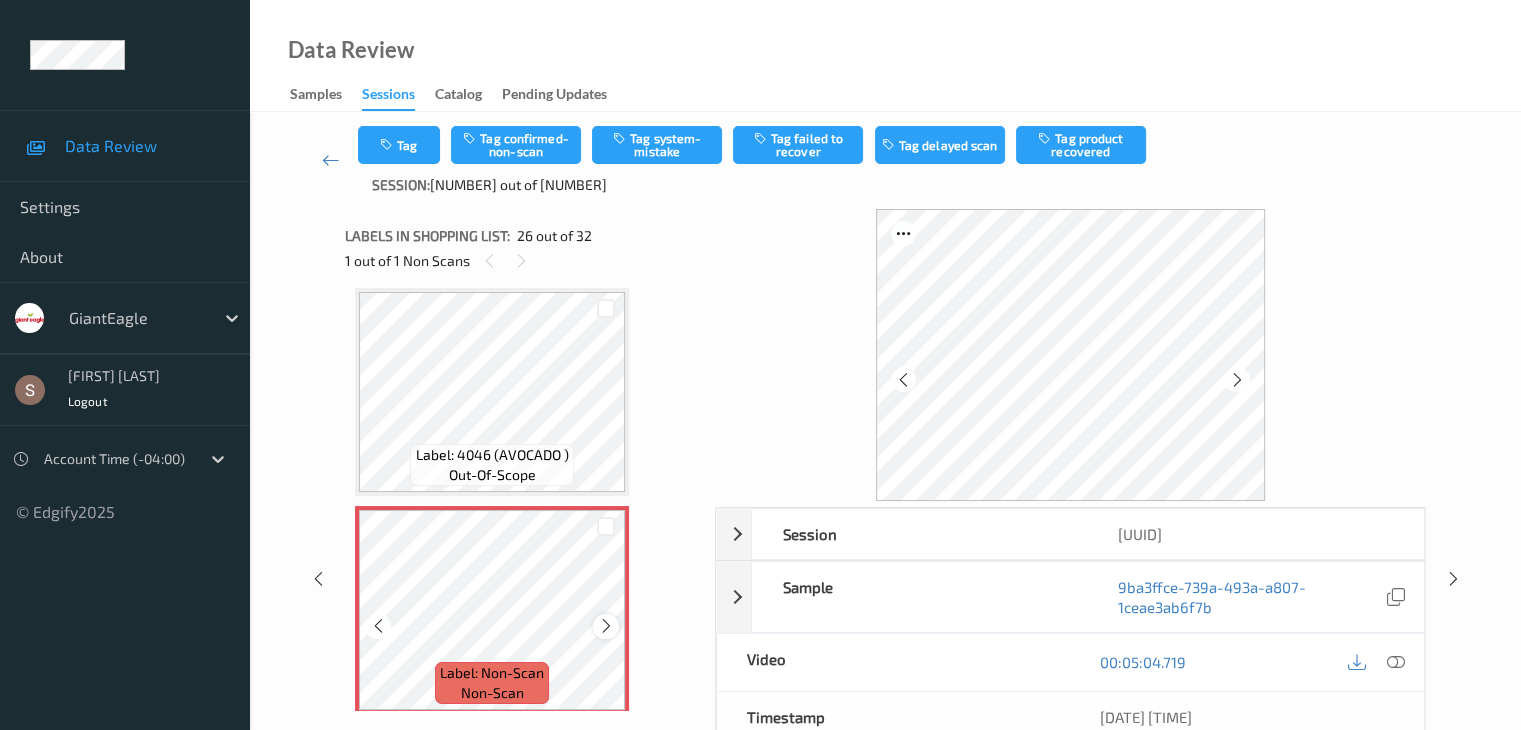 click at bounding box center [606, 626] 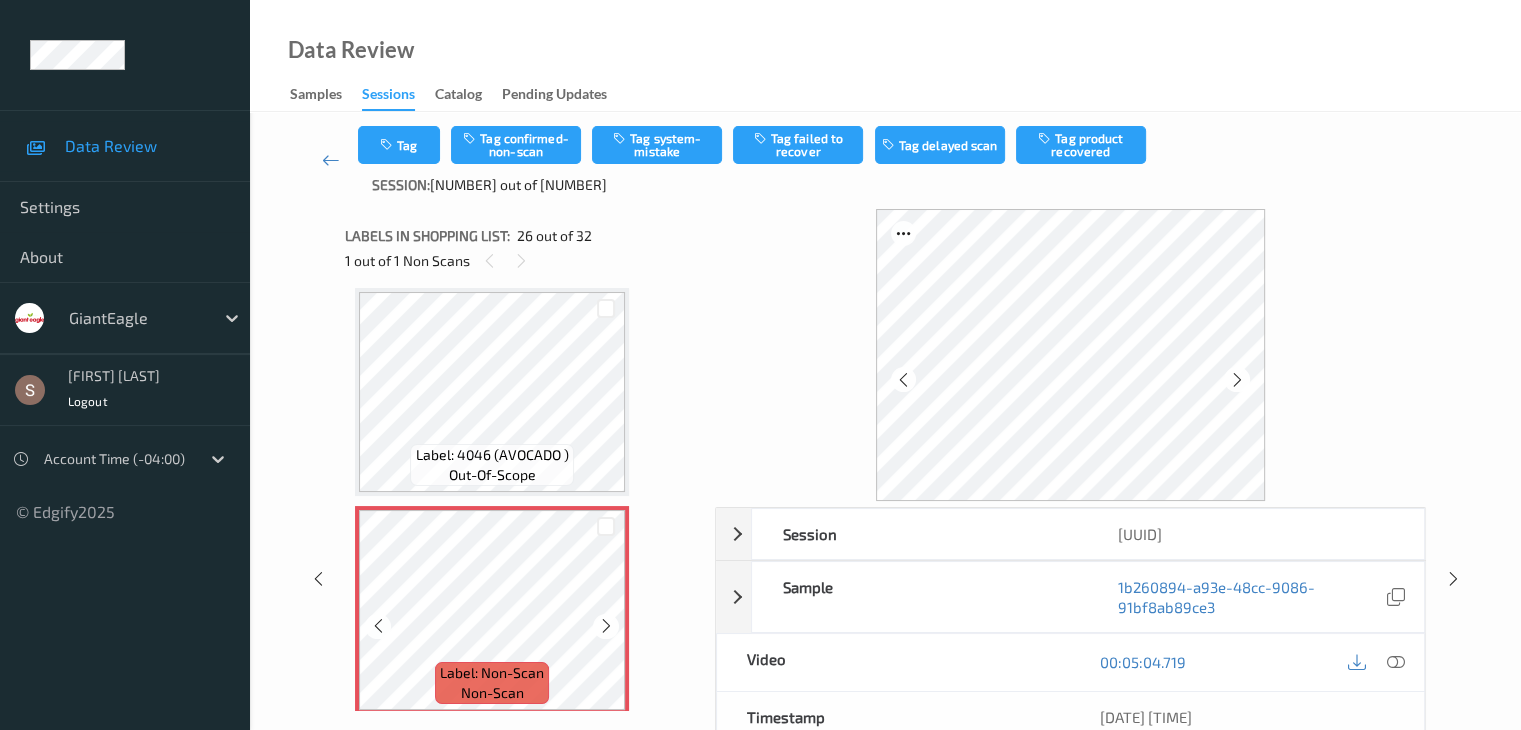 click at bounding box center [606, 626] 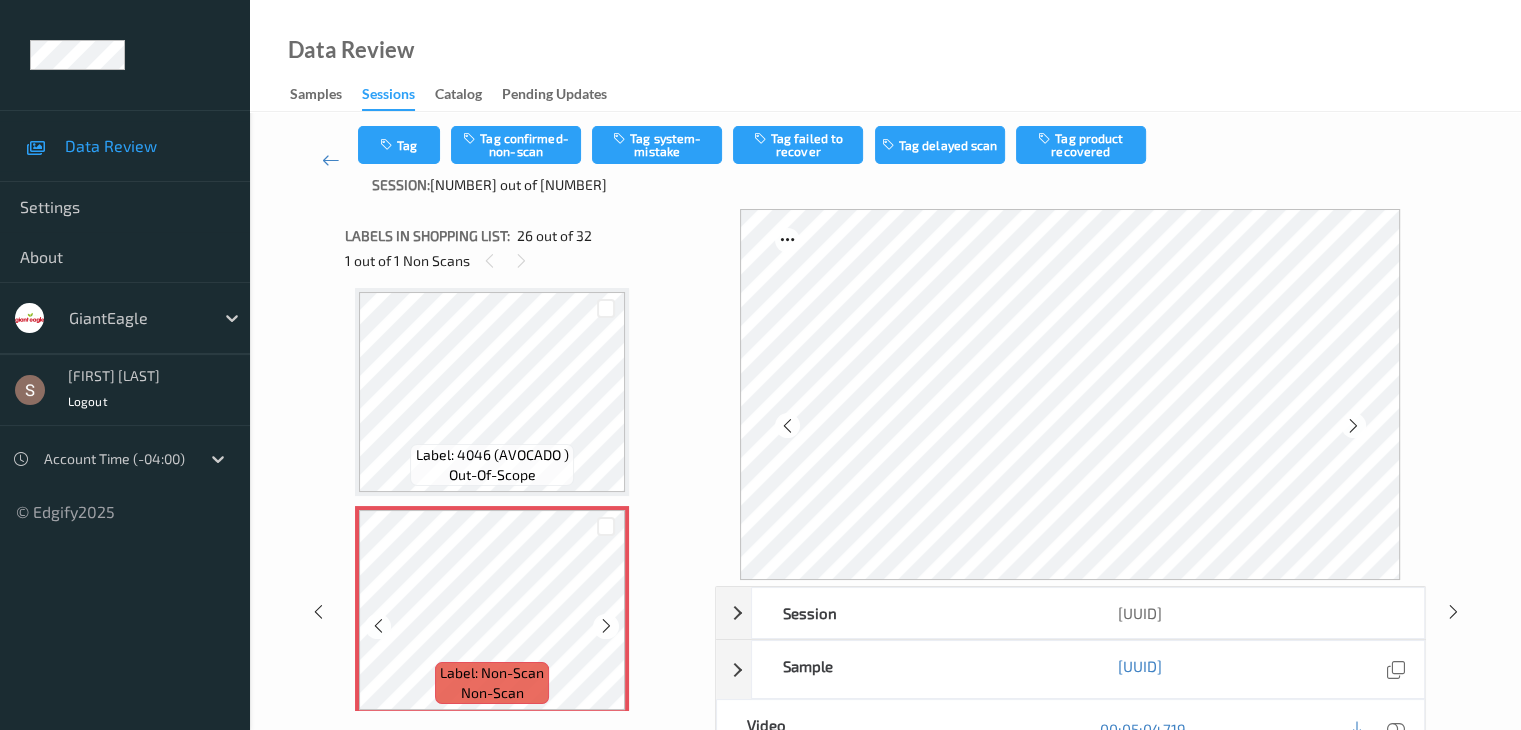 click at bounding box center (606, 626) 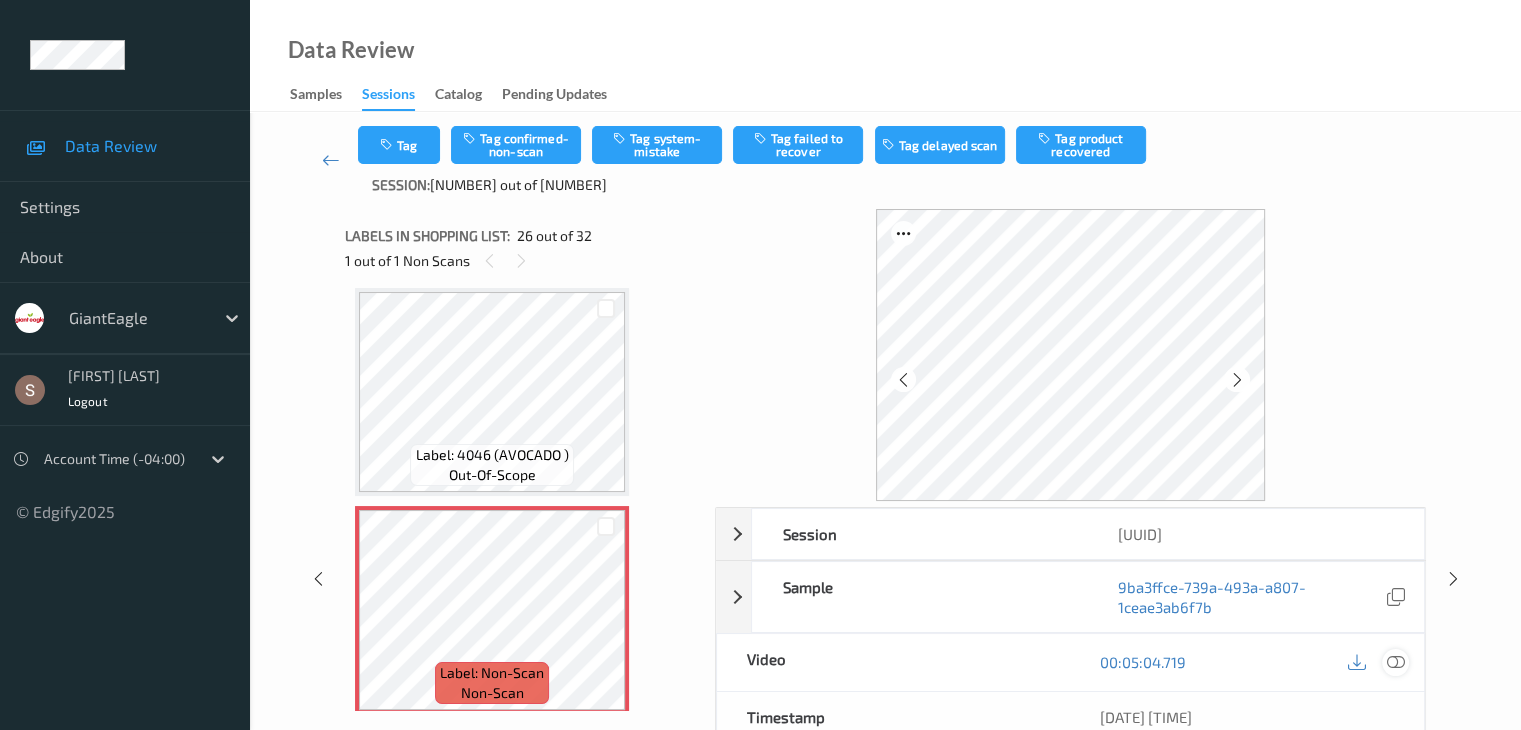 click at bounding box center [1395, 662] 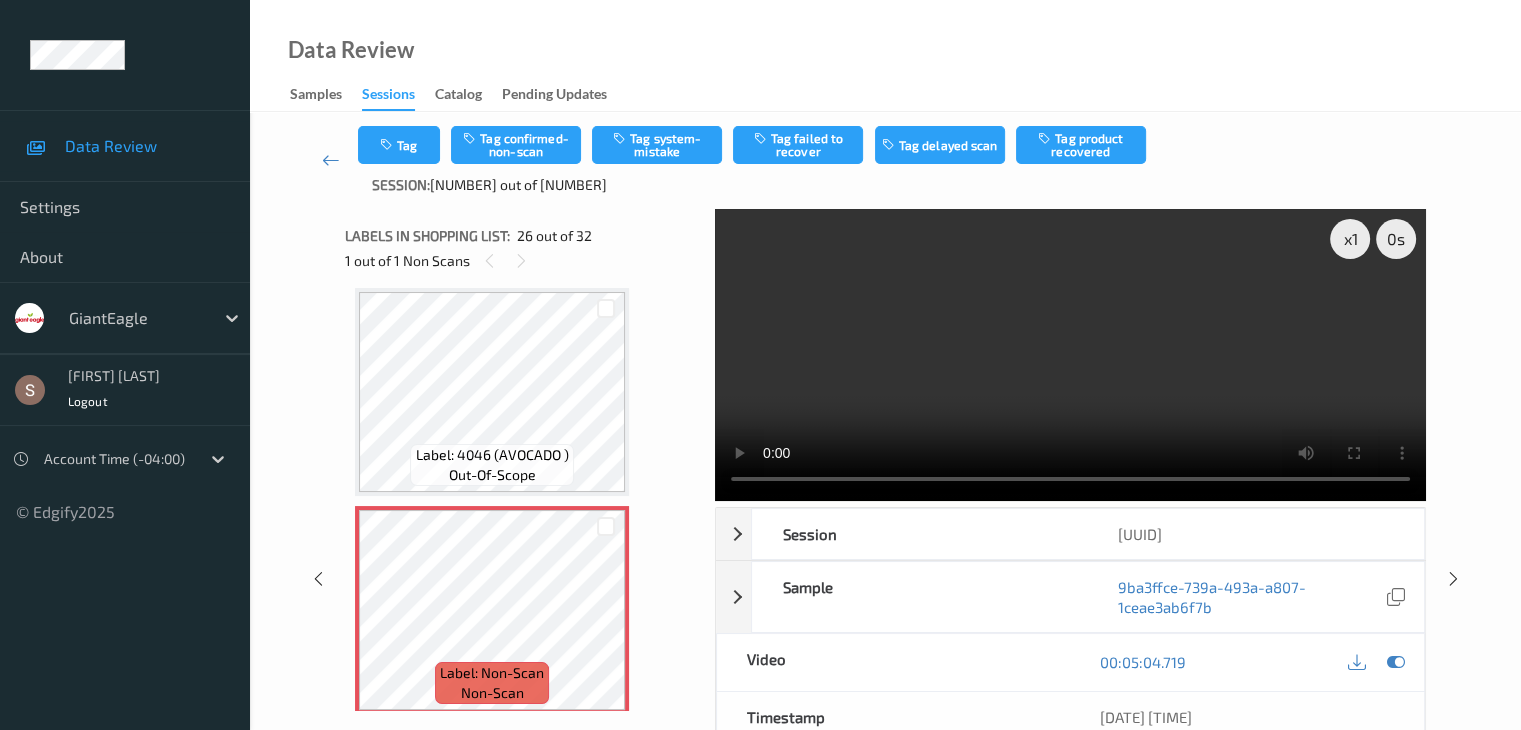 click at bounding box center (1070, 355) 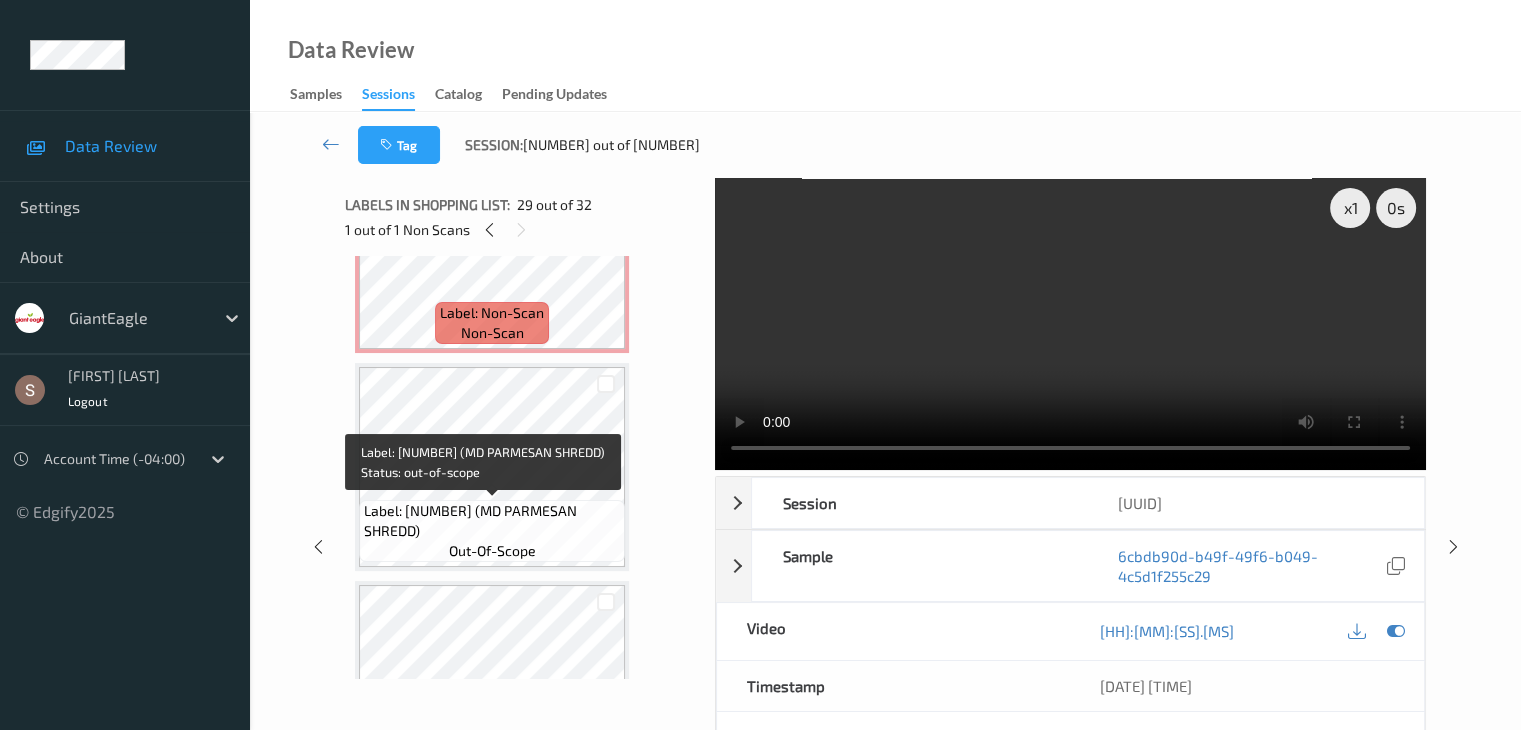 scroll, scrollTop: 5407, scrollLeft: 0, axis: vertical 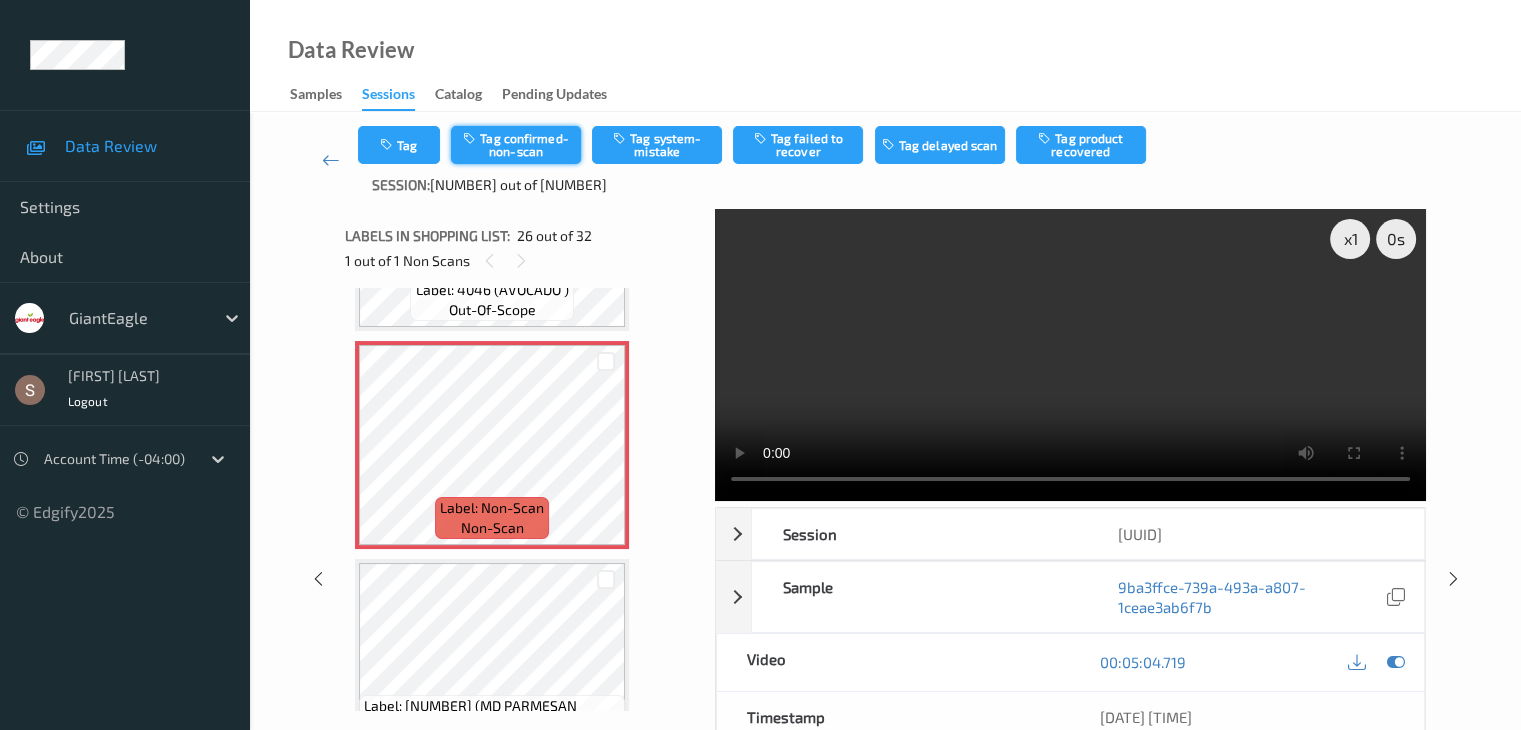 click on "Tag   confirmed-non-scan" at bounding box center (516, 145) 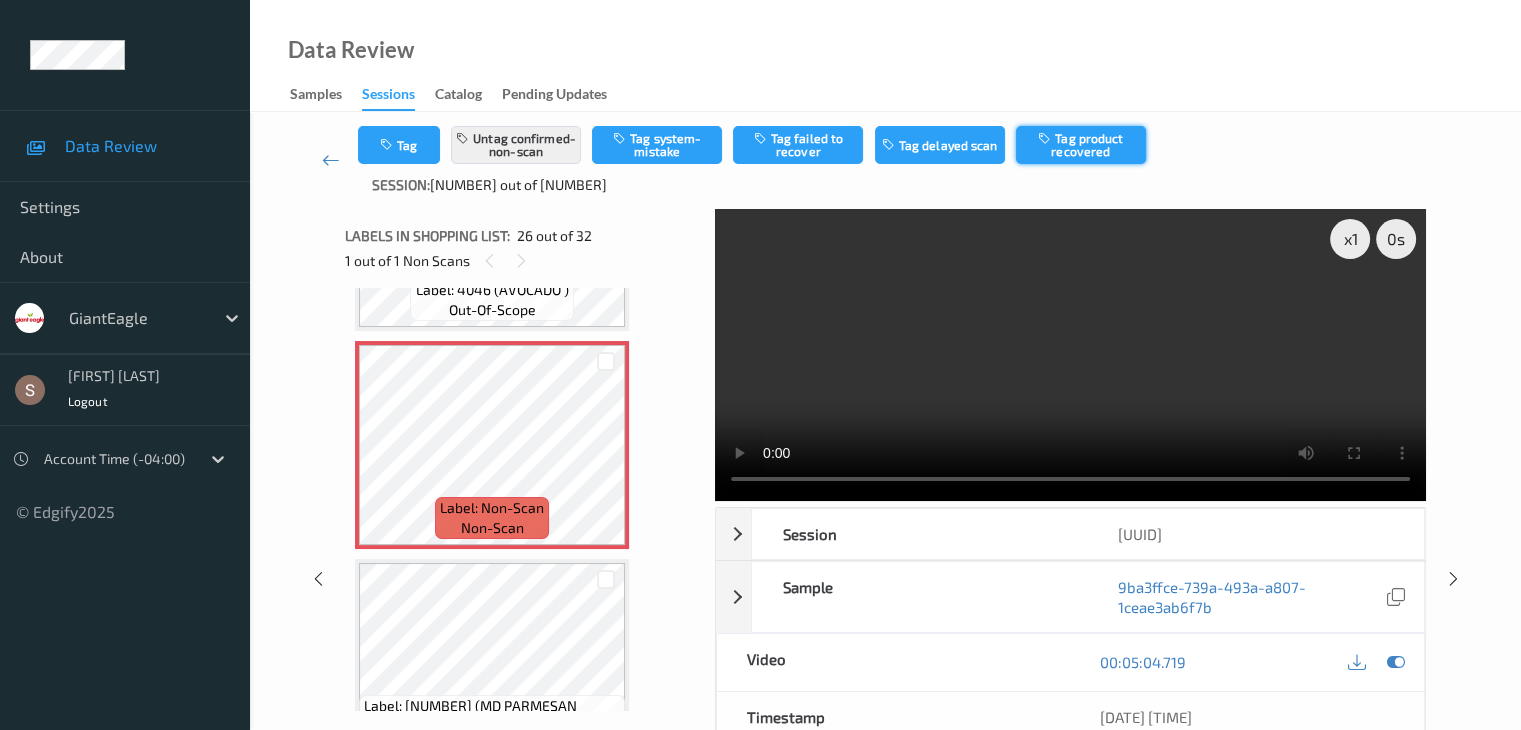 click on "Tag   product recovered" at bounding box center (1081, 145) 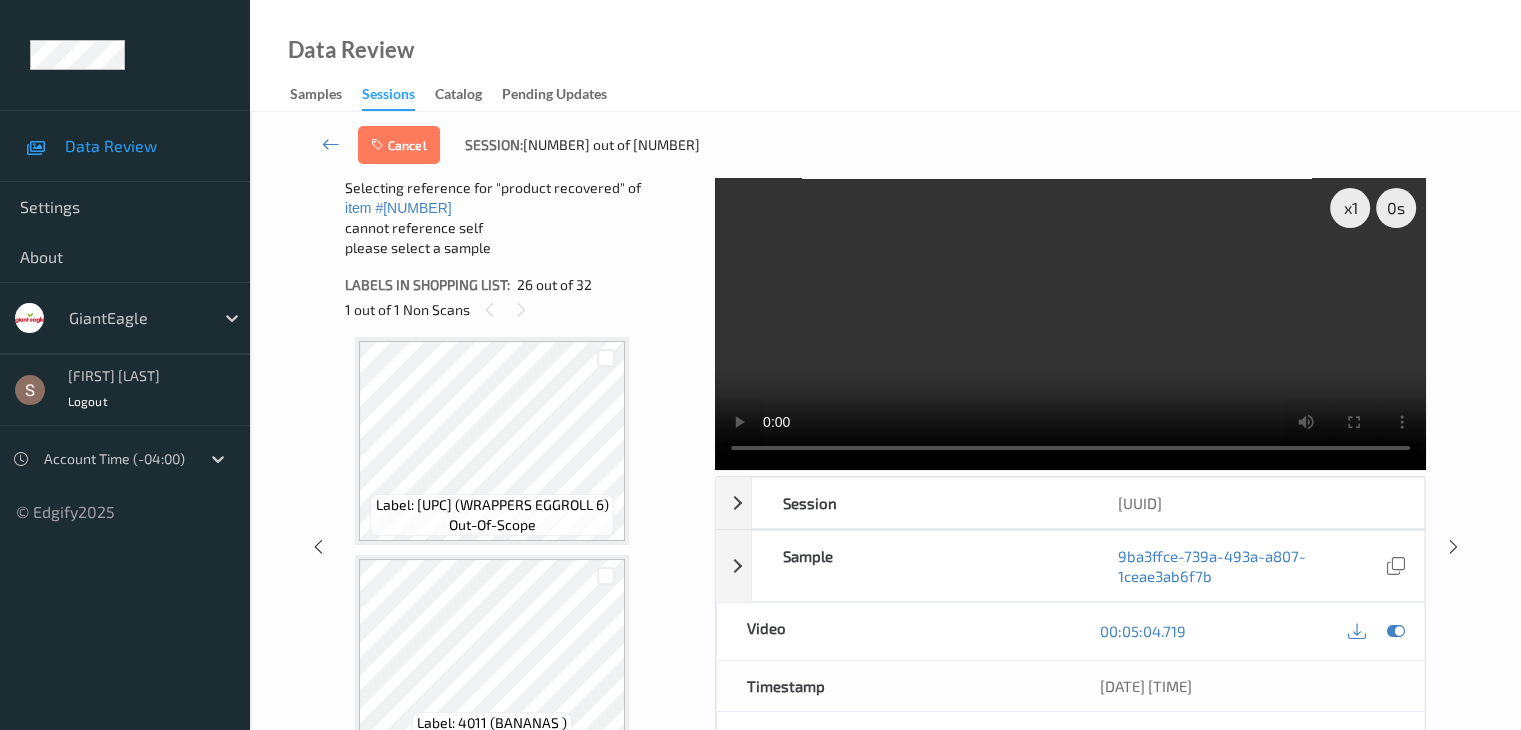 scroll, scrollTop: 6114, scrollLeft: 0, axis: vertical 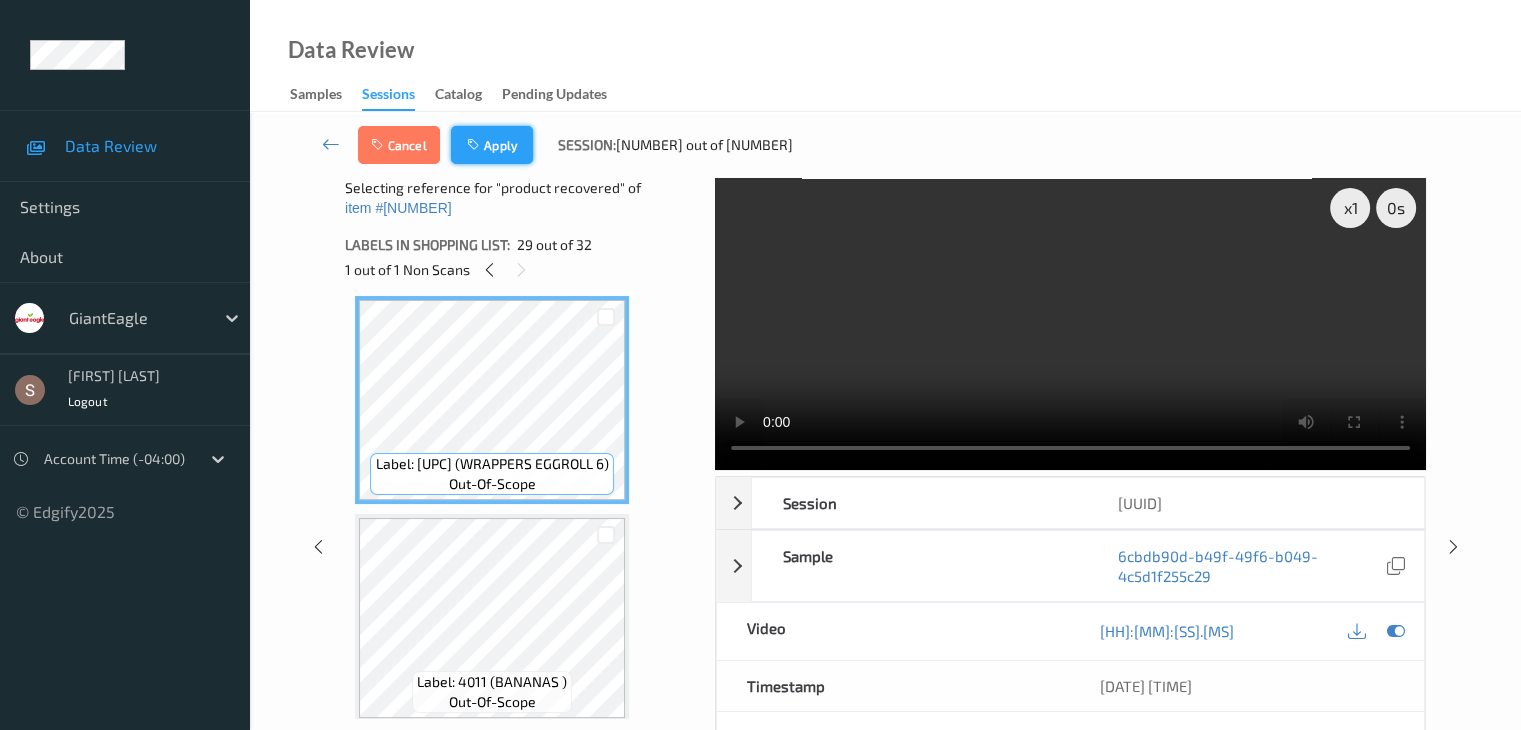 click on "Apply" at bounding box center (492, 145) 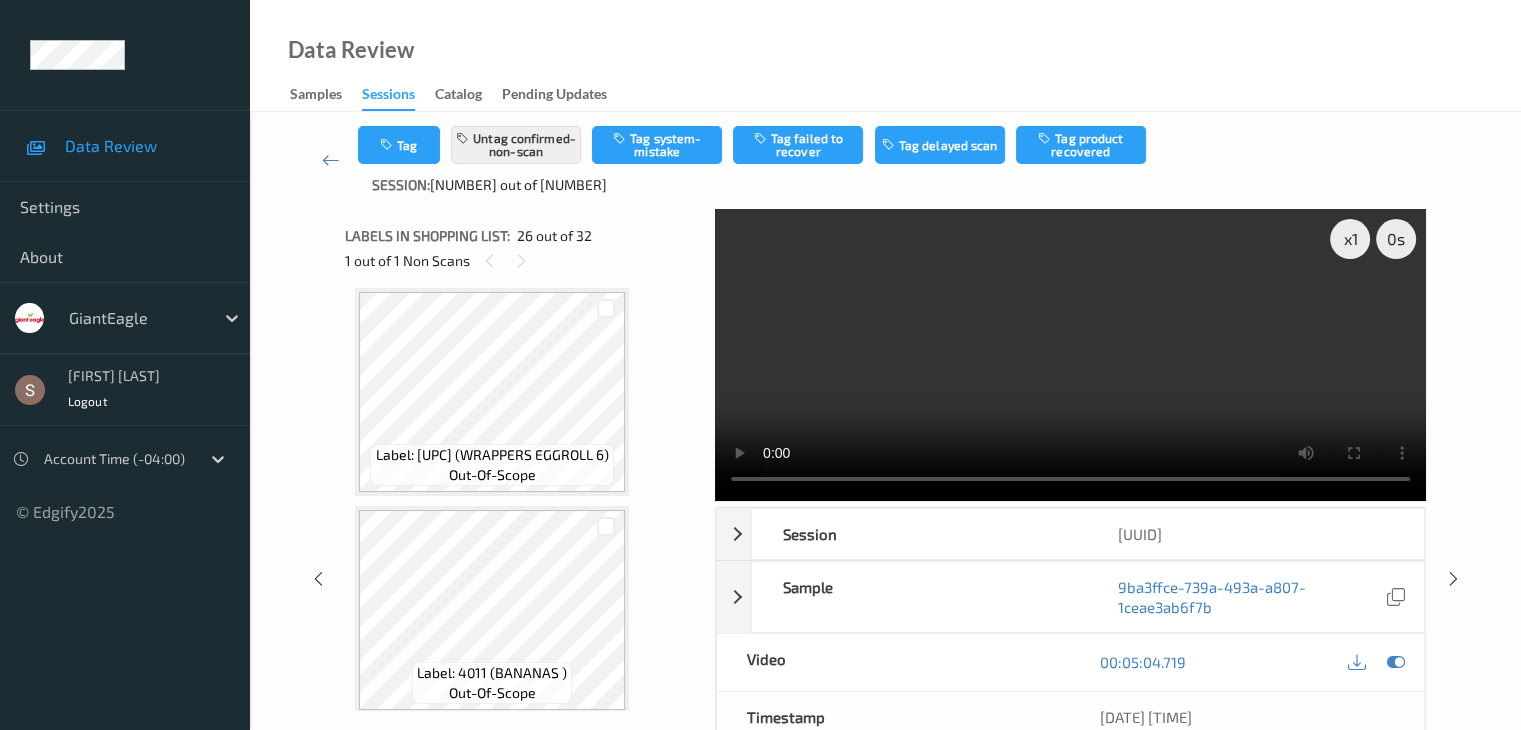 scroll, scrollTop: 5242, scrollLeft: 0, axis: vertical 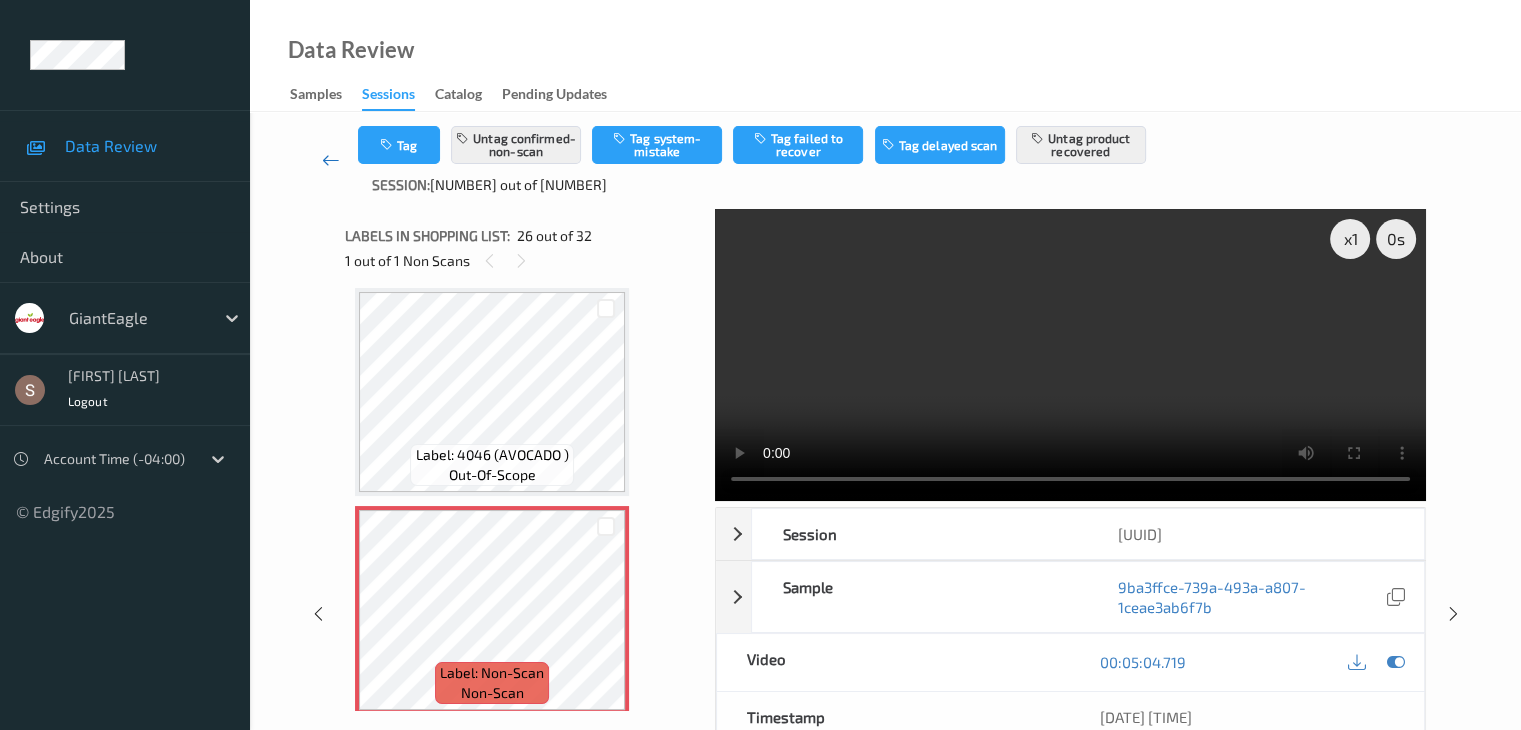 click at bounding box center (331, 160) 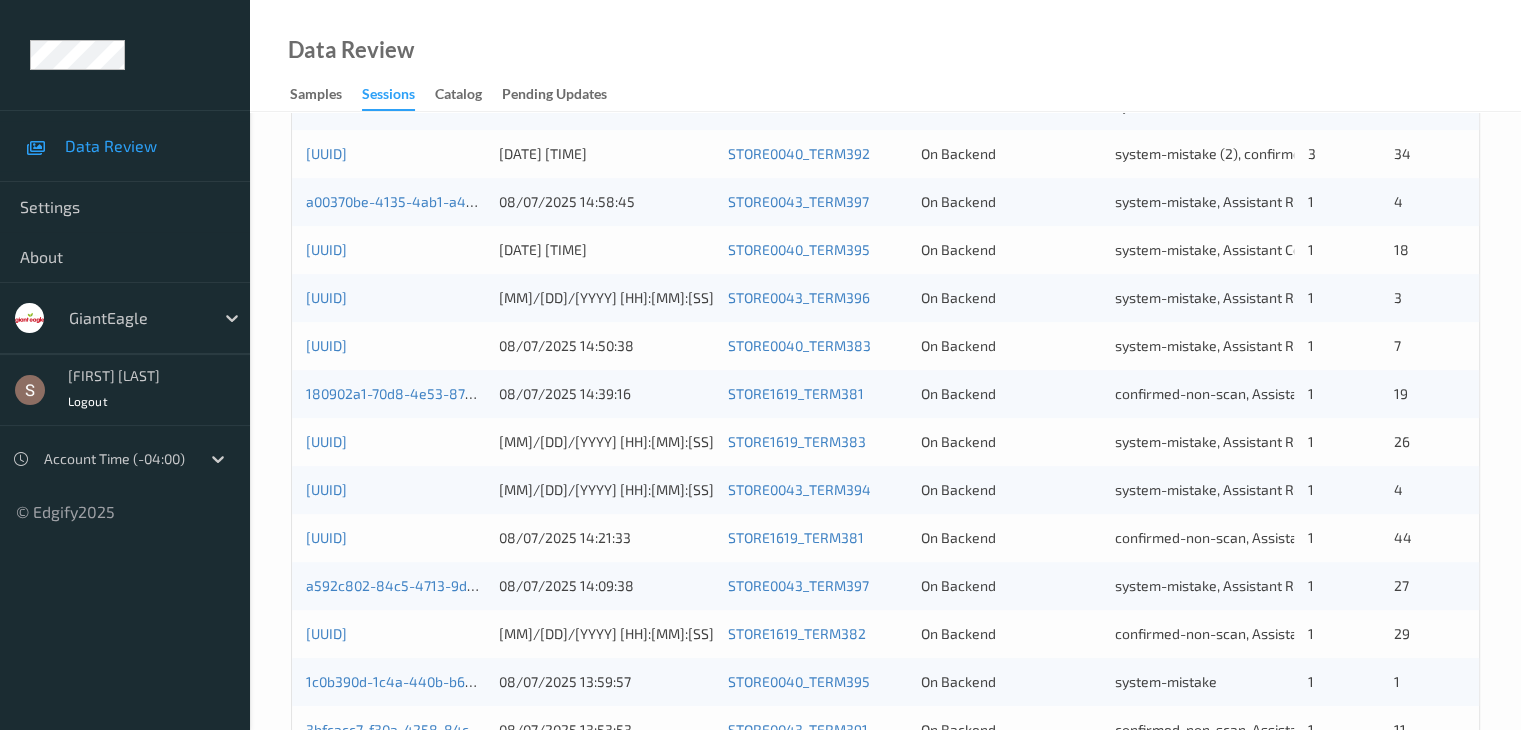 scroll, scrollTop: 932, scrollLeft: 0, axis: vertical 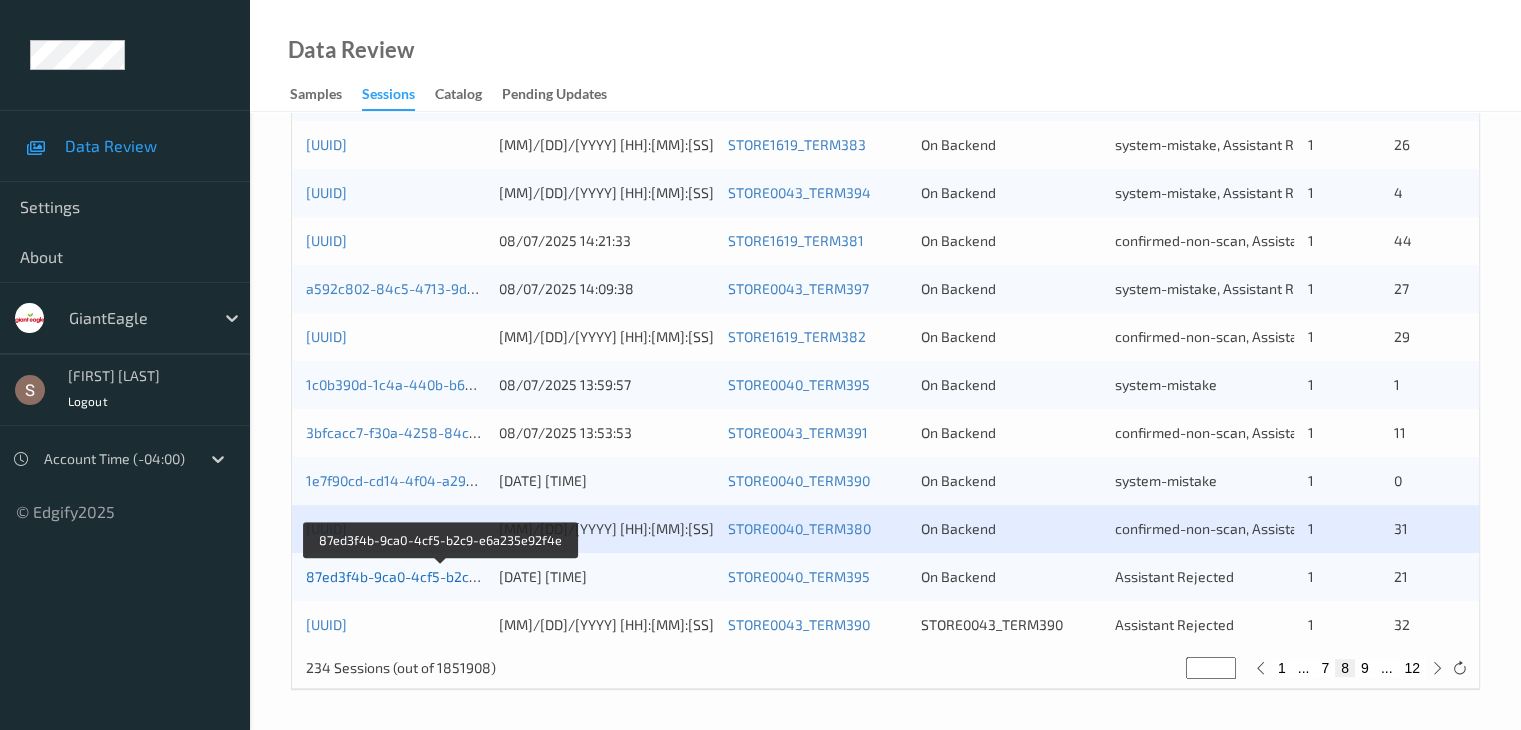 click on "87ed3f4b-9ca0-4cf5-b2c9-e6a235e92f4e" at bounding box center (441, 576) 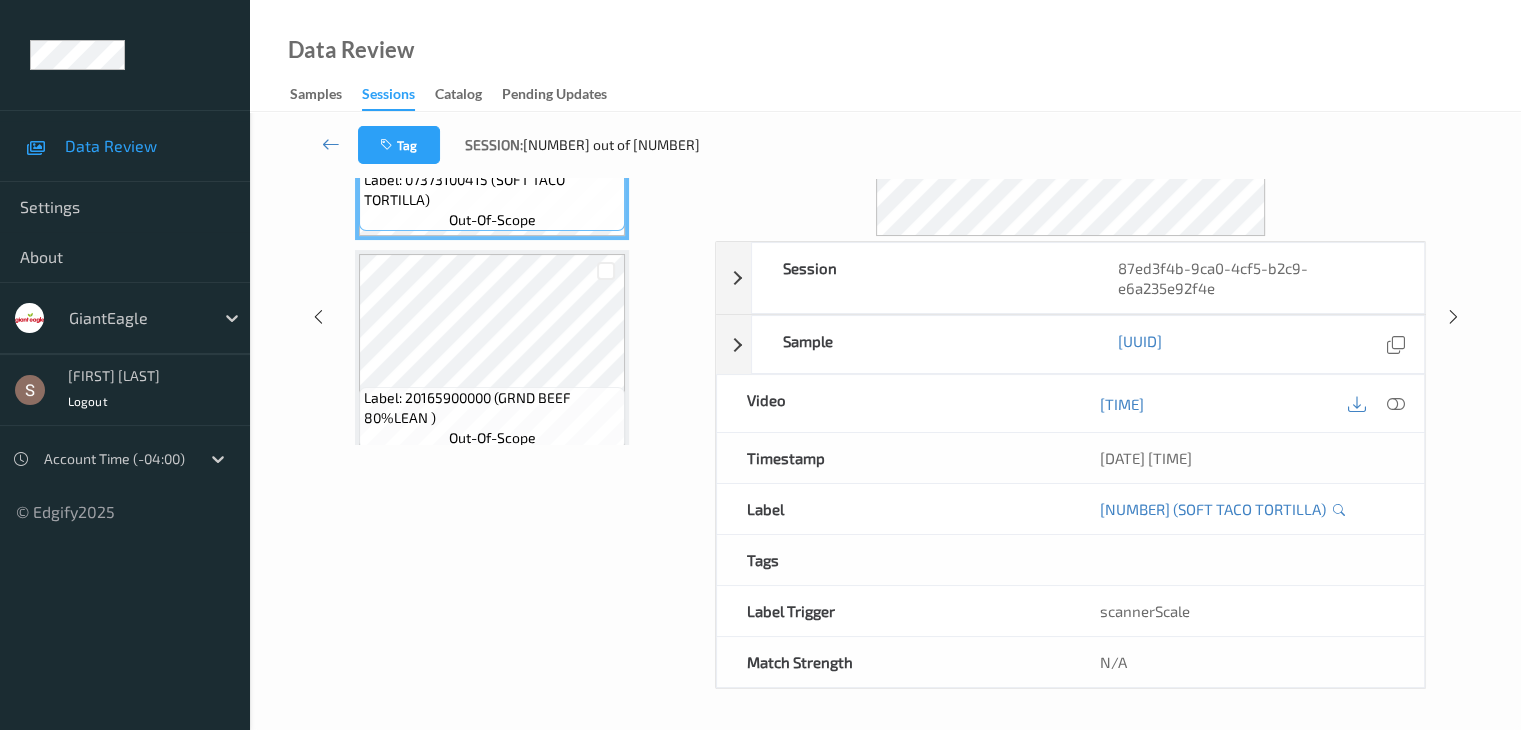 scroll, scrollTop: 0, scrollLeft: 0, axis: both 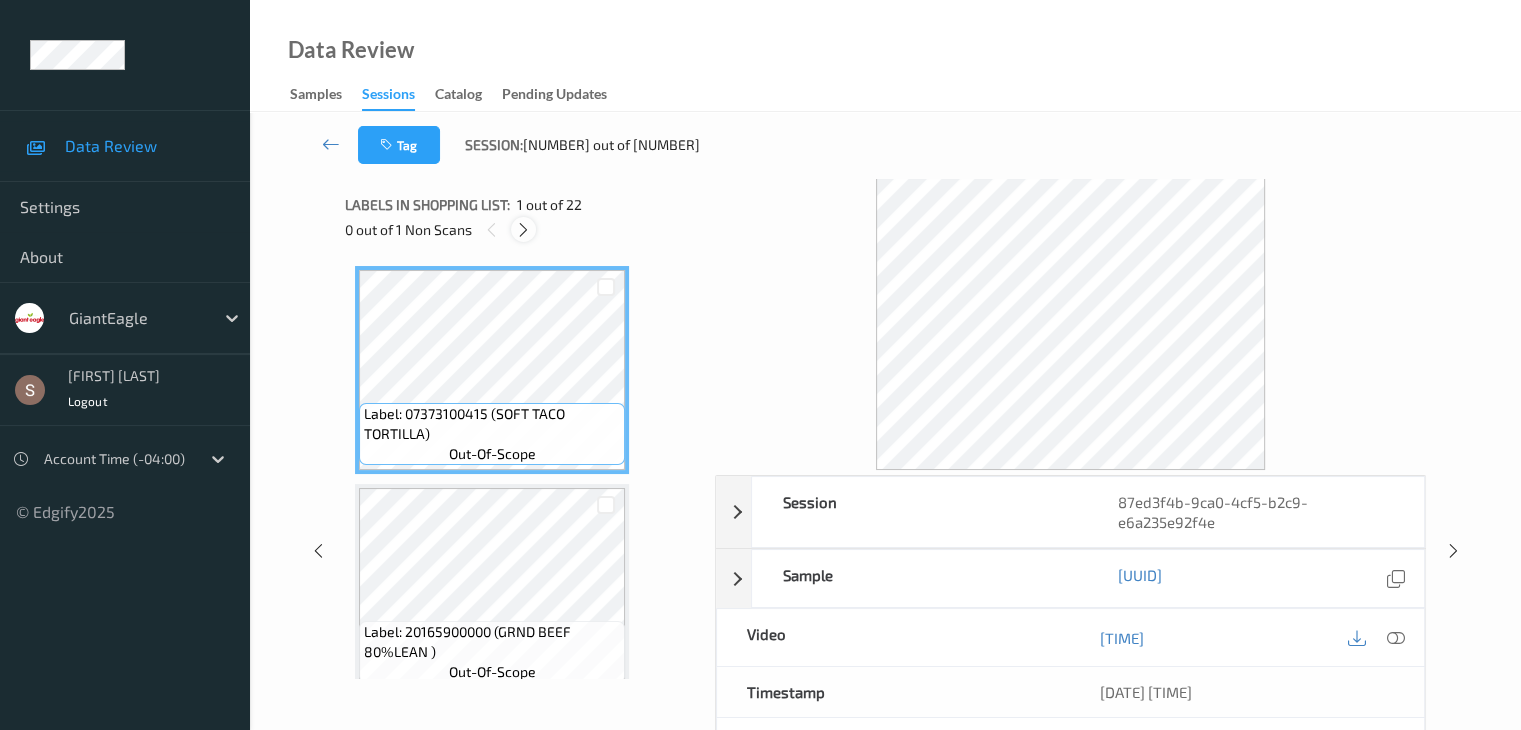 click at bounding box center [523, 230] 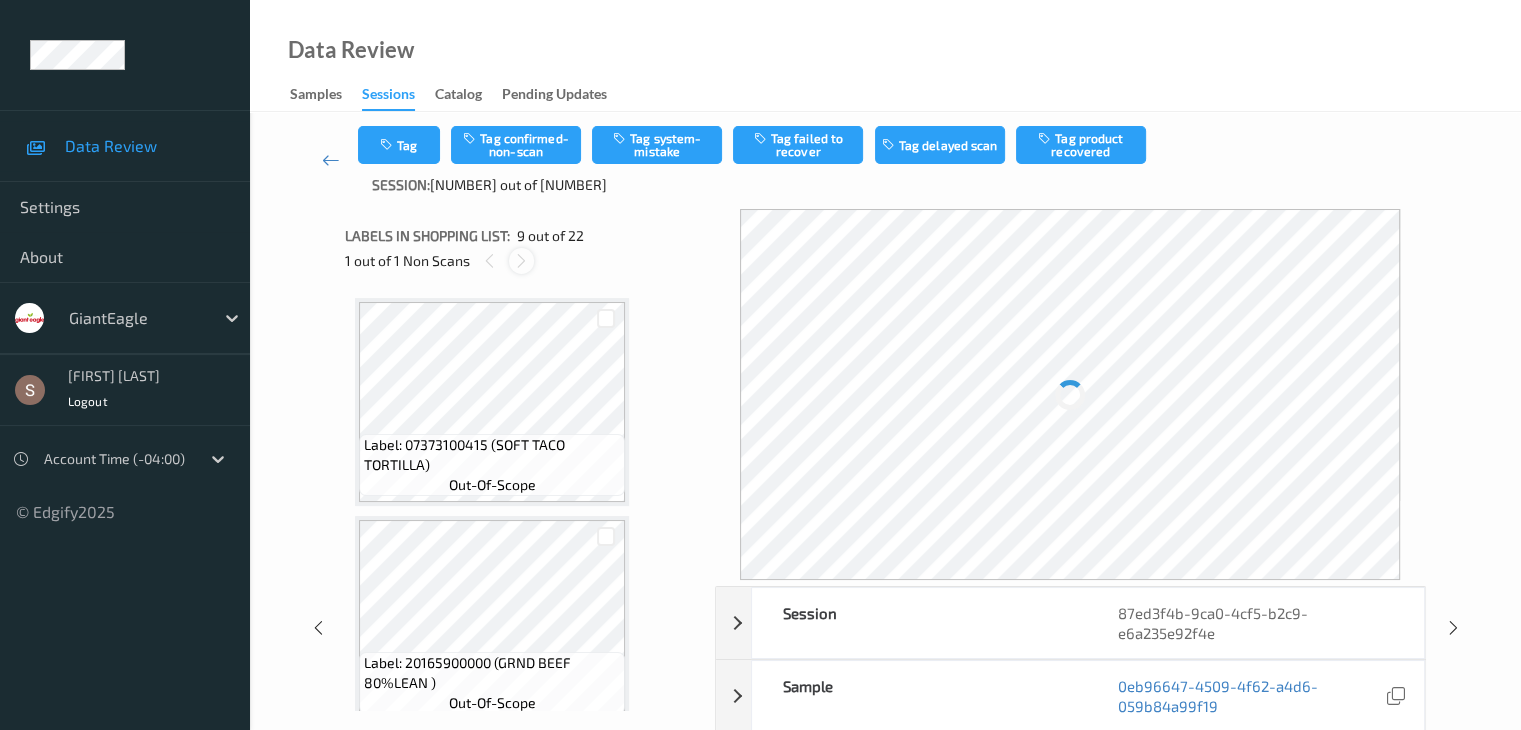scroll, scrollTop: 1536, scrollLeft: 0, axis: vertical 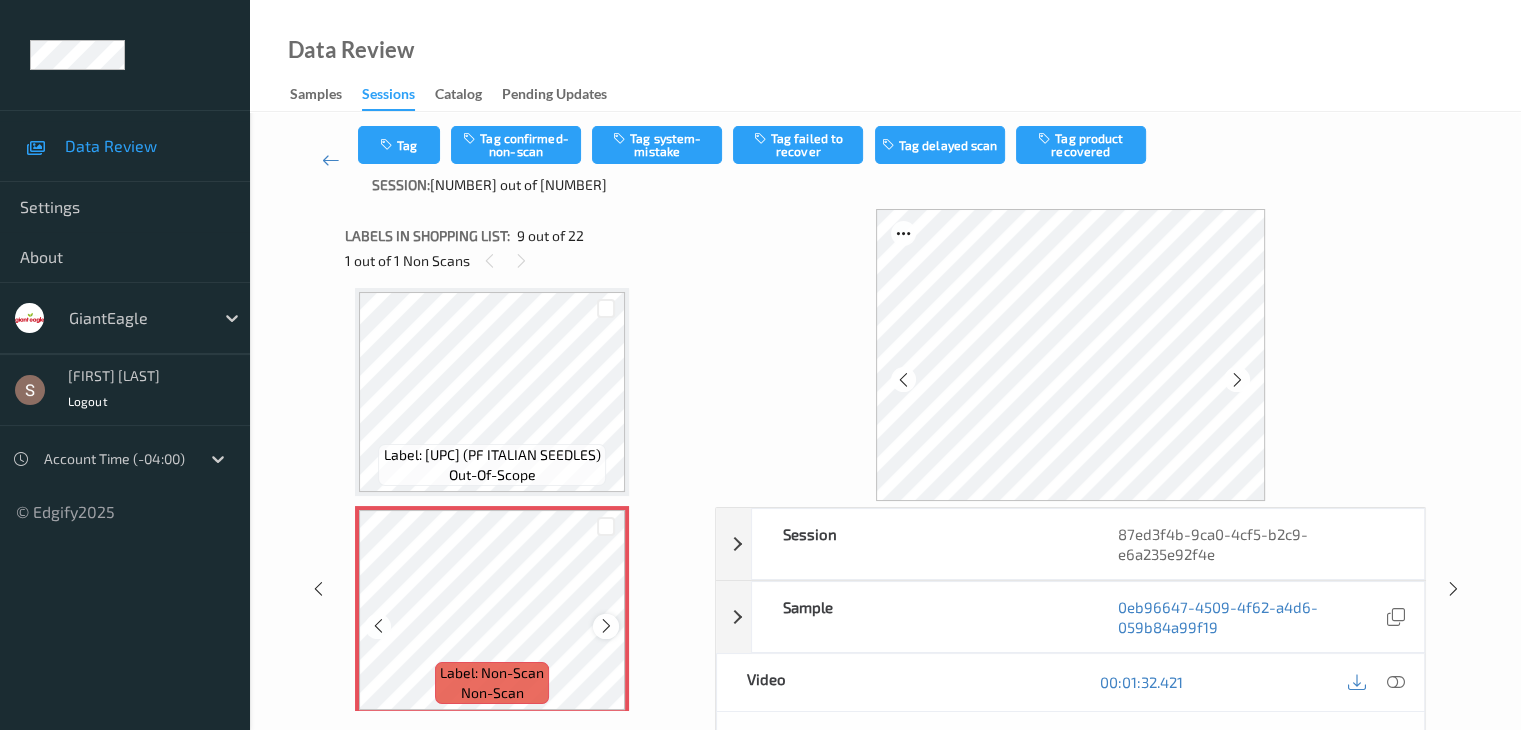 click at bounding box center [606, 626] 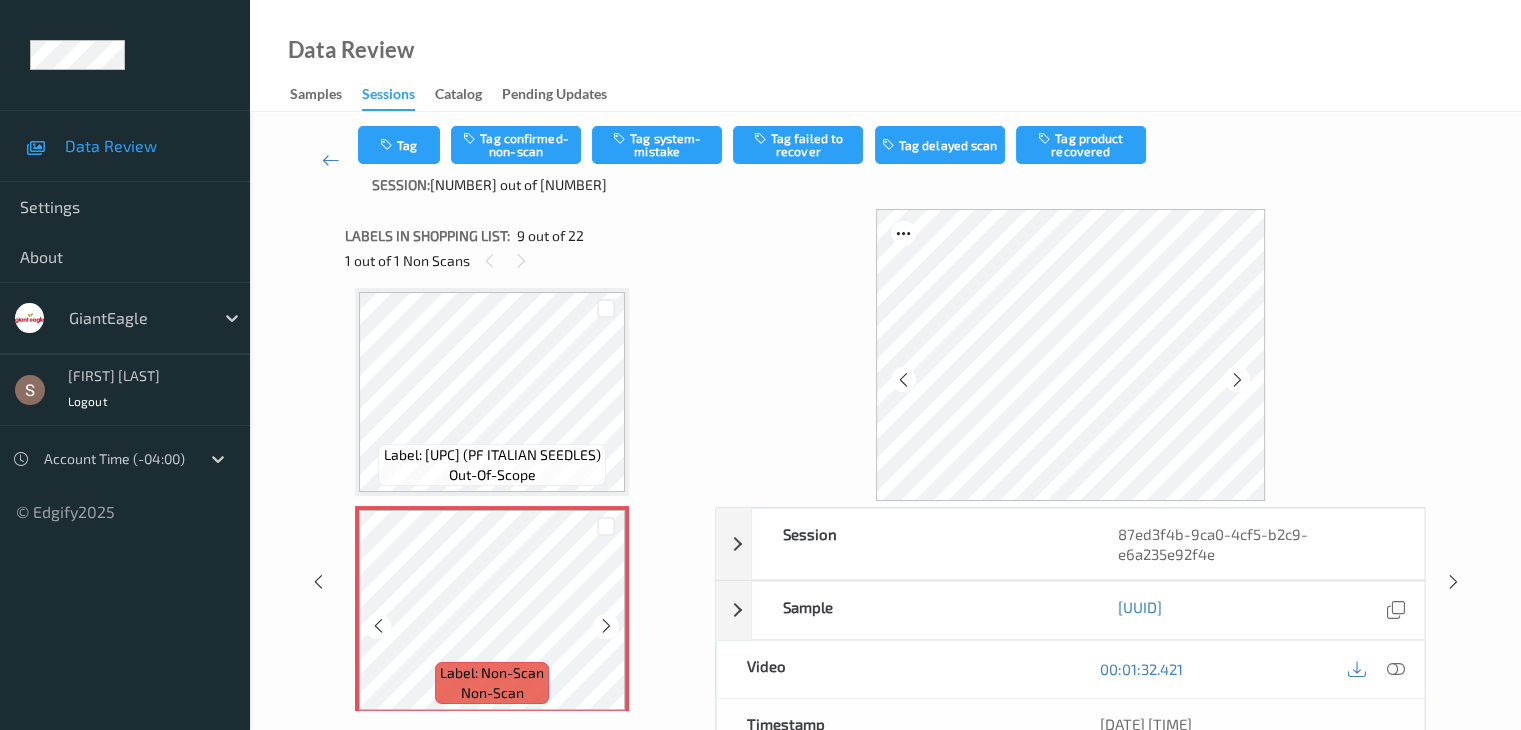 click at bounding box center (606, 626) 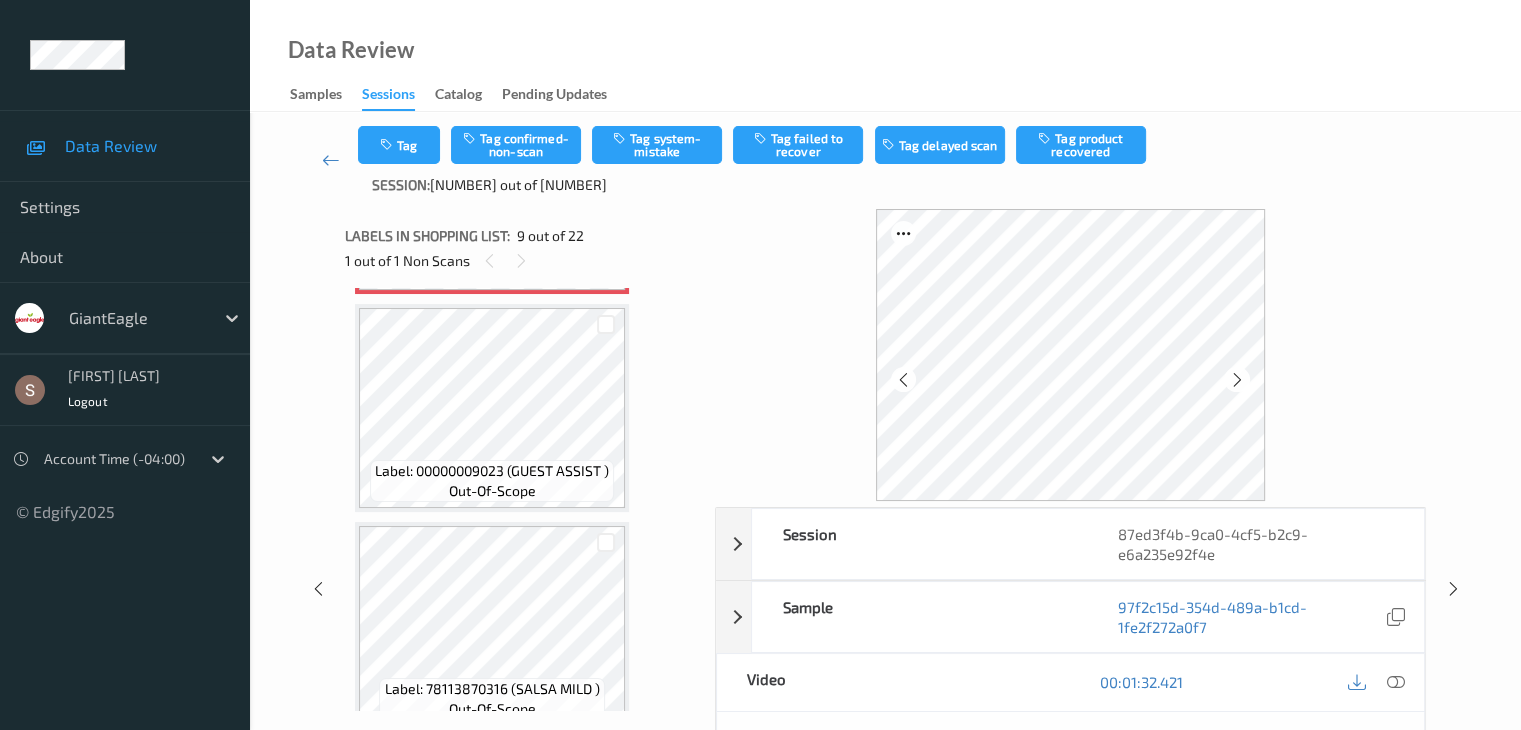 scroll, scrollTop: 1956, scrollLeft: 0, axis: vertical 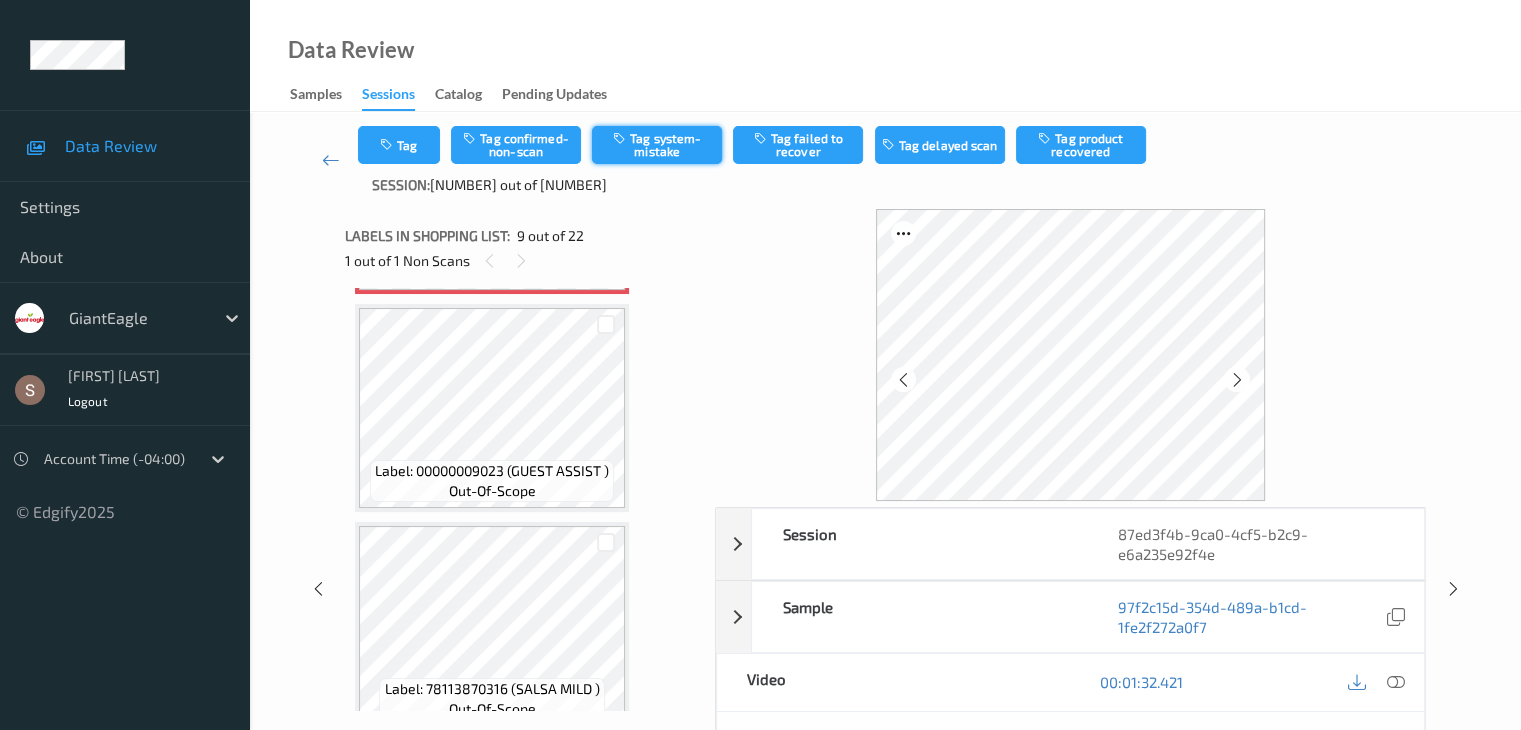 click on "Tag   system-mistake" at bounding box center [657, 145] 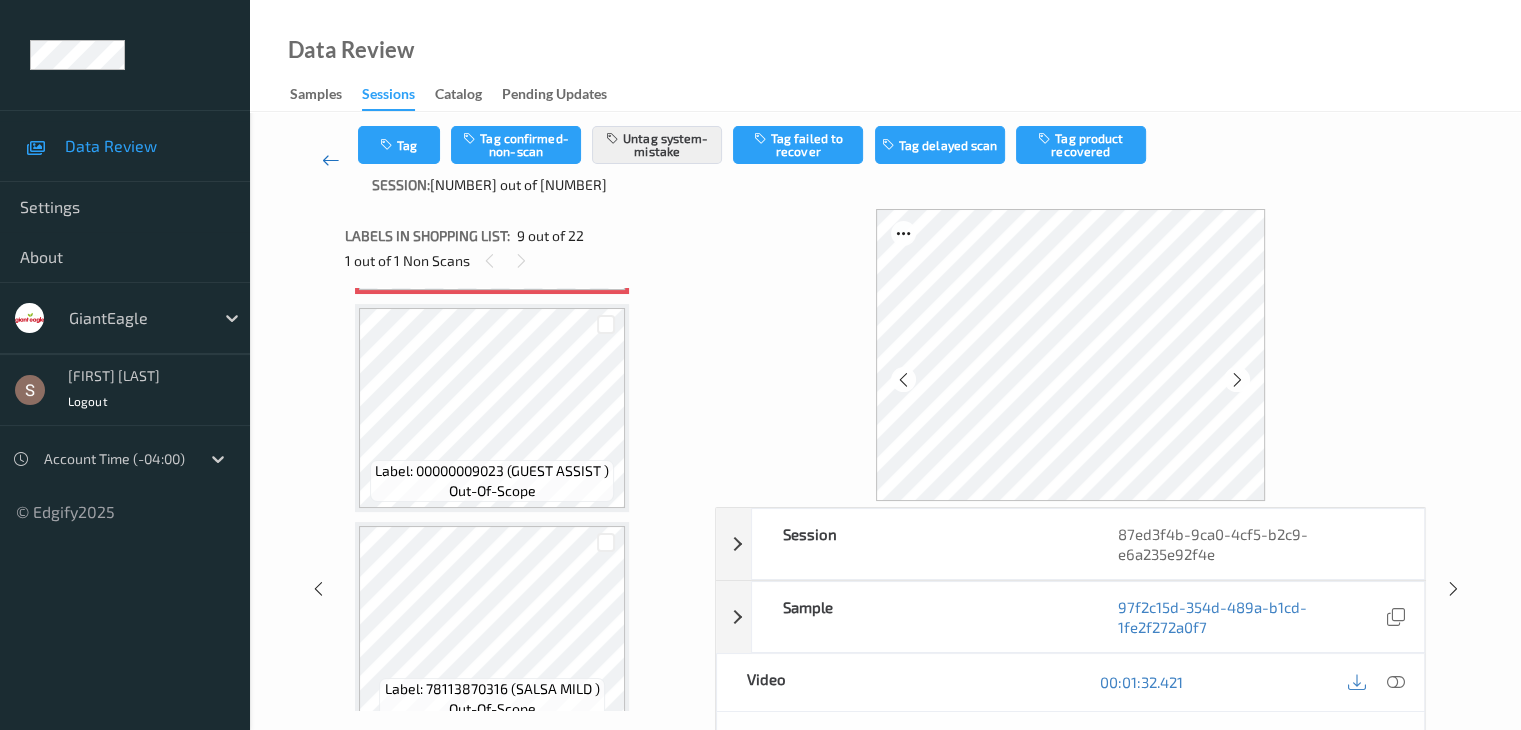 click at bounding box center [331, 160] 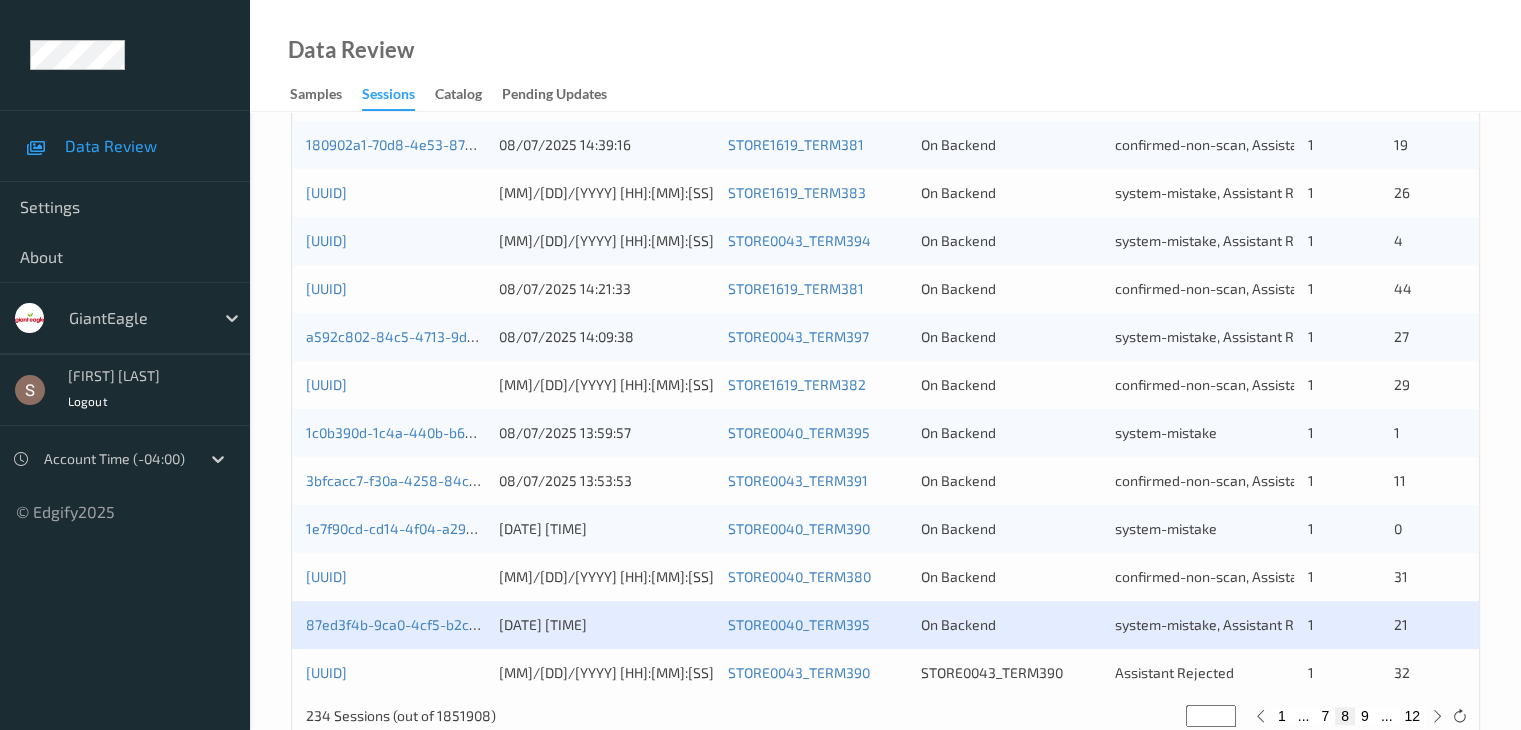 scroll, scrollTop: 932, scrollLeft: 0, axis: vertical 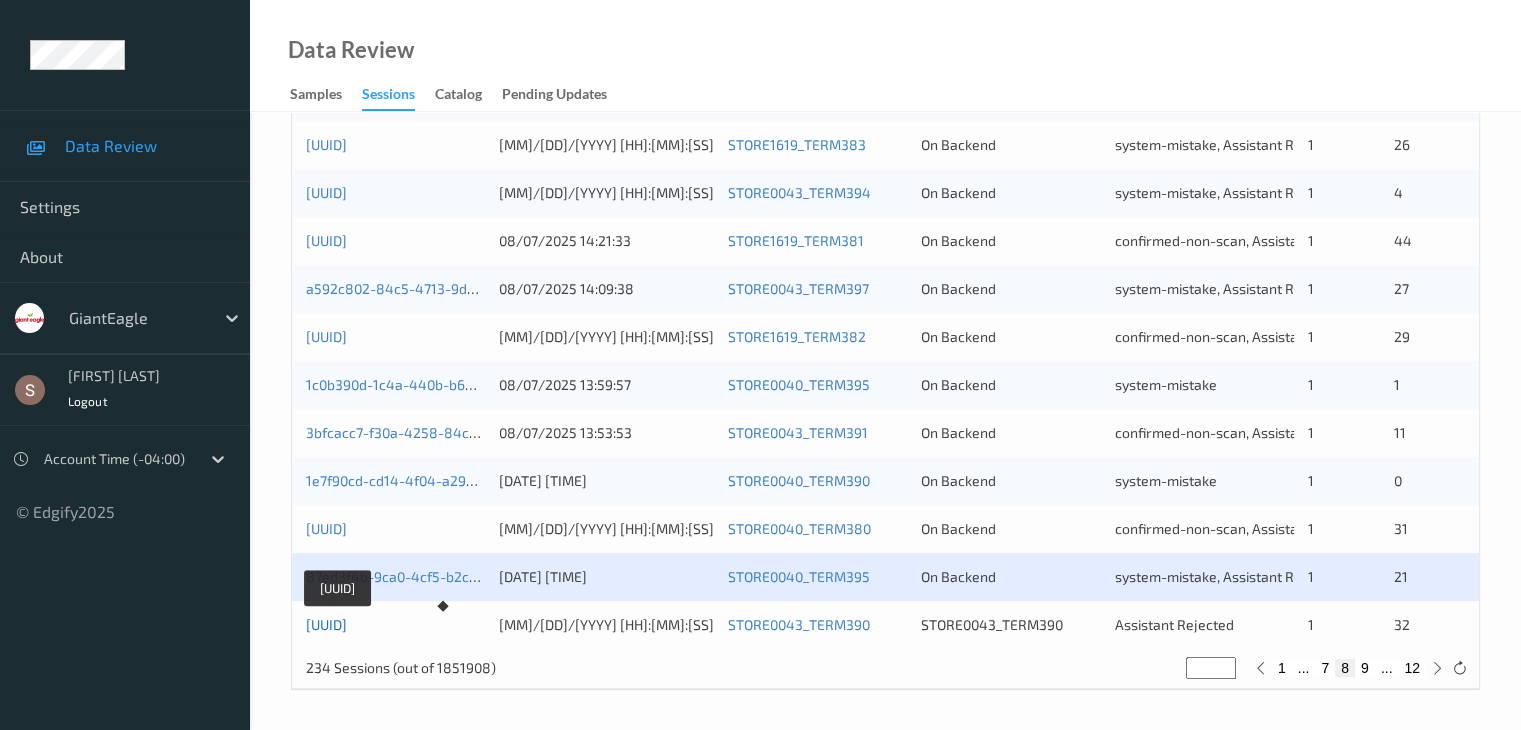 click on "[UUID]" at bounding box center [326, 624] 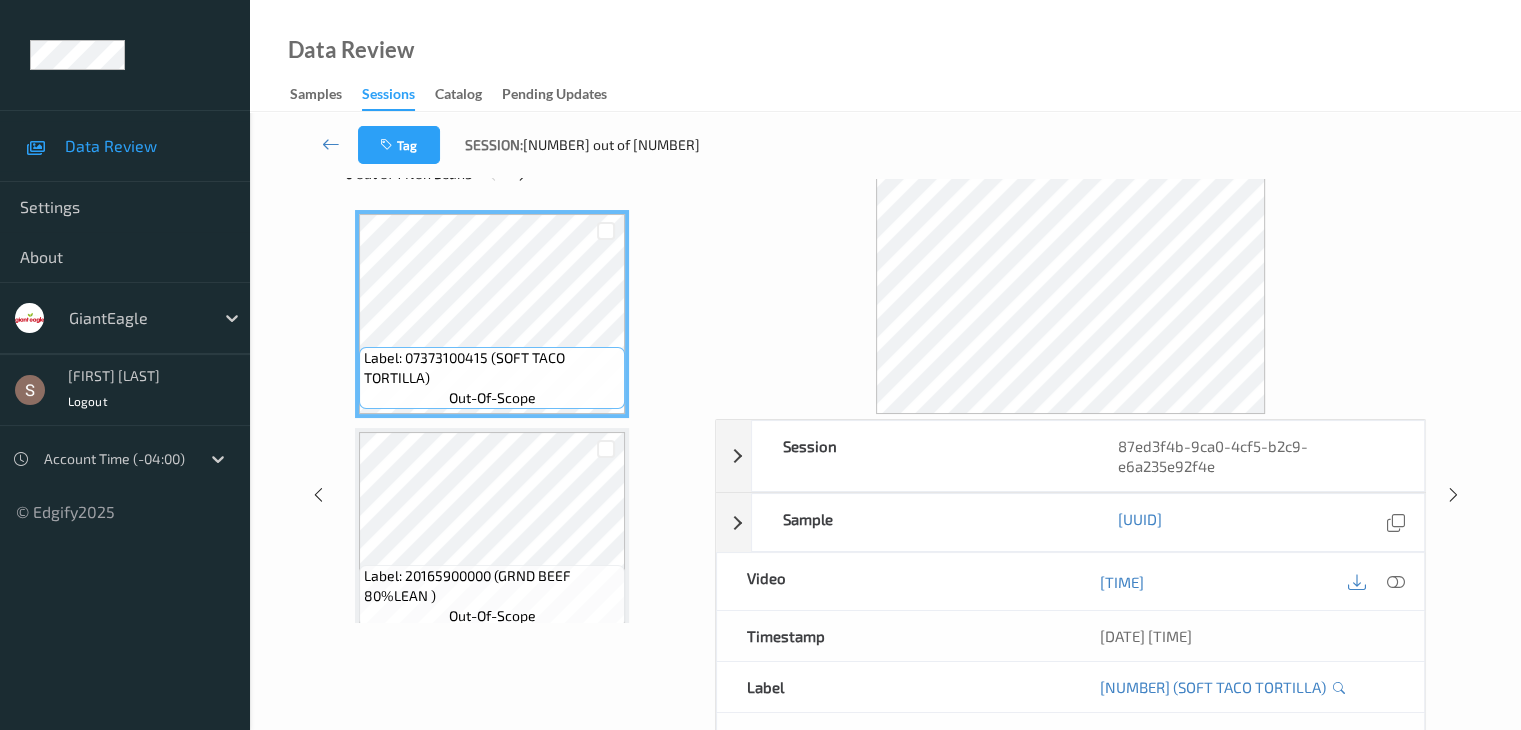 scroll, scrollTop: 0, scrollLeft: 0, axis: both 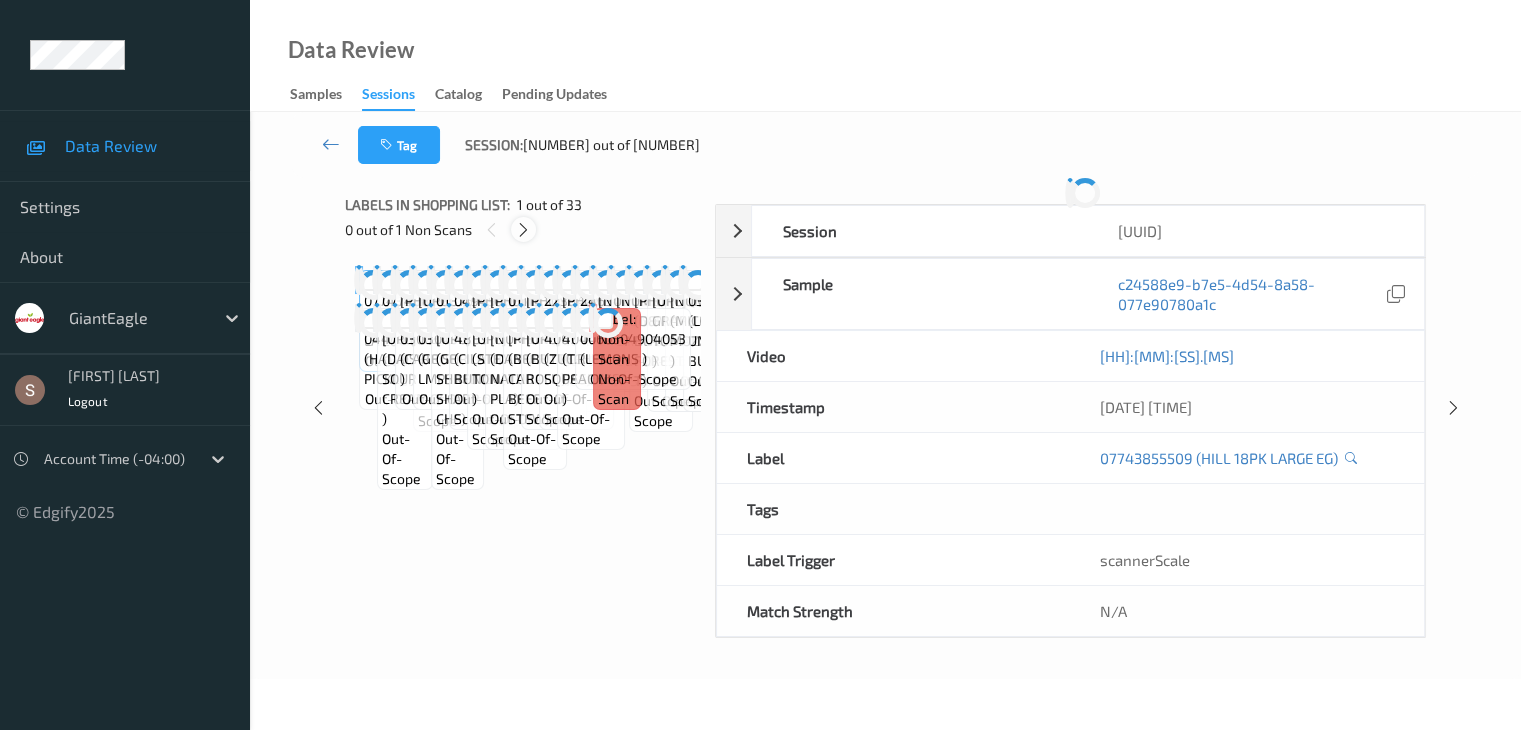 click at bounding box center (523, 230) 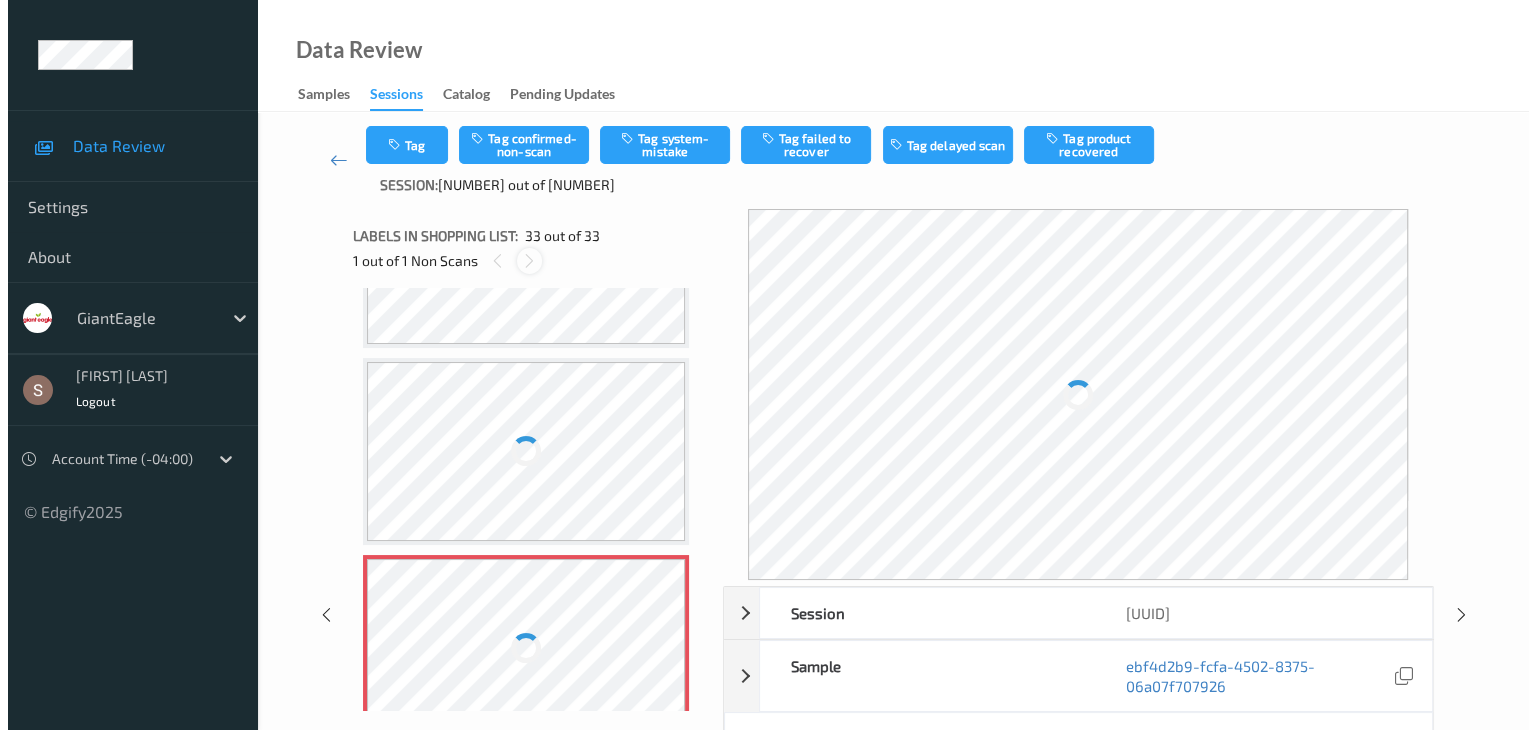 scroll, scrollTop: 6740, scrollLeft: 0, axis: vertical 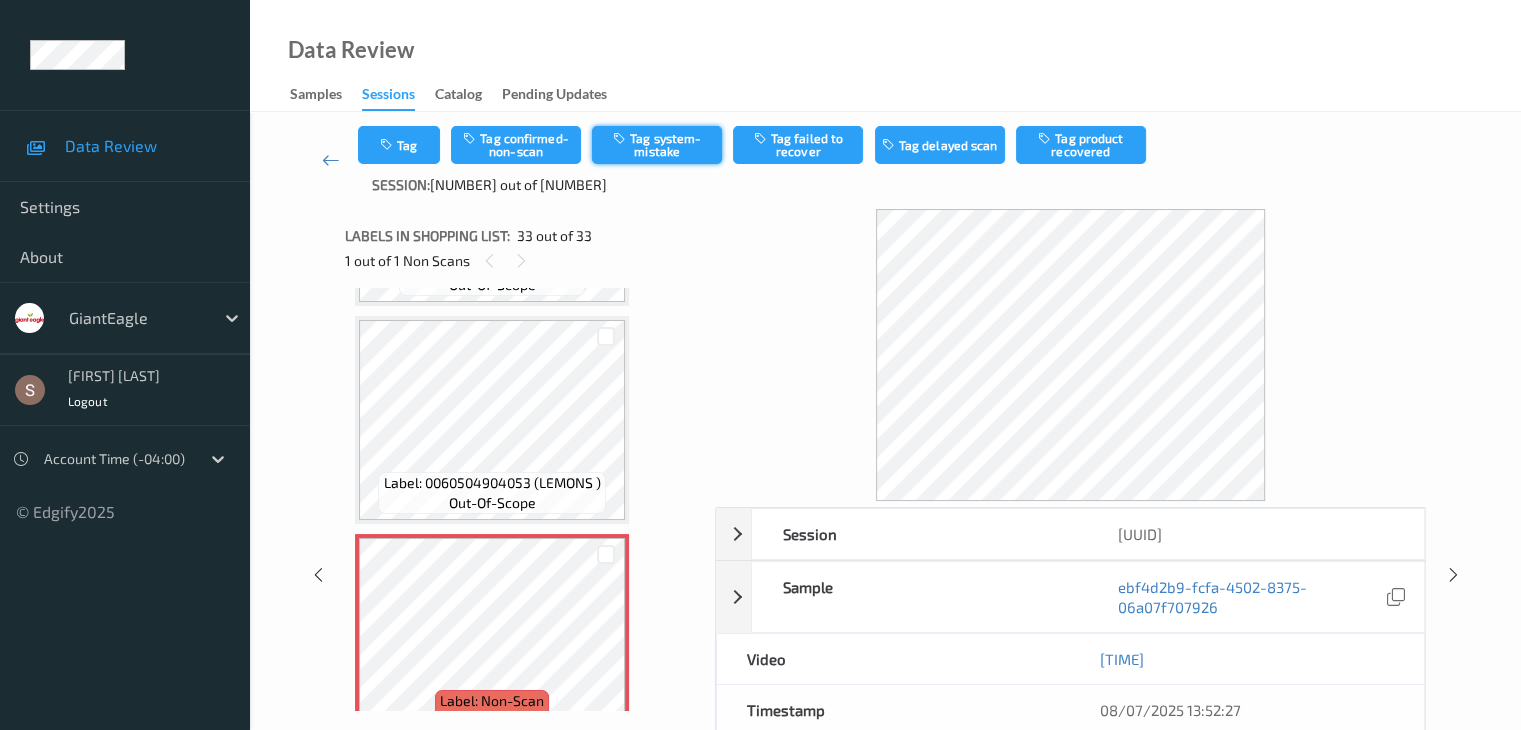 click on "Tag   system-mistake" at bounding box center (657, 145) 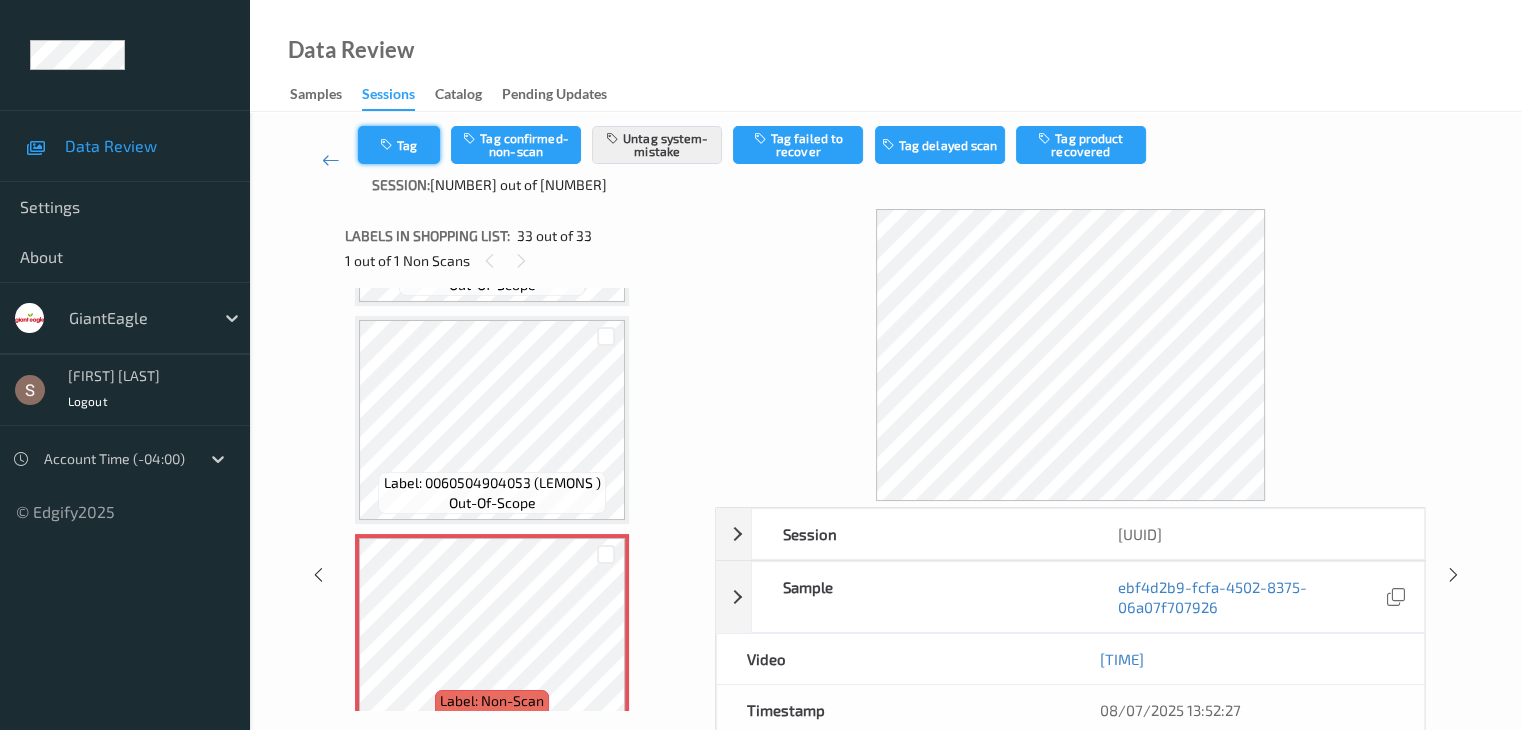 click on "Tag" at bounding box center (399, 145) 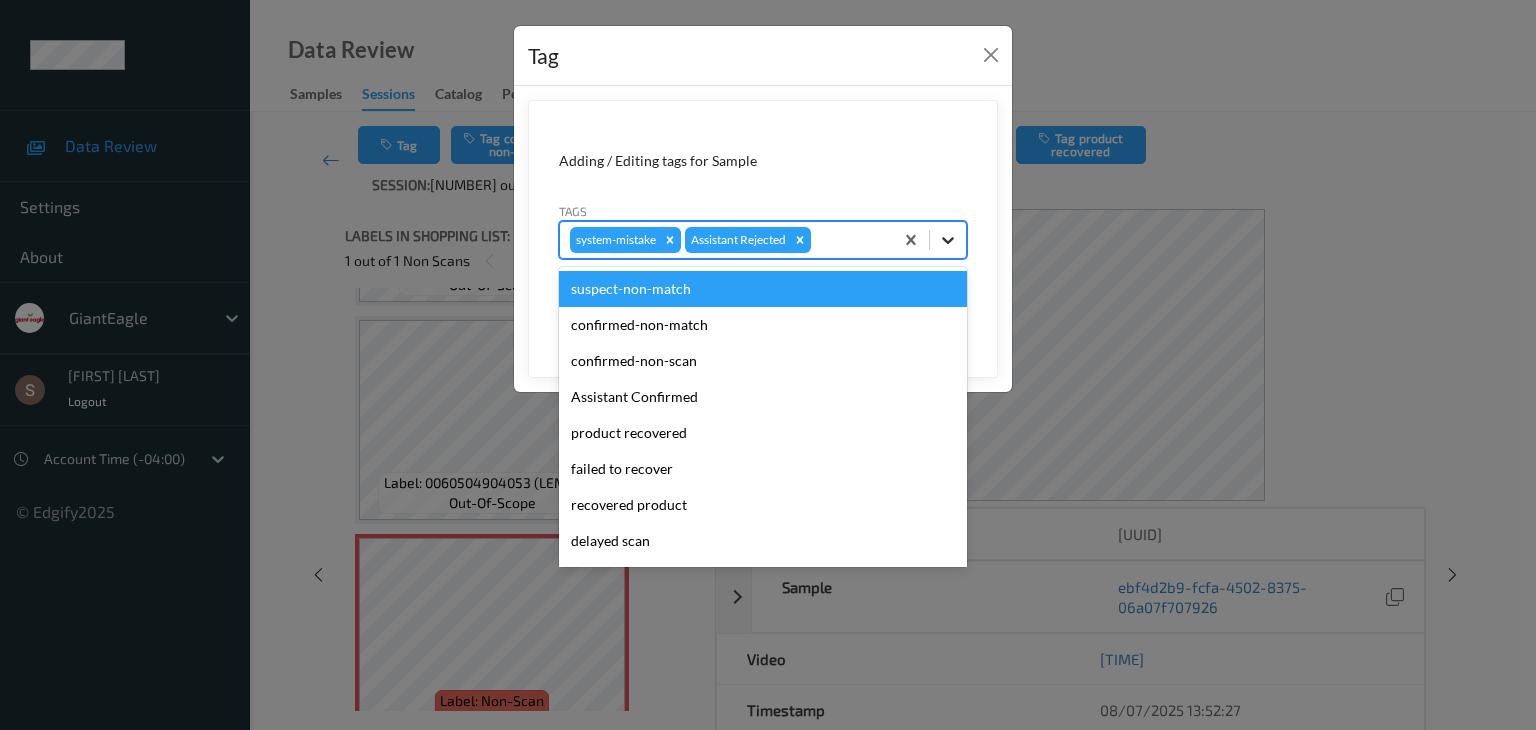 click at bounding box center [948, 240] 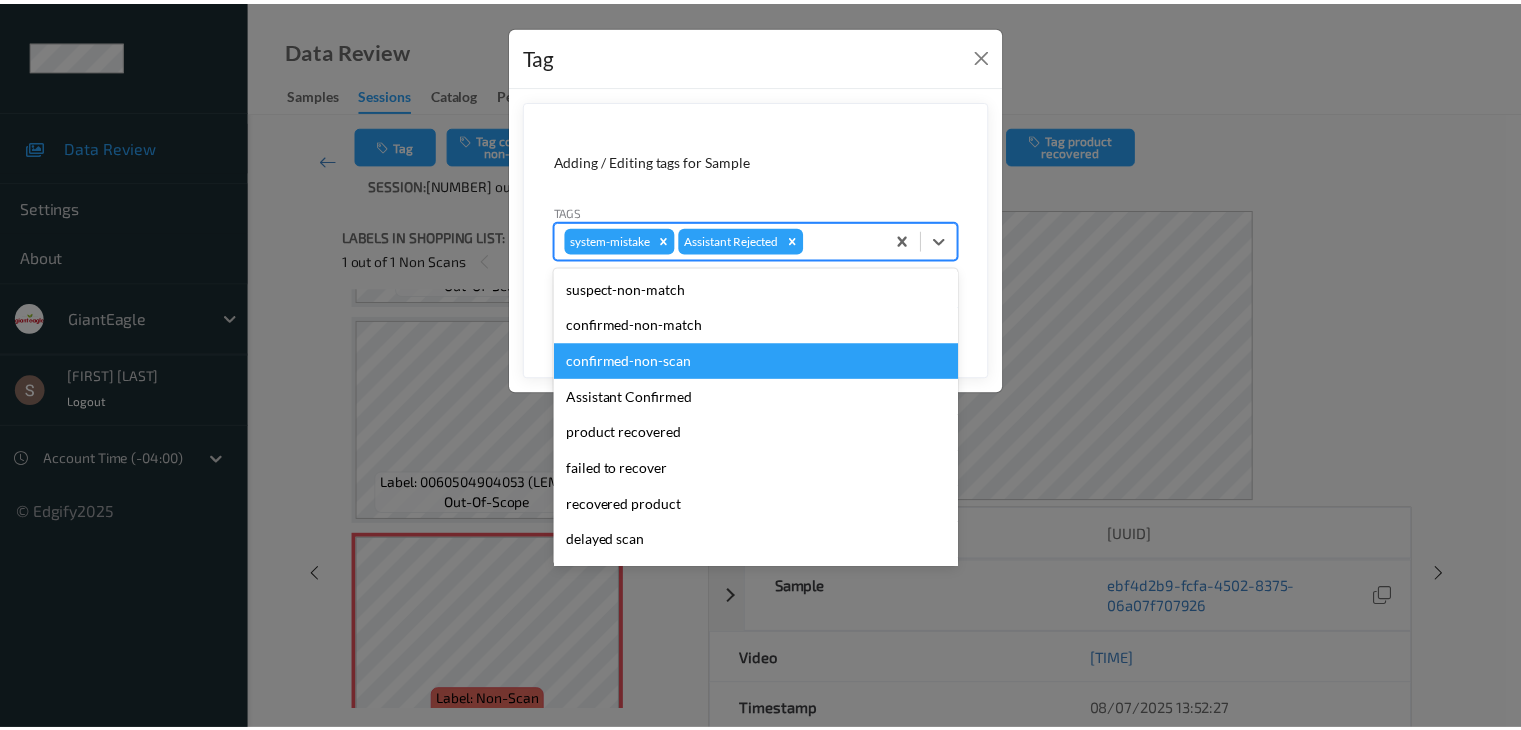 scroll, scrollTop: 140, scrollLeft: 0, axis: vertical 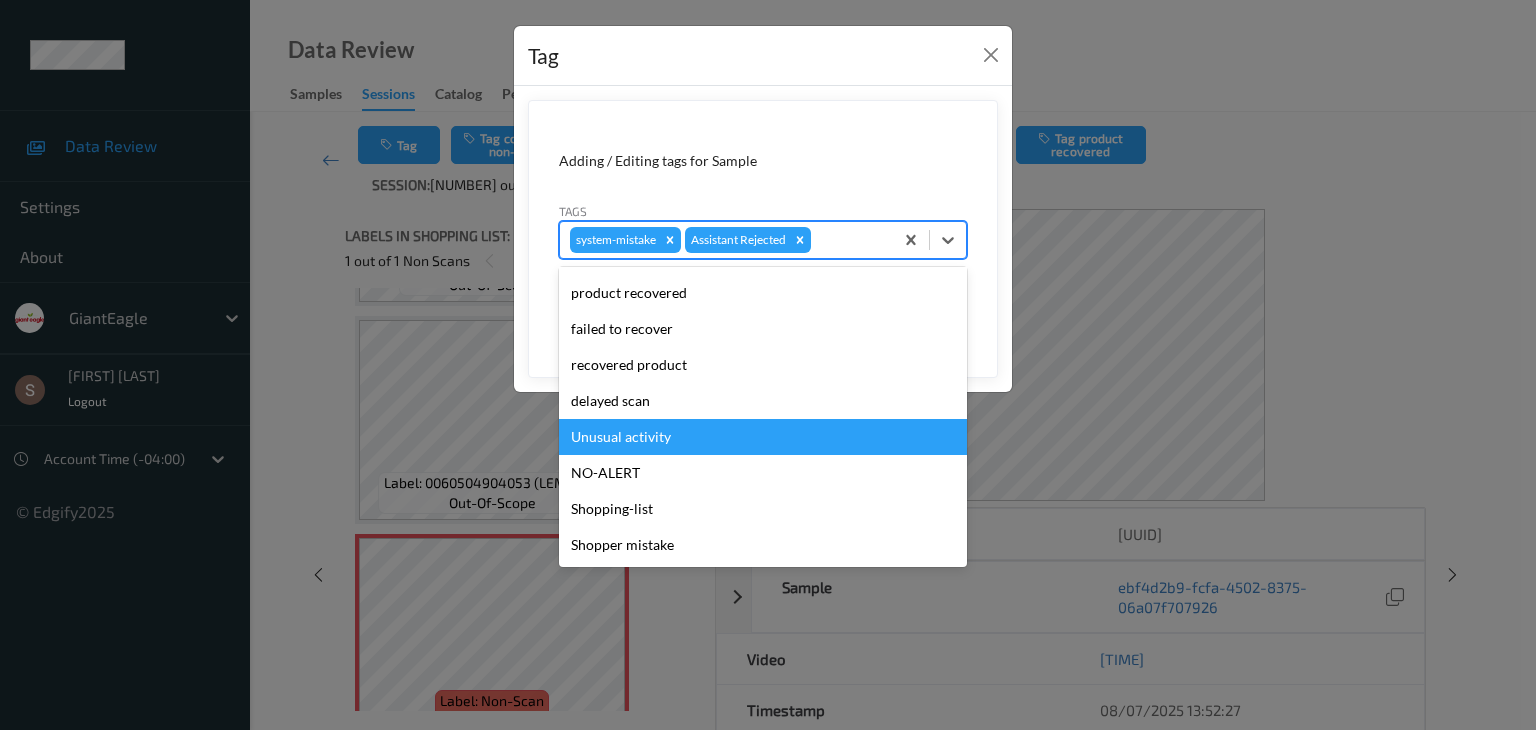 click on "Unusual activity" at bounding box center [763, 437] 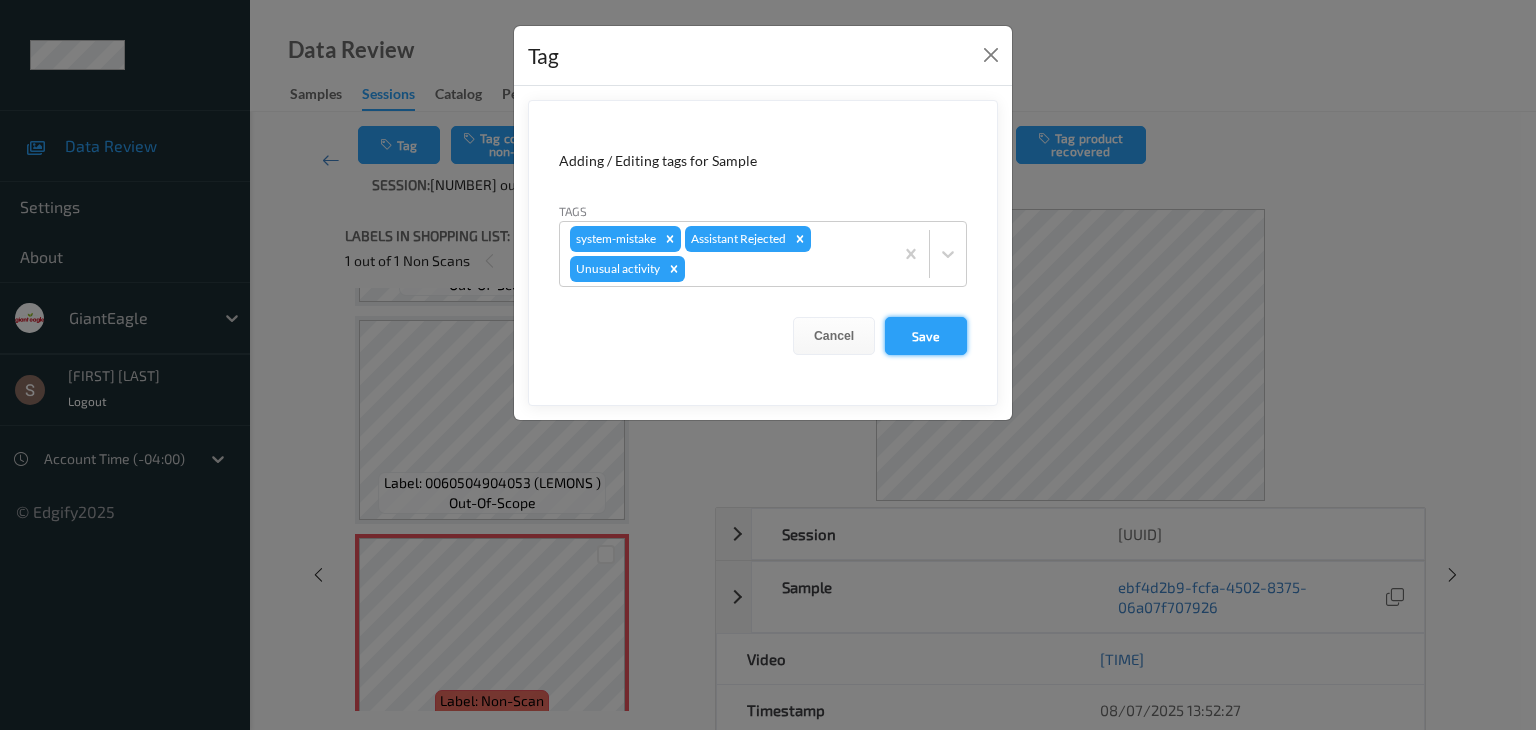 click on "Save" at bounding box center (926, 336) 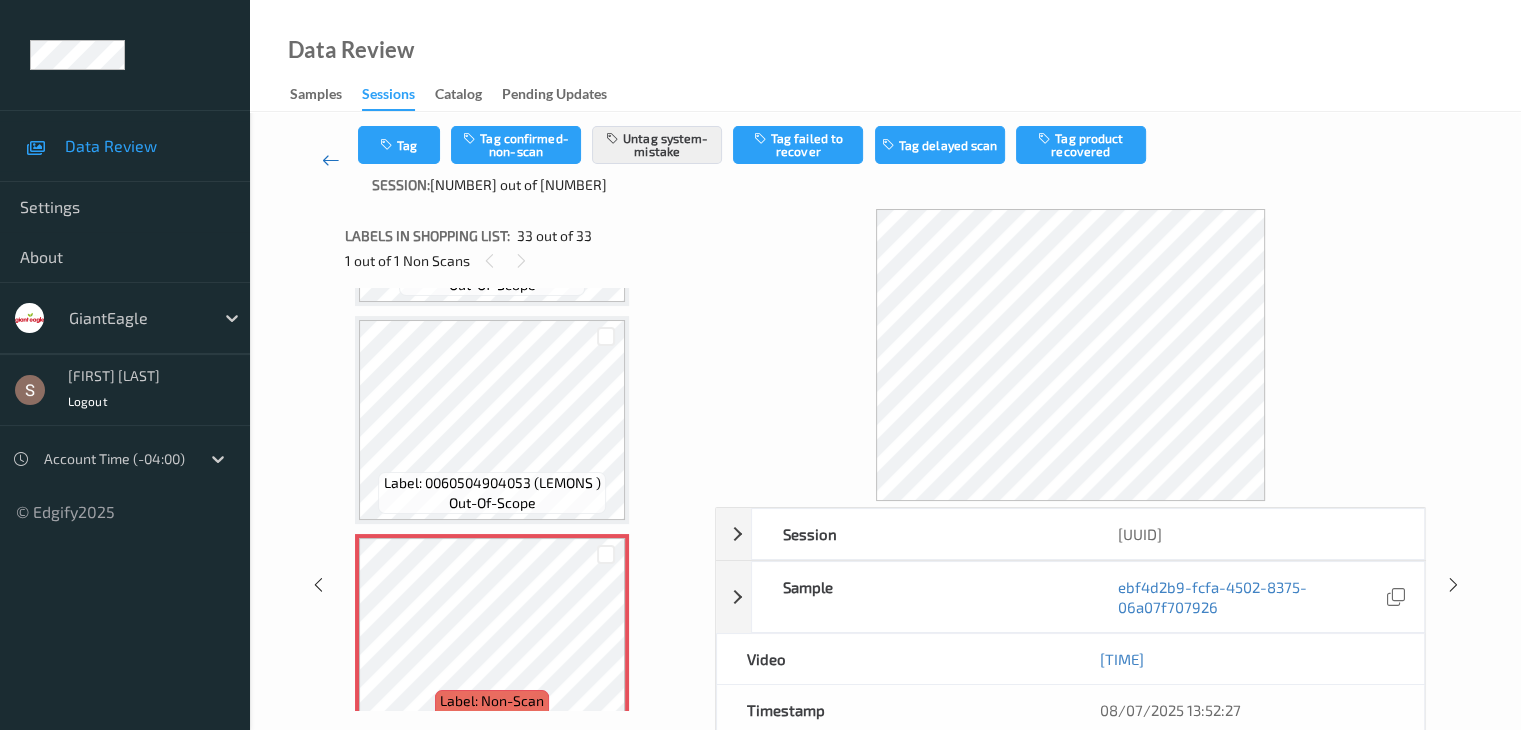 click at bounding box center (331, 160) 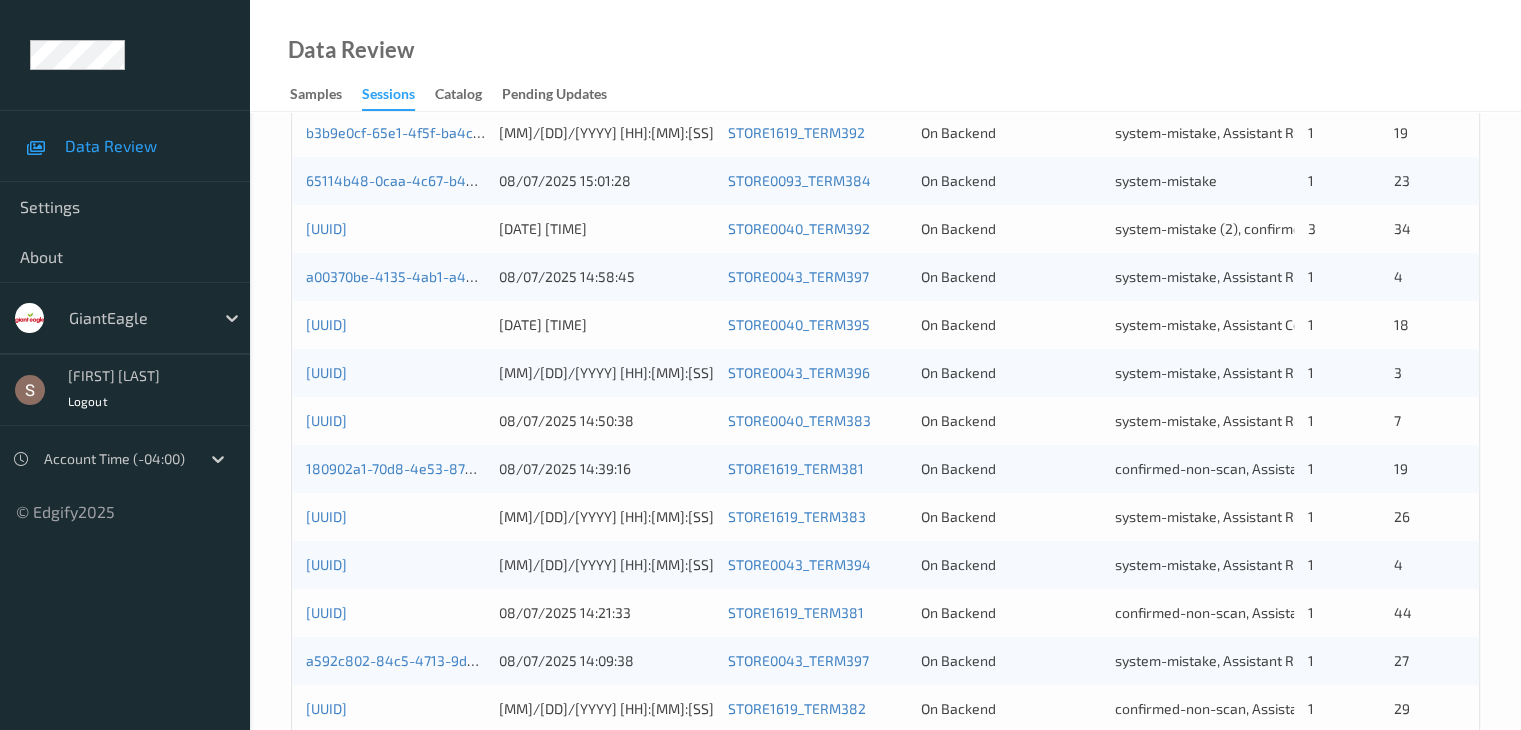 scroll, scrollTop: 932, scrollLeft: 0, axis: vertical 